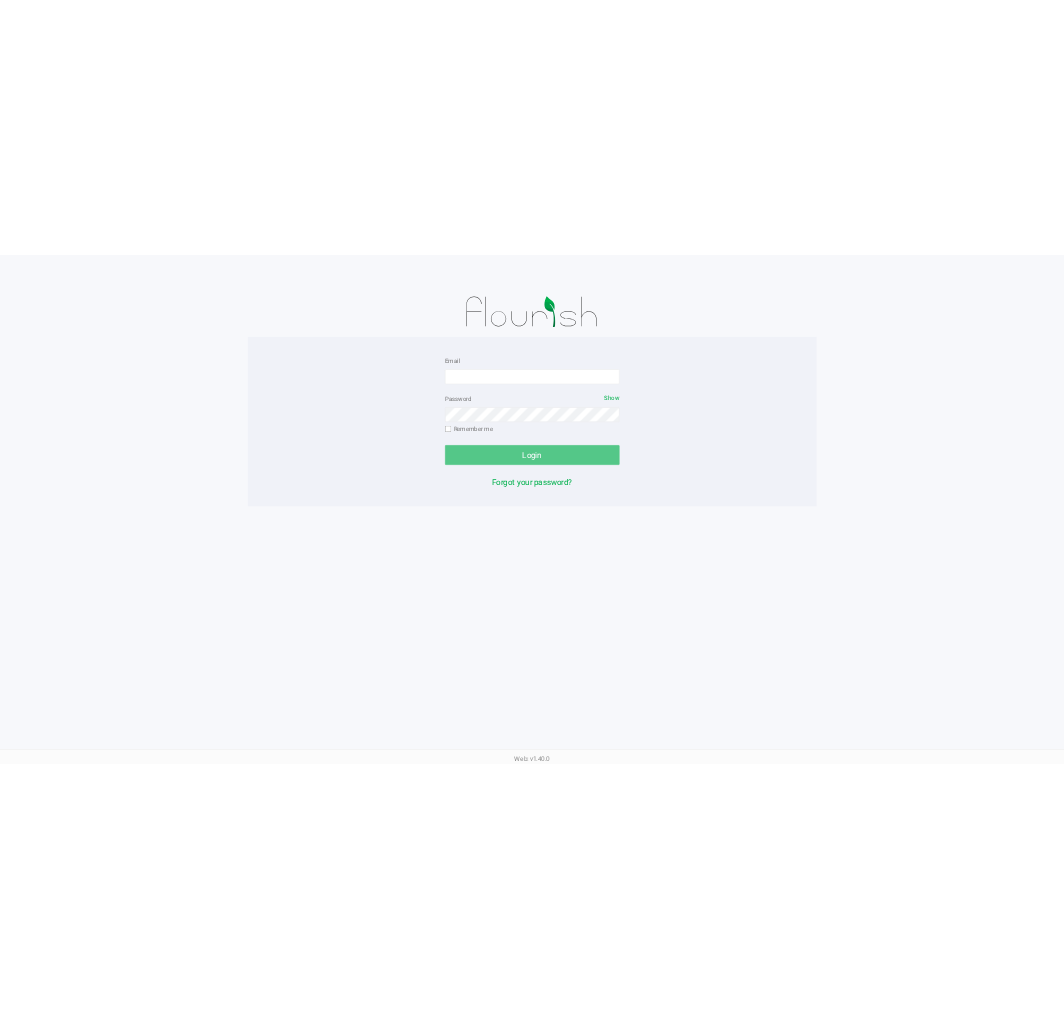scroll, scrollTop: 0, scrollLeft: 0, axis: both 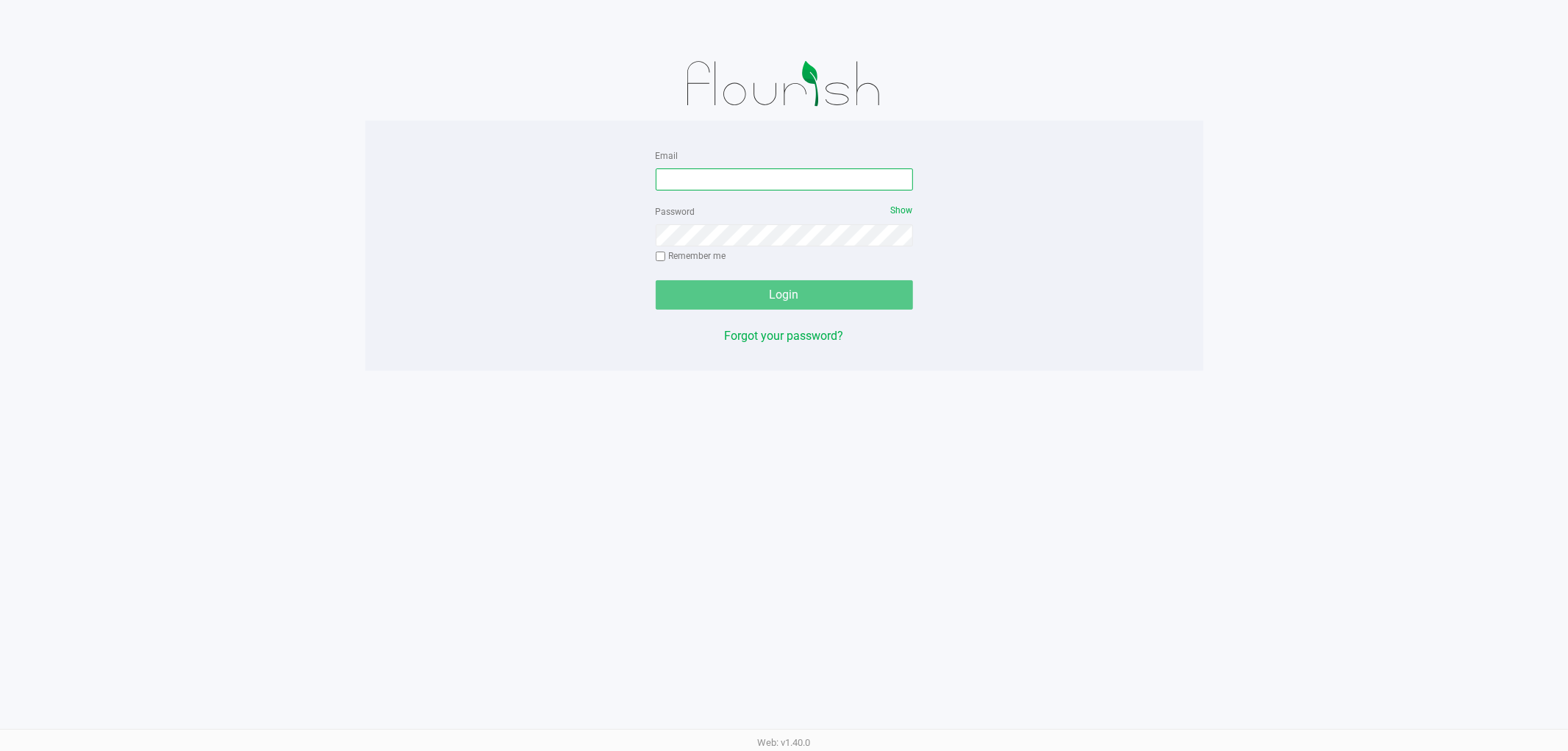 click on "Email" at bounding box center (784, 179) 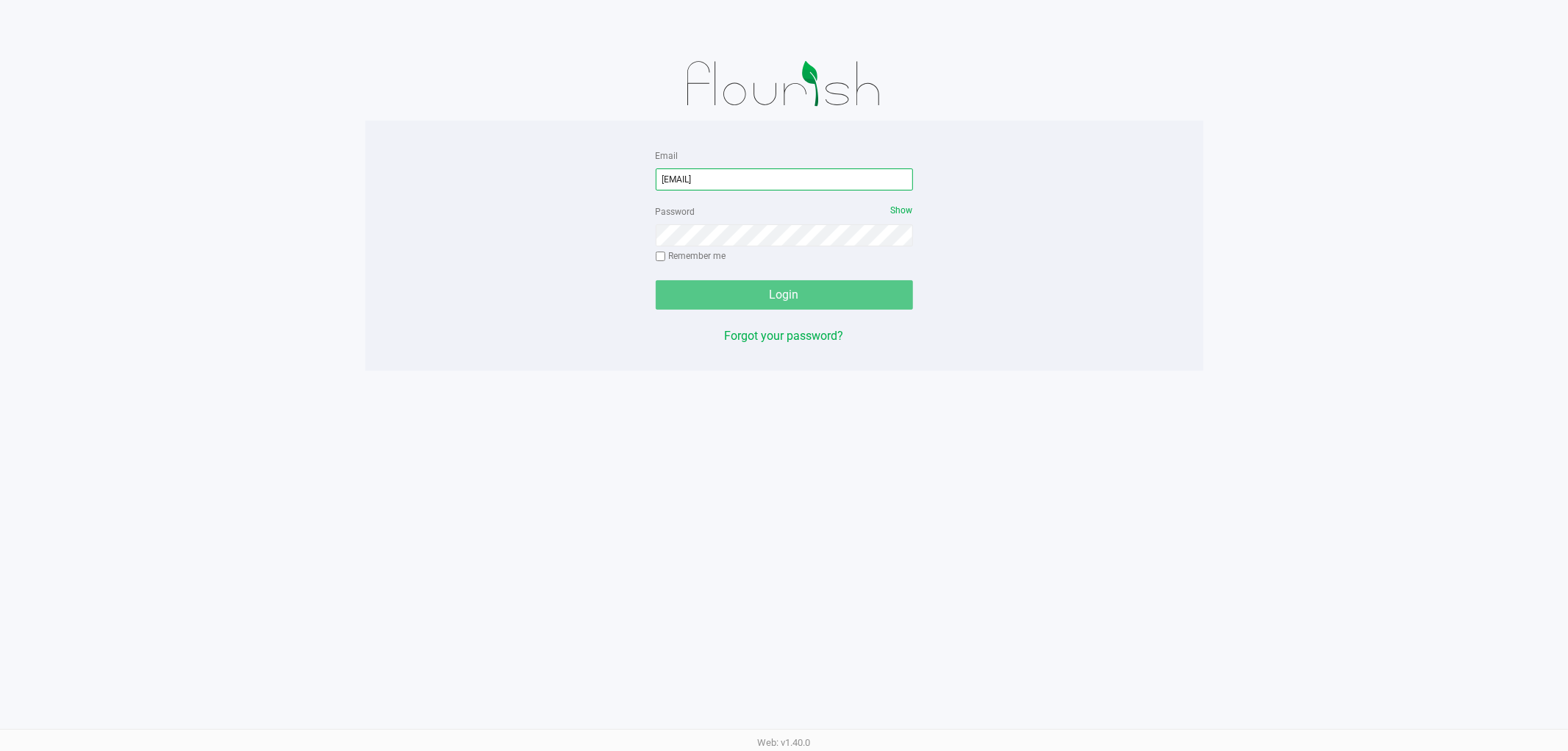 click on "lallen@liveparalle.com" at bounding box center [784, 179] 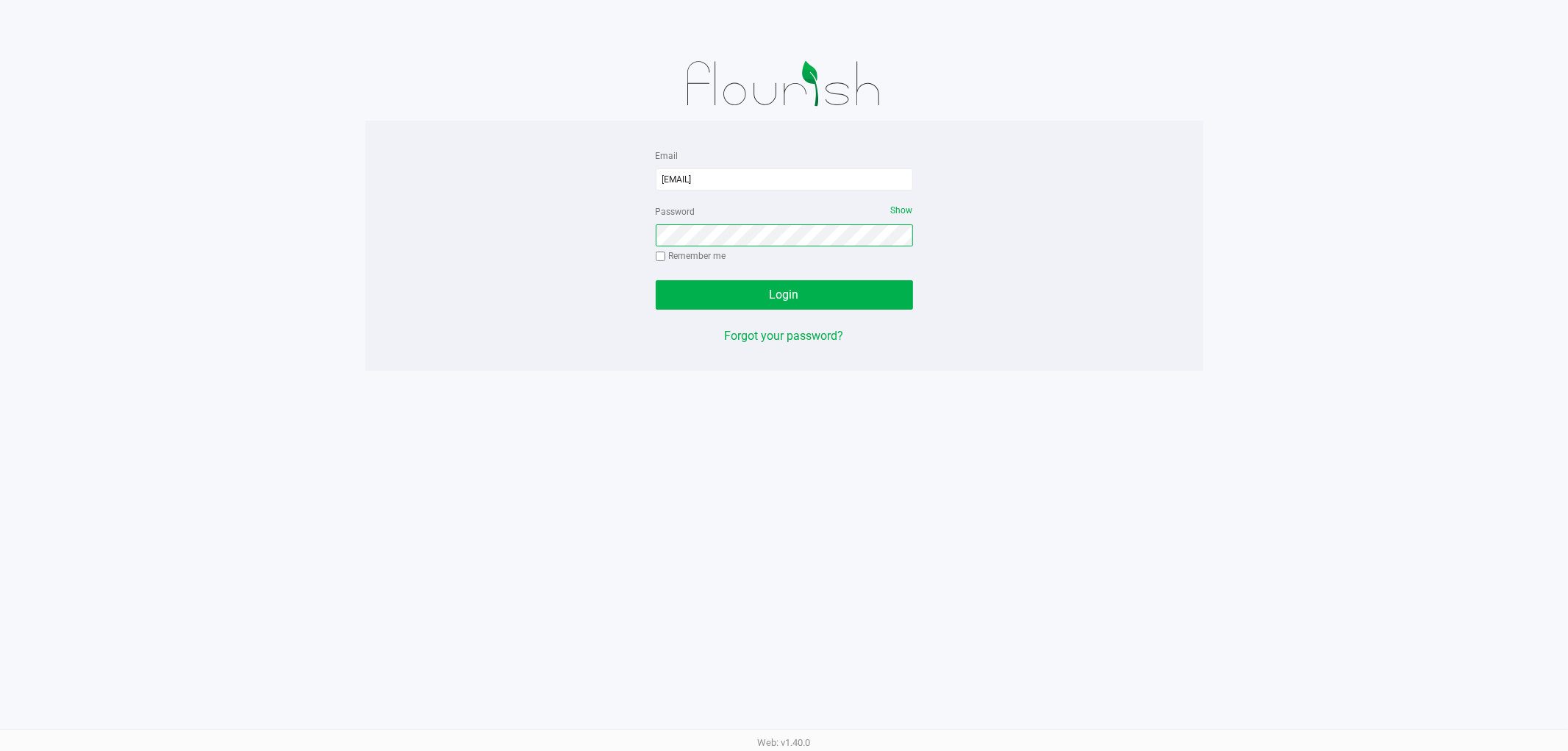 click on "Login" 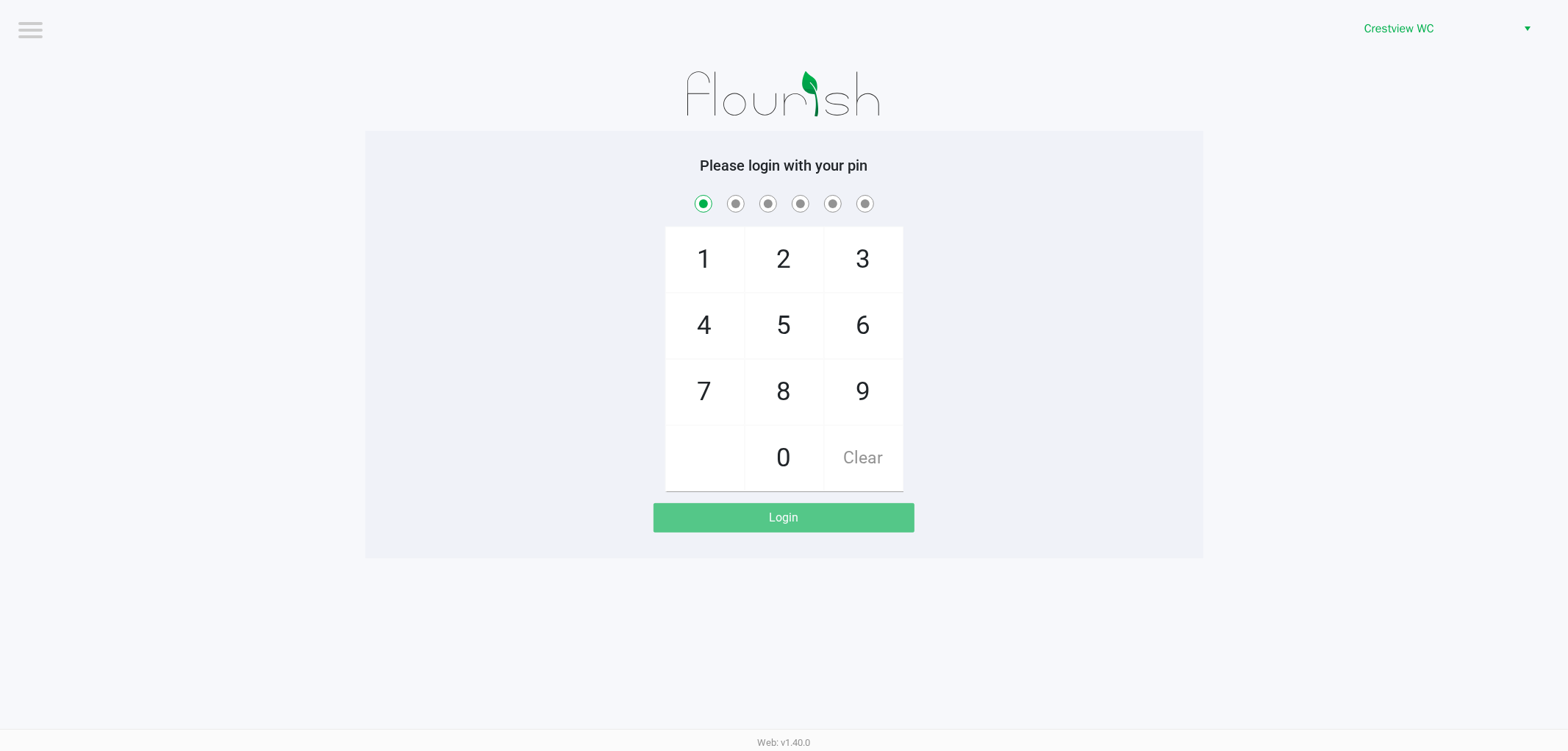 checkbox on "true" 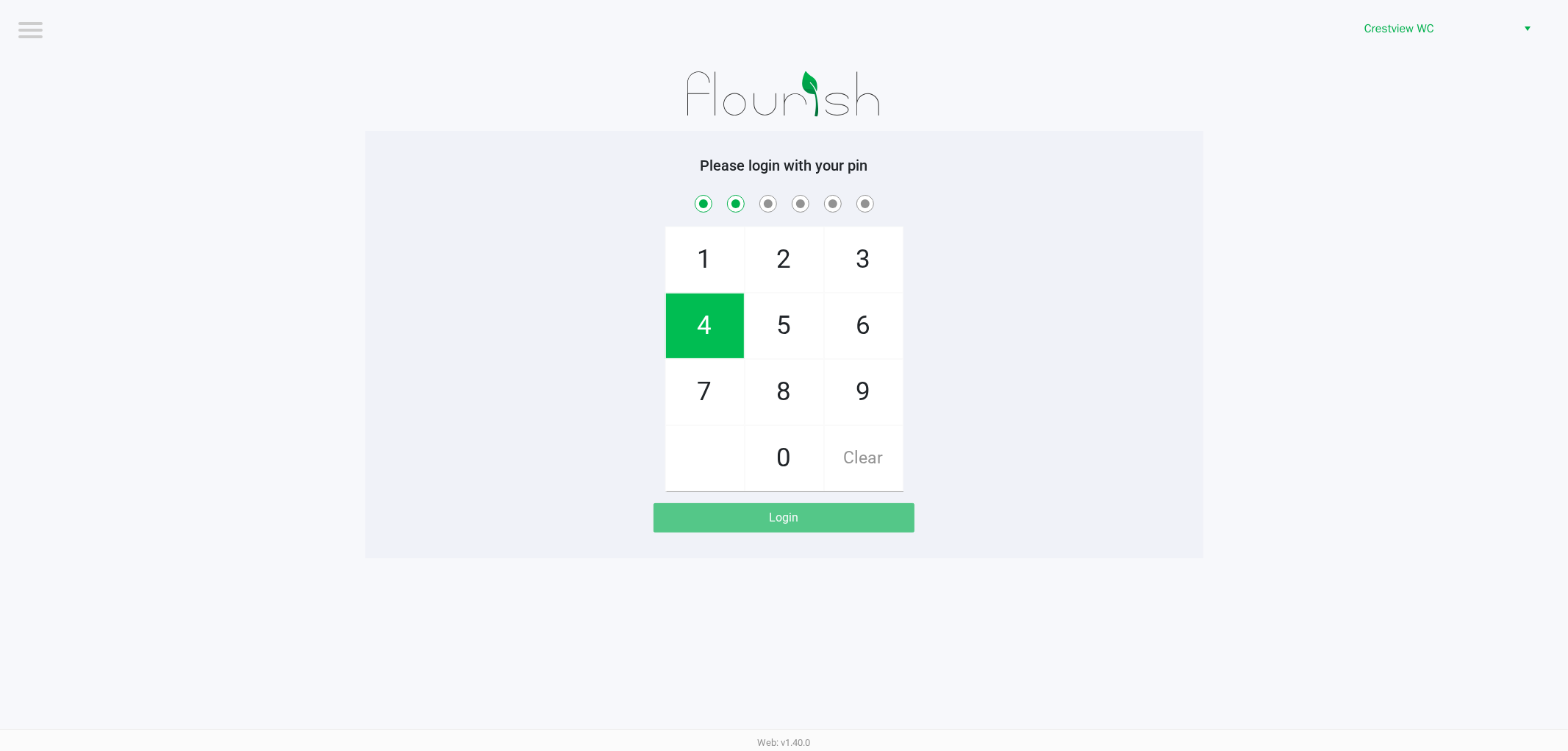checkbox on "true" 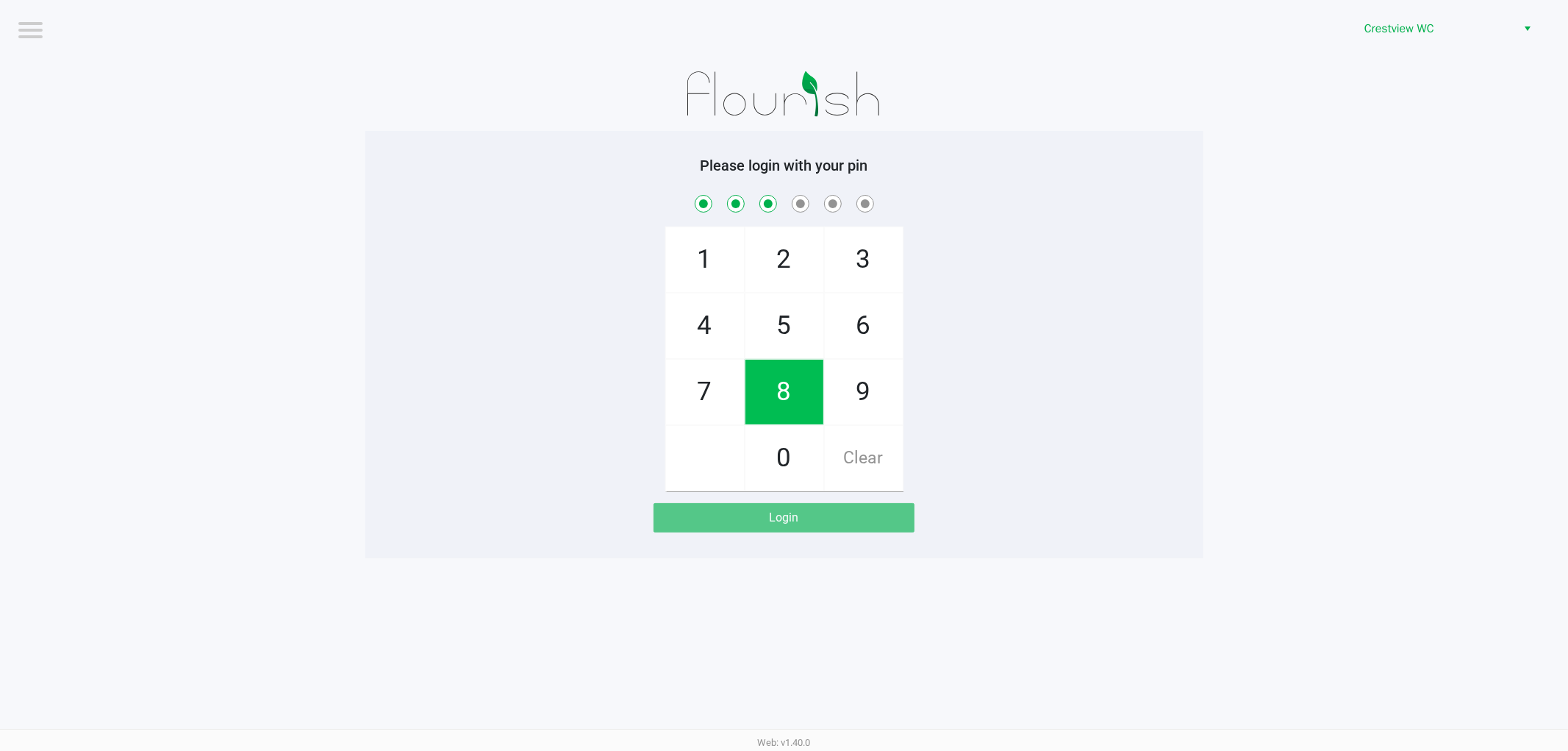checkbox on "true" 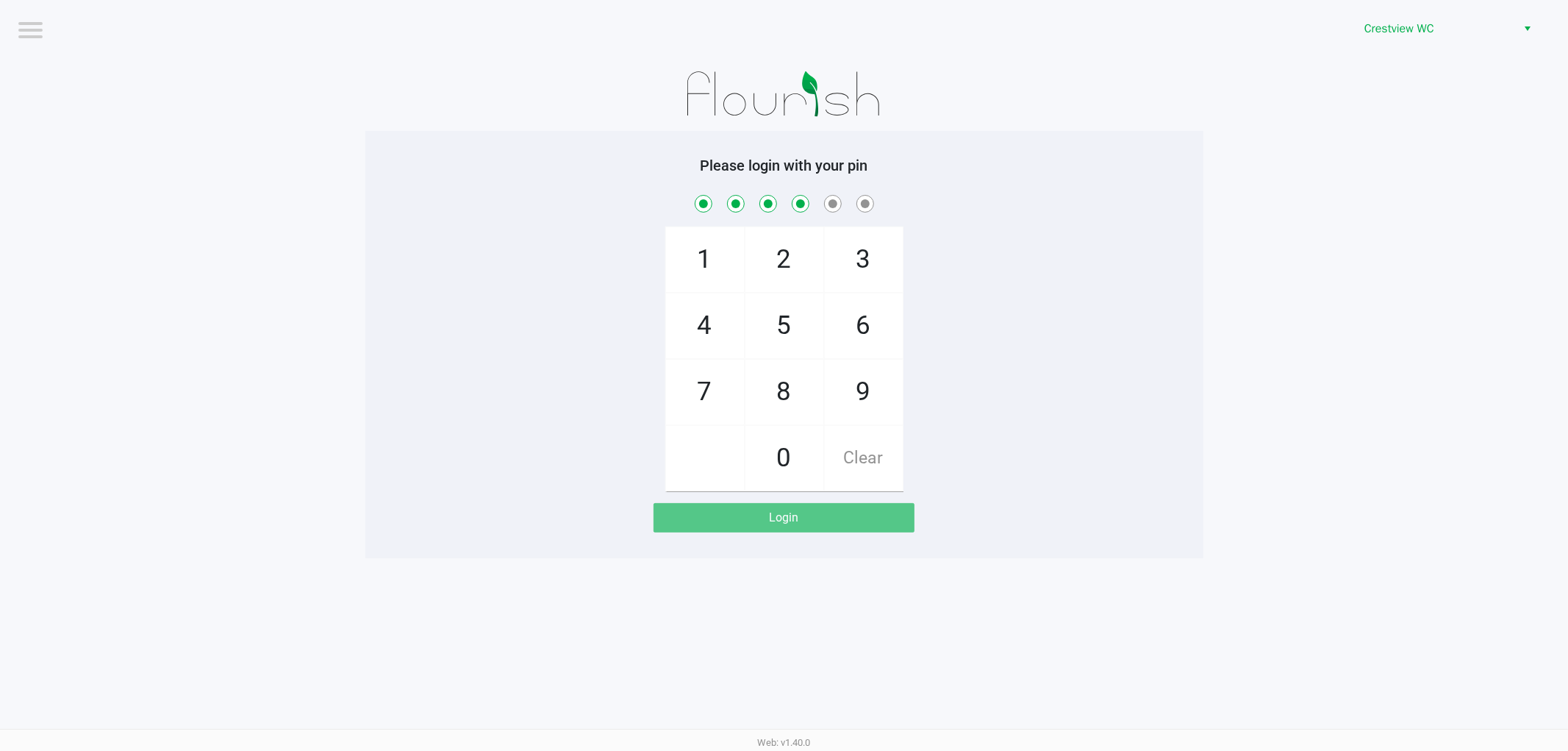 checkbox on "true" 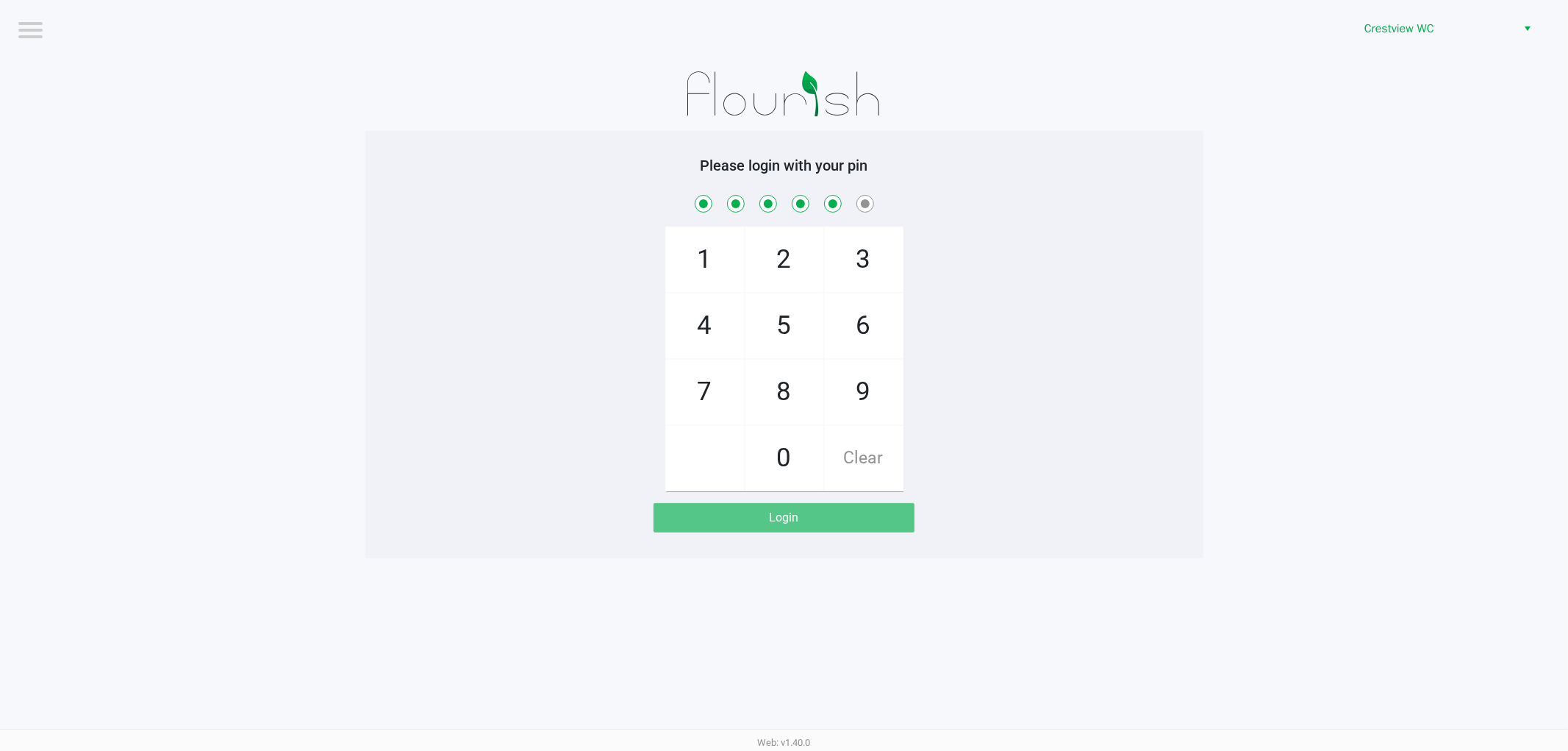 checkbox on "true" 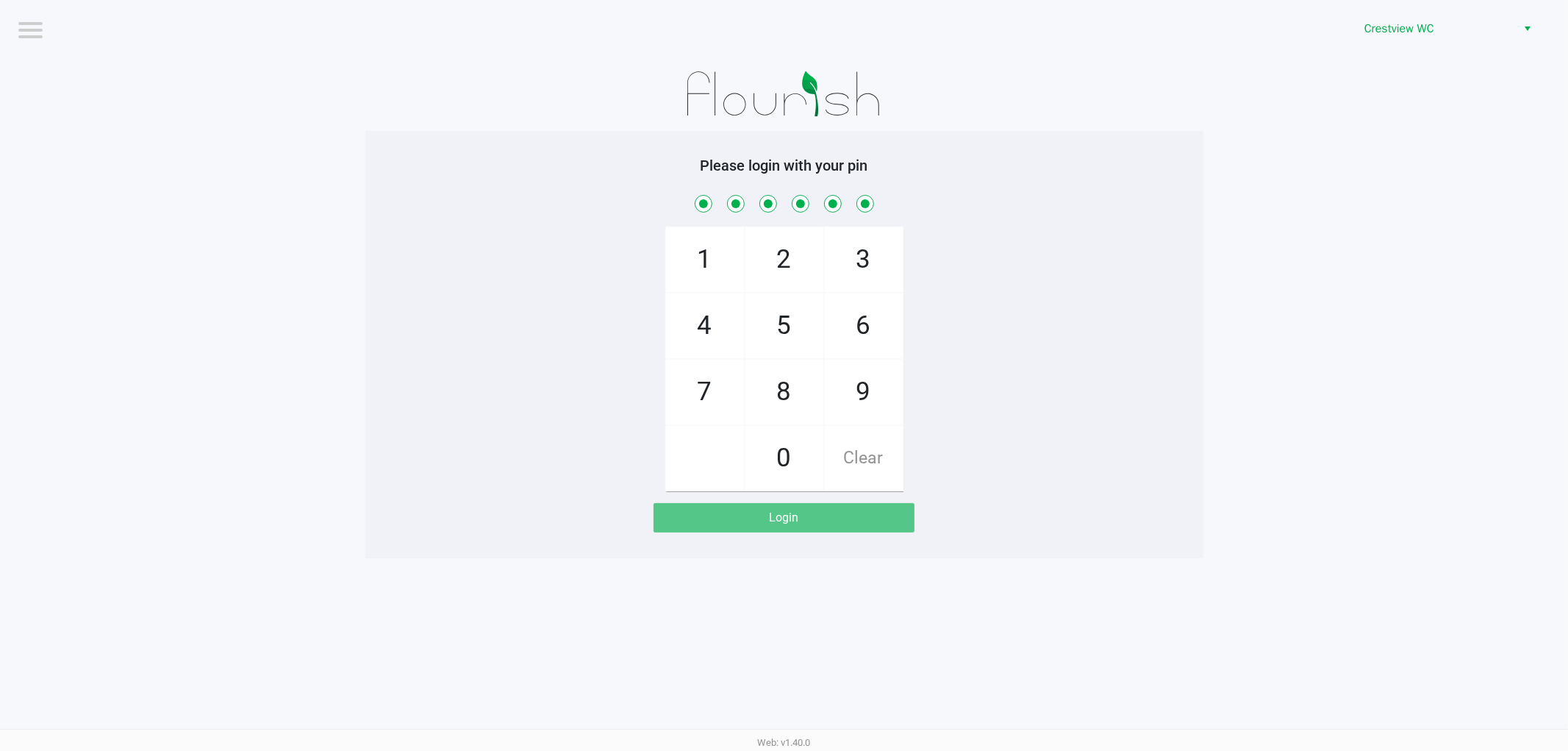 checkbox on "true" 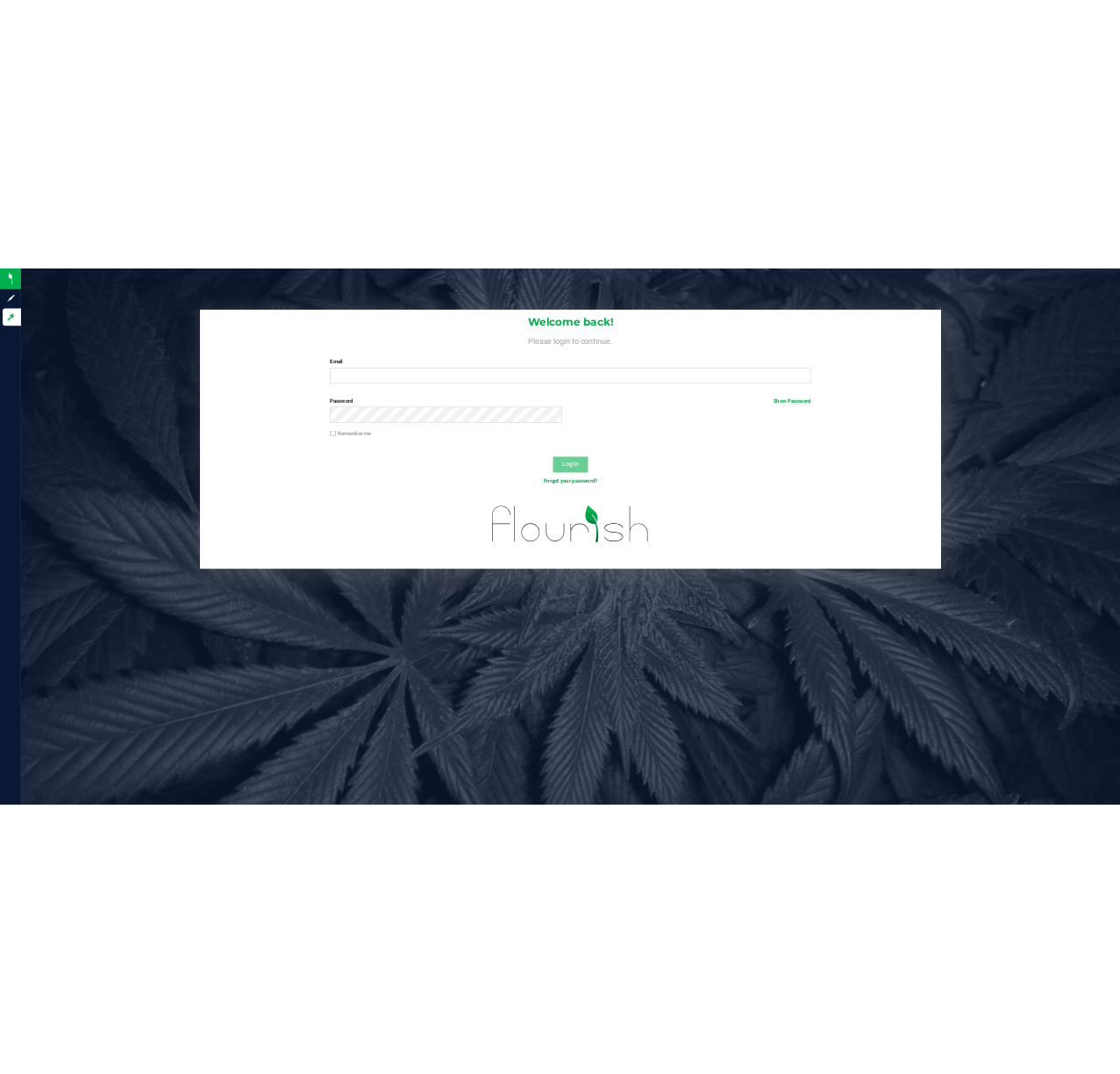scroll, scrollTop: 0, scrollLeft: 0, axis: both 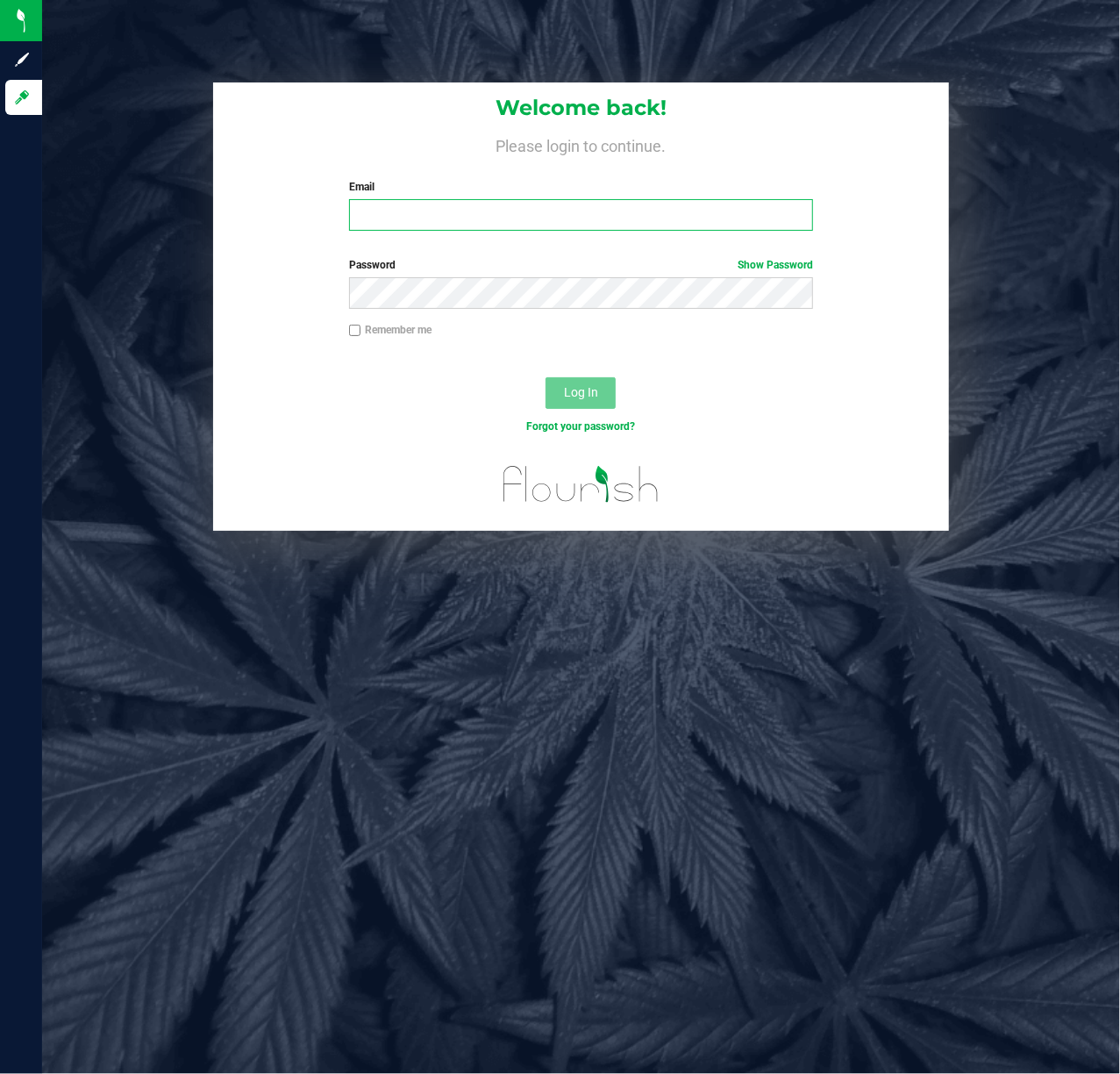 click on "Email" at bounding box center [581, 215] 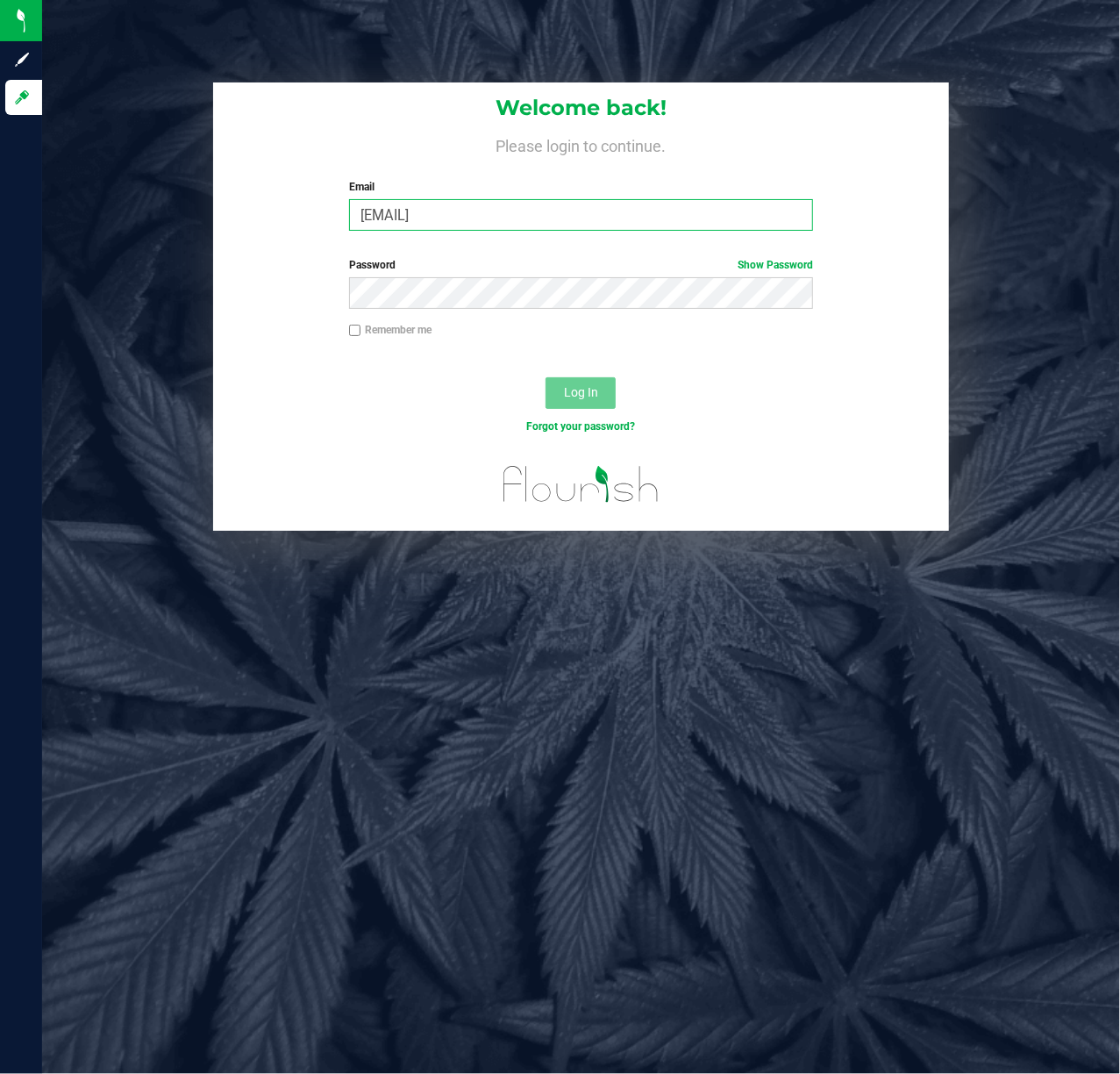 type on "[EMAIL]" 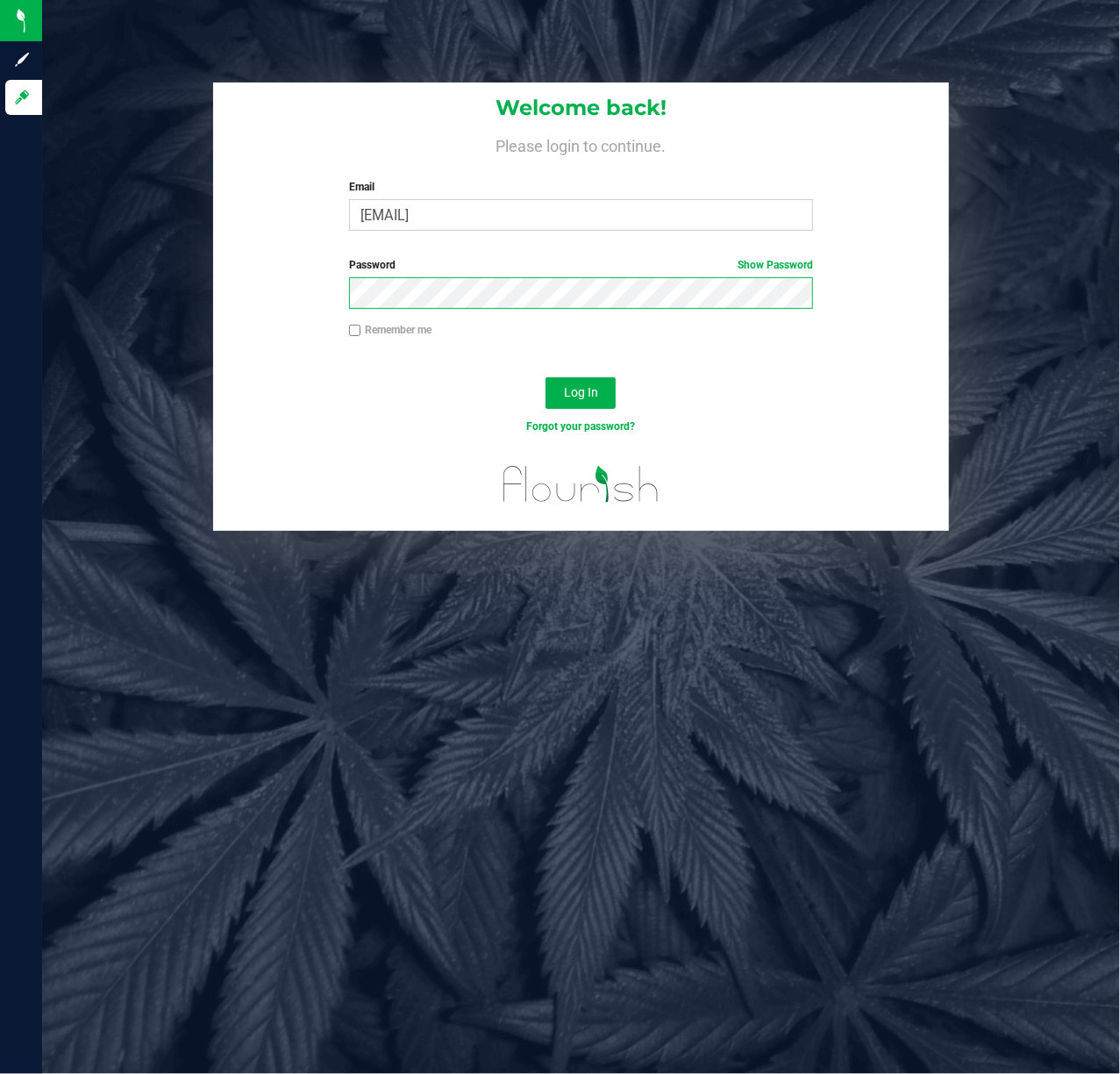 click on "Log In" at bounding box center [581, 393] 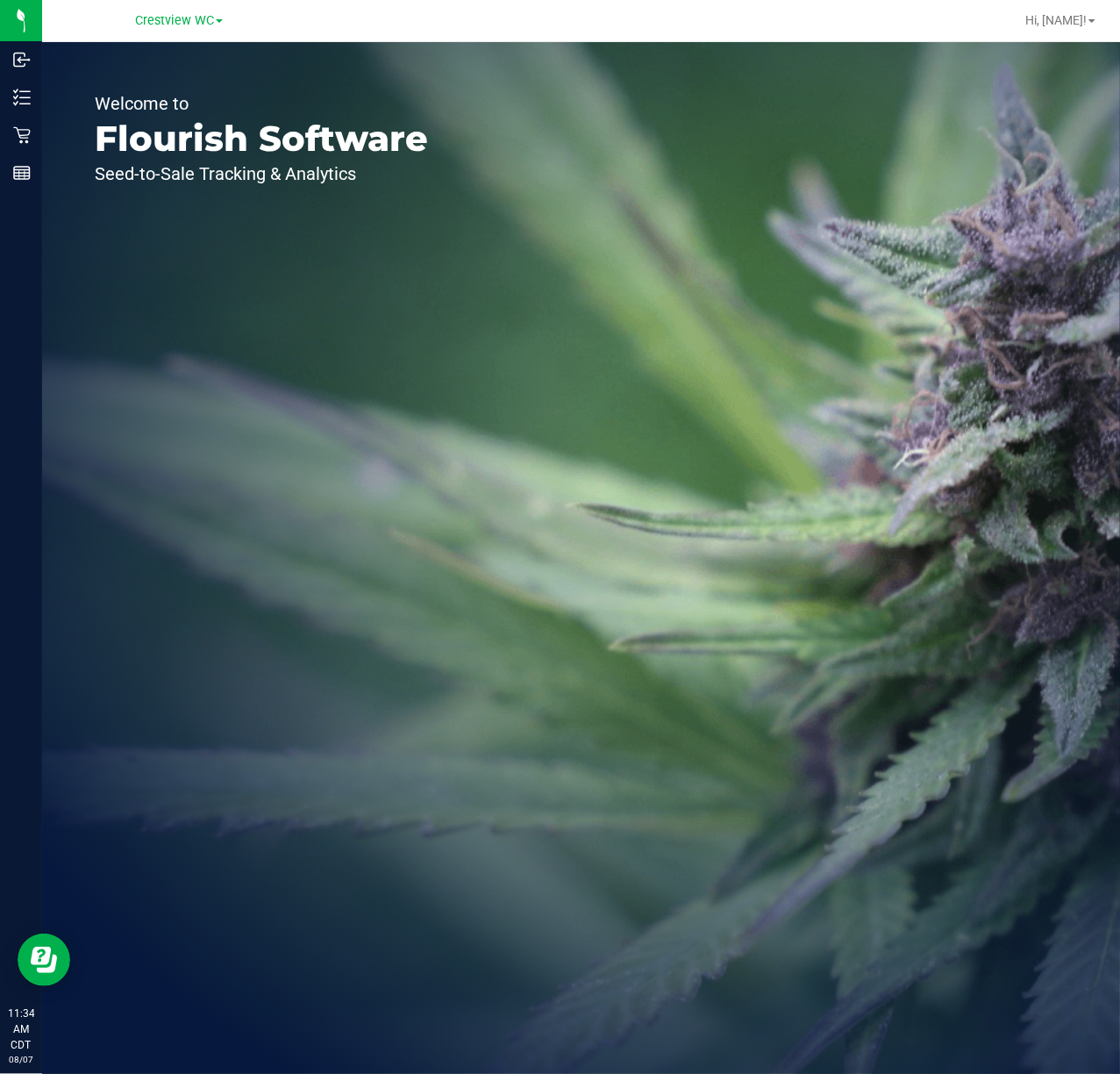 scroll, scrollTop: 0, scrollLeft: 0, axis: both 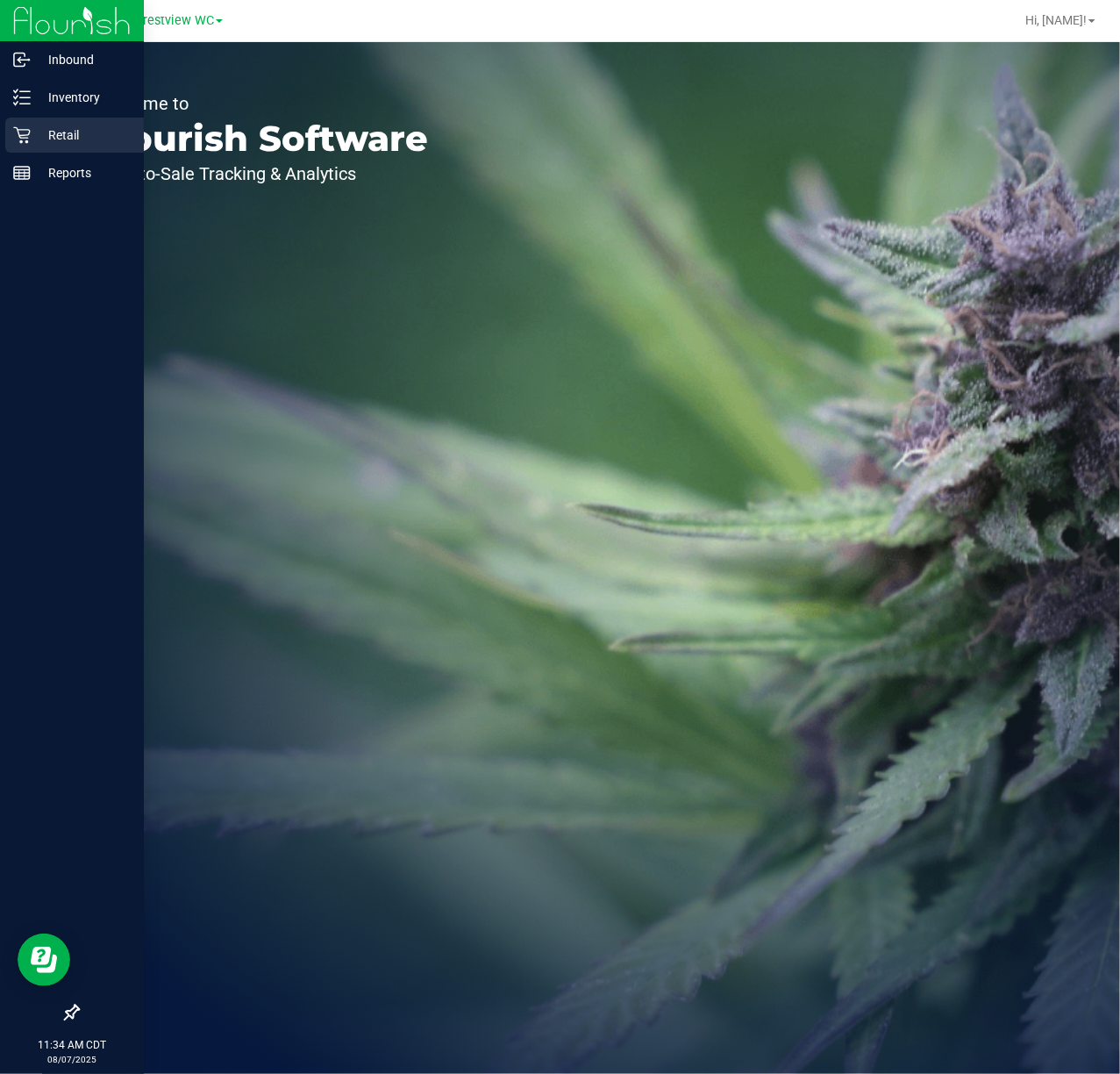 click on "Retail" at bounding box center [75, 135] 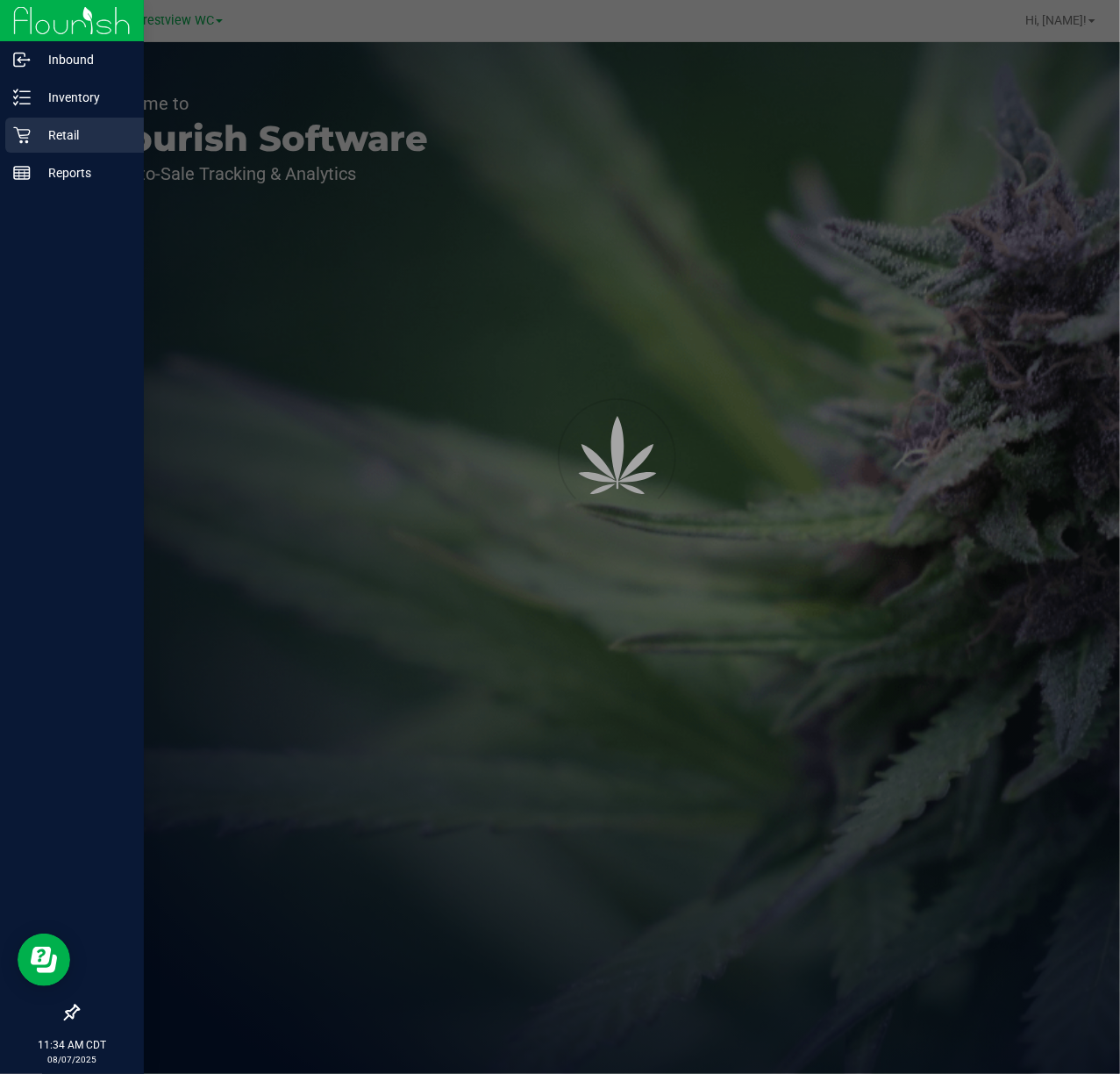 click on "Retail" at bounding box center (75, 135) 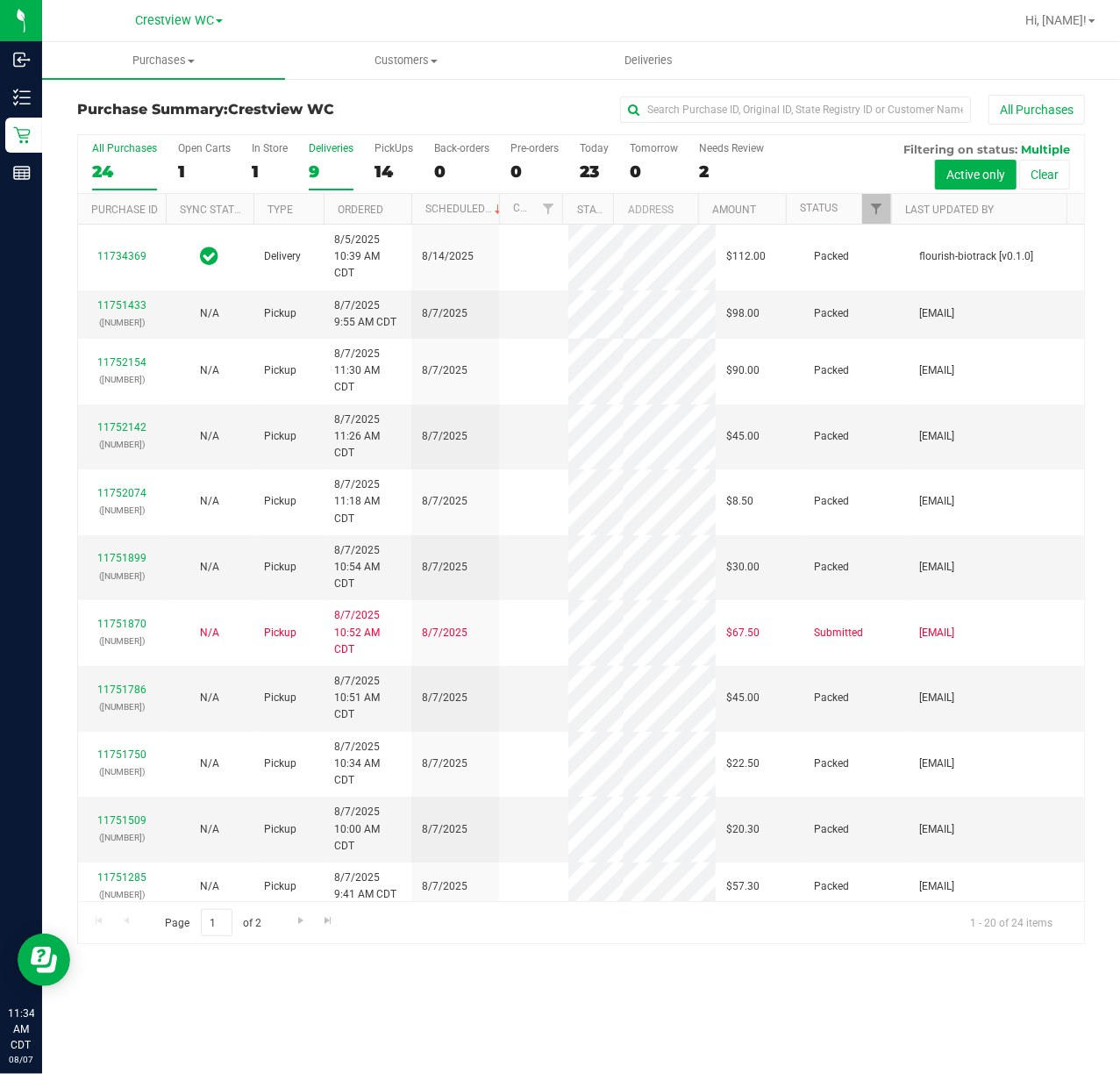 click on "9" at bounding box center (331, 171) 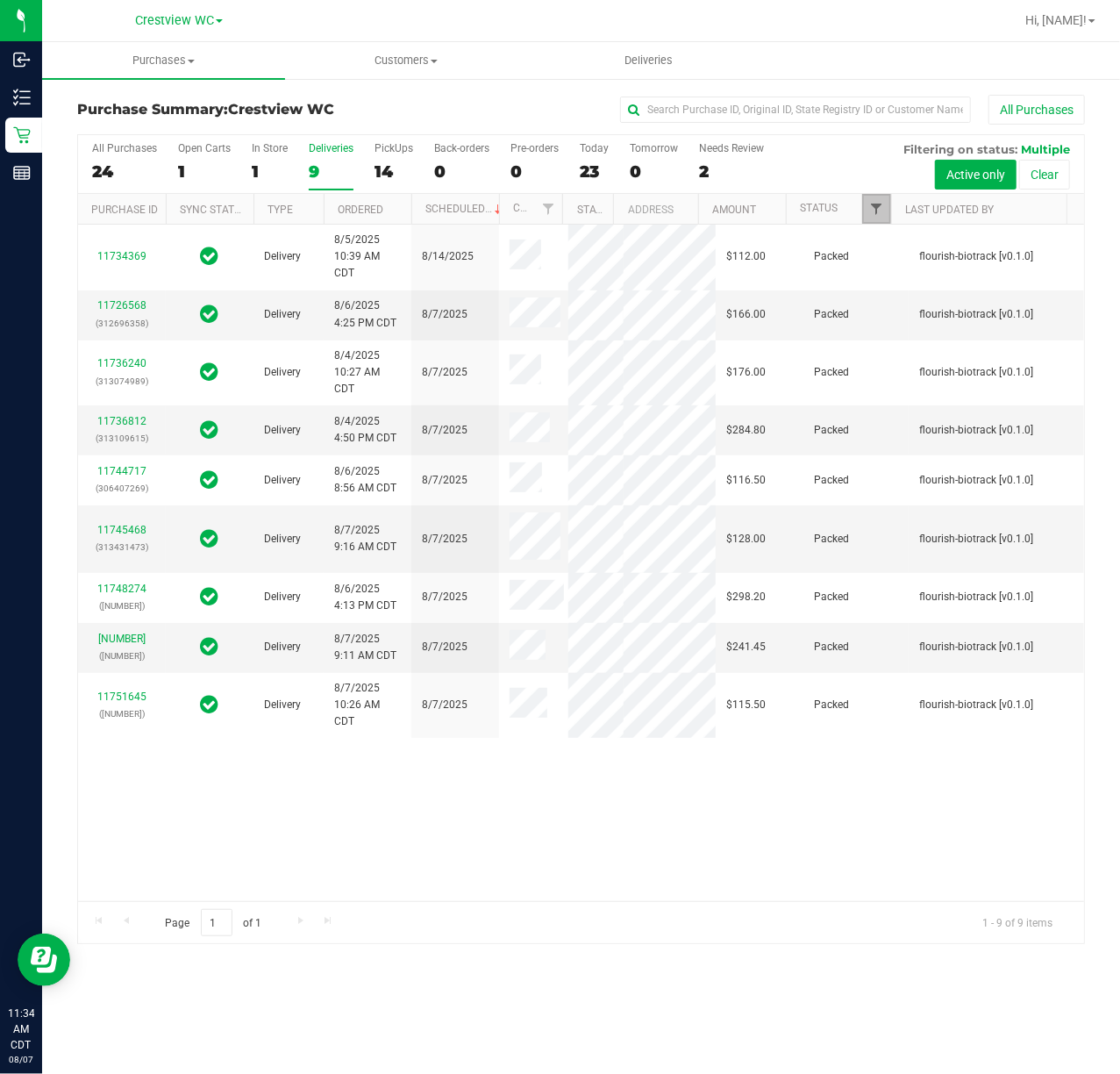 click at bounding box center (876, 209) 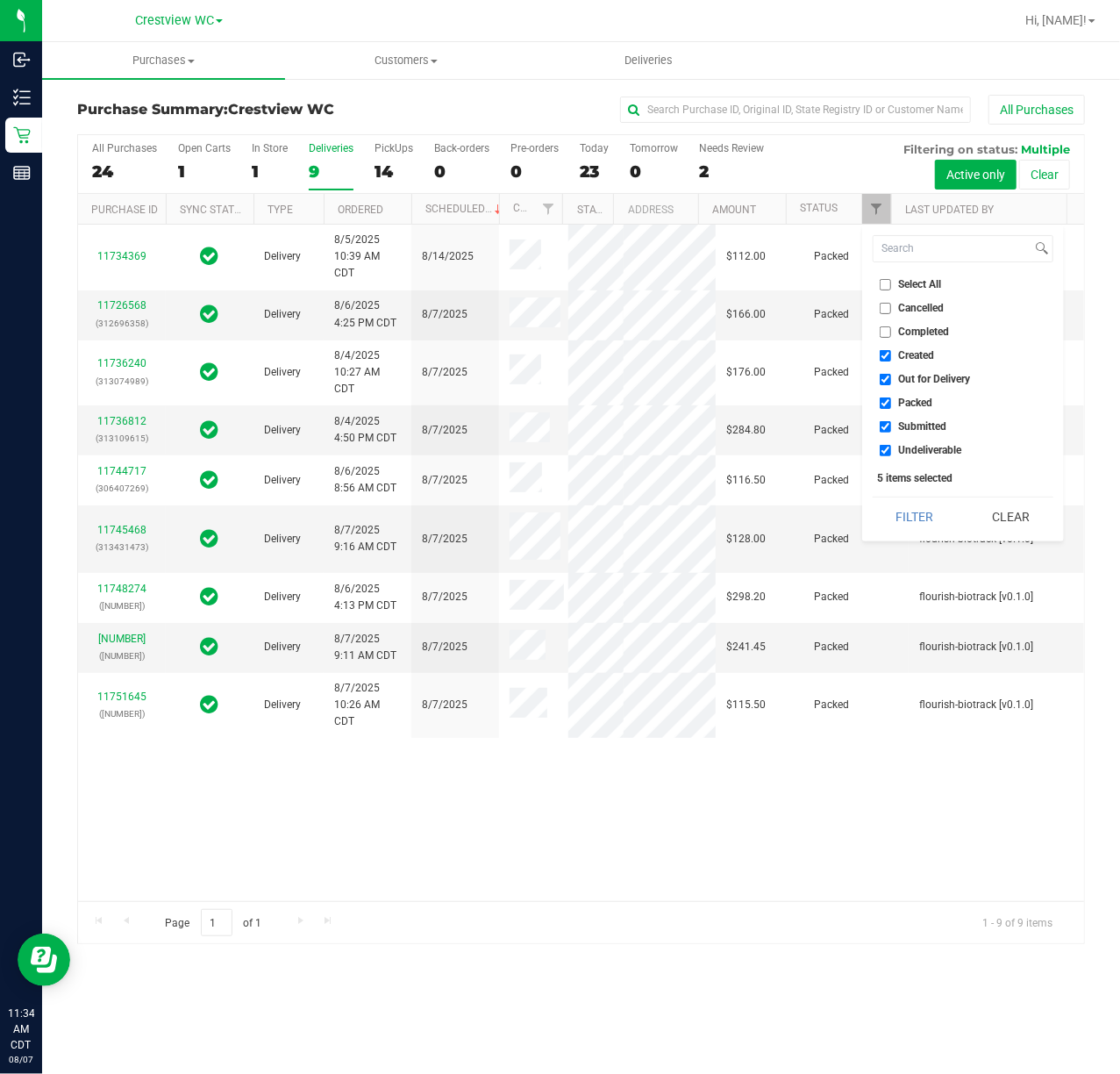 click on "Out for Delivery" at bounding box center (935, 379) 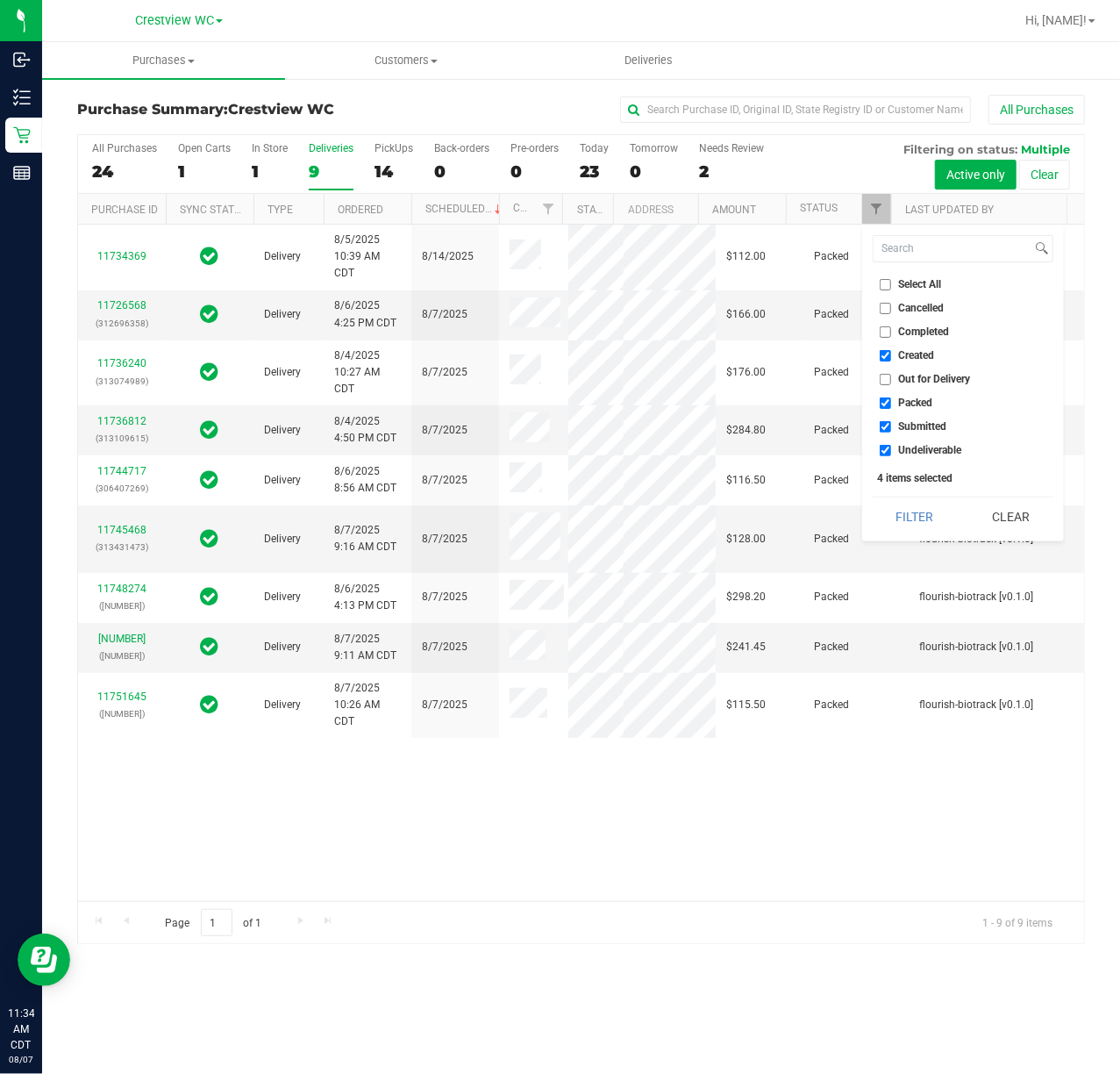 click on "Created" at bounding box center [917, 355] 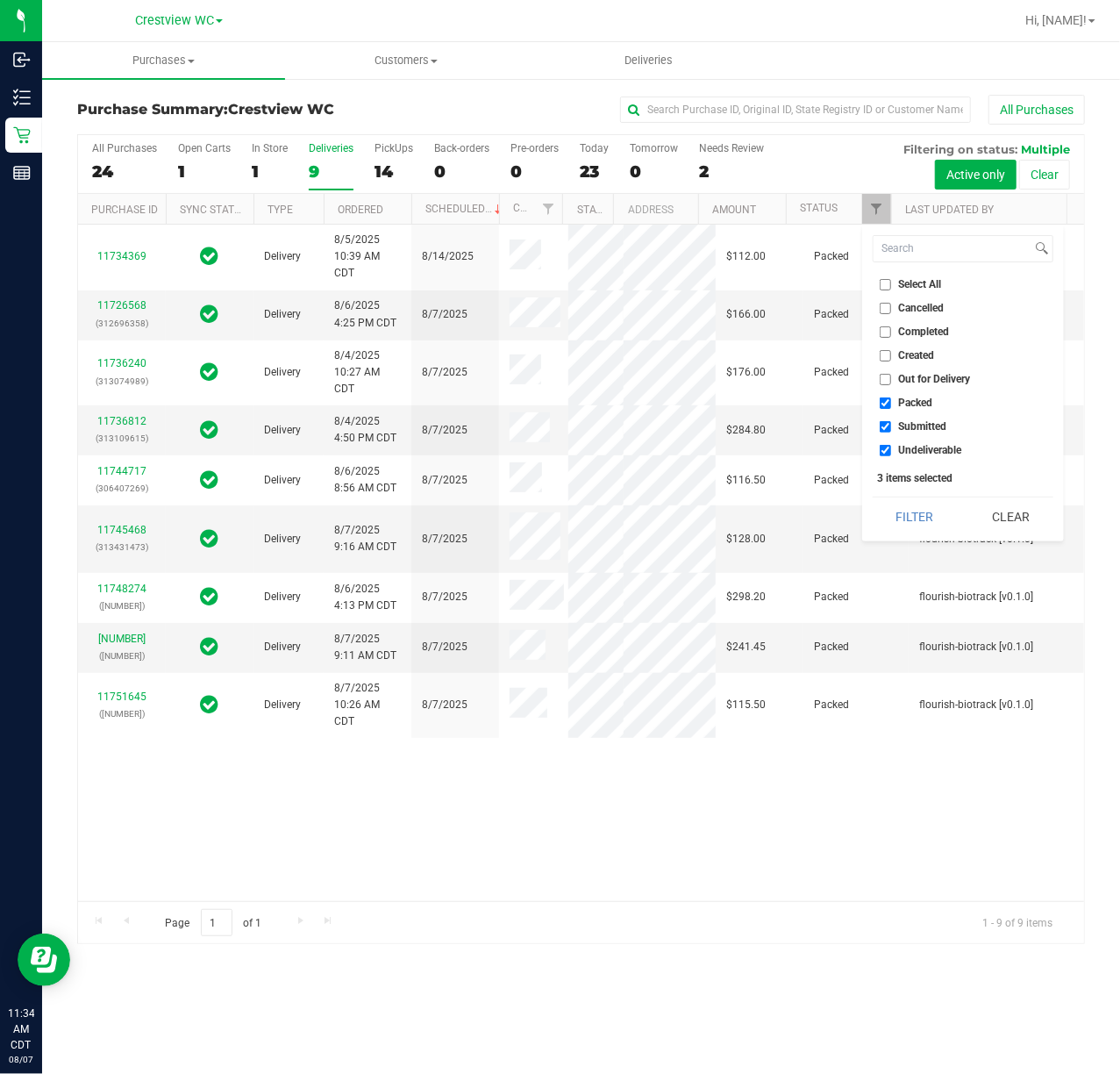 click on "Packed" at bounding box center (916, 403) 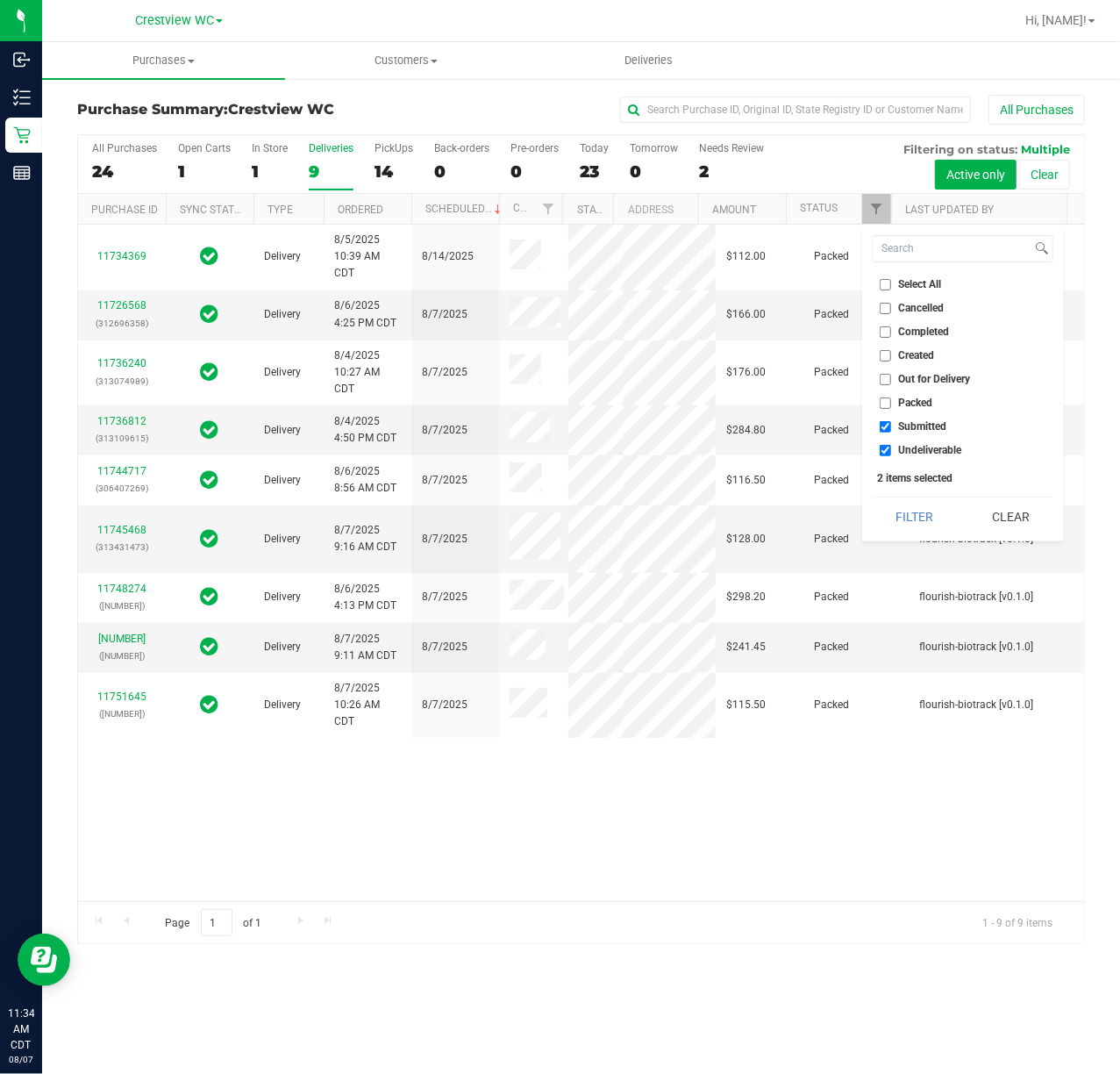 click on "Packed" at bounding box center [916, 403] 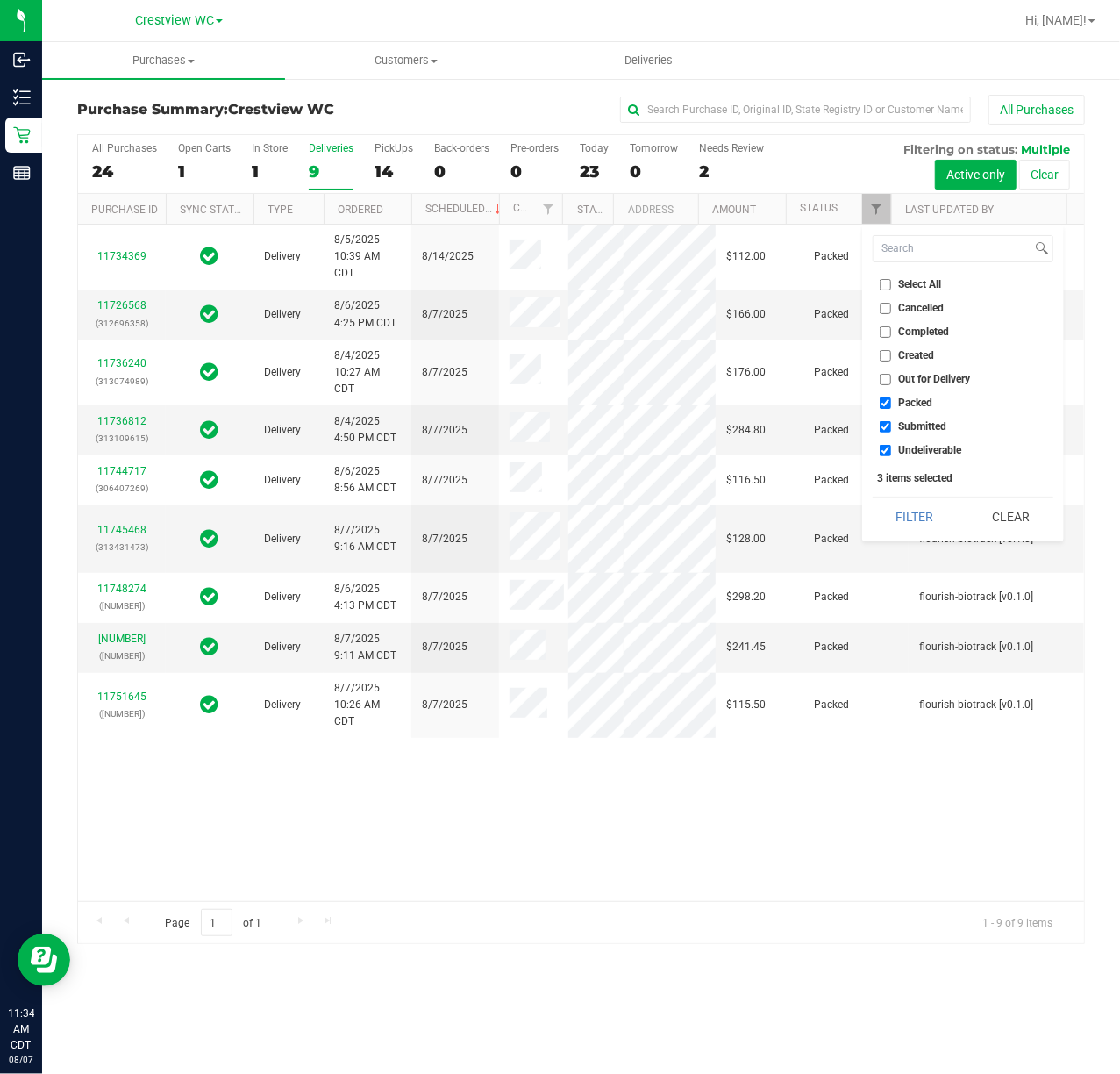click on "Submitted" at bounding box center [923, 426] 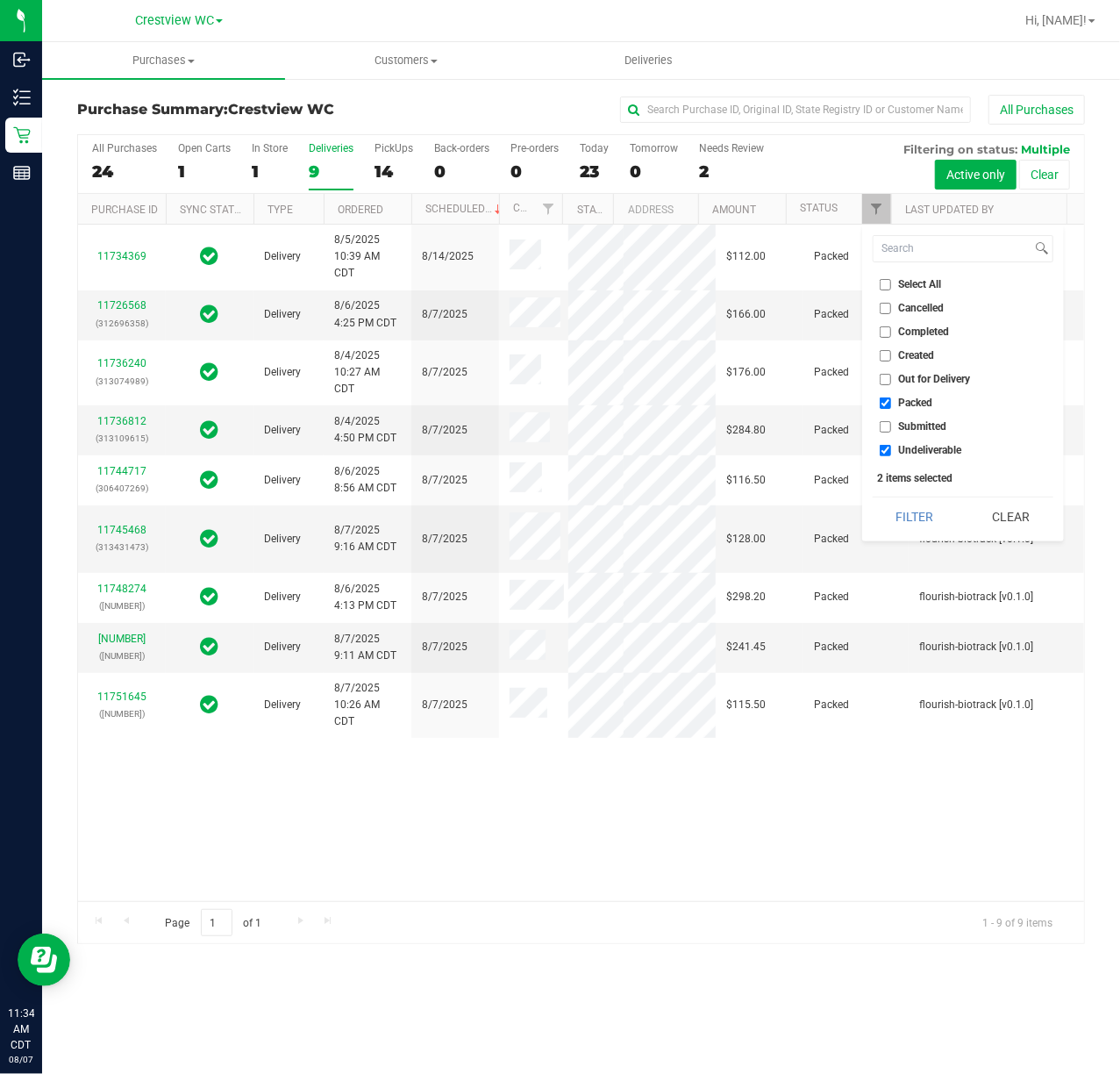 click on "Submitted" at bounding box center [923, 426] 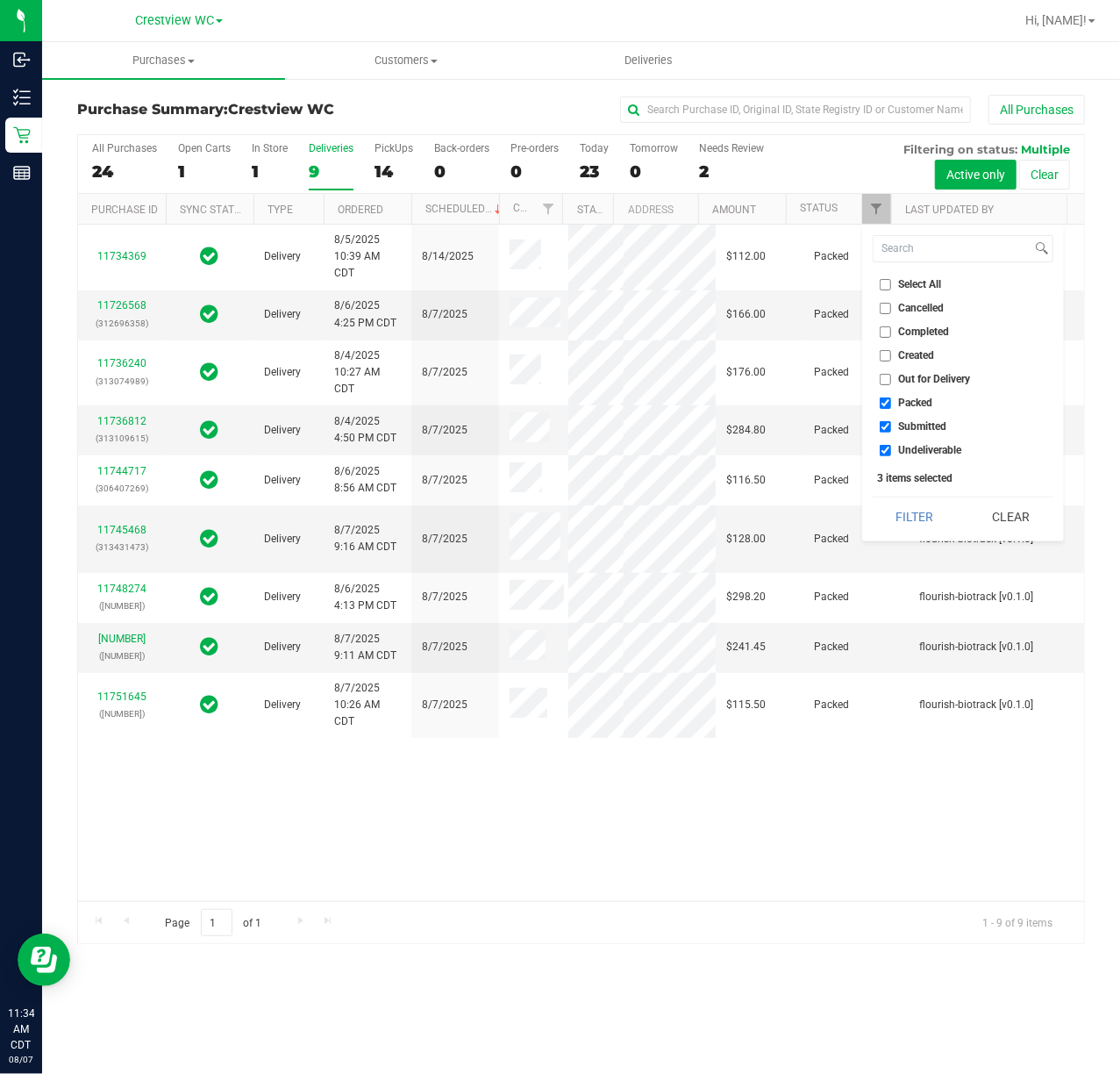 click on "Undeliverable" at bounding box center [931, 450] 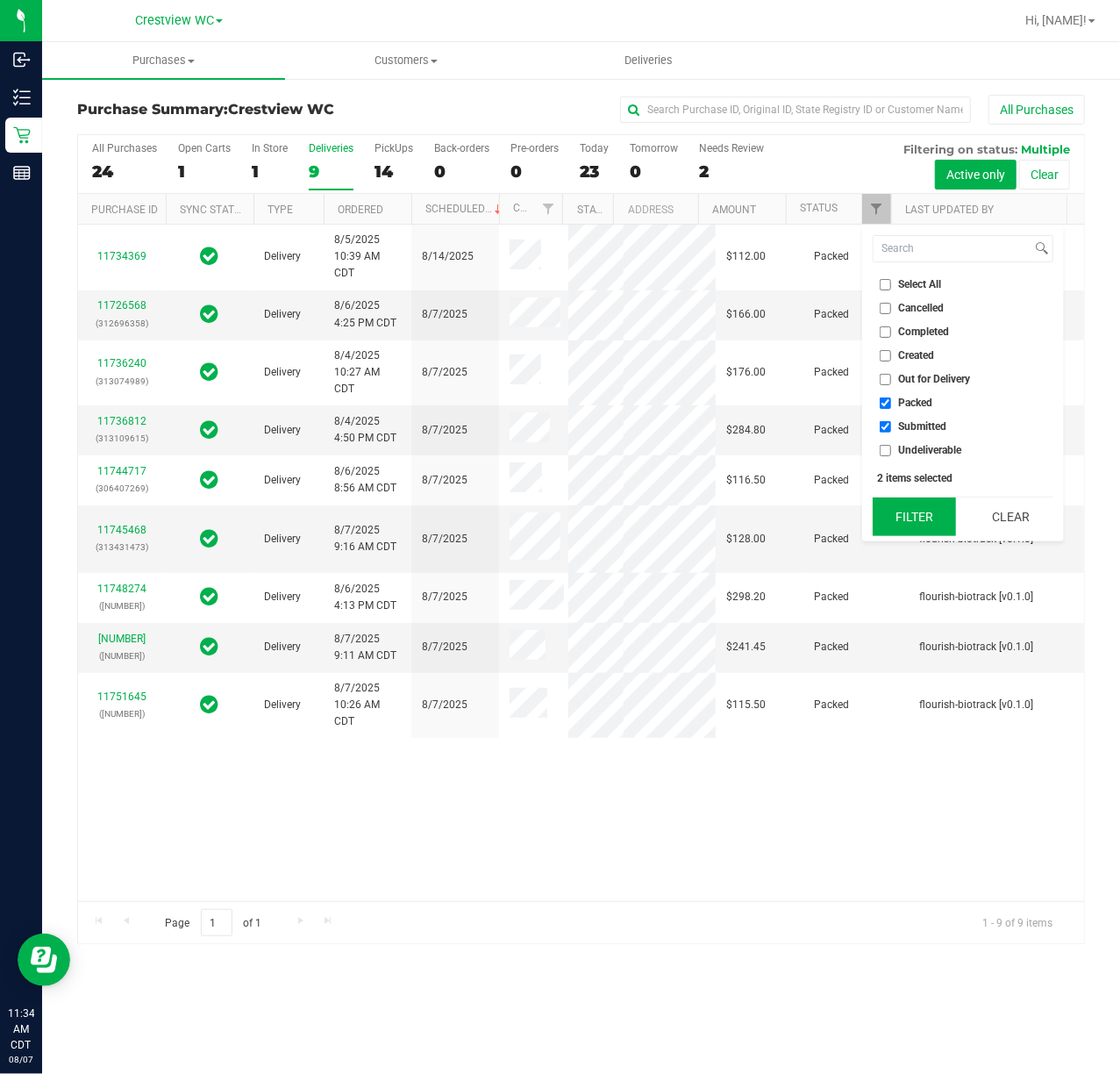 click on "Filter" at bounding box center [915, 517] 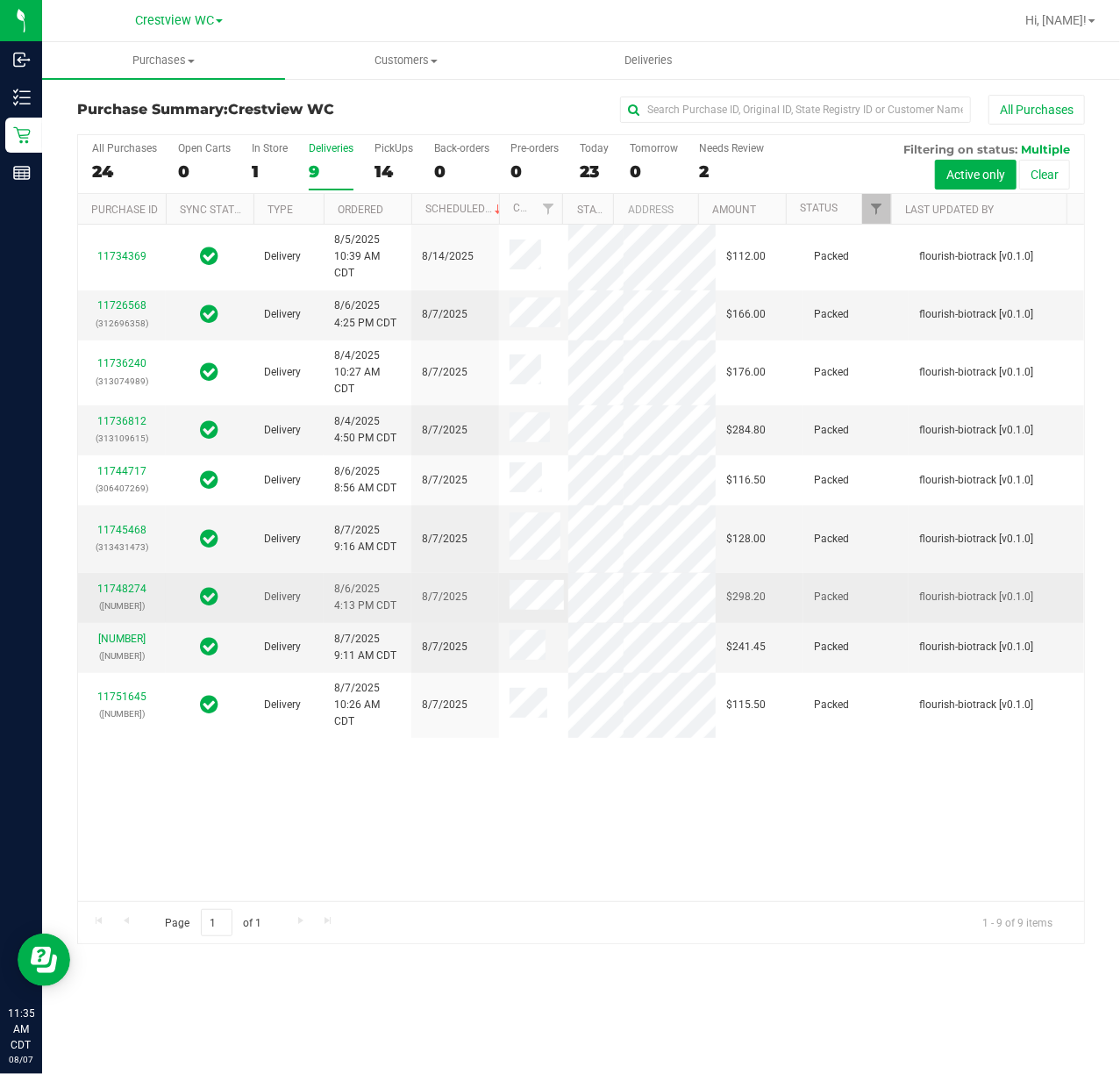 scroll, scrollTop: 201, scrollLeft: 0, axis: vertical 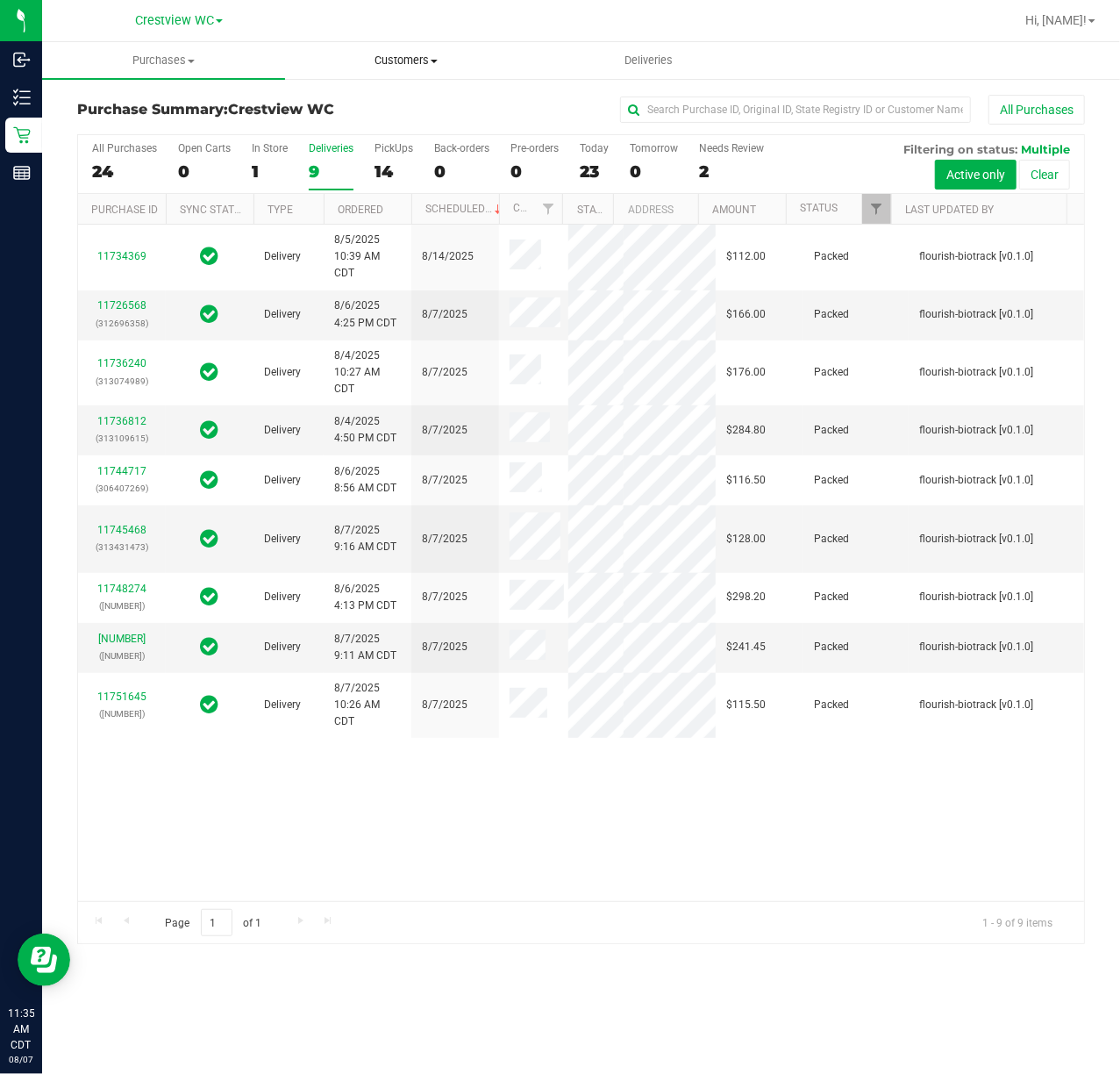 click on "Customers" at bounding box center (406, 61) 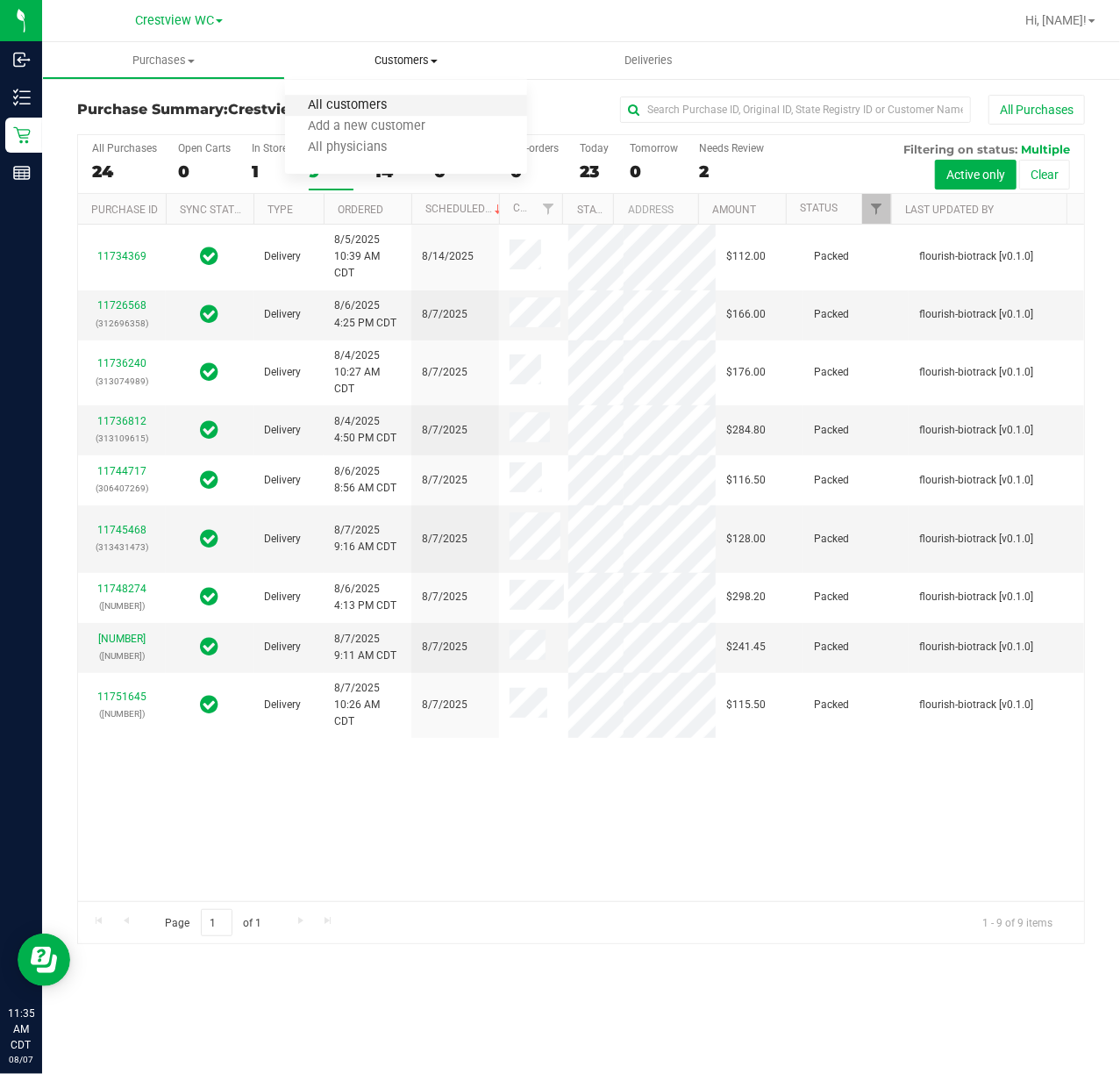 click on "All customers" at bounding box center (348, 105) 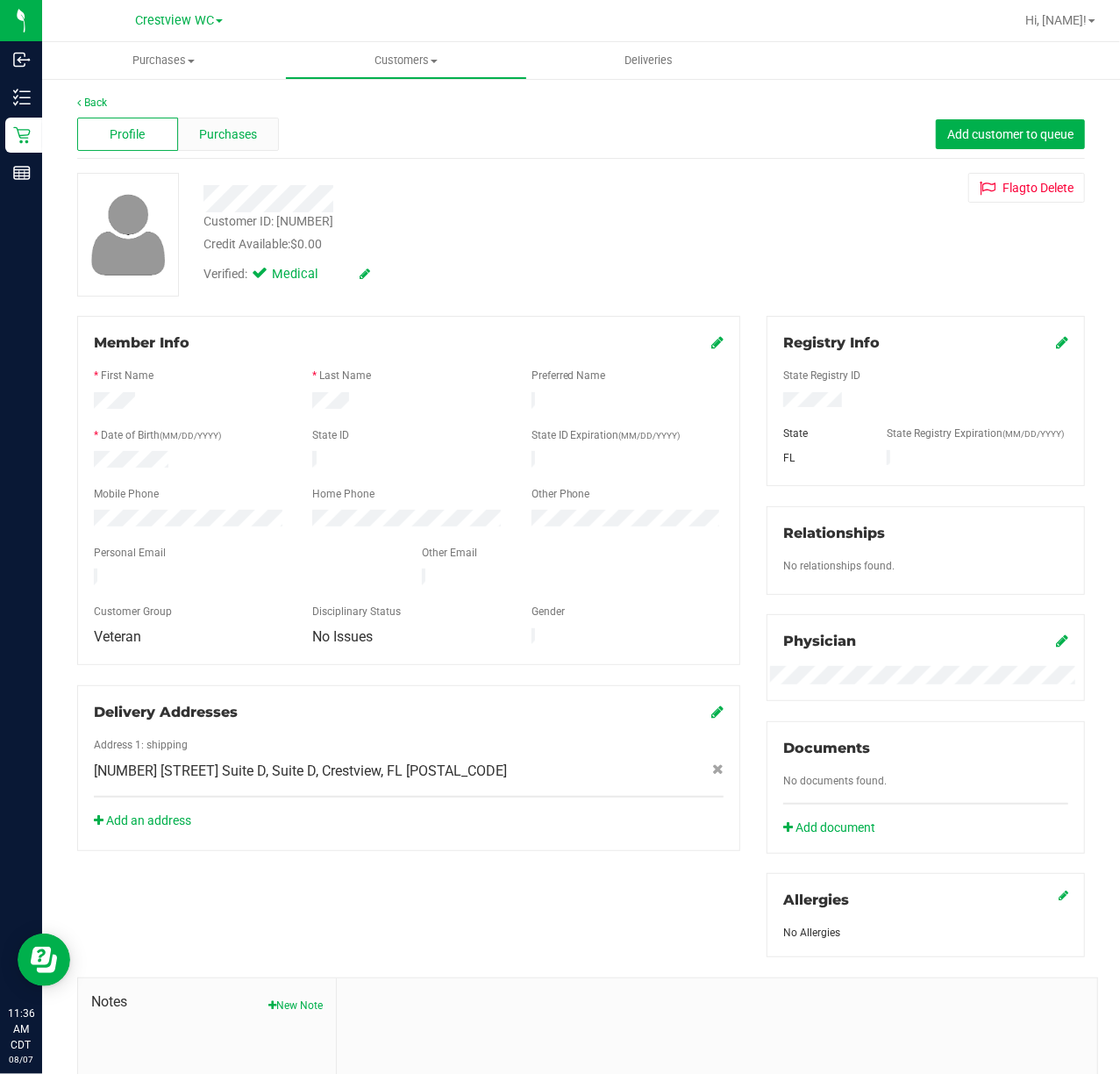 click on "Purchases" at bounding box center (228, 134) 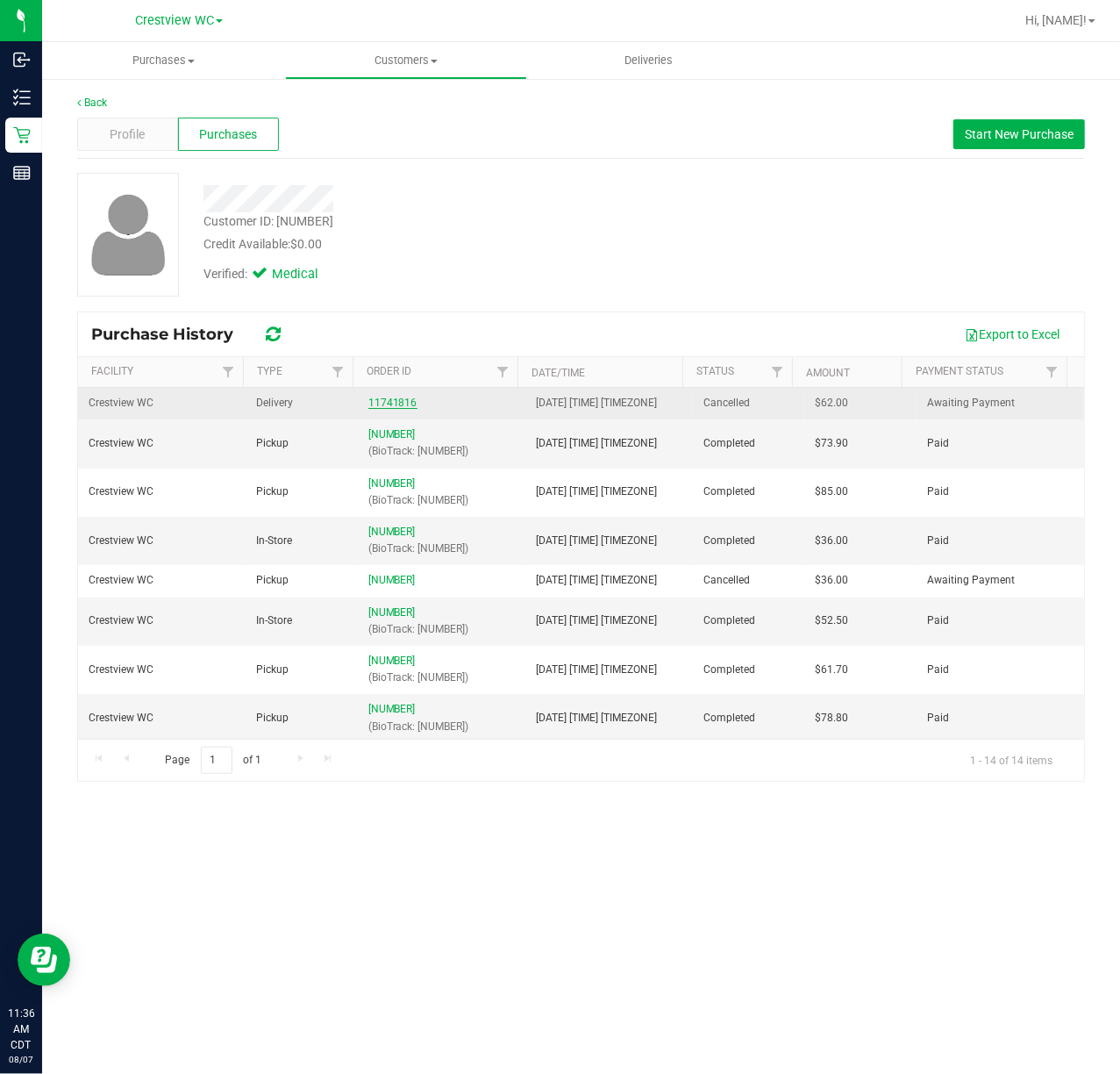 click on "11741816" at bounding box center (393, 403) 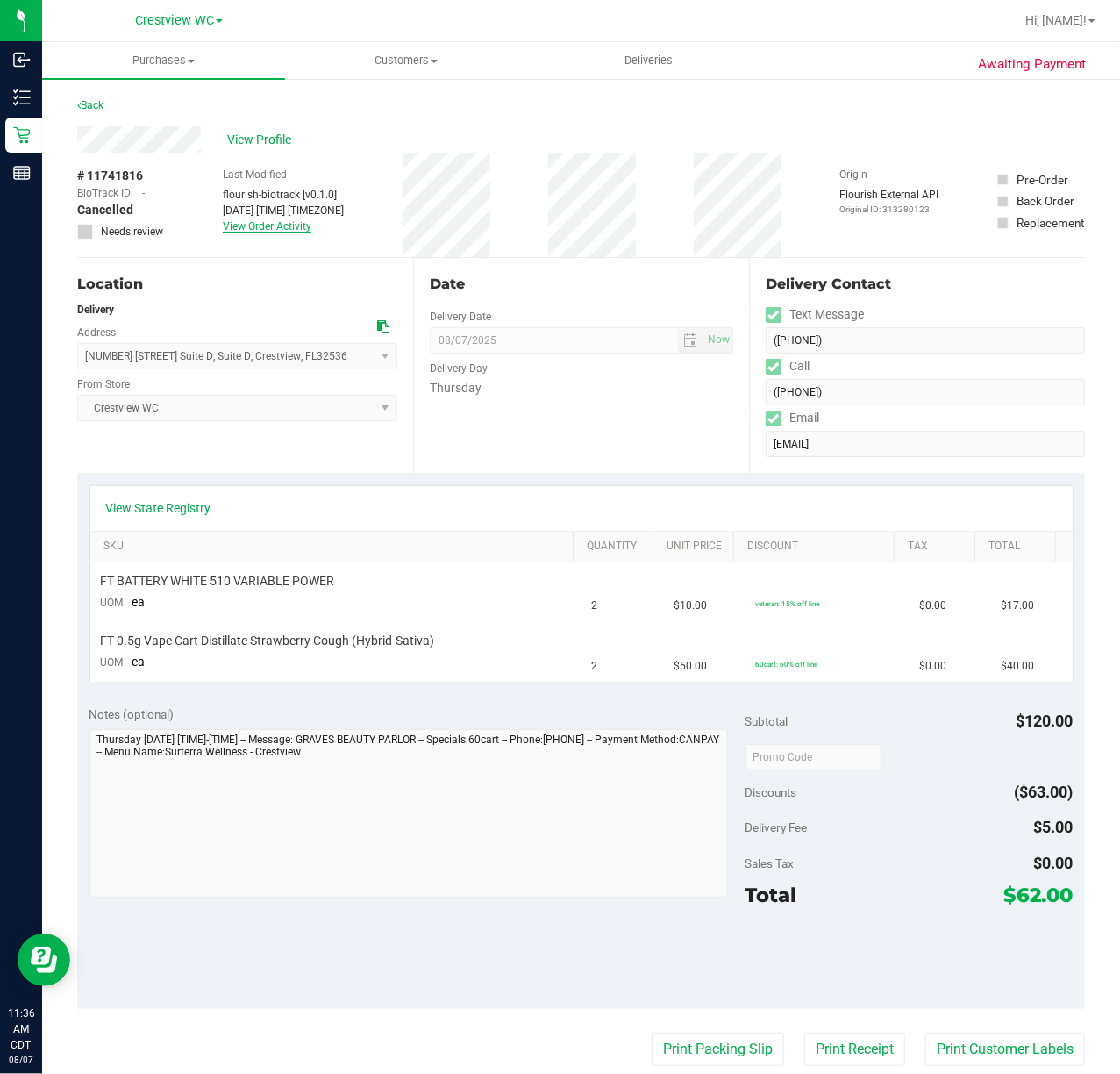 click on "View Order Activity" at bounding box center [267, 226] 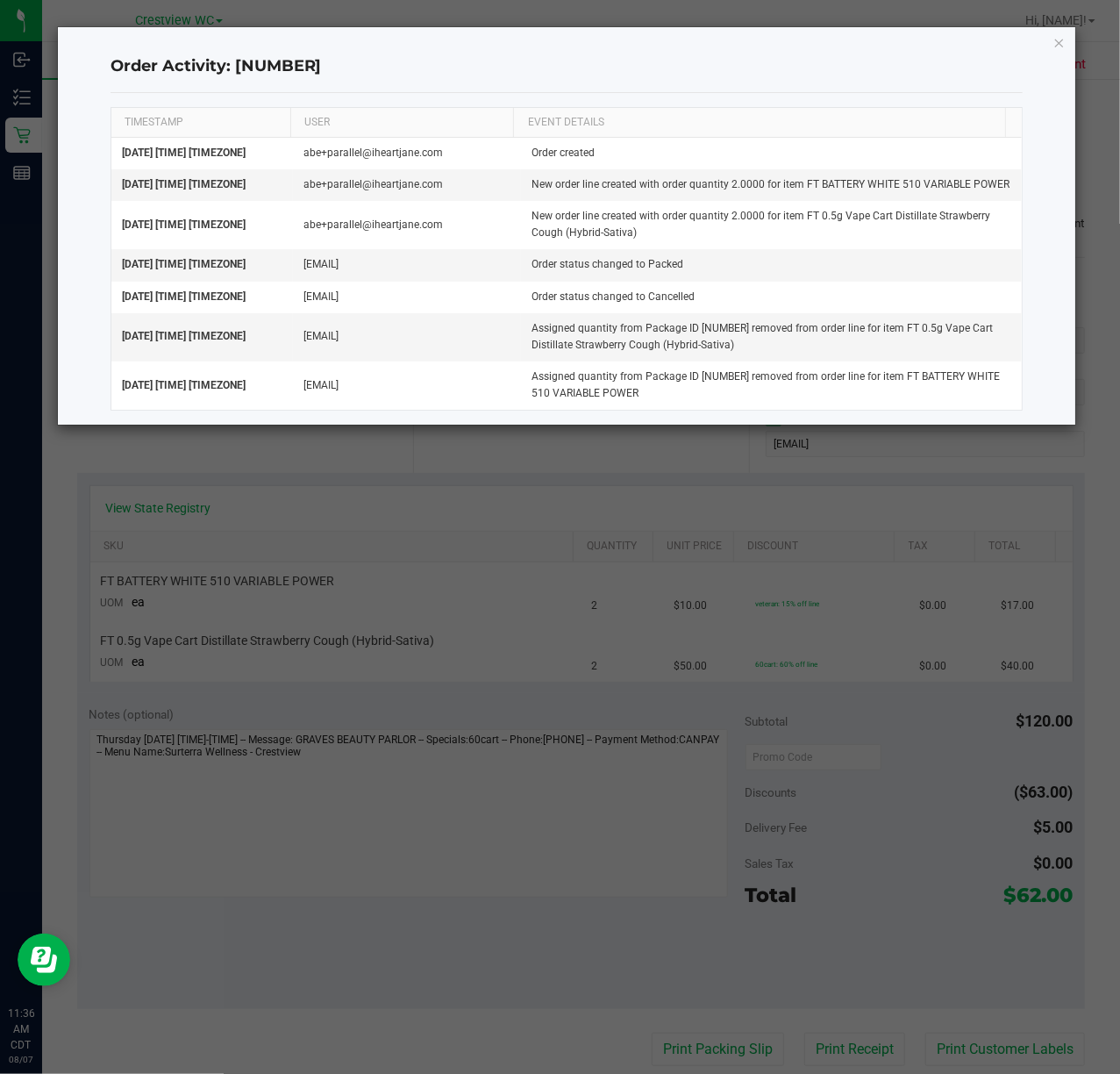 click 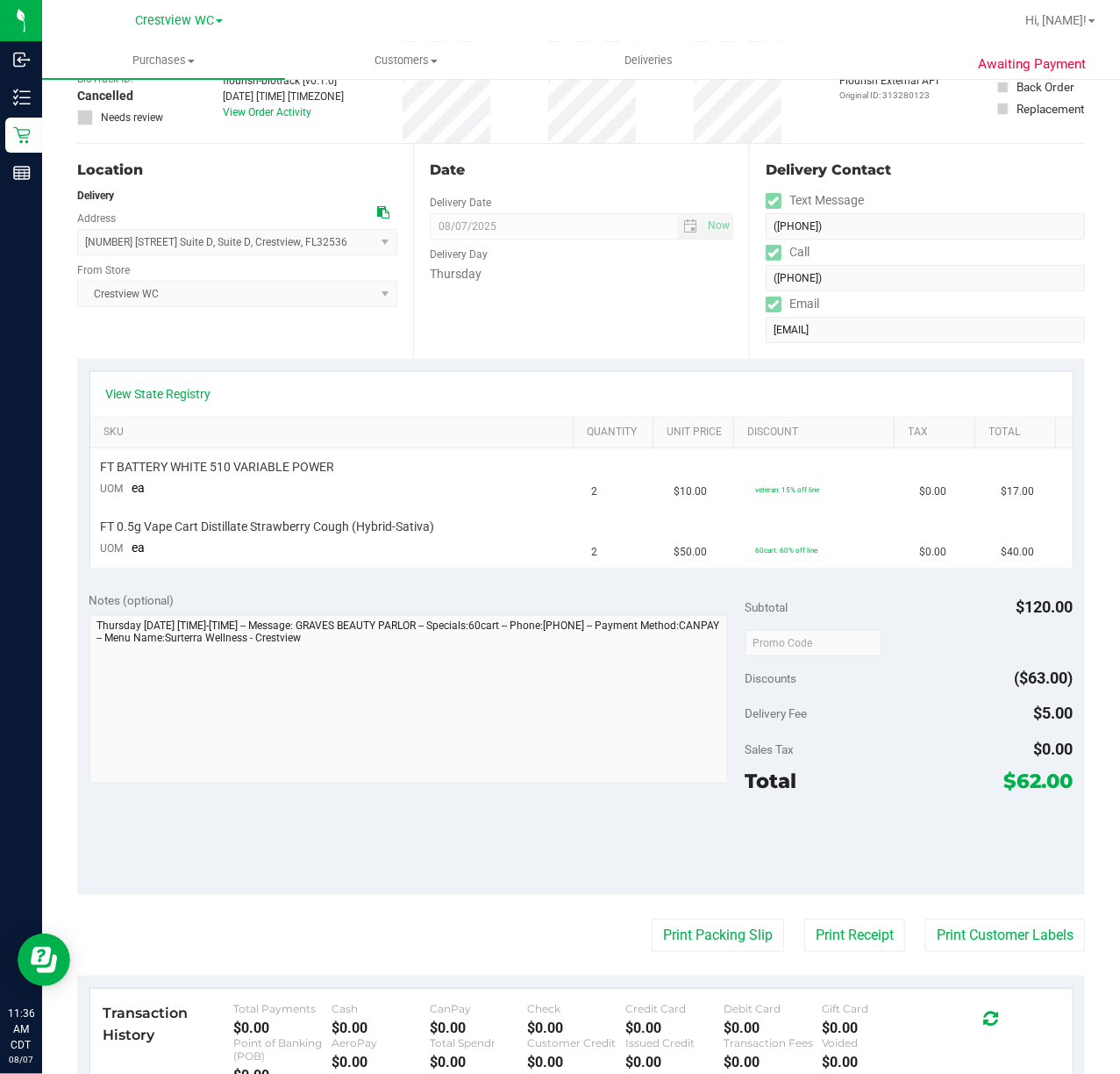 scroll, scrollTop: 0, scrollLeft: 0, axis: both 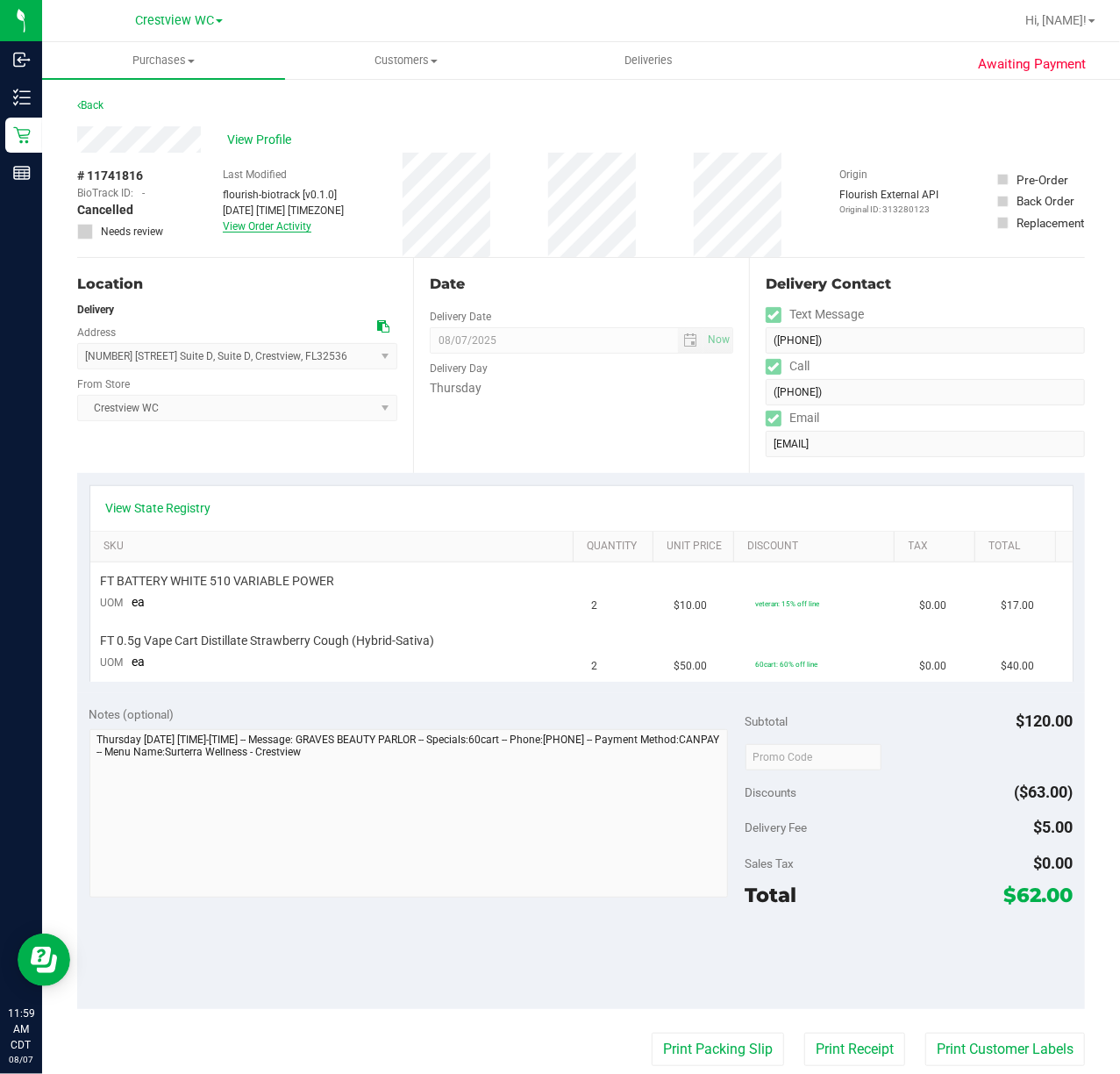 click on "View Order Activity" at bounding box center (267, 226) 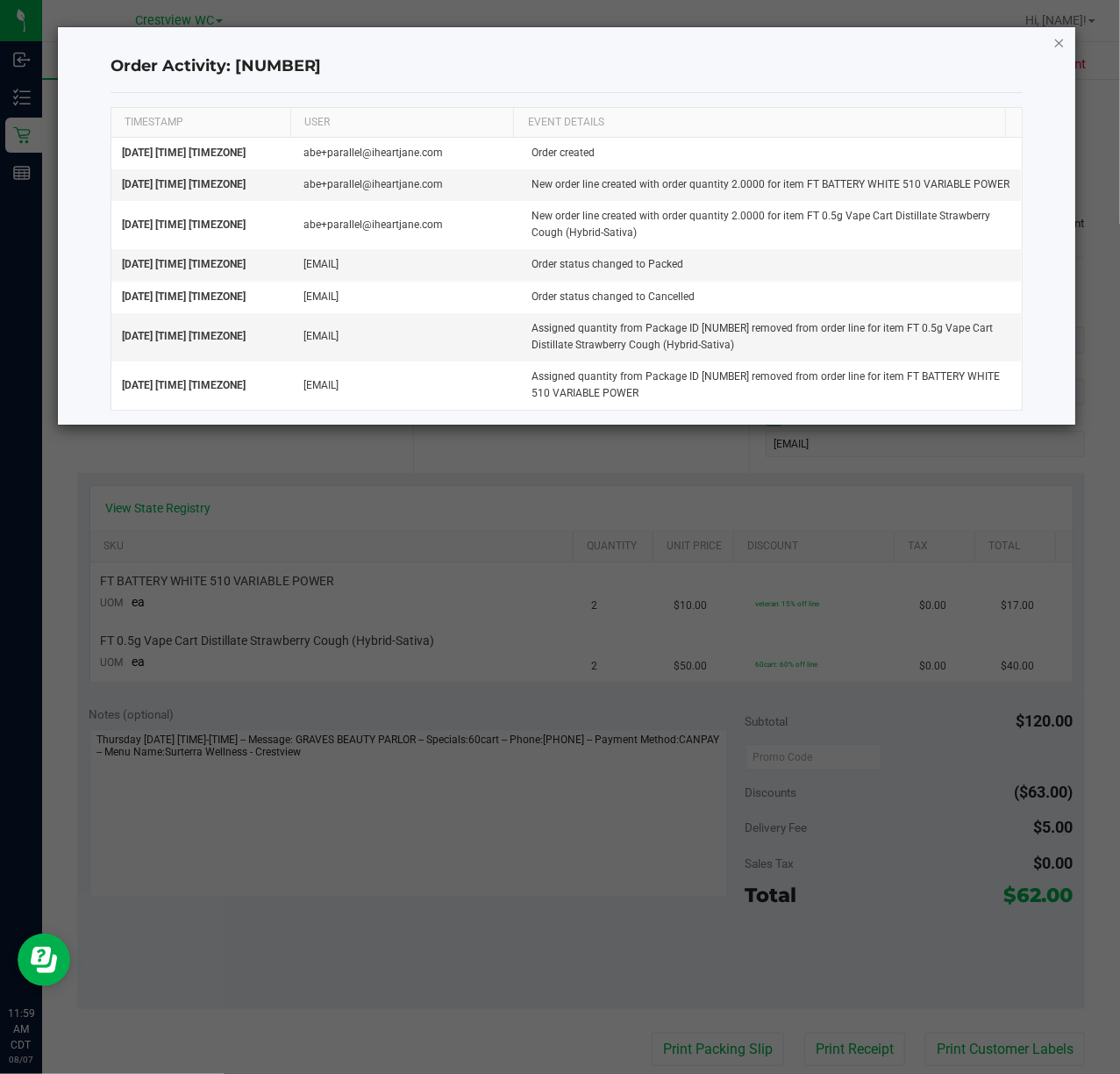 click 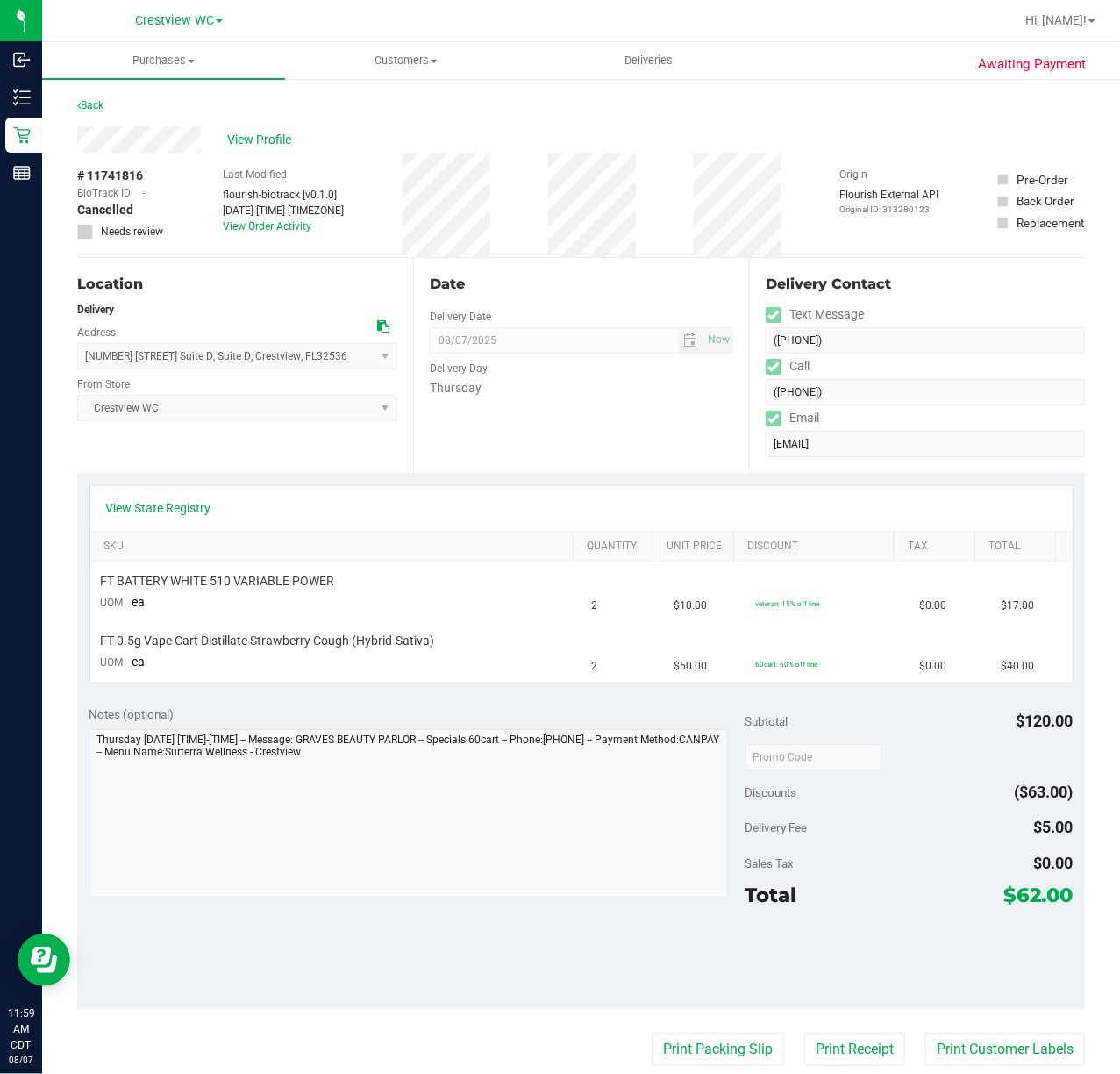 click on "Back" at bounding box center [90, 105] 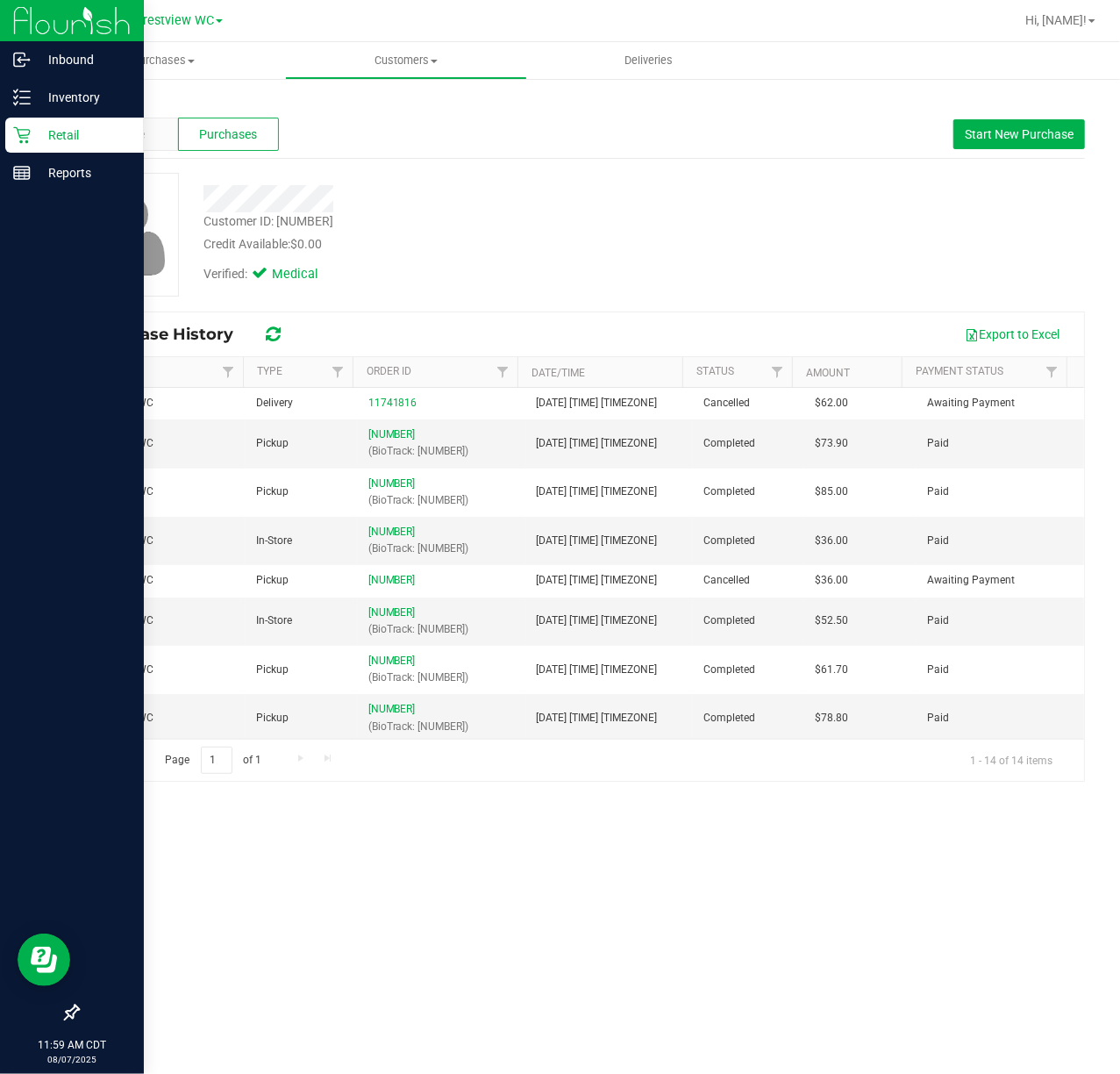 click on "Retail" at bounding box center [83, 135] 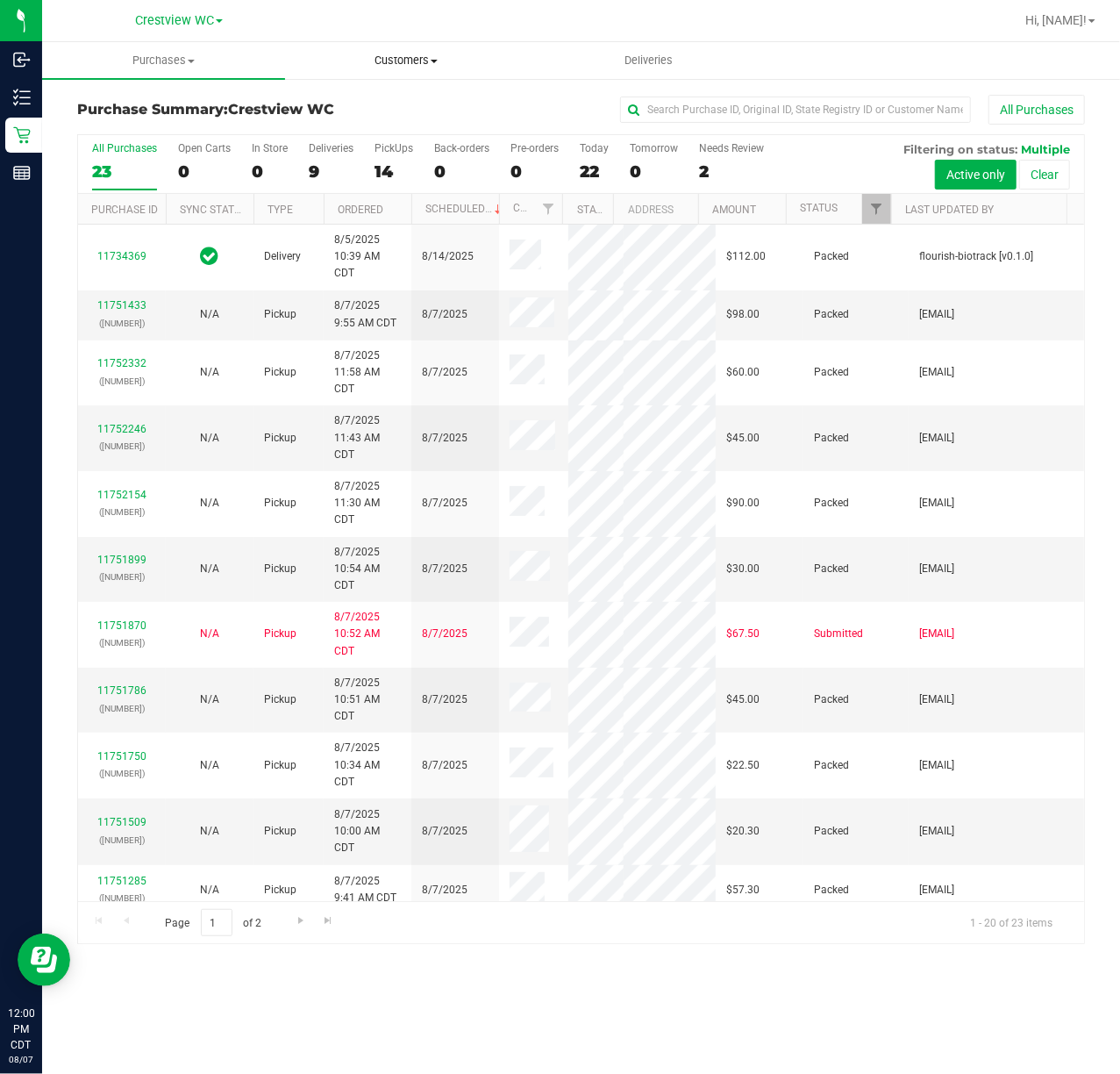 click on "Customers" at bounding box center (406, 61) 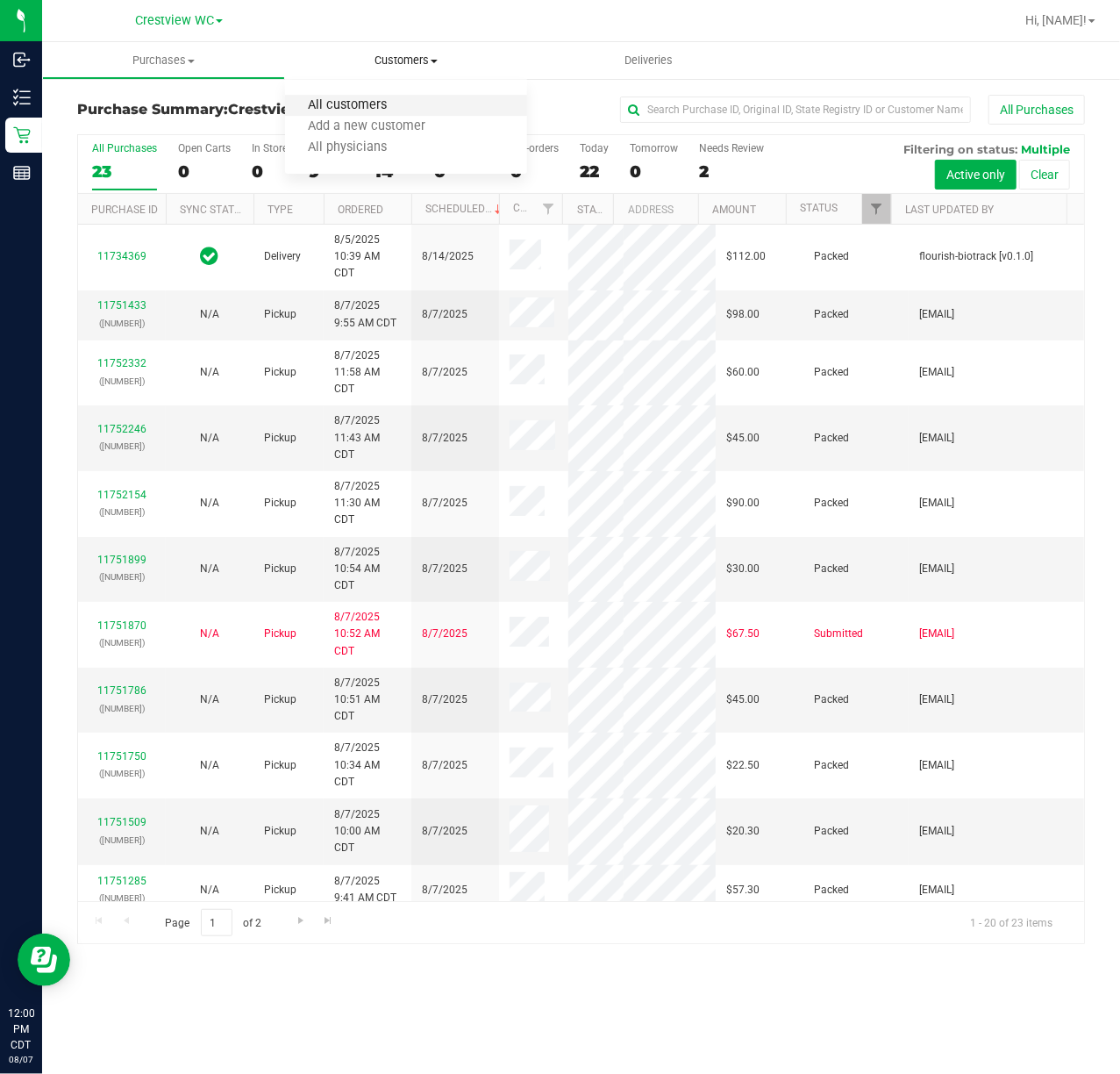 click on "All customers" at bounding box center (348, 105) 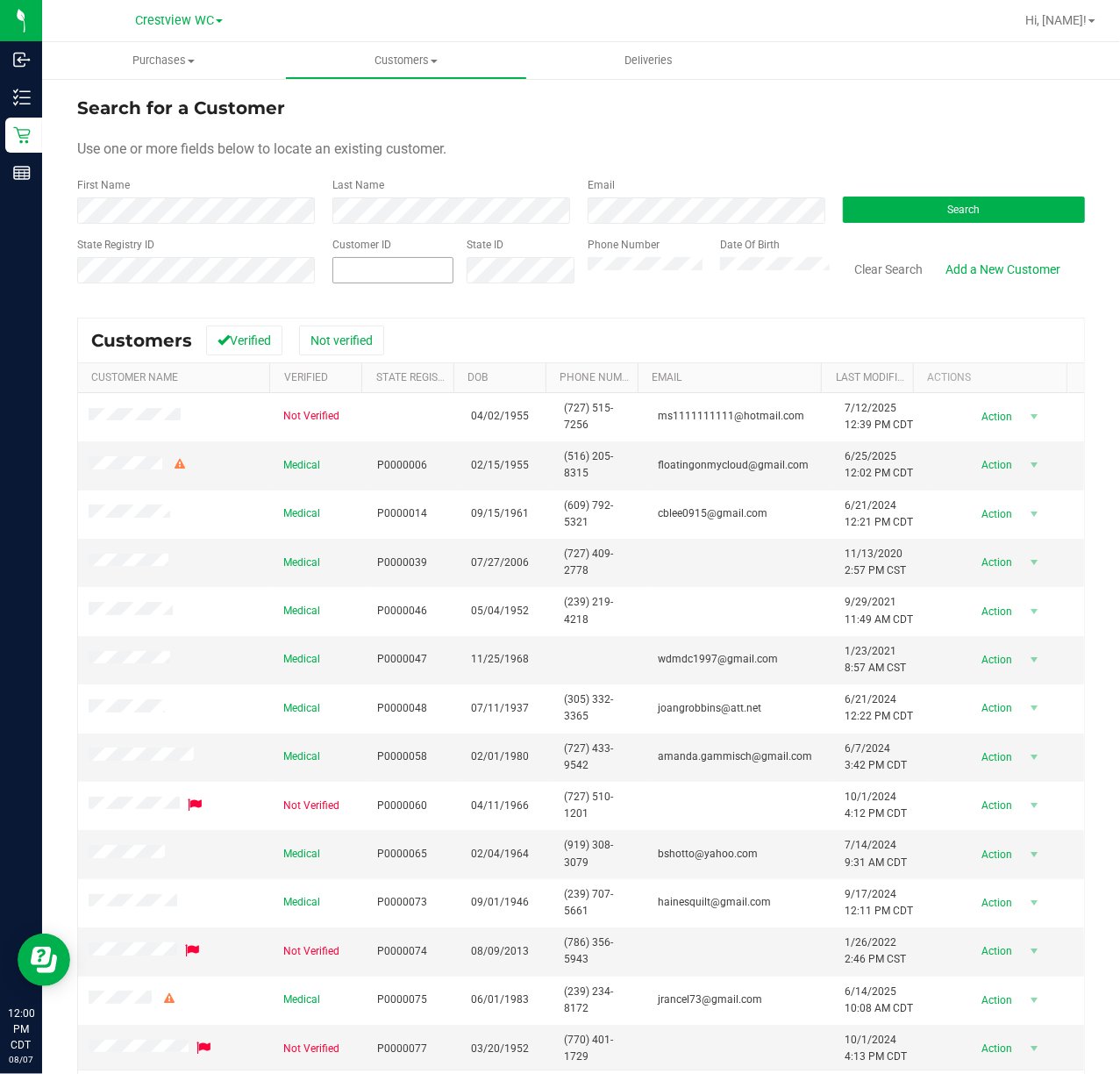 drag, startPoint x: 155, startPoint y: 249, endPoint x: 362, endPoint y: 264, distance: 207.5428 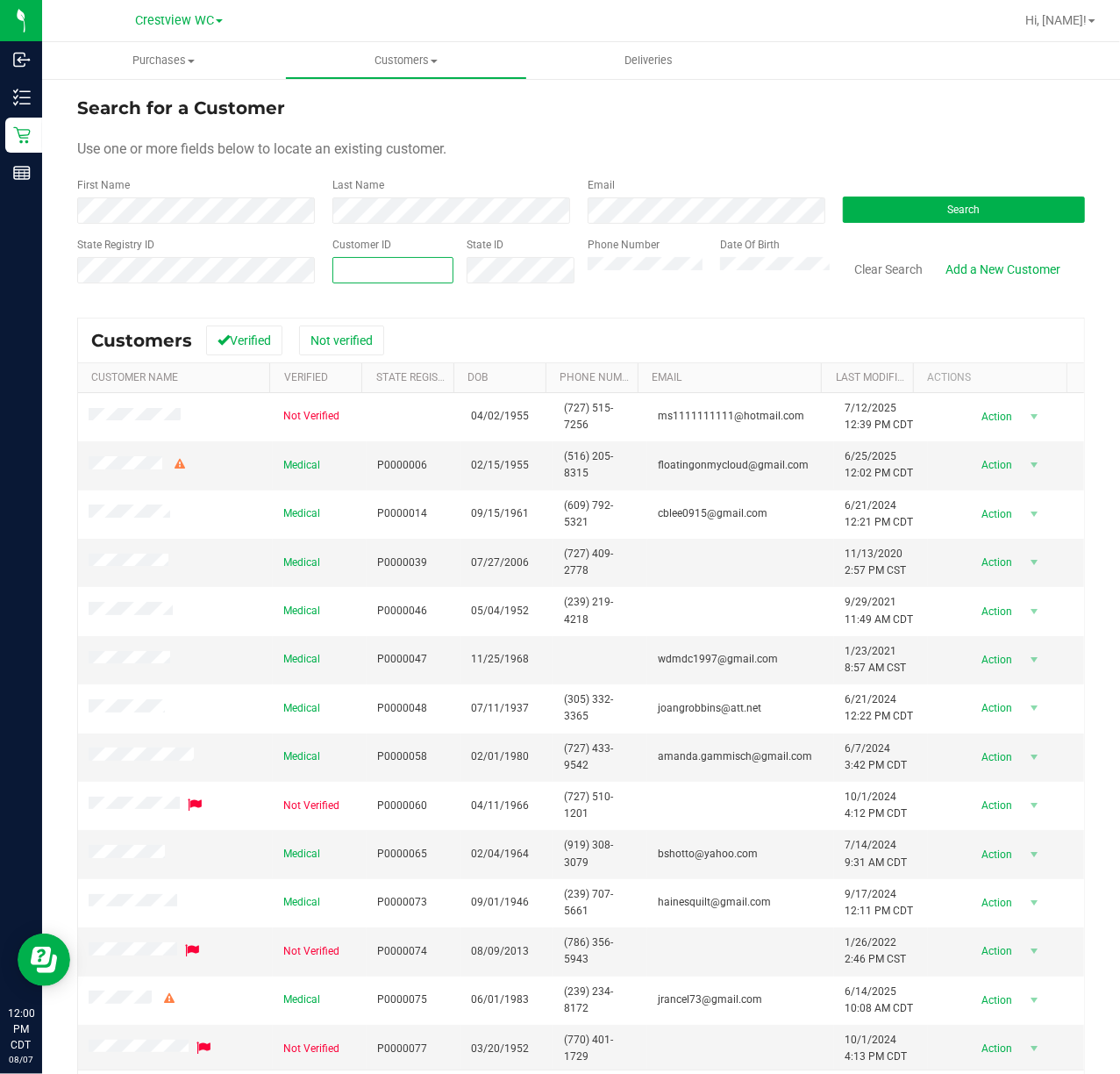 click at bounding box center (393, 270) 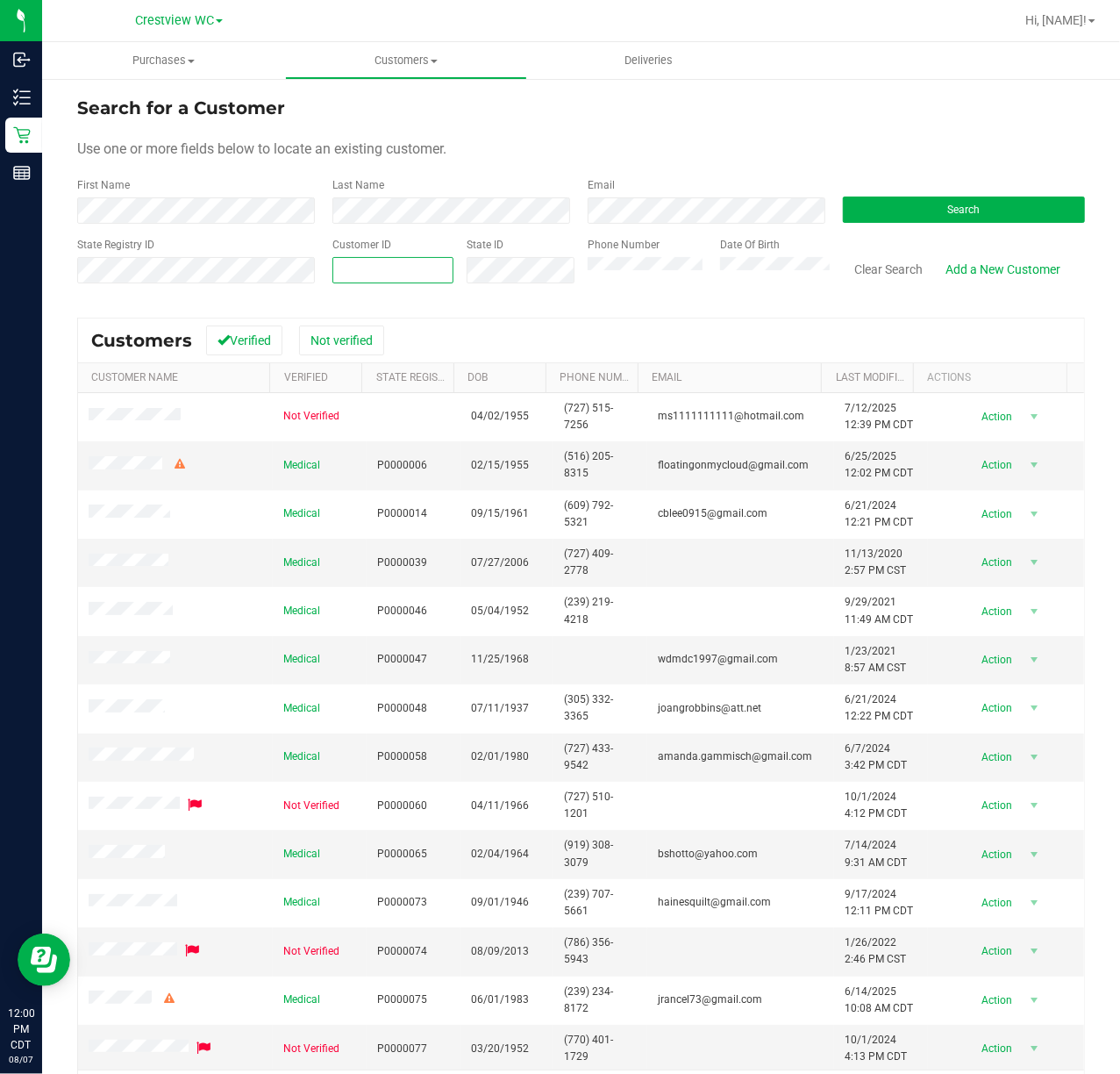 paste 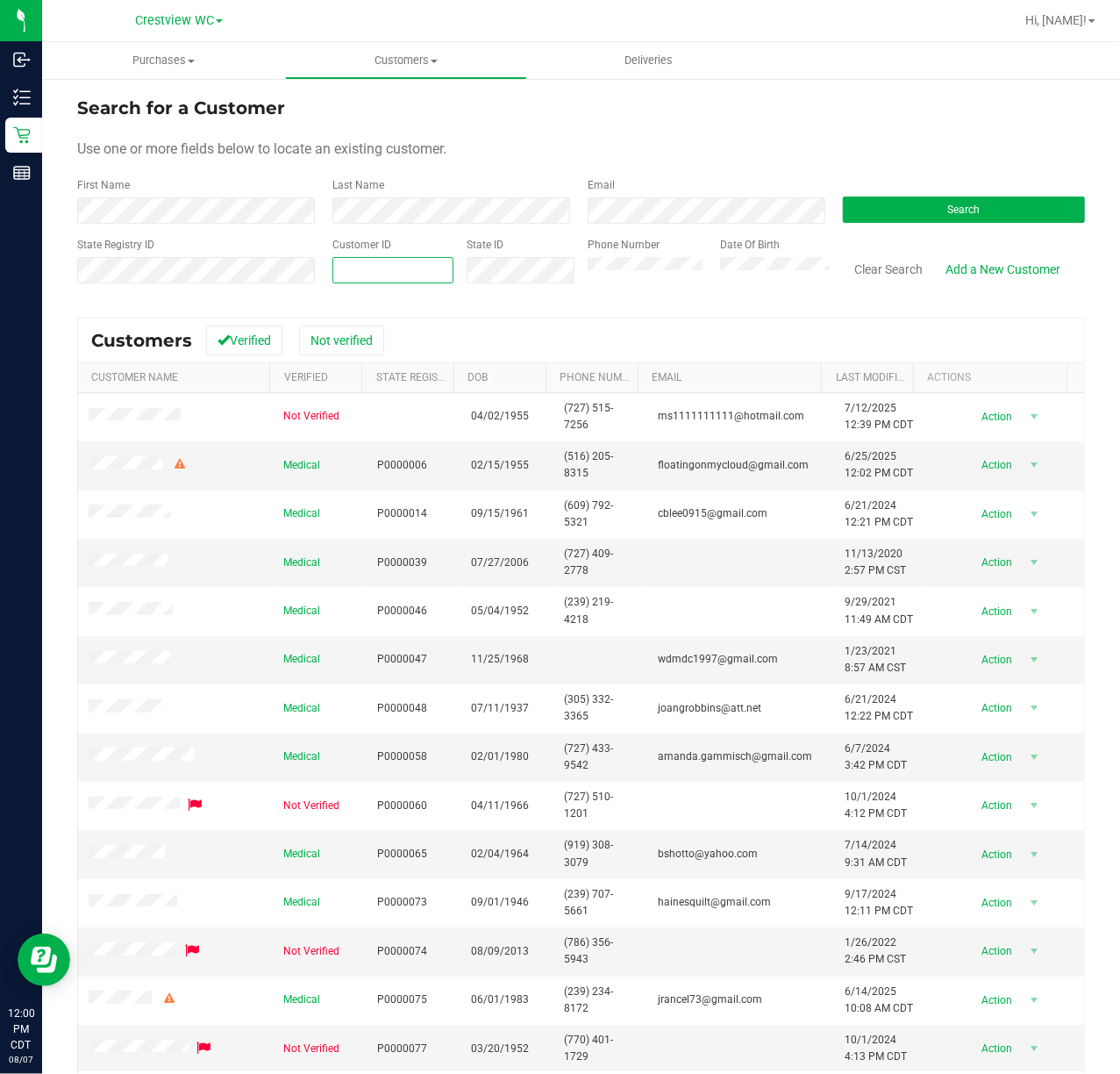 click at bounding box center [393, 270] 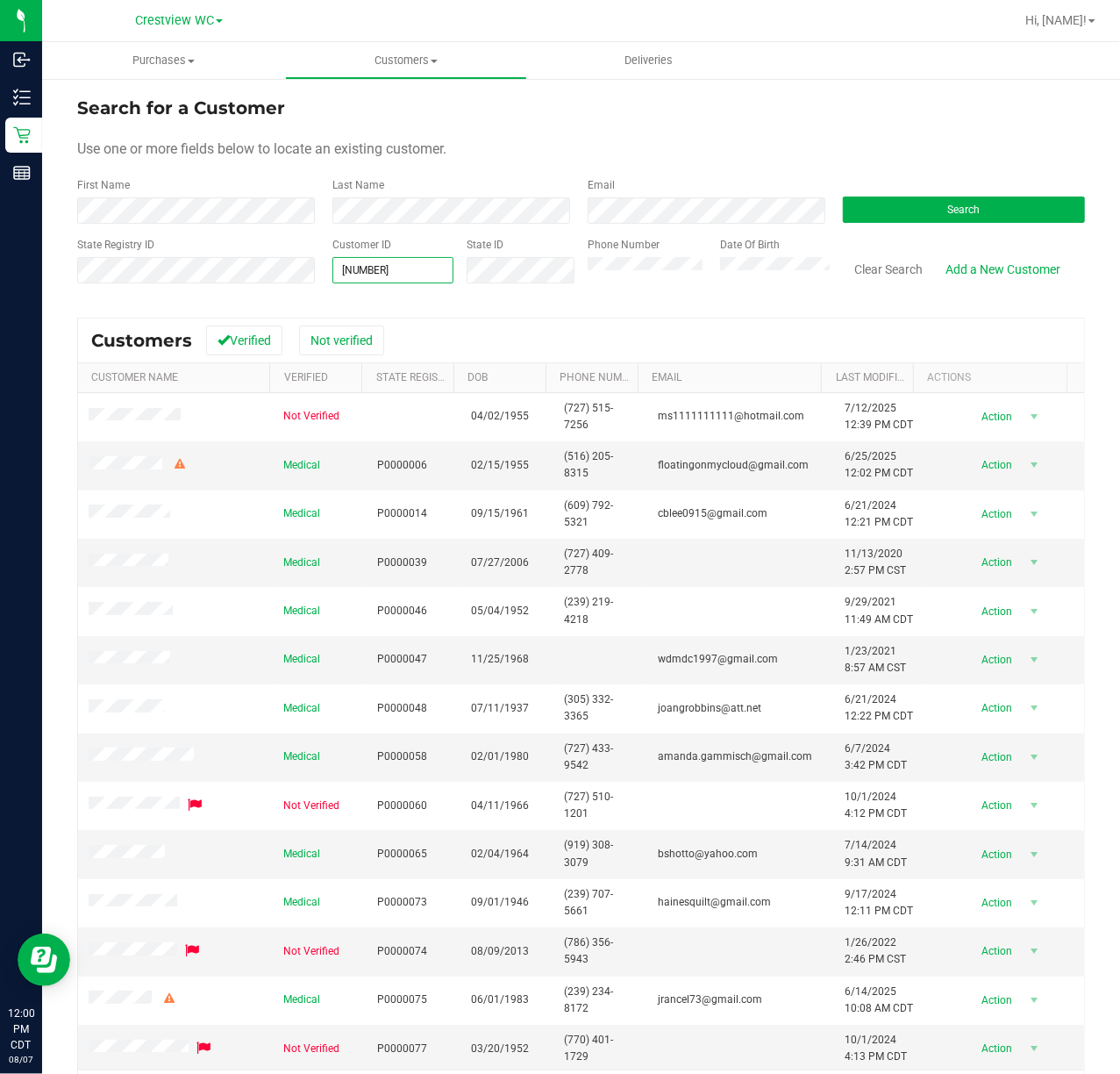 type on "97827" 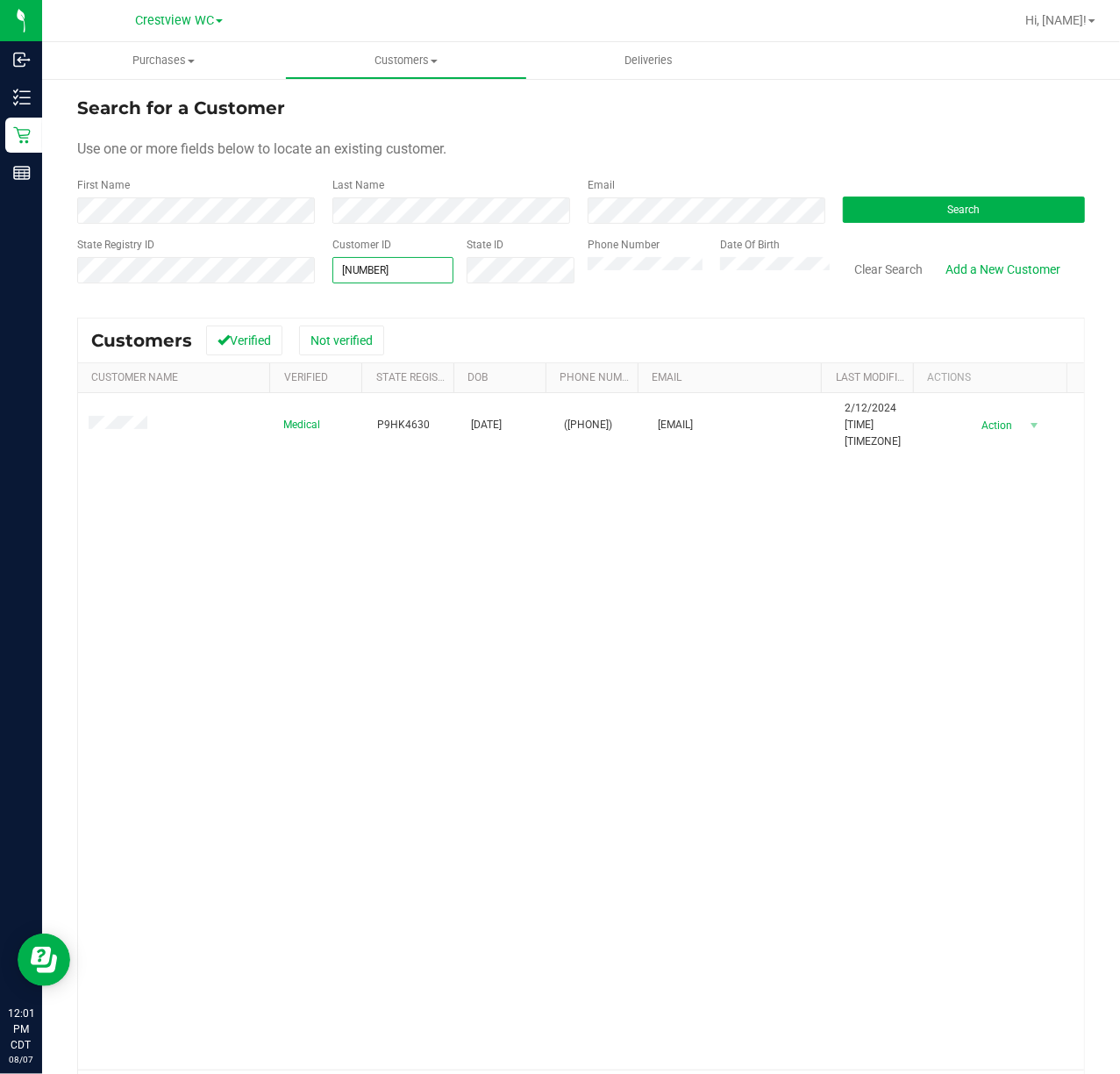 drag, startPoint x: 388, startPoint y: 268, endPoint x: -2, endPoint y: 219, distance: 393.06615 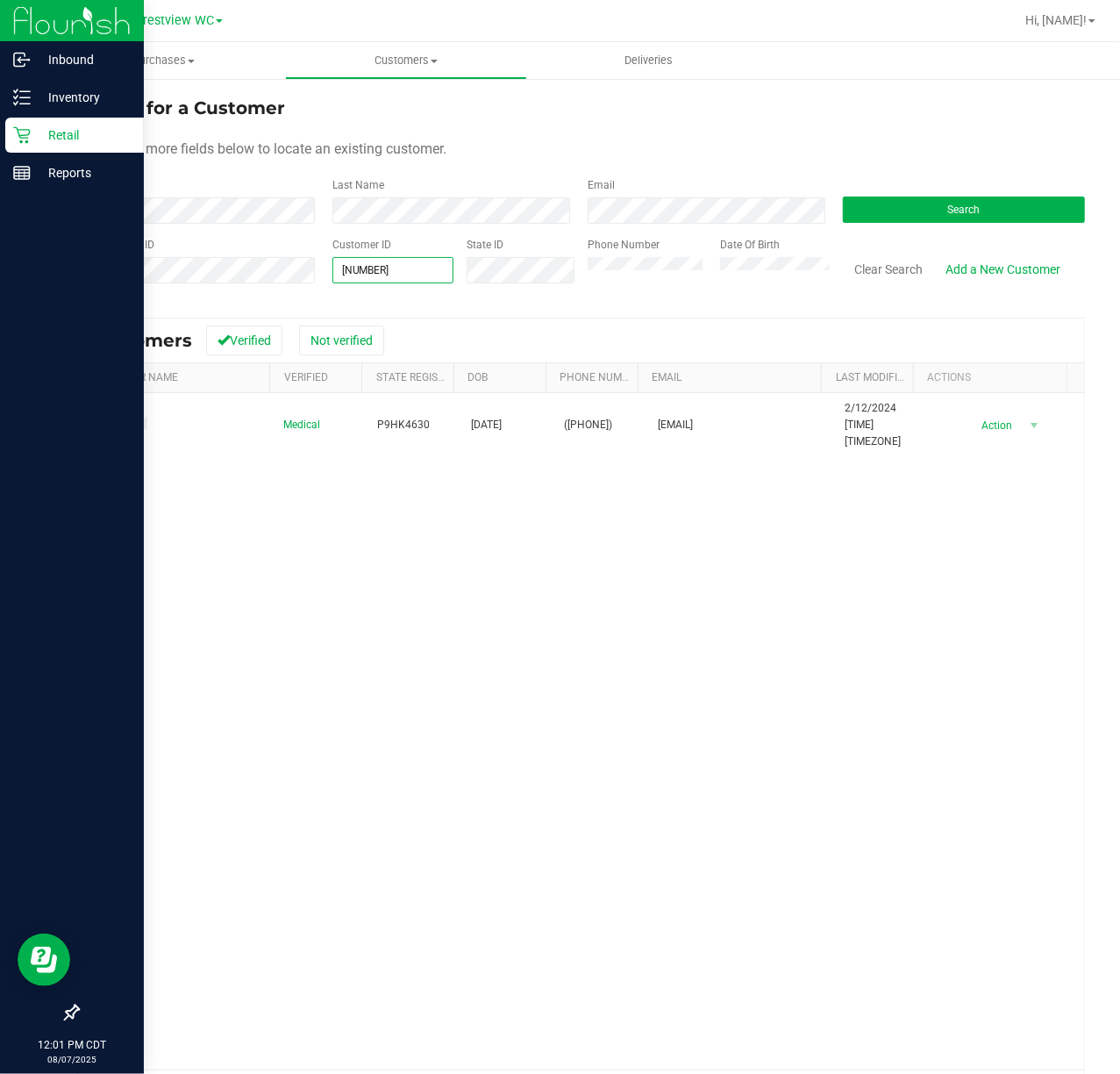 type 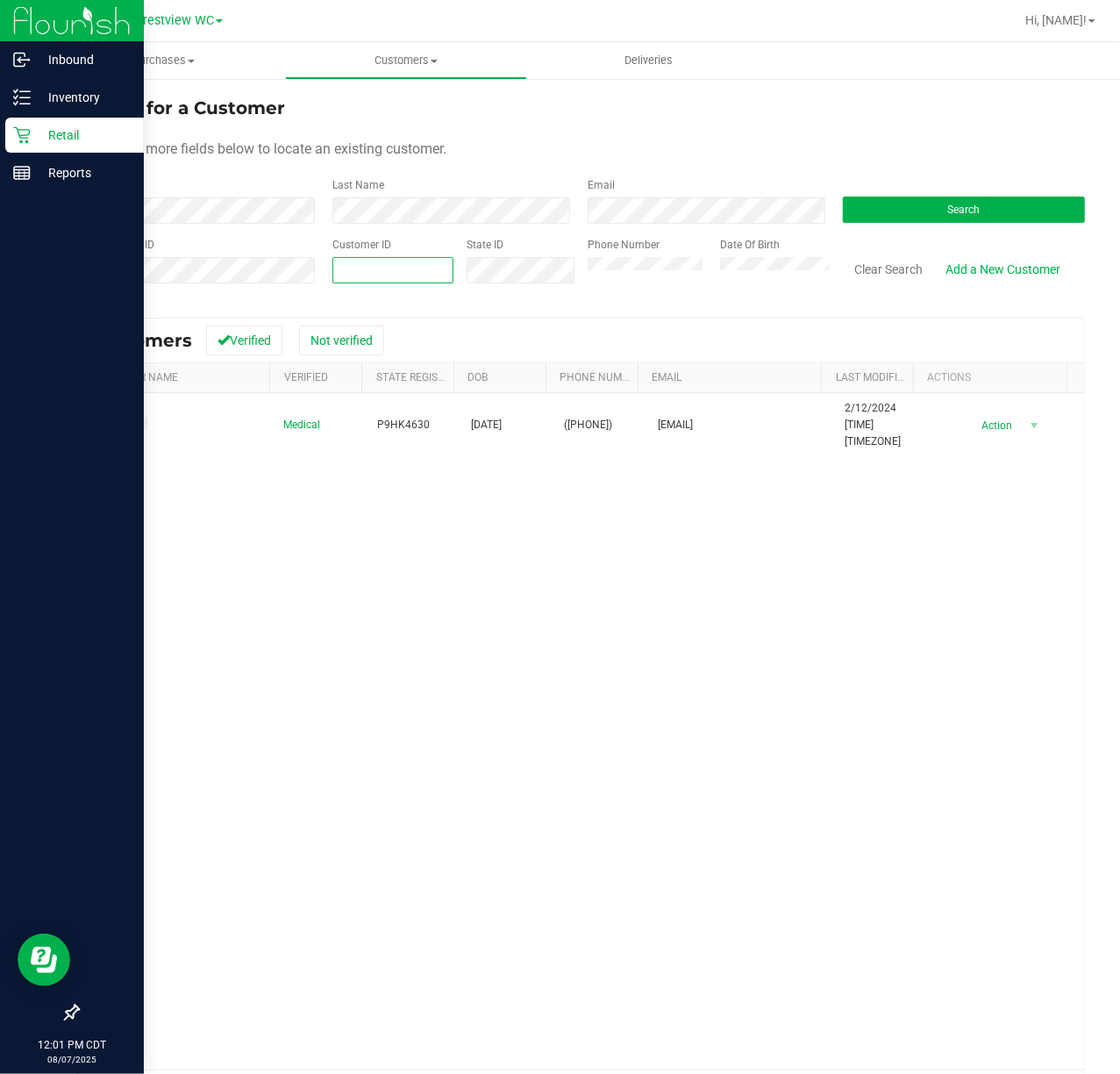 type 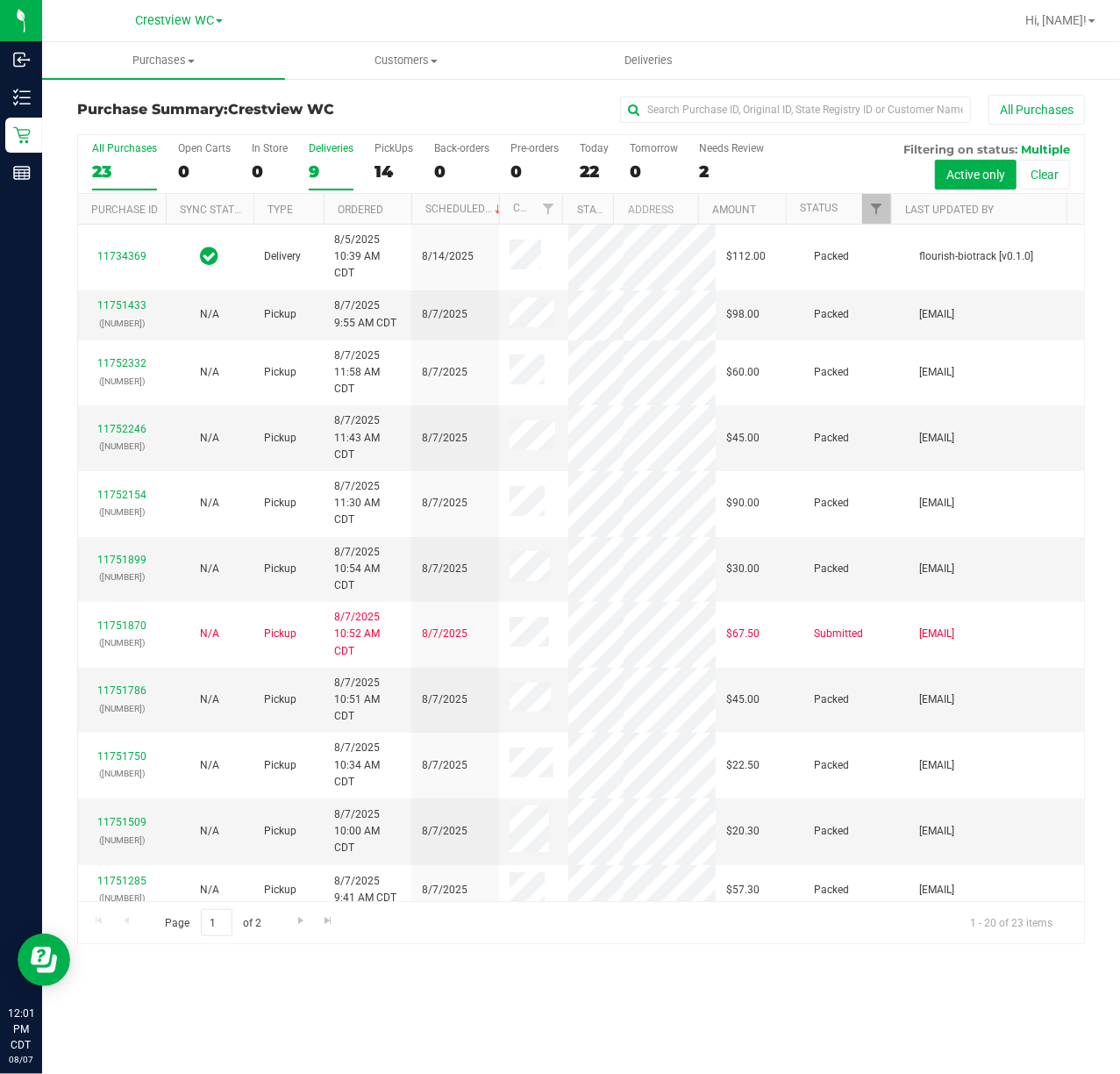 click on "Deliveries
9" at bounding box center (331, 166) 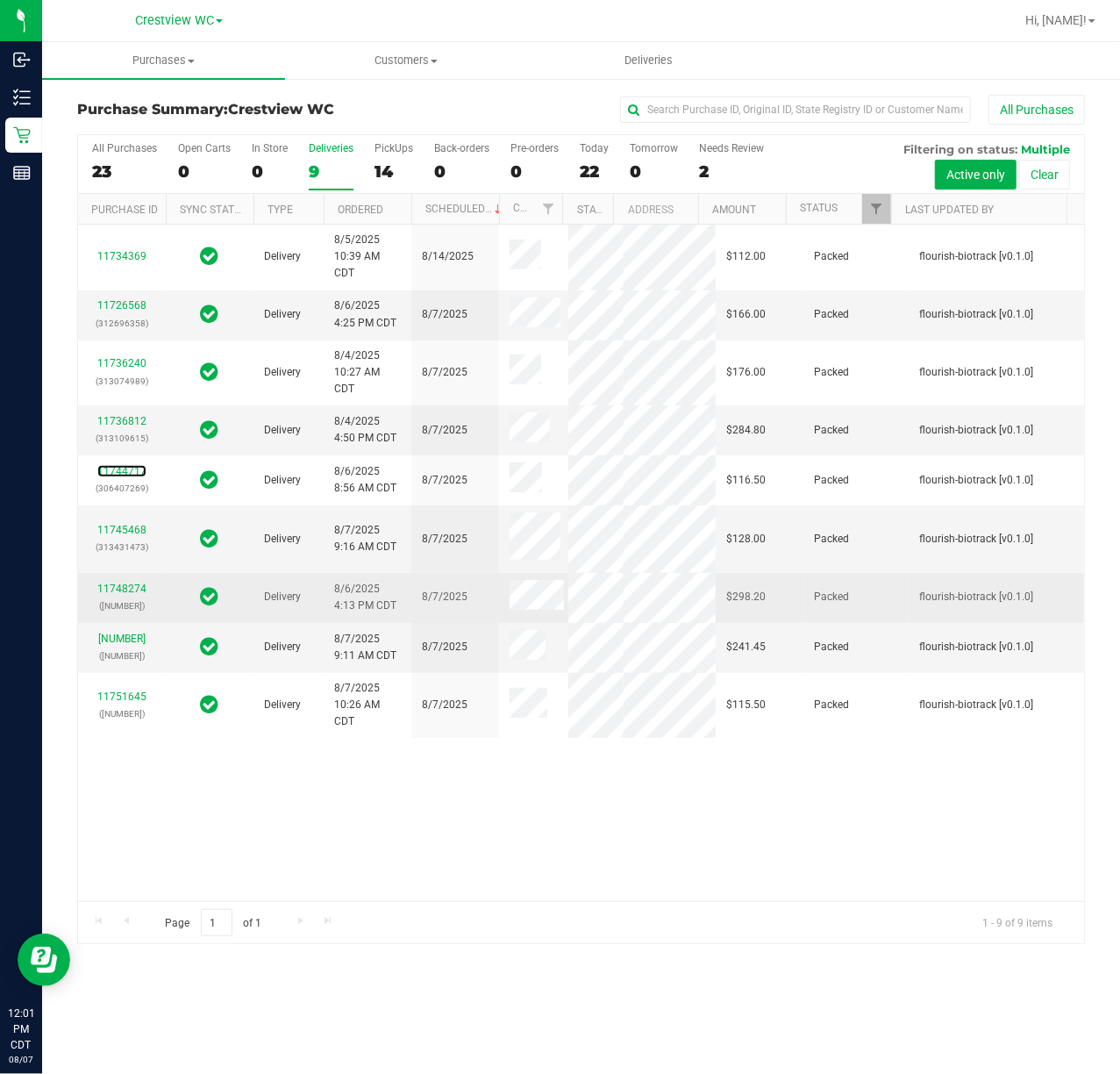 scroll, scrollTop: 201, scrollLeft: 0, axis: vertical 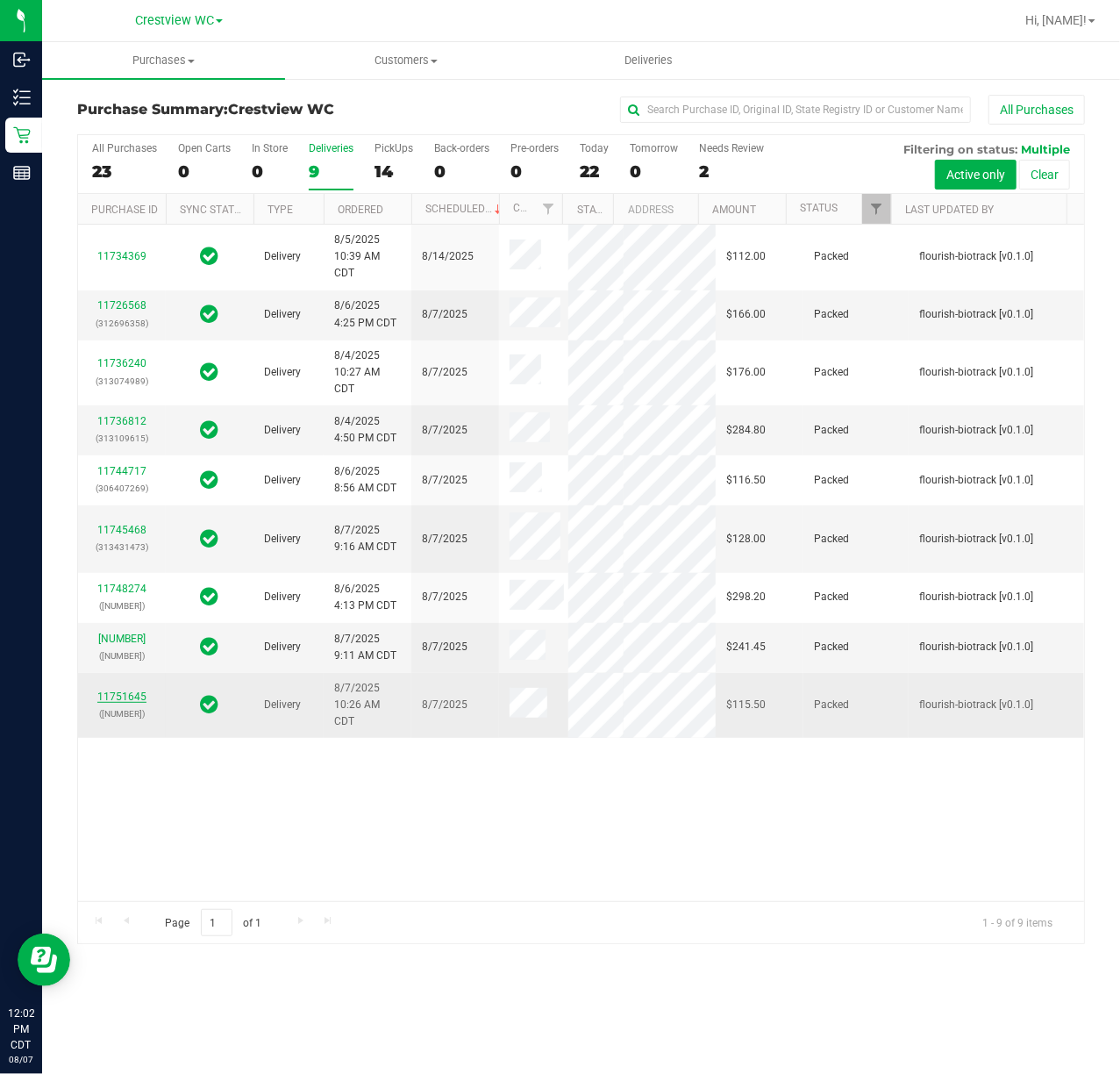 drag, startPoint x: 128, startPoint y: 853, endPoint x: 120, endPoint y: 842, distance: 14 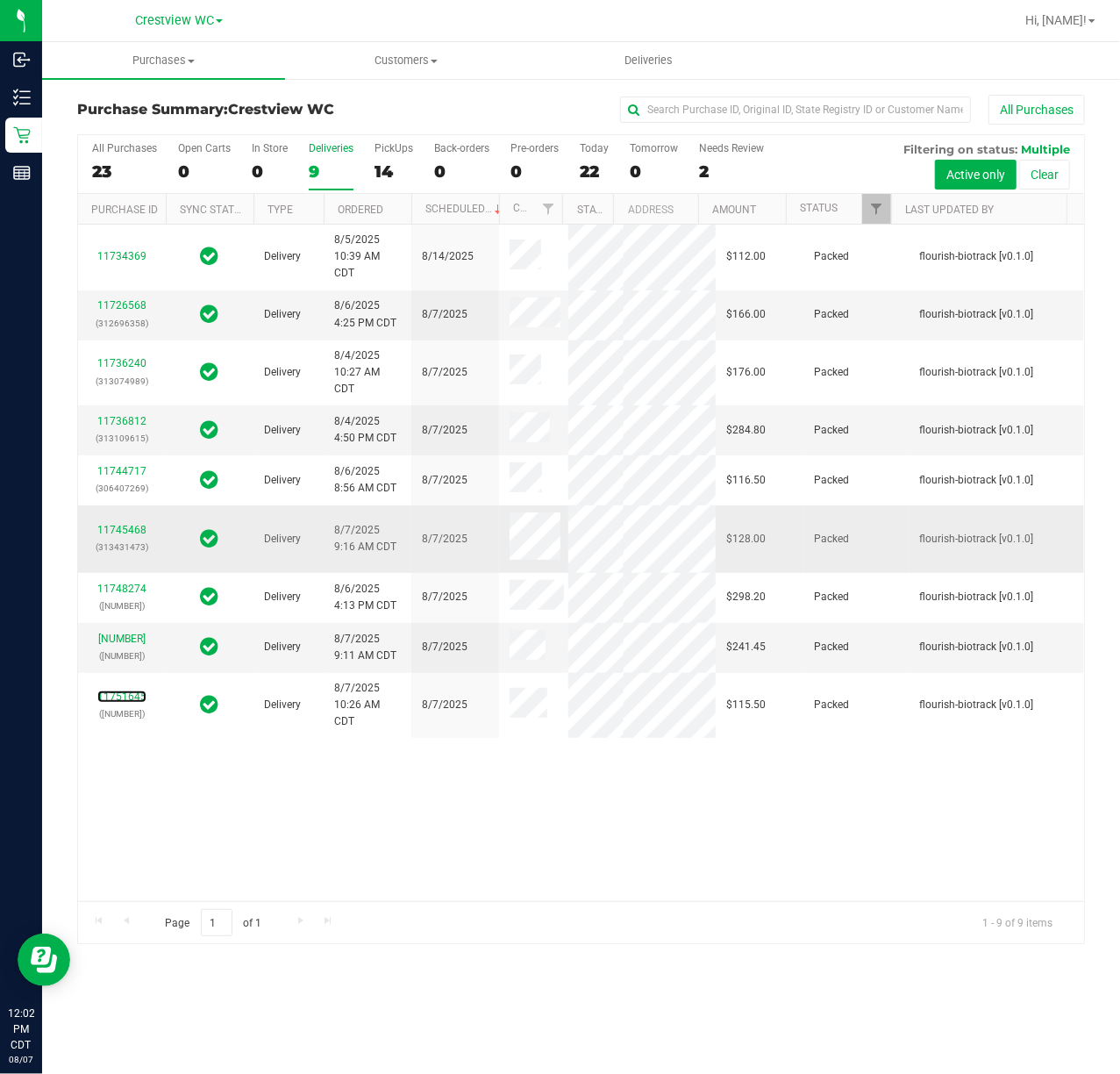 scroll, scrollTop: 0, scrollLeft: 0, axis: both 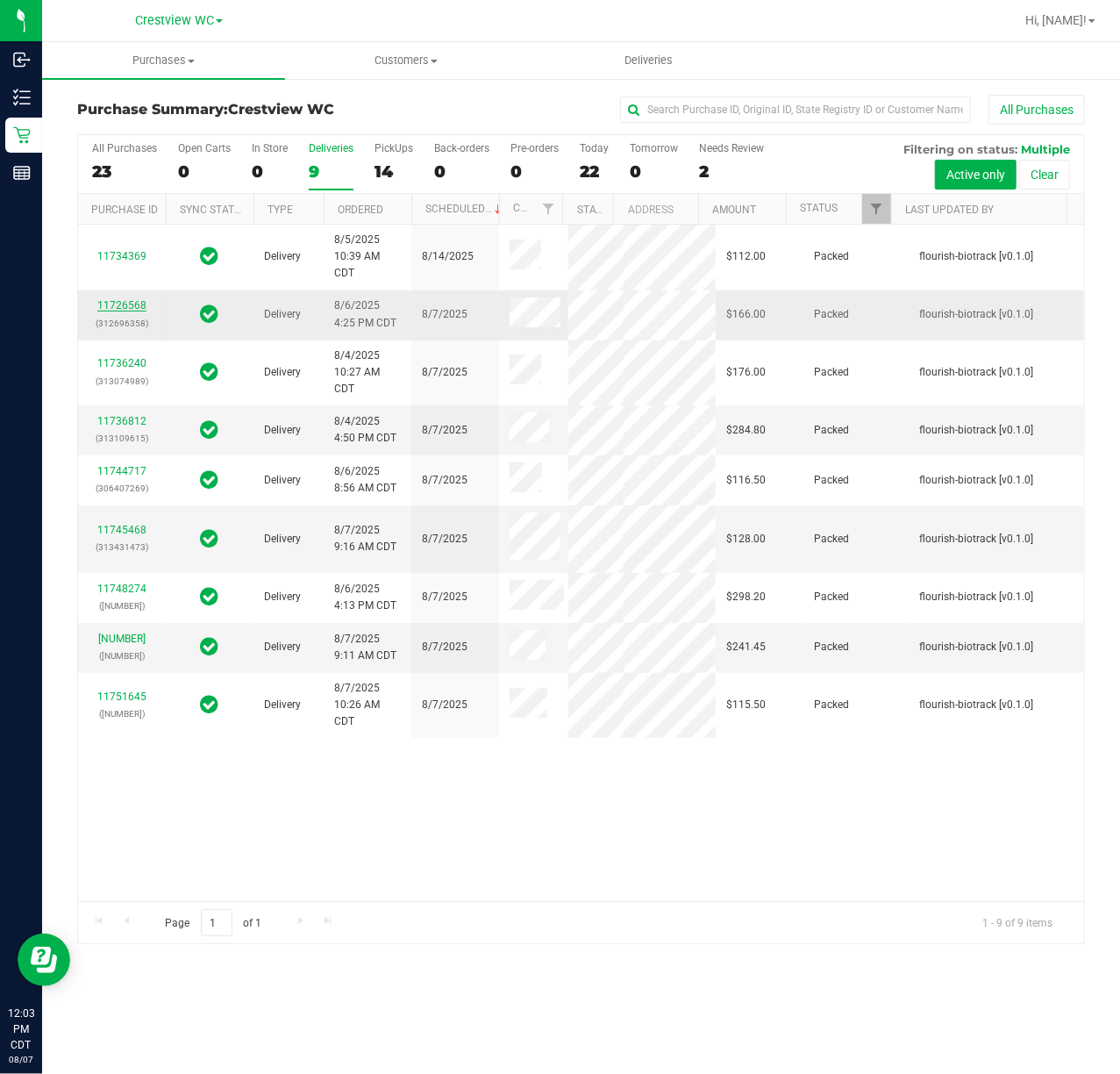 drag, startPoint x: 121, startPoint y: 340, endPoint x: 113, endPoint y: 352, distance: 14.422205 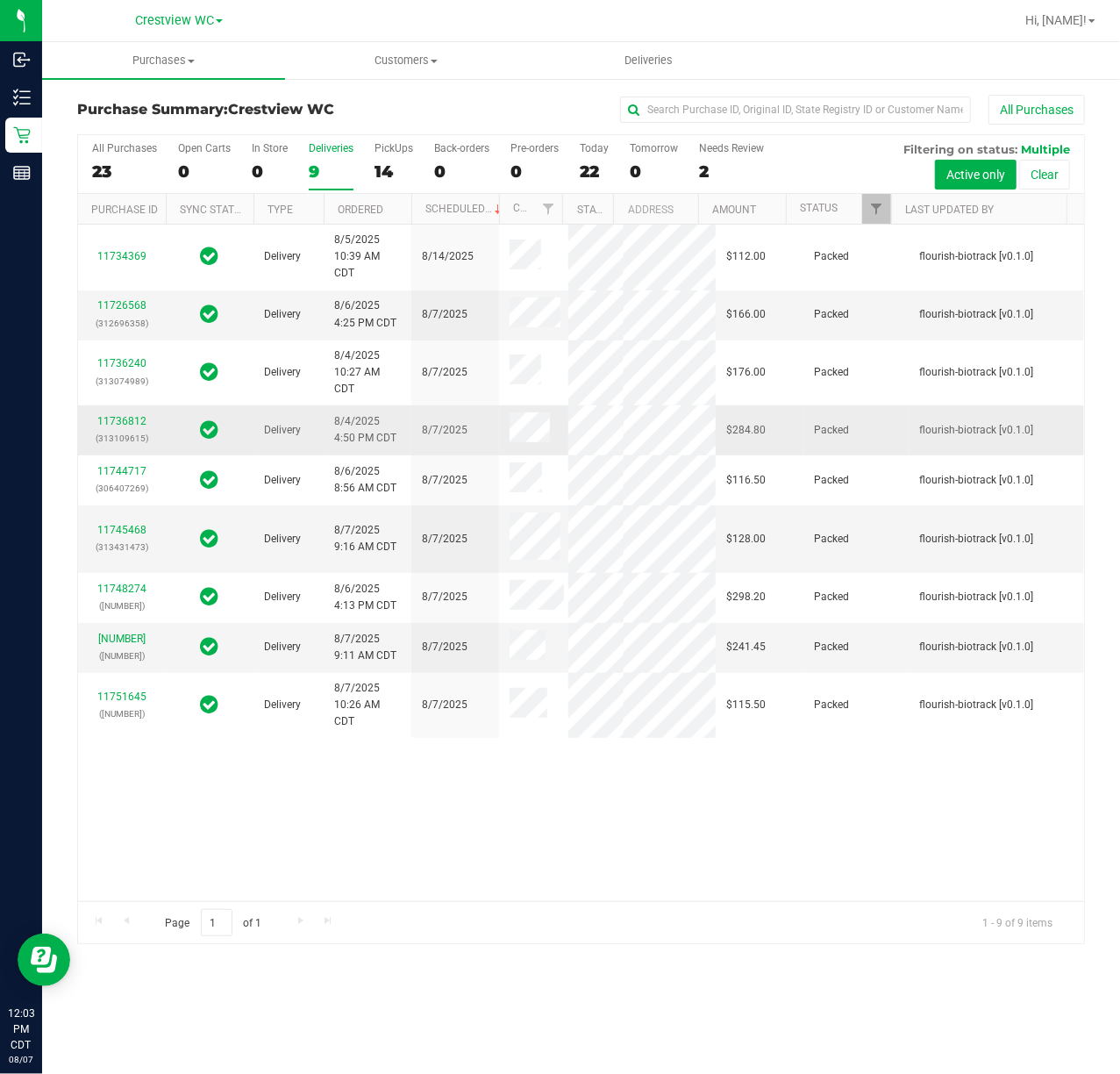 scroll, scrollTop: 117, scrollLeft: 0, axis: vertical 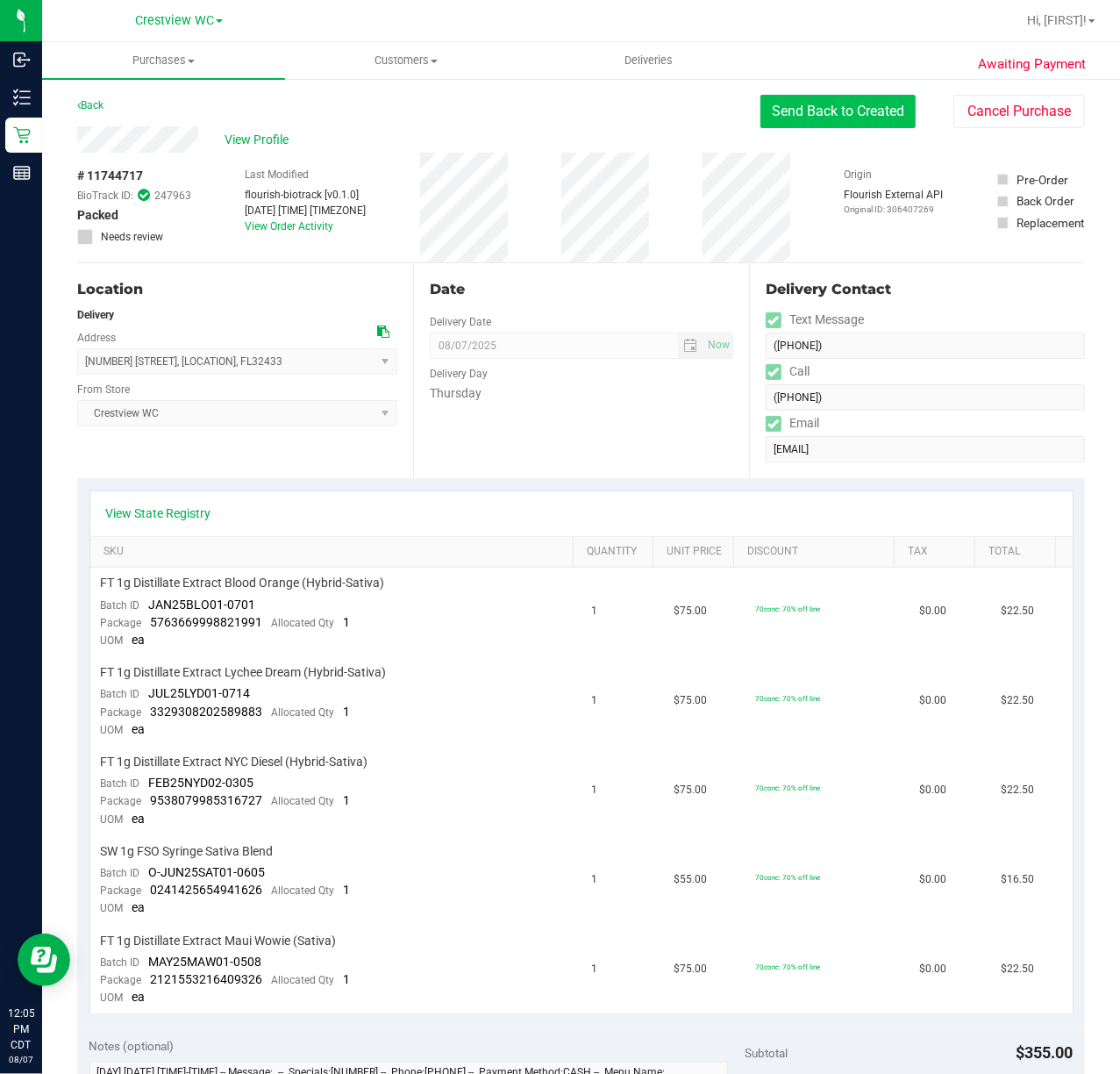 click on "Send Back to Created" at bounding box center [838, 111] 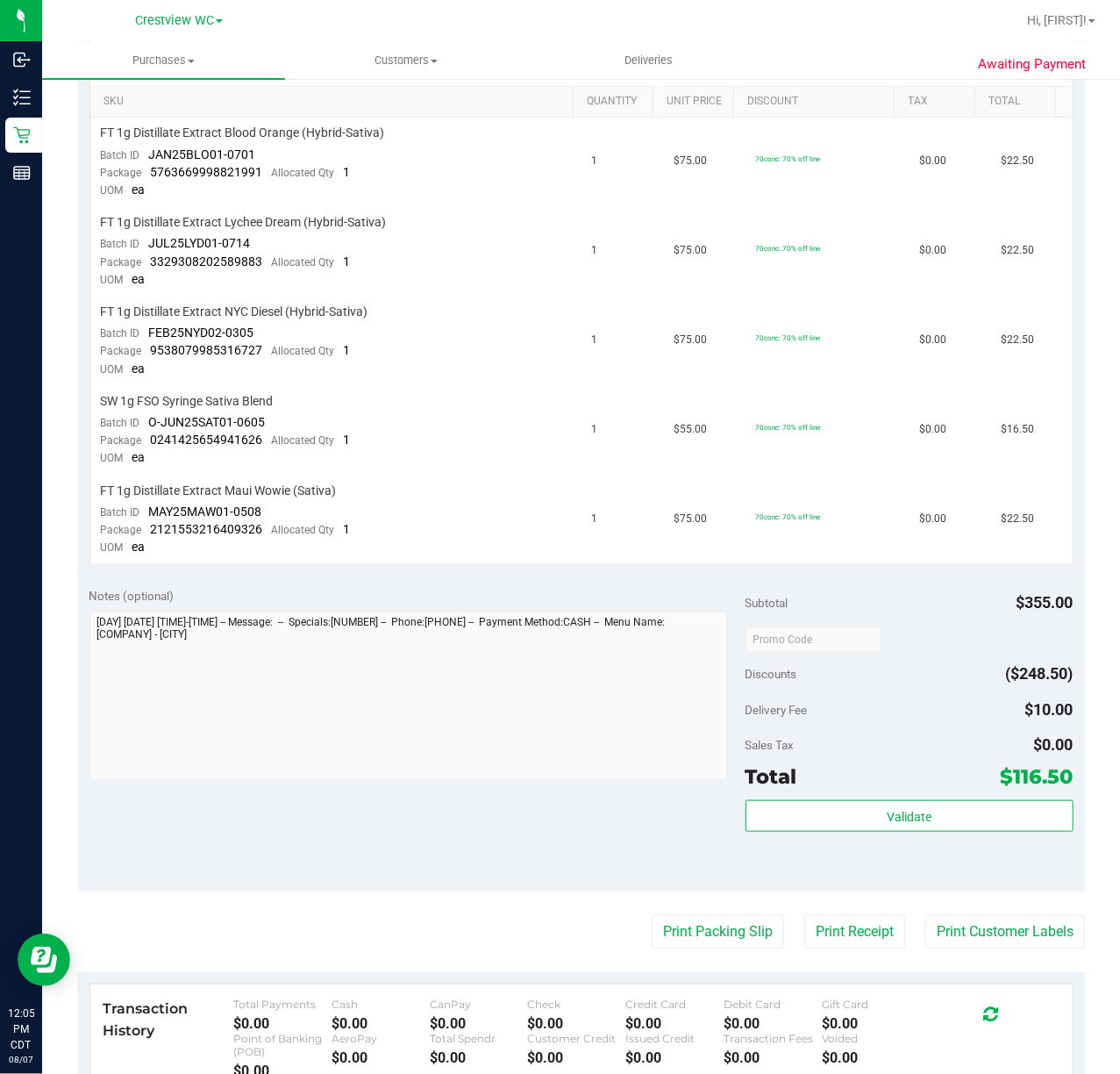 scroll, scrollTop: 468, scrollLeft: 0, axis: vertical 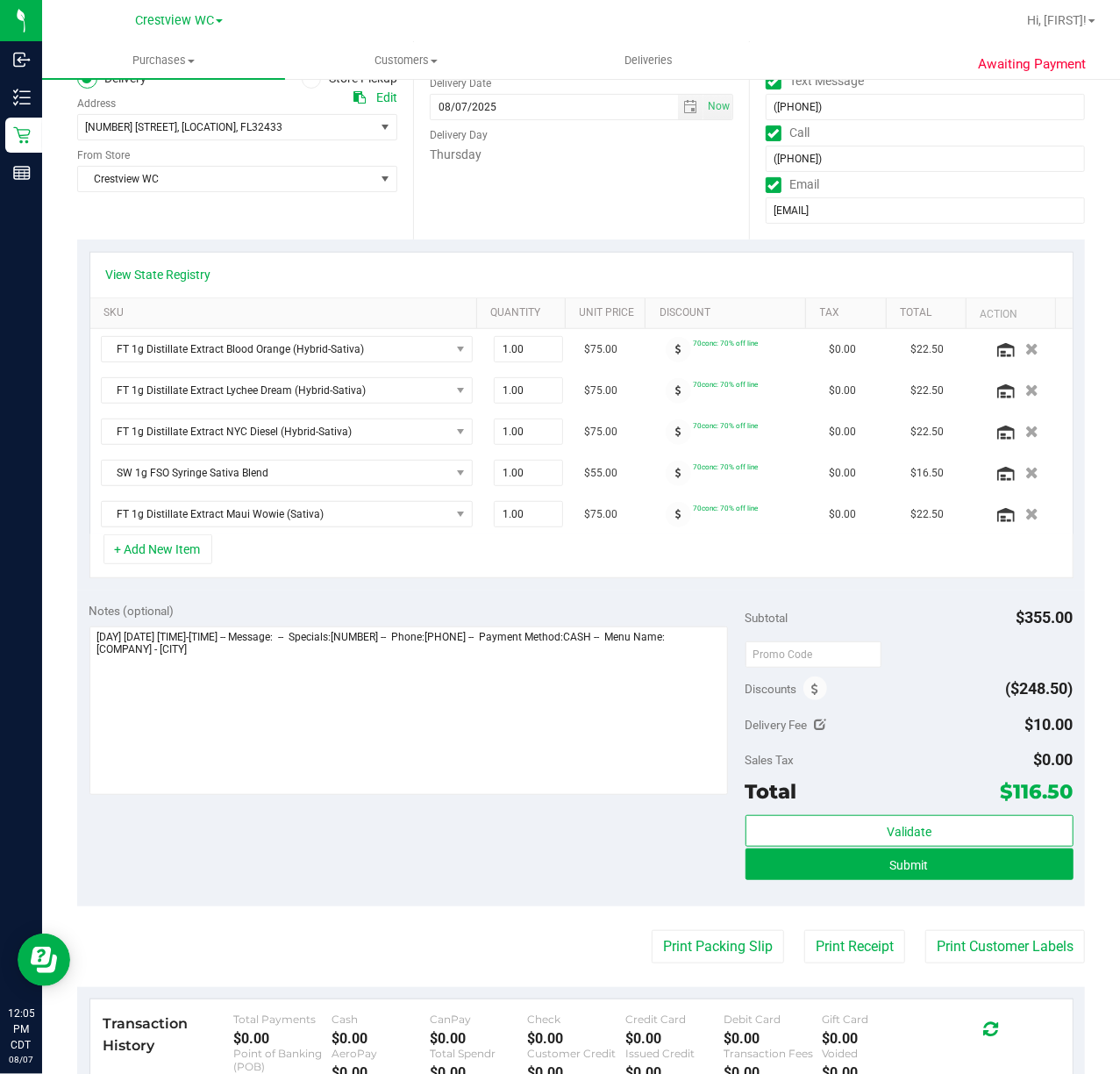click at bounding box center (820, 725) 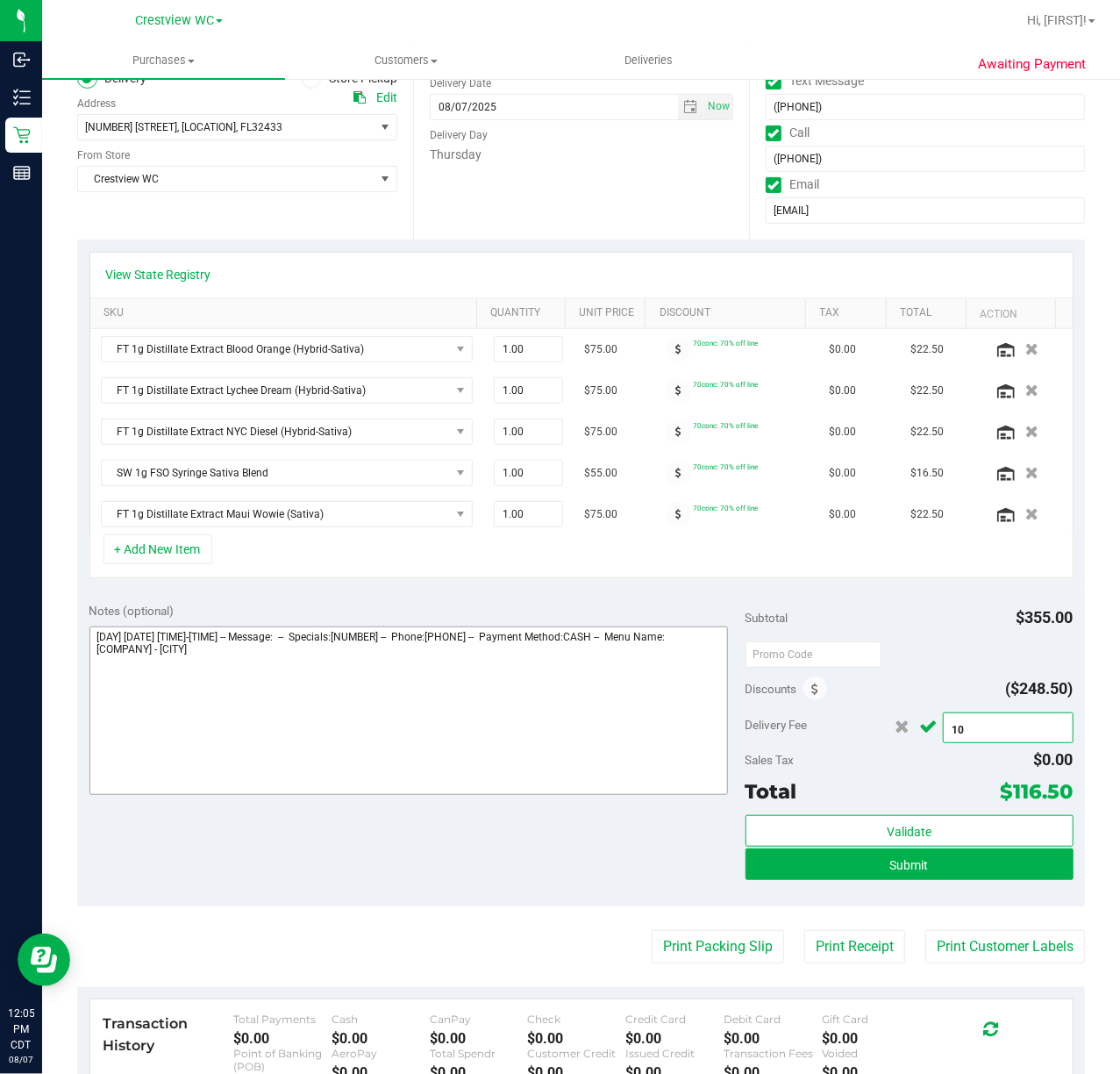 drag, startPoint x: 991, startPoint y: 738, endPoint x: 454, endPoint y: 717, distance: 537.4105 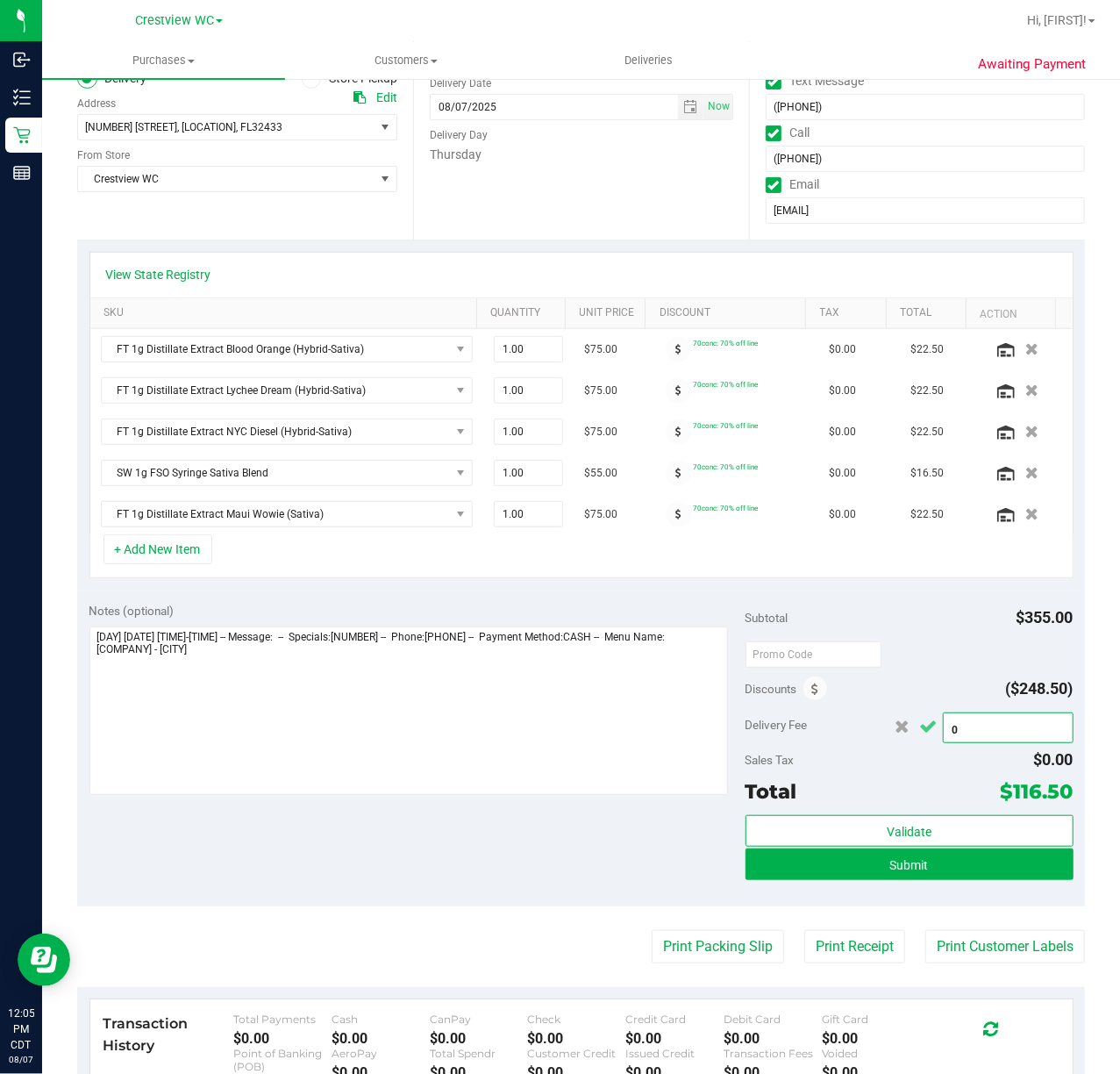 type on "$0.00" 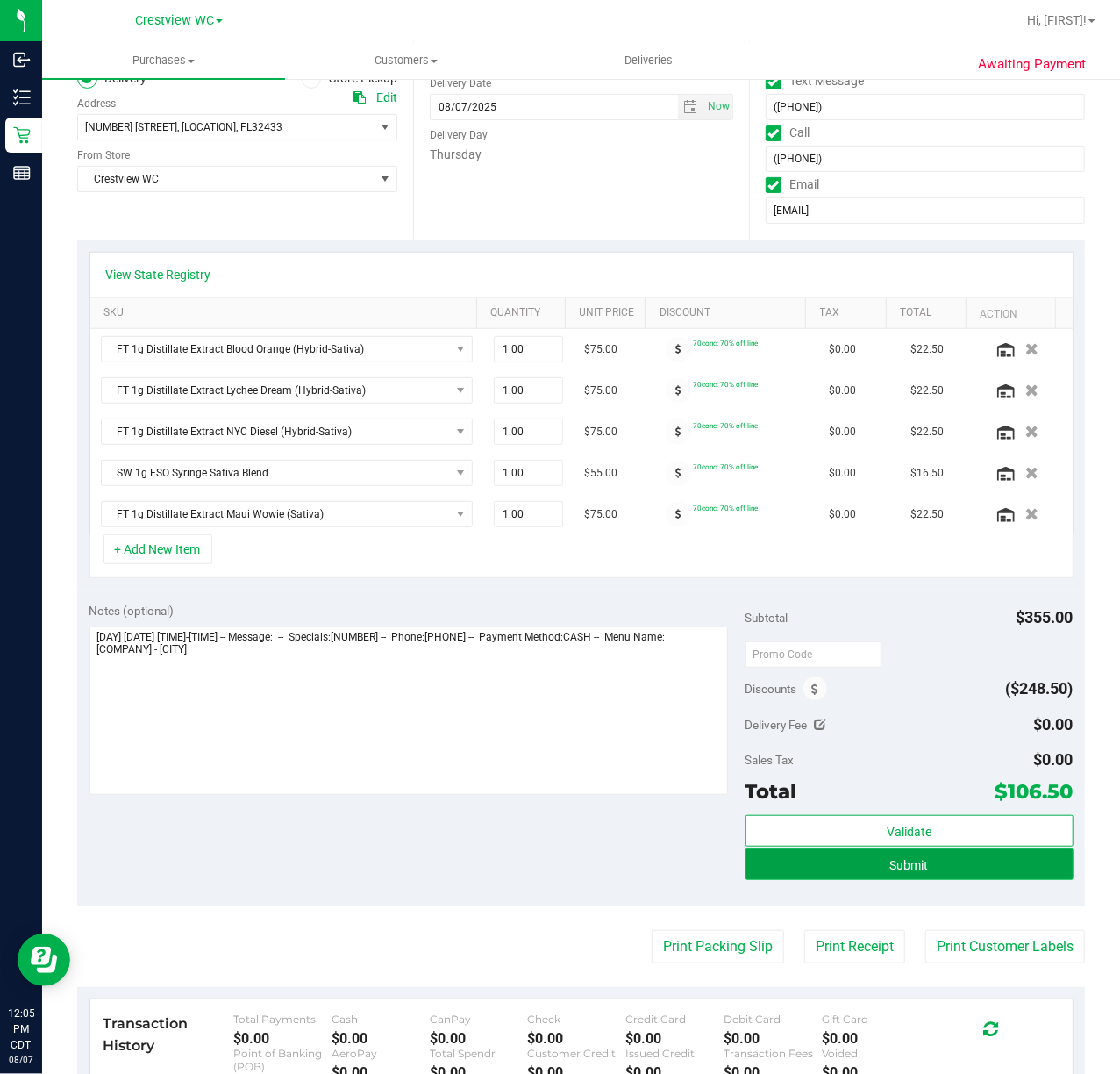 click on "Submit" at bounding box center (910, 865) 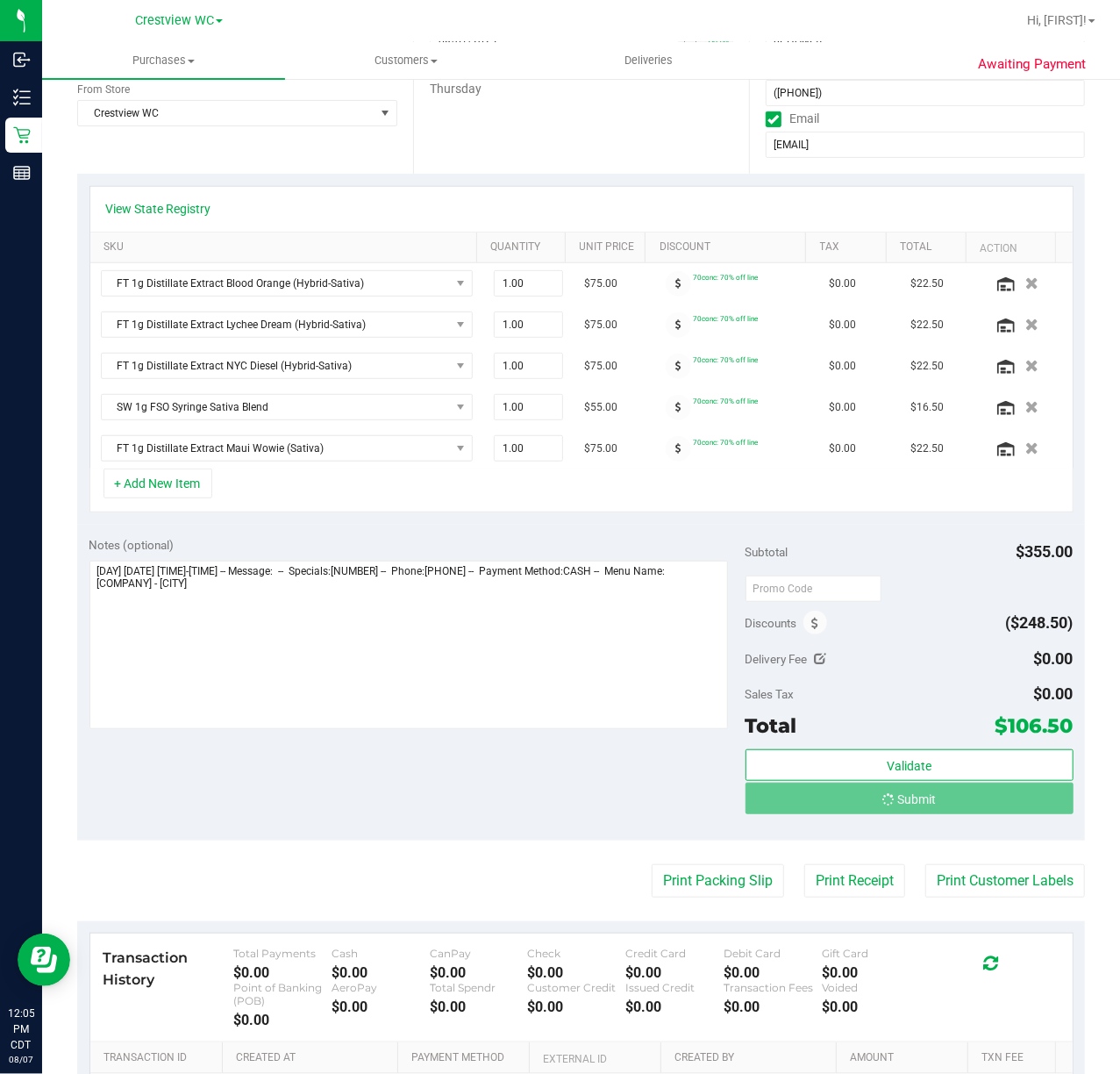 scroll, scrollTop: 0, scrollLeft: 0, axis: both 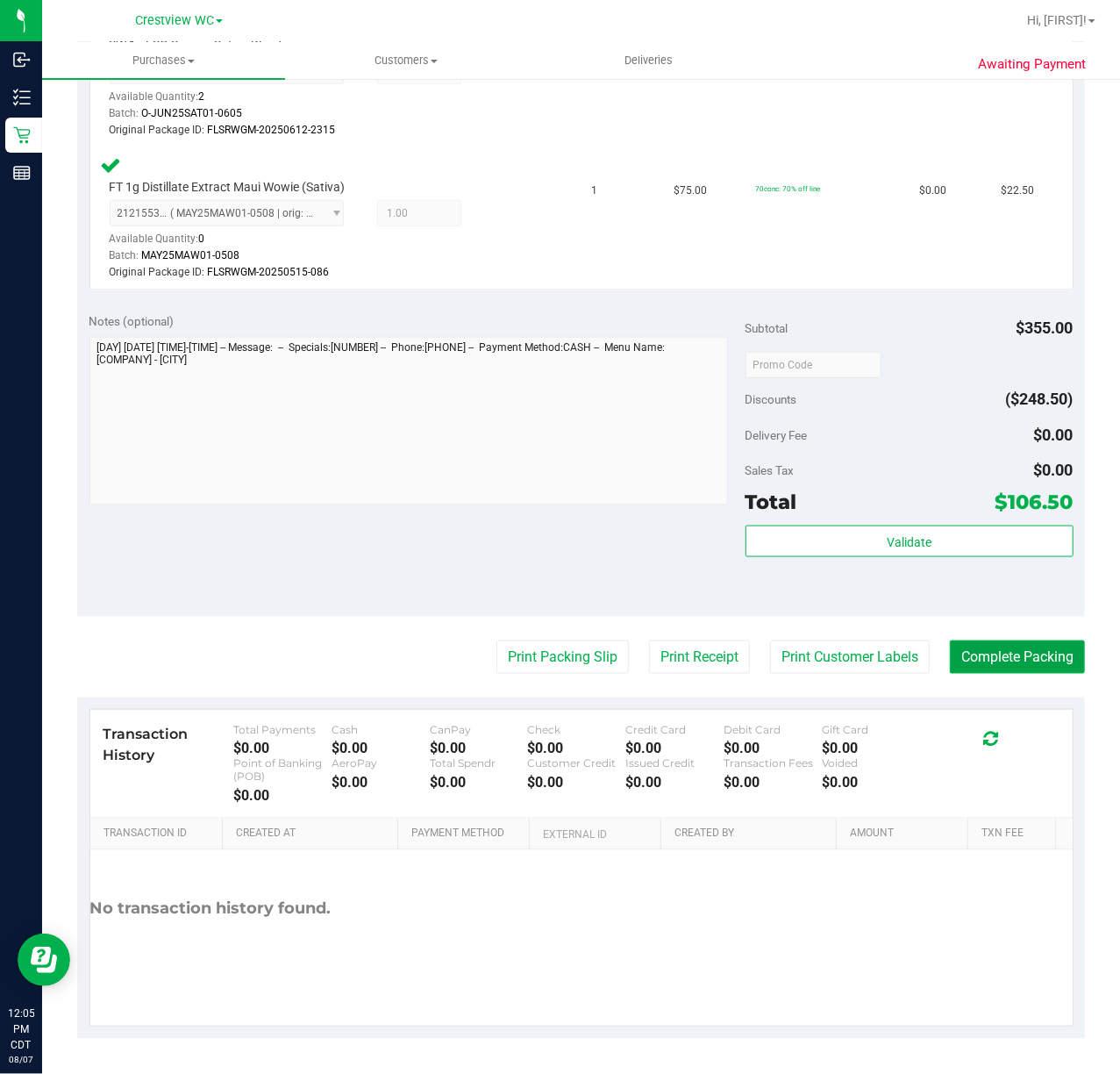 click on "Complete Packing" at bounding box center (1017, 657) 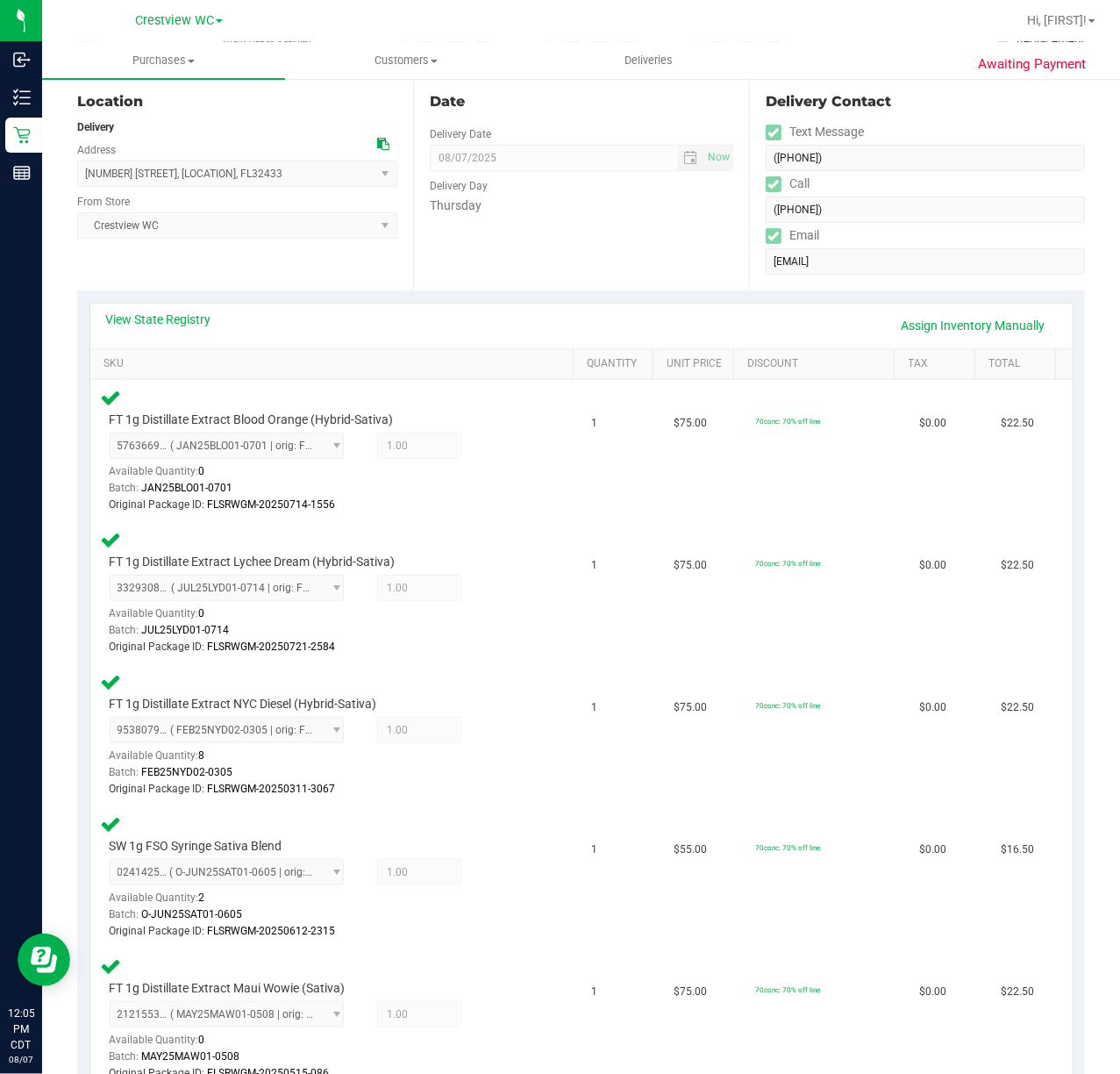scroll, scrollTop: 0, scrollLeft: 0, axis: both 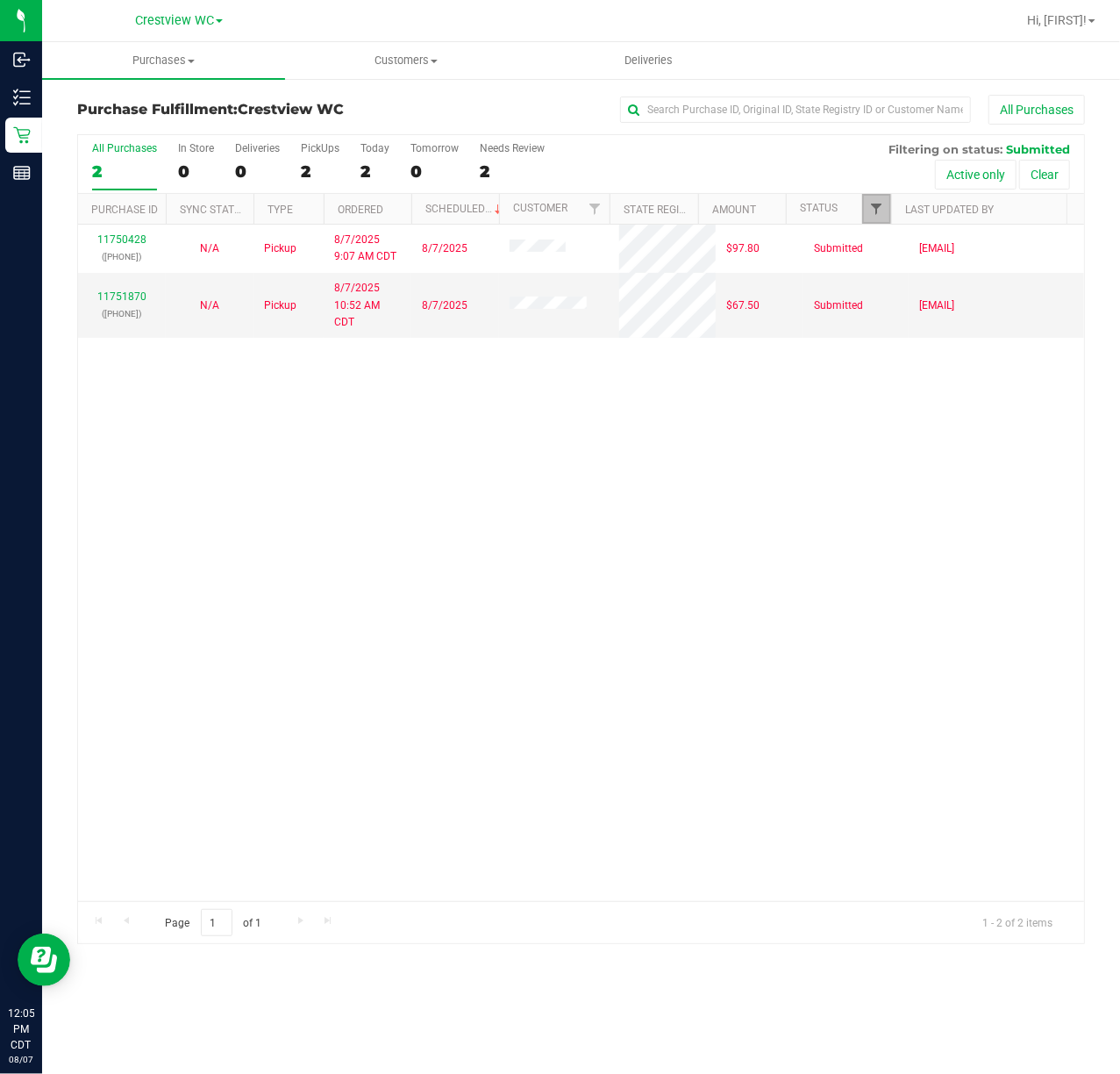 click at bounding box center [876, 209] 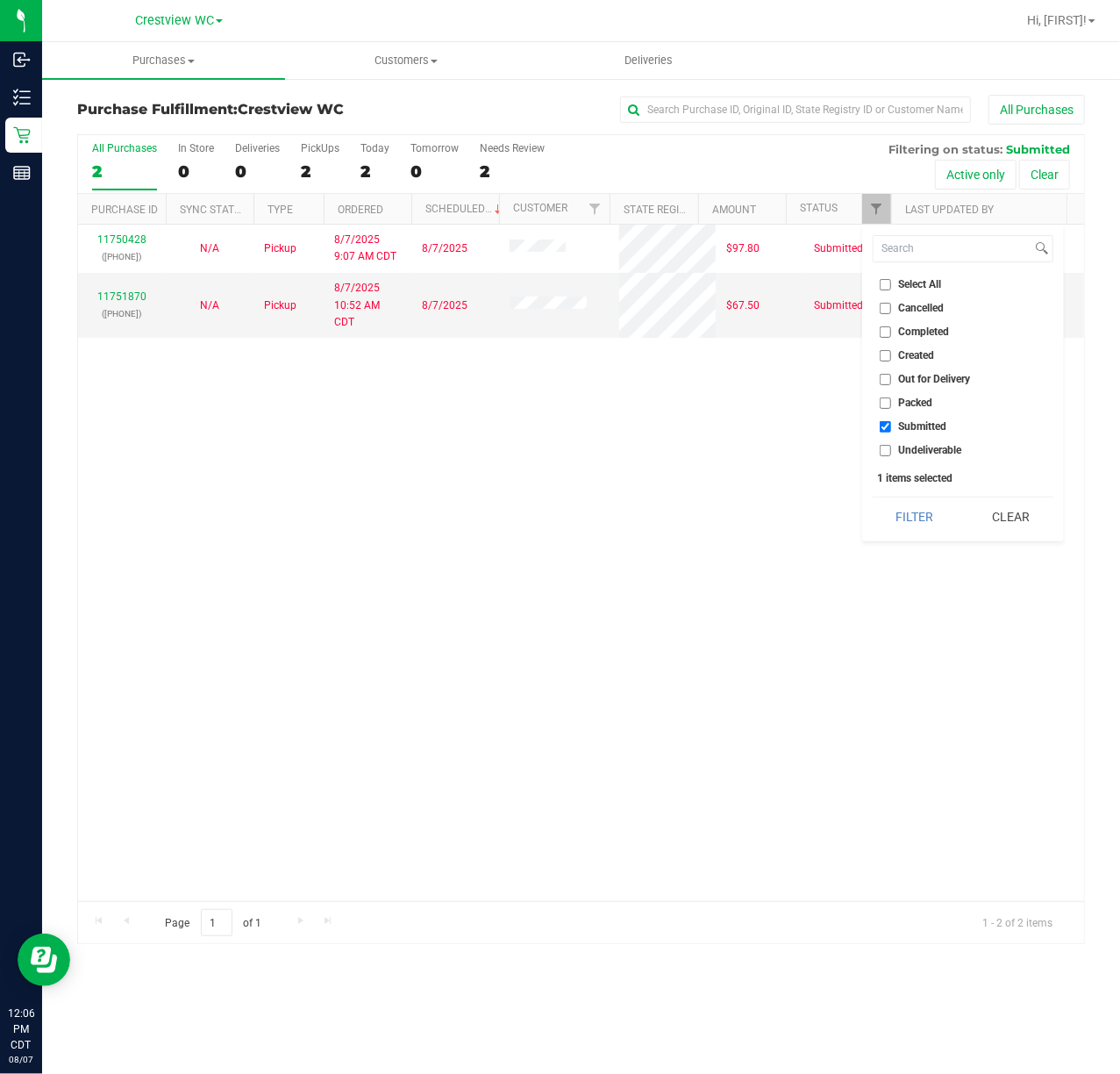 click on "Packed" at bounding box center (963, 403) 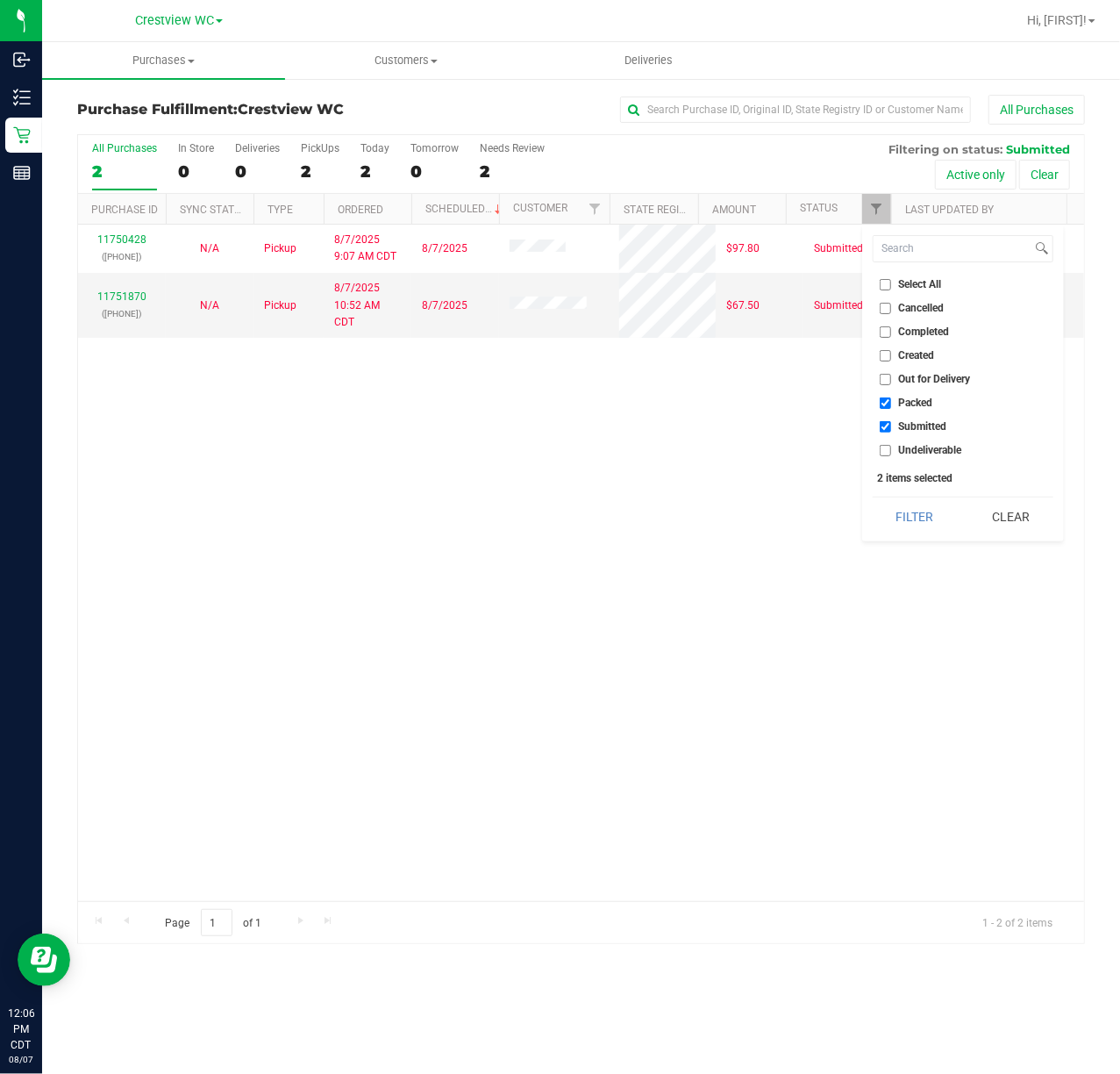 click on "Submitted" at bounding box center [923, 426] 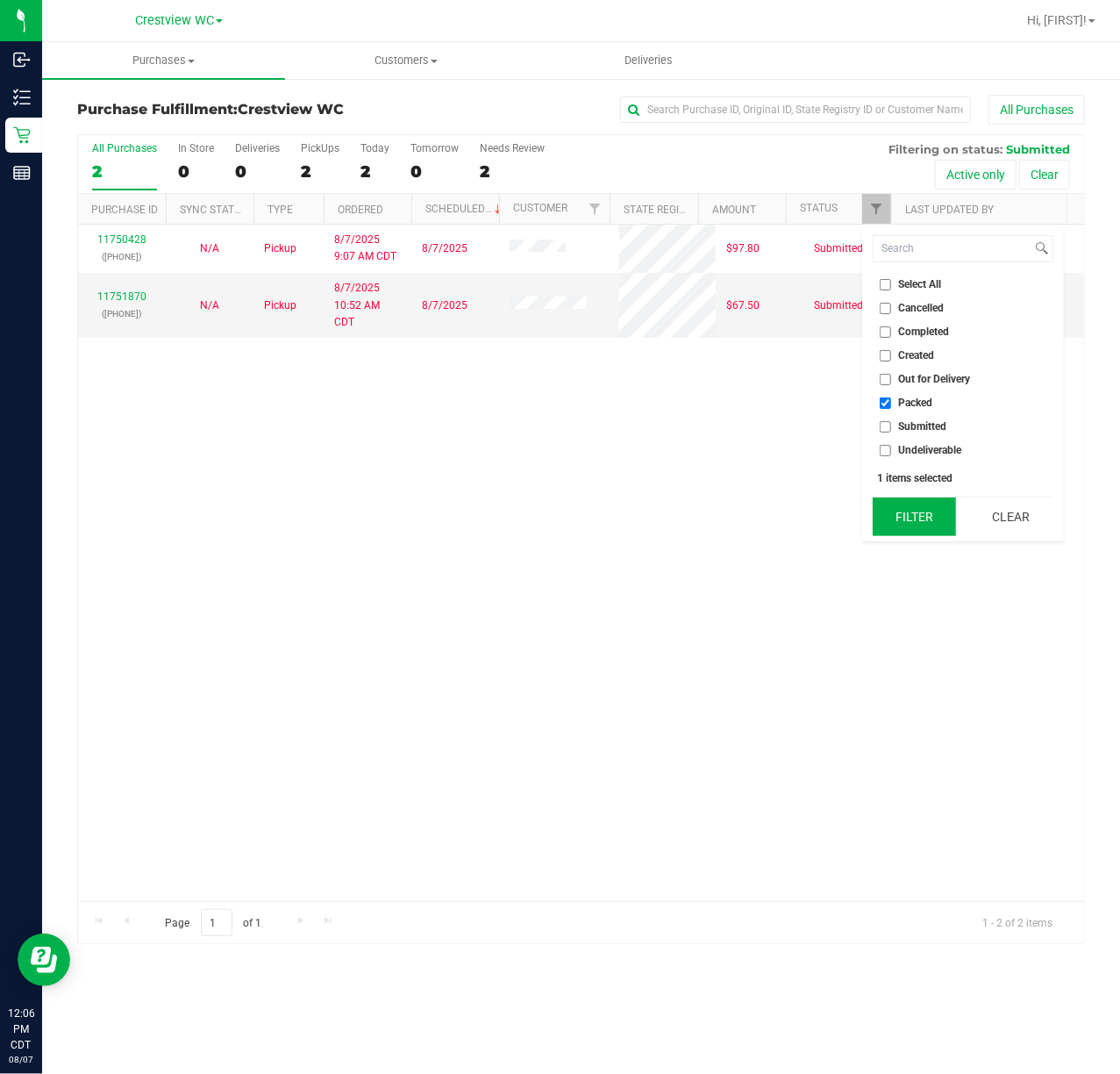 click on "Filter" at bounding box center [915, 517] 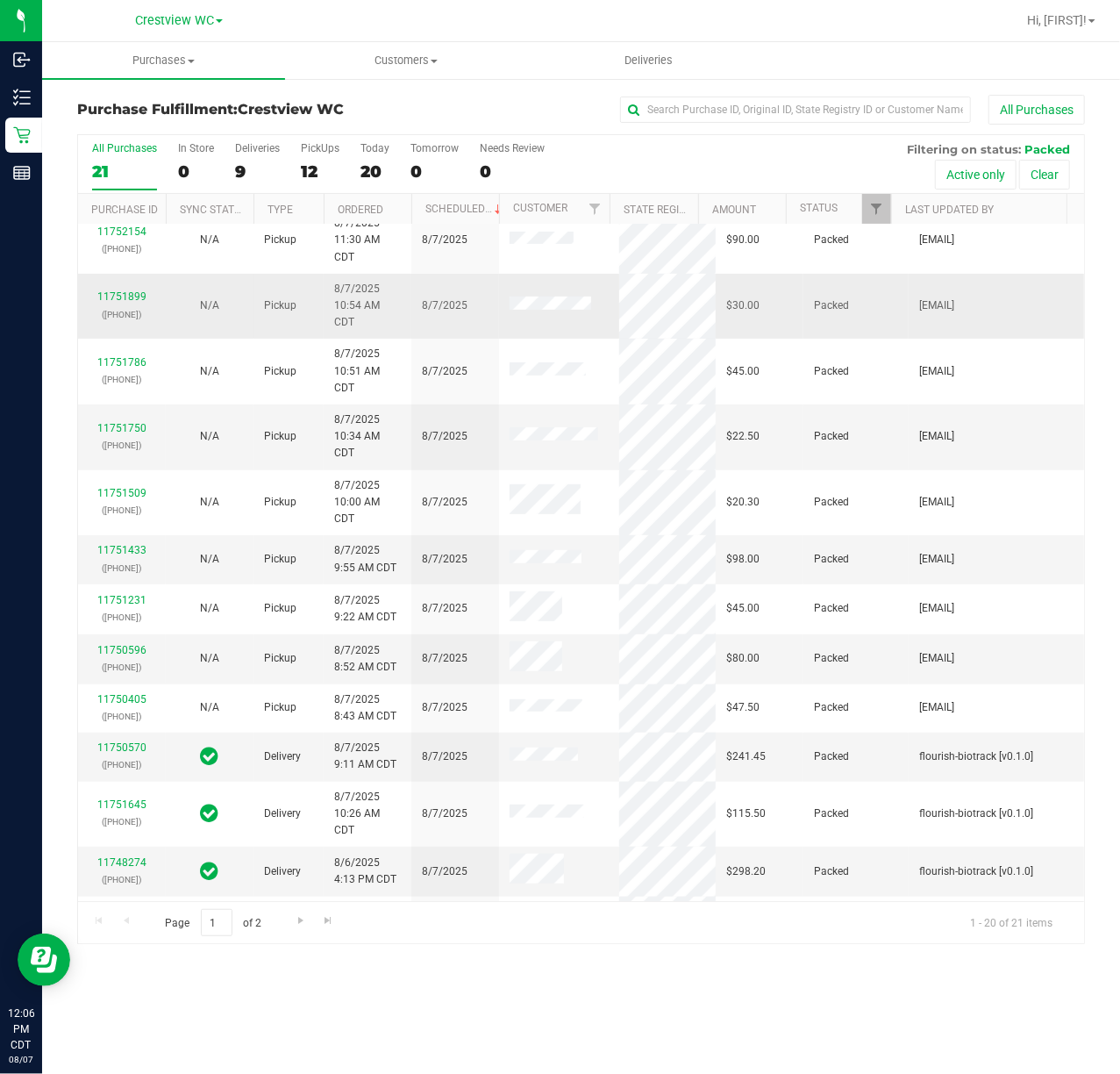 scroll, scrollTop: 351, scrollLeft: 0, axis: vertical 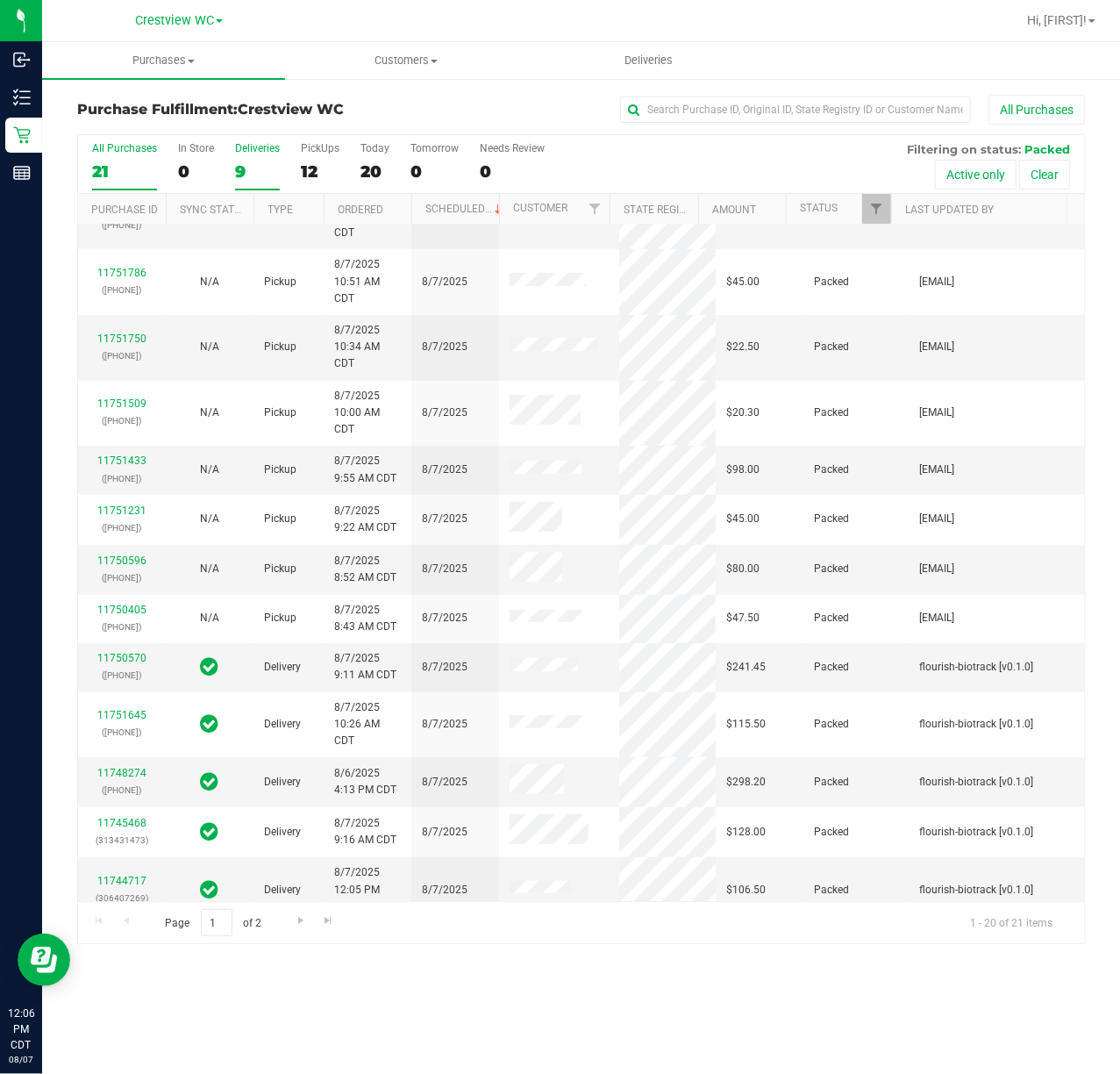 click on "9" at bounding box center (257, 171) 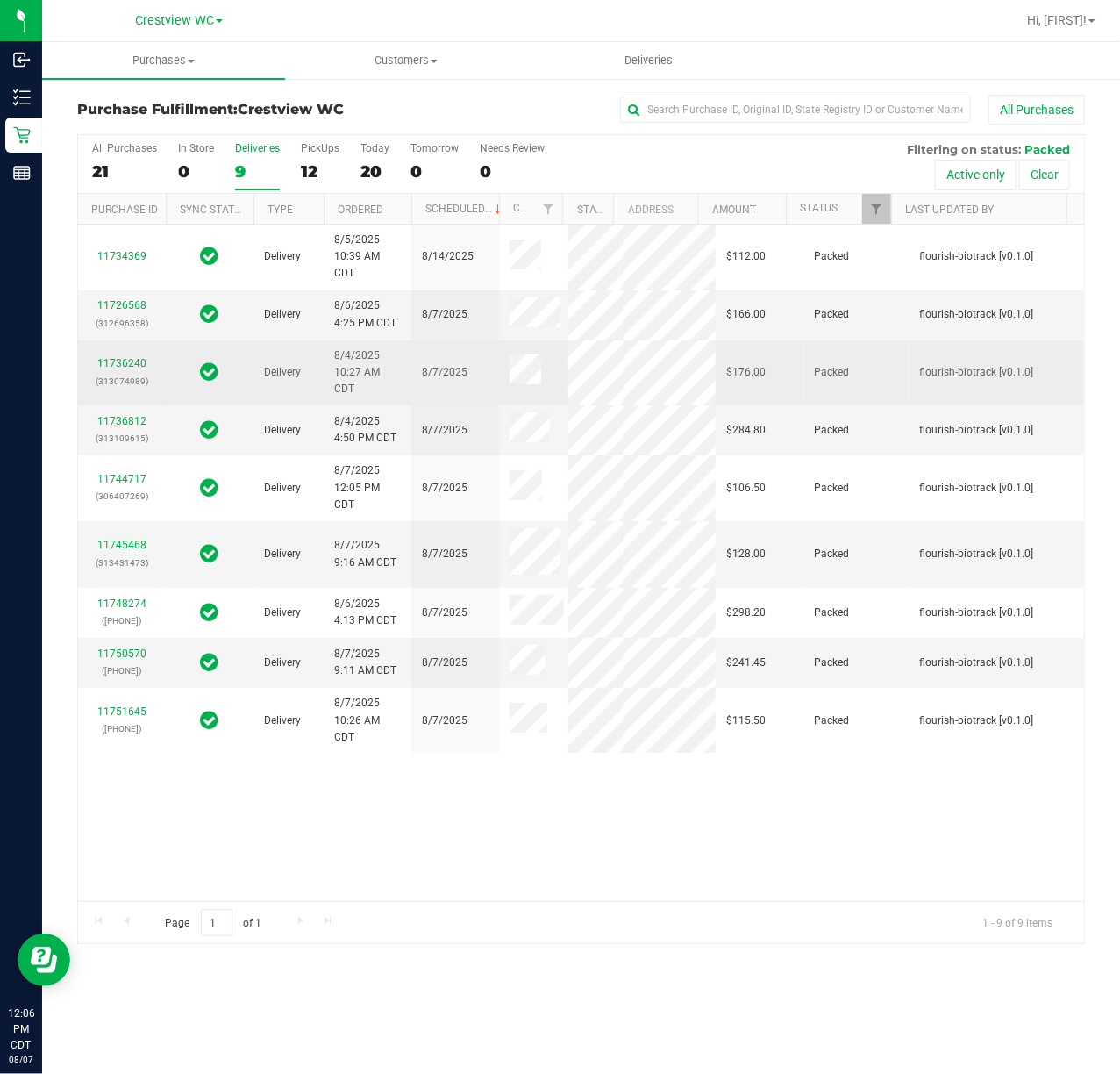 scroll, scrollTop: 117, scrollLeft: 0, axis: vertical 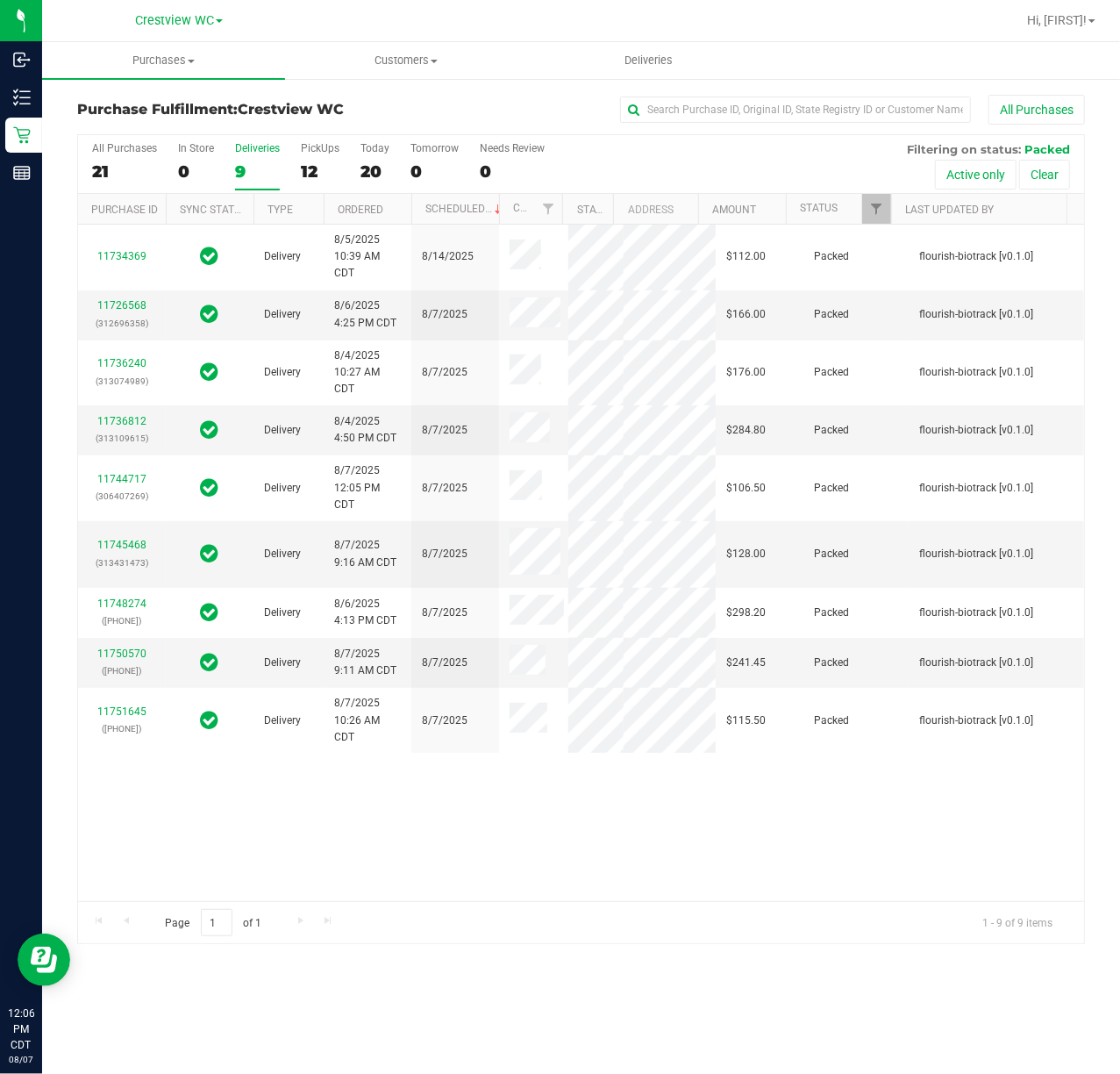 drag, startPoint x: 121, startPoint y: 559, endPoint x: 47, endPoint y: 574, distance: 75.50497 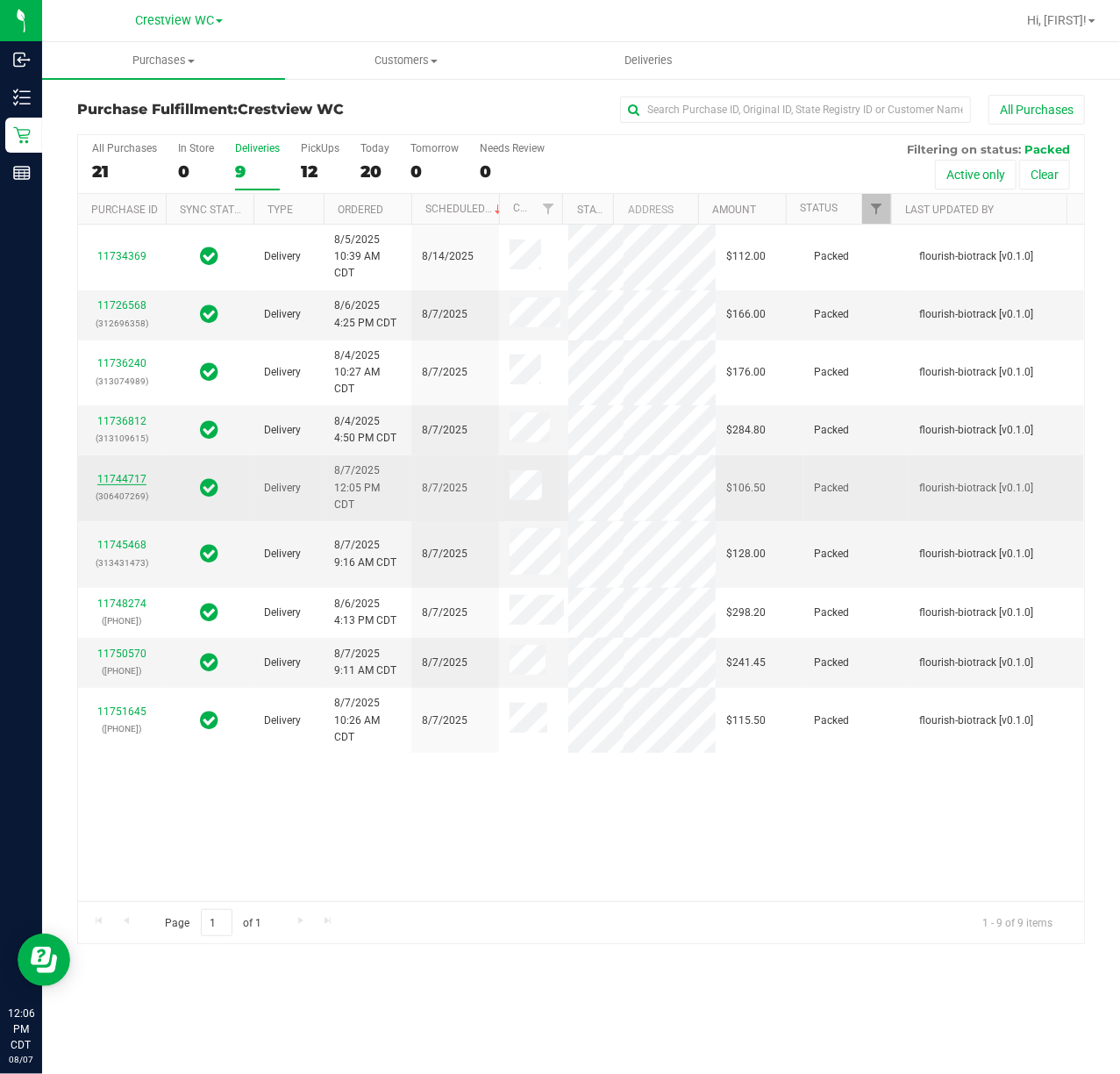 click on "11744717" at bounding box center (122, 479) 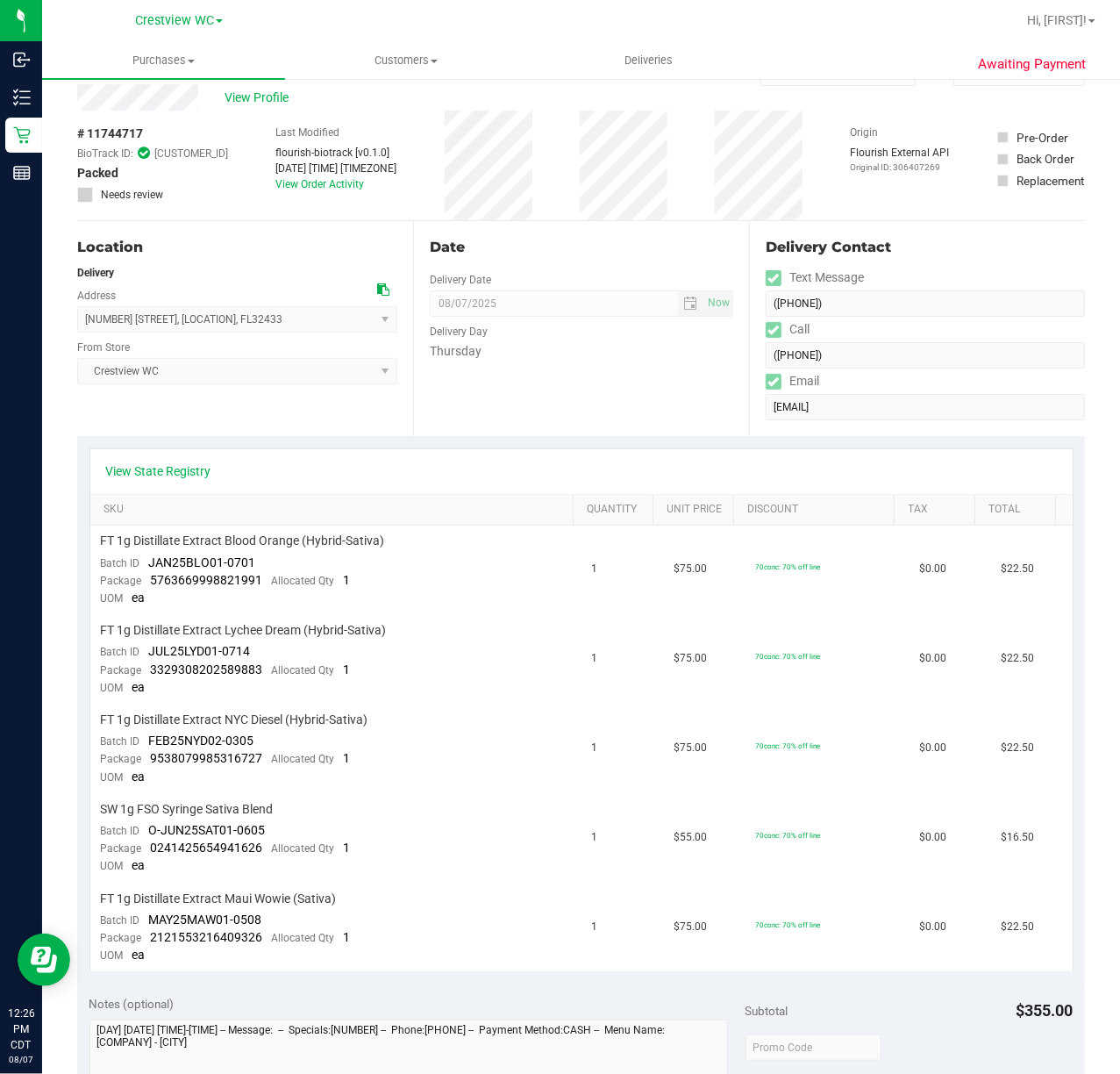 scroll, scrollTop: 0, scrollLeft: 0, axis: both 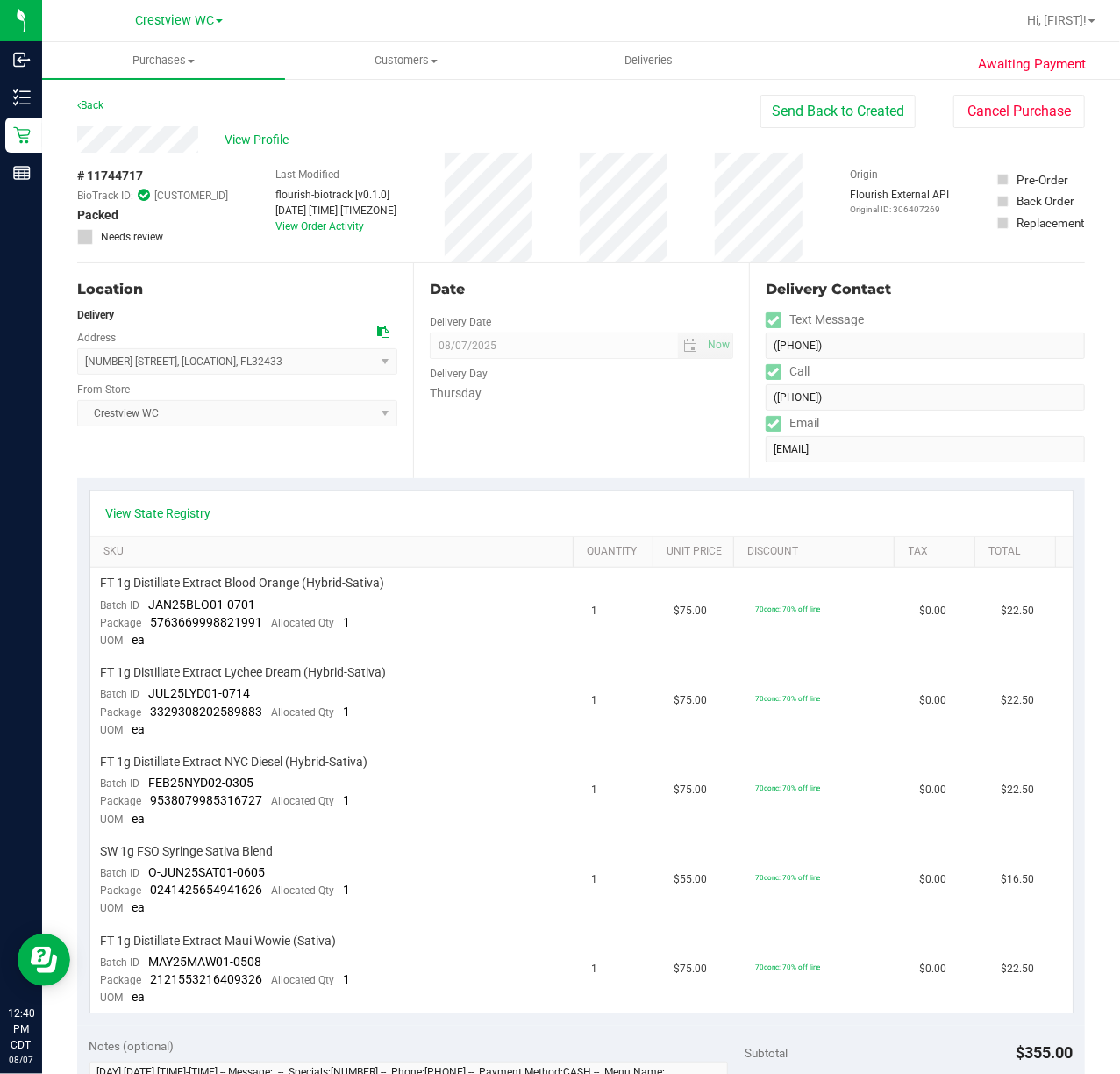click on "View Profile" at bounding box center [418, 140] 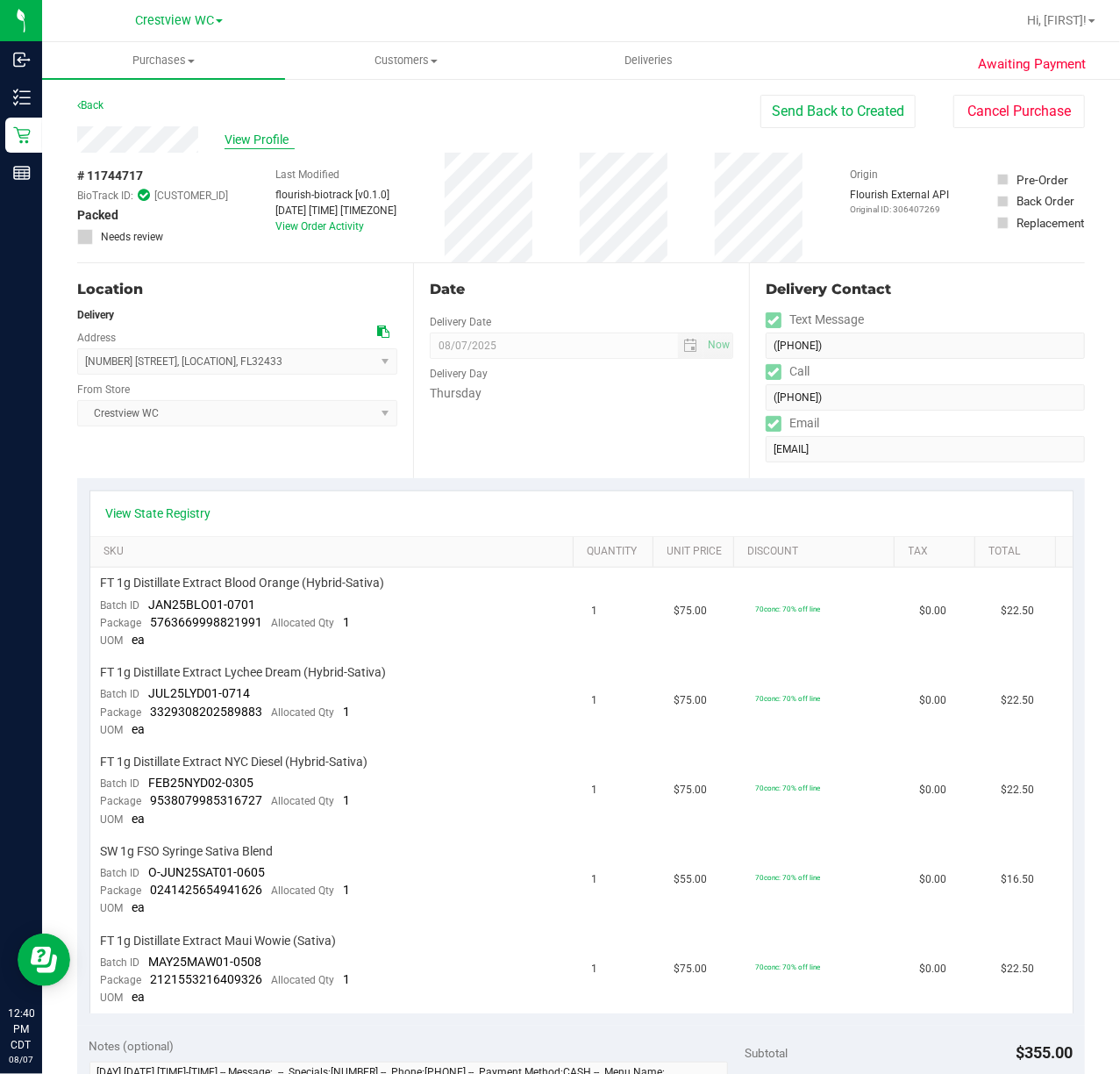 click on "View Profile" at bounding box center (260, 140) 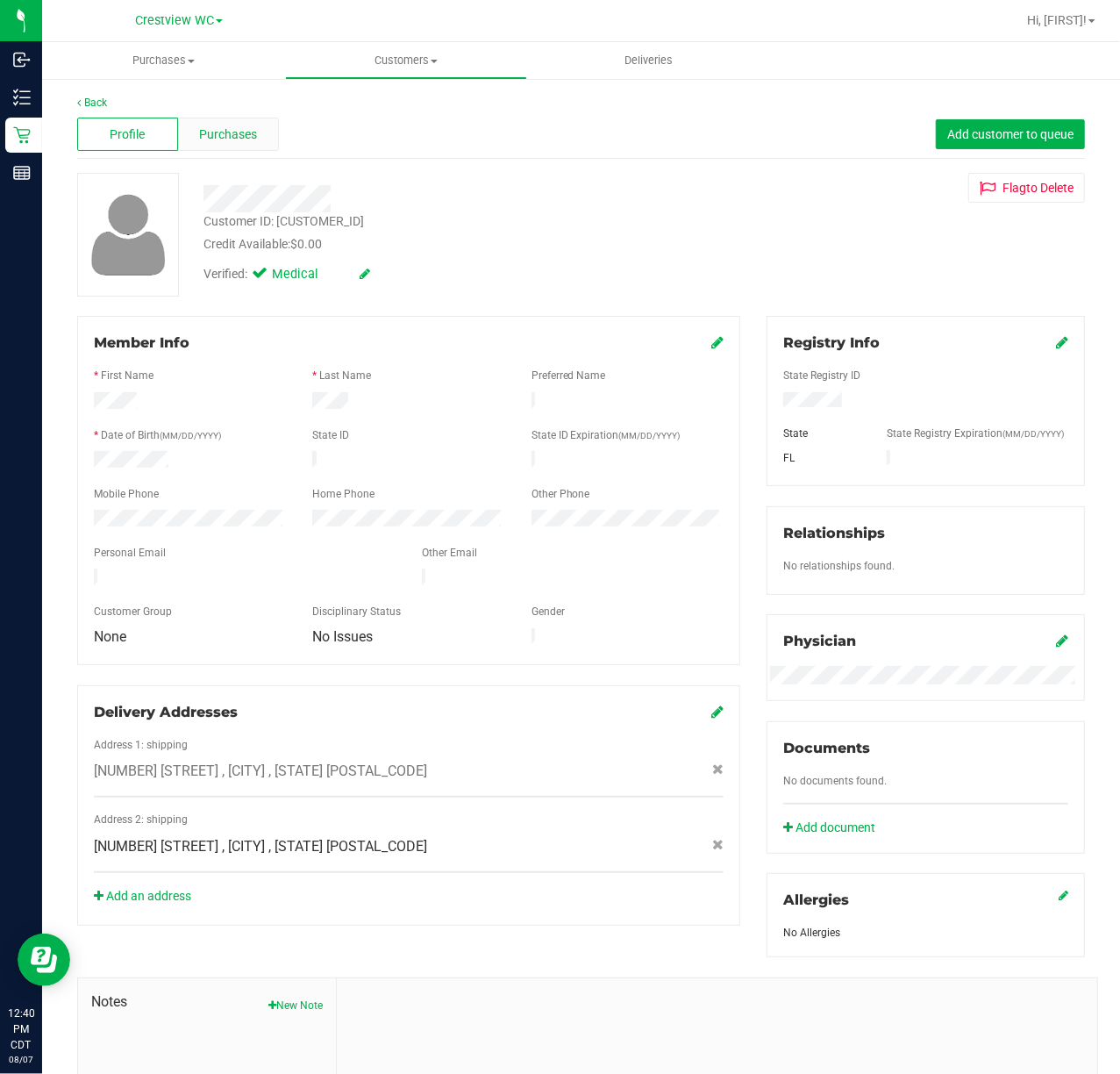 click on "Purchases" at bounding box center (228, 134) 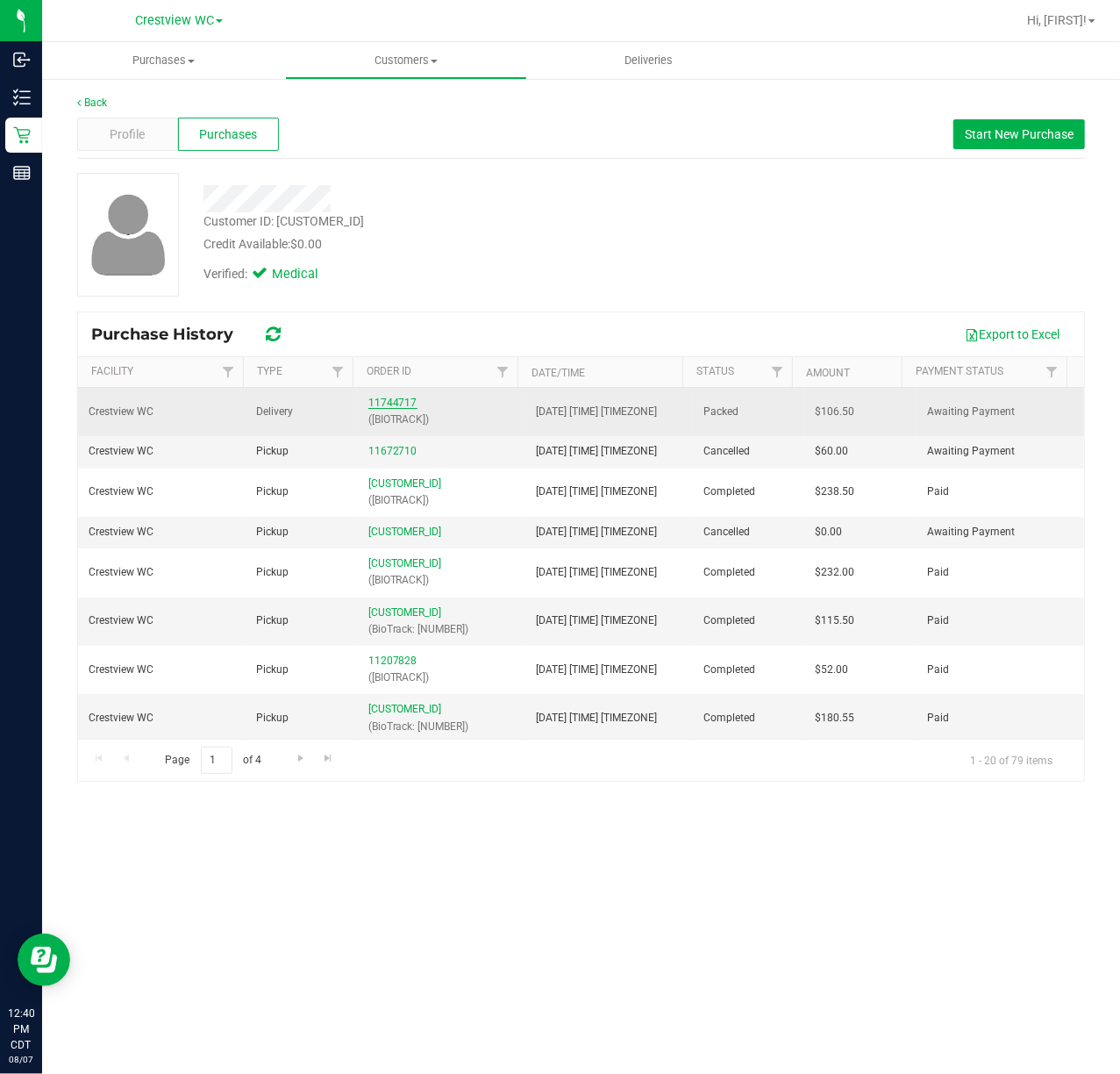 click on "11744717" at bounding box center (393, 403) 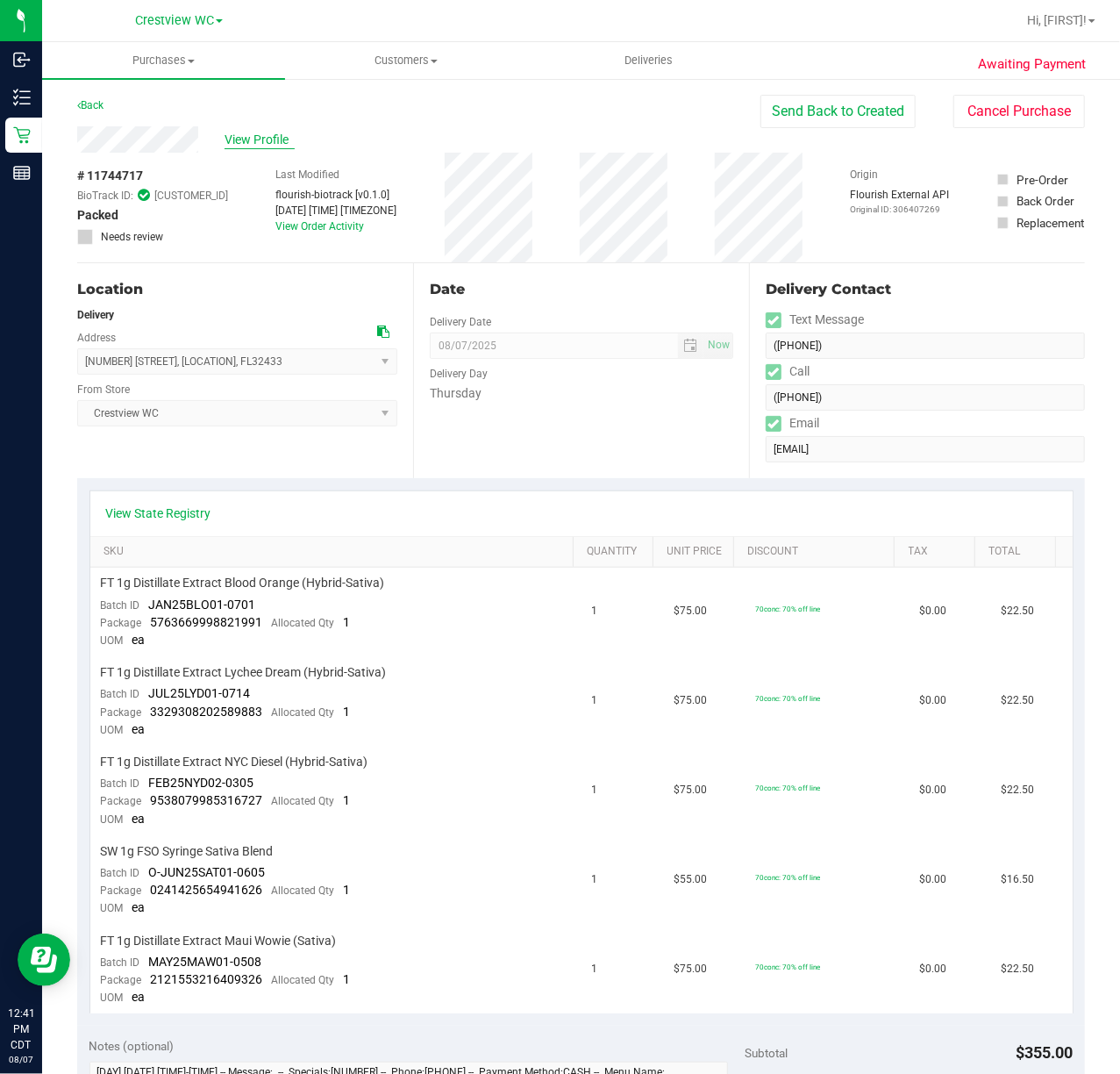 click on "View Profile" at bounding box center (260, 140) 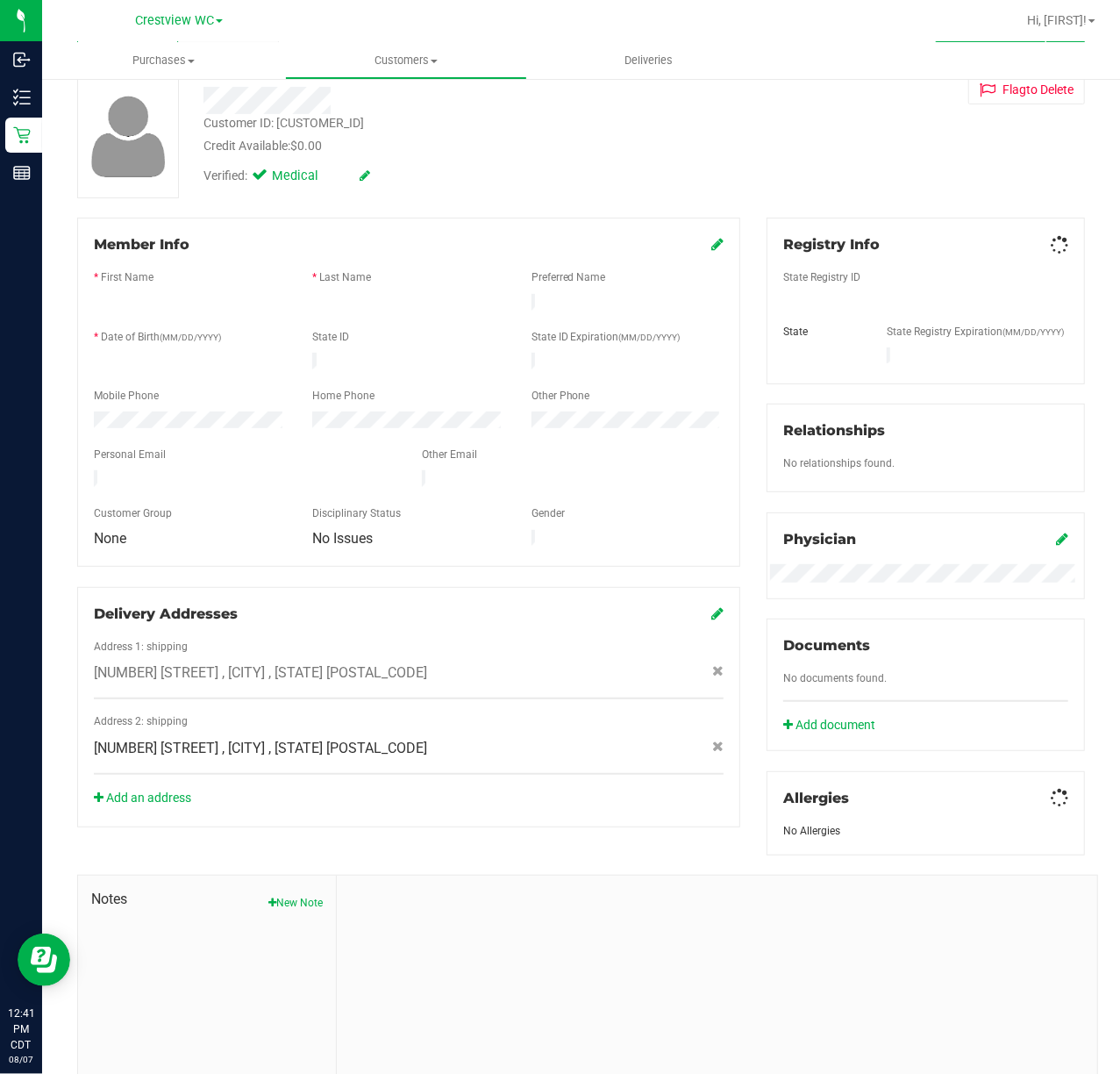 scroll, scrollTop: 197, scrollLeft: 0, axis: vertical 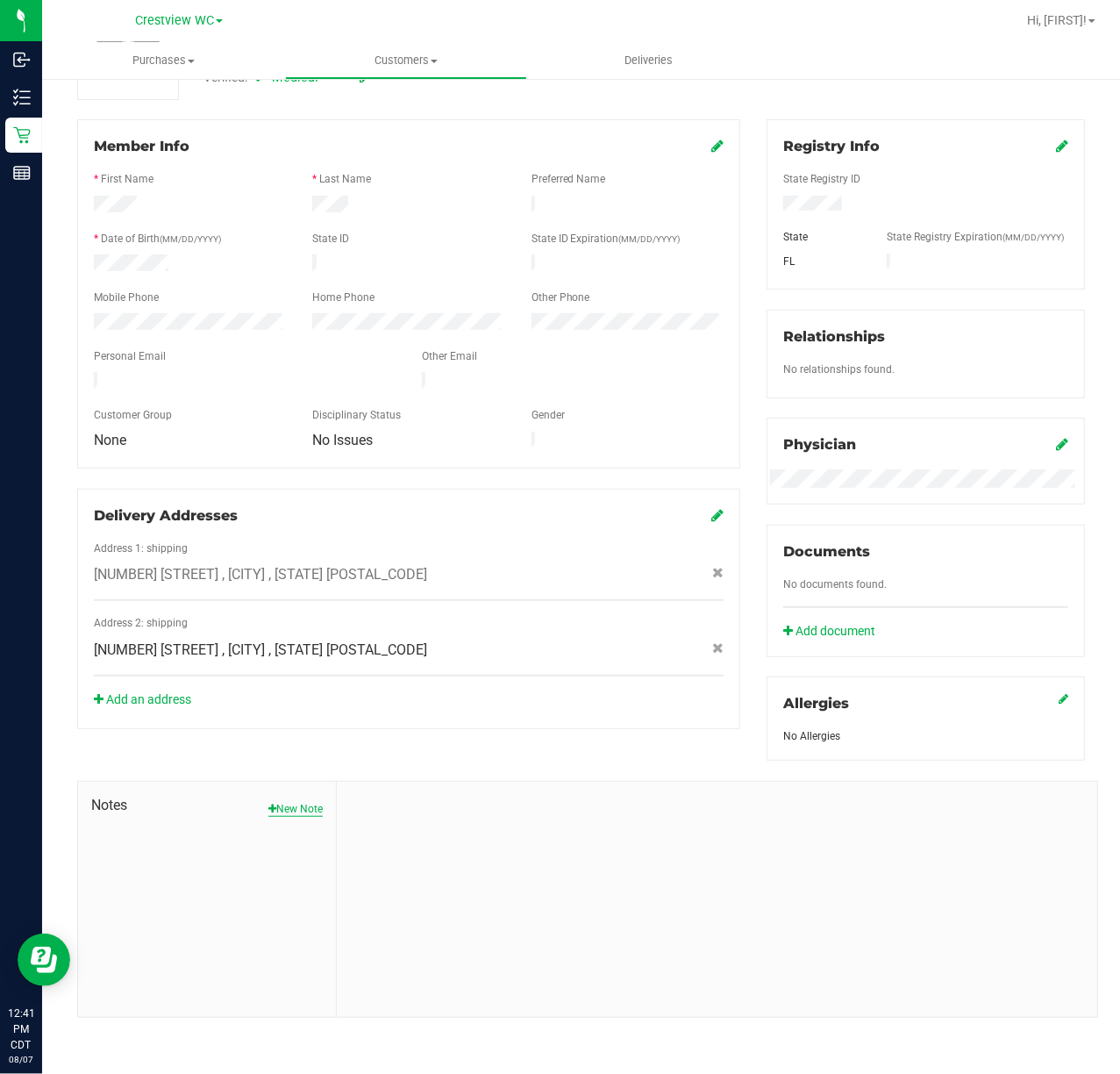 click on "New Note" at bounding box center [296, 809] 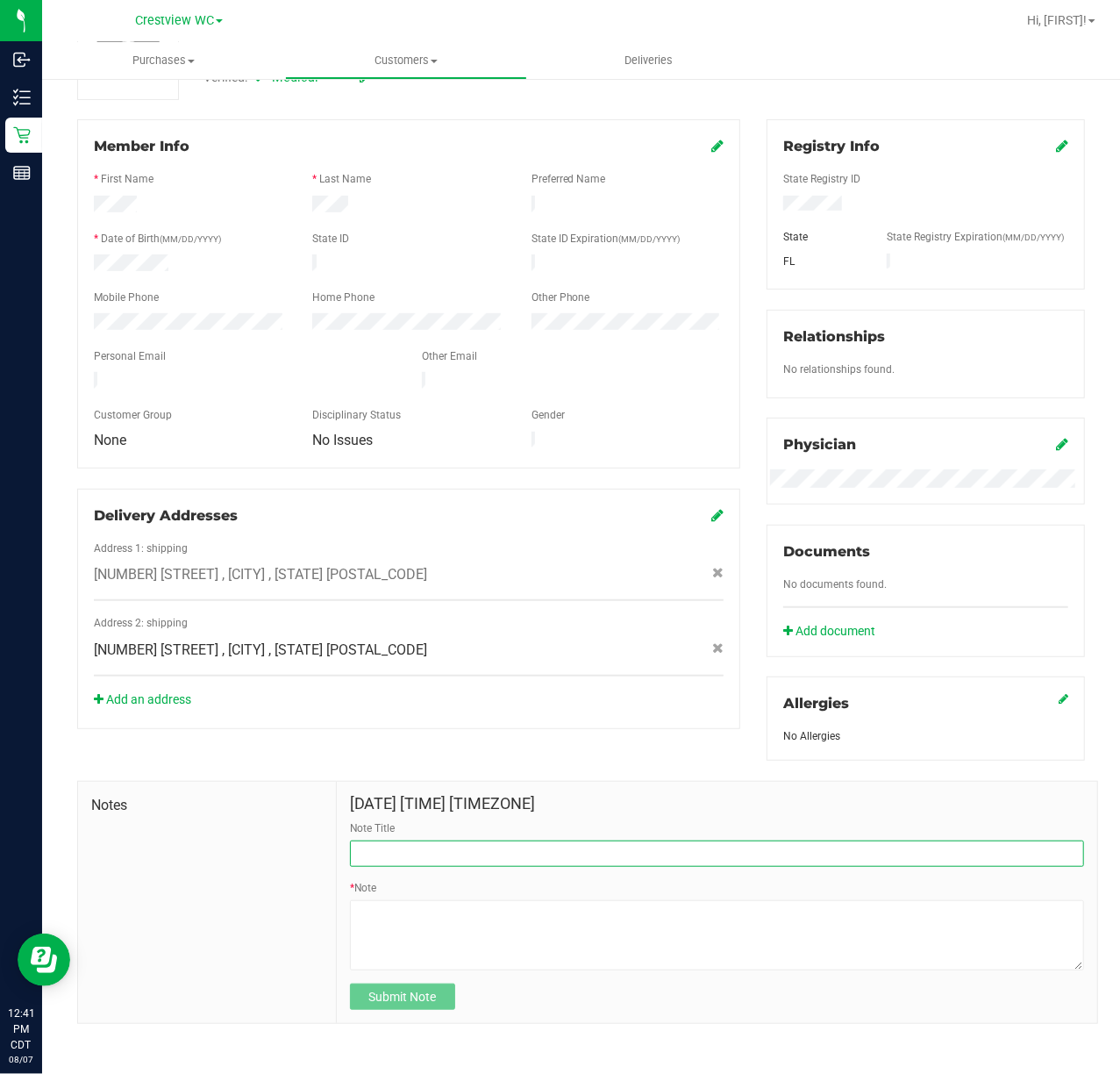 click on "Note Title" at bounding box center [717, 854] 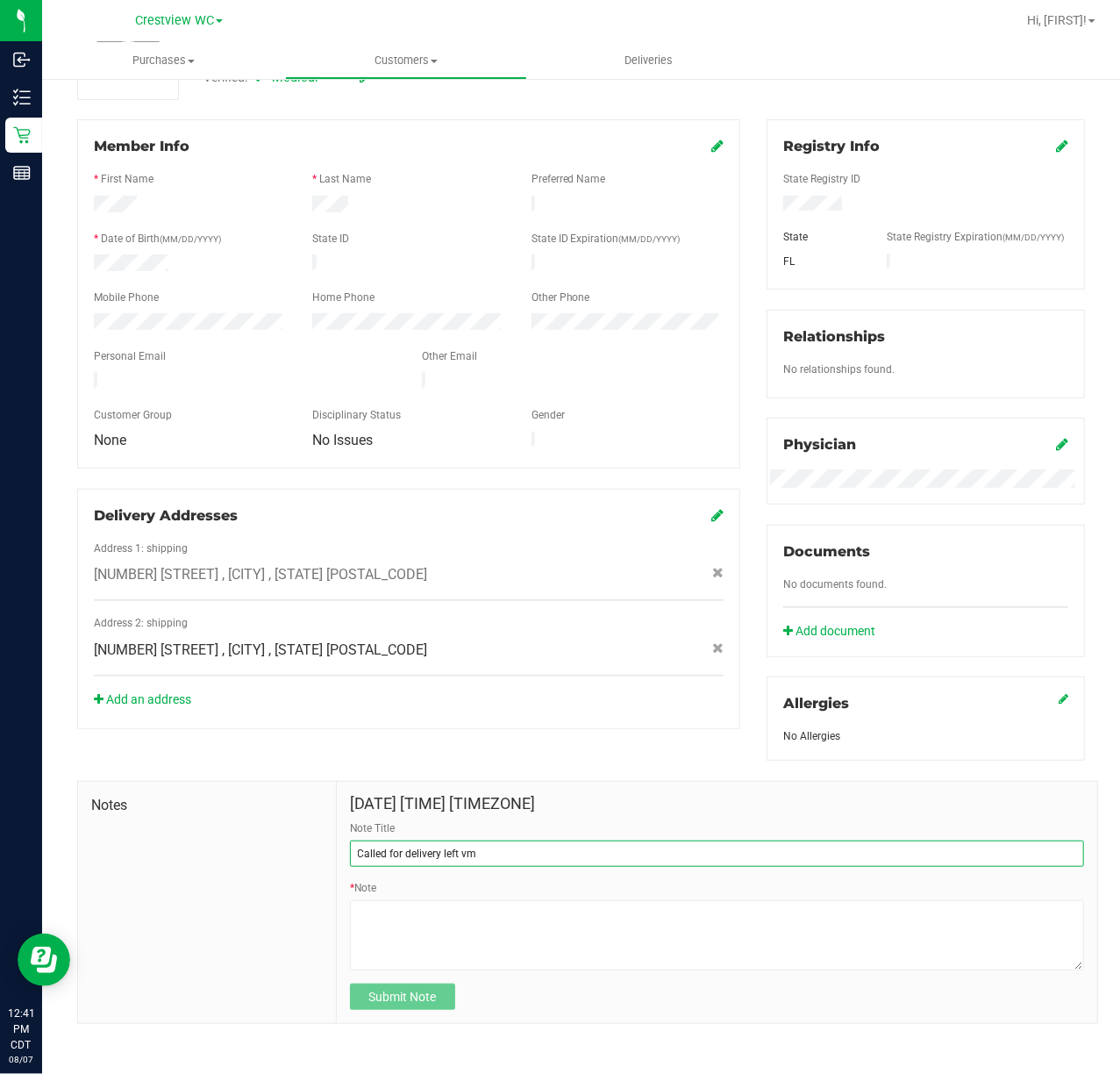 drag, startPoint x: 505, startPoint y: 864, endPoint x: 282, endPoint y: 869, distance: 223.05605 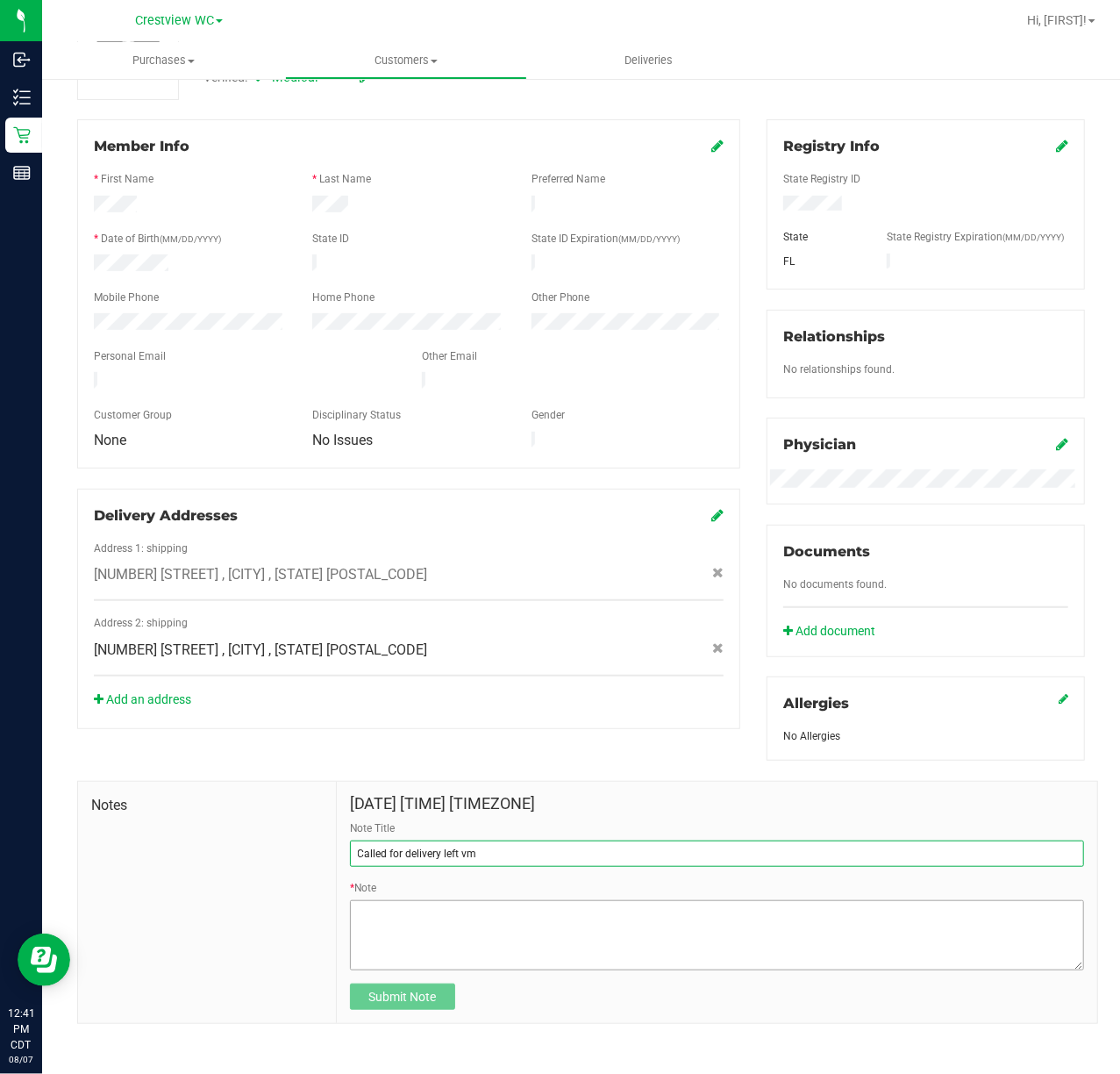 type on "Called for delivery left vm" 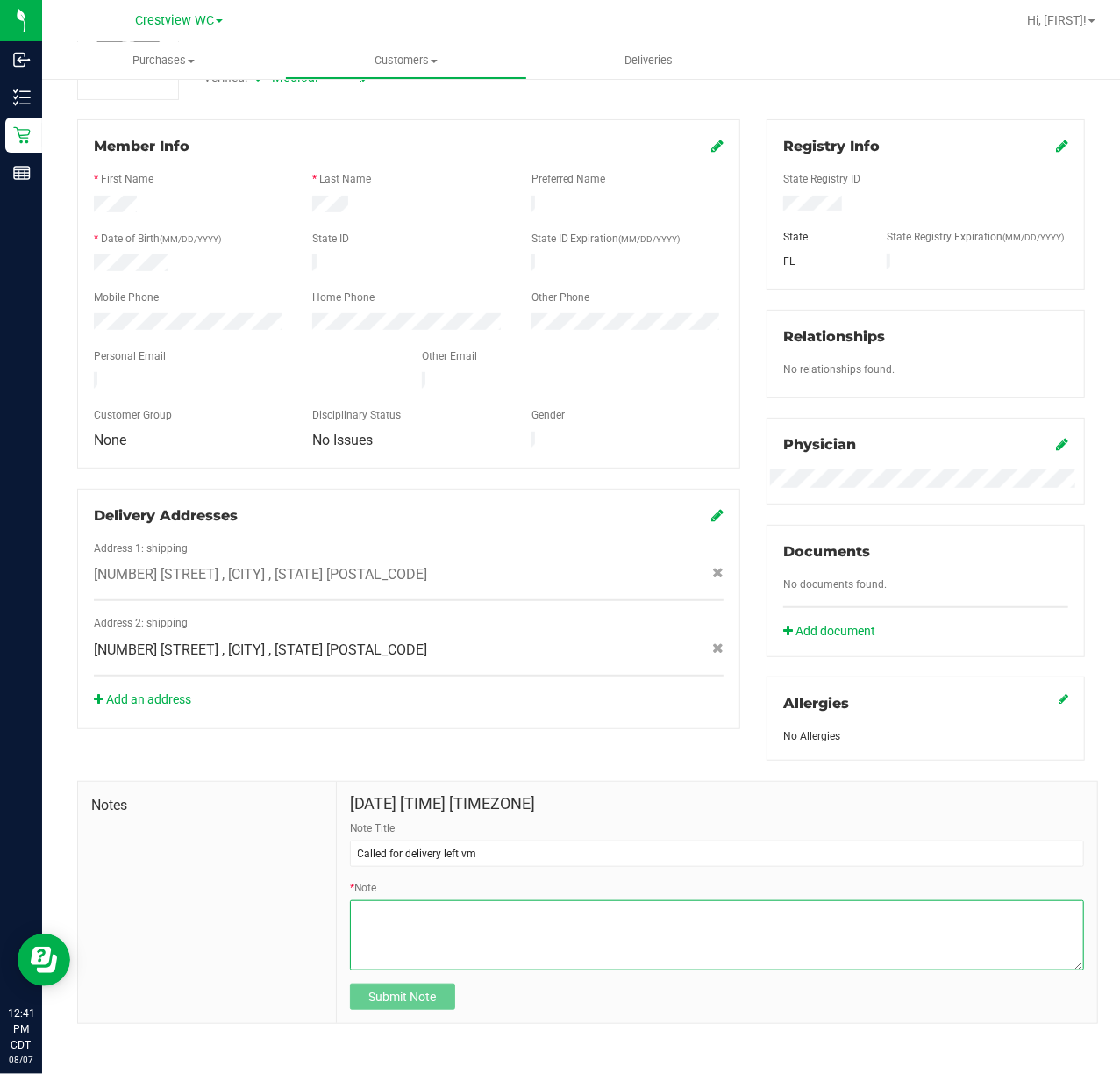 click on "*
Note" at bounding box center (717, 935) 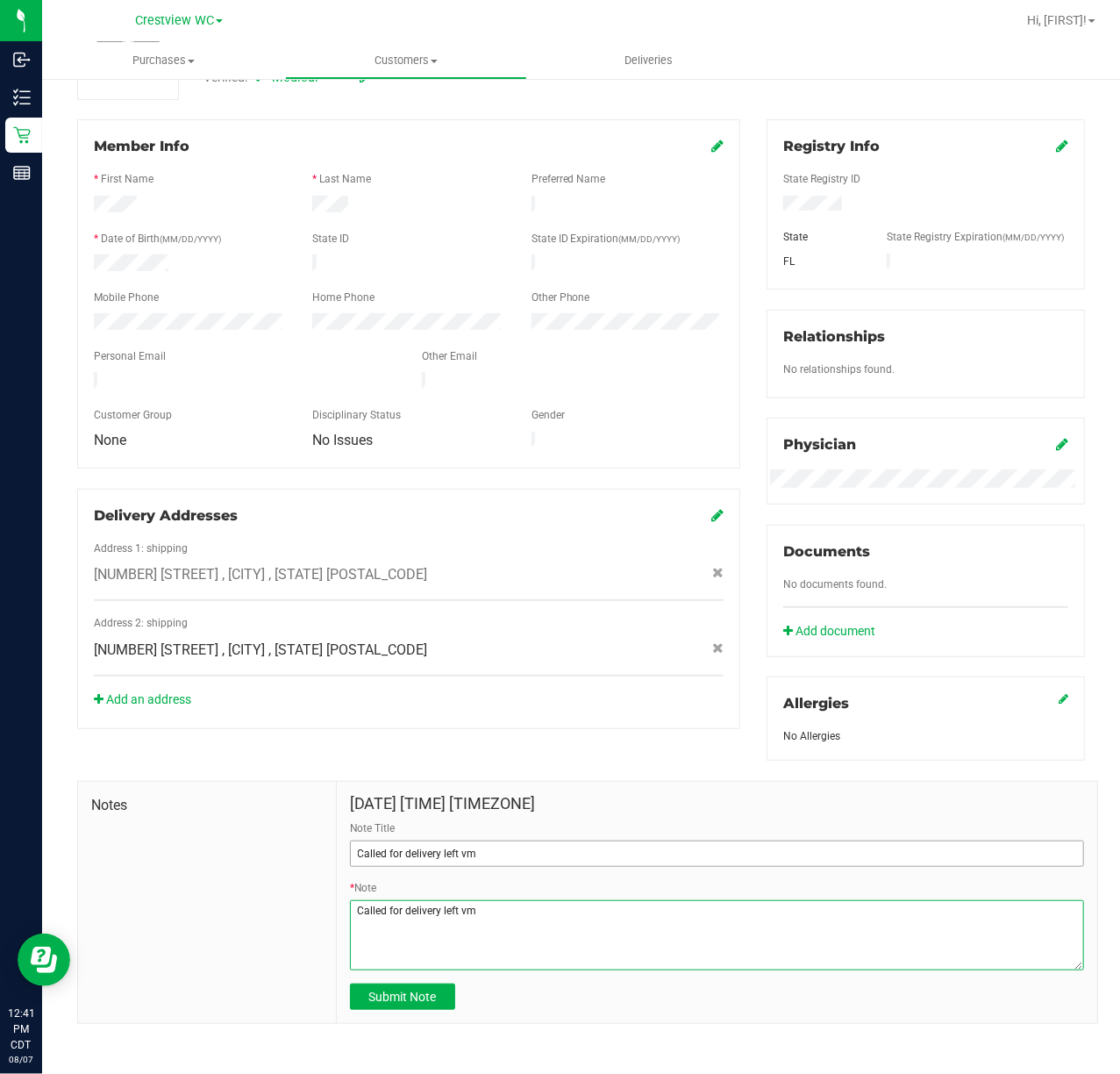 type on "Called for delivery left vm" 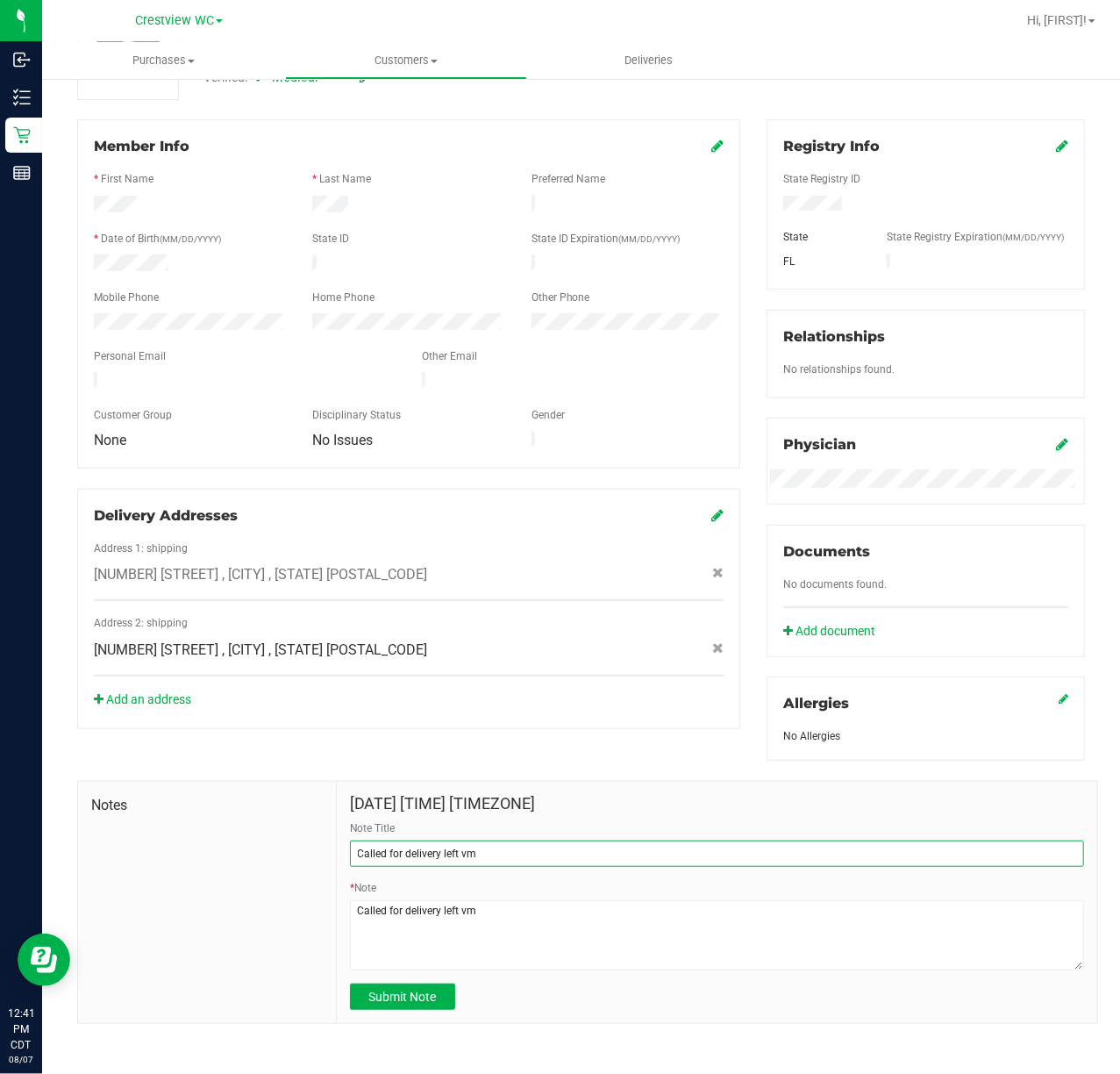 drag, startPoint x: 519, startPoint y: 865, endPoint x: 155, endPoint y: 832, distance: 365.4928 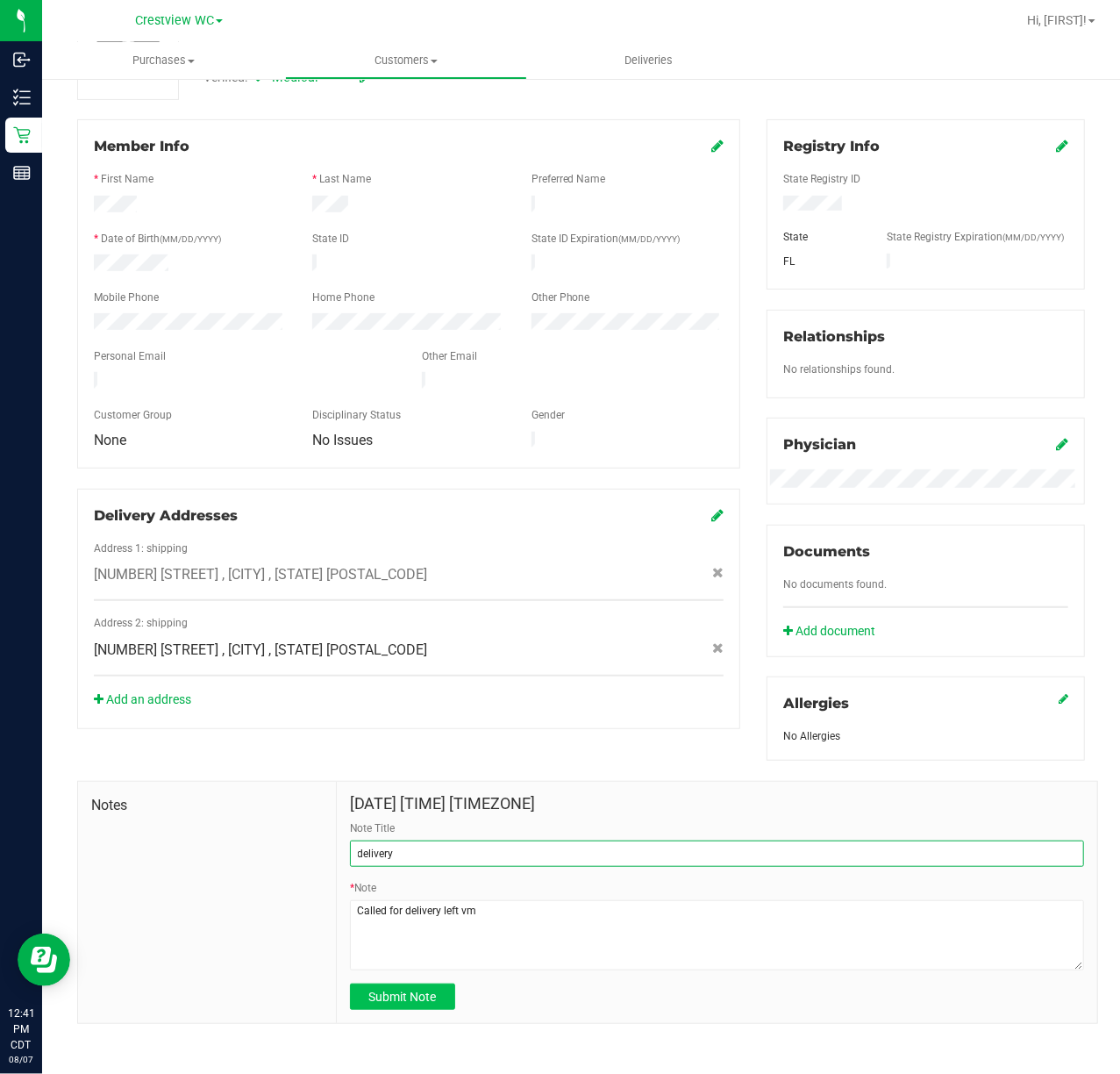 type on "delivery" 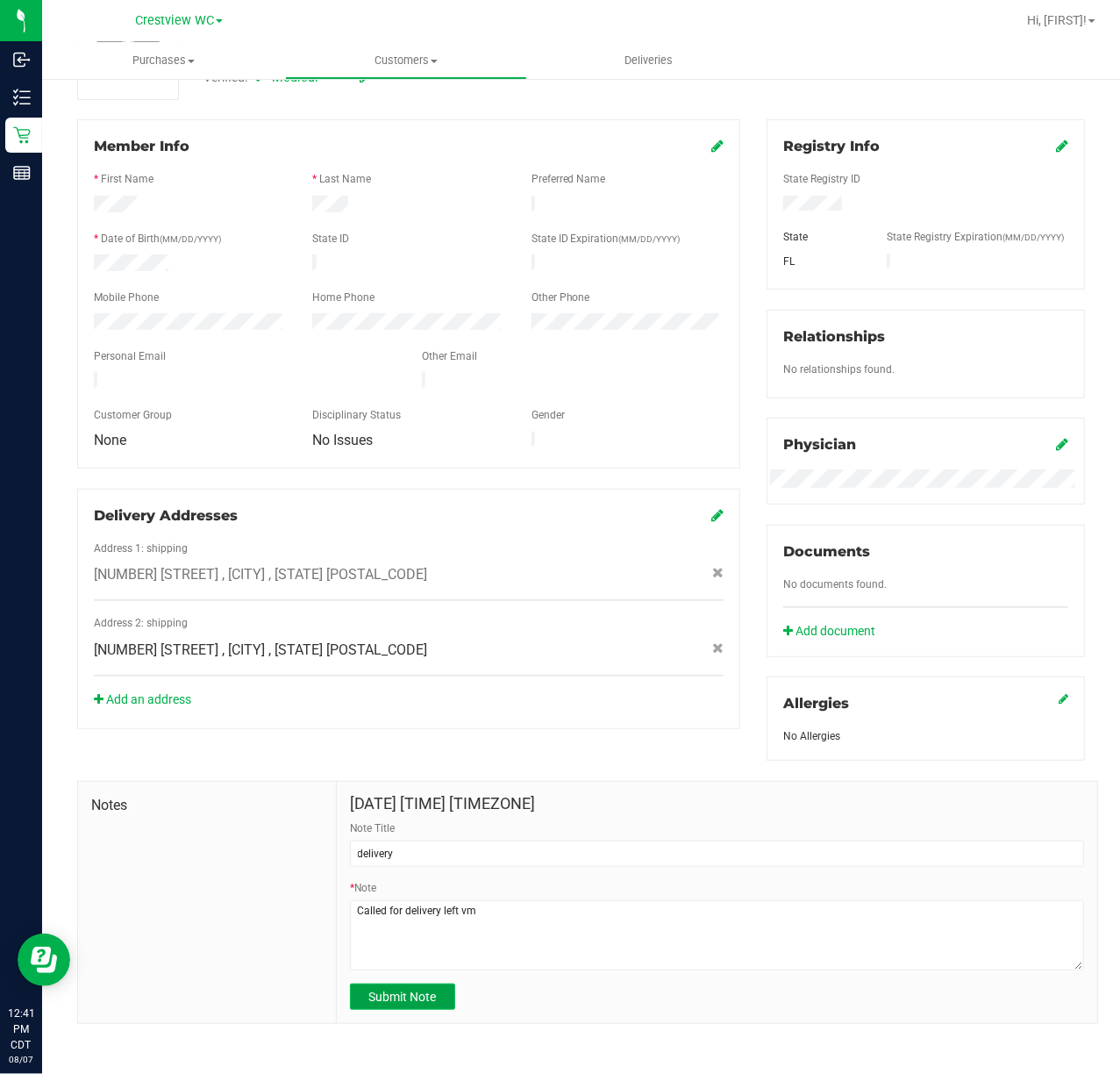click on "Submit Note" at bounding box center (402, 997) 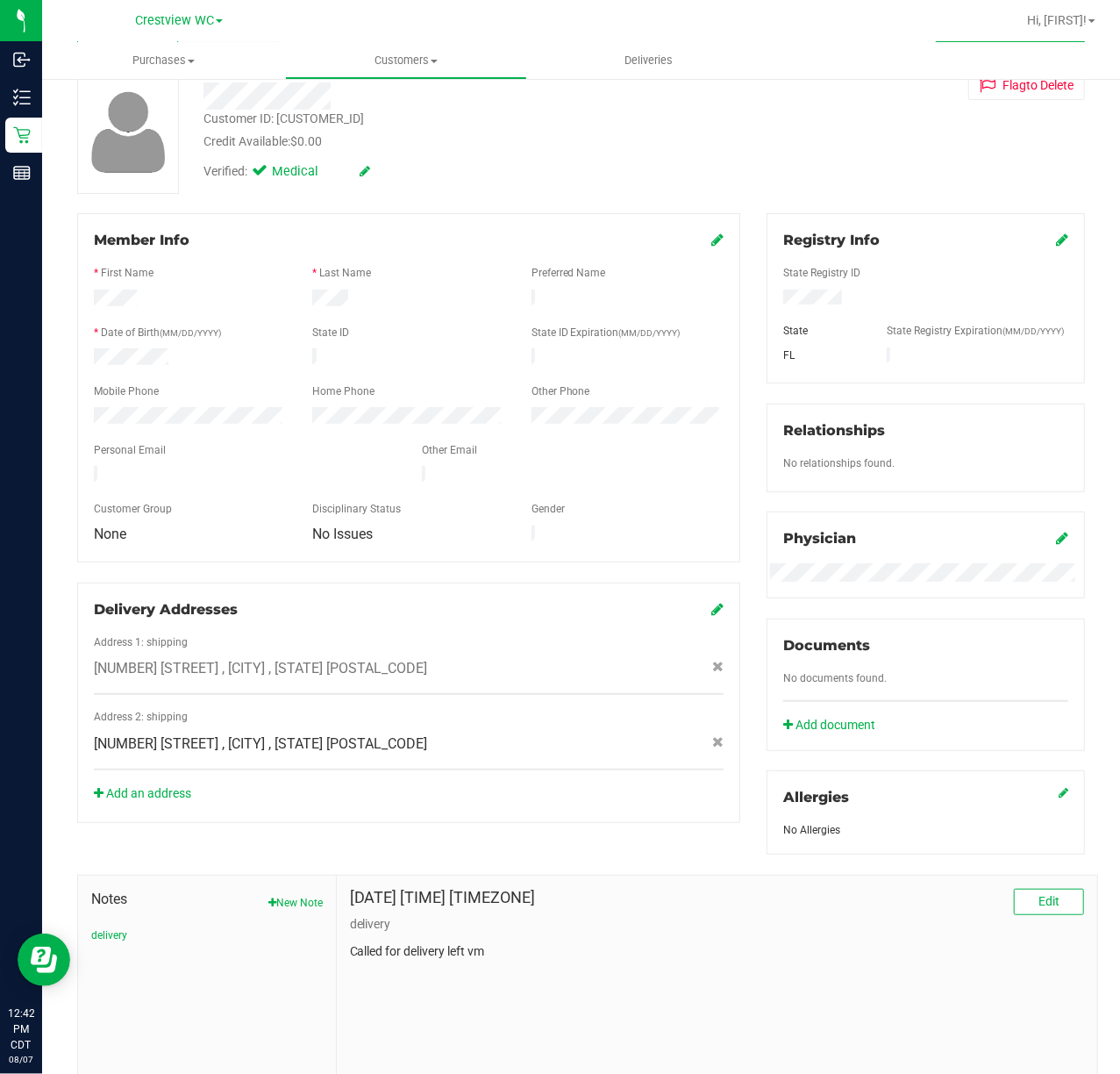 scroll, scrollTop: 0, scrollLeft: 0, axis: both 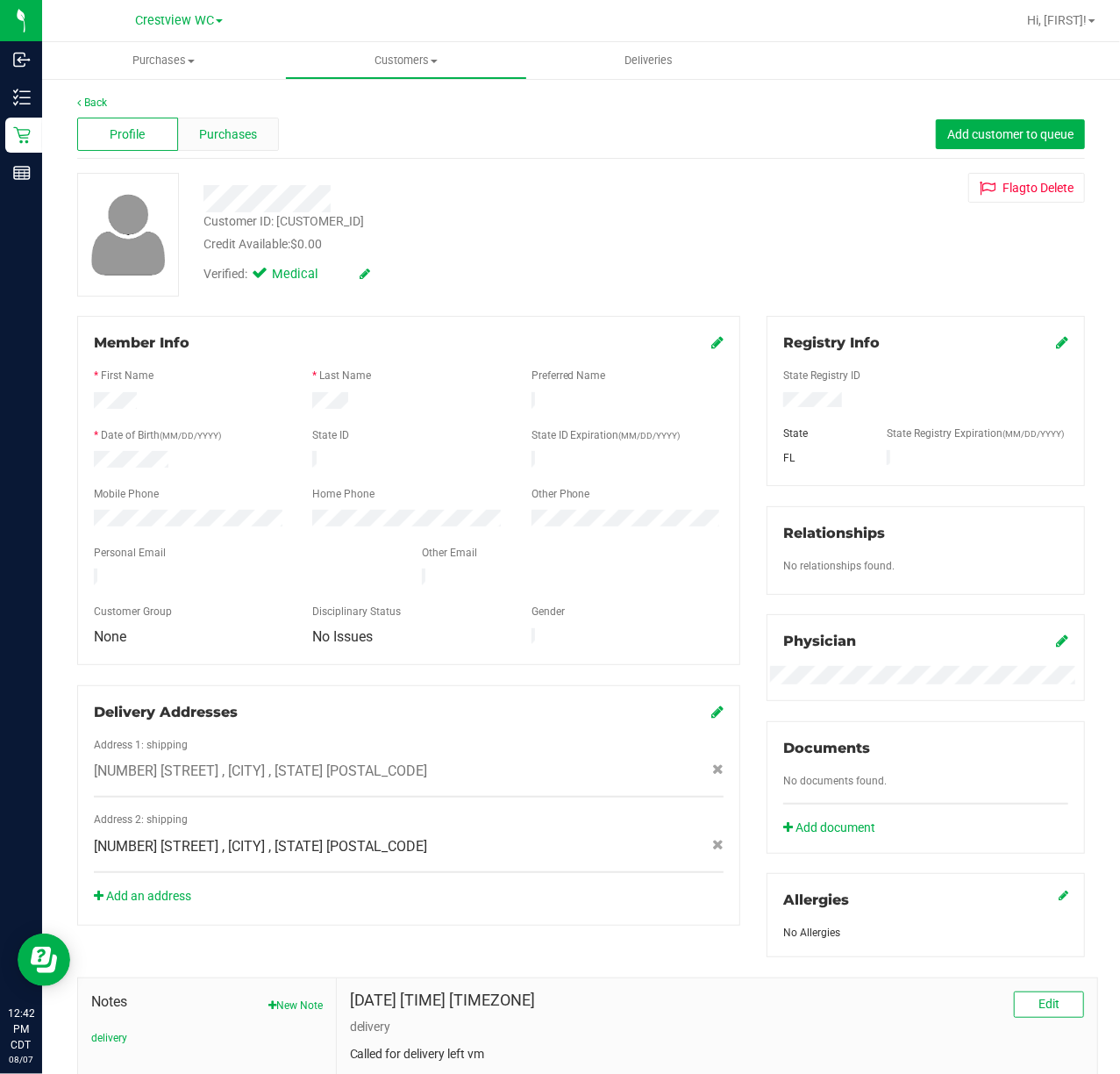 click on "Purchases" at bounding box center (228, 134) 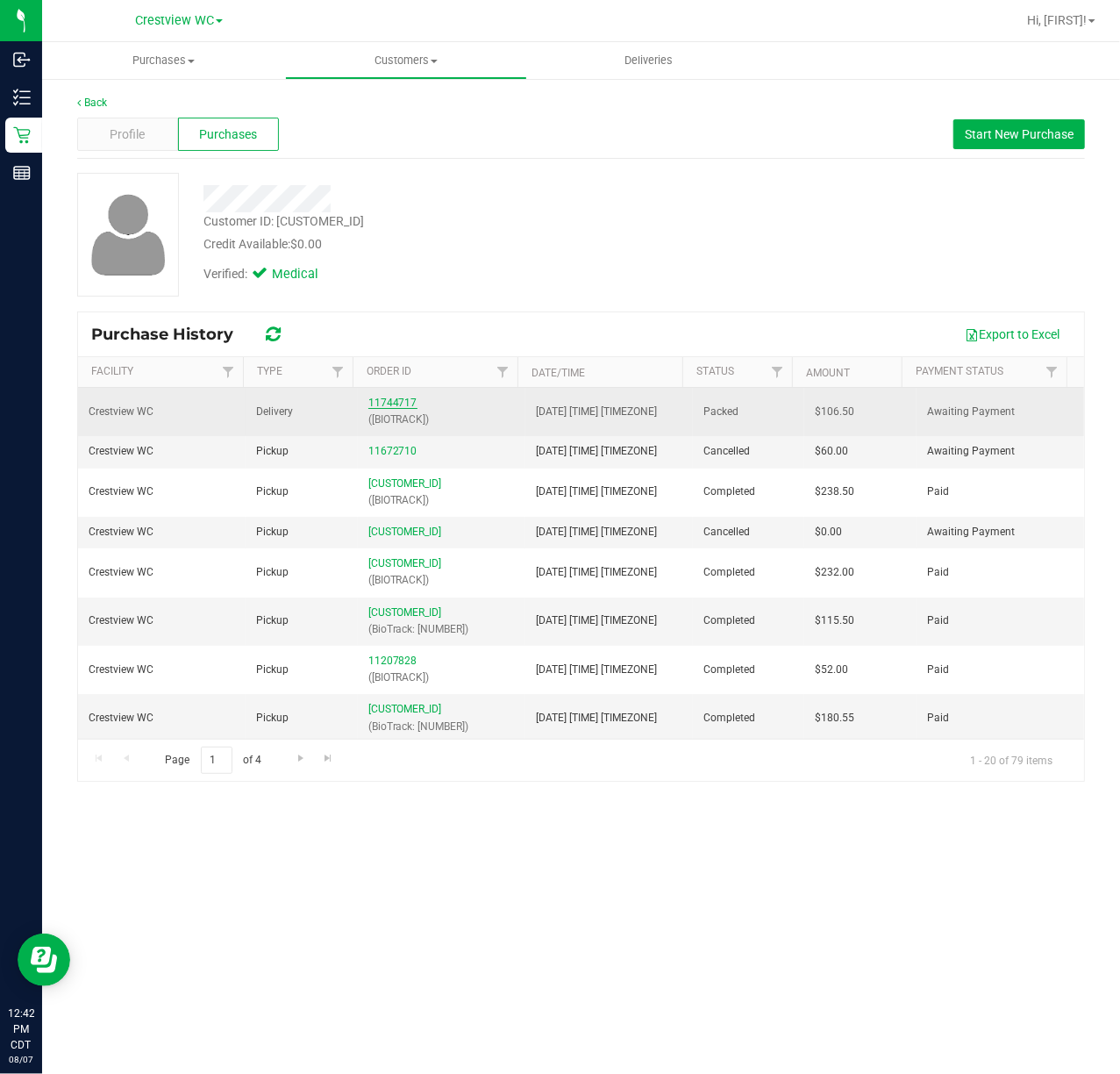 click on "11744717" at bounding box center (393, 403) 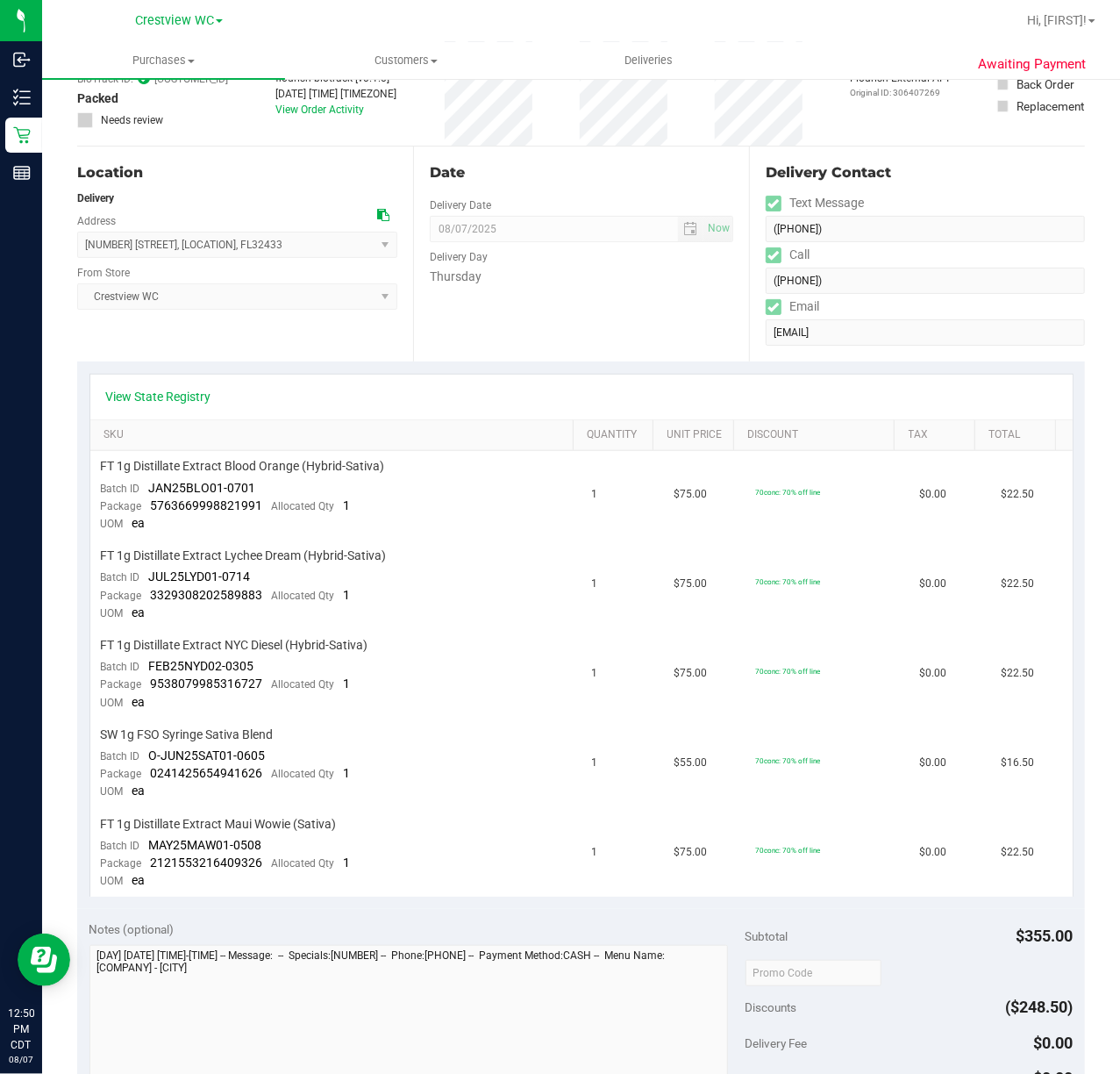 scroll, scrollTop: 0, scrollLeft: 0, axis: both 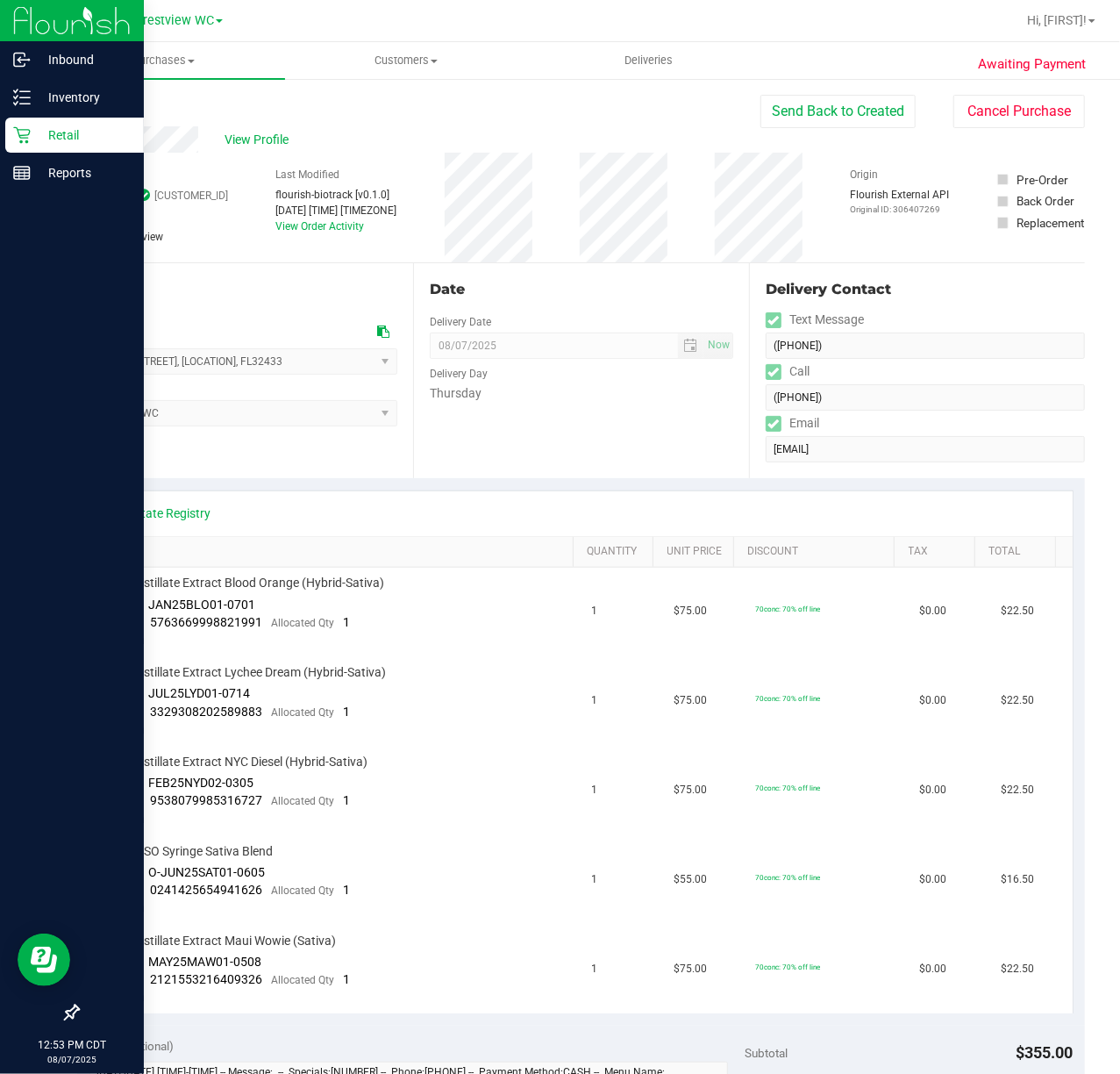 click on "Retail" at bounding box center (83, 135) 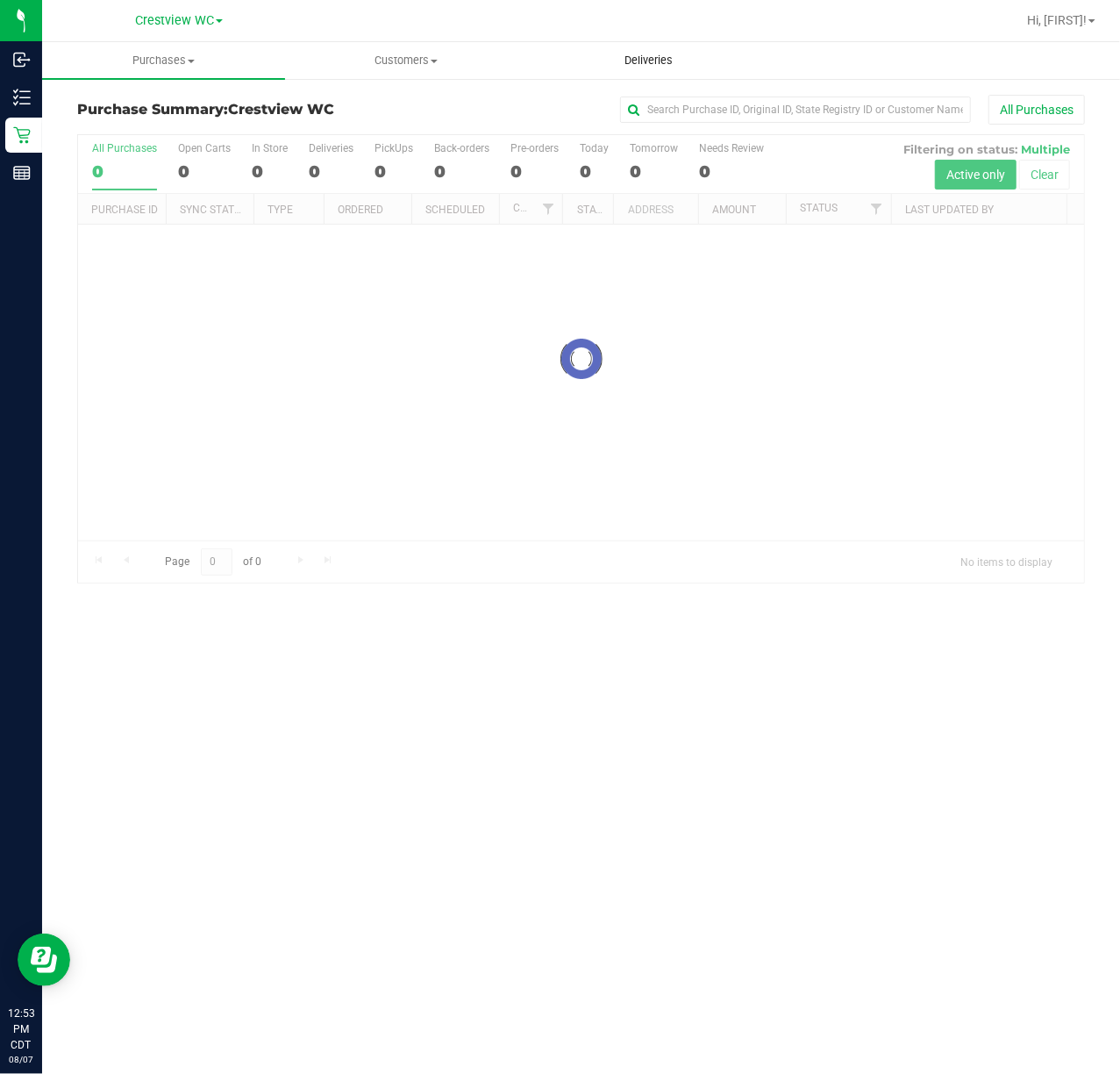 click on "Deliveries" at bounding box center [648, 61] 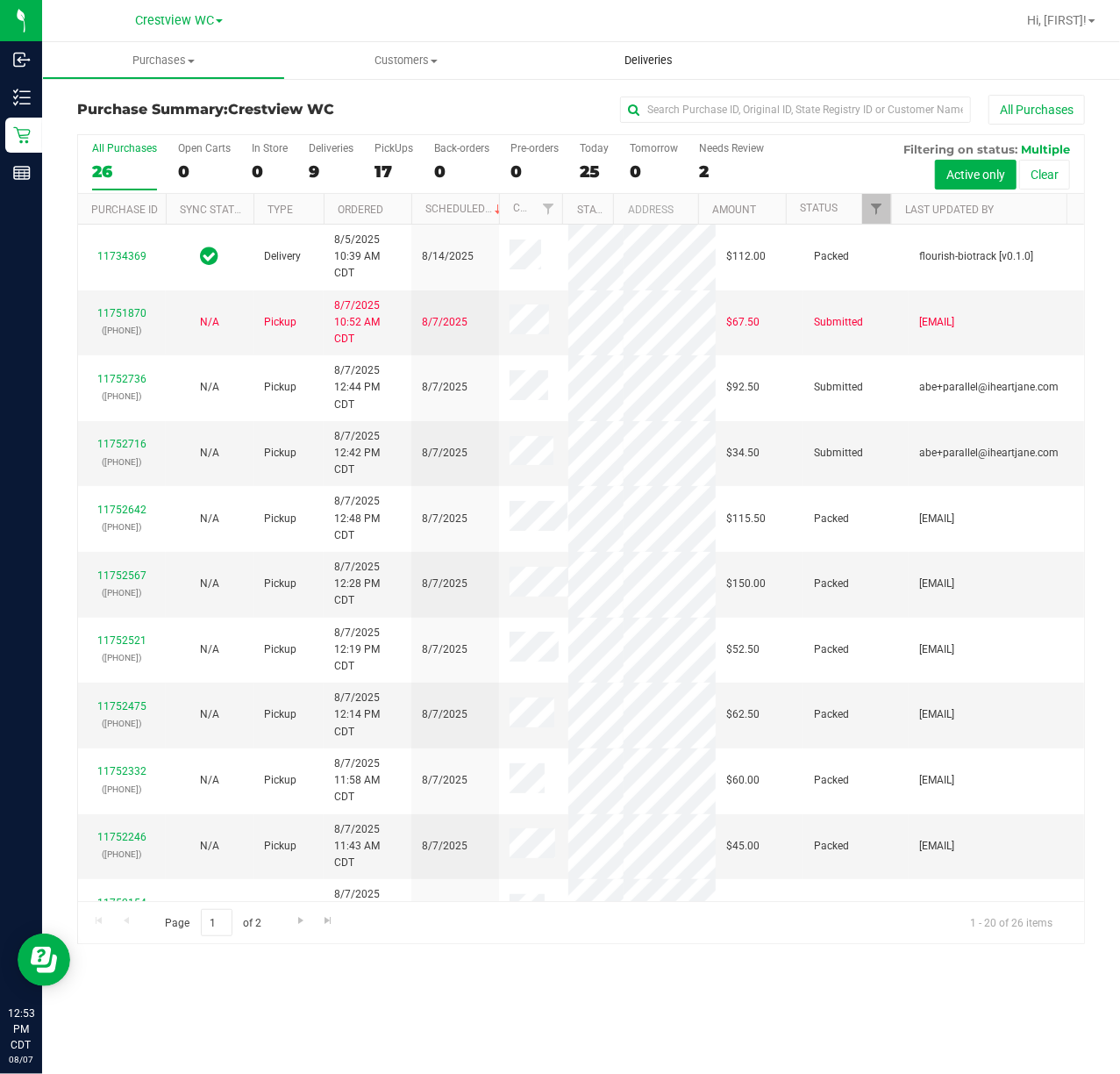 click on "Deliveries" at bounding box center (648, 61) 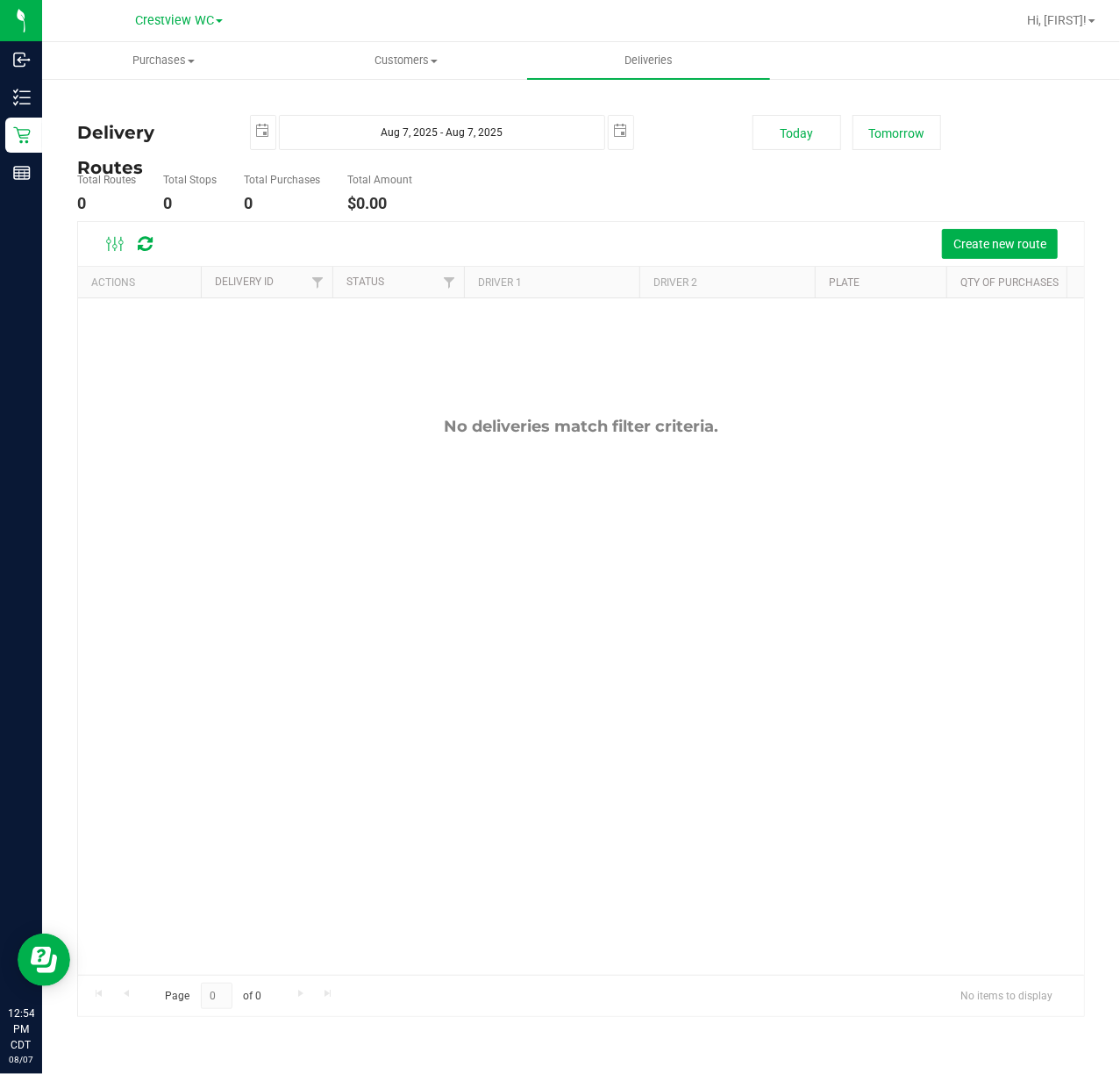 click on "Delivery Routes
2025-08-07
Aug 7, 2025 - Aug 7, 2025
2025-08-07
Today
Tomorrow
Total Routes
0
Total Stops
0
Total Purchases
0
Total Amount
$0.00
Create new route
Actions" at bounding box center (581, 566) 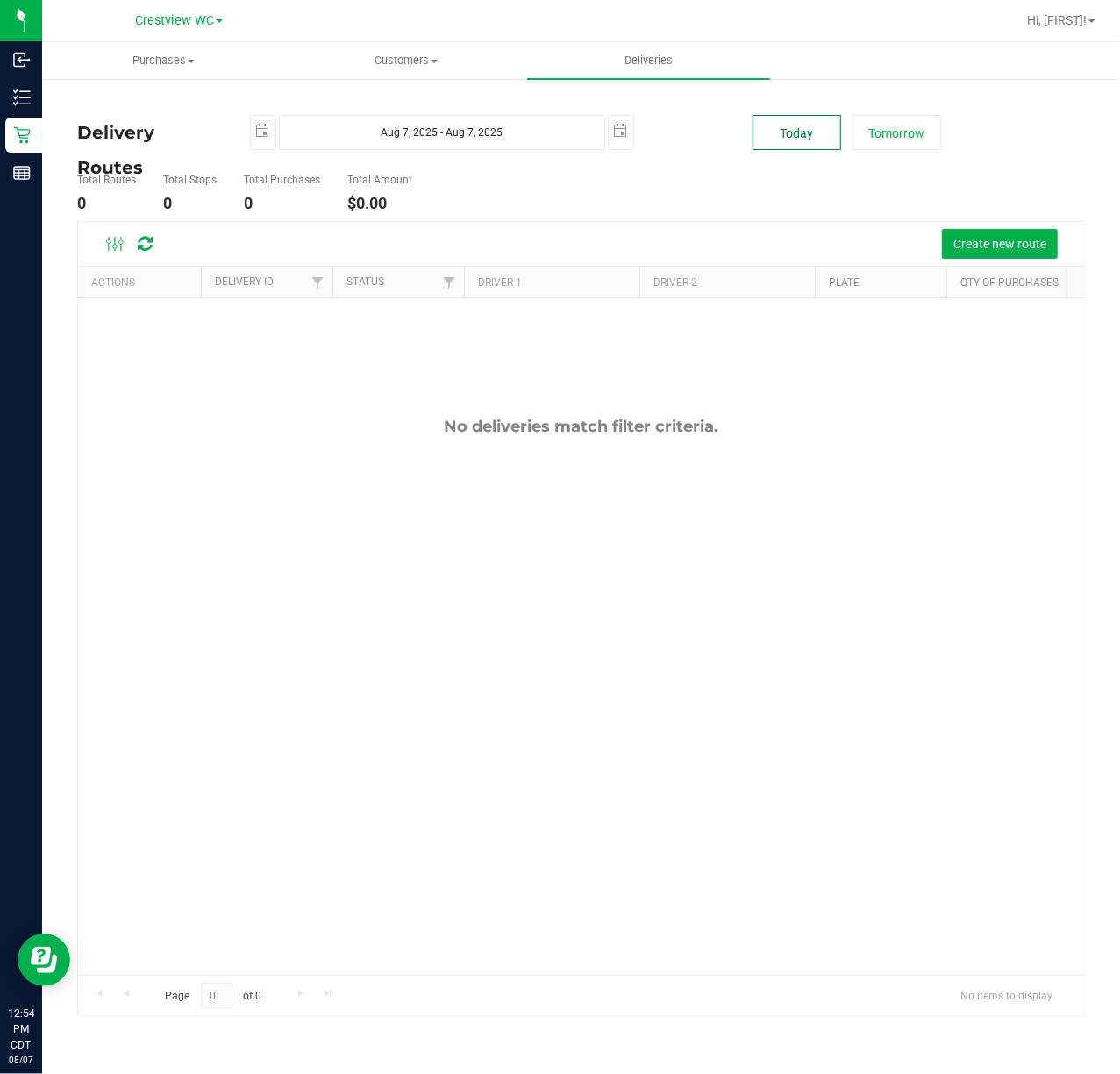 click on "Today" at bounding box center (796, 132) 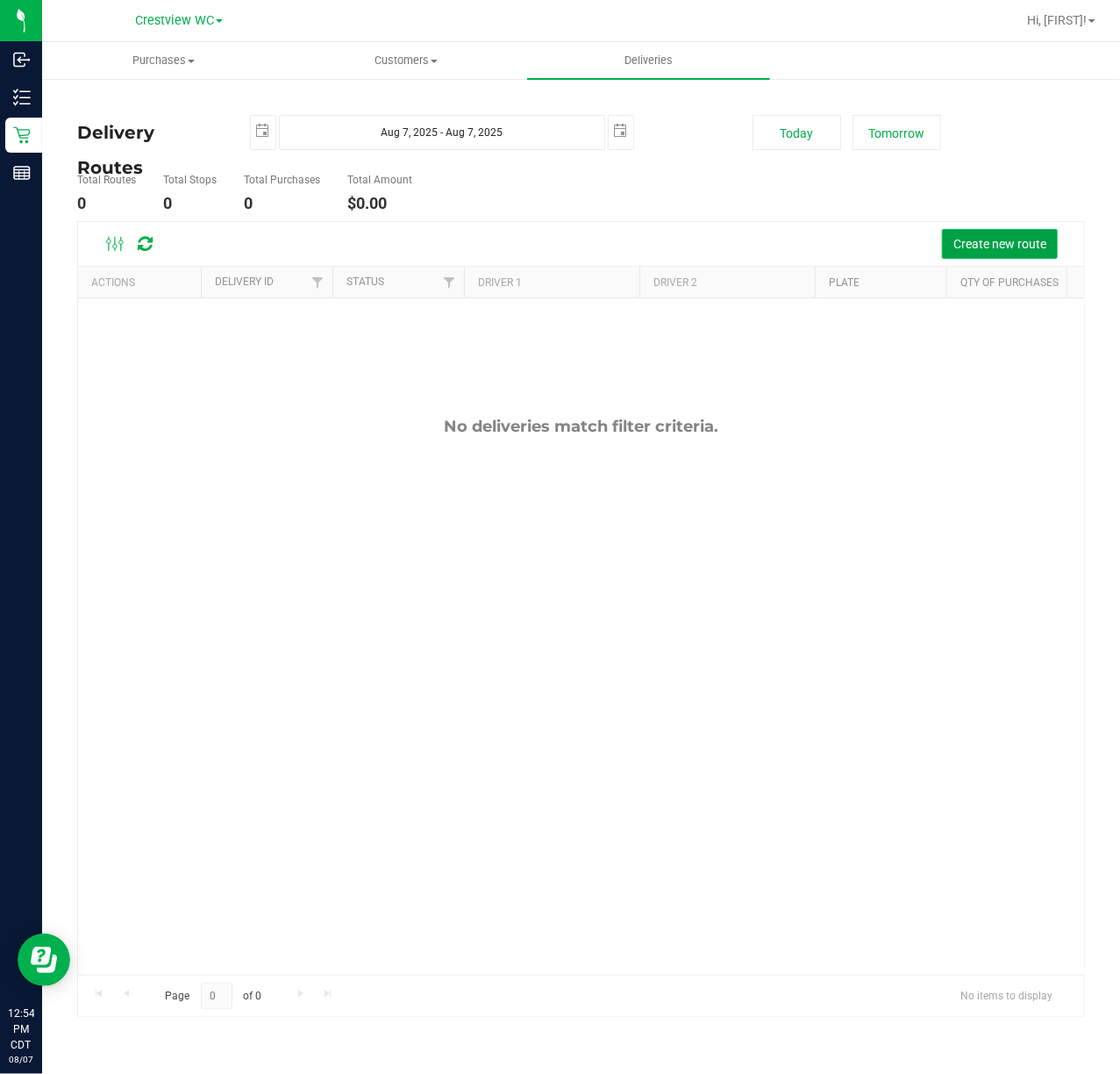 click on "Create new route" at bounding box center [1000, 244] 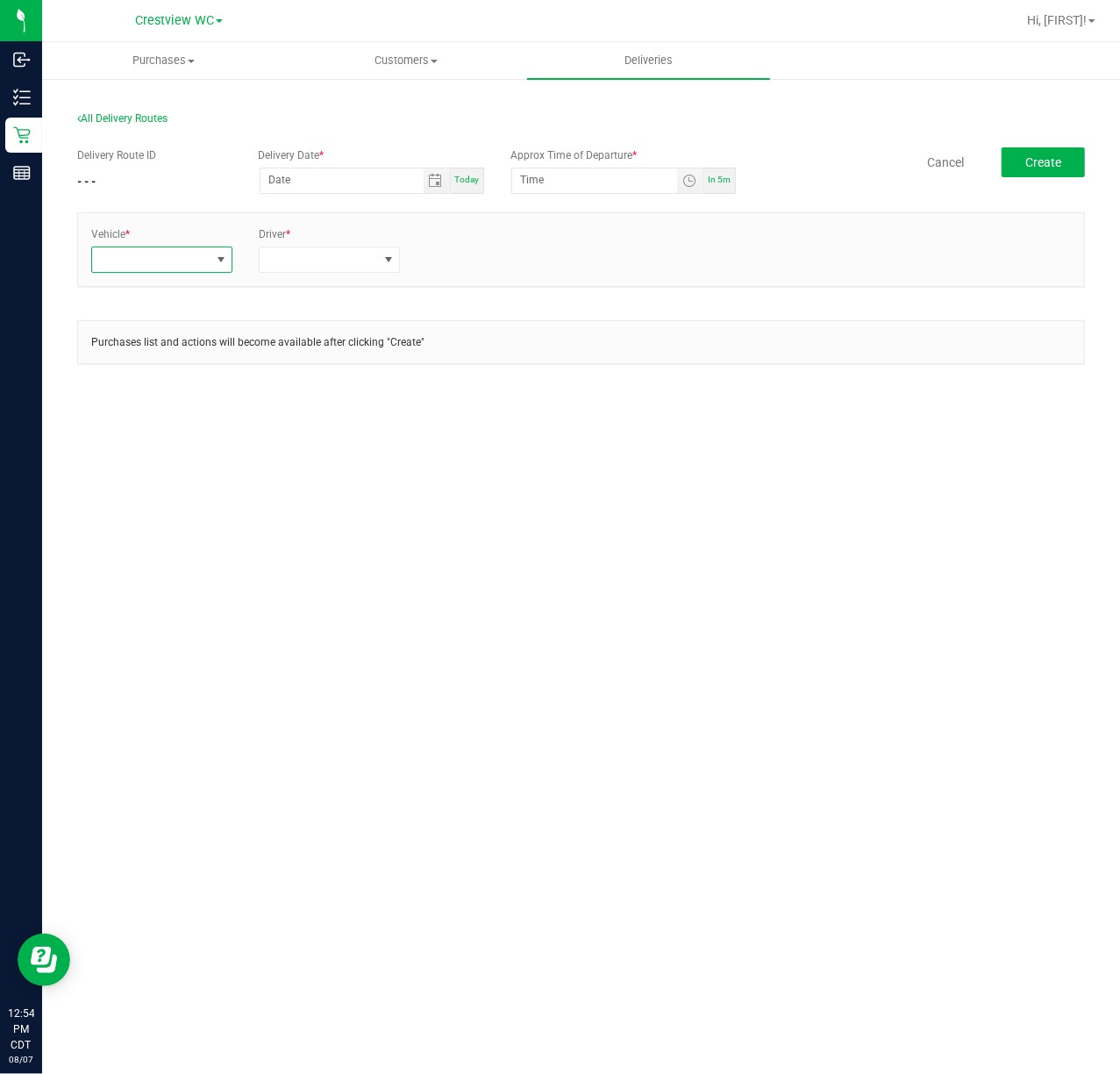 click at bounding box center (221, 260) 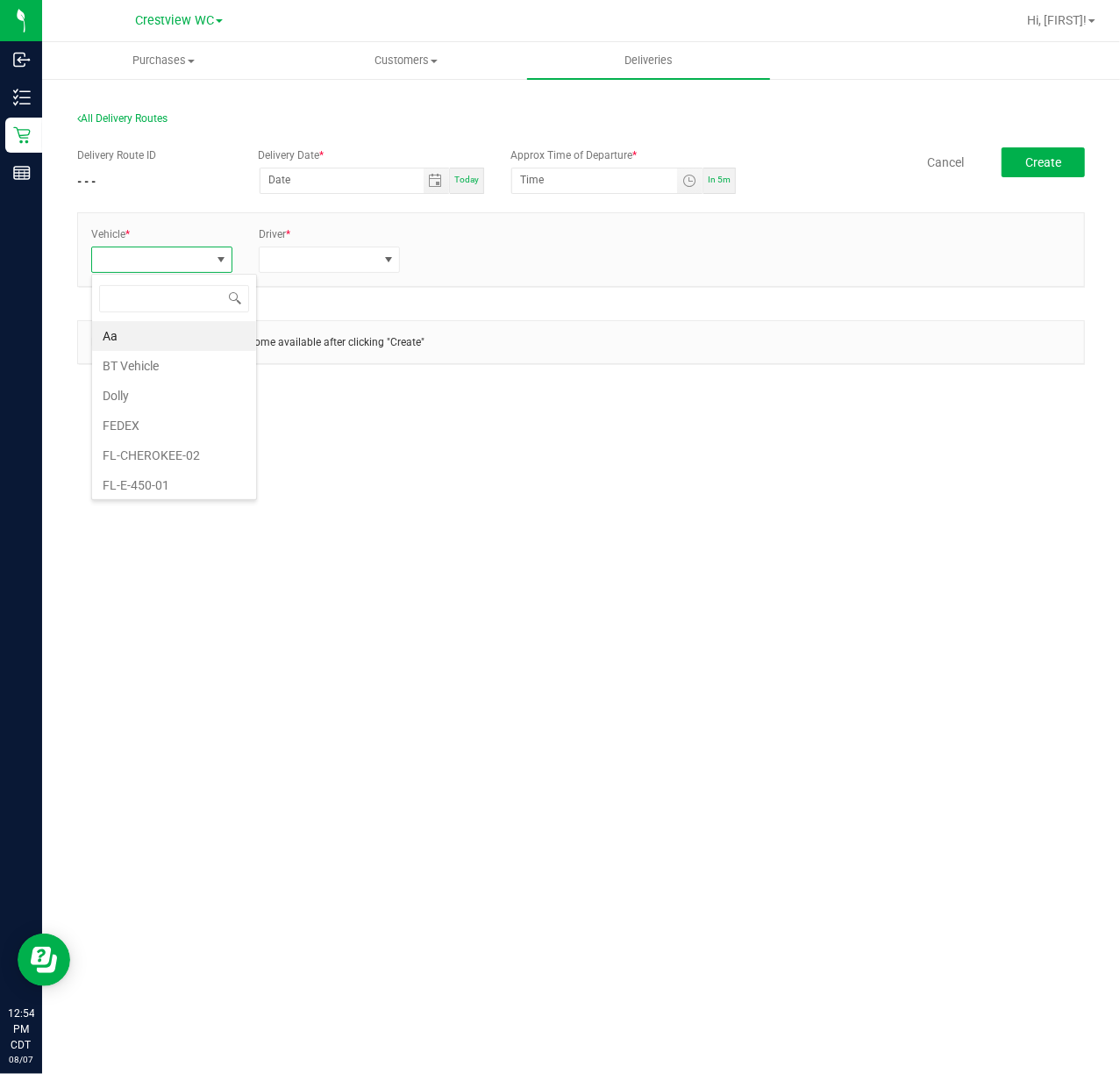 scroll, scrollTop: 87718, scrollLeft: 87563, axis: both 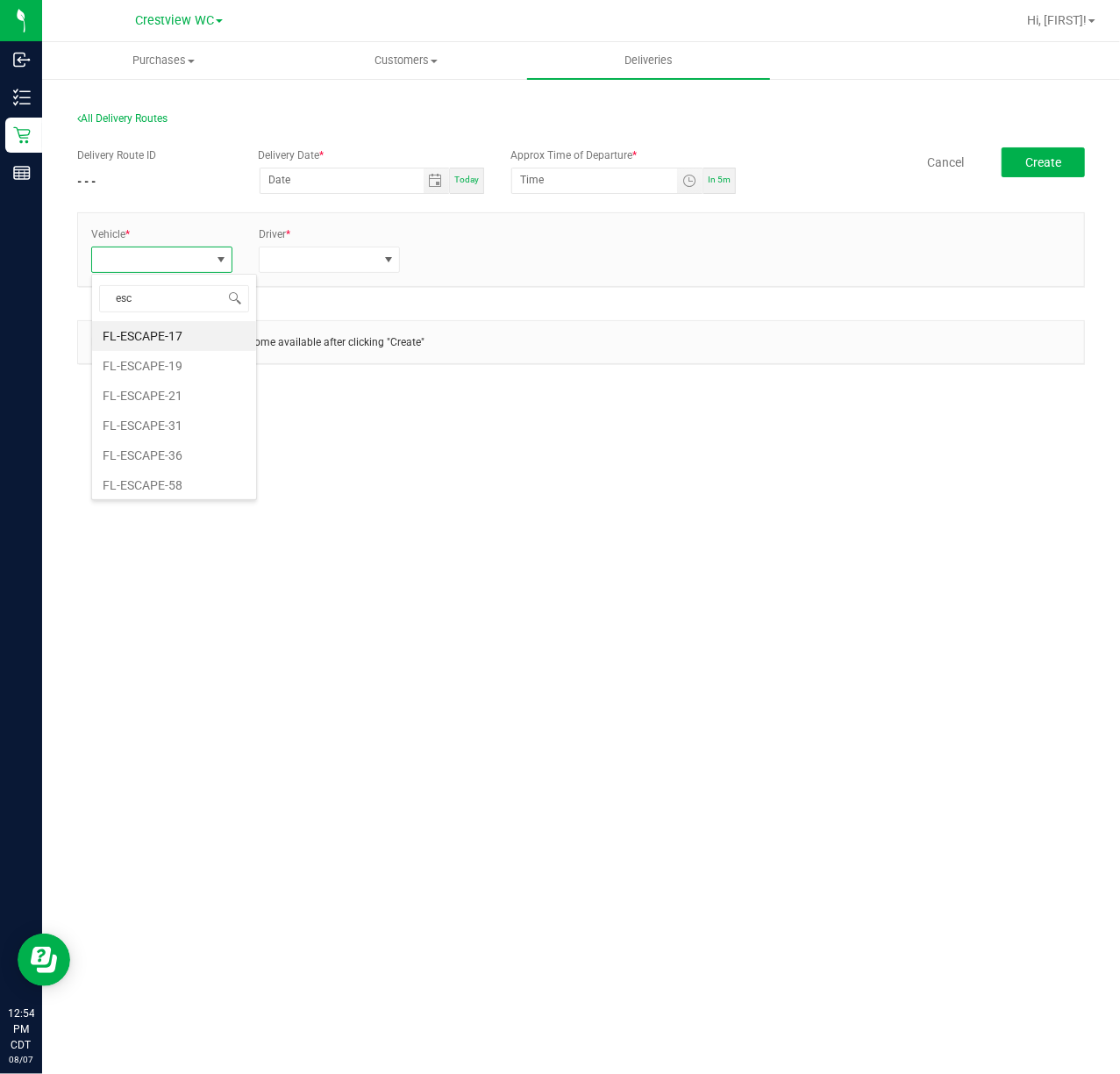 type on "esc" 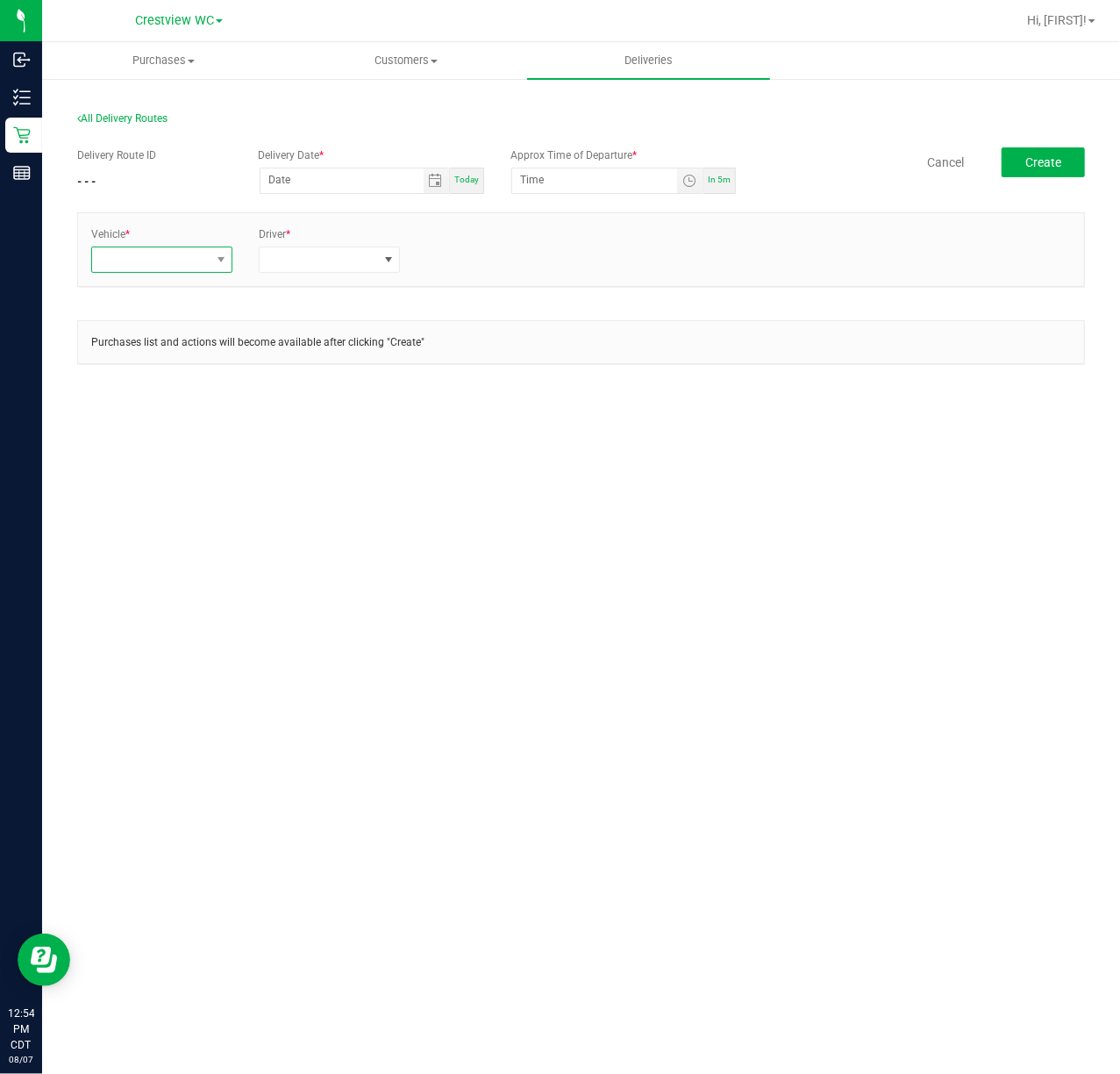 click at bounding box center [151, 260] 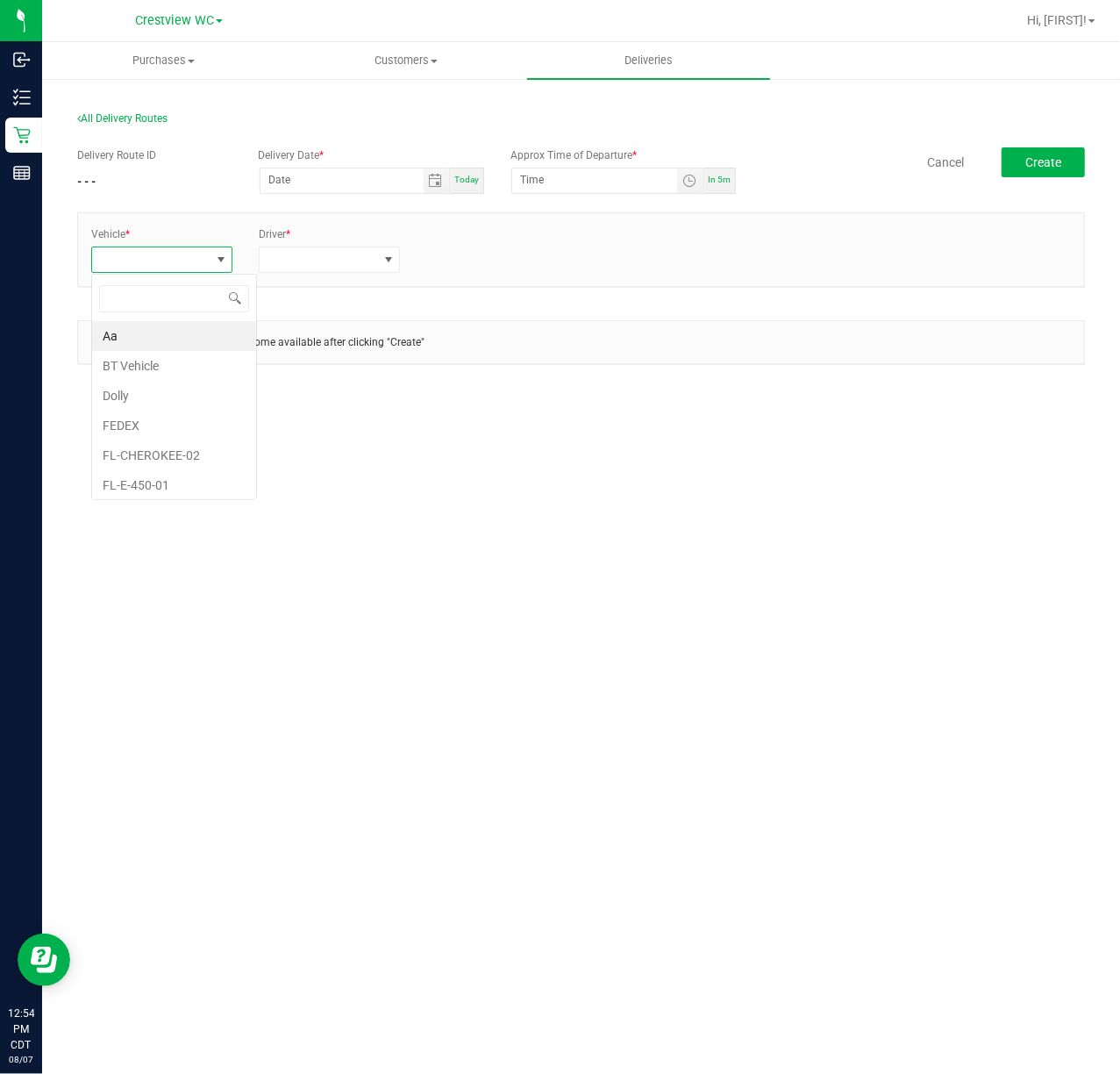 scroll, scrollTop: 87718, scrollLeft: 87563, axis: both 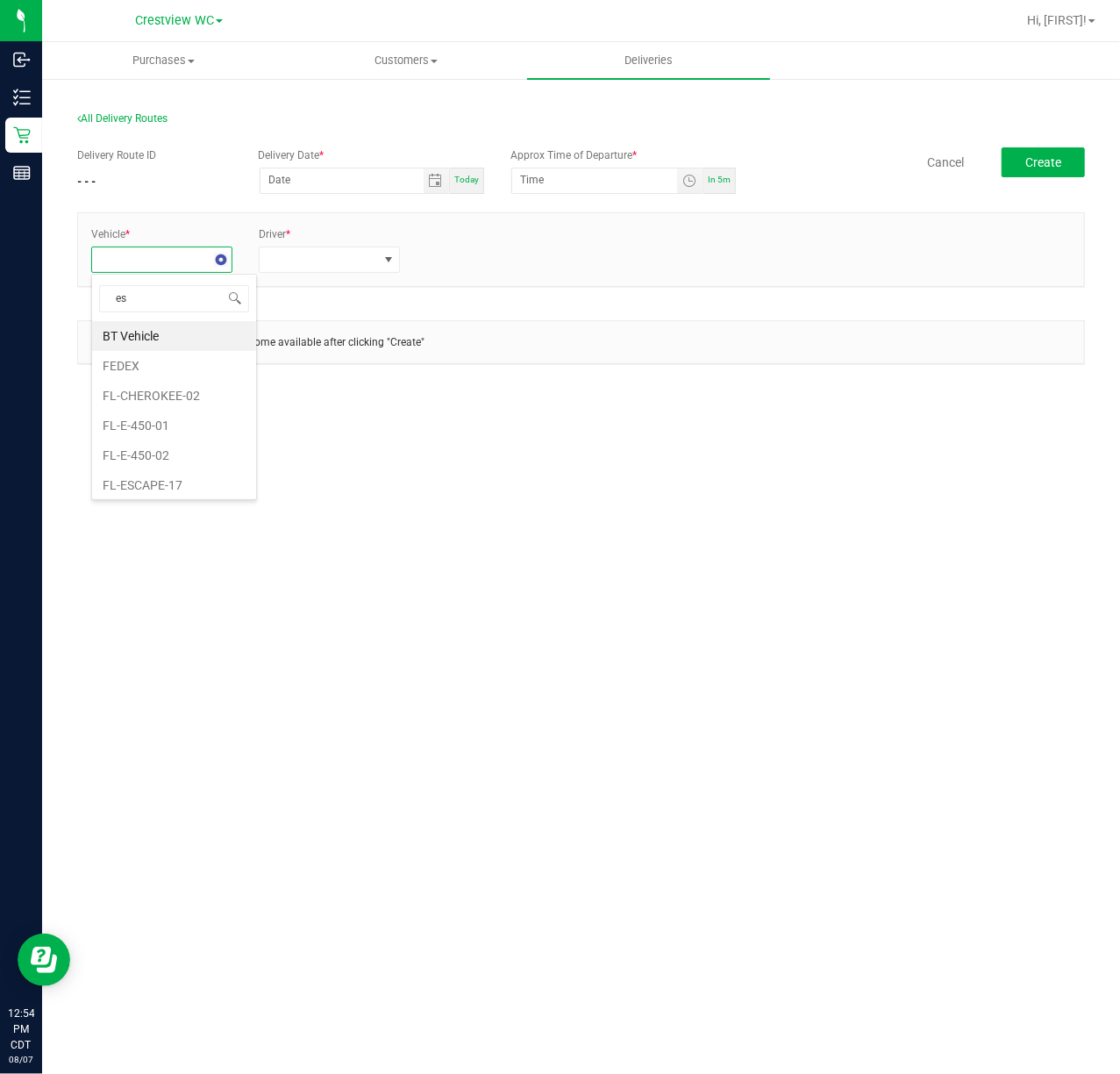 type on "esc" 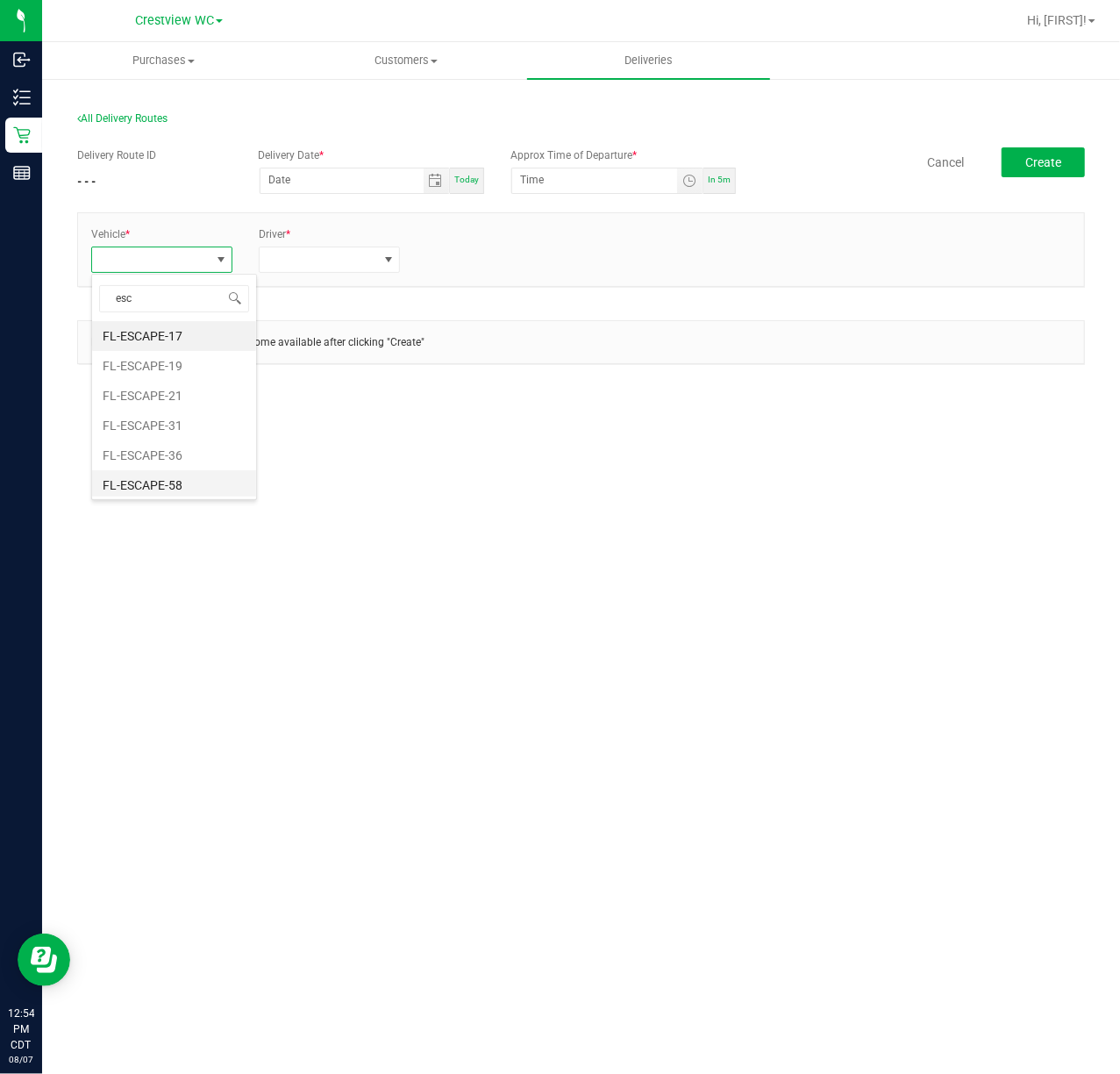 scroll, scrollTop: 117, scrollLeft: 0, axis: vertical 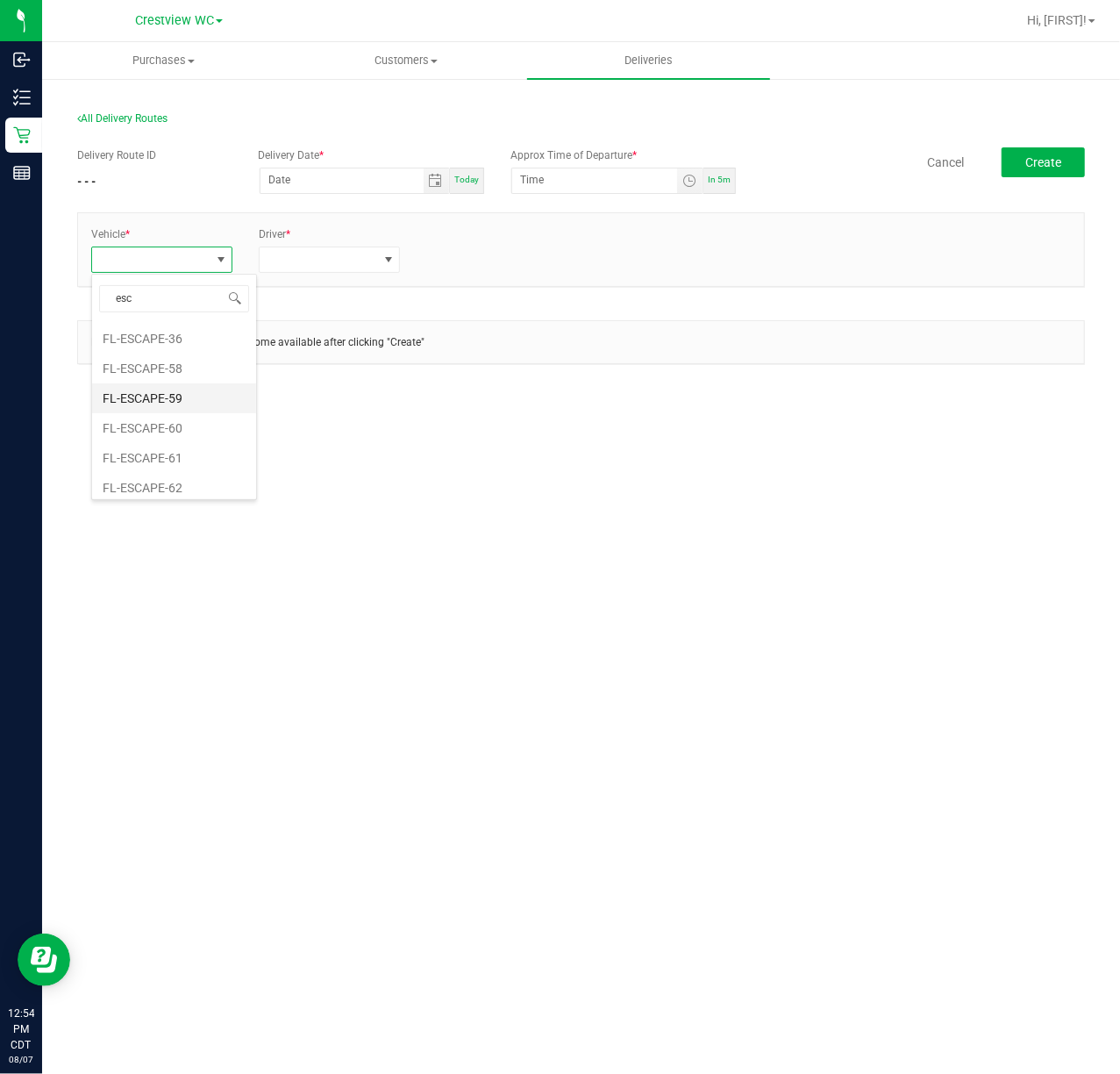 click on "FL-ESCAPE-59" at bounding box center [174, 398] 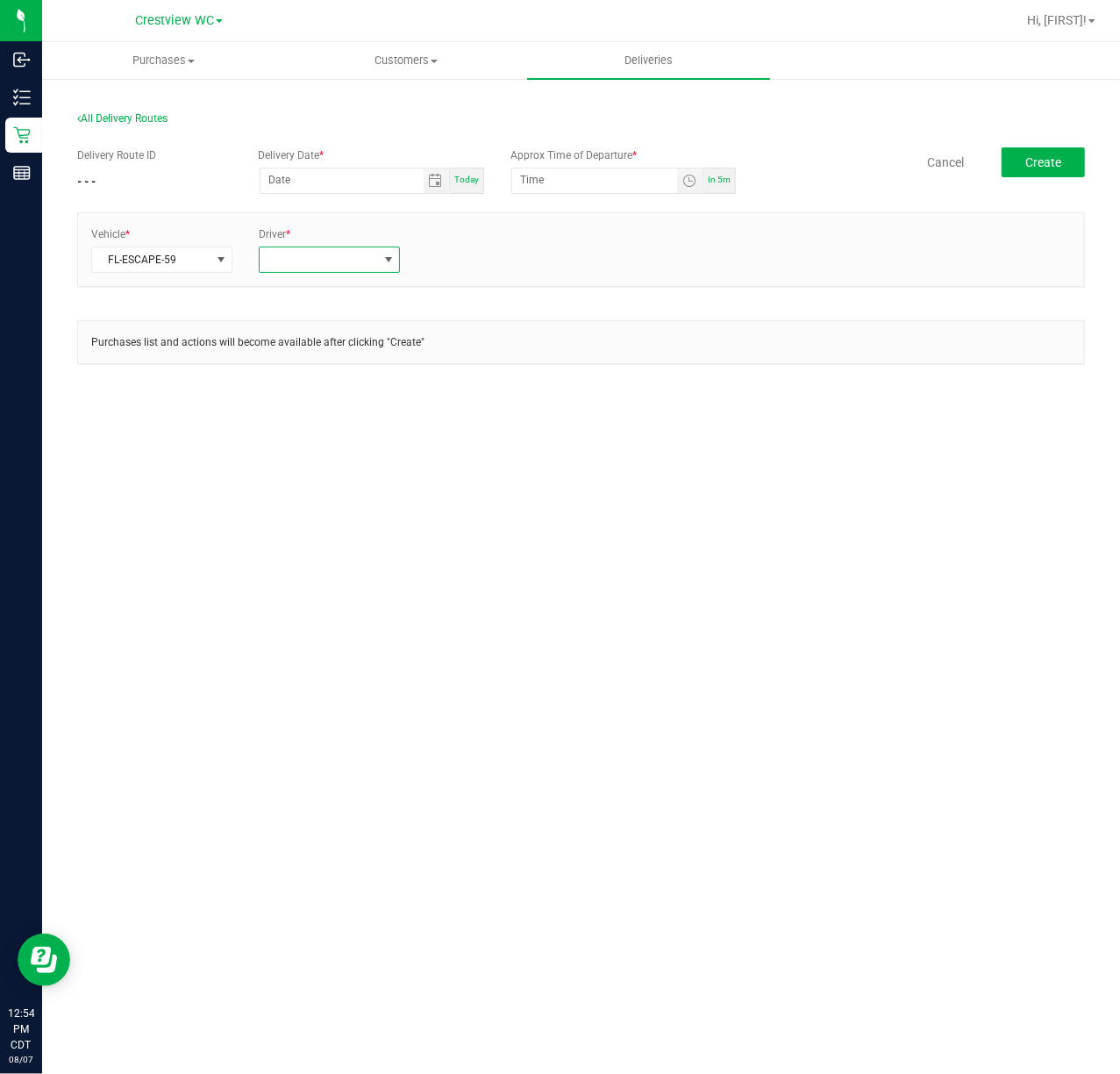 click at bounding box center (318, 260) 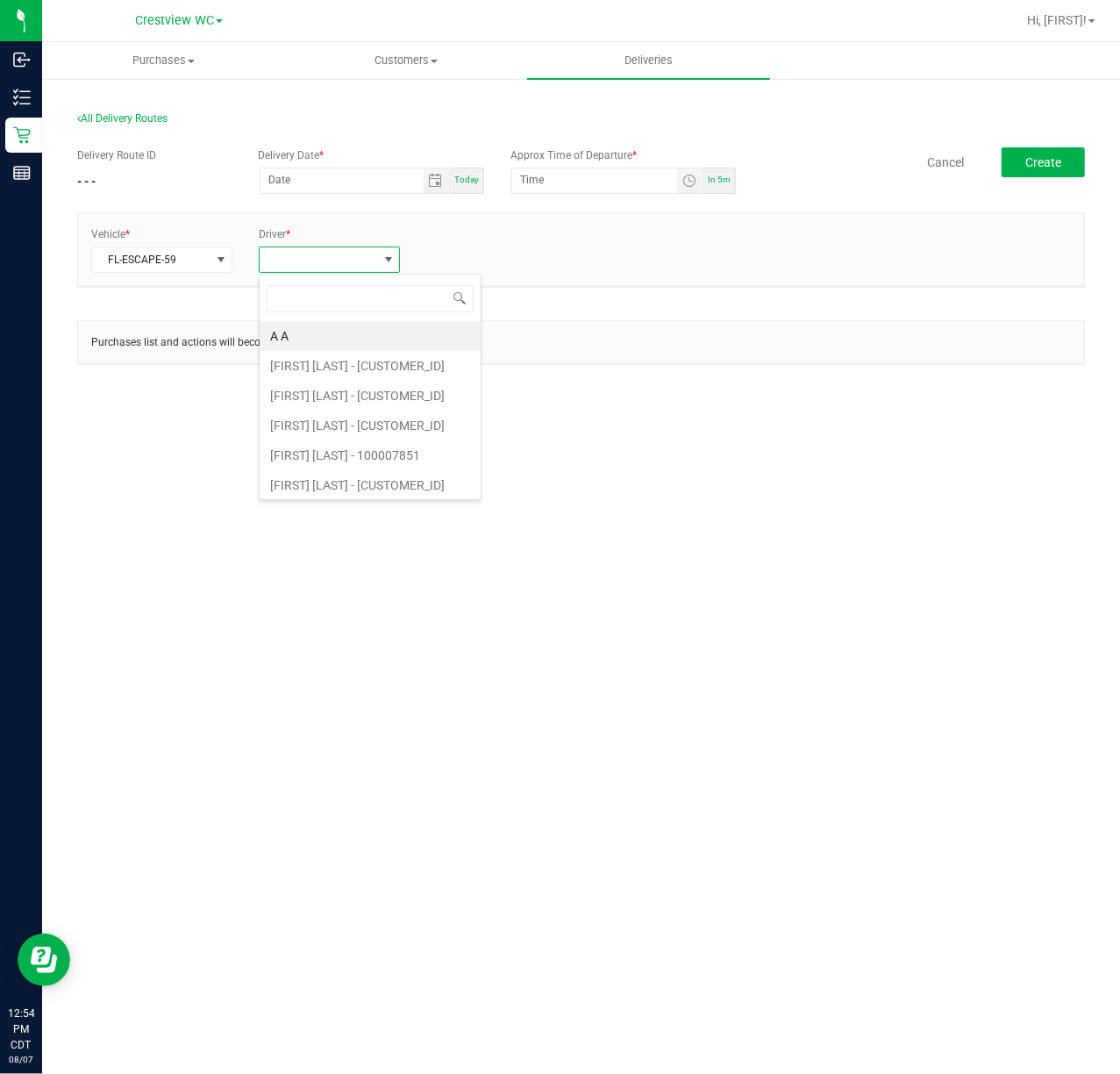 scroll, scrollTop: 87718, scrollLeft: 87563, axis: both 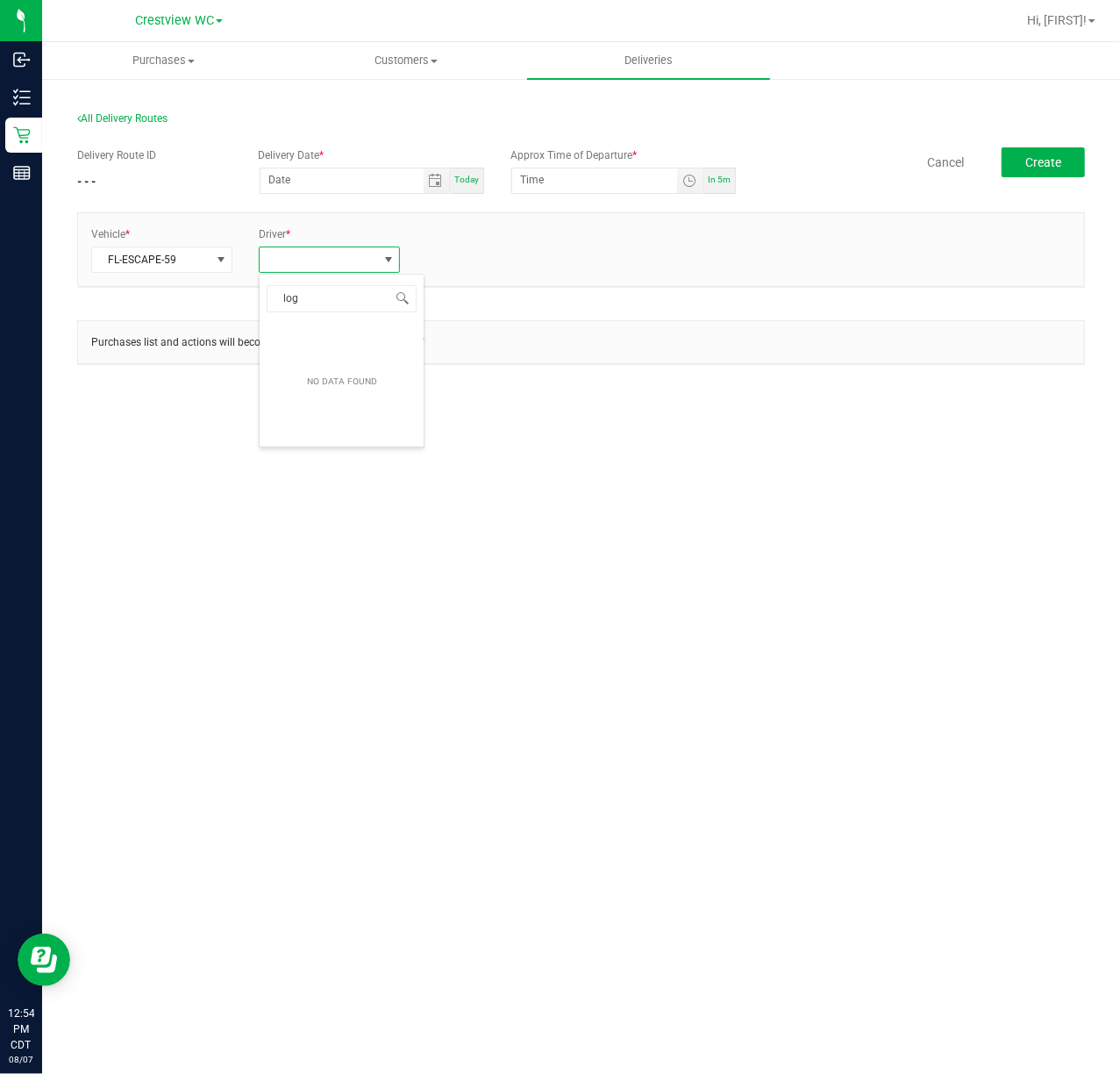 type on "loga" 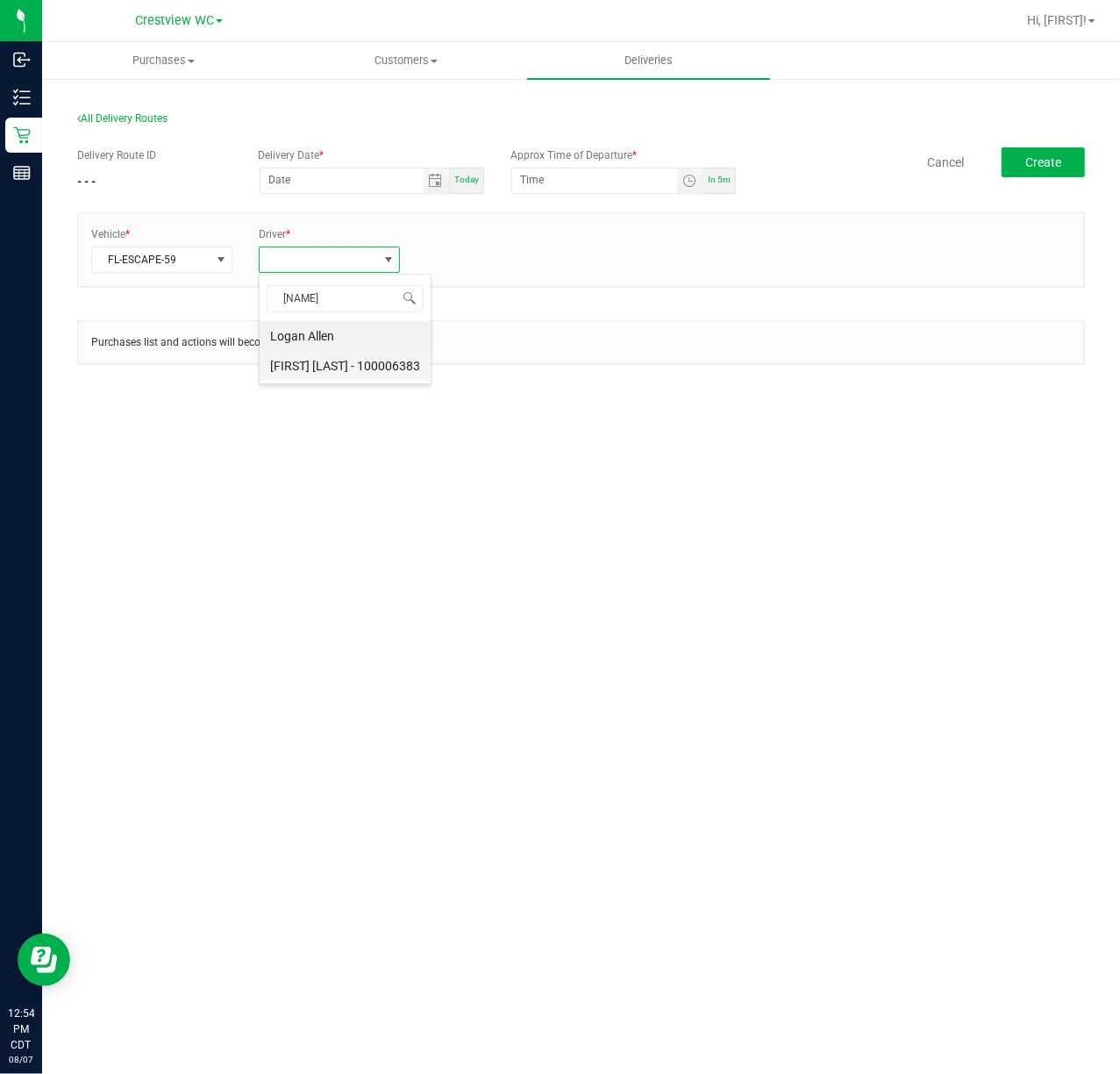 click on "LOGAN ALLEN - 100006383" at bounding box center (345, 366) 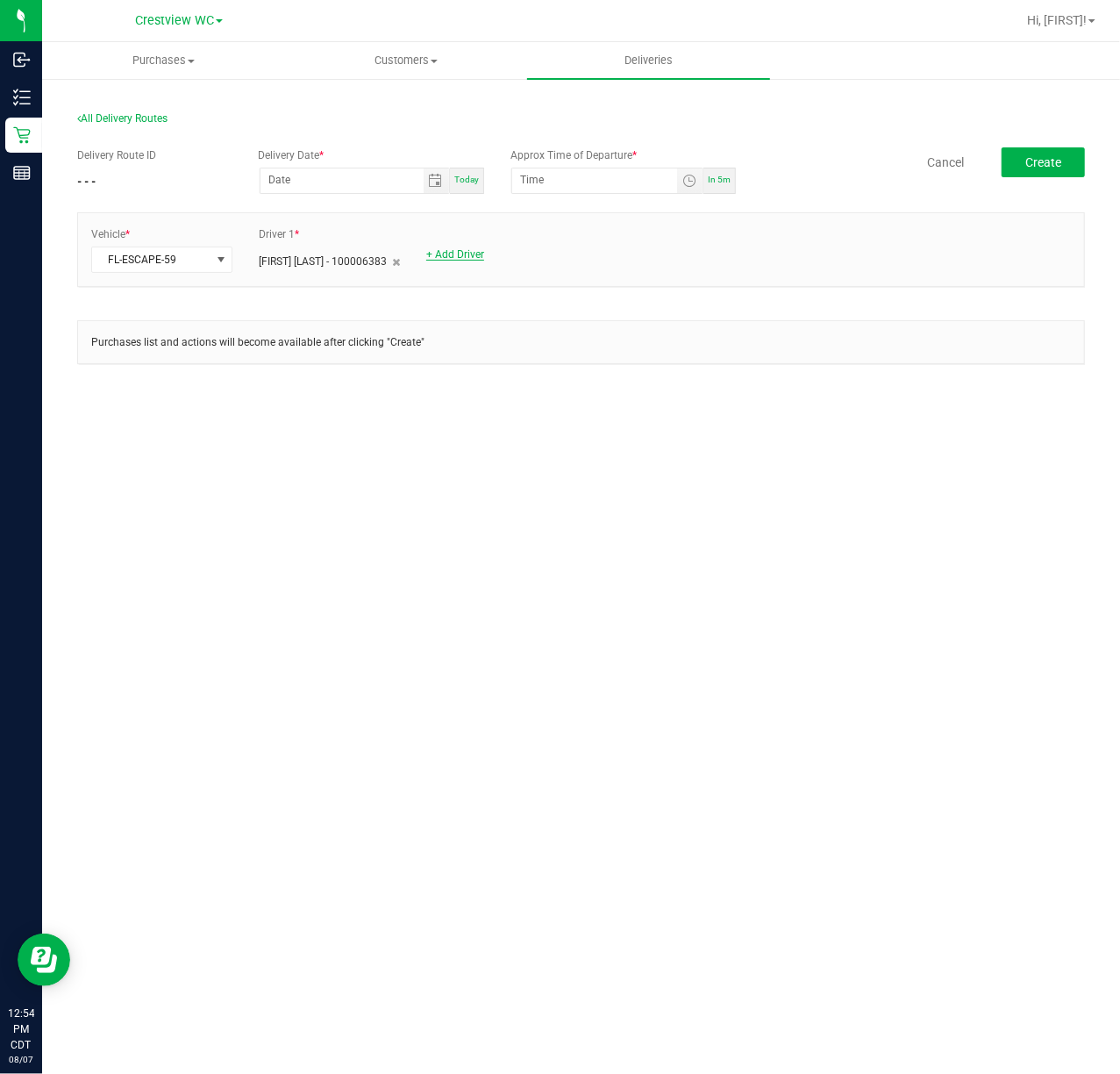 click on "+ Add Driver" at bounding box center [455, 254] 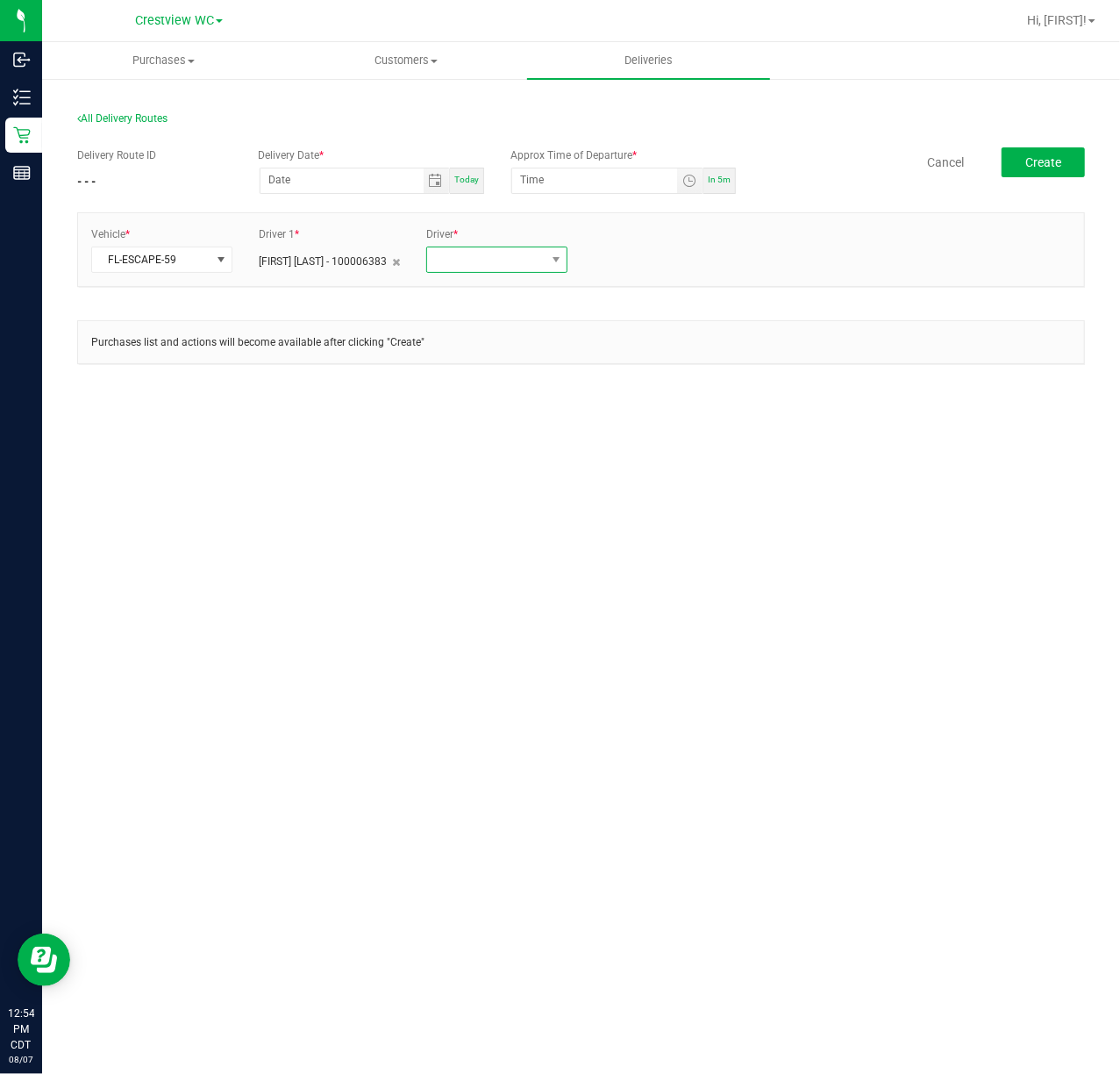 click at bounding box center [486, 260] 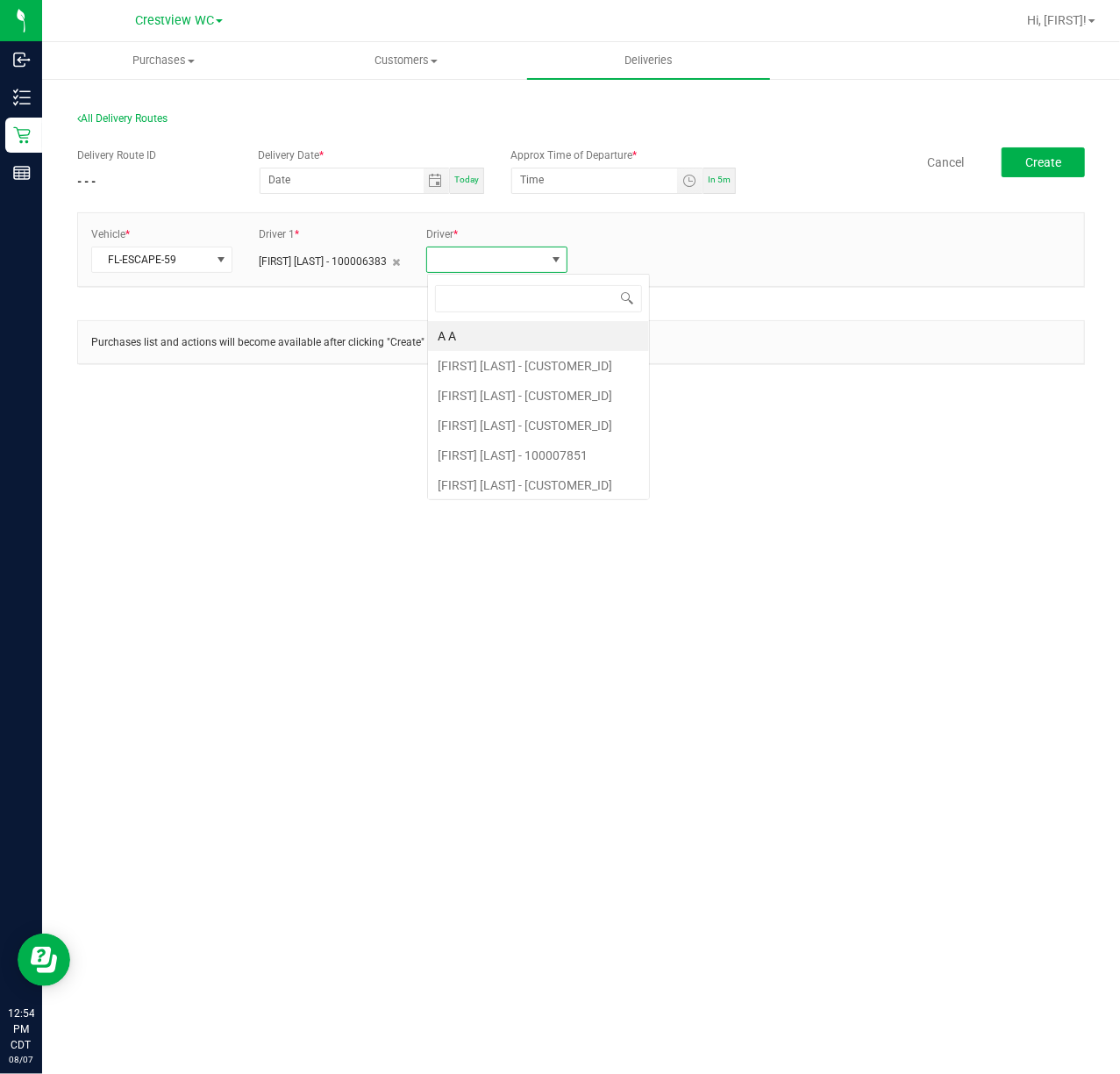 scroll, scrollTop: 87718, scrollLeft: 87563, axis: both 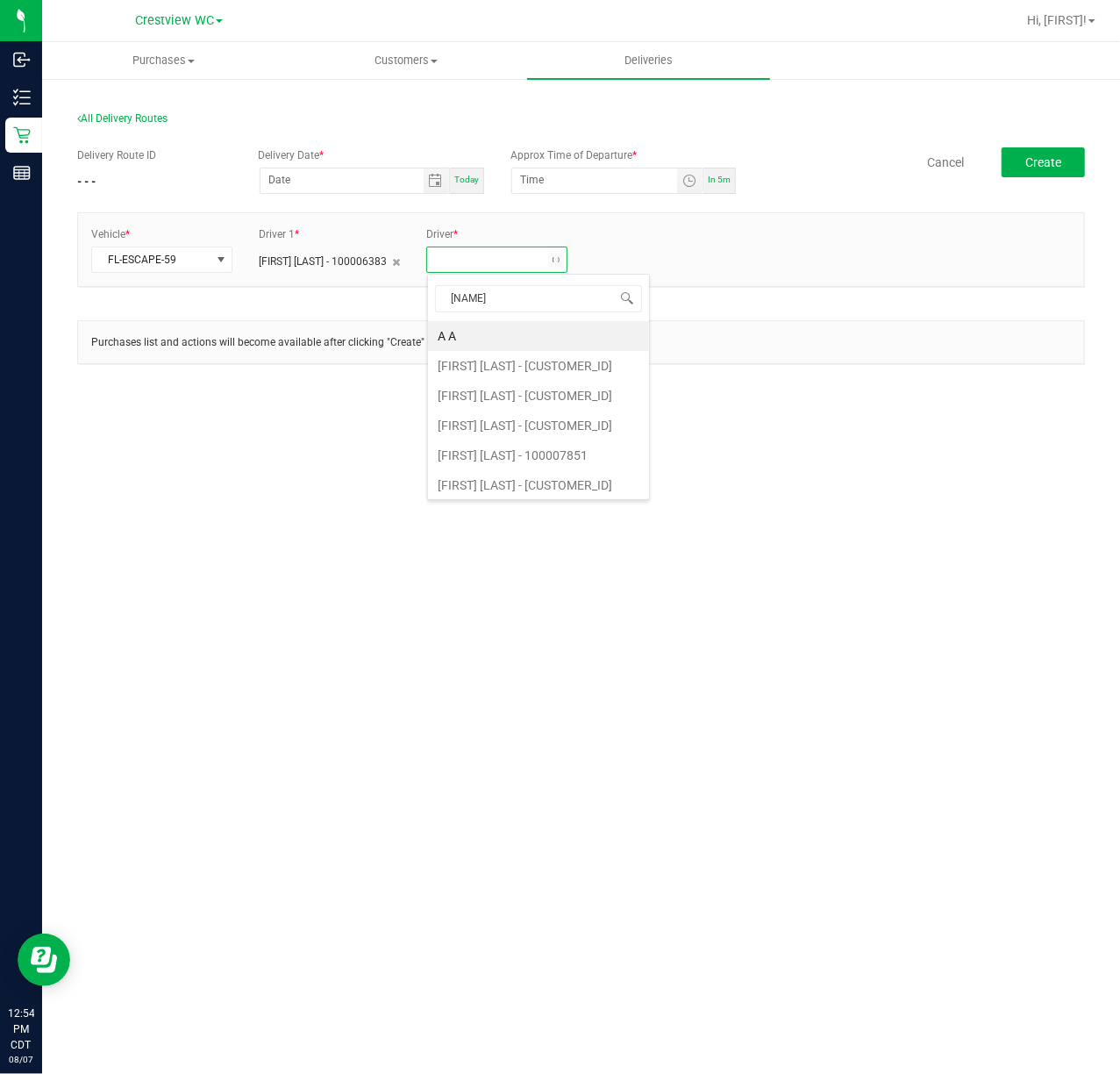 type on "megan" 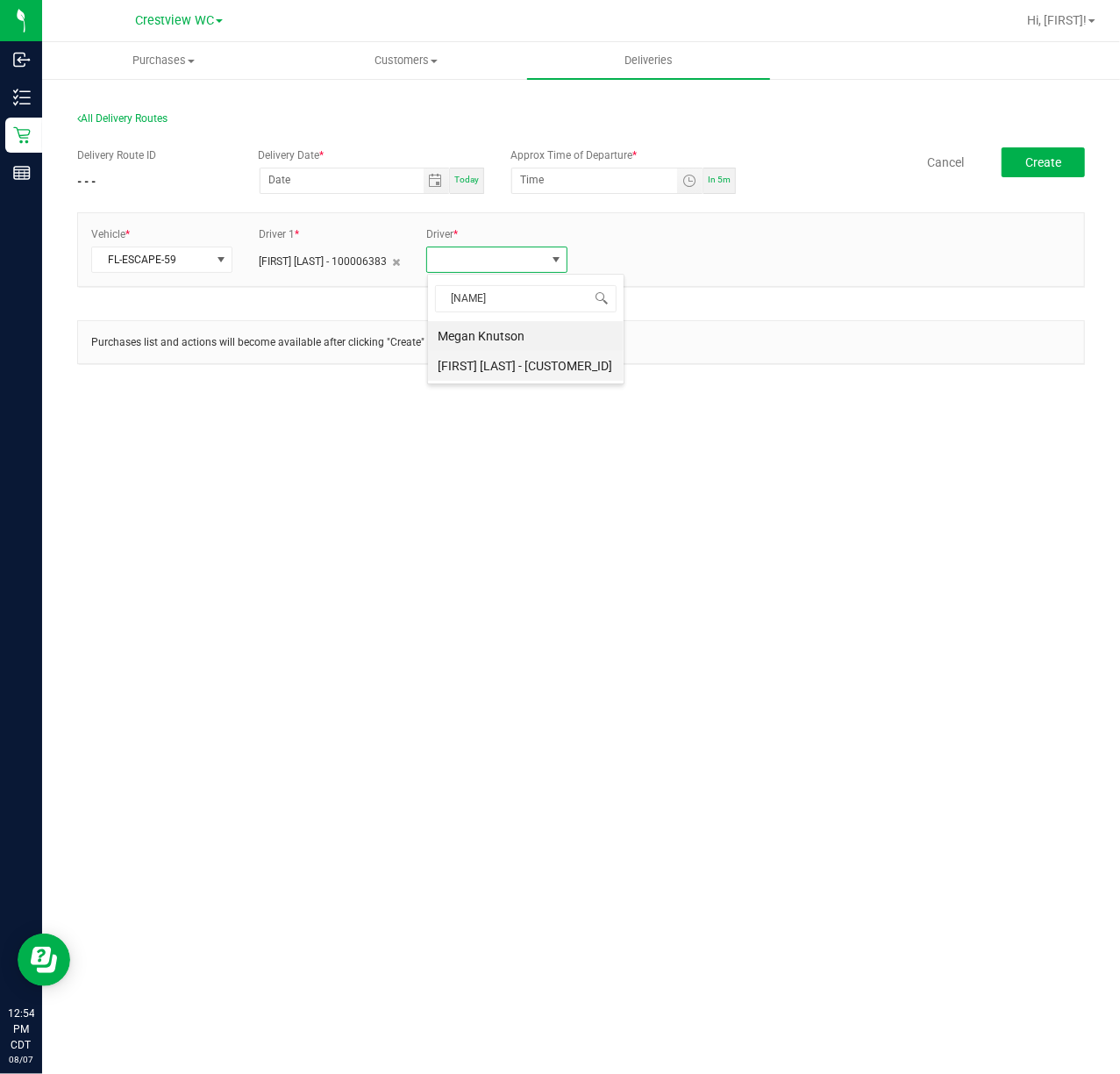 click on "MEGAN KNUTSON - 100006162" at bounding box center (525, 366) 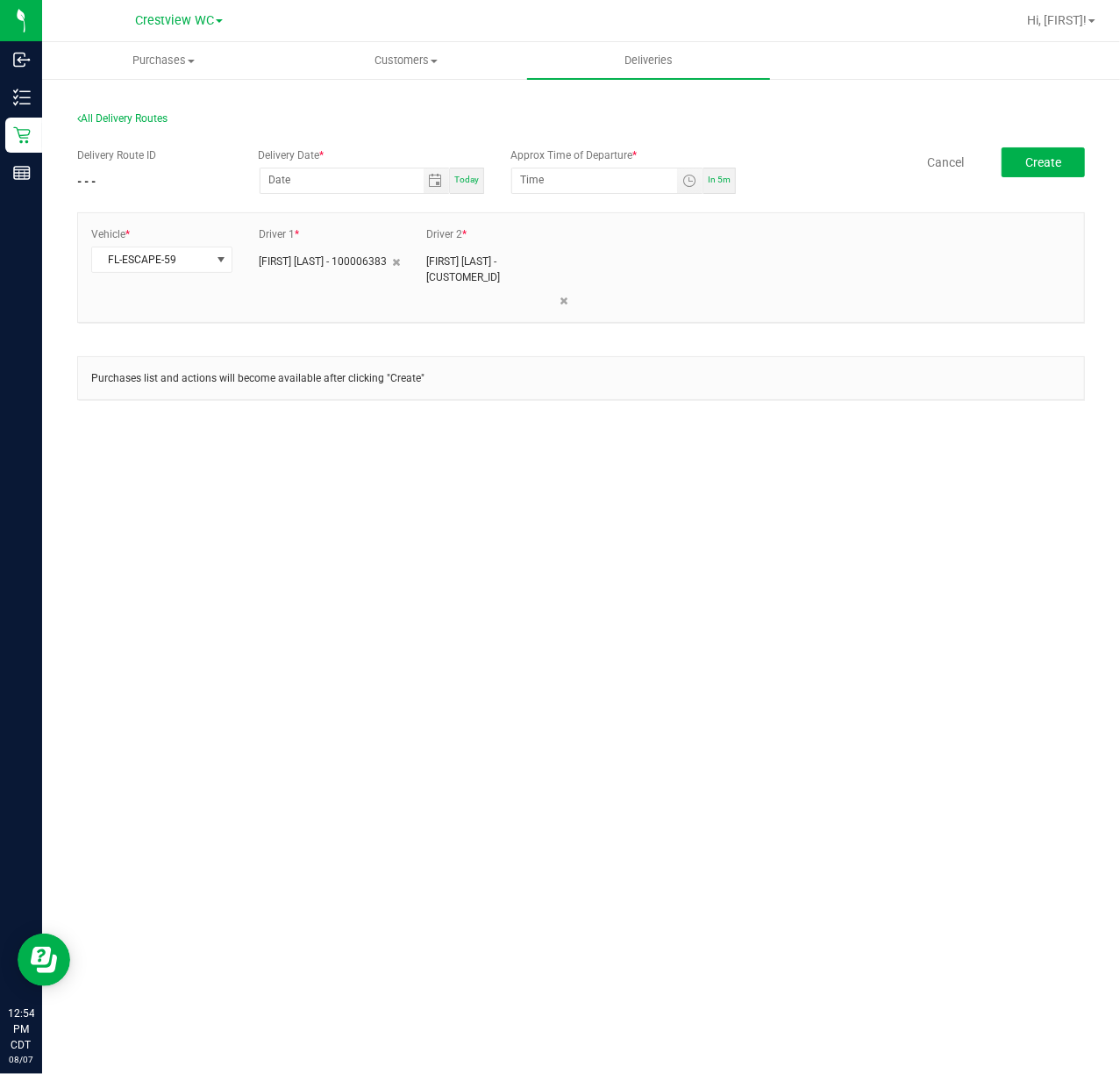 click on "Today" at bounding box center [467, 179] 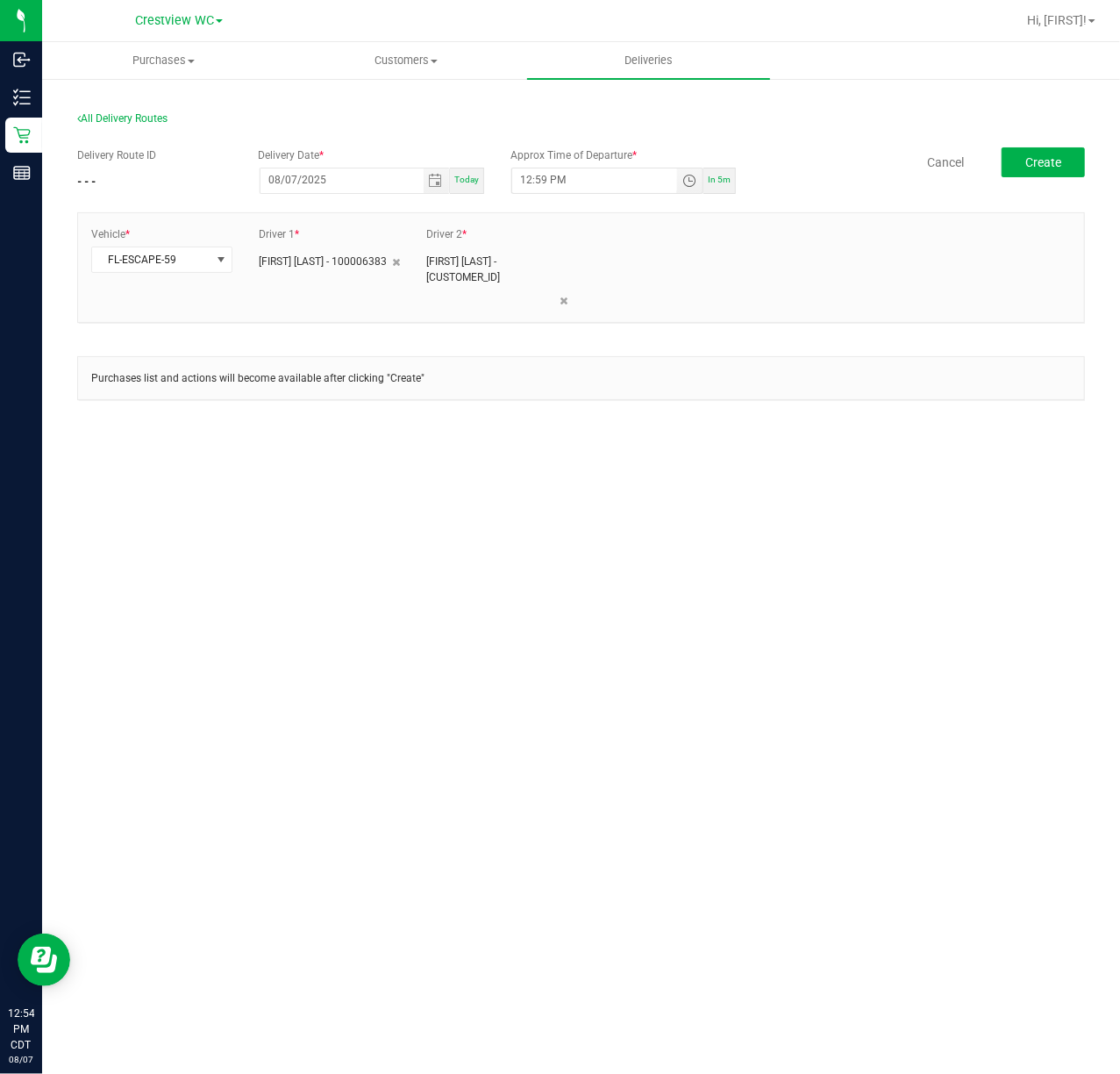 drag, startPoint x: 618, startPoint y: 184, endPoint x: 447, endPoint y: 197, distance: 171.49344 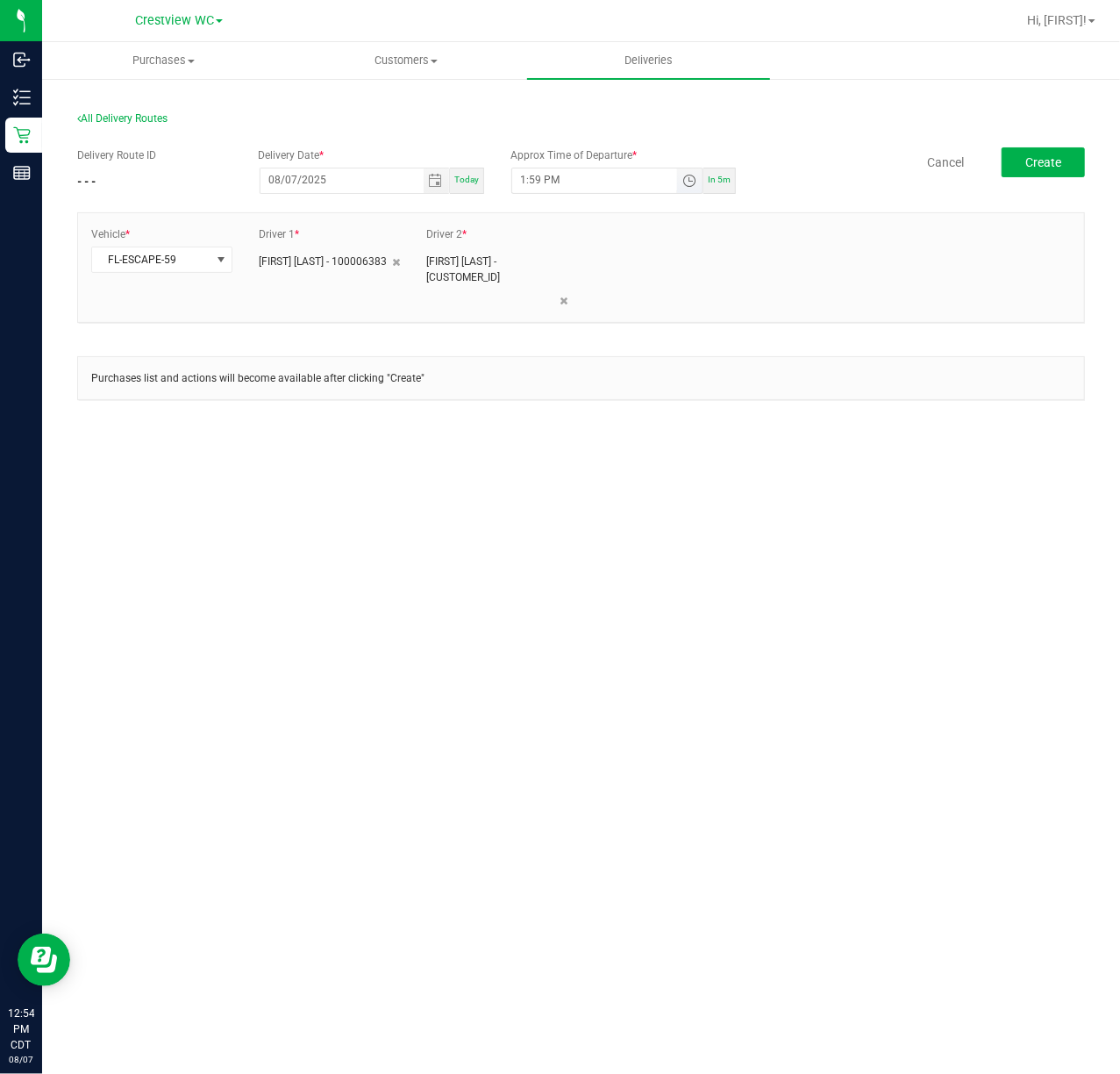 click on "1:59 PM" at bounding box center [595, 179] 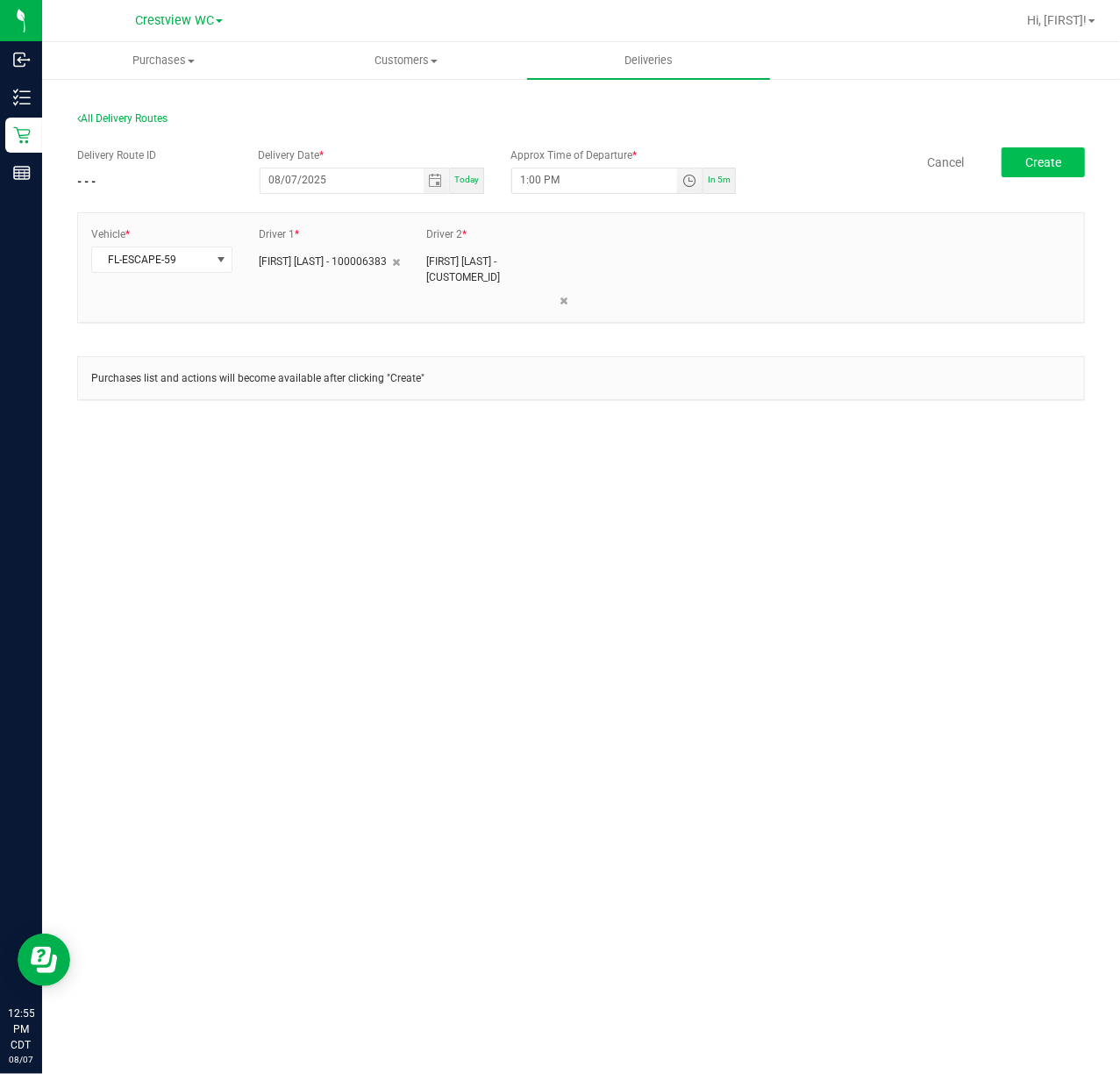 type on "1:00 PM" 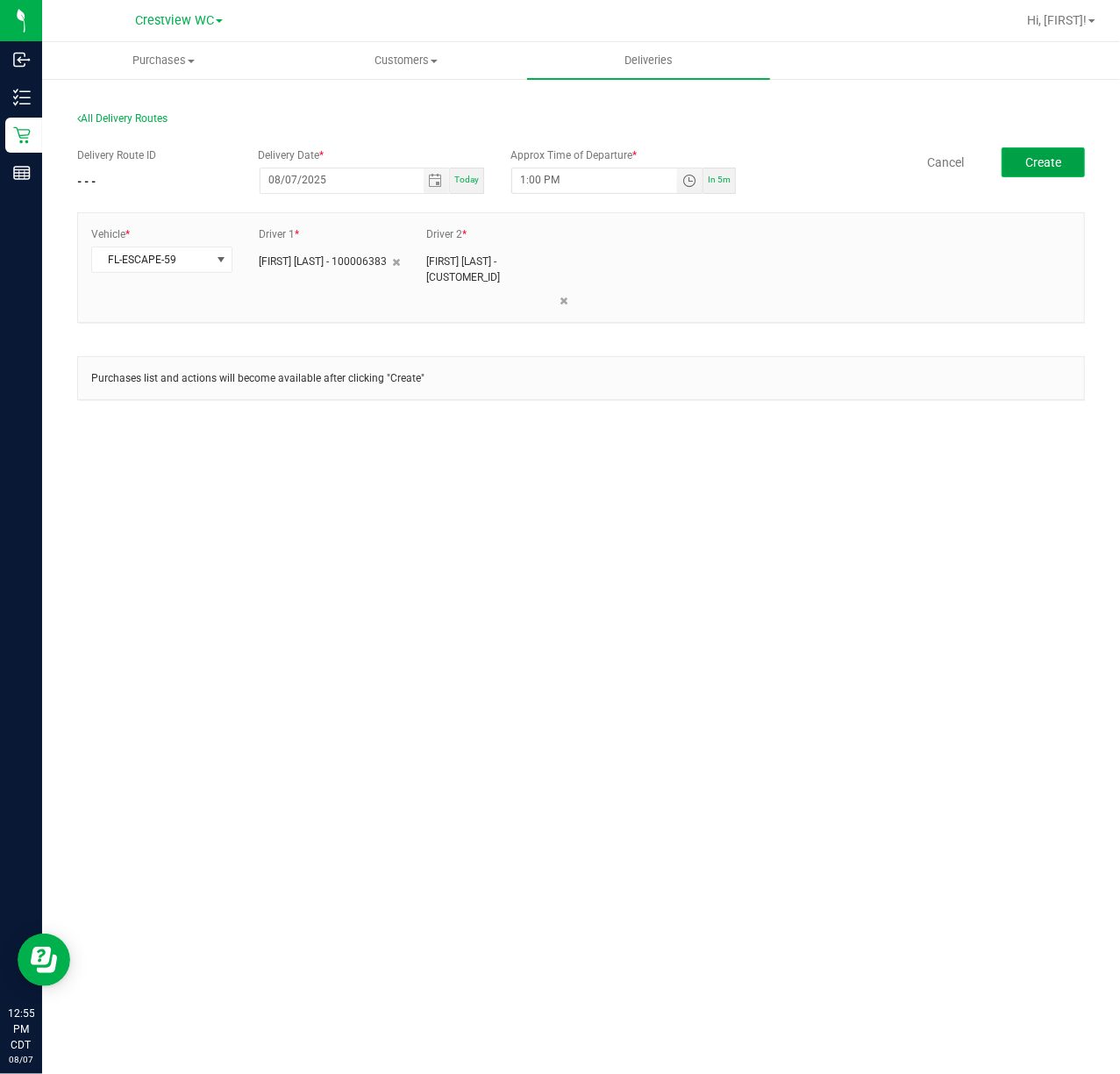click on "Create" 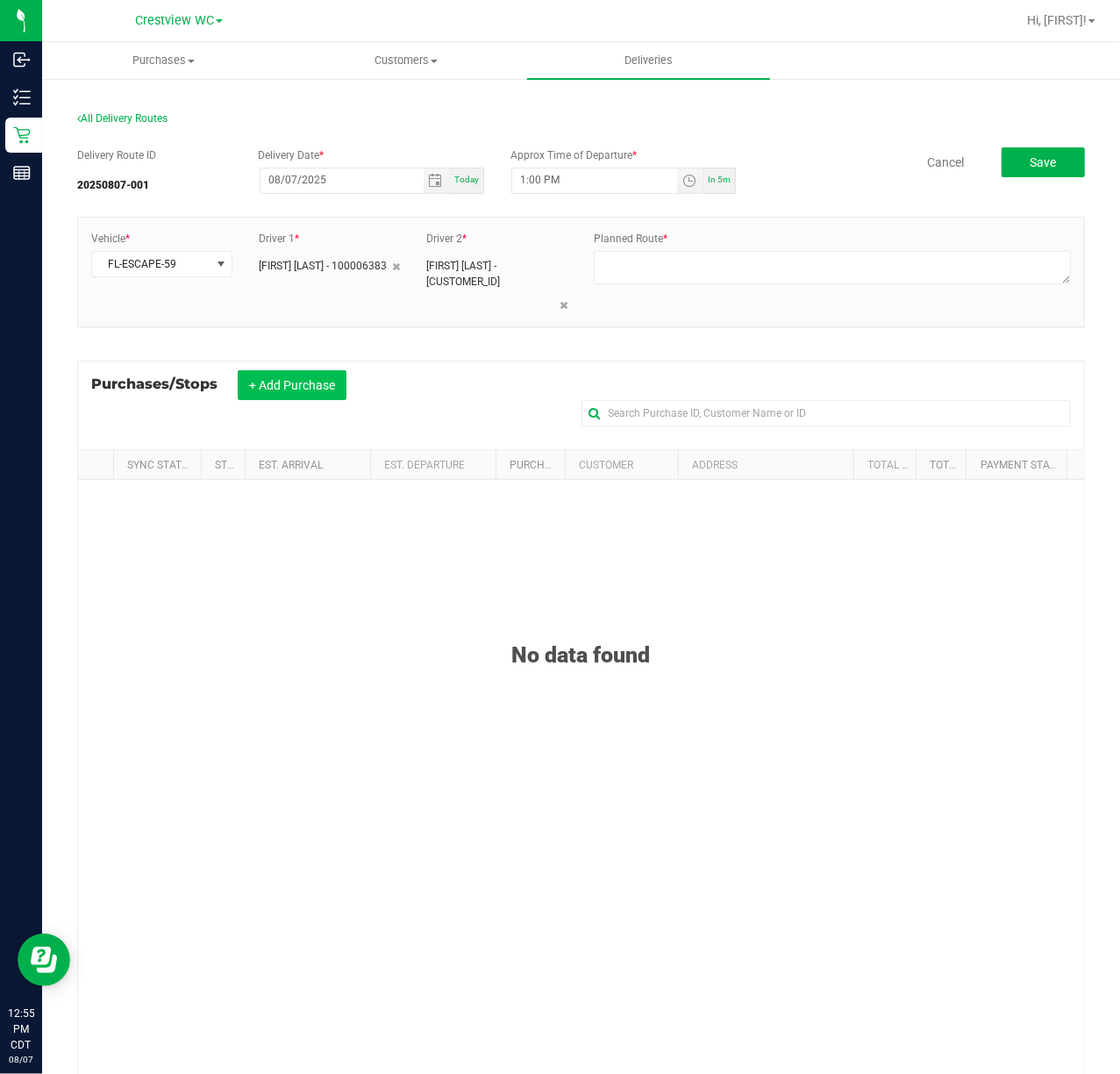 click on "+ Add Purchase" at bounding box center (292, 385) 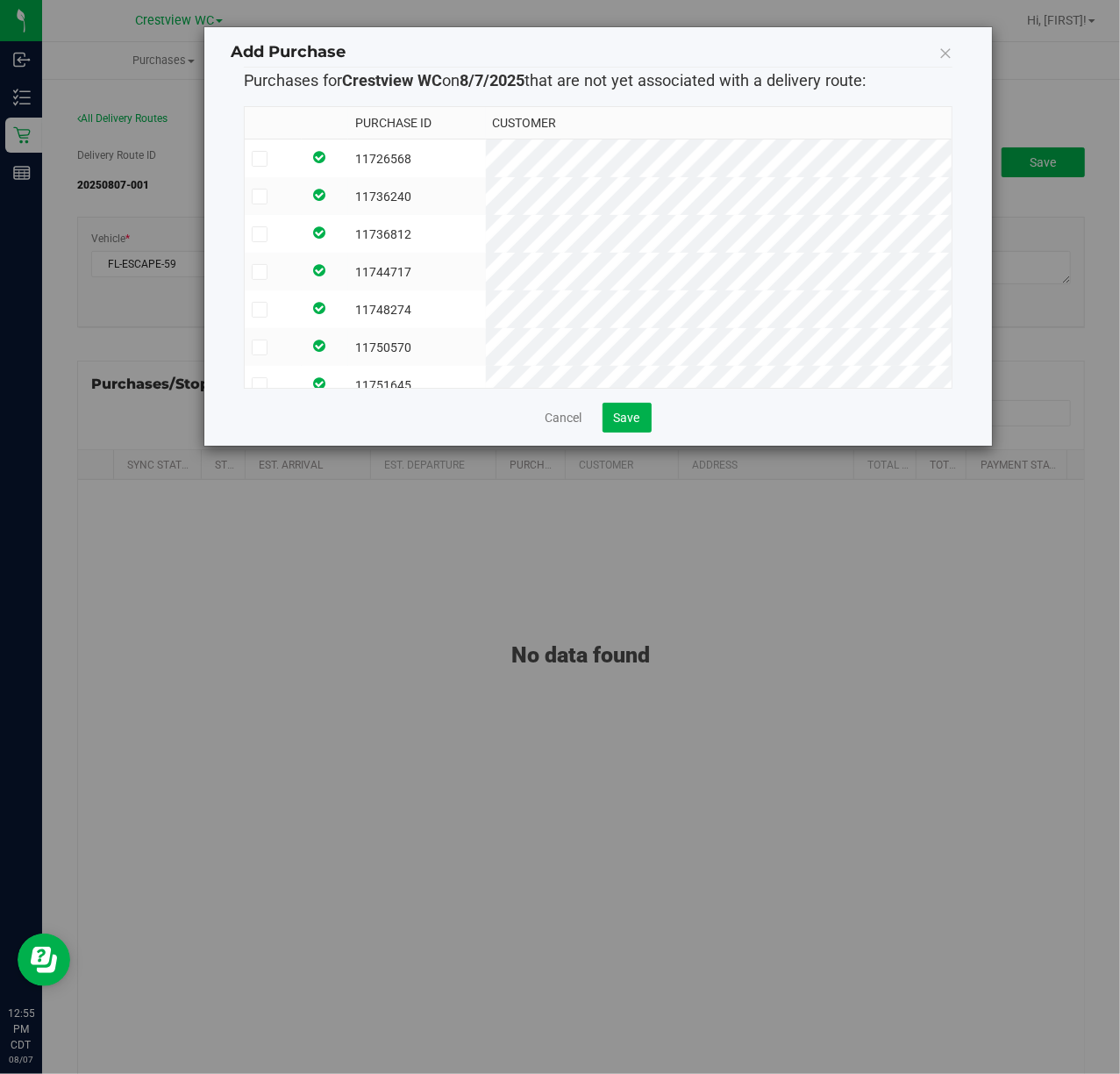 click on "11726568" at bounding box center [417, 159] 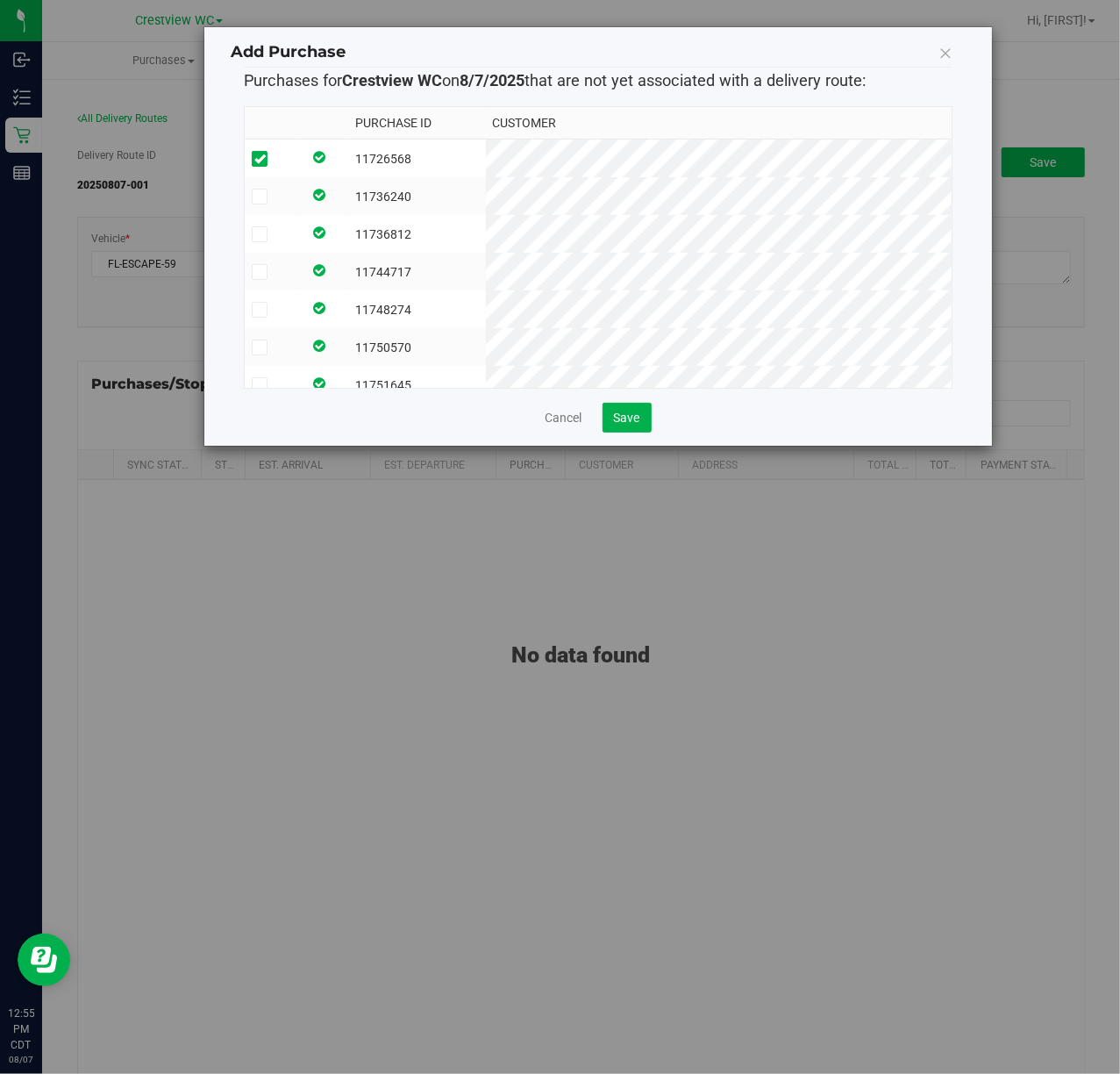 click on "11726568" at bounding box center [417, 159] 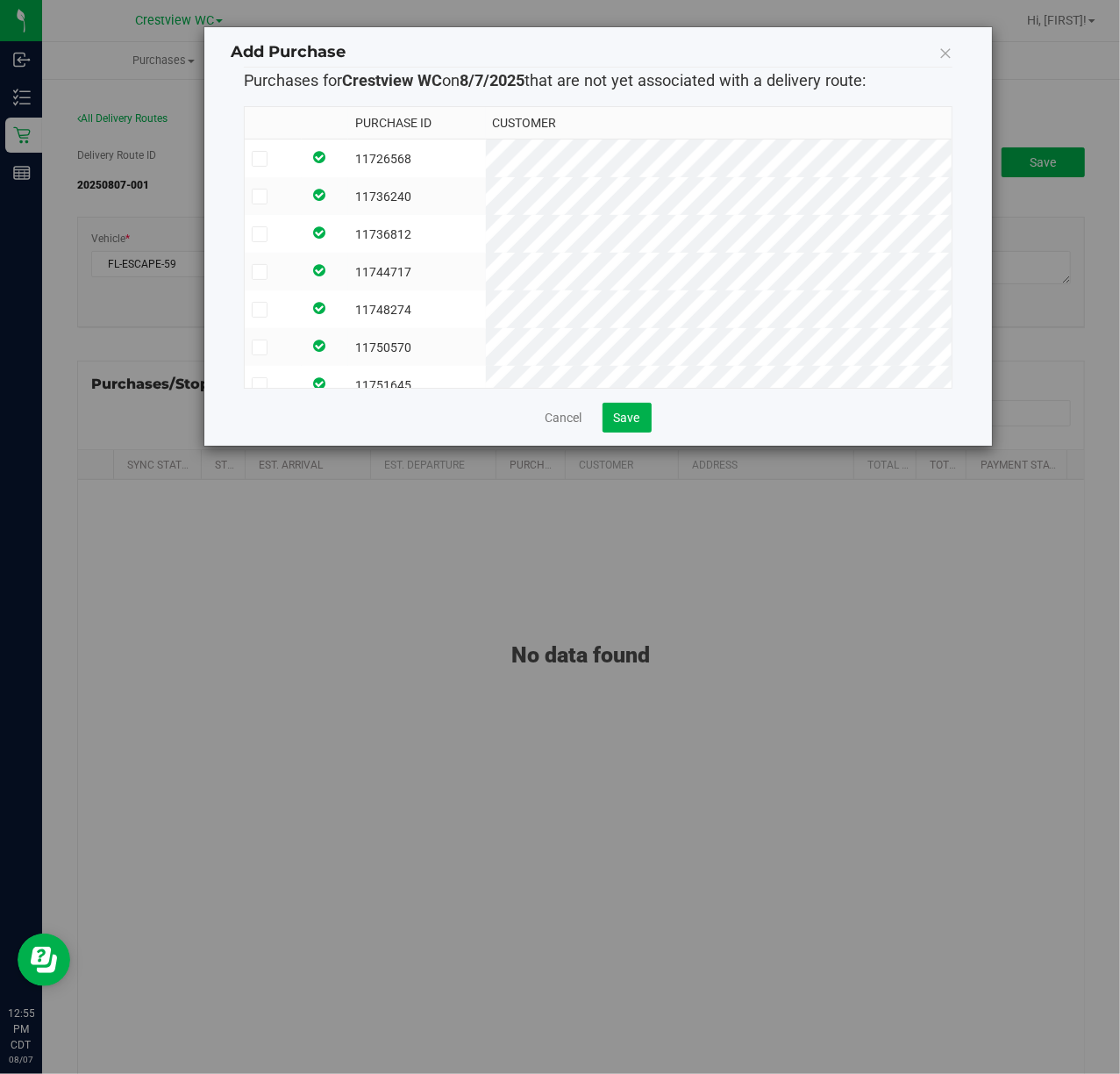 click on "11736240" at bounding box center [417, 196] 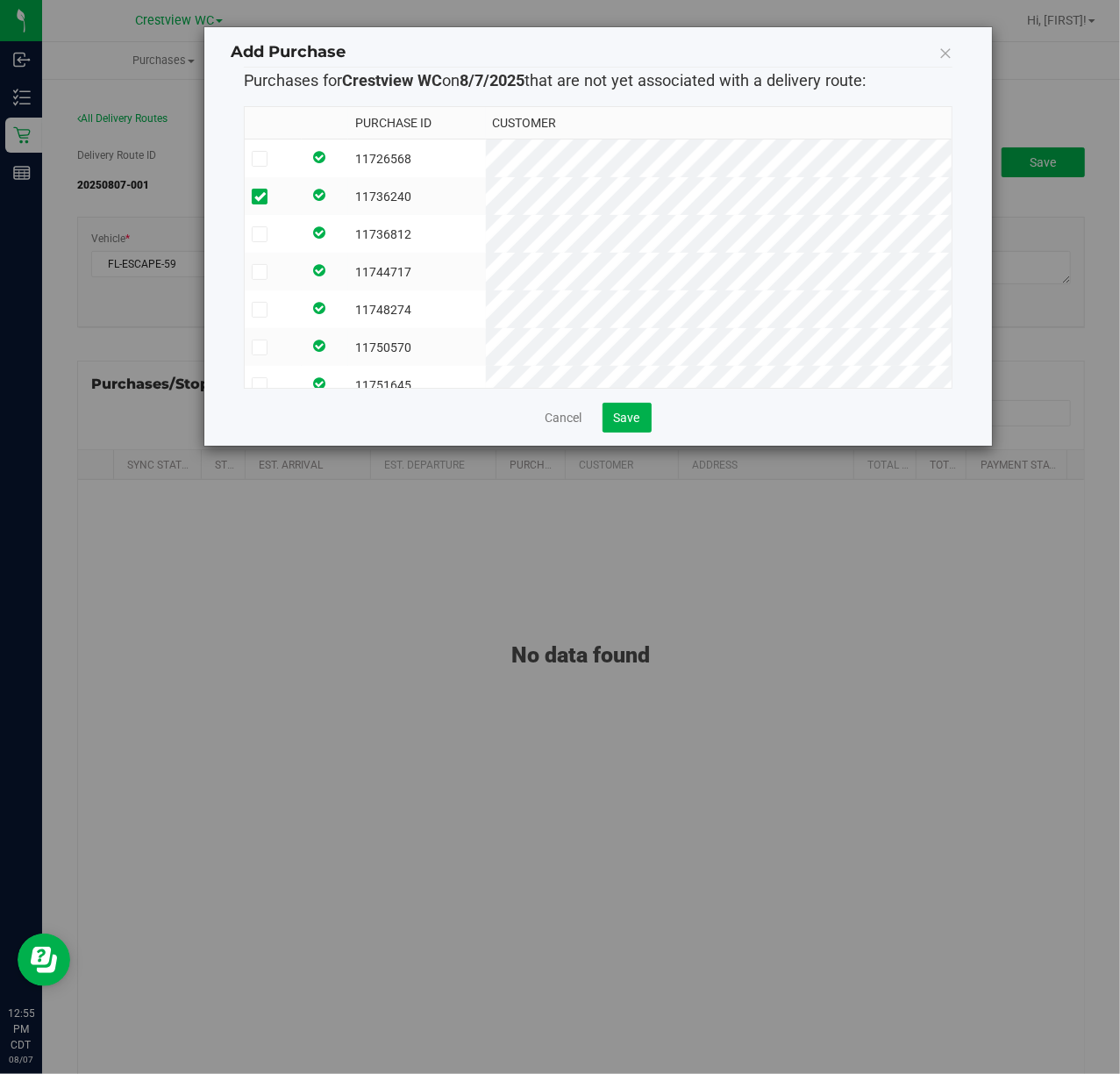 click on "11726568" at bounding box center (417, 159) 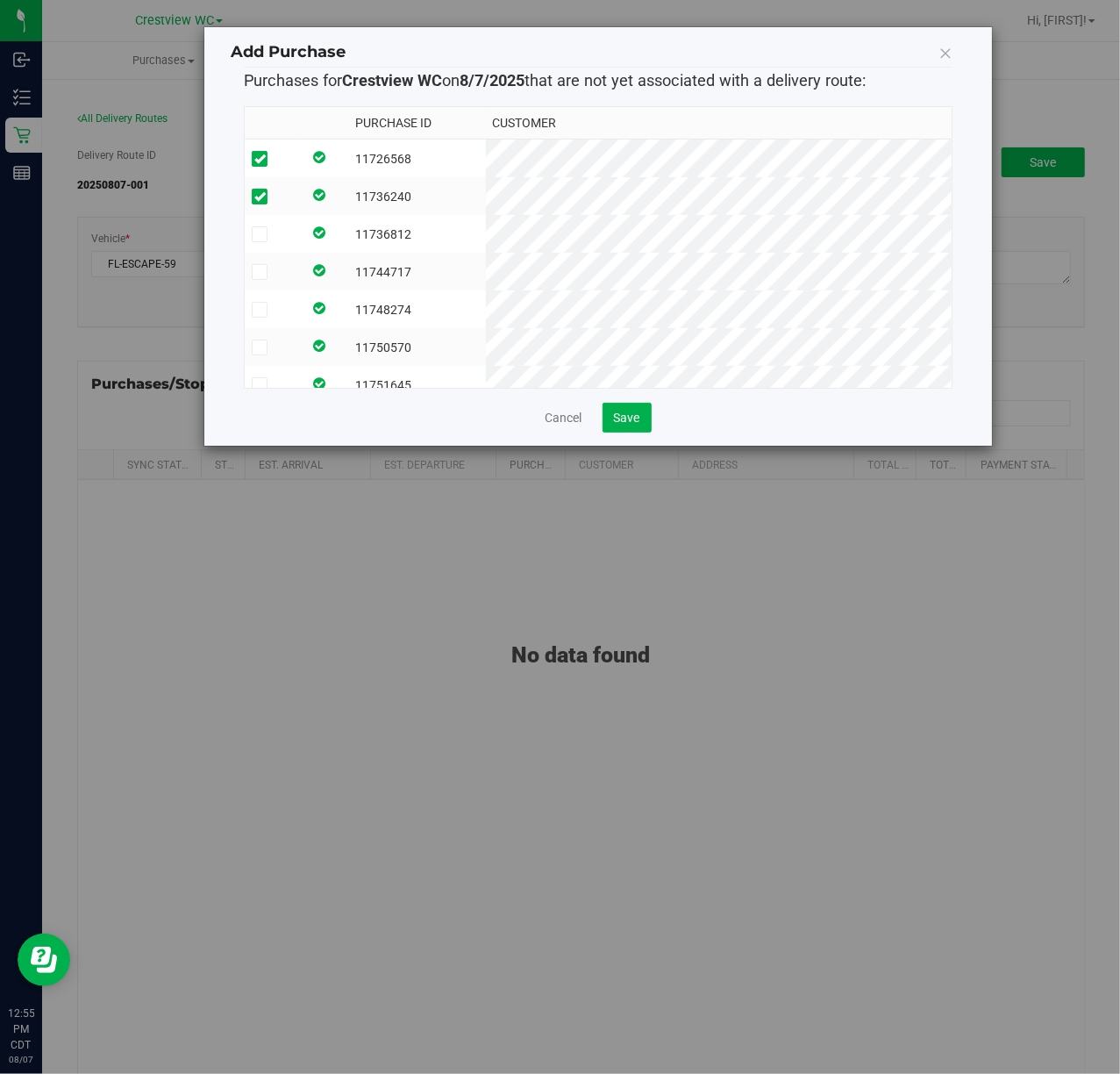 click on "11736812" at bounding box center [417, 233] 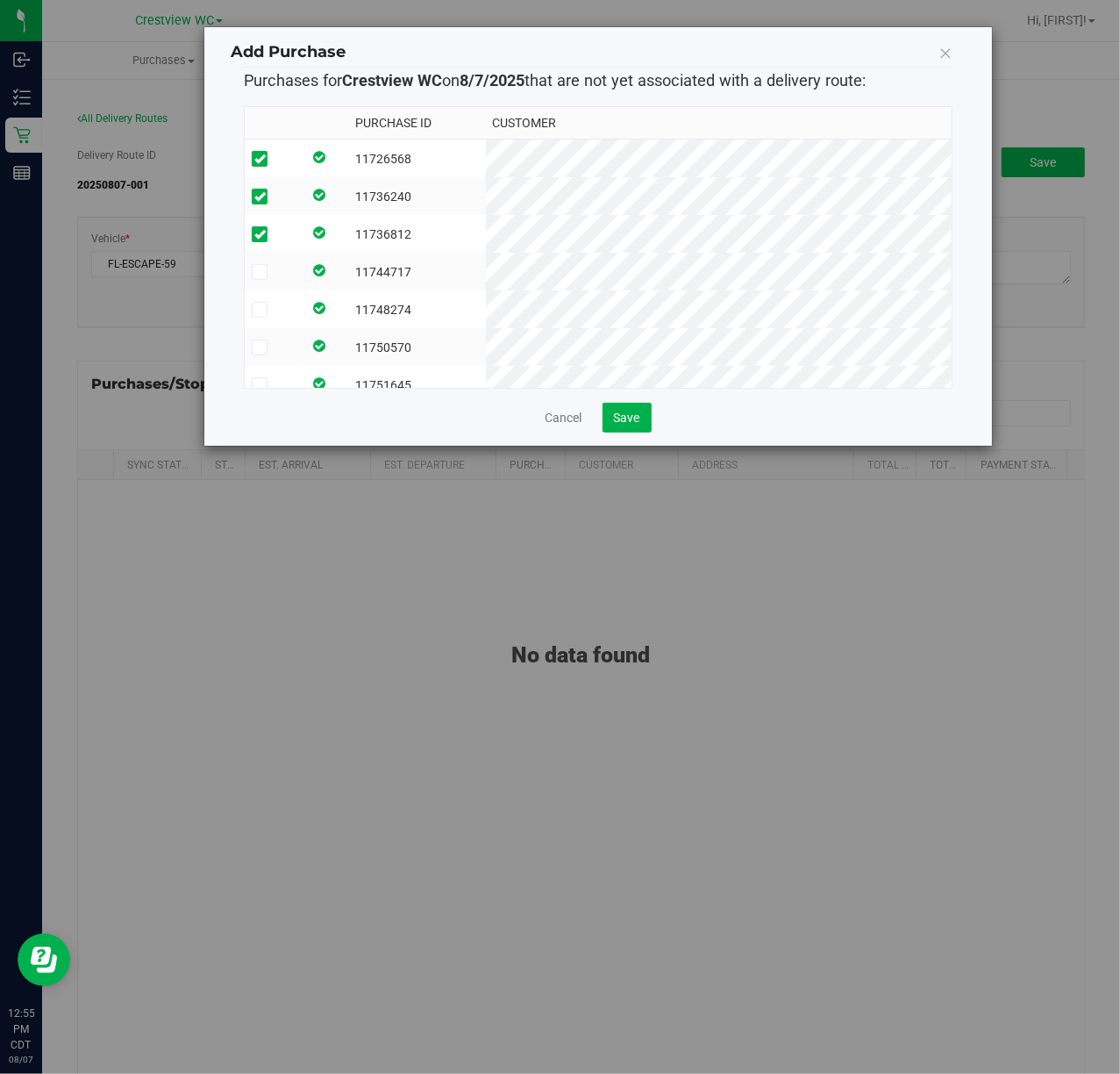 click on "11748274" at bounding box center (417, 309) 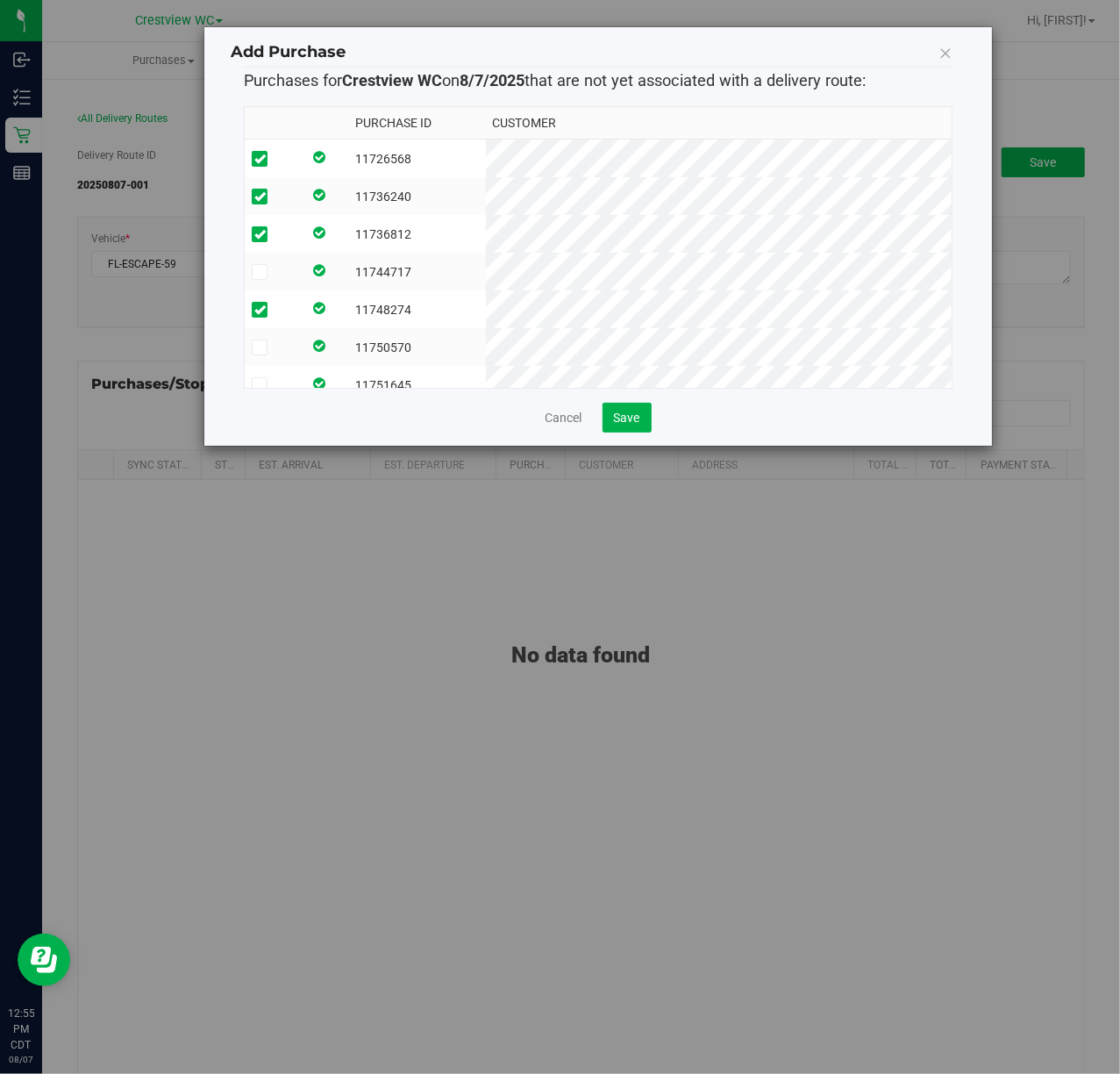 click on "11750570" at bounding box center (417, 347) 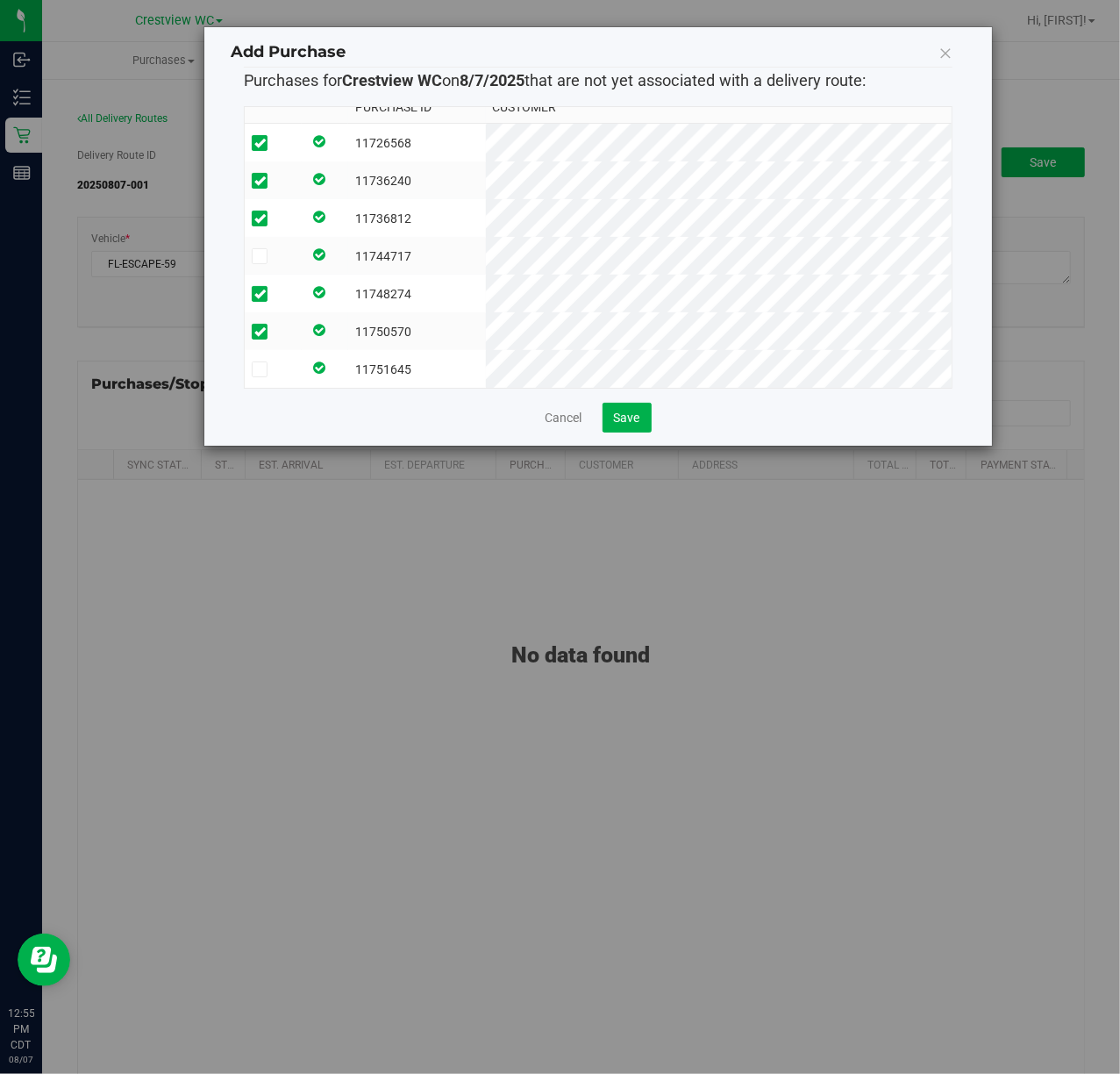 scroll, scrollTop: 32, scrollLeft: 0, axis: vertical 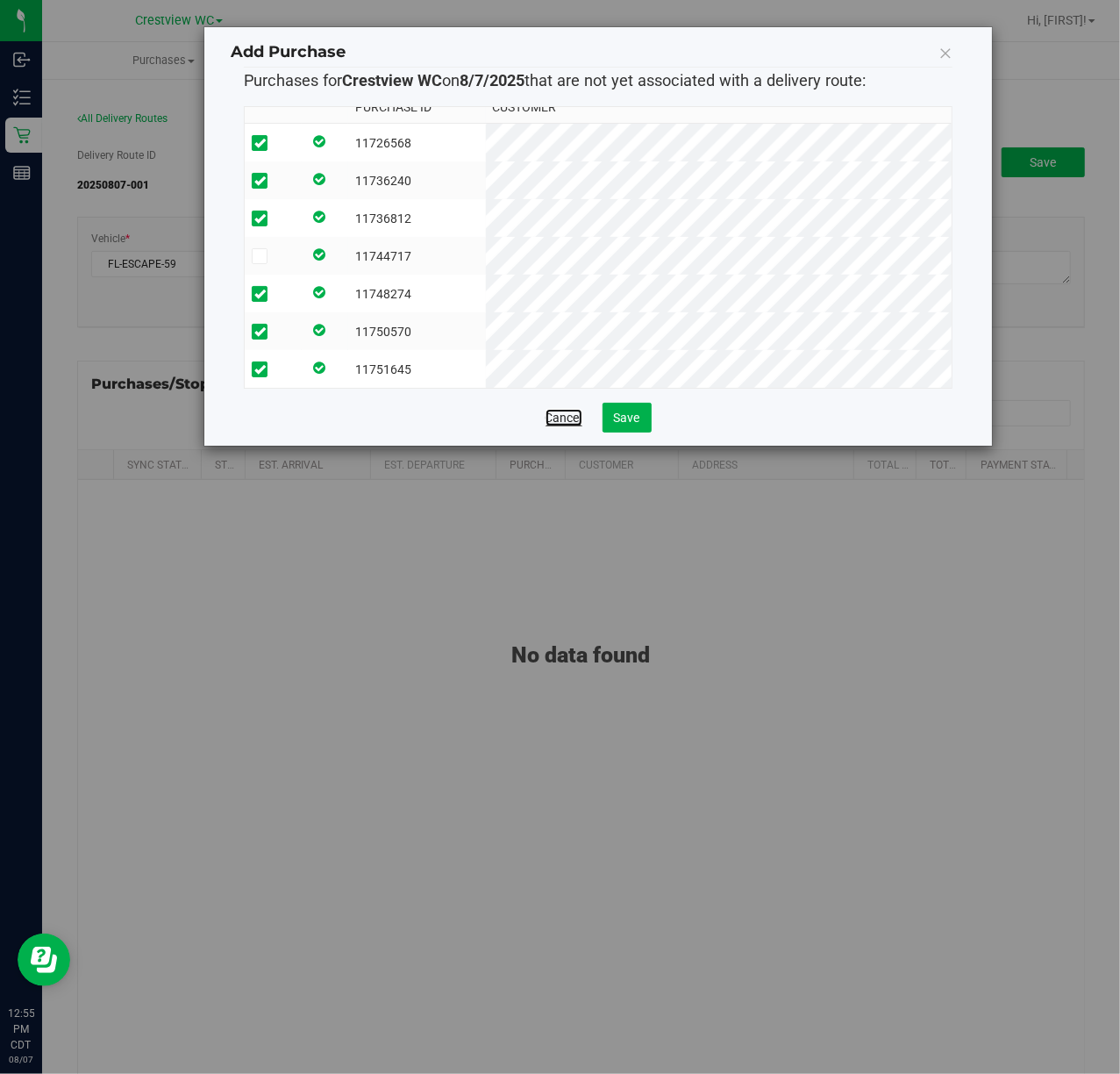 click on "Cancel" at bounding box center (564, 418) 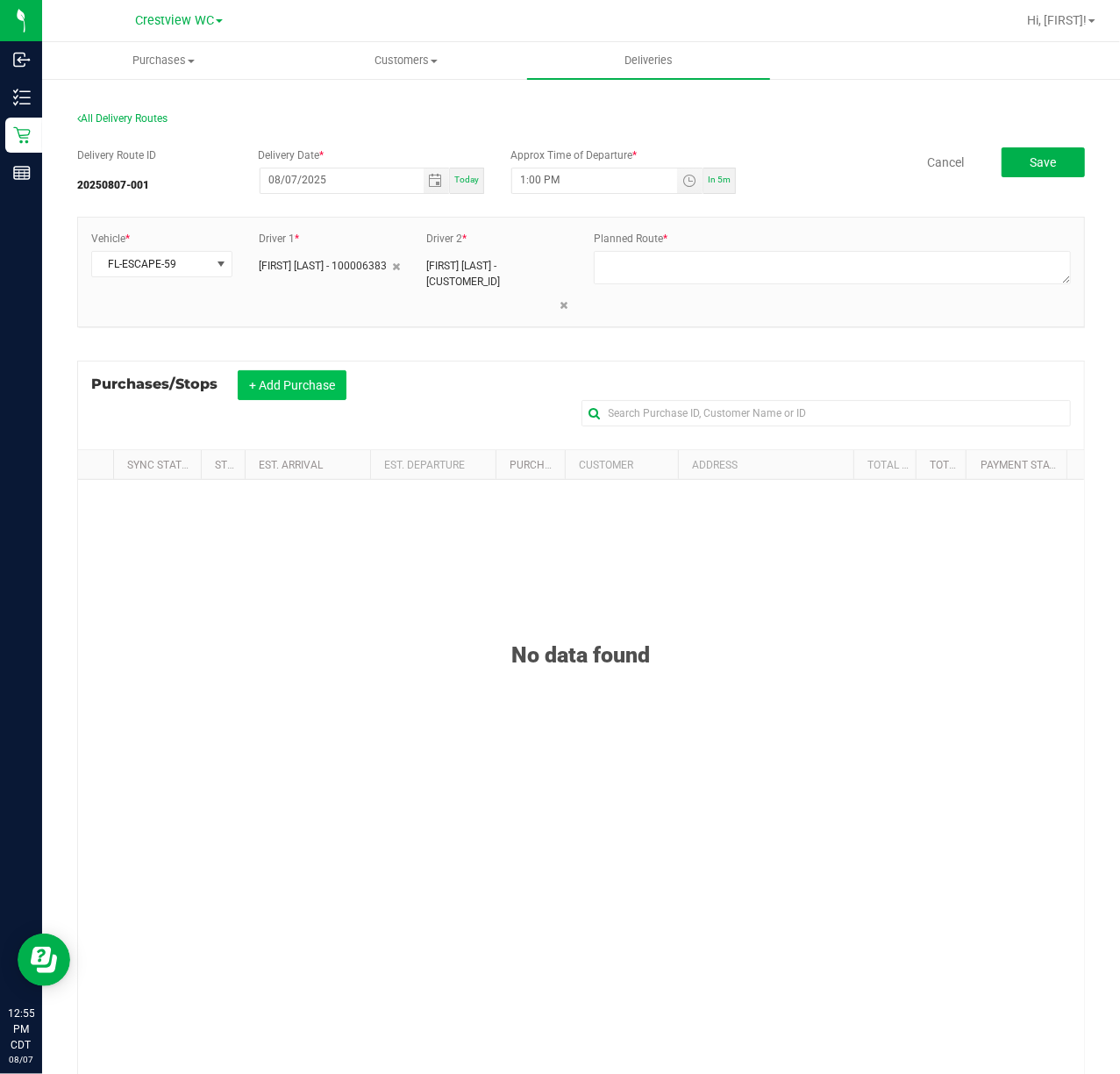 click on "+ Add Purchase" at bounding box center (292, 385) 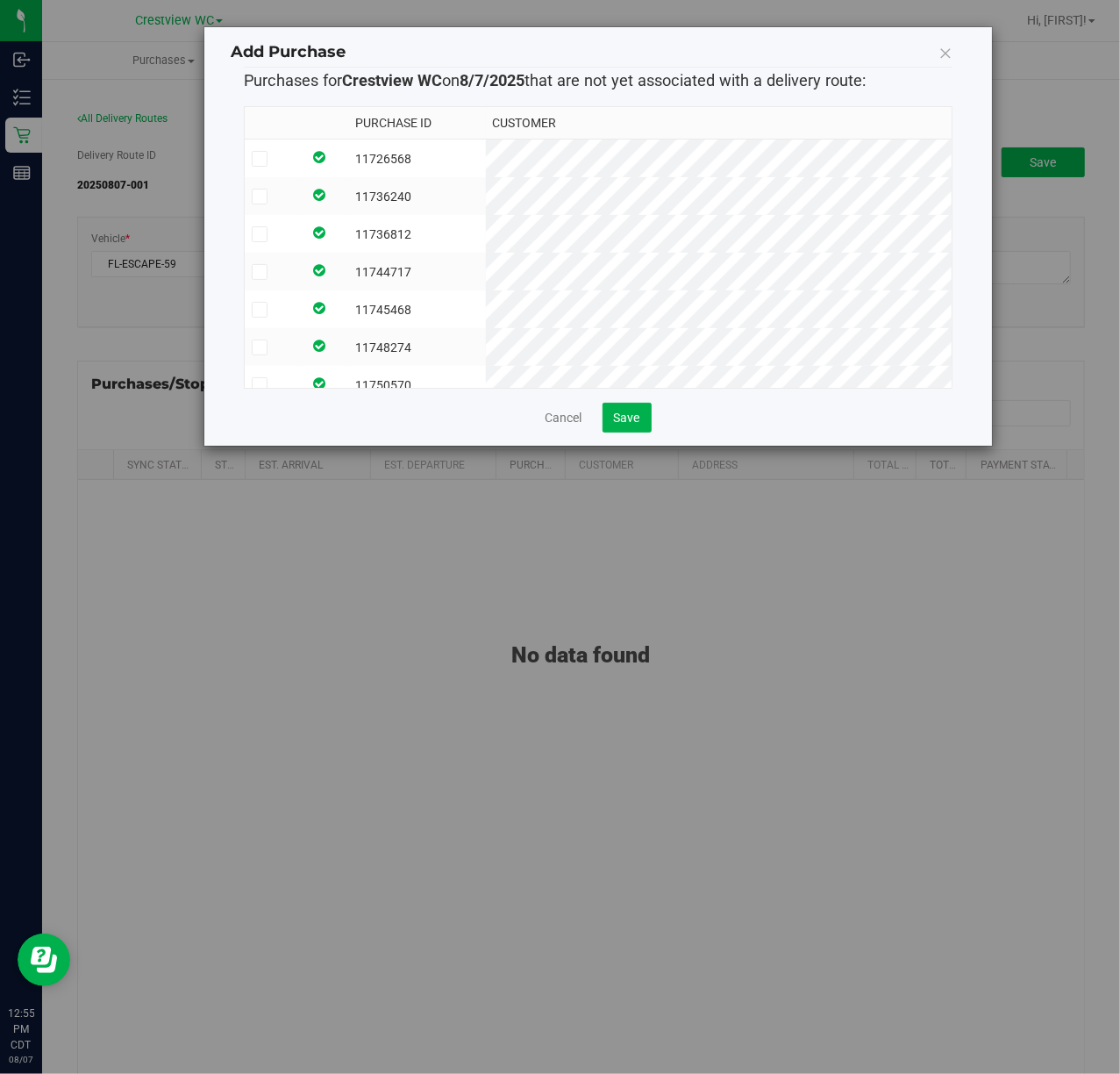 scroll, scrollTop: 71, scrollLeft: 0, axis: vertical 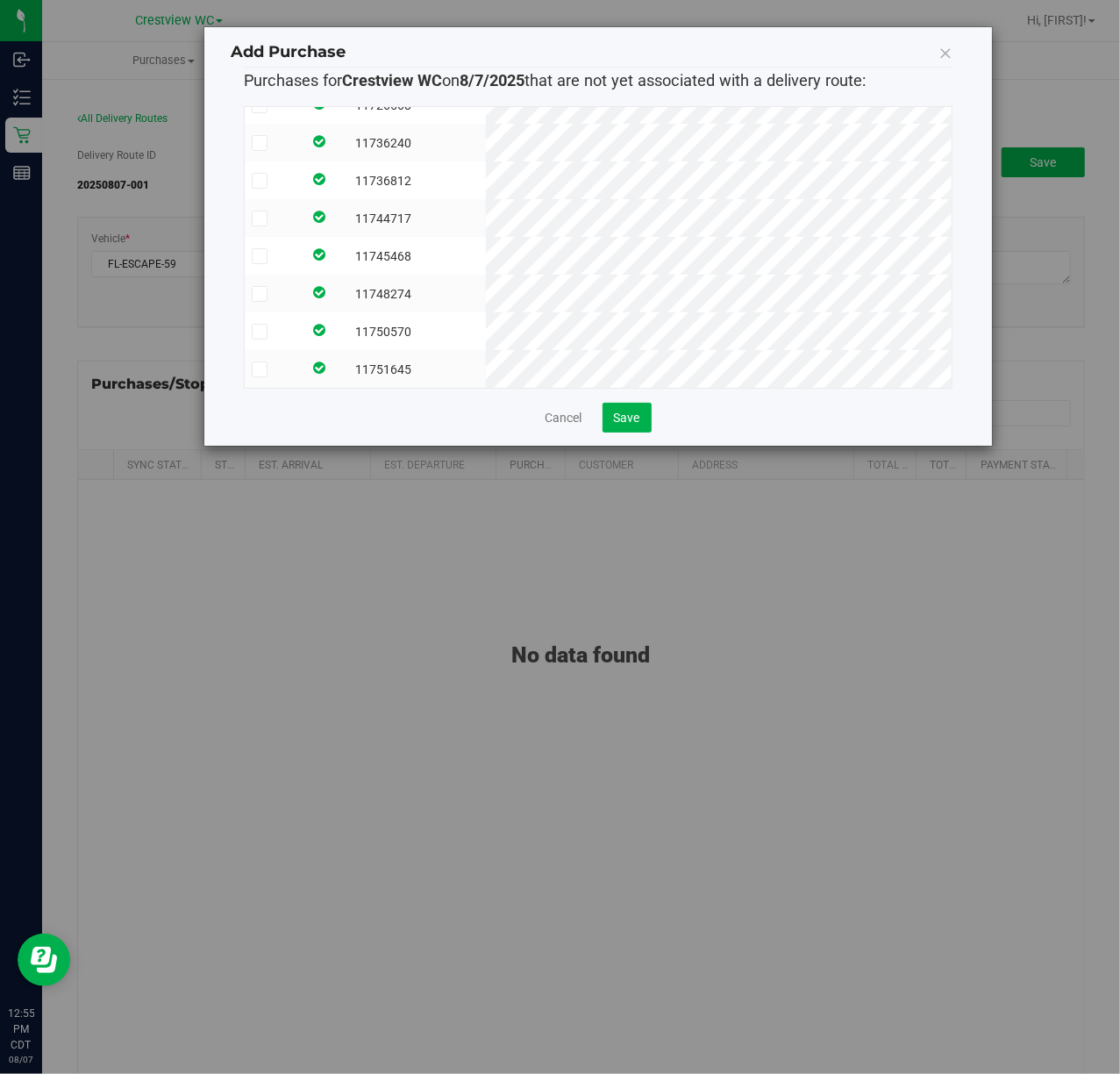 click on "11745468" at bounding box center [417, 255] 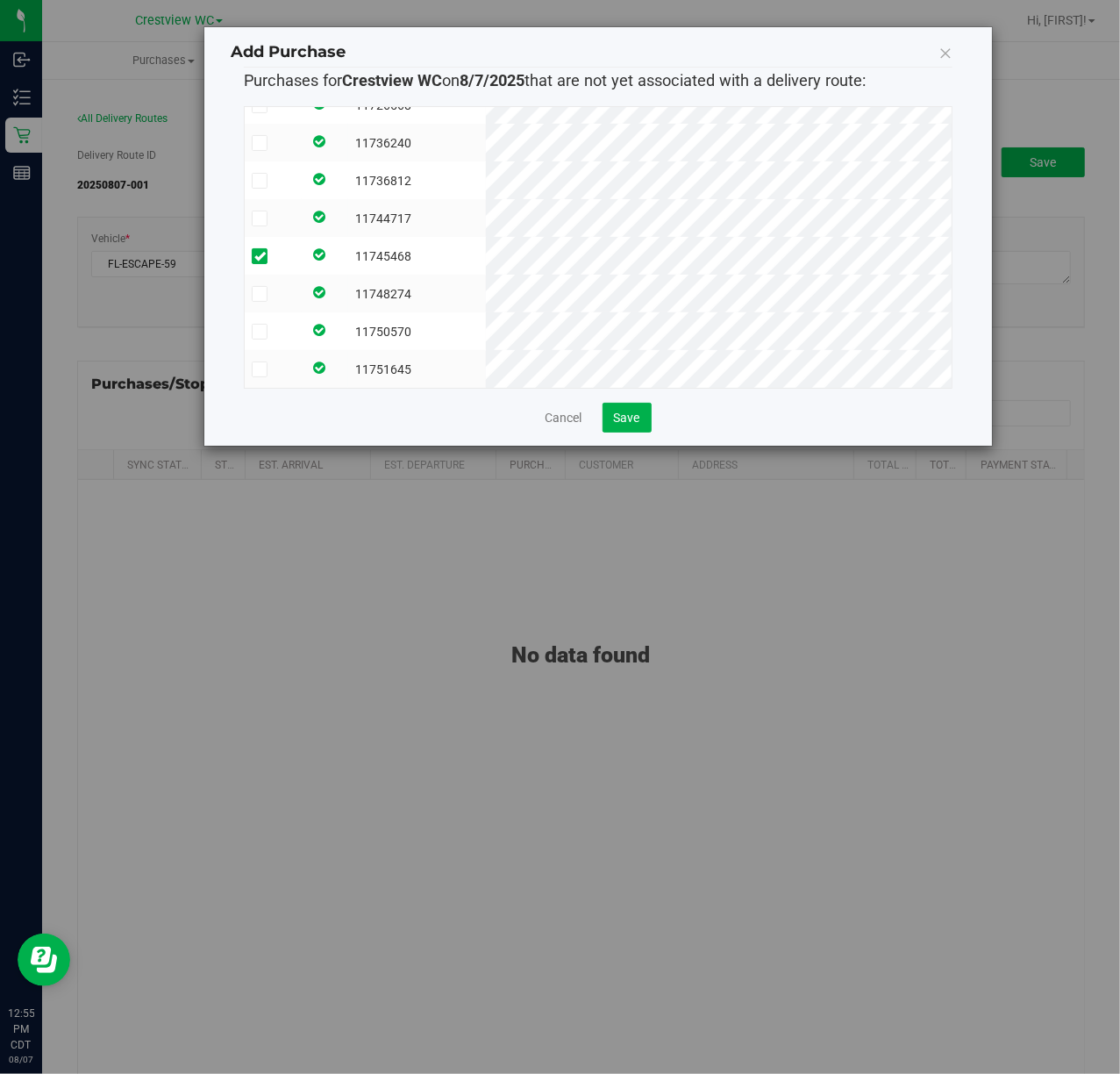 click on "11748274" at bounding box center [417, 293] 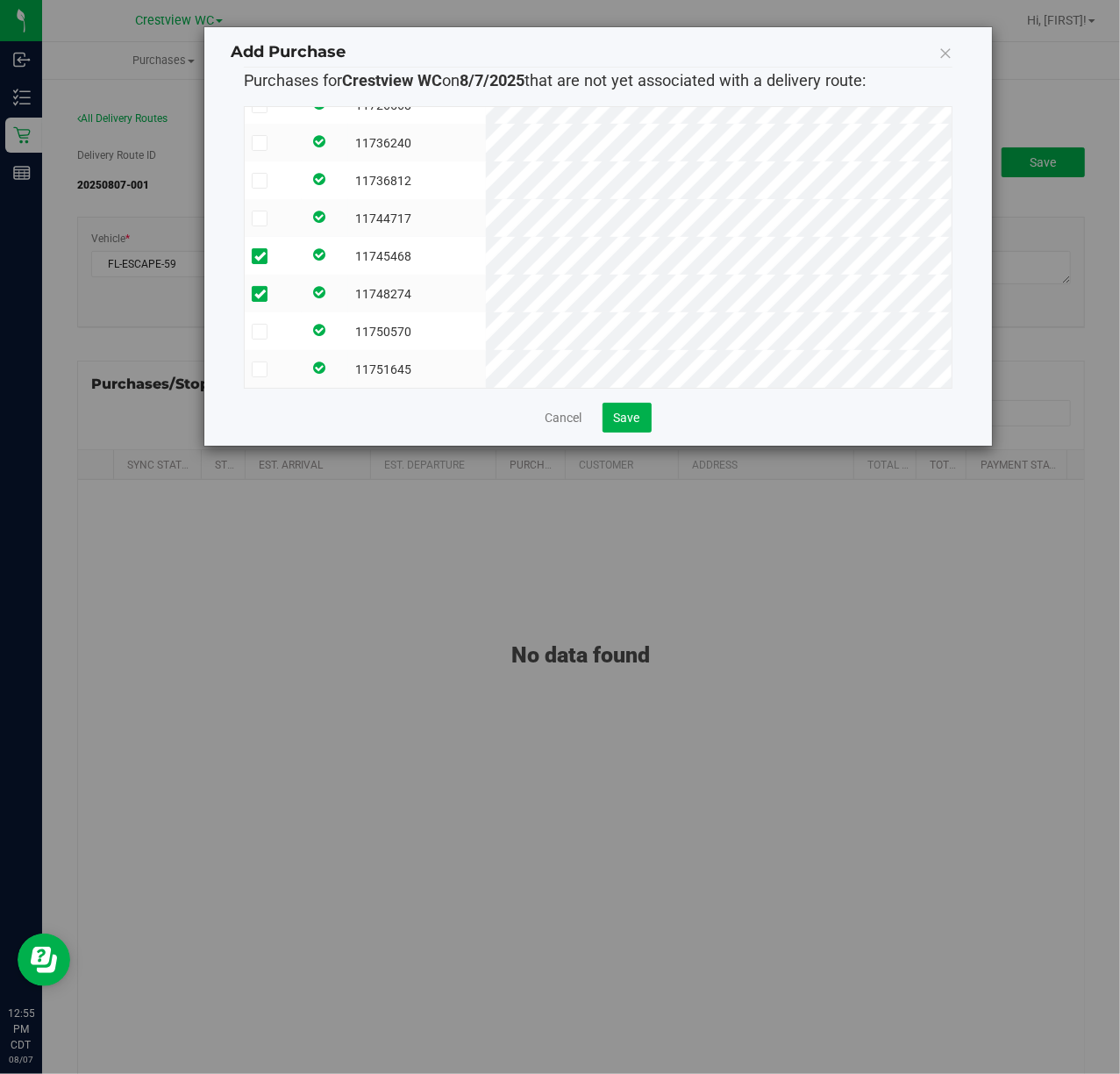 click on "11750570" at bounding box center [417, 331] 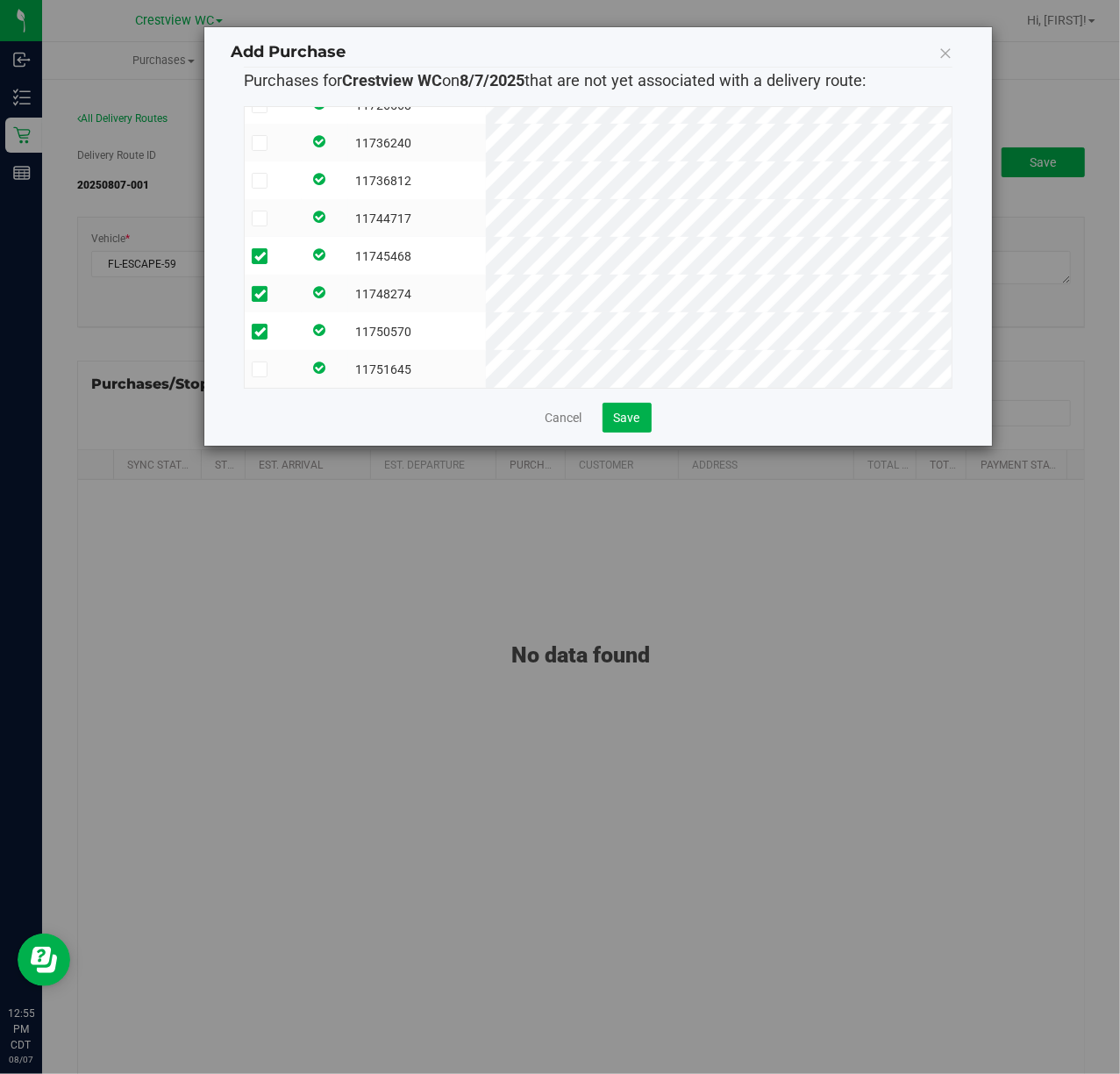 click on "11751645" at bounding box center (417, 369) 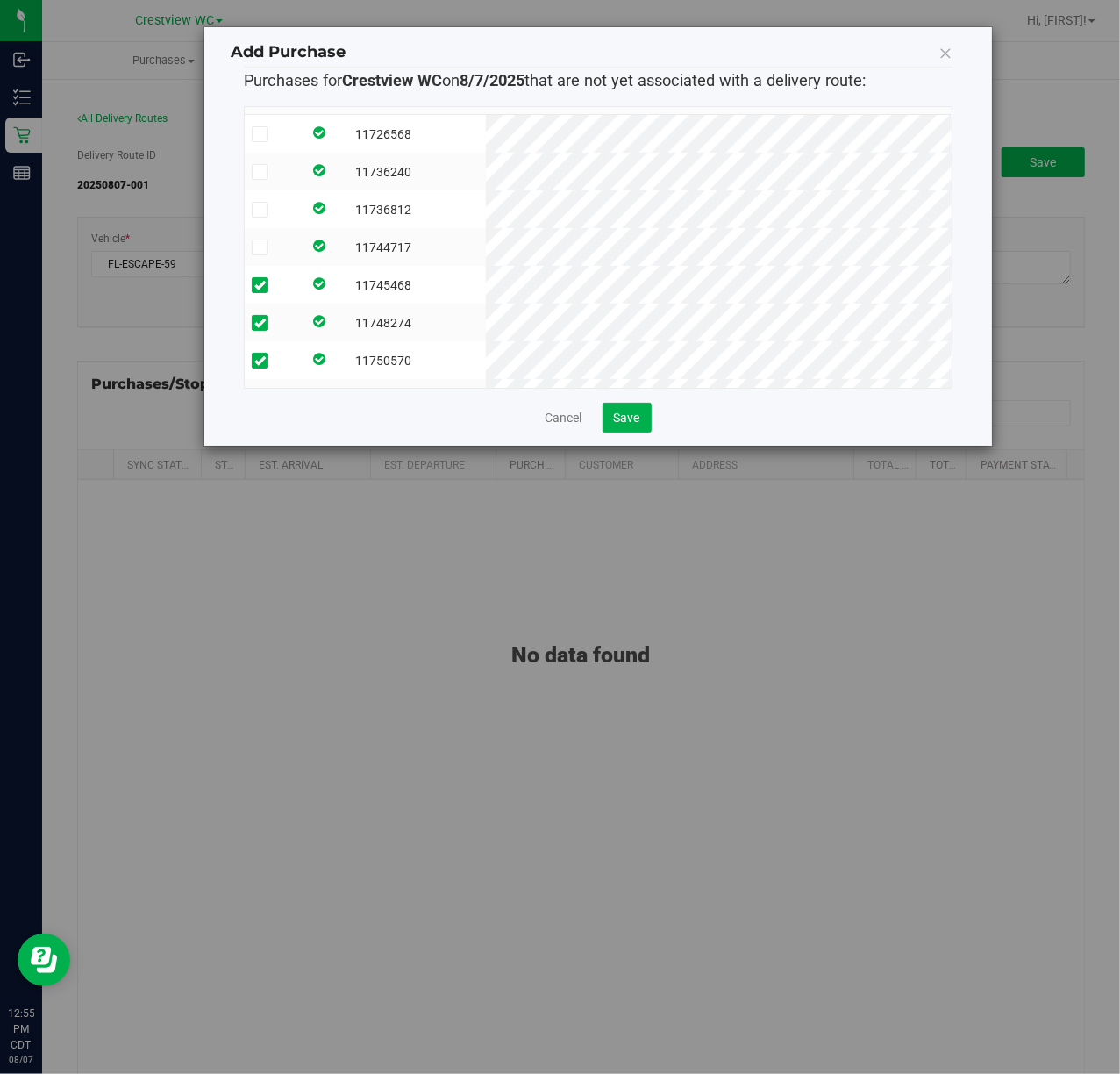 scroll, scrollTop: 0, scrollLeft: 0, axis: both 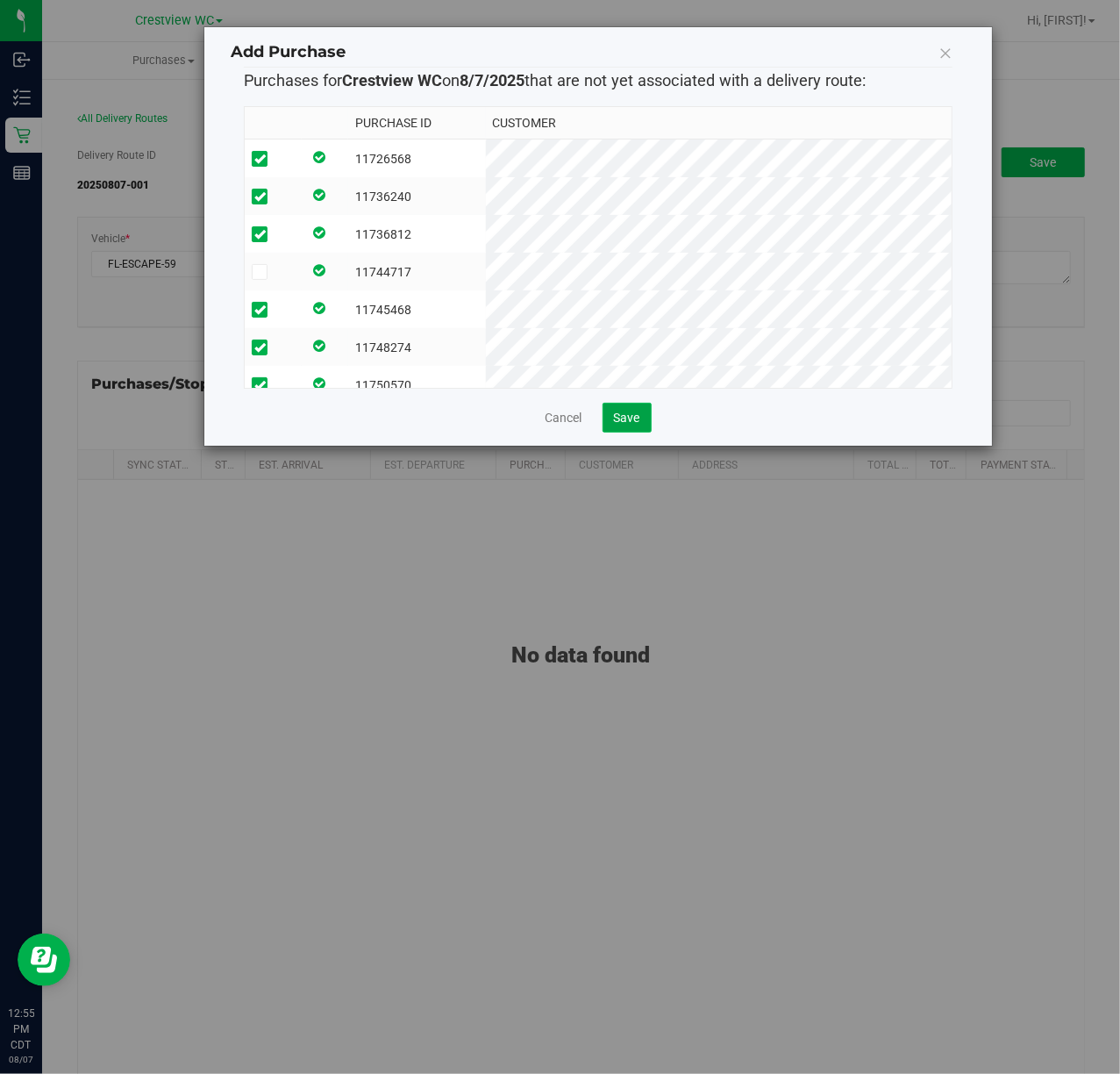 click on "Save" 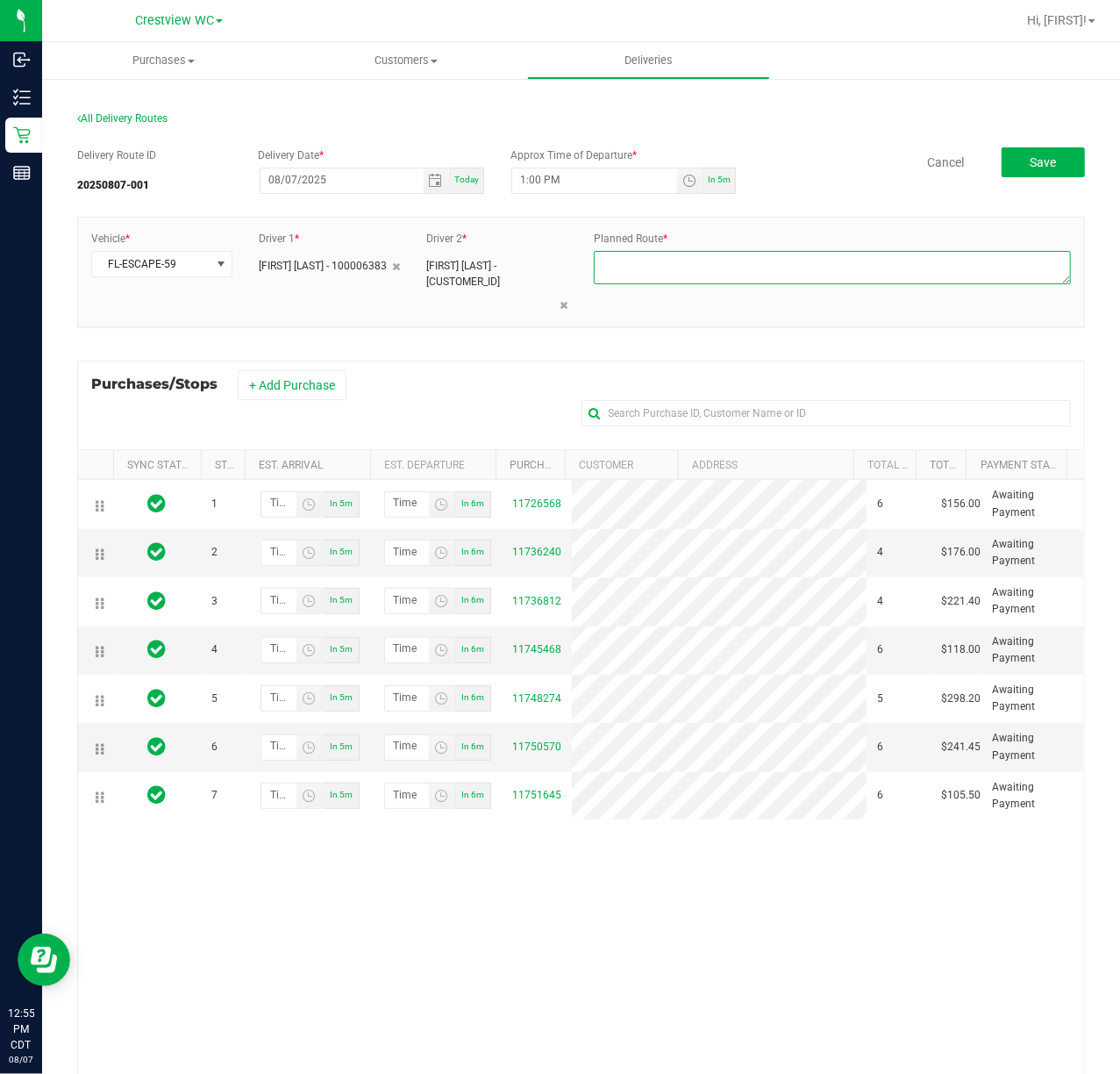 click at bounding box center [832, 268] 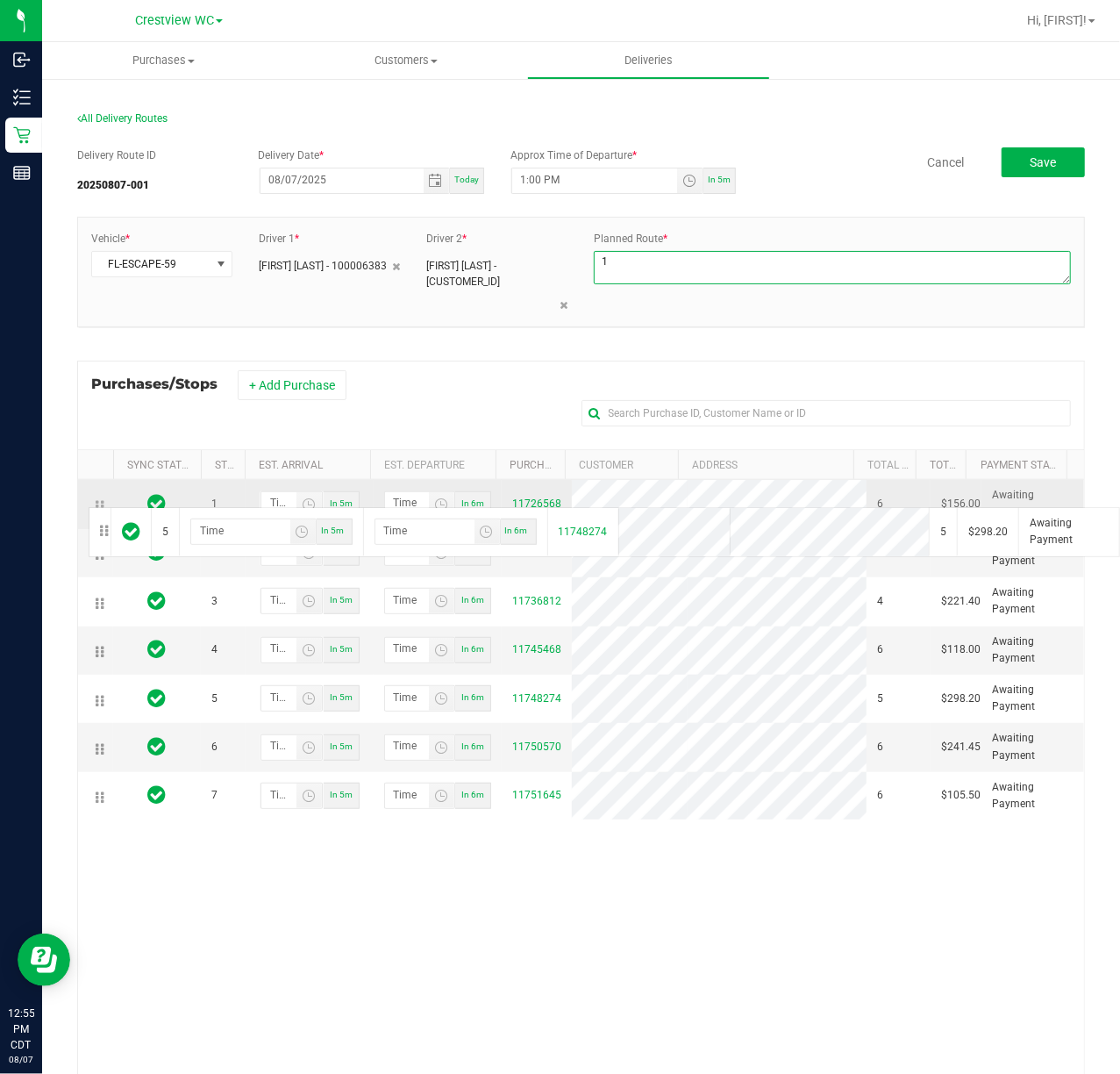 drag, startPoint x: 98, startPoint y: 709, endPoint x: 86, endPoint y: 505, distance: 204.35264 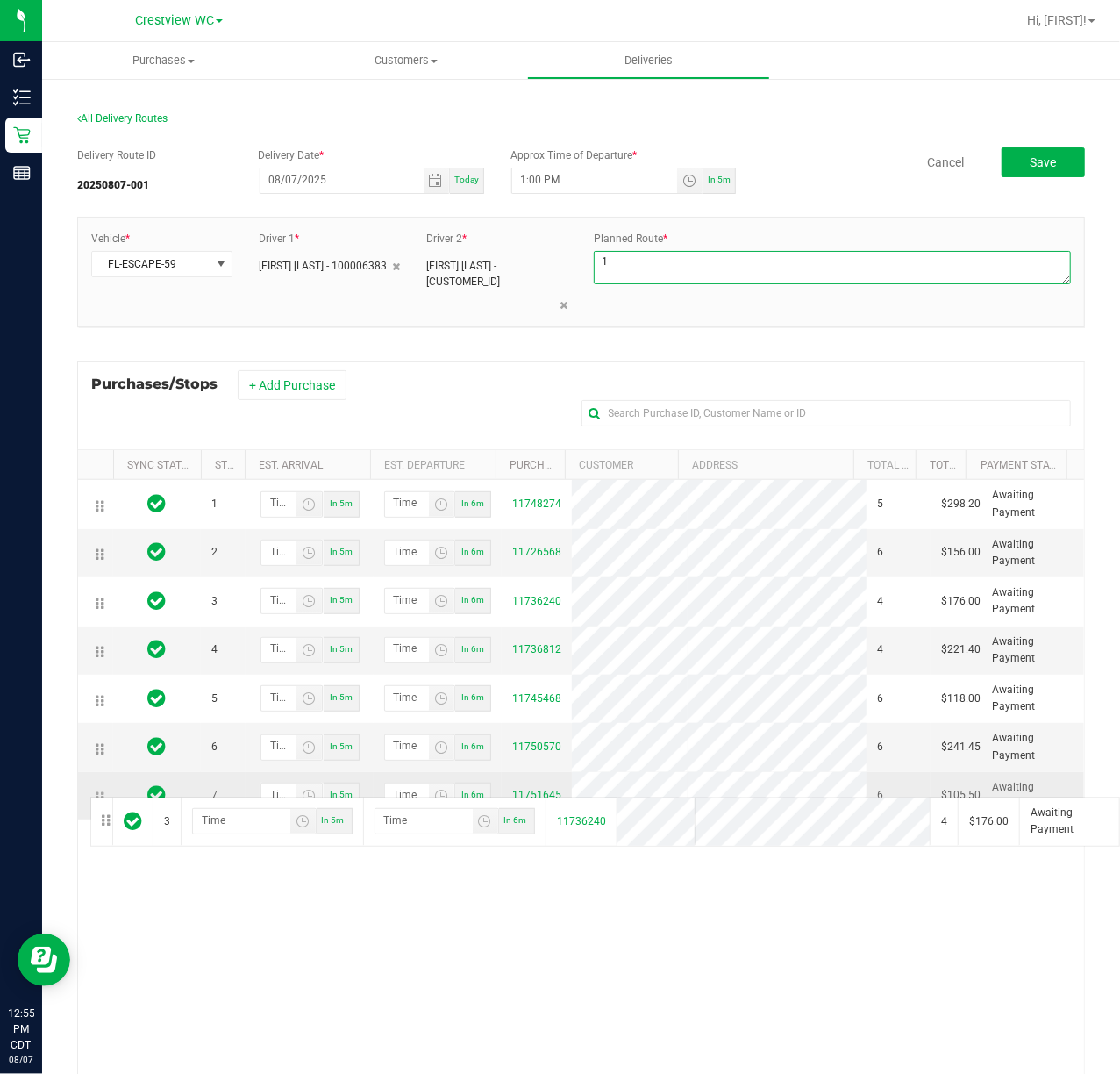 drag, startPoint x: 96, startPoint y: 608, endPoint x: 88, endPoint y: 795, distance: 187.17104 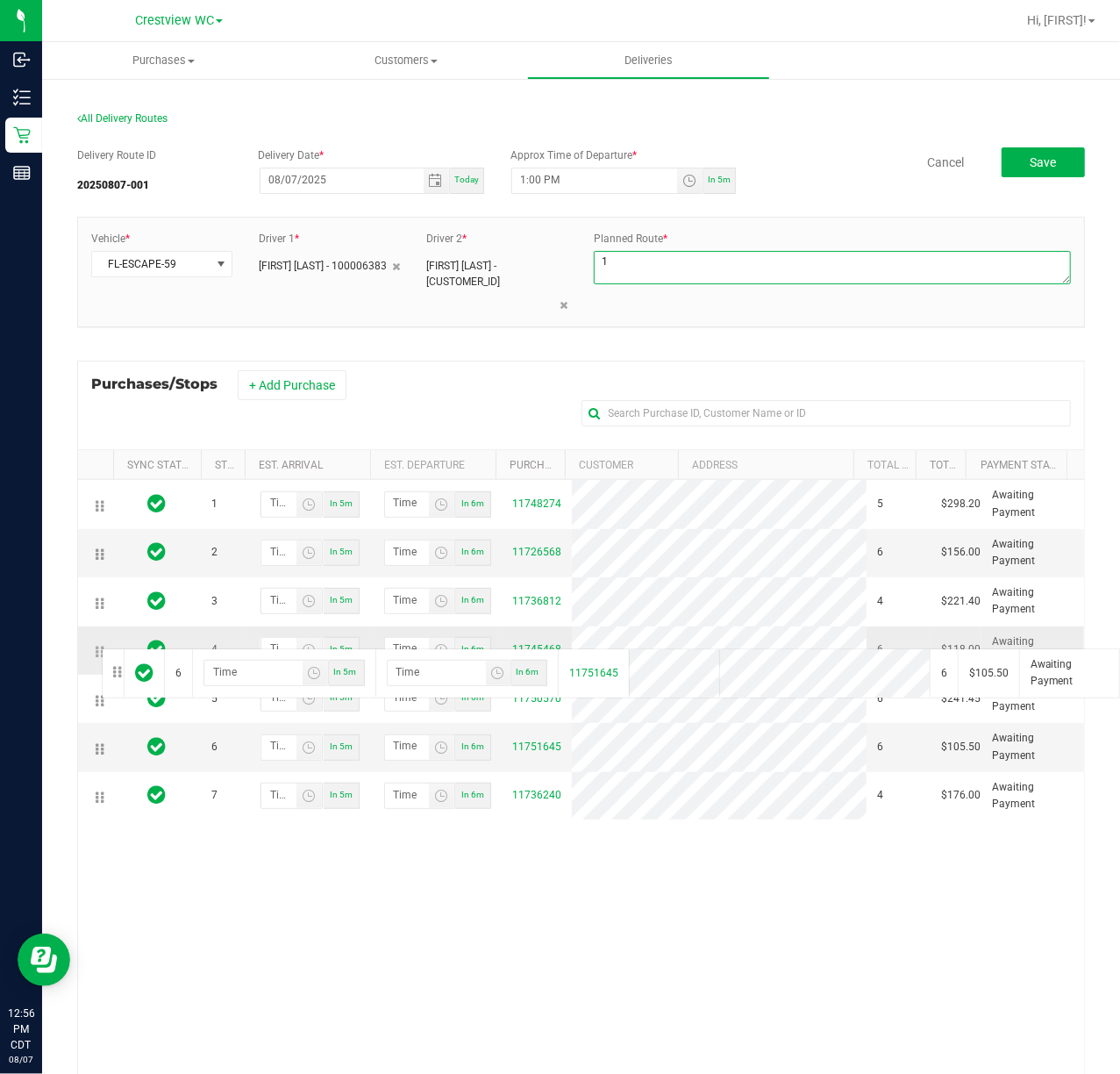 drag, startPoint x: 95, startPoint y: 751, endPoint x: 99, endPoint y: 647, distance: 104.076895 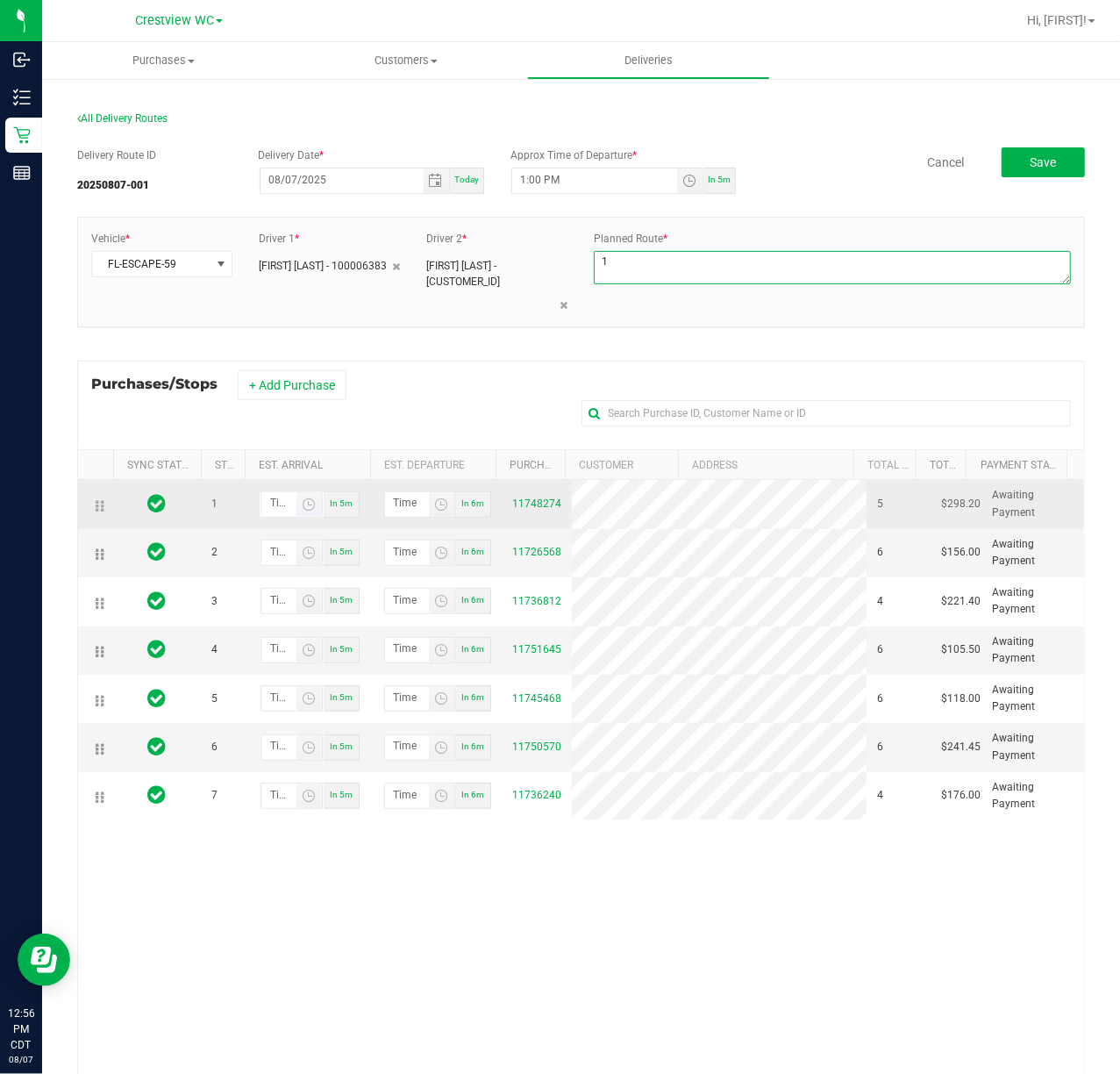 type on "1" 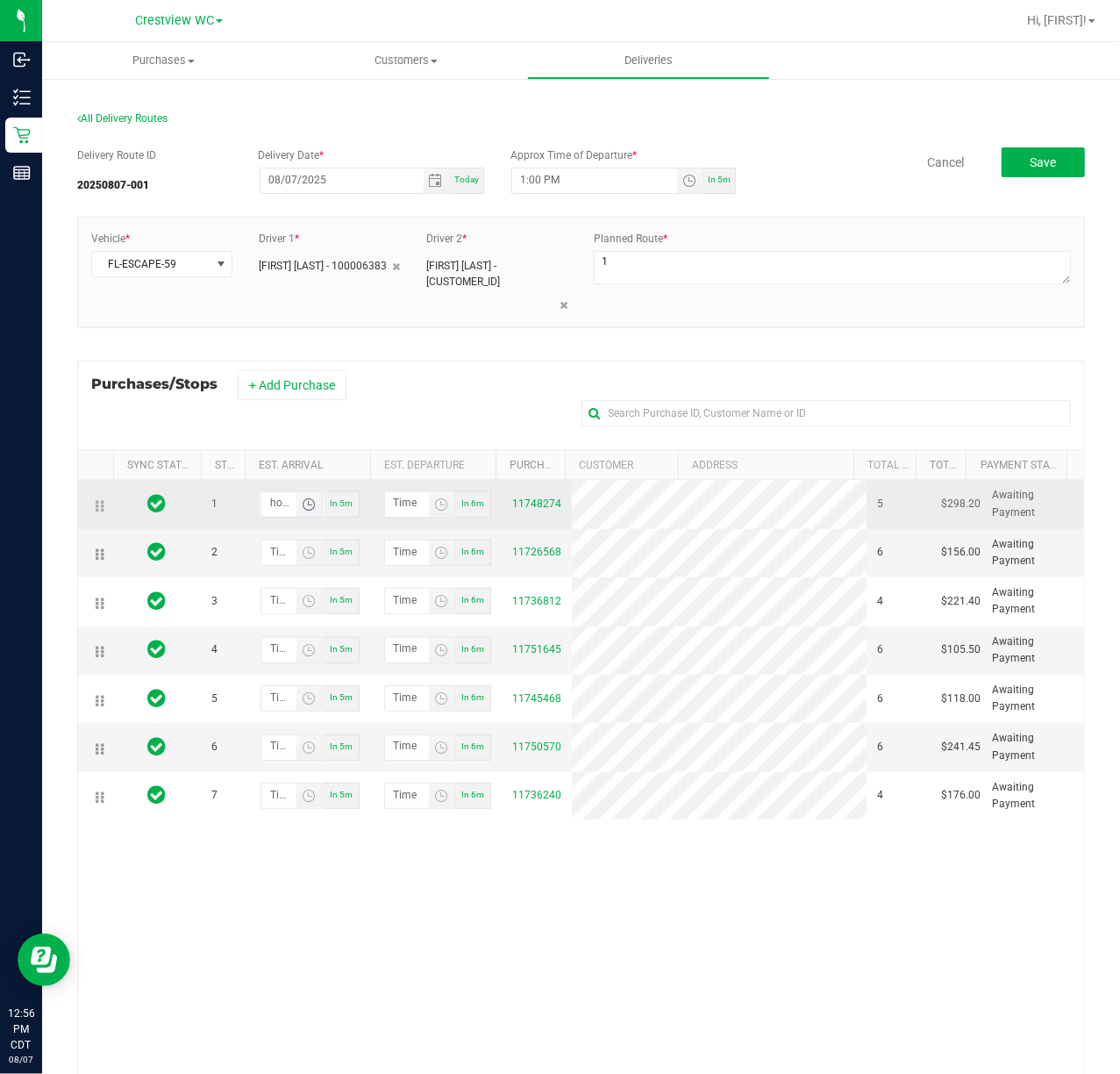 click on "hour:minute AM" at bounding box center [279, 503] 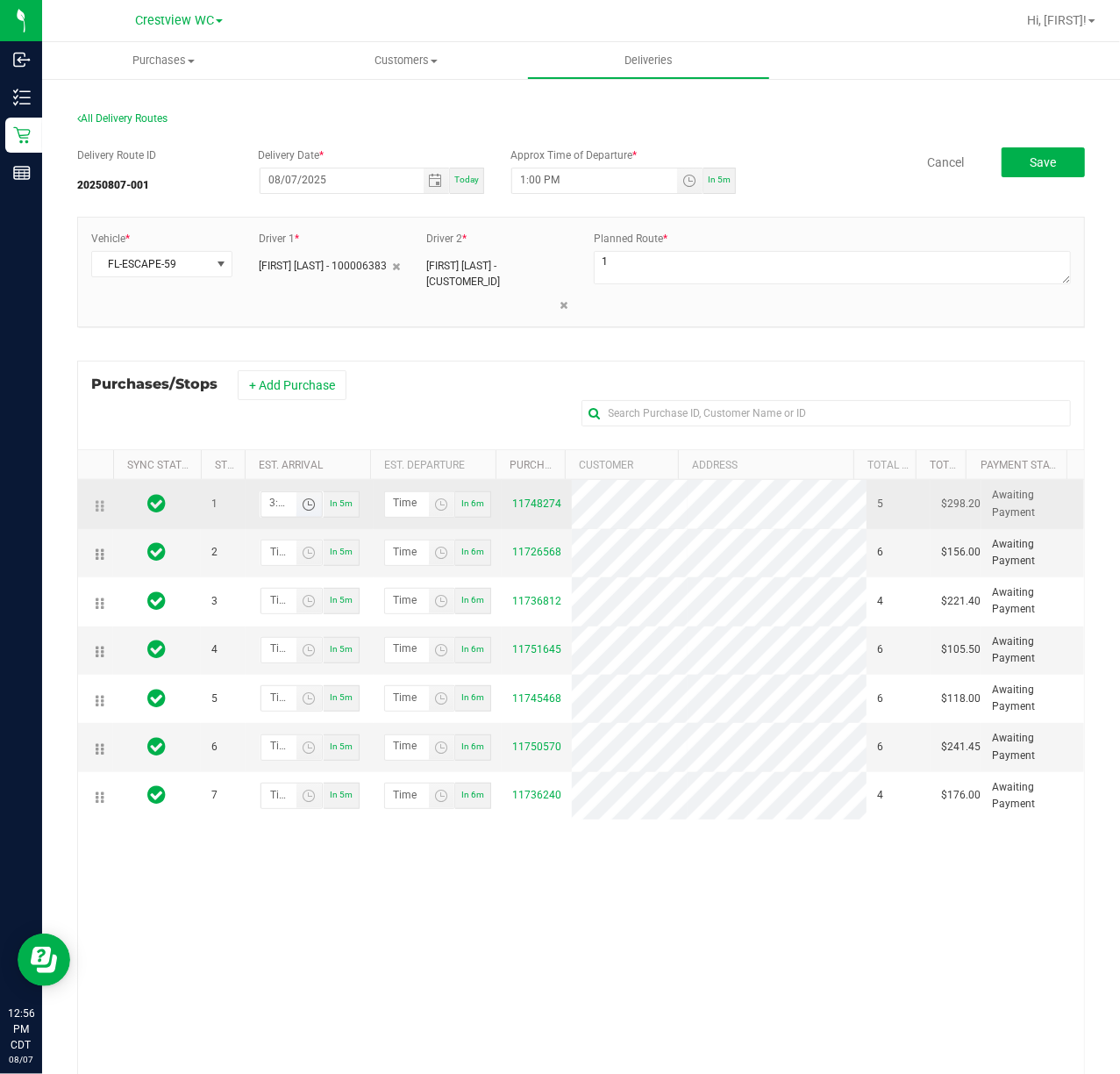 type on "3:05 AM" 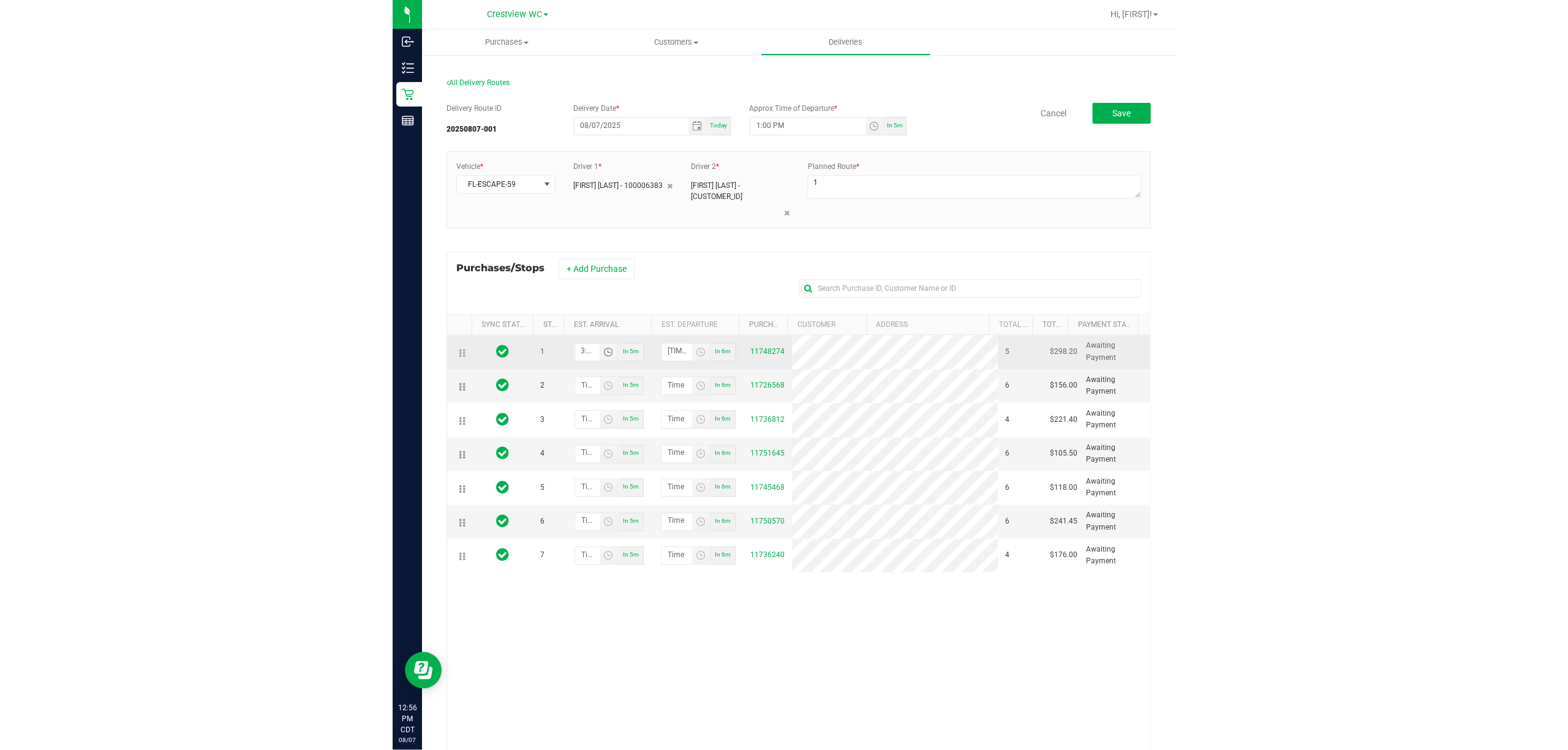 scroll, scrollTop: 0, scrollLeft: 1, axis: horizontal 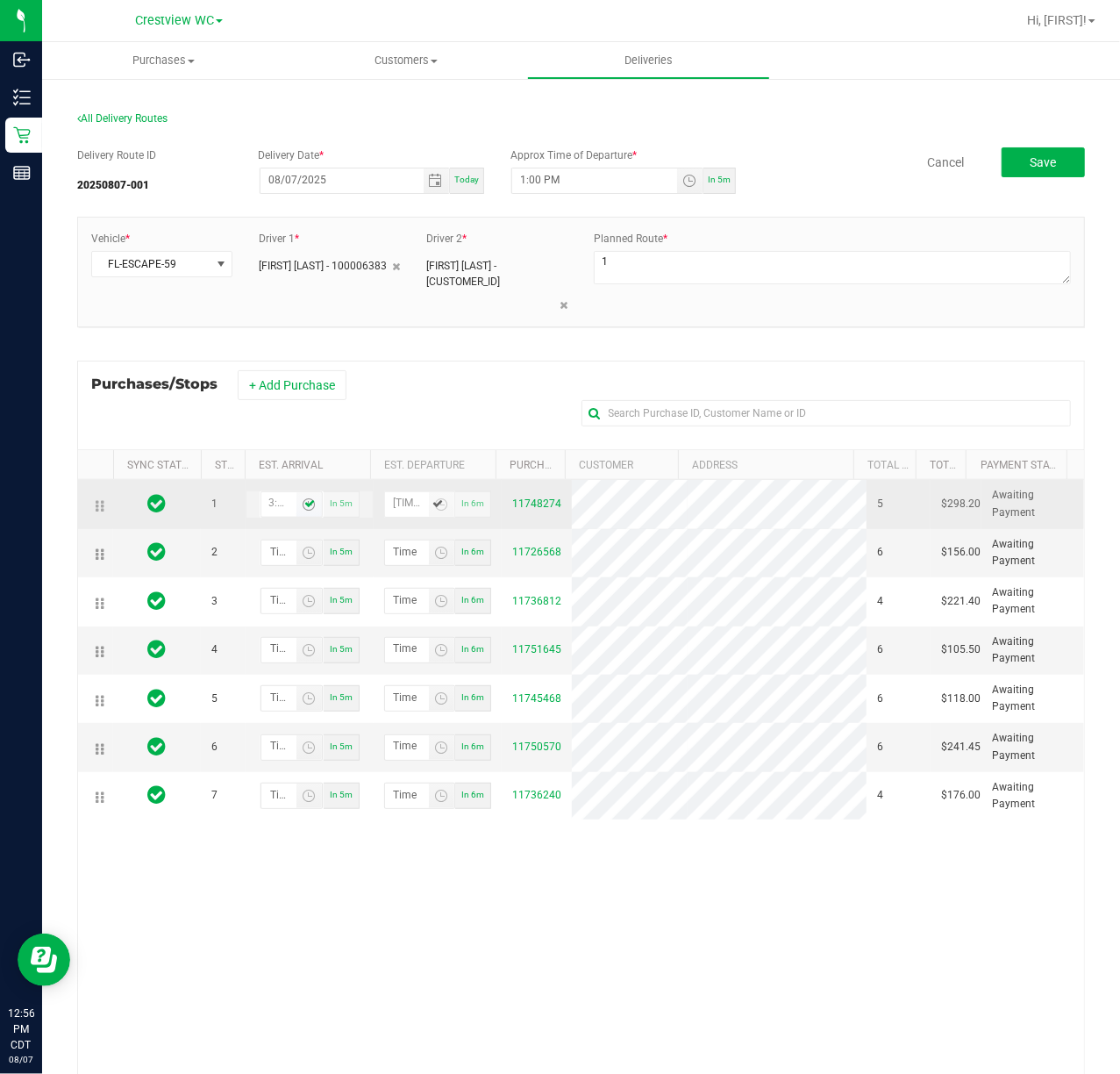 click on "3:05 AM" at bounding box center (279, 503) 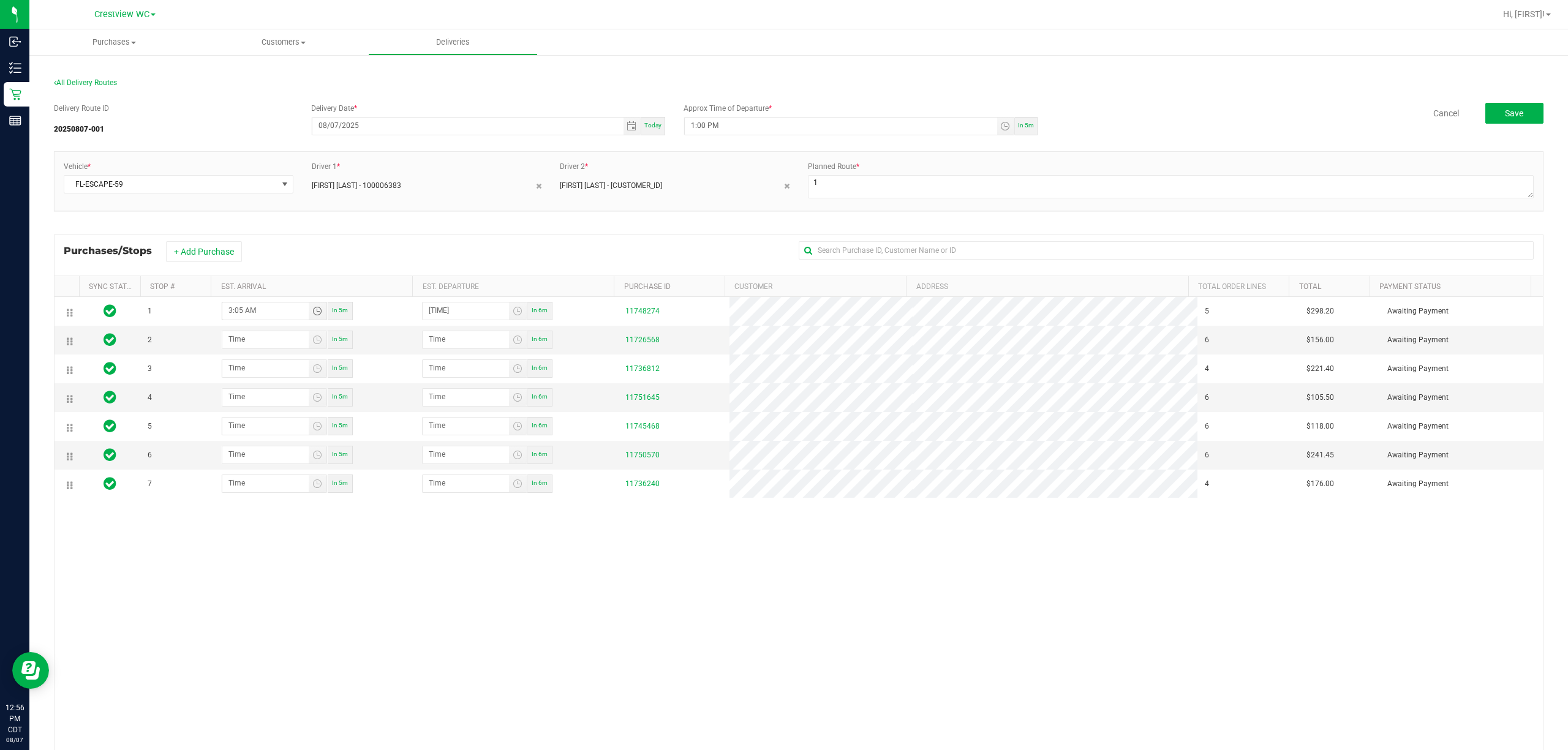 scroll, scrollTop: 0, scrollLeft: 0, axis: both 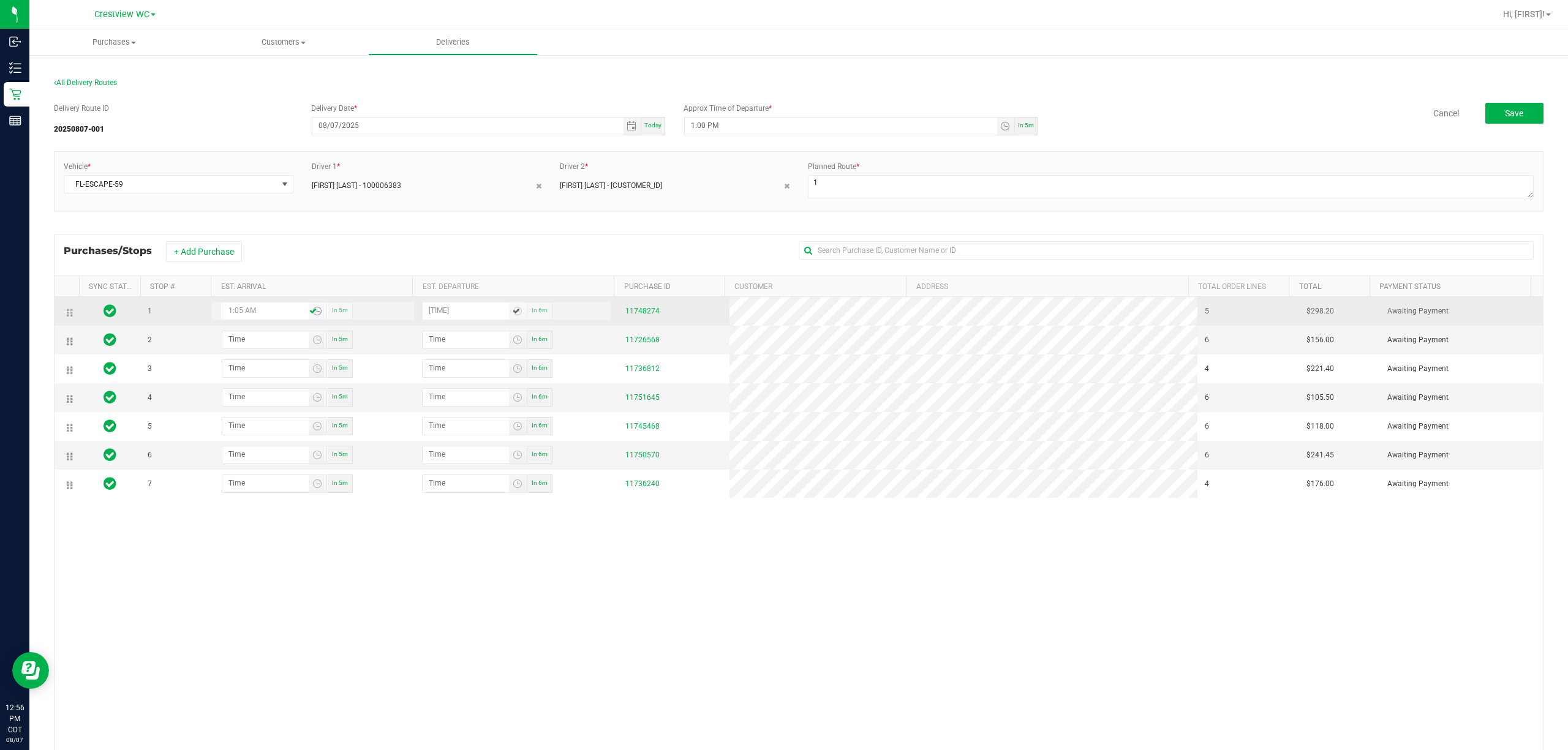 click on "1:05 AM" at bounding box center (265, 310) 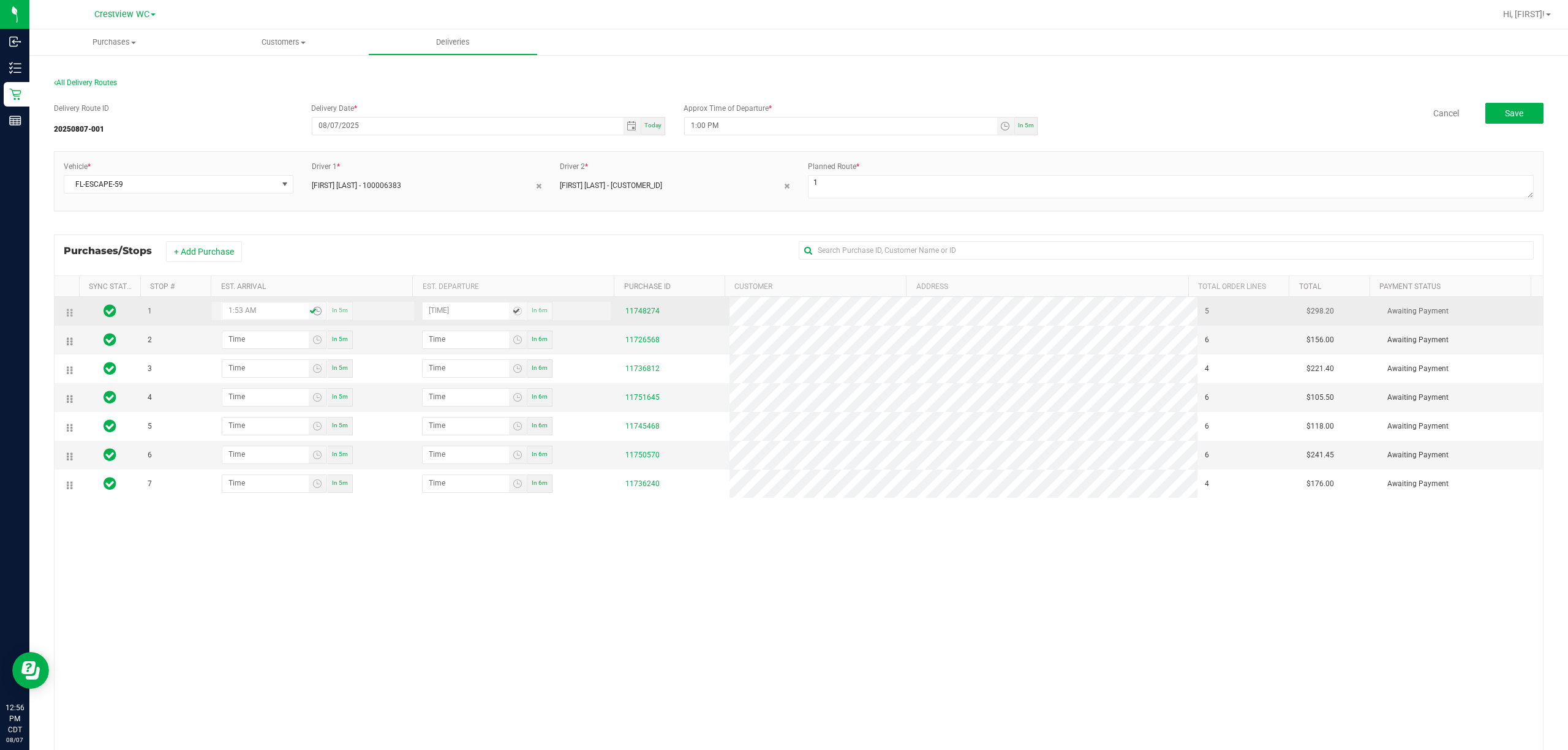 click on "1:53 AM" at bounding box center [265, 310] 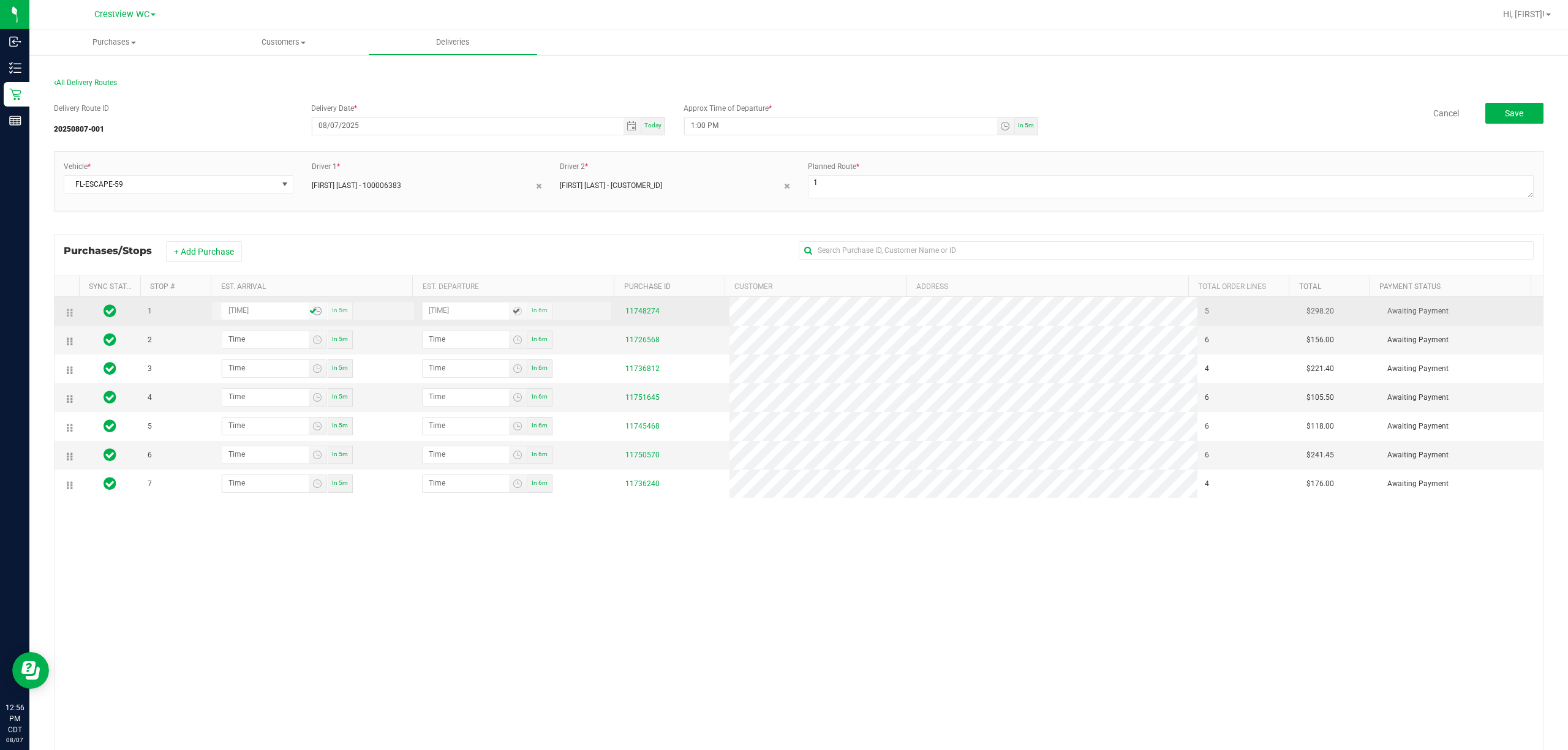 click on "1:33 AM" at bounding box center (265, 310) 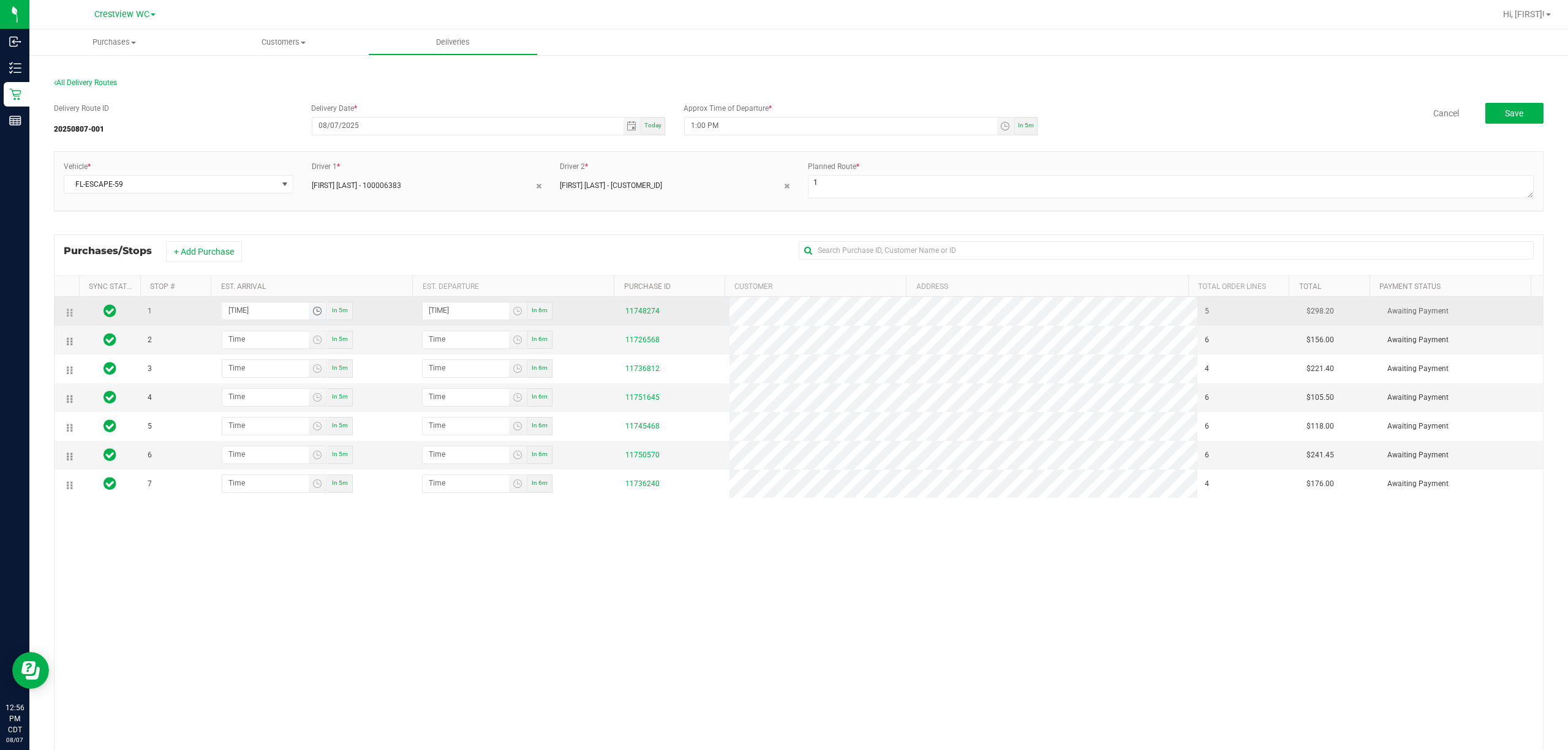 click on "1:33 AM" at bounding box center (265, 310) 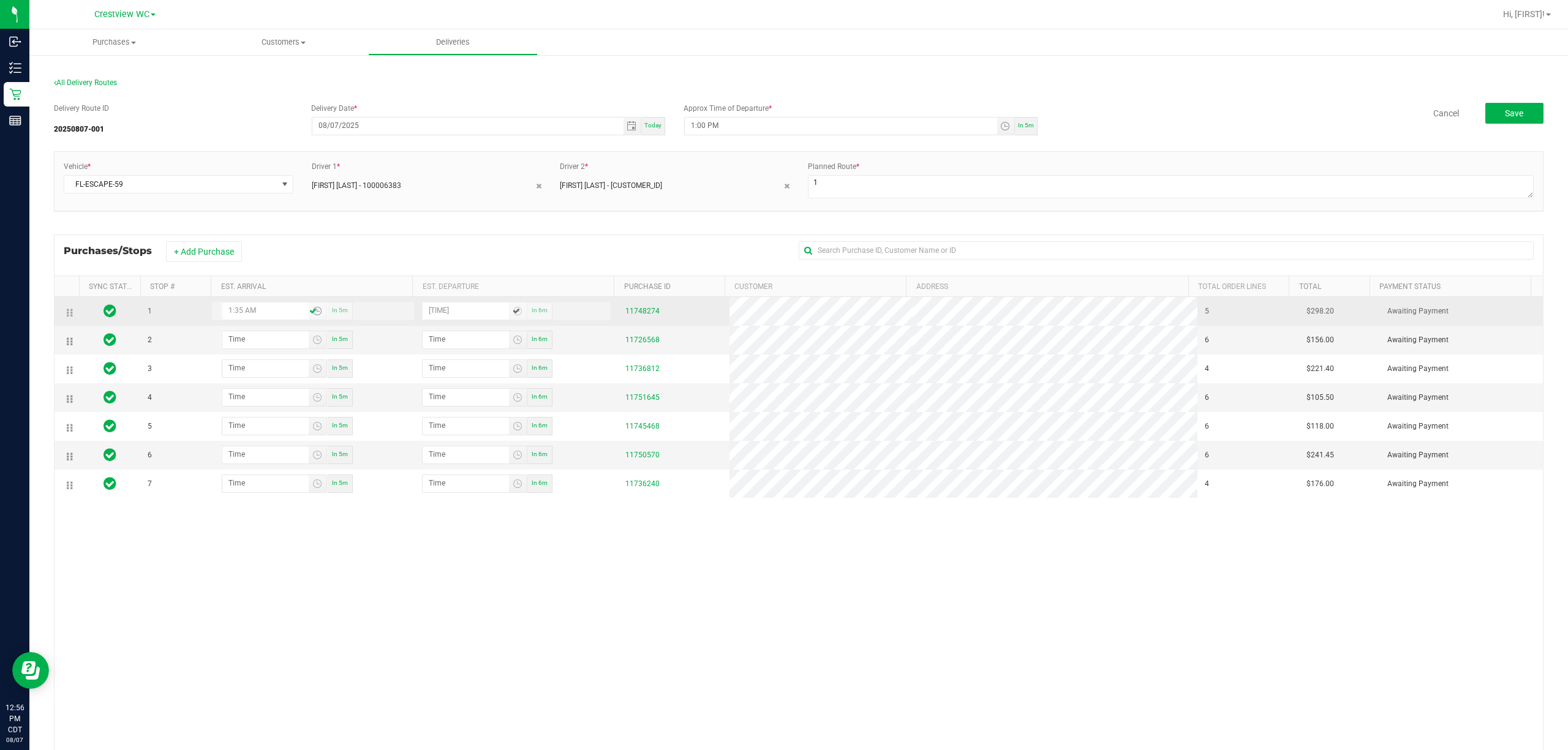type on "1:35 PM" 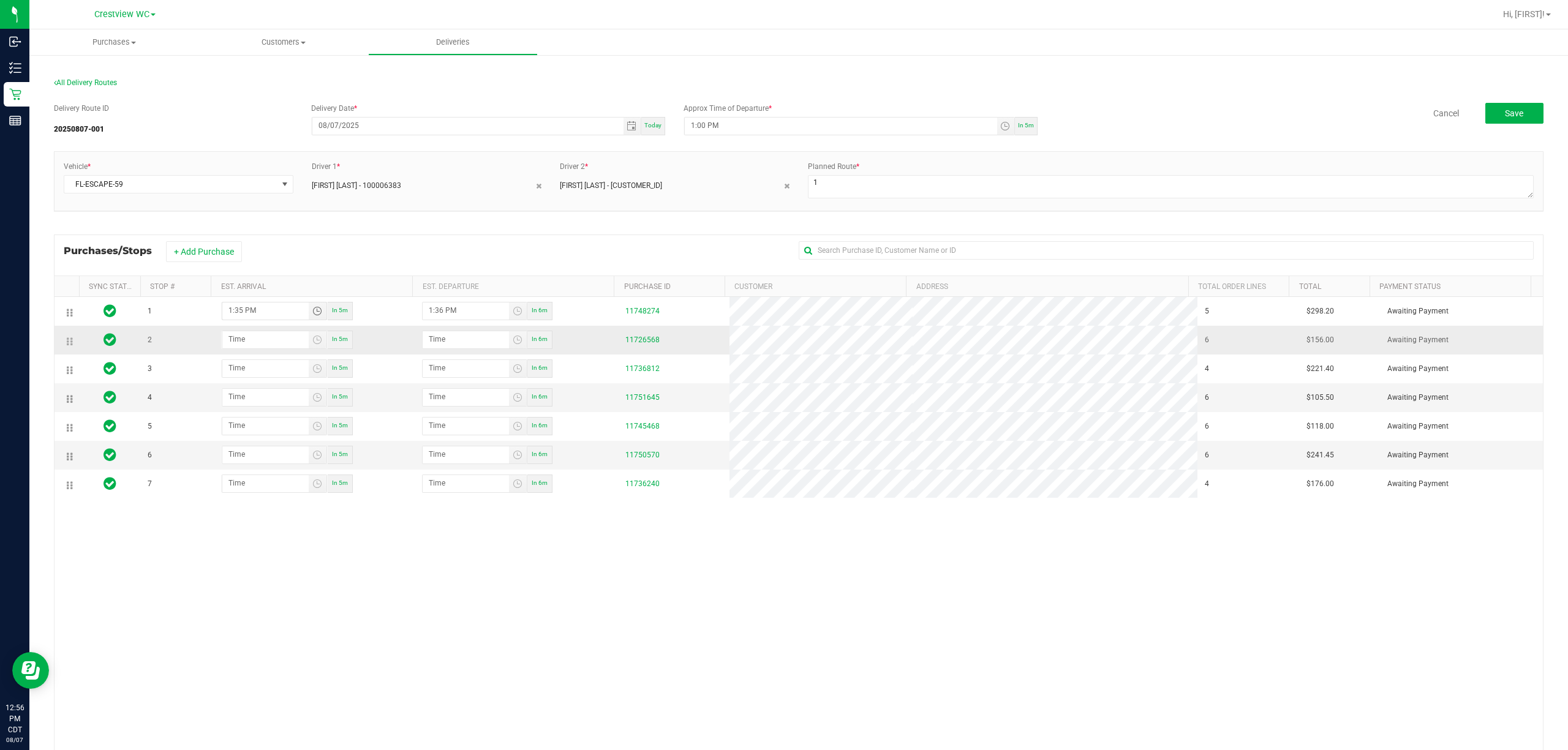 type on "1:35 PM" 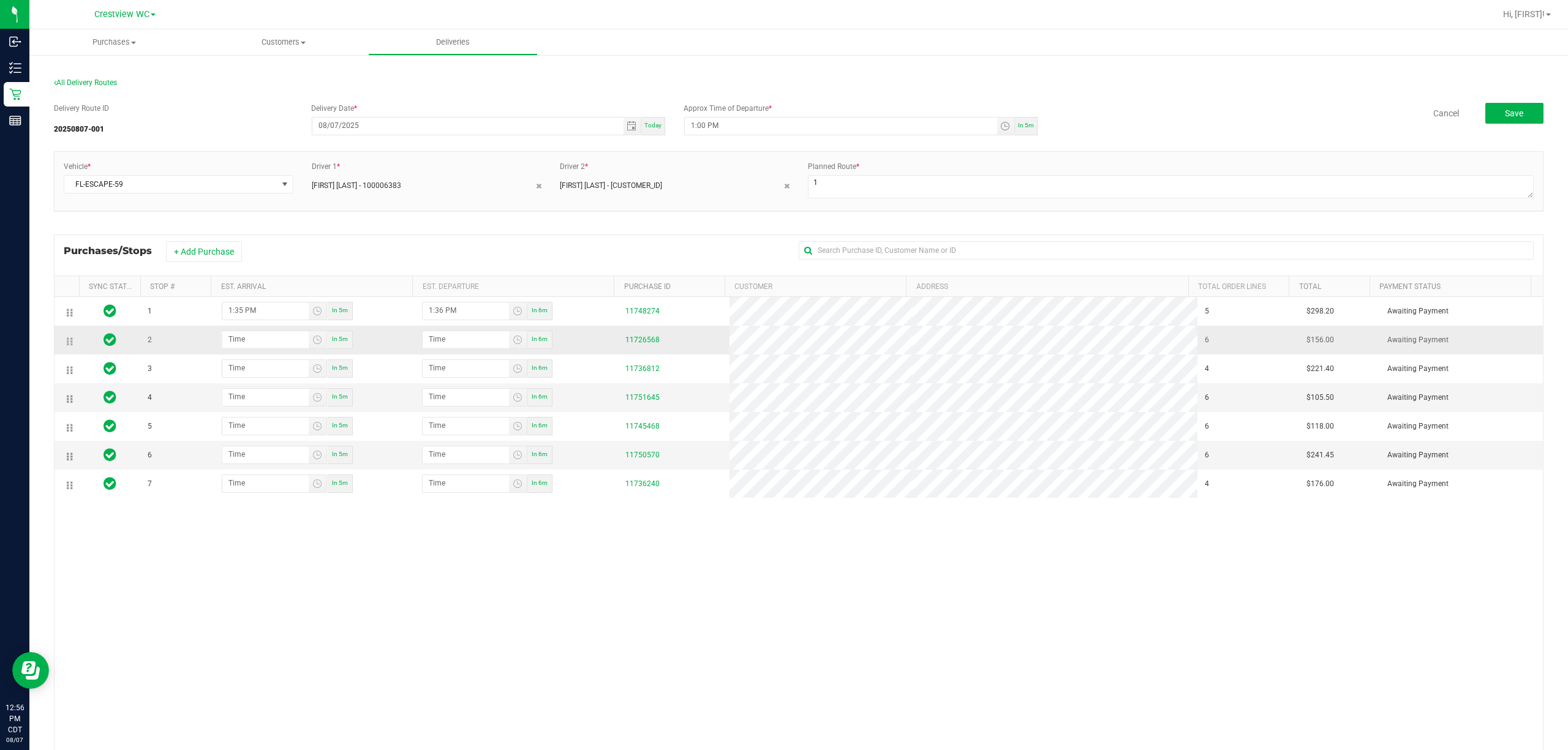 click on "In 5m" at bounding box center [313, 340] 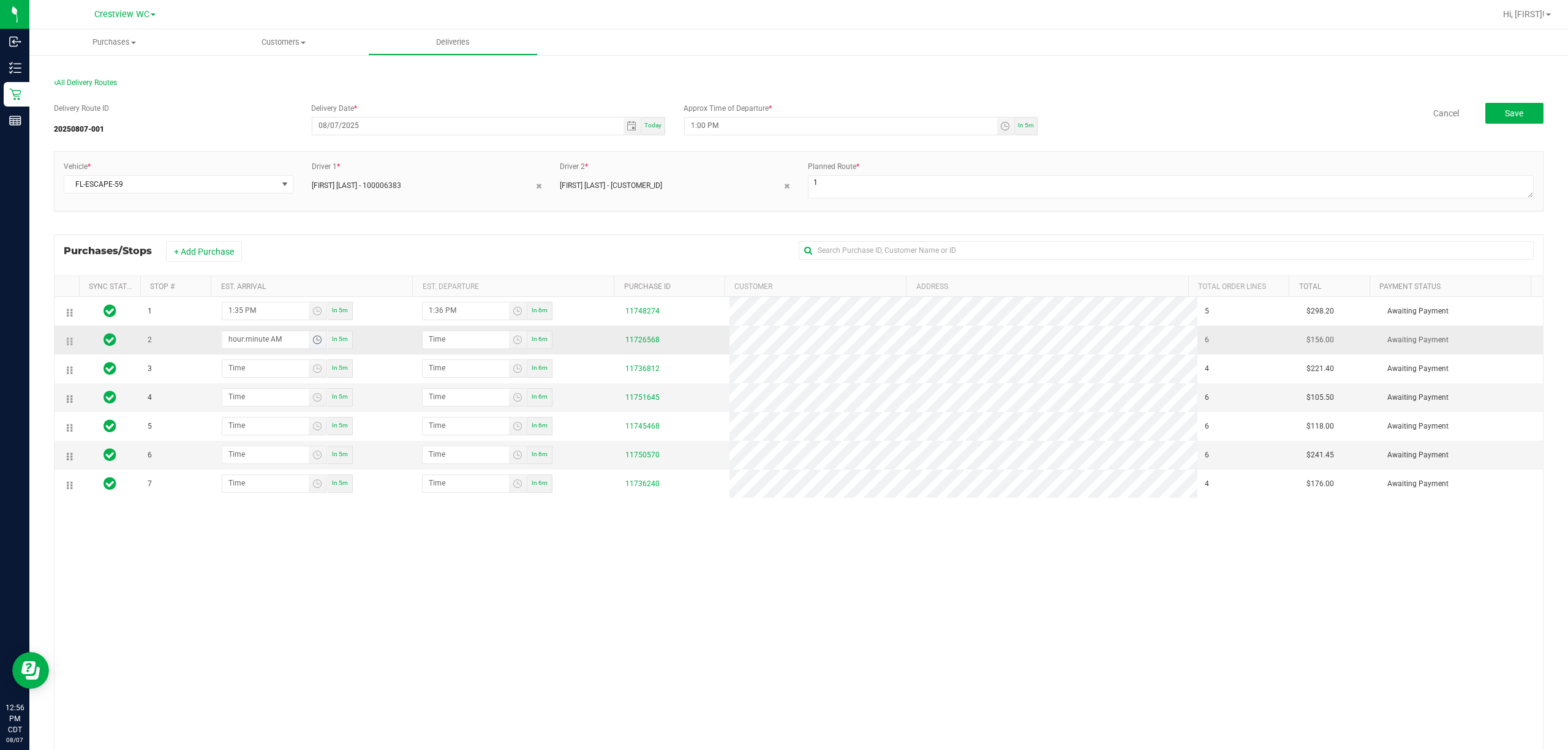 click on "hour:minute AM" at bounding box center [265, 339] 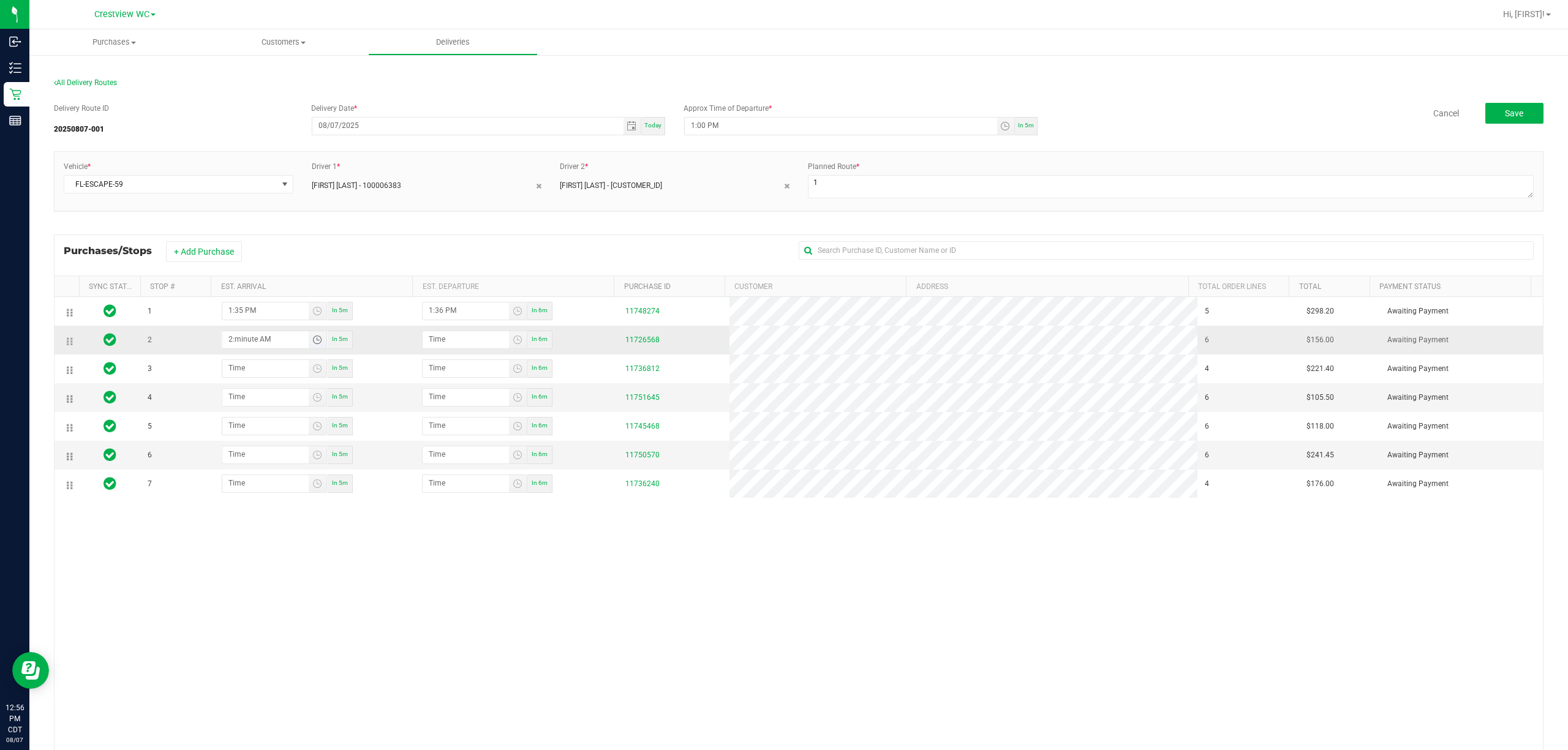 type on "2:00 AM" 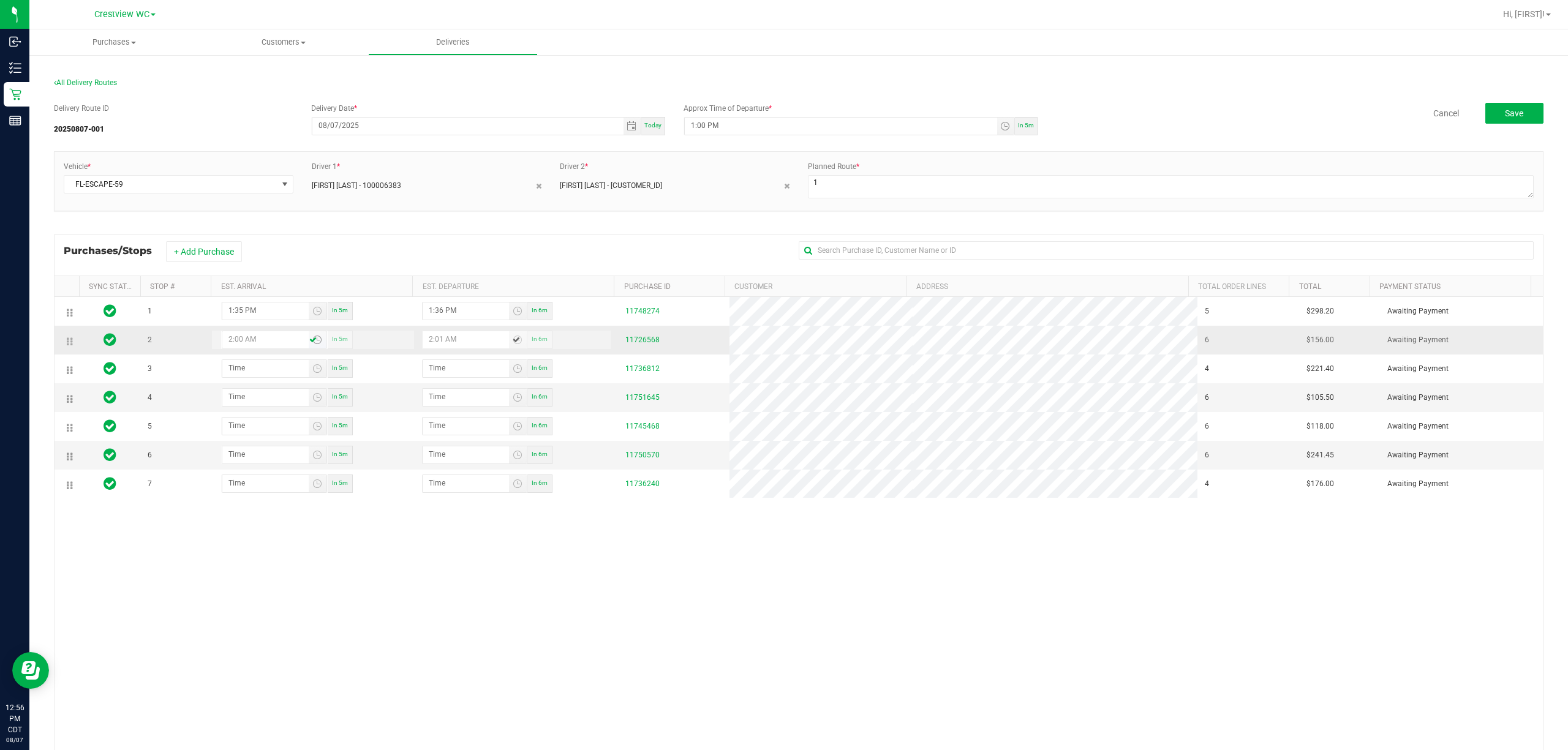 click on "2:00 AM" at bounding box center (265, 339) 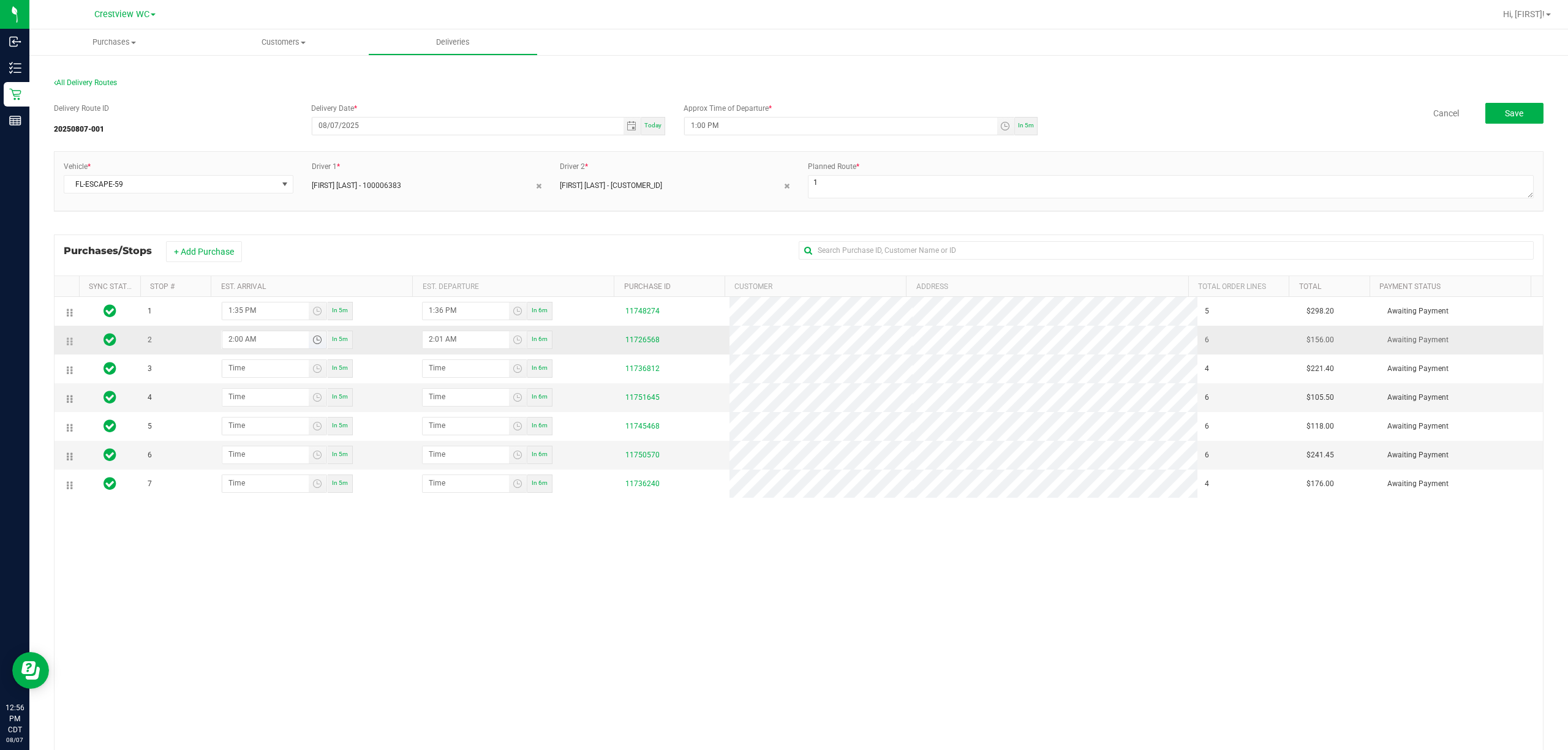 type on "2:00 PM" 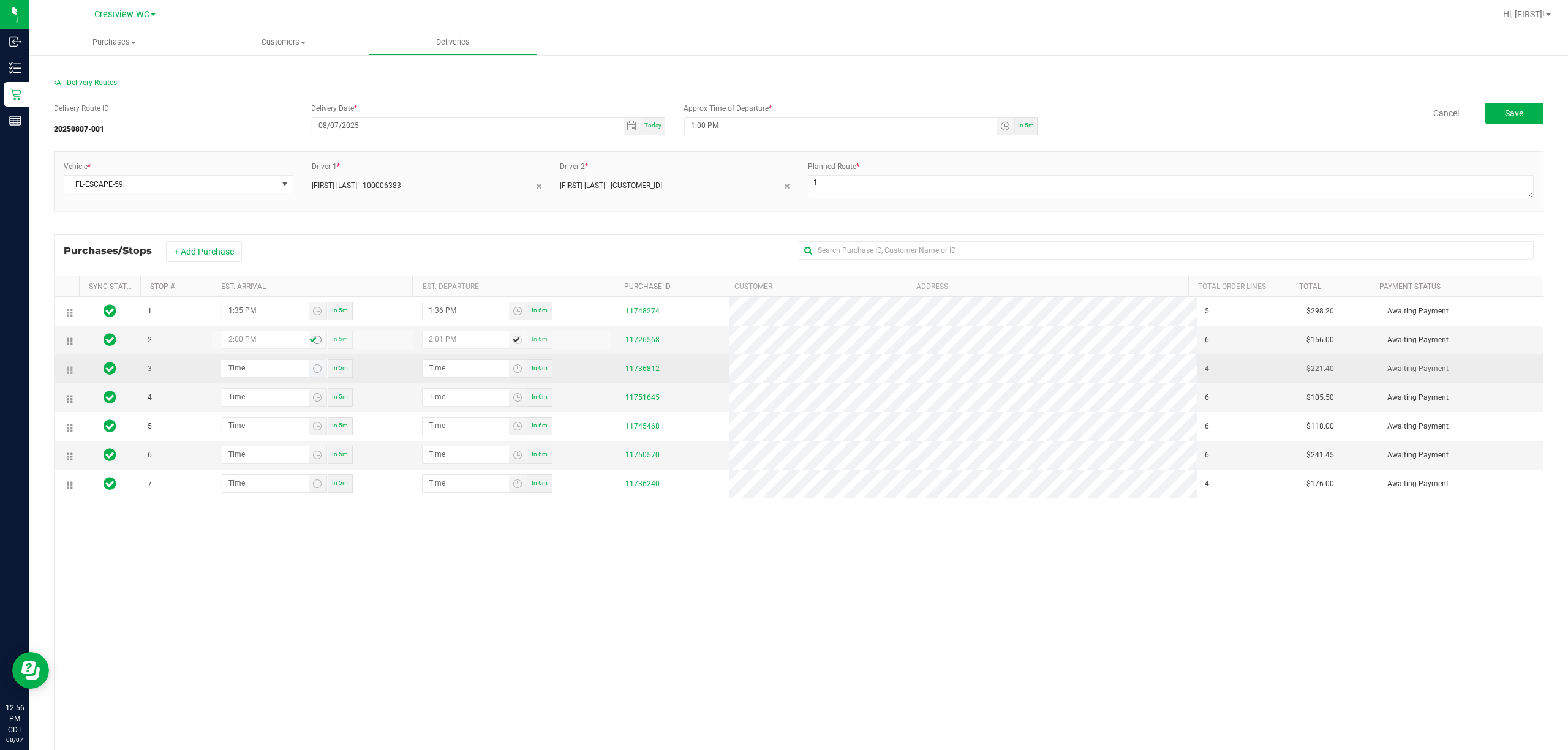 type on "2:00 PM" 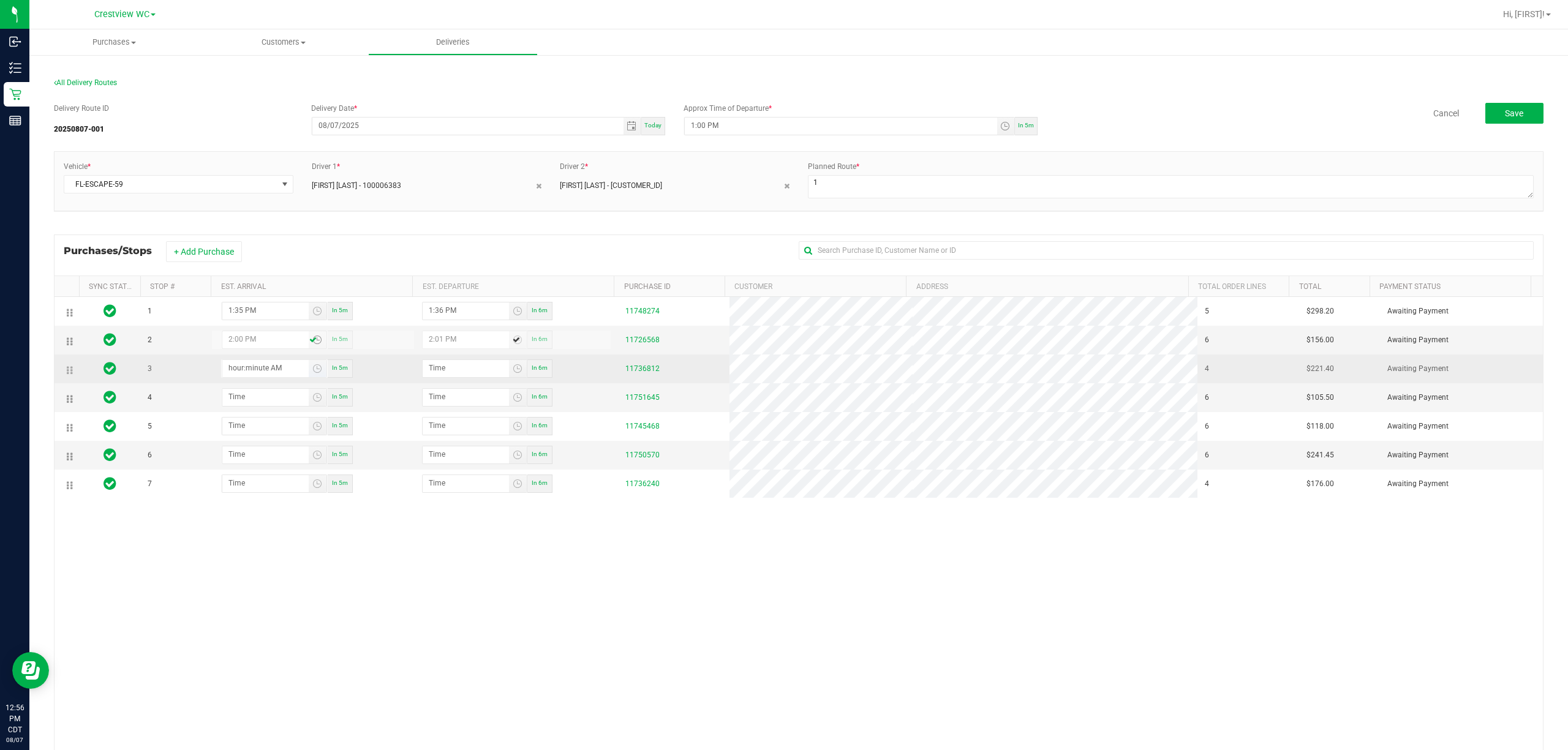 click on "hour:minute AM" at bounding box center (265, 367) 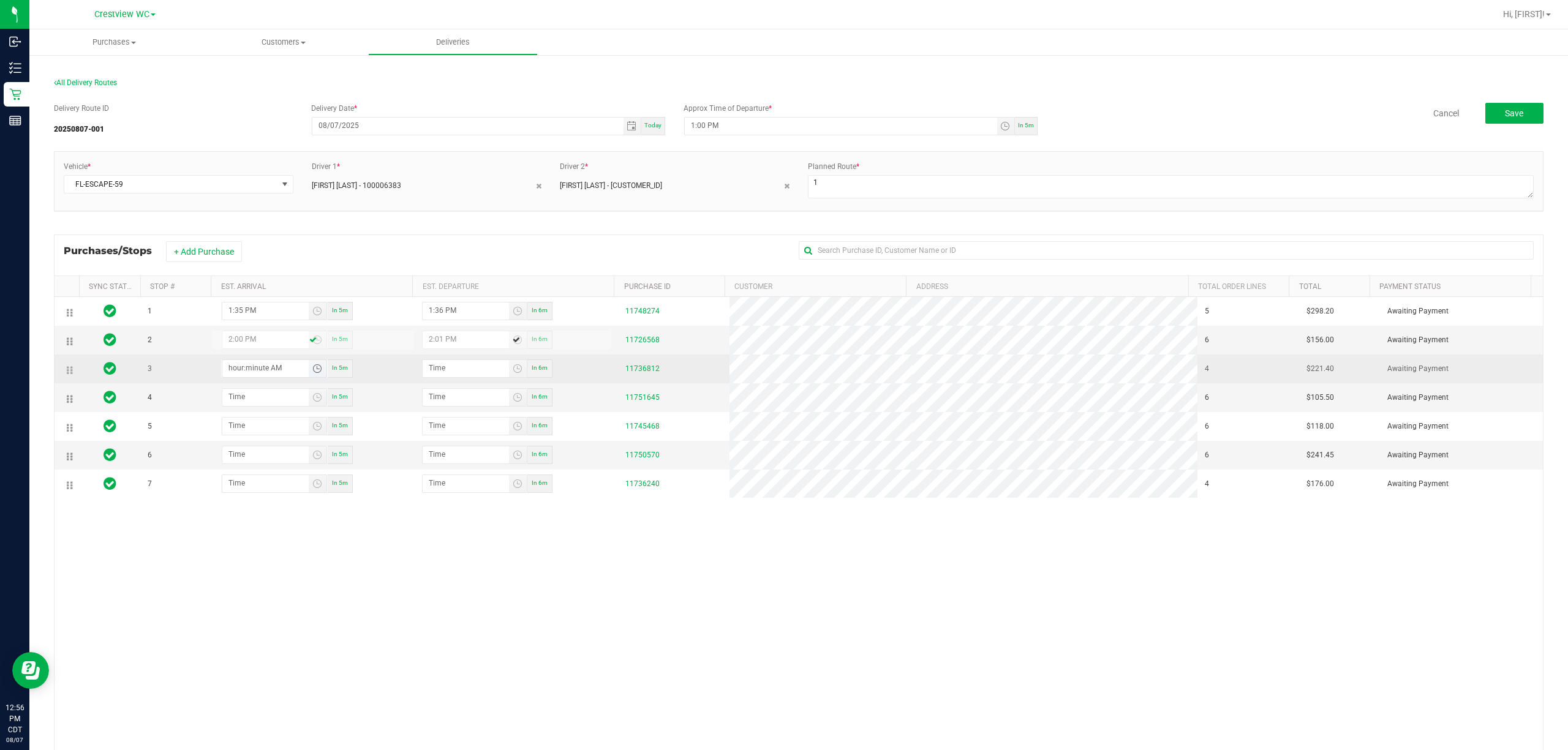 click on "hour:minute AM" at bounding box center (265, 367) 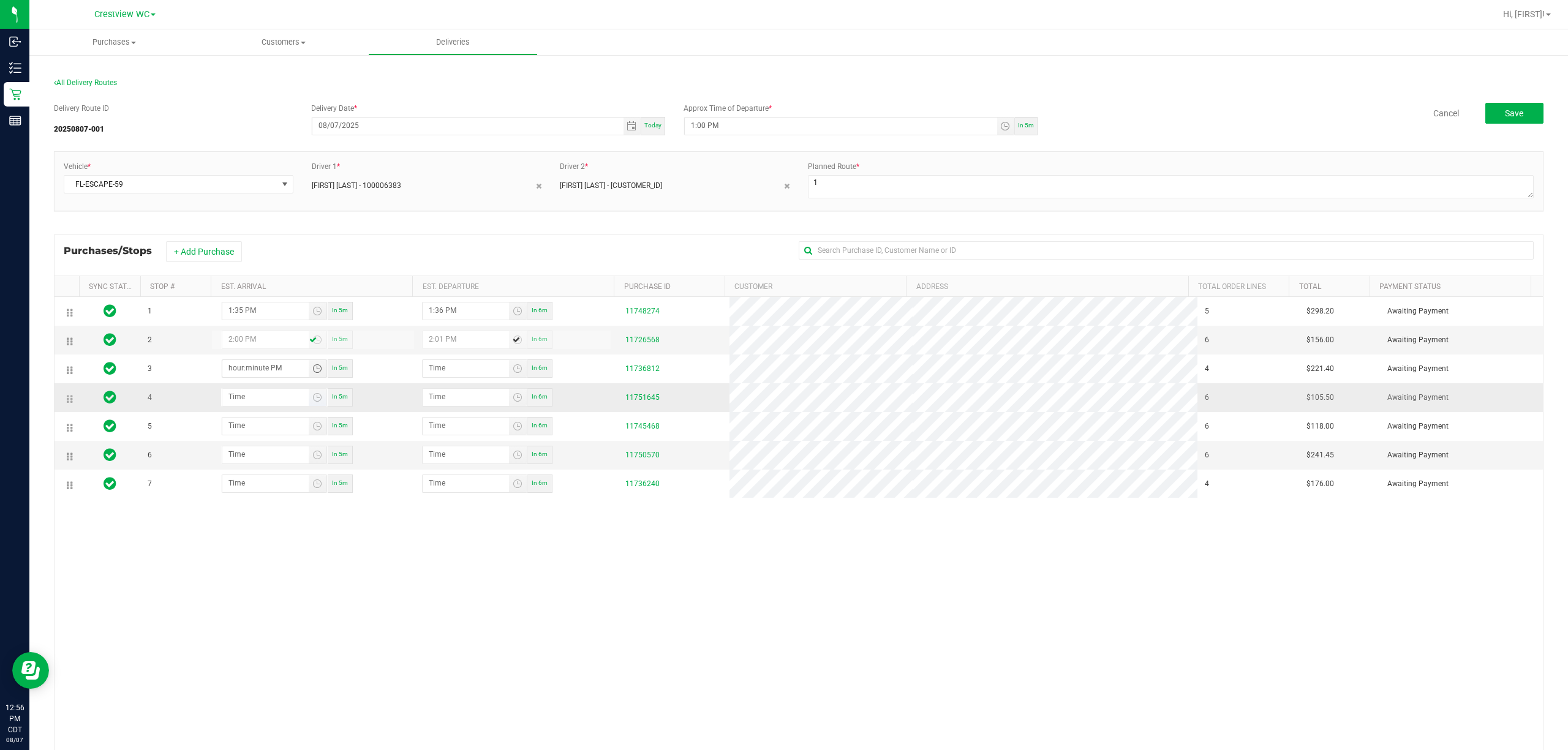 type on "hour:minute PM" 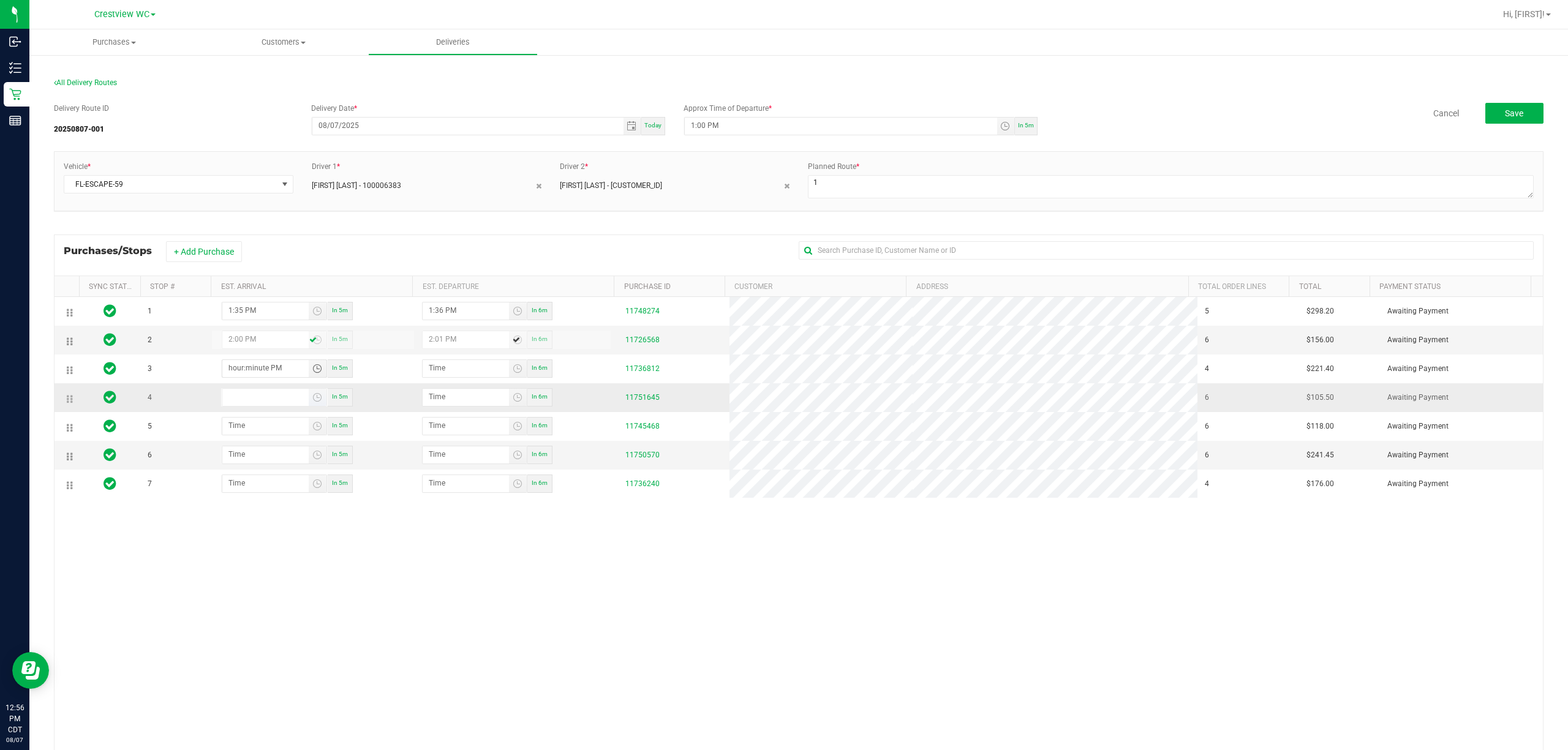 type 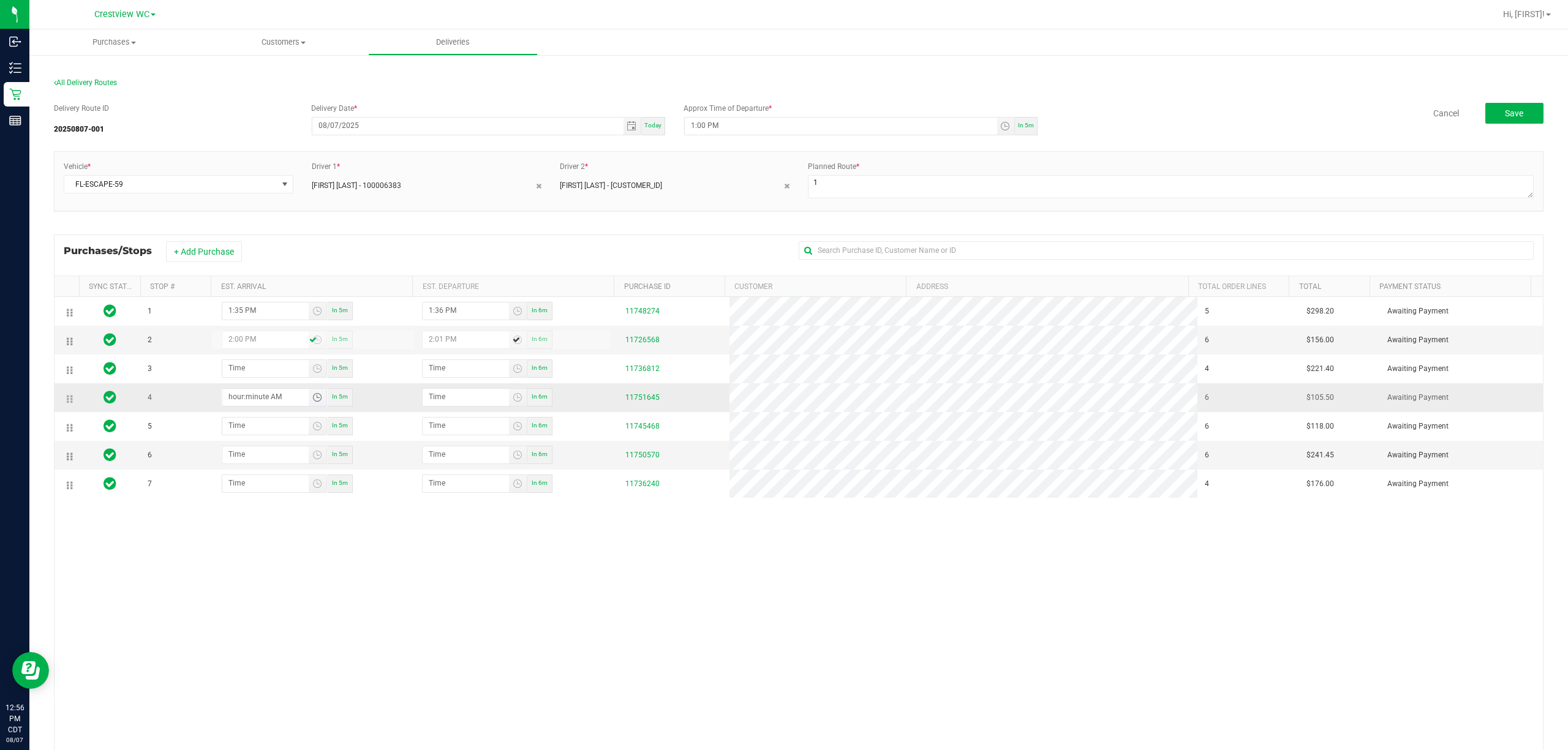 click on "hour:minute AM" at bounding box center [265, 396] 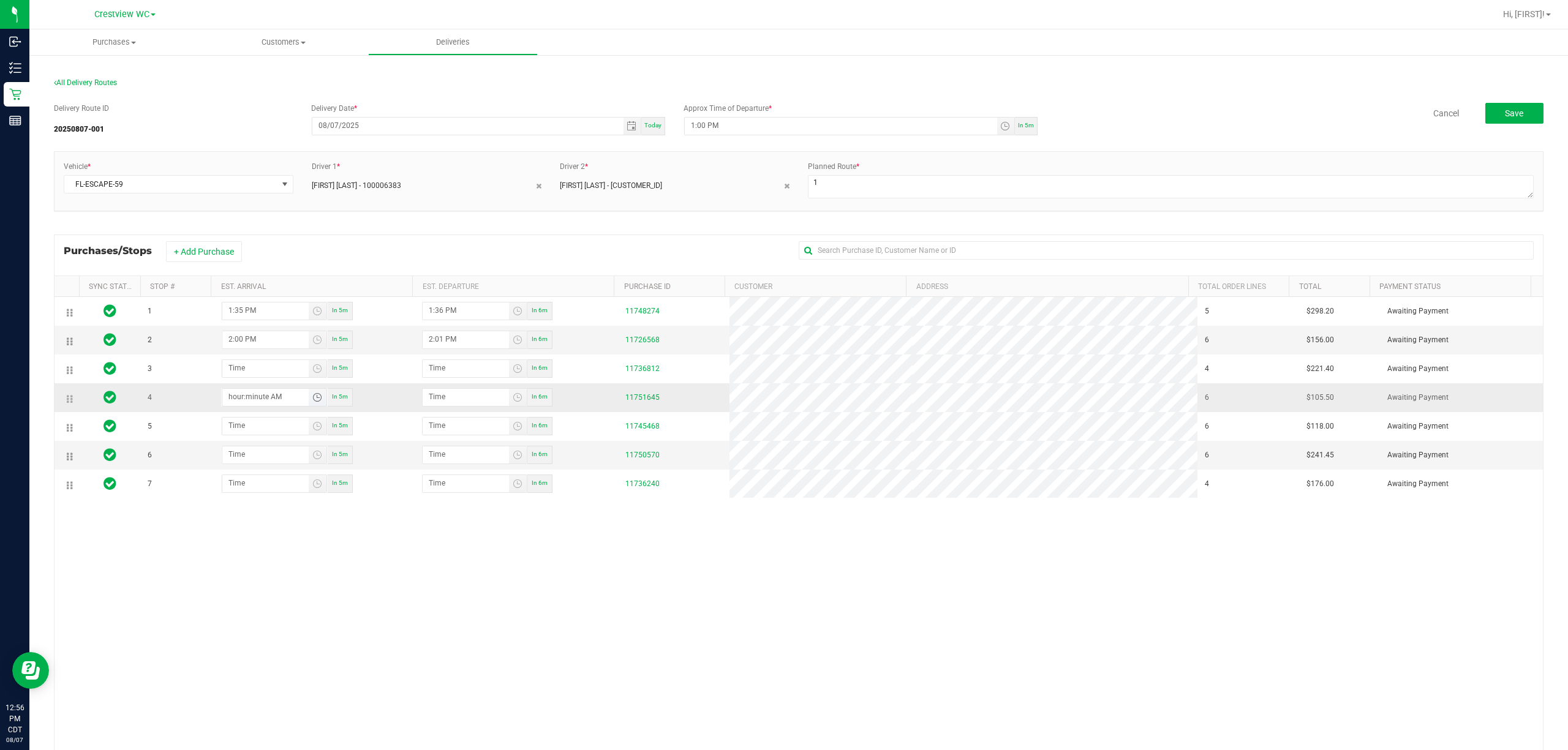 click on "hour:minute AM" at bounding box center (265, 396) 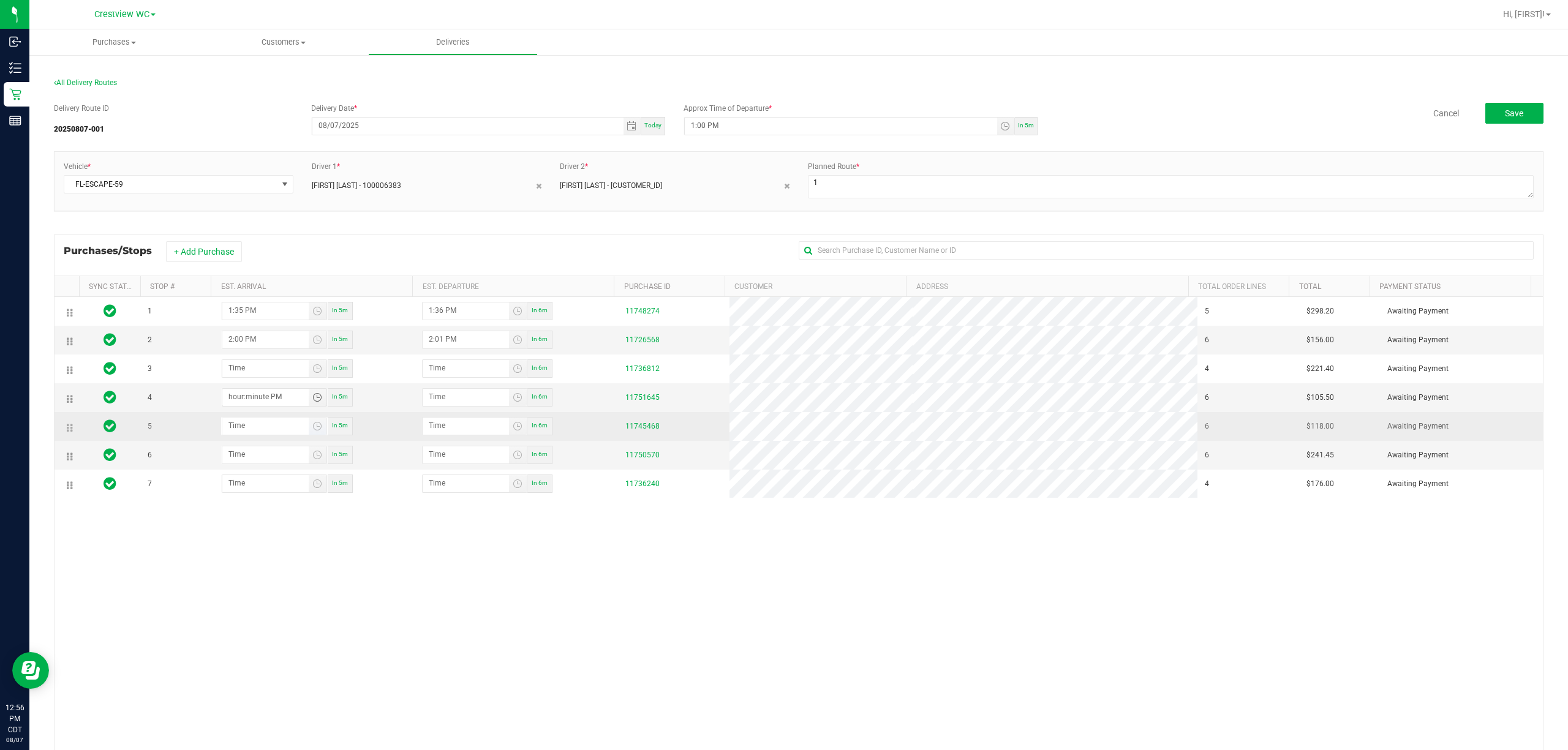 type on "hour:minute PM" 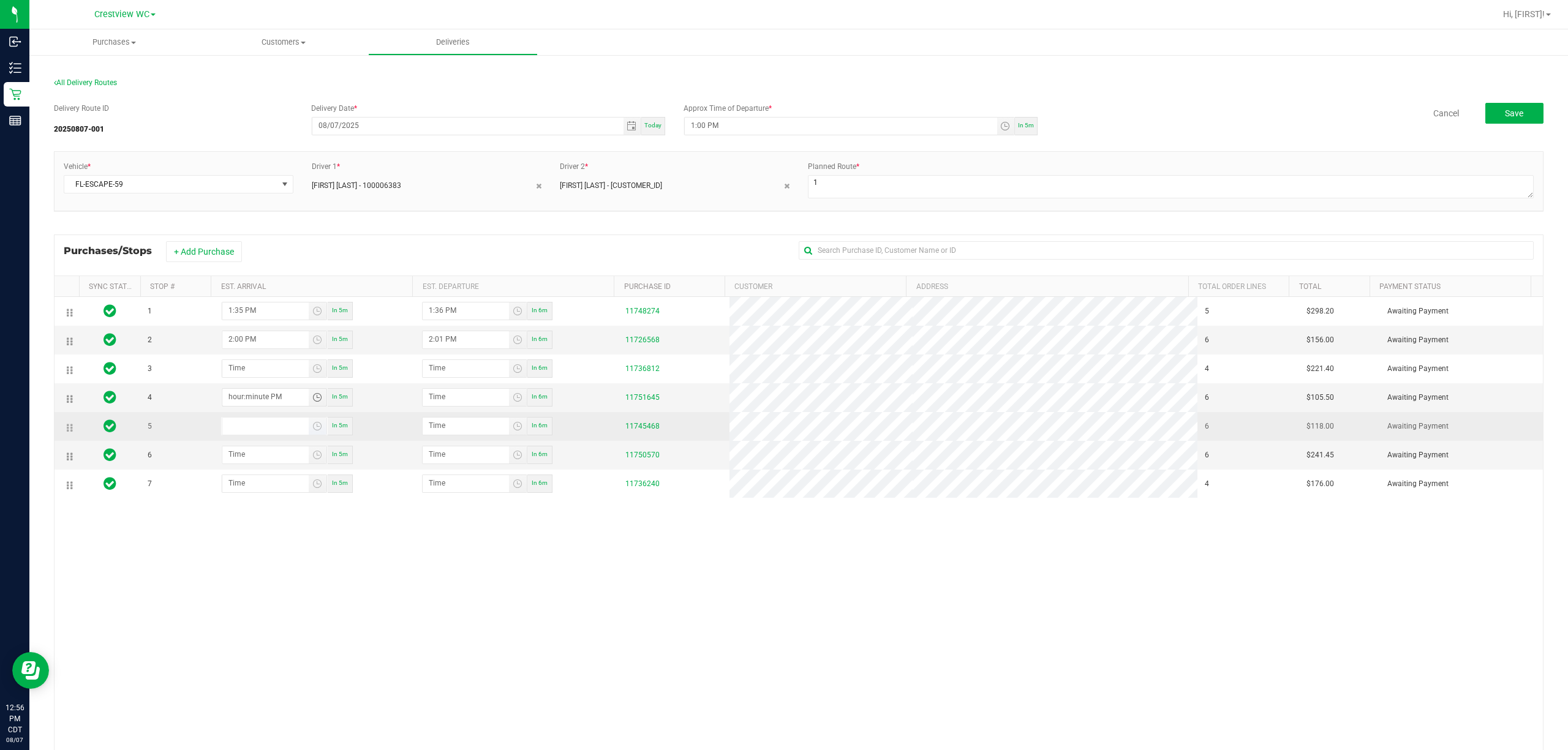 type 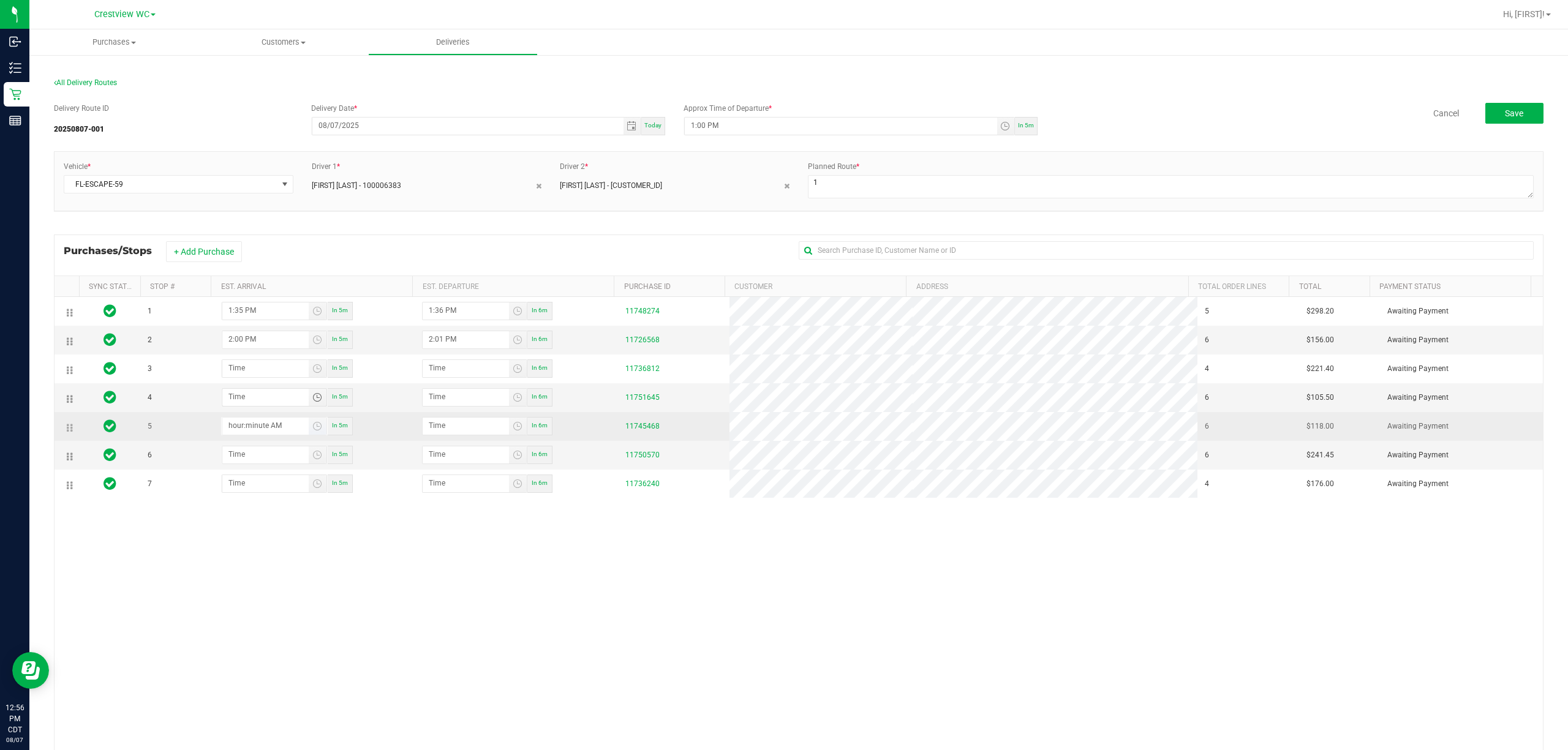 click on "hour:minute AM" at bounding box center [265, 425] 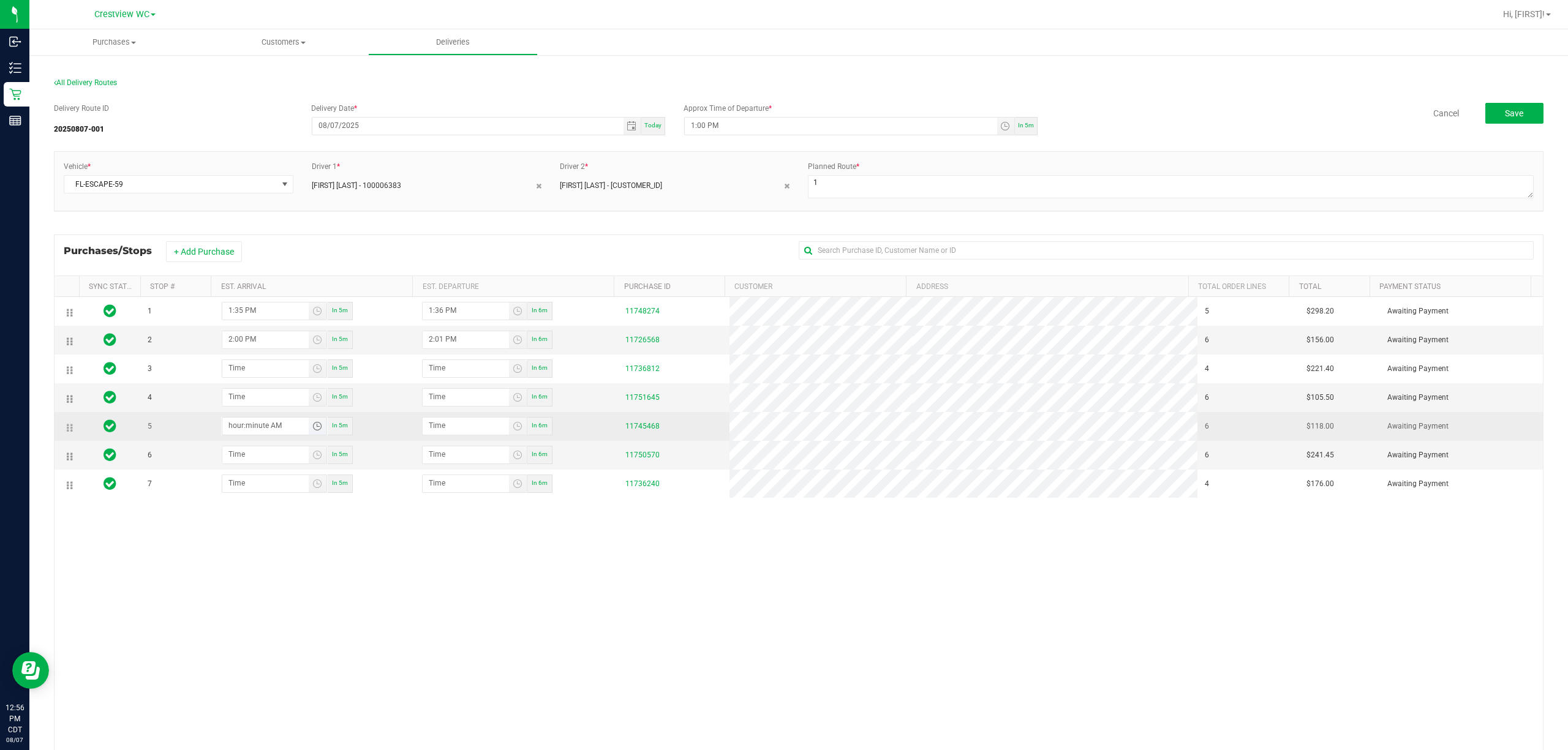 click on "hour:minute AM" at bounding box center (265, 425) 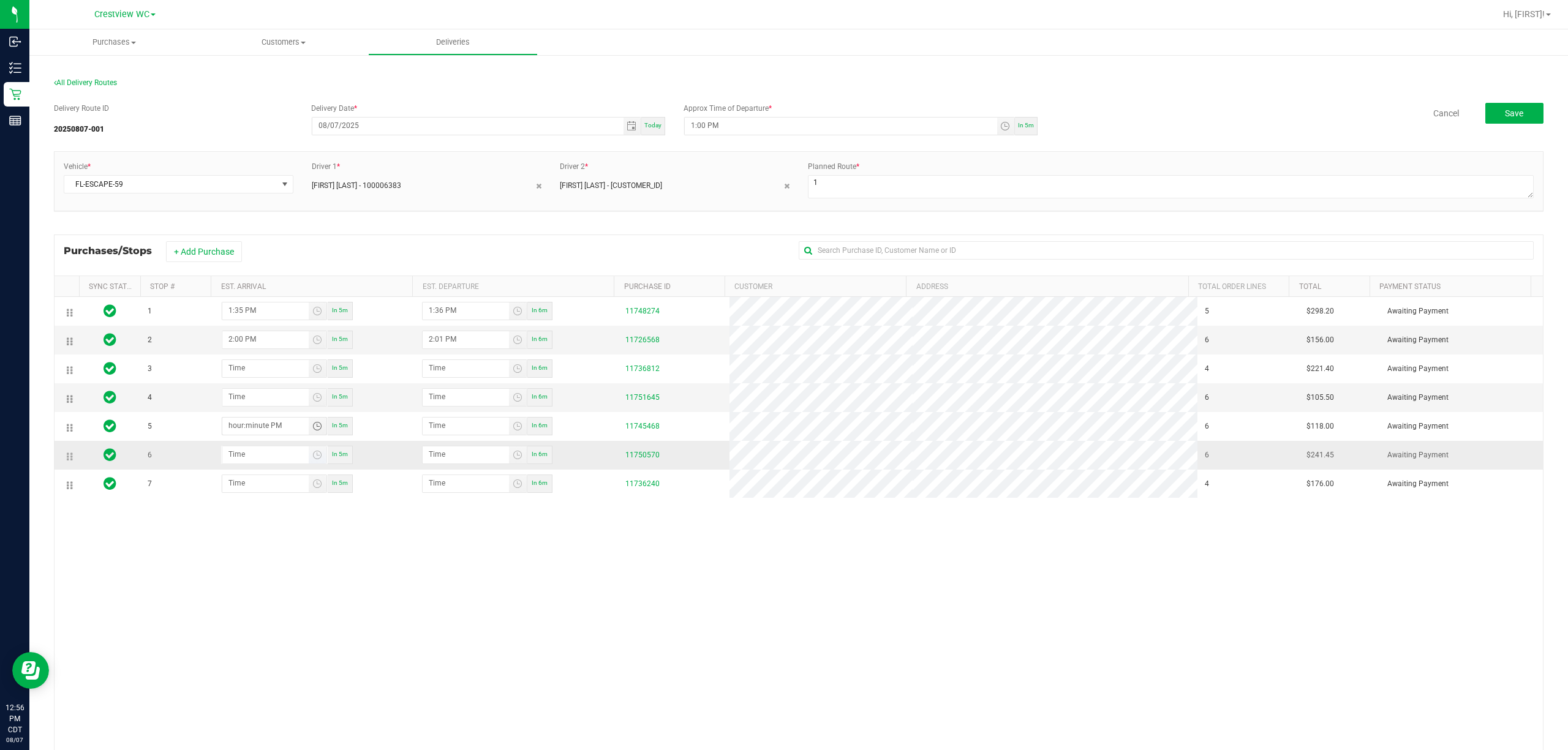 type on "hour:minute PM" 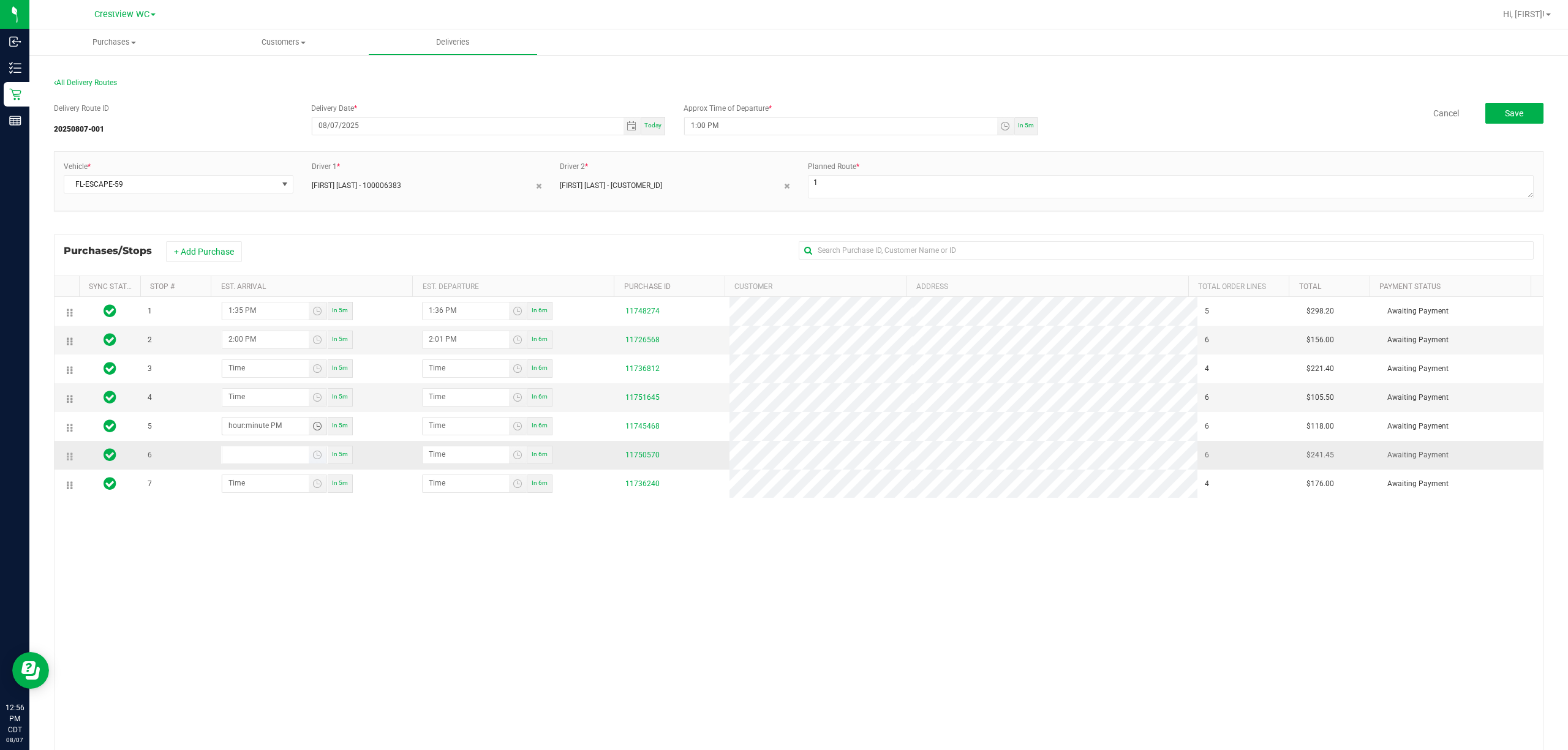 type 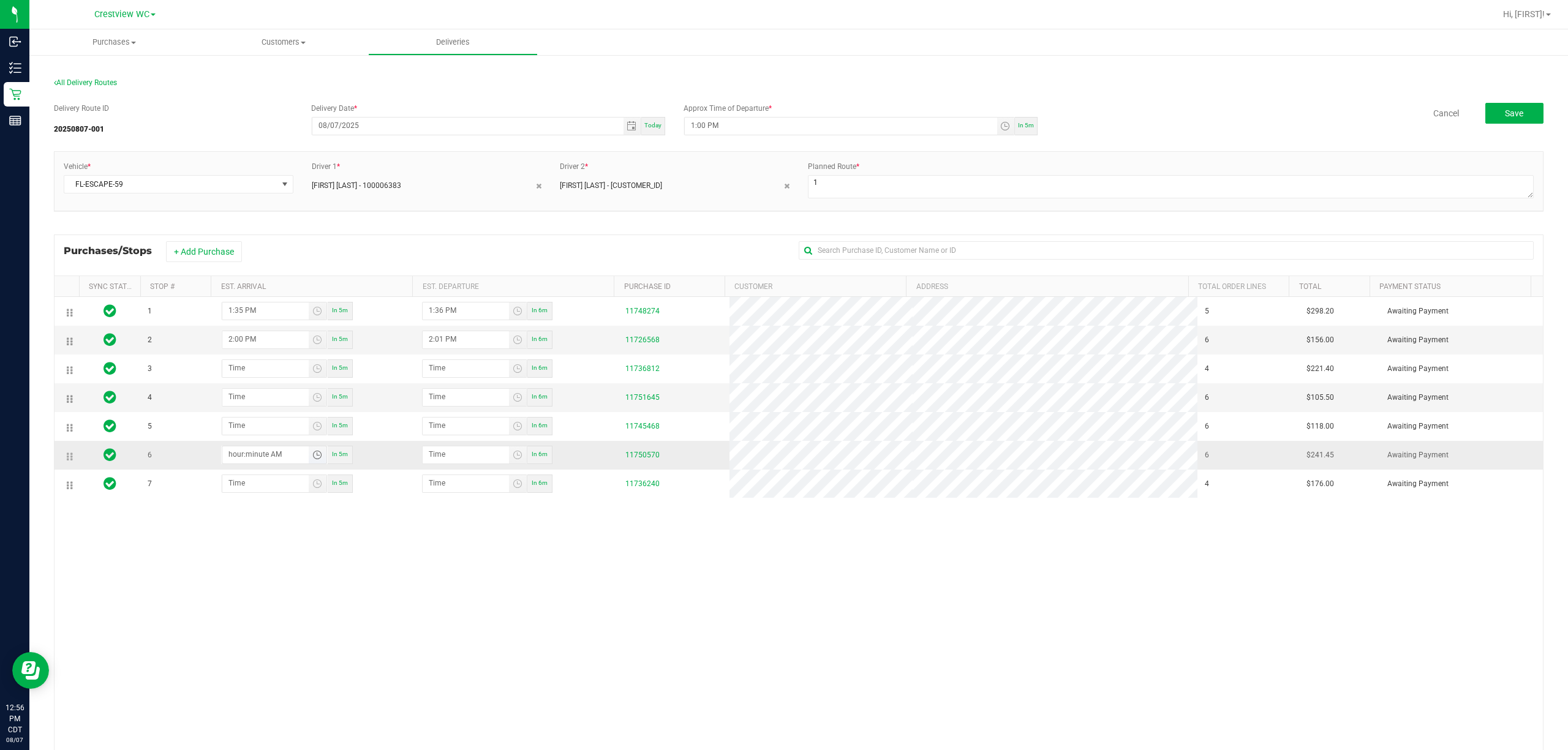 click on "hour:minute AM" at bounding box center [265, 454] 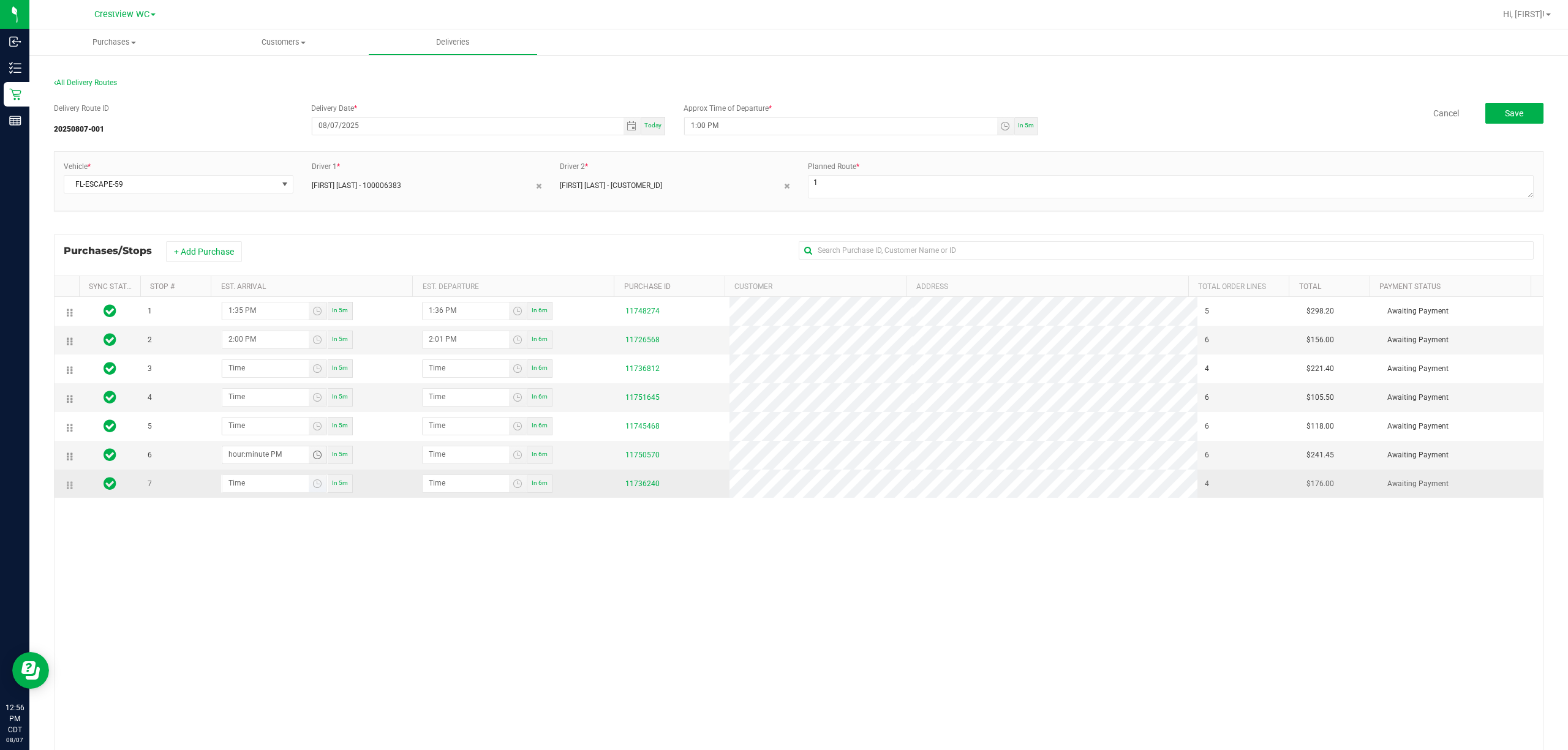 type on "hour:minute PM" 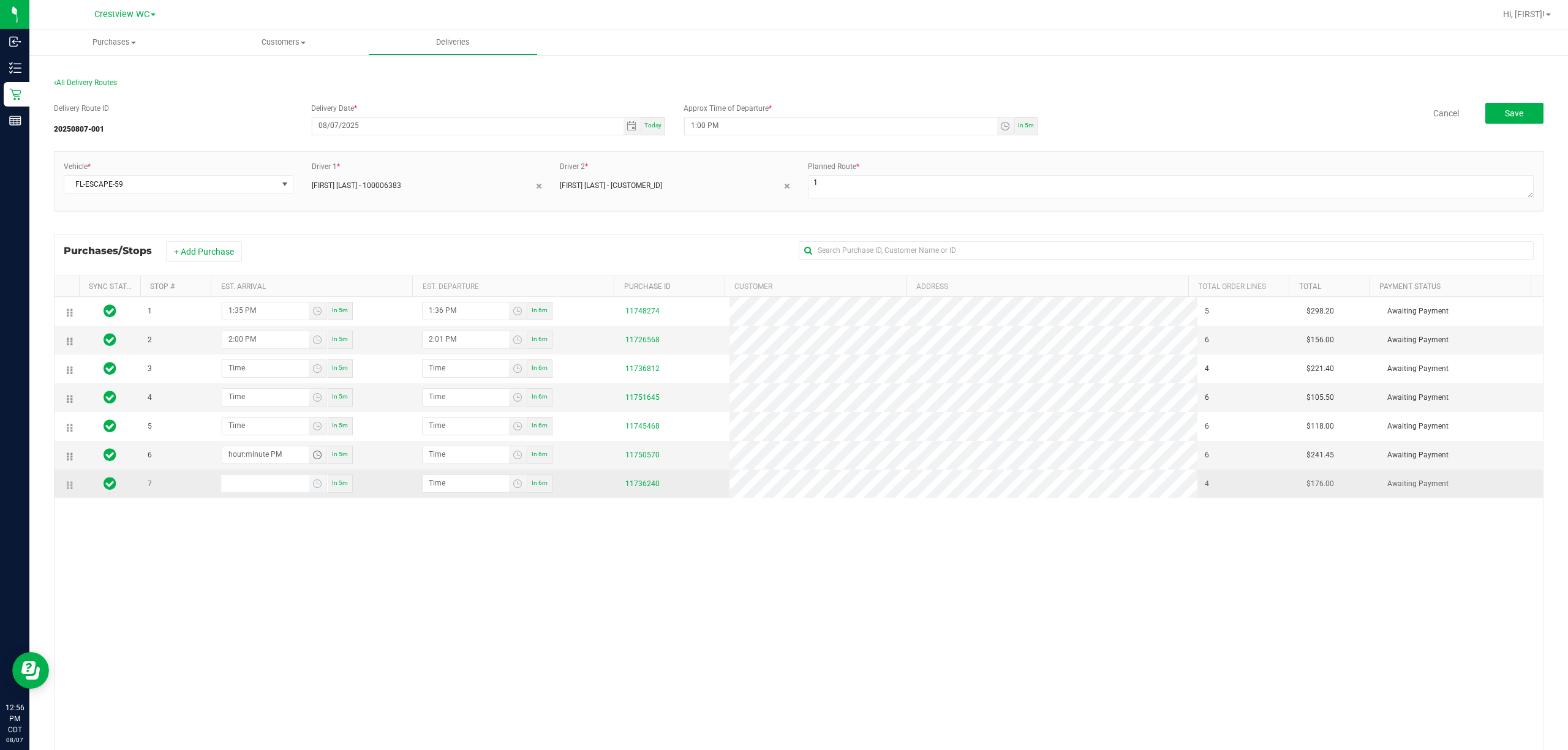 type 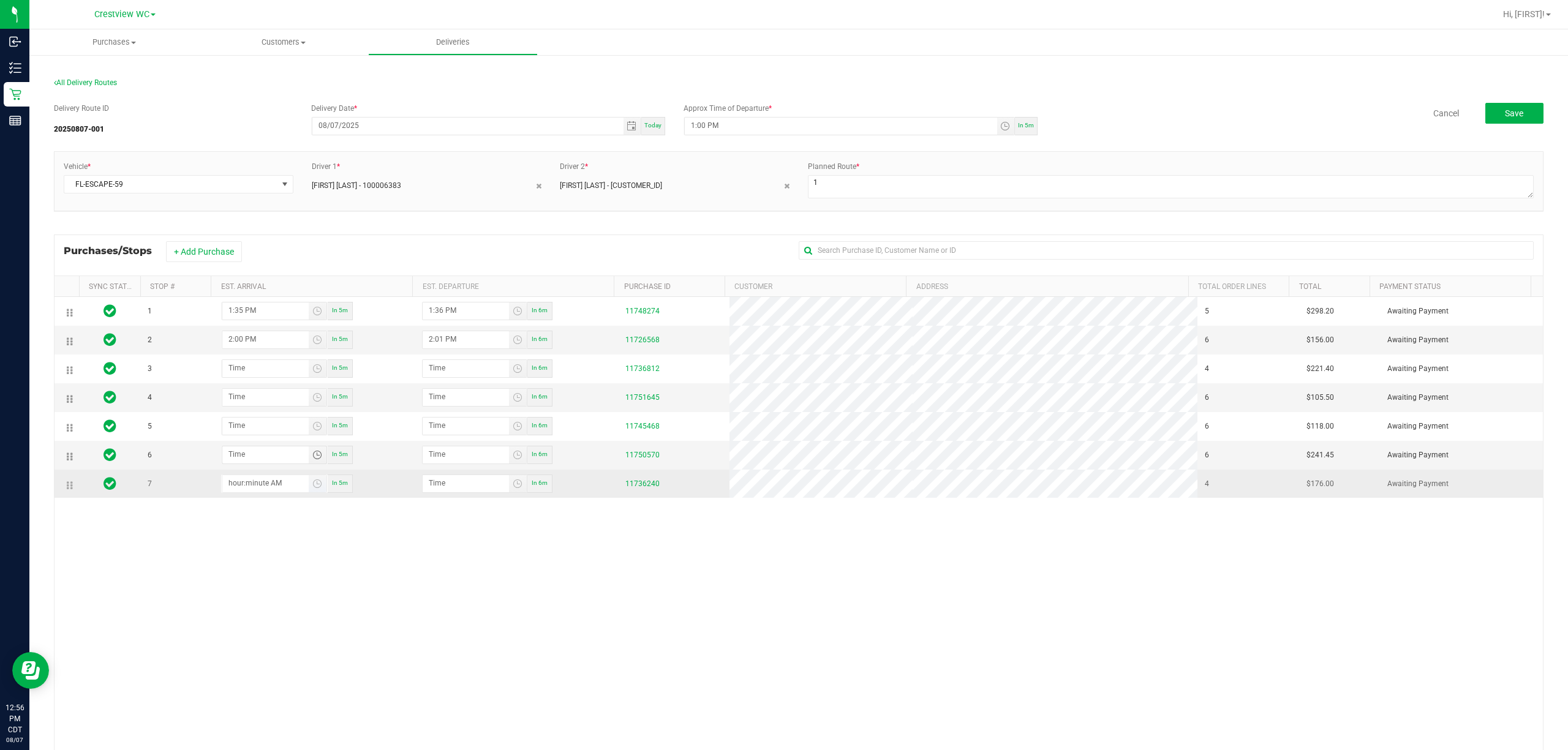 click on "hour:minute AM" at bounding box center (265, 482) 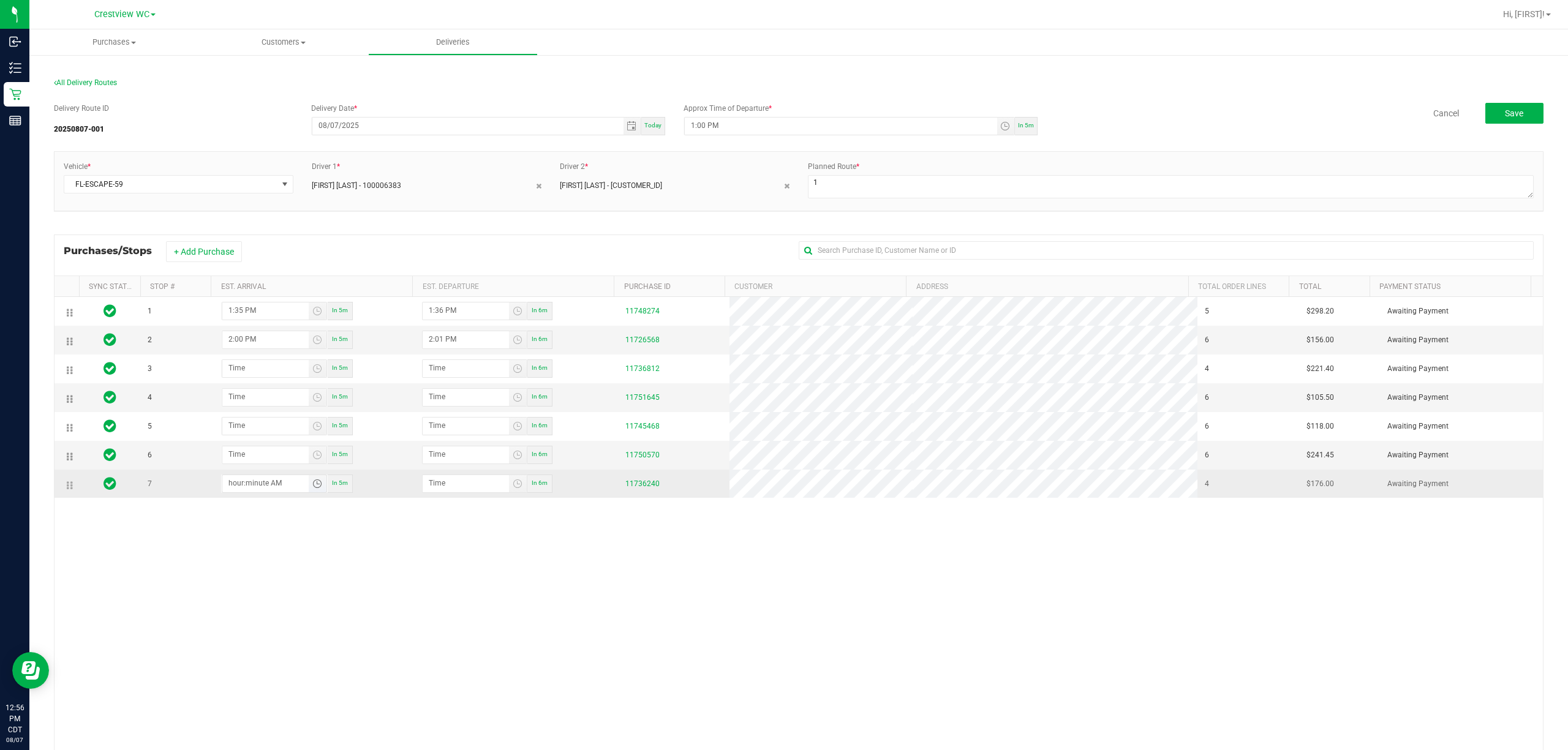 click on "hour:minute AM" at bounding box center (265, 482) 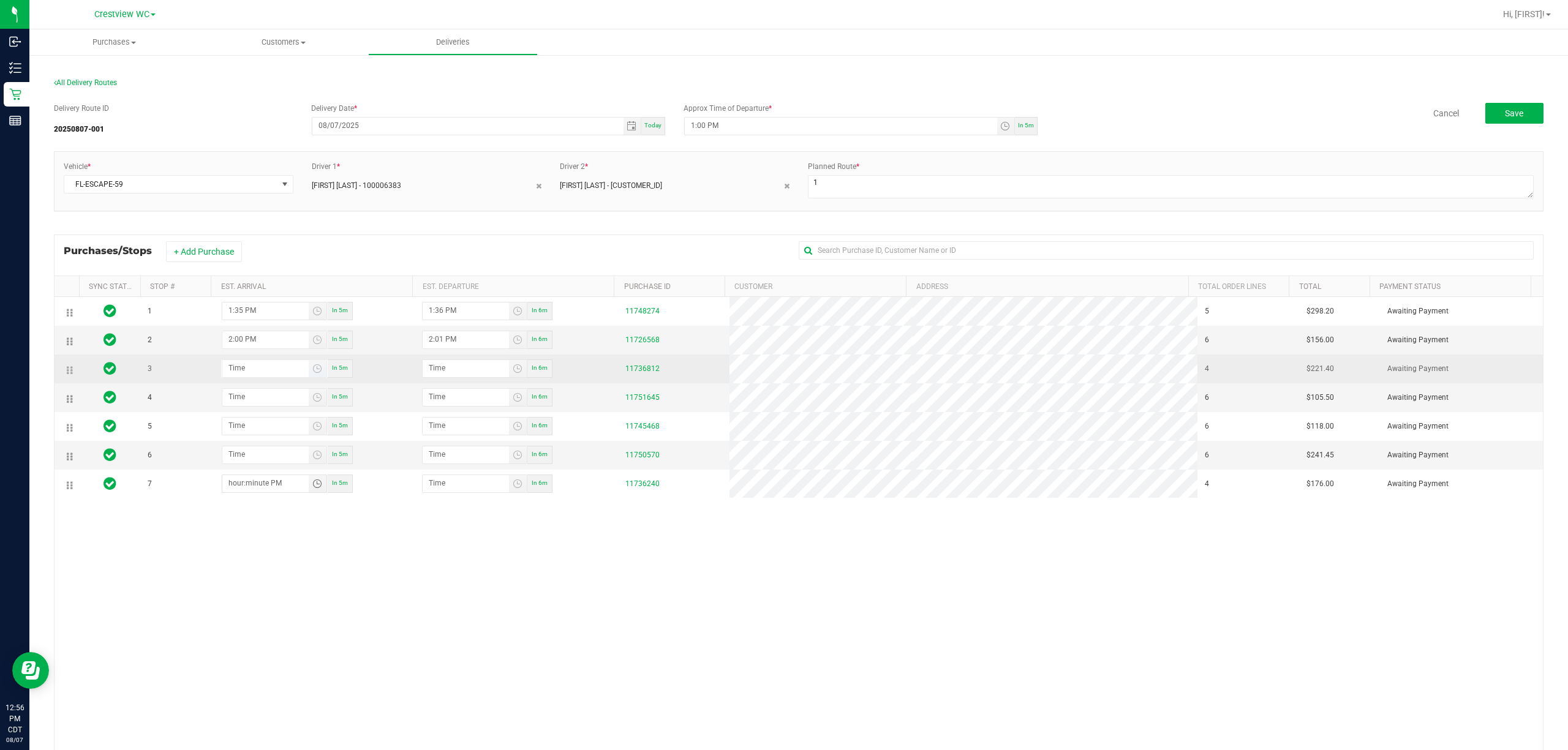 type on "hour:minute PM" 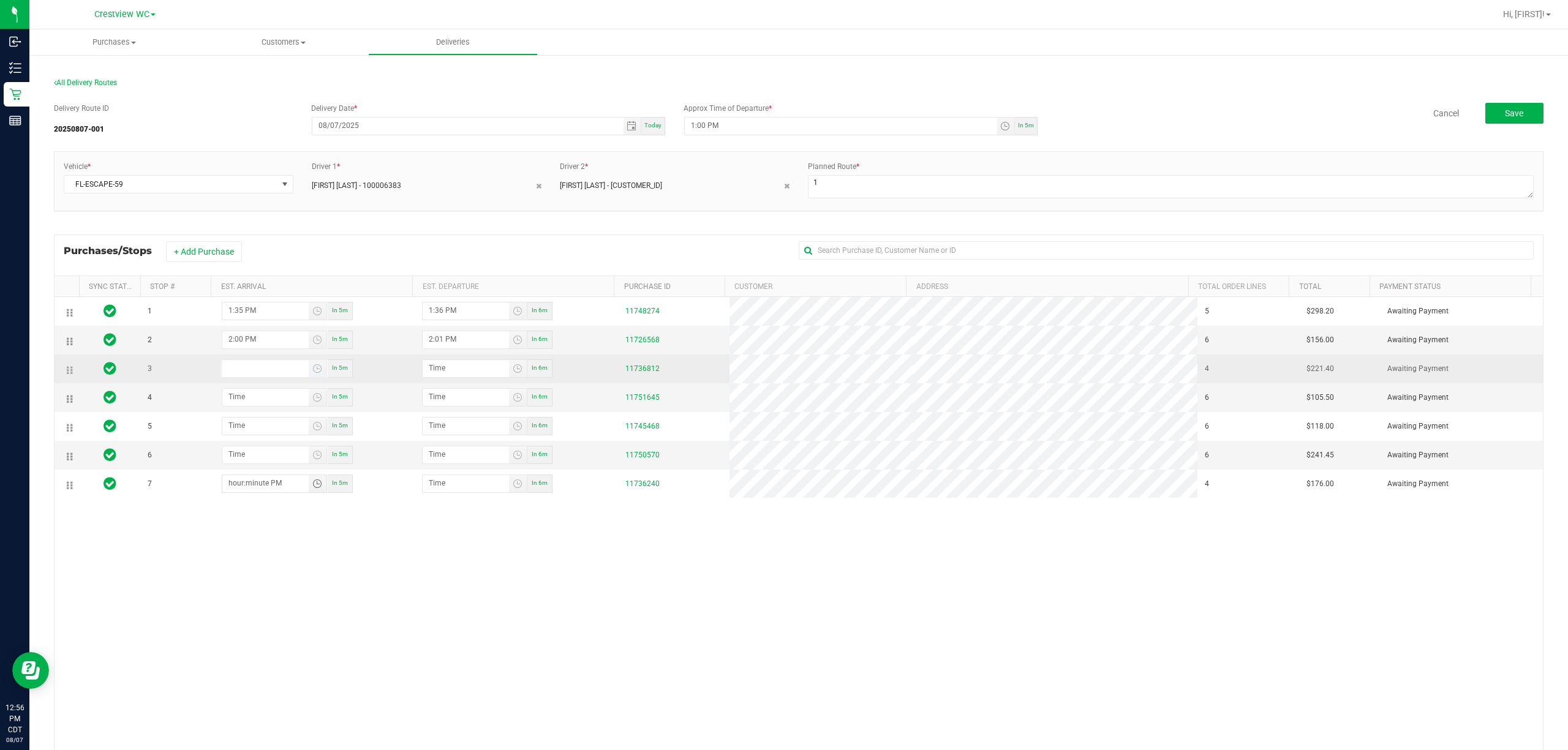 type on "hour:minute PM" 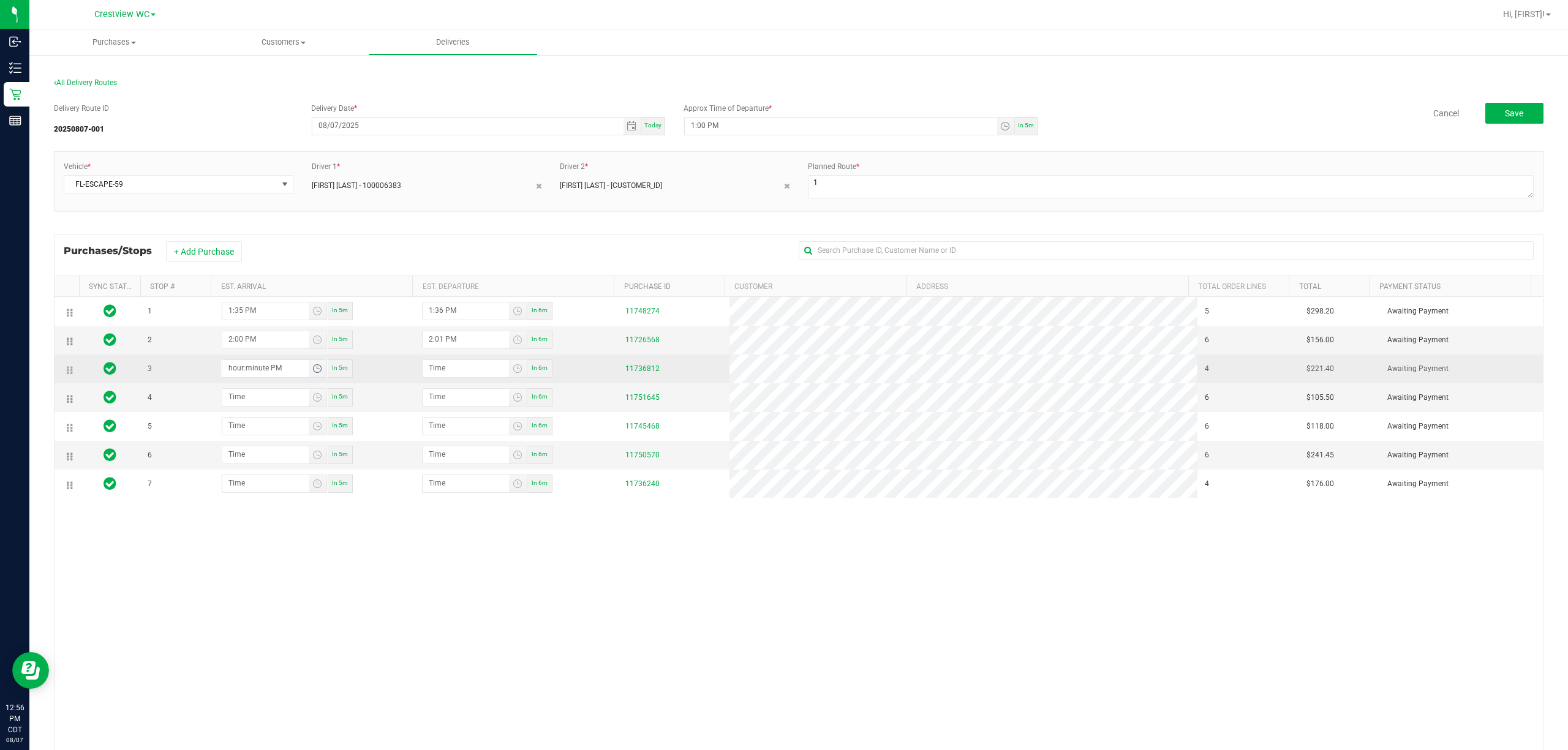 click on "hour:minute PM" at bounding box center [265, 367] 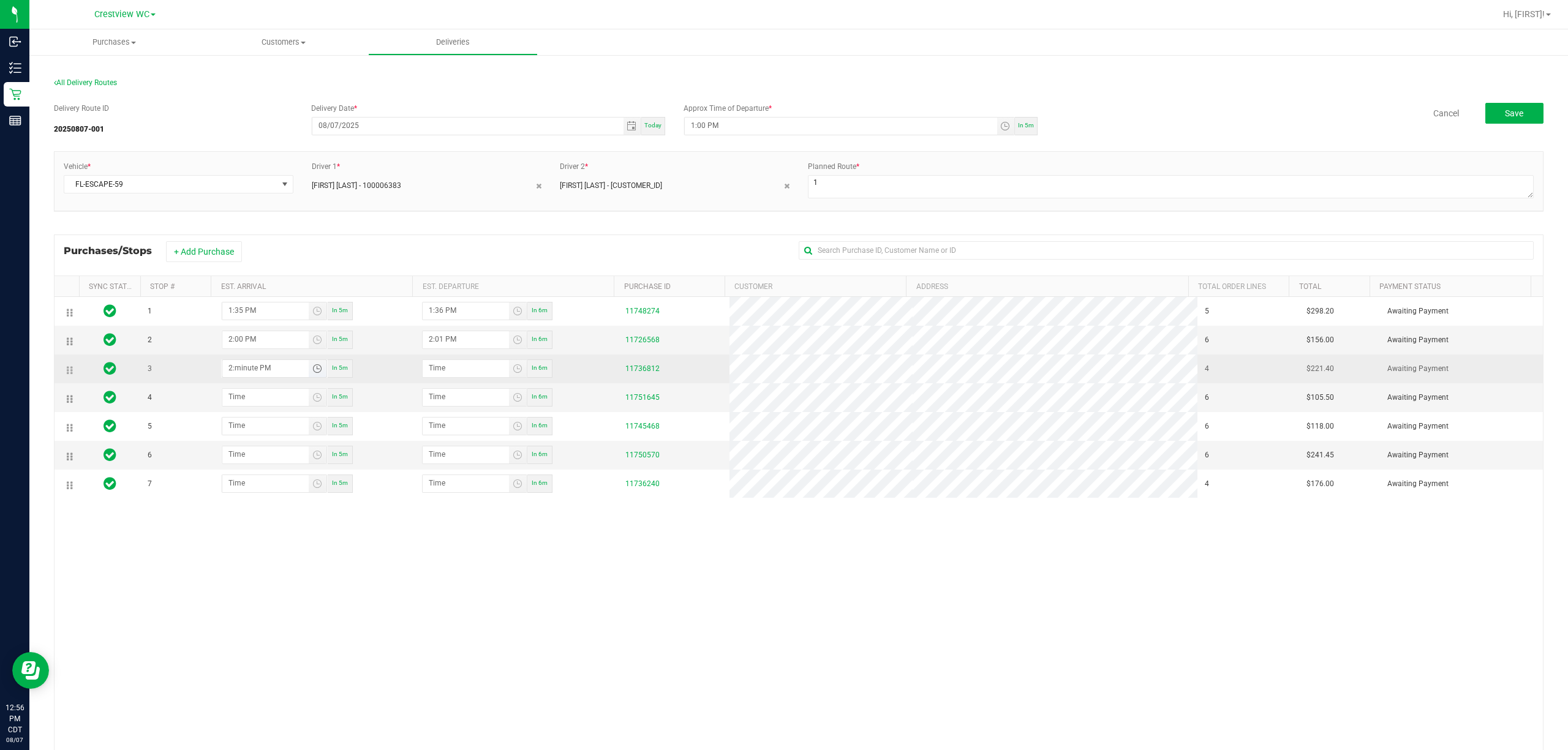 type on "2:01 PM" 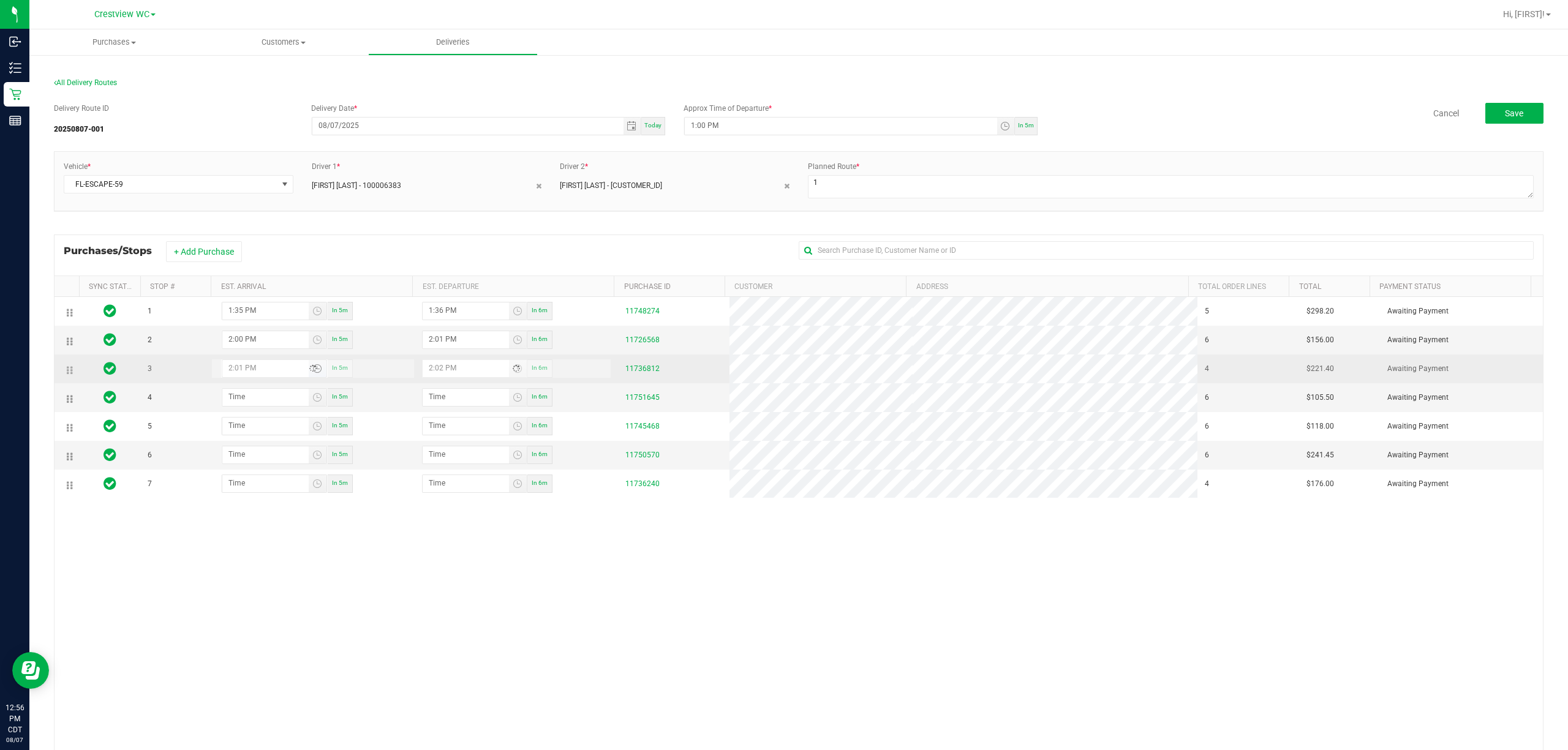 type on "2:10 PM" 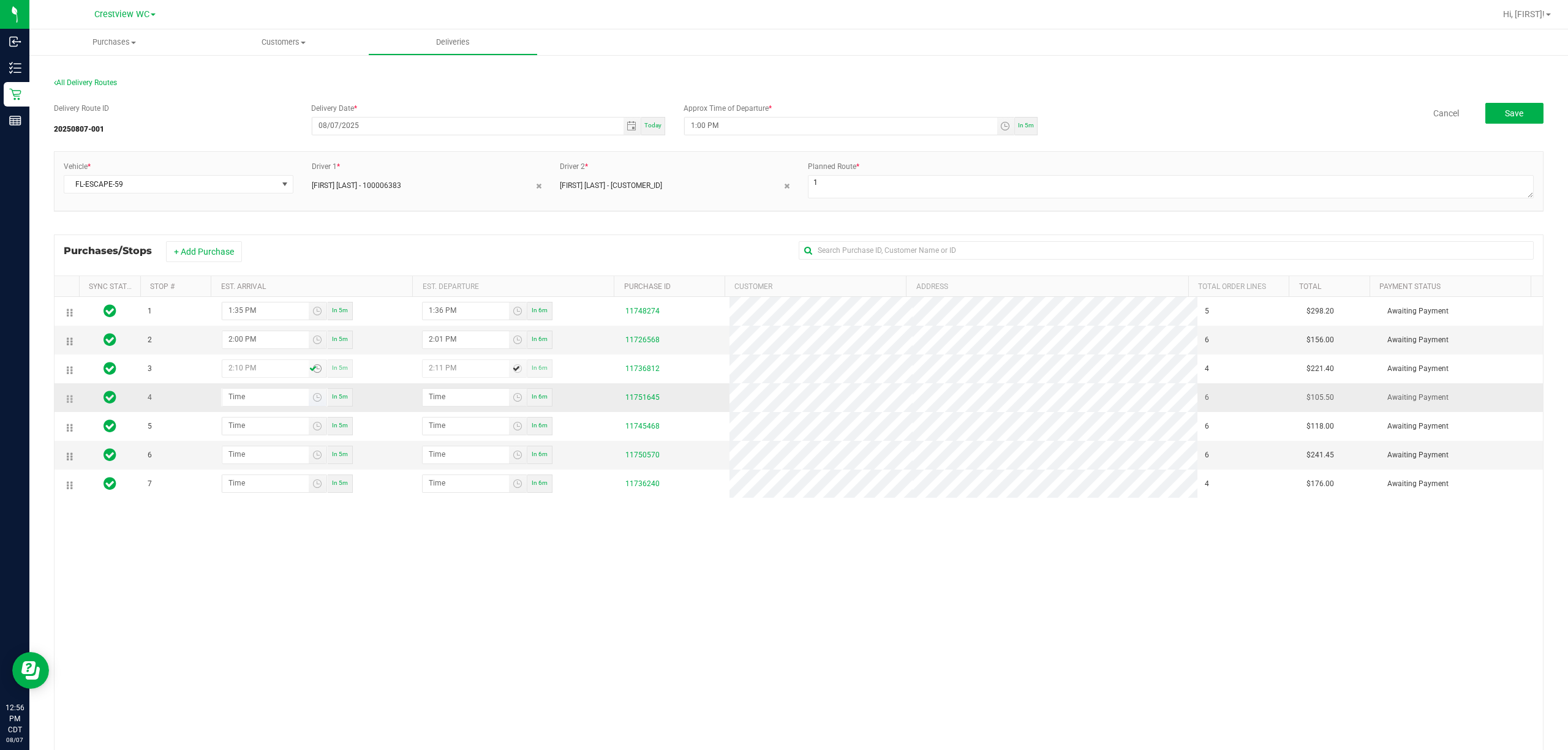 type on "2:10 PM" 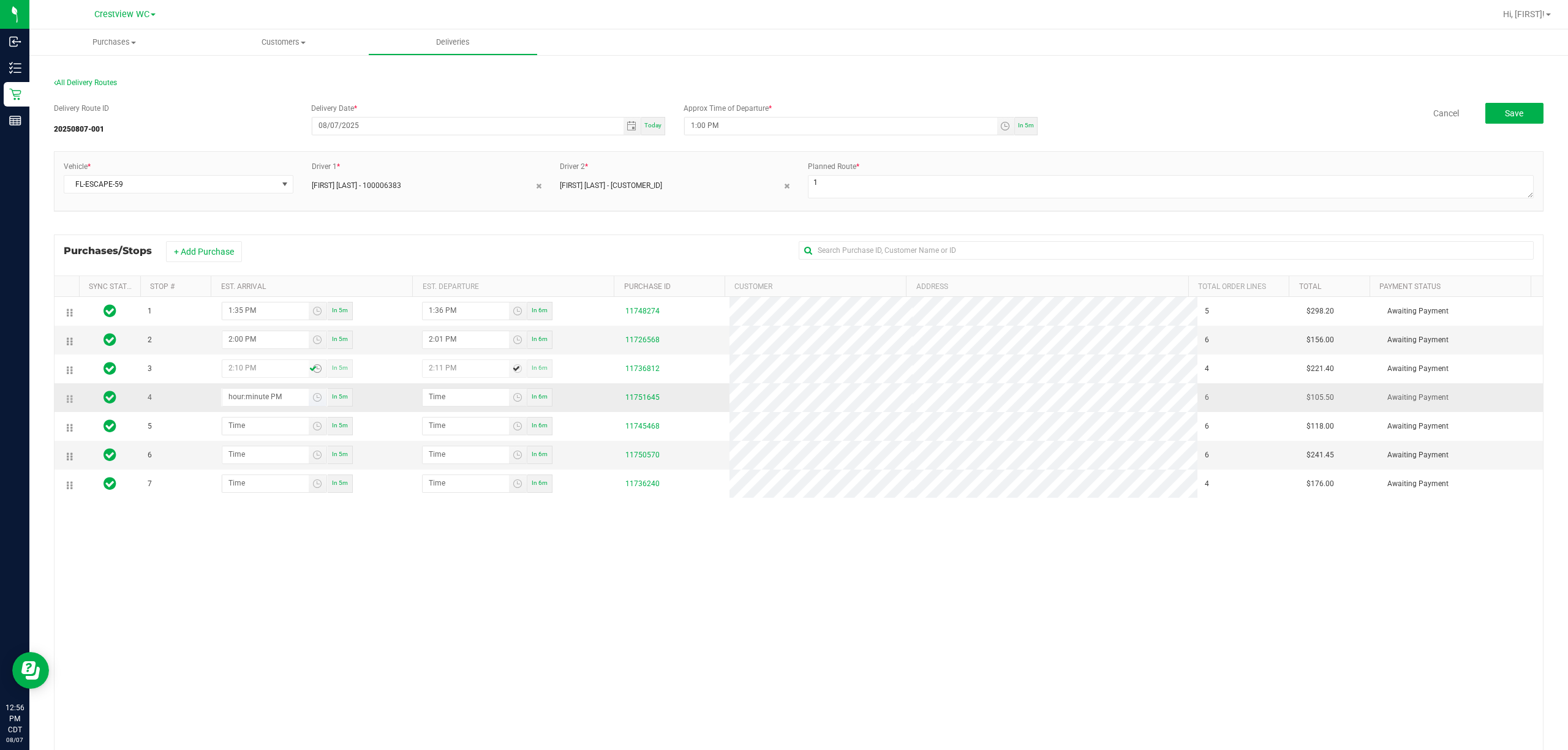 click on "hour:minute PM" at bounding box center (265, 396) 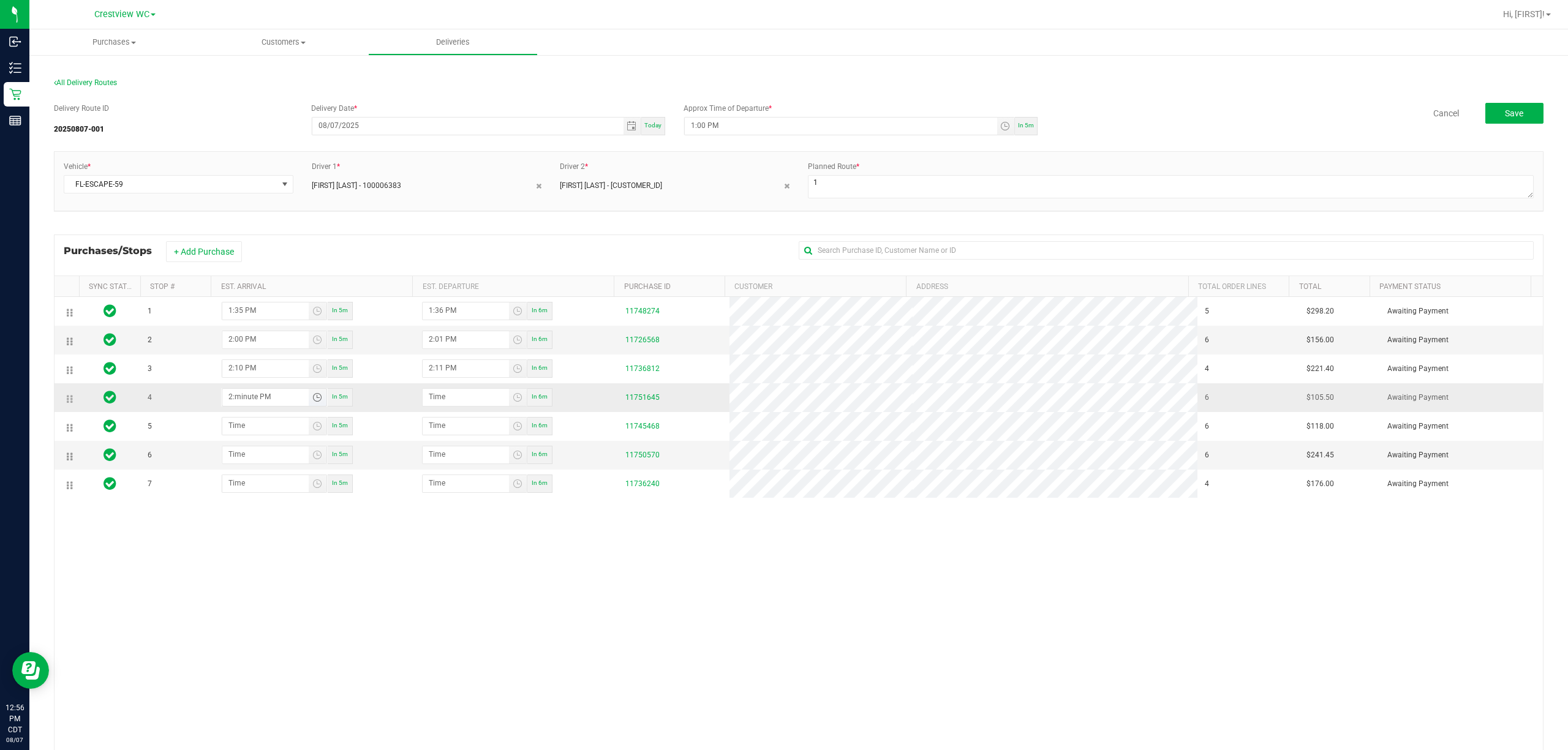type on "2:02 PM" 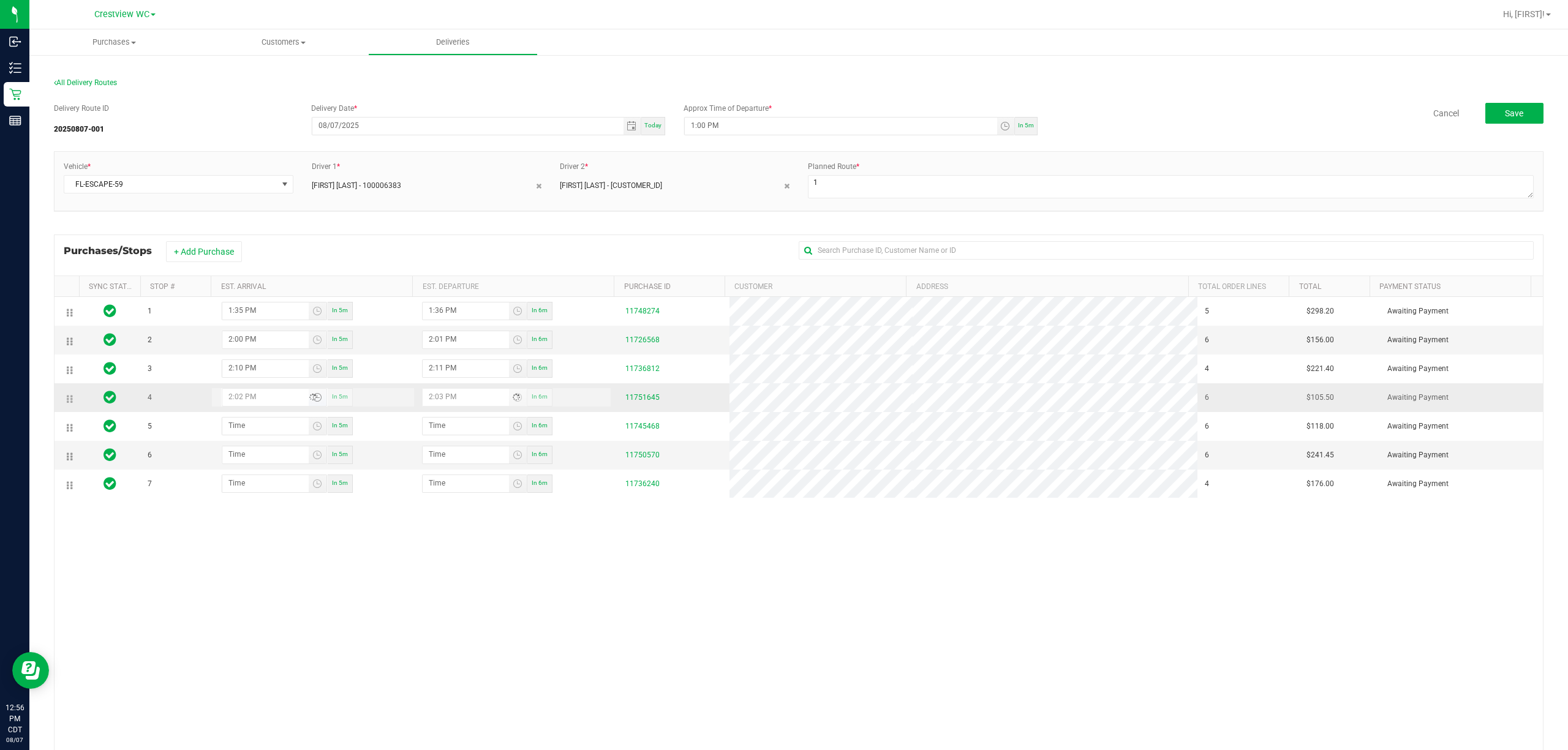 type on "2:20 PM" 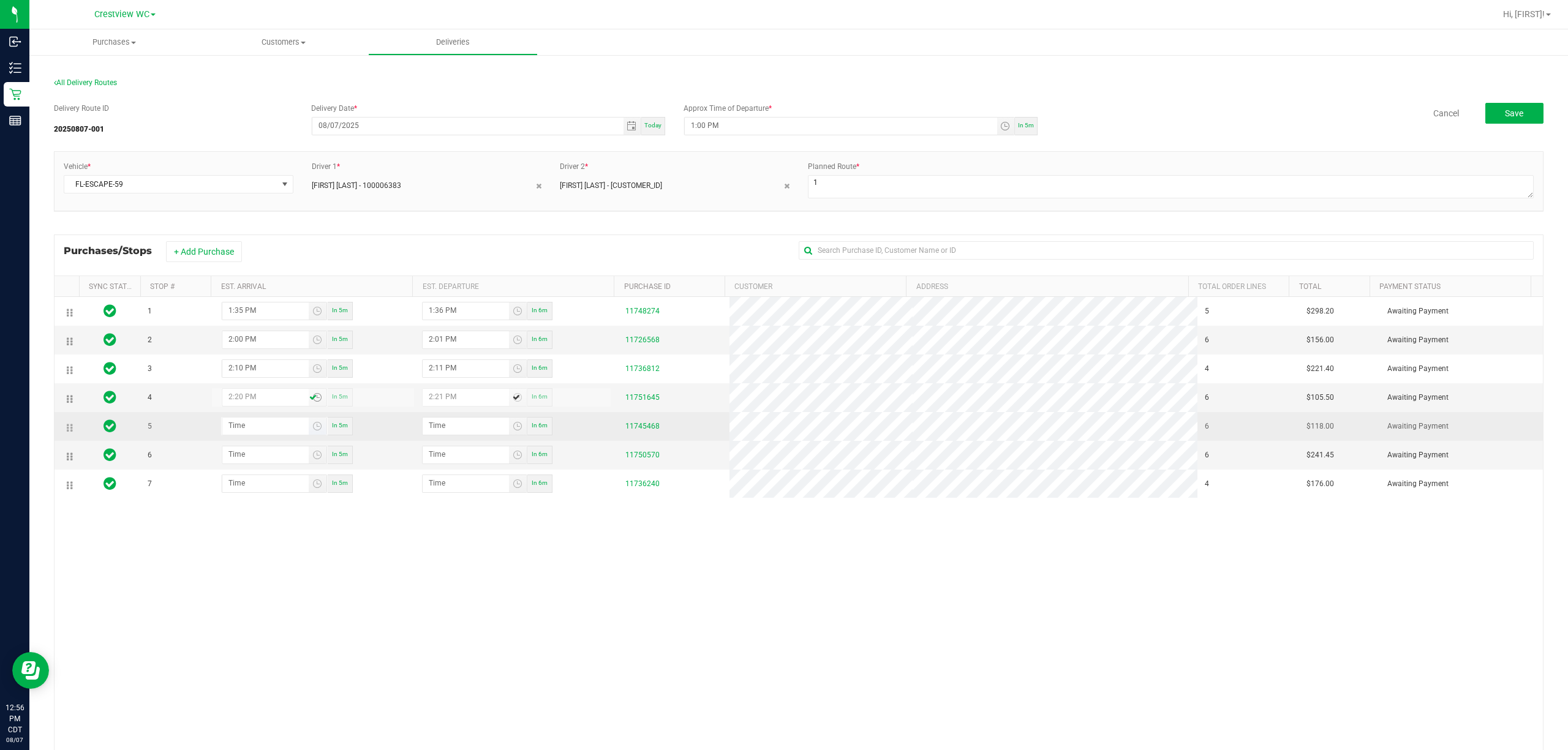 type on "2:20 PM" 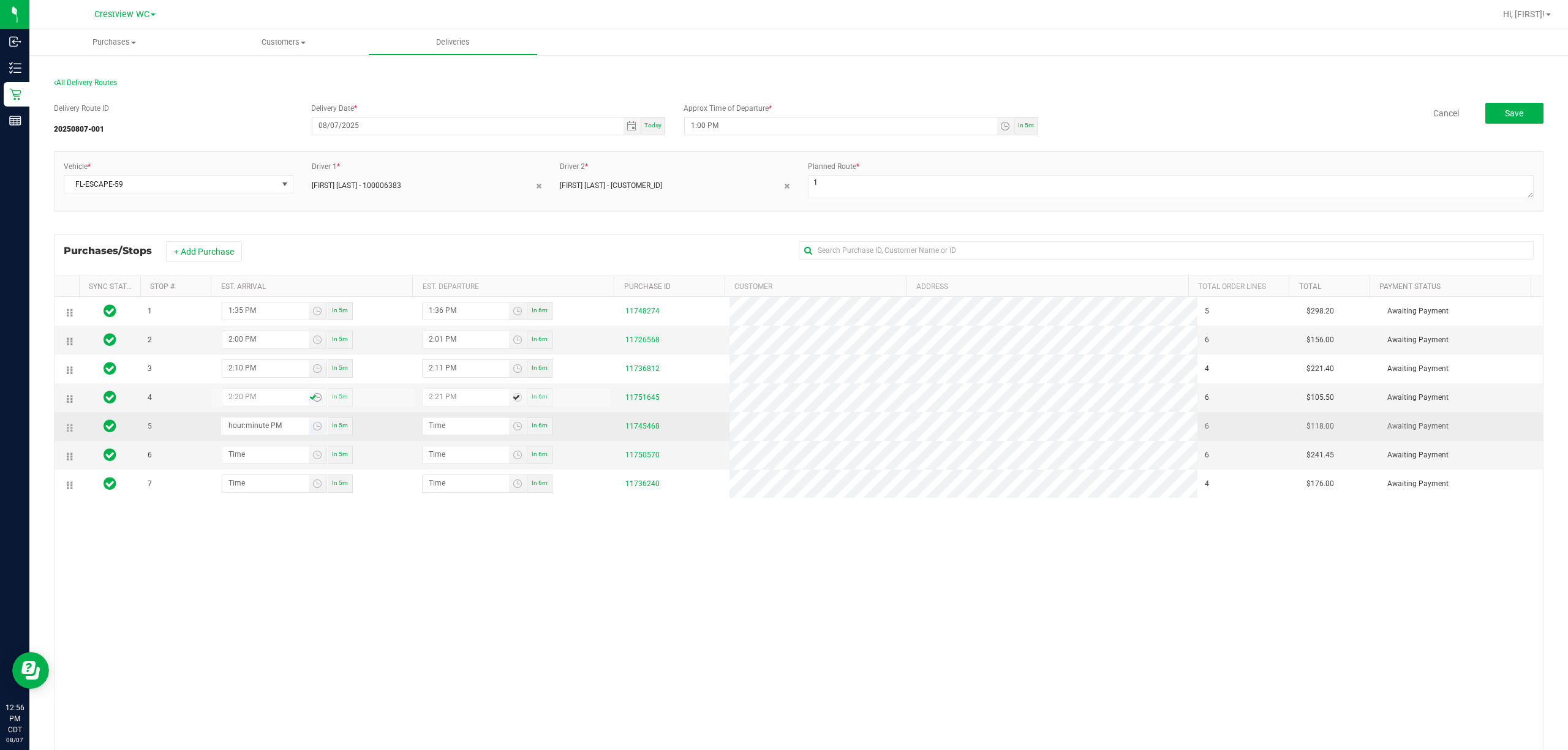 click on "hour:minute PM" at bounding box center [265, 425] 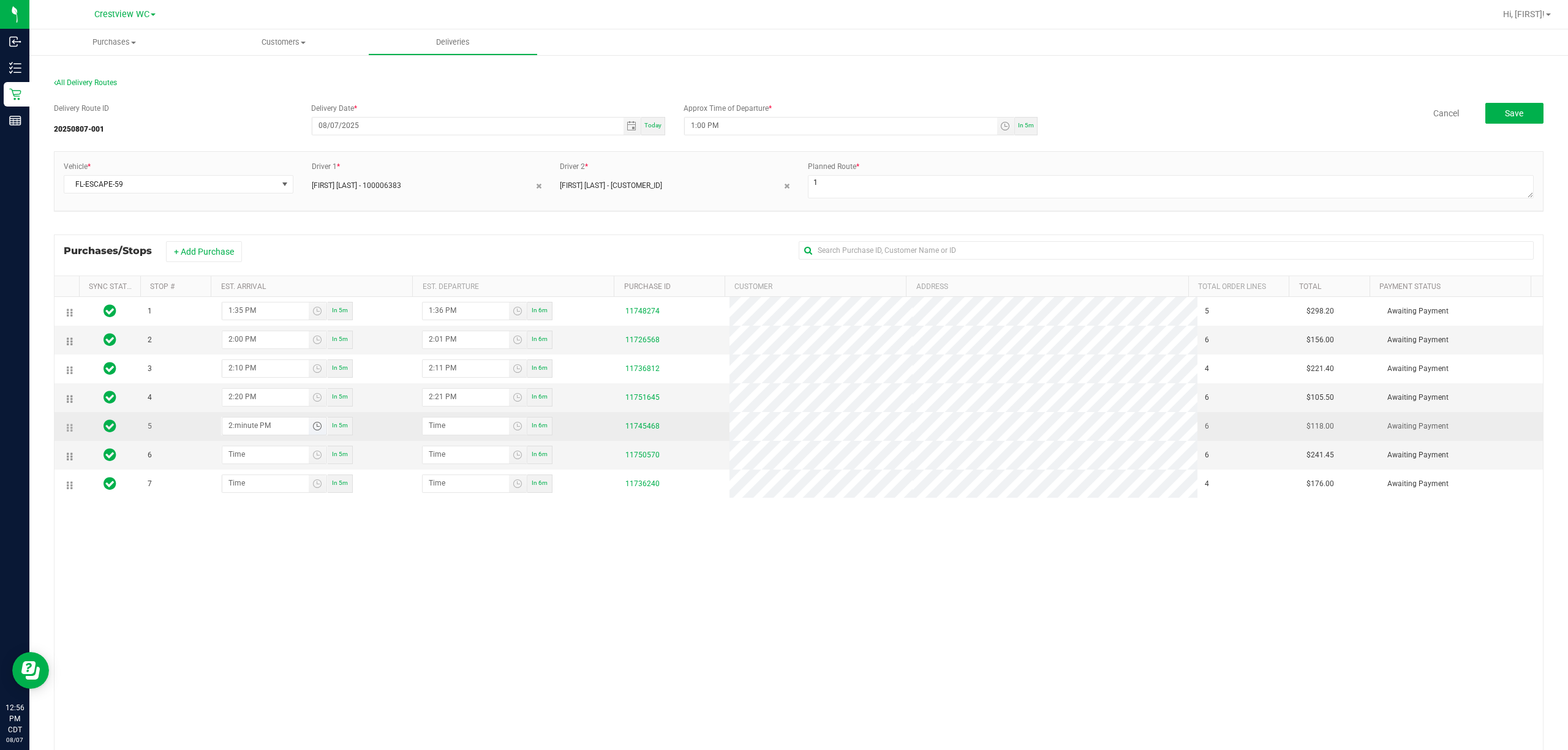 type on "2:03 PM" 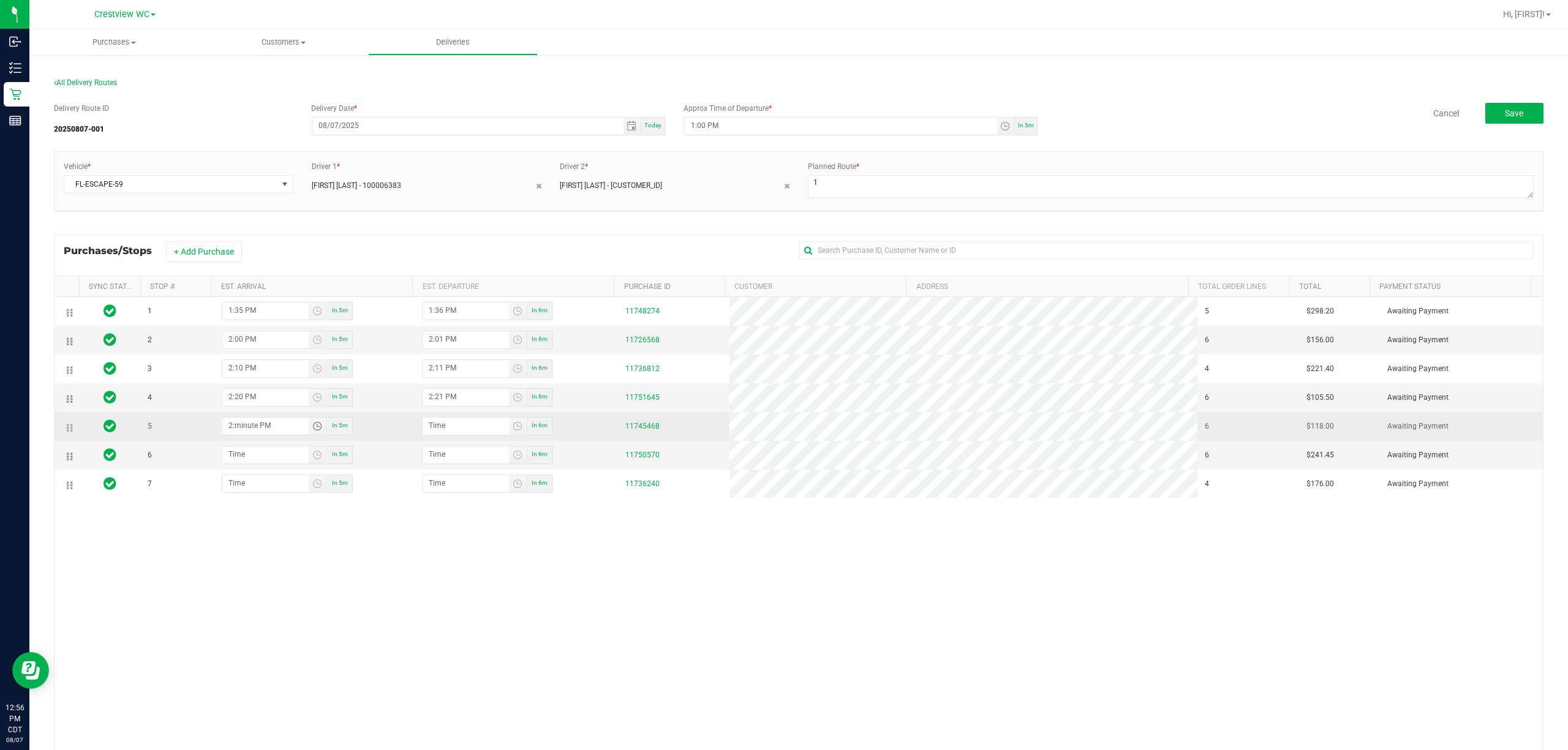 type on "2:04 PM" 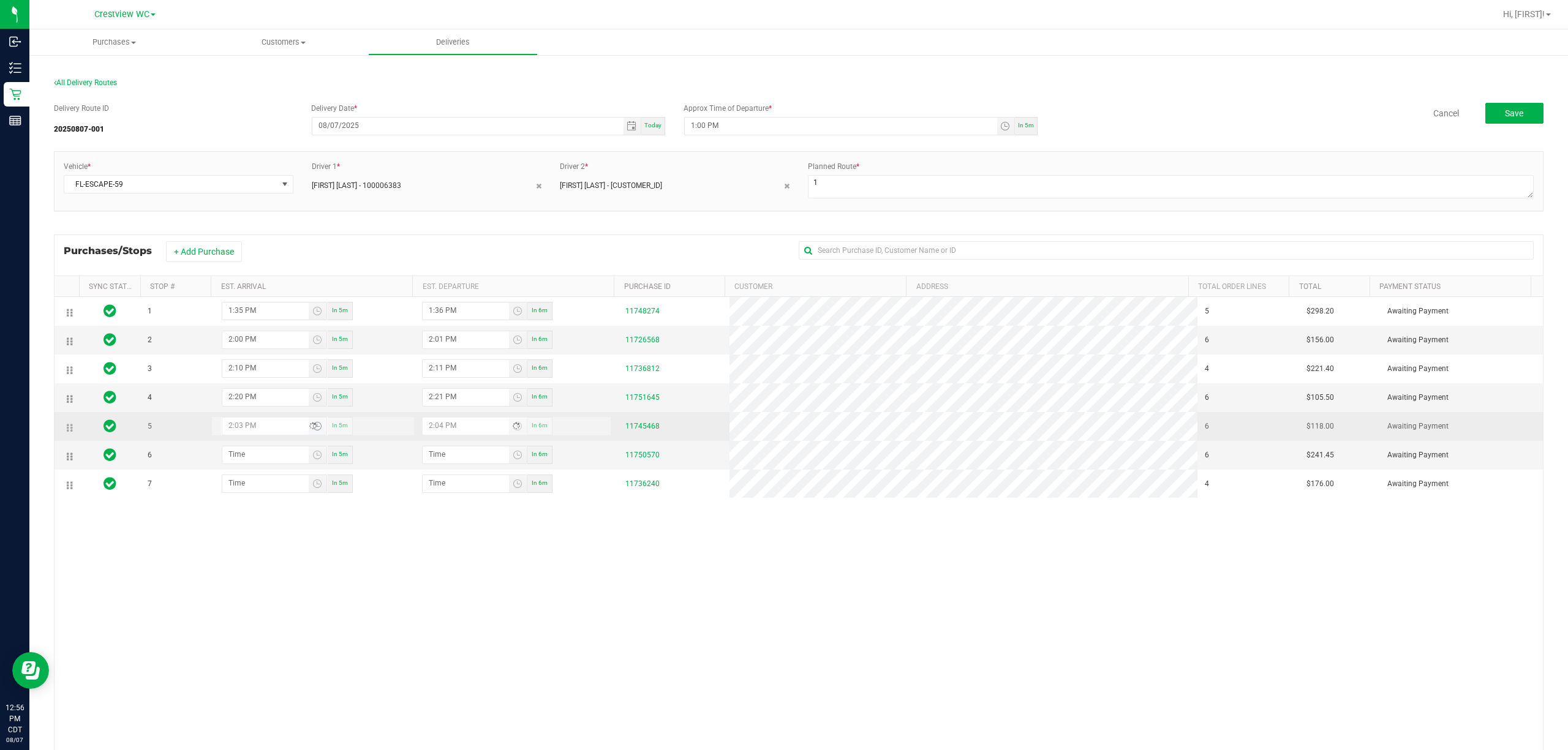 type on "2:35 PM" 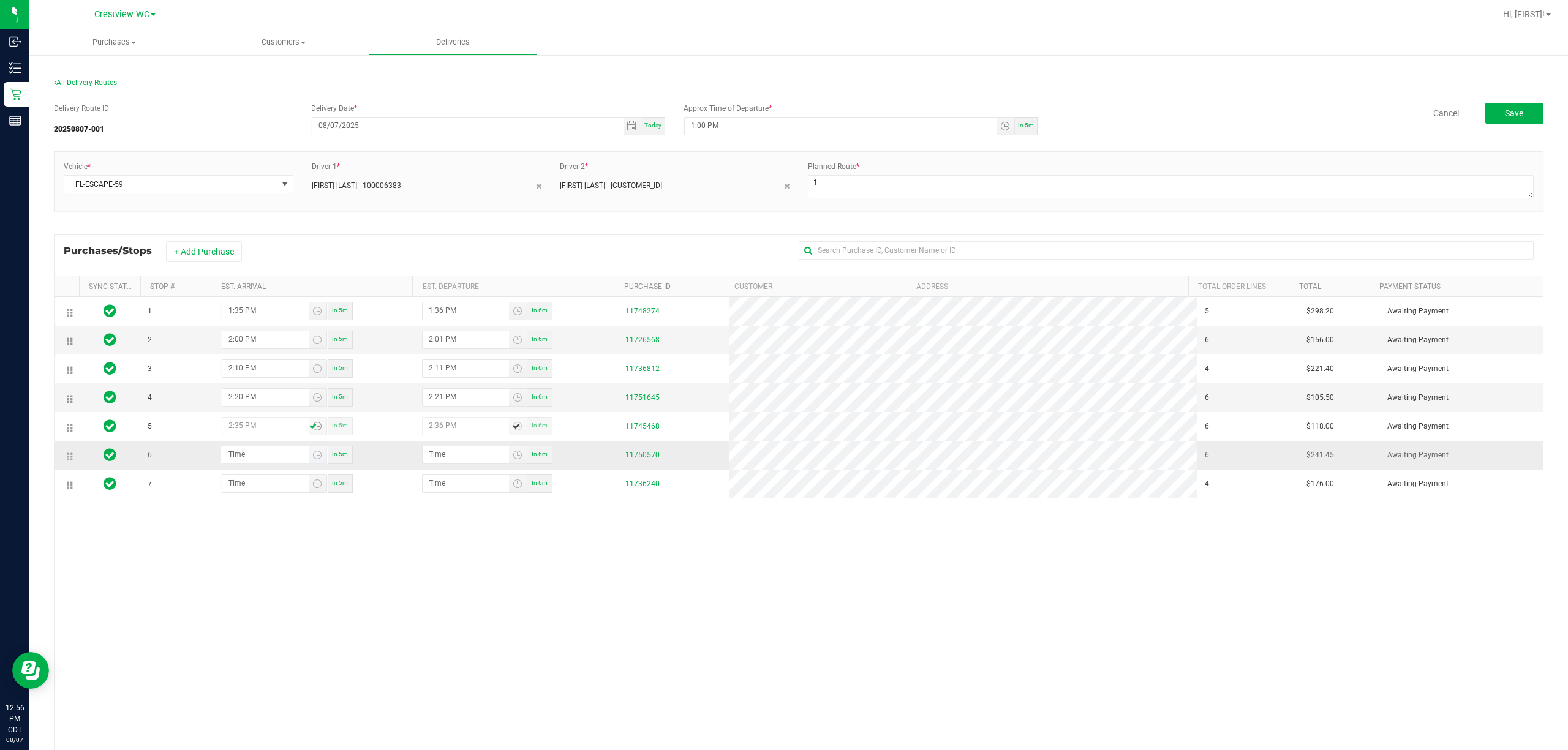 type on "2:35 PM" 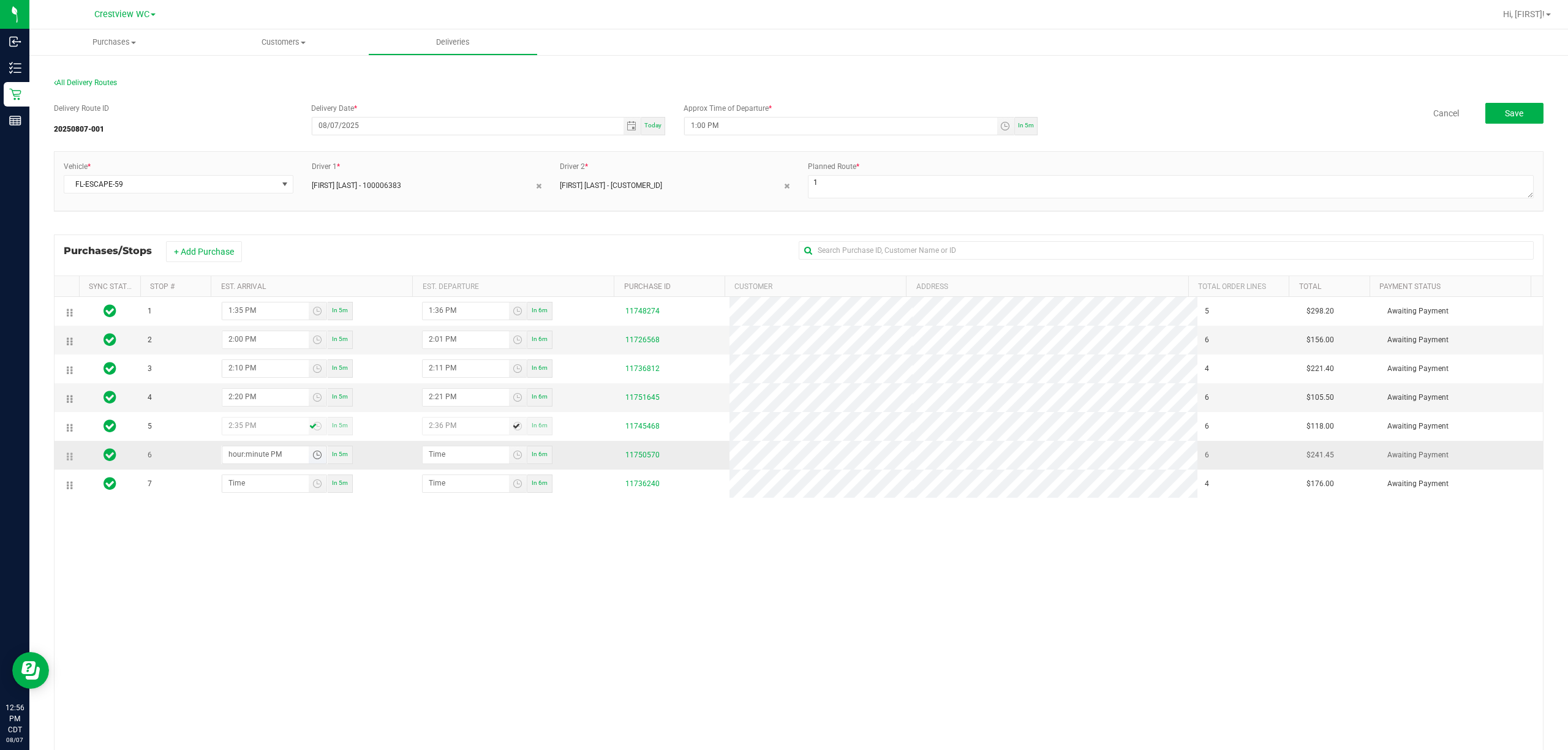 click on "hour:minute PM" at bounding box center (265, 454) 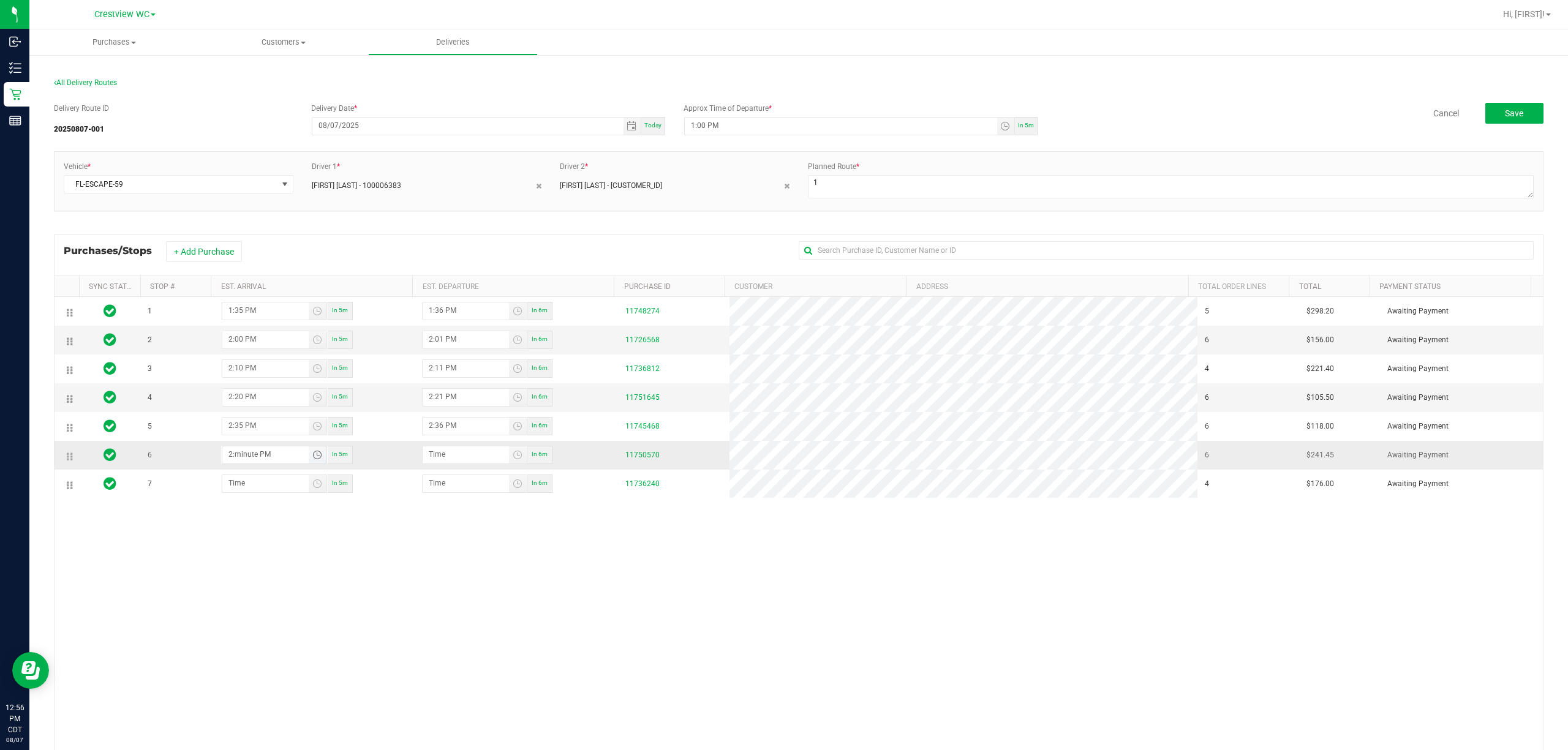 type on "2:04 PM" 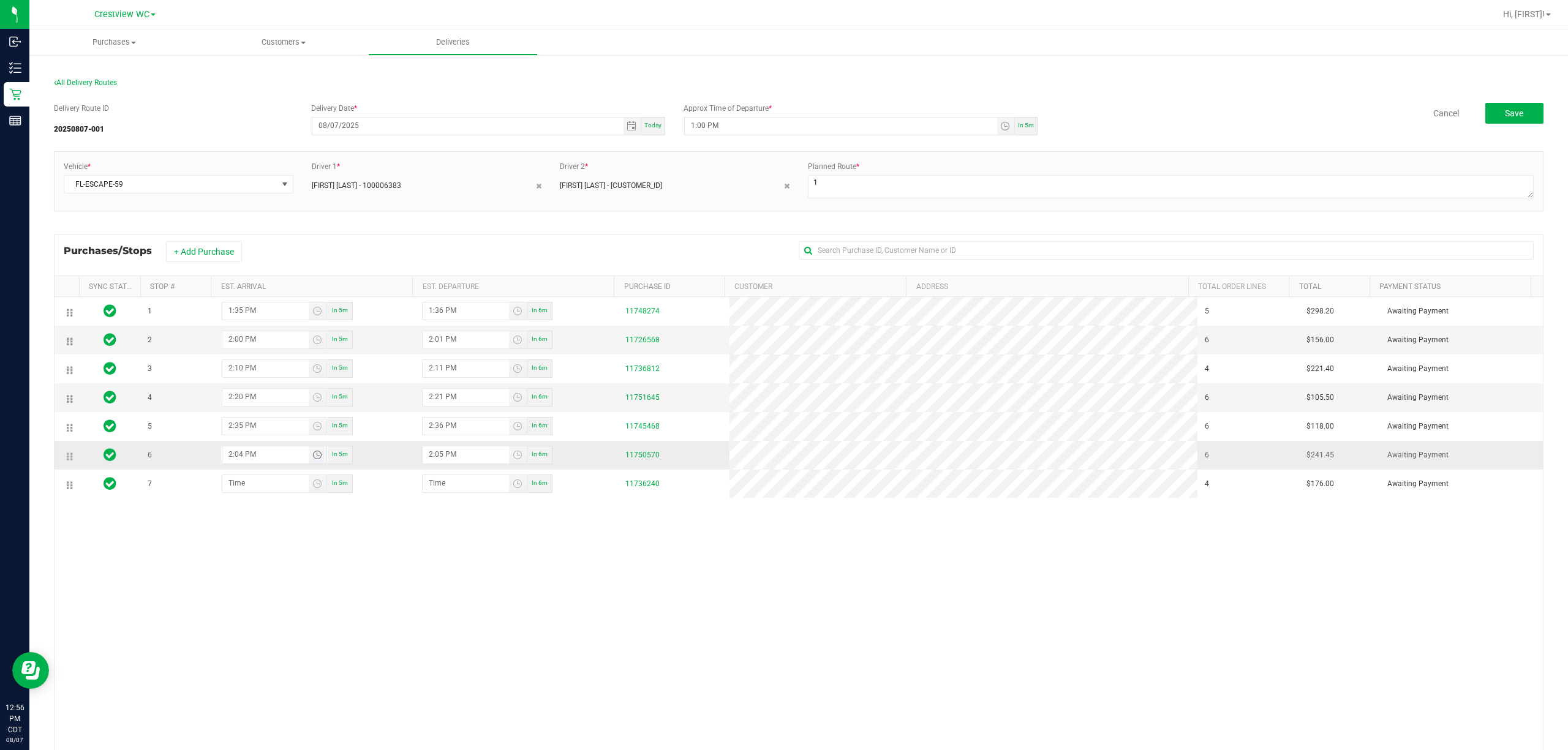 type on "2:40 PM" 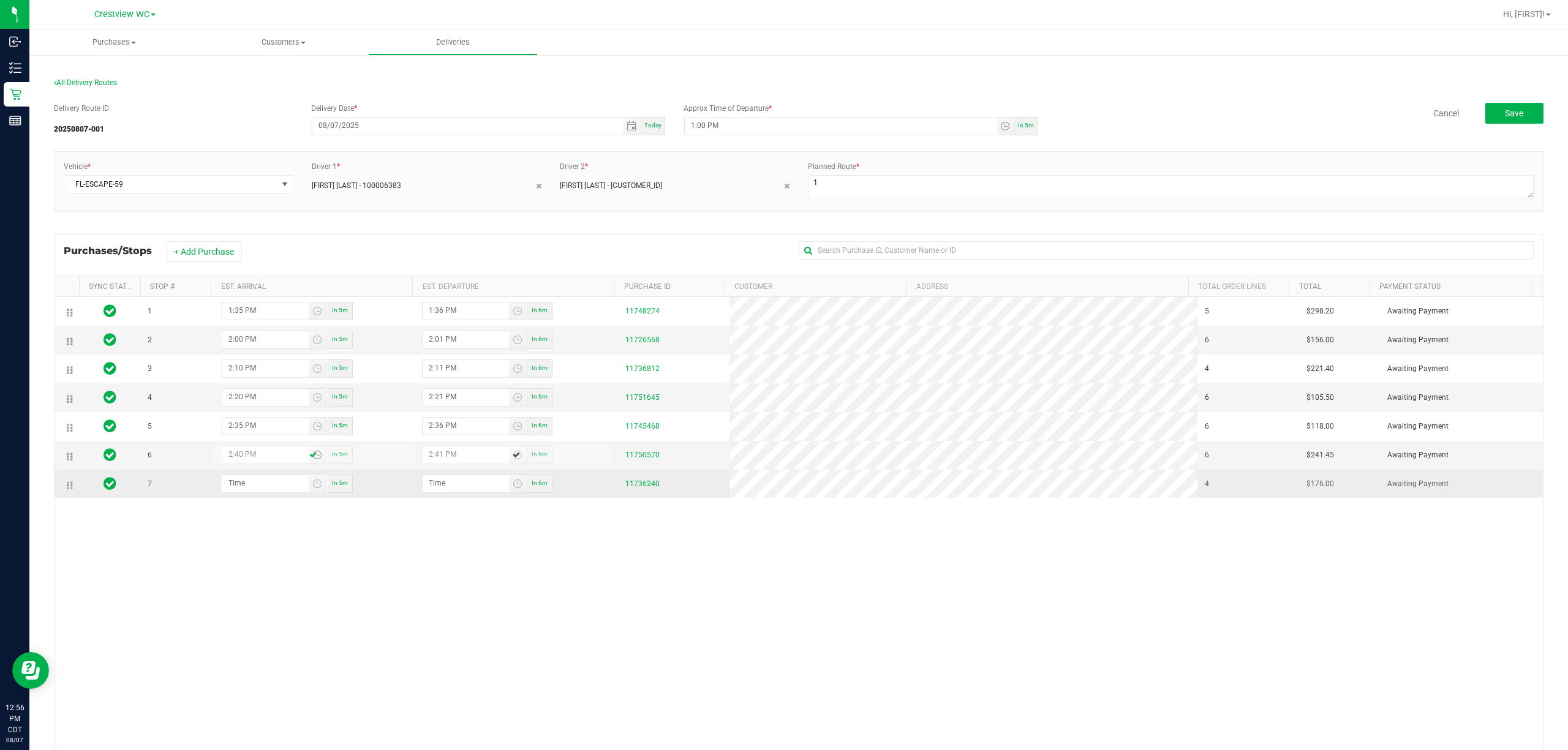 type on "2:40 PM" 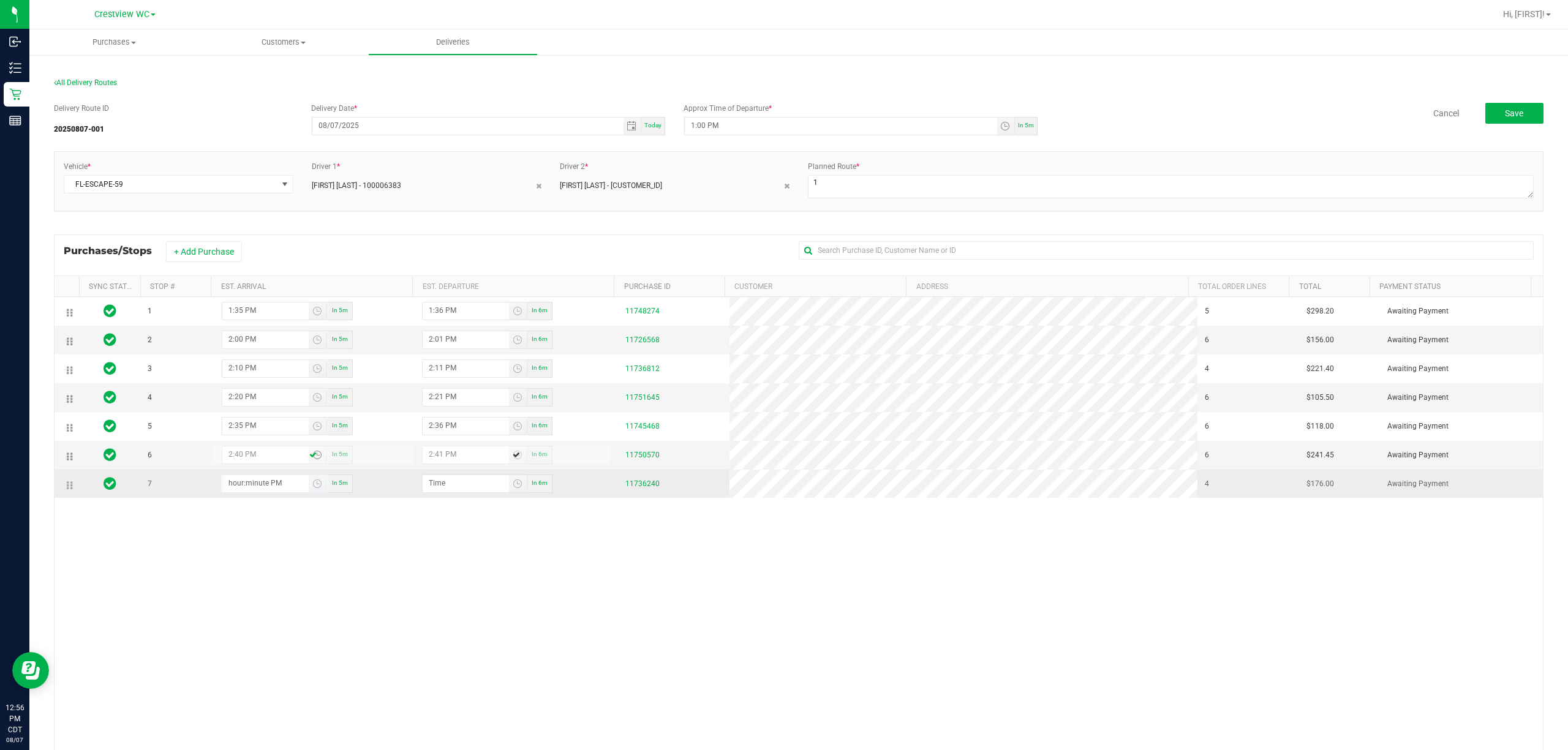 click on "hour:minute PM" at bounding box center [265, 482] 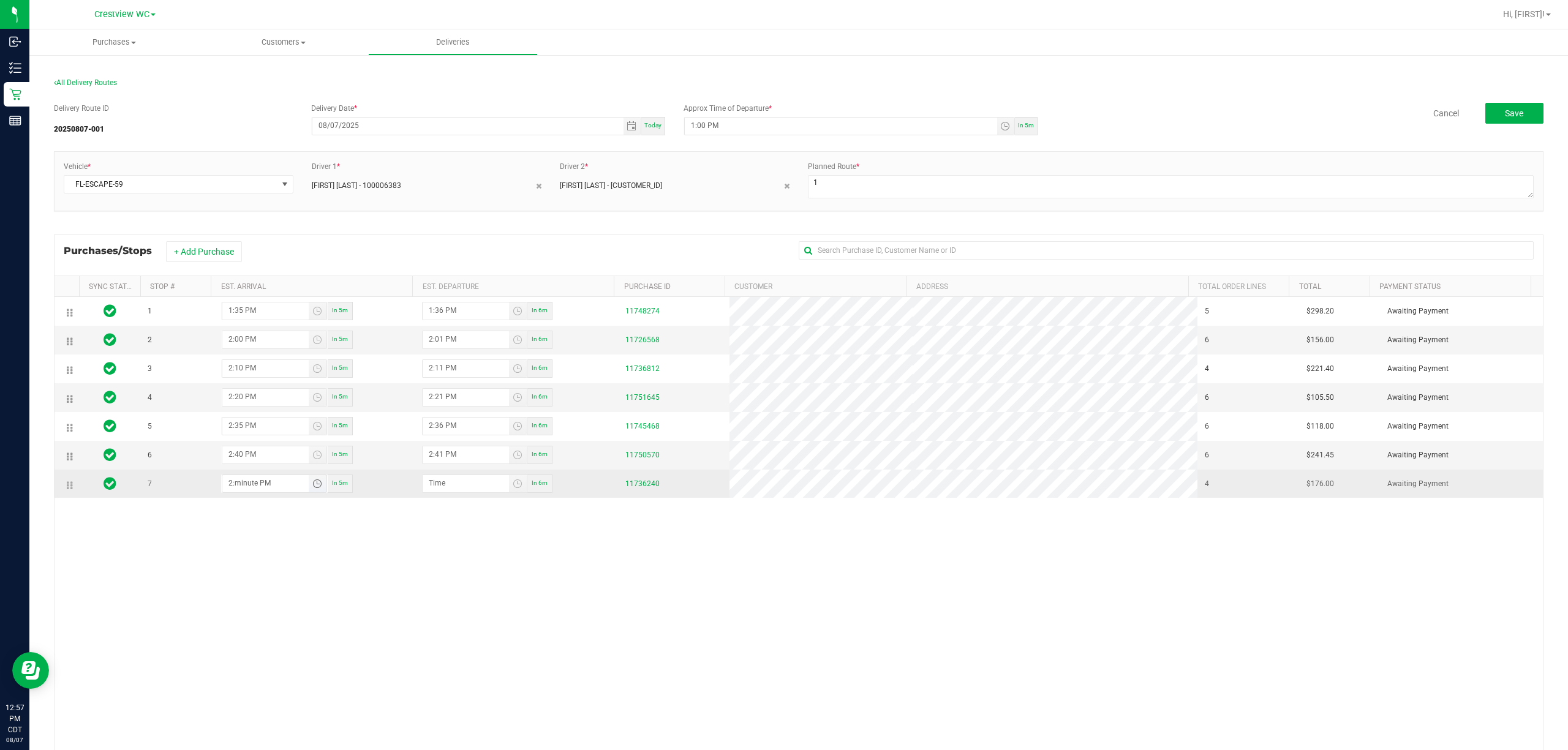 type on "2:05 PM" 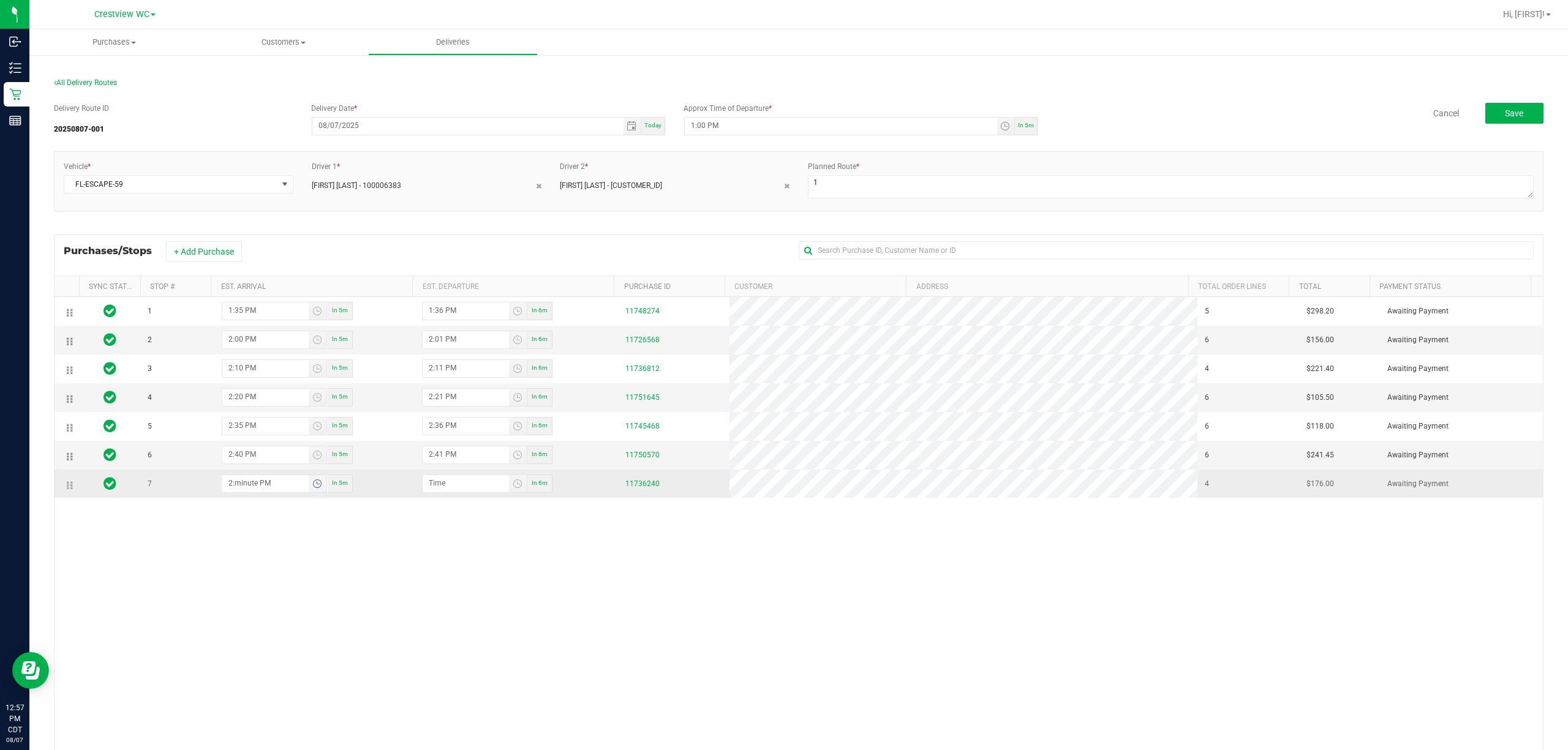 type on "2:06 PM" 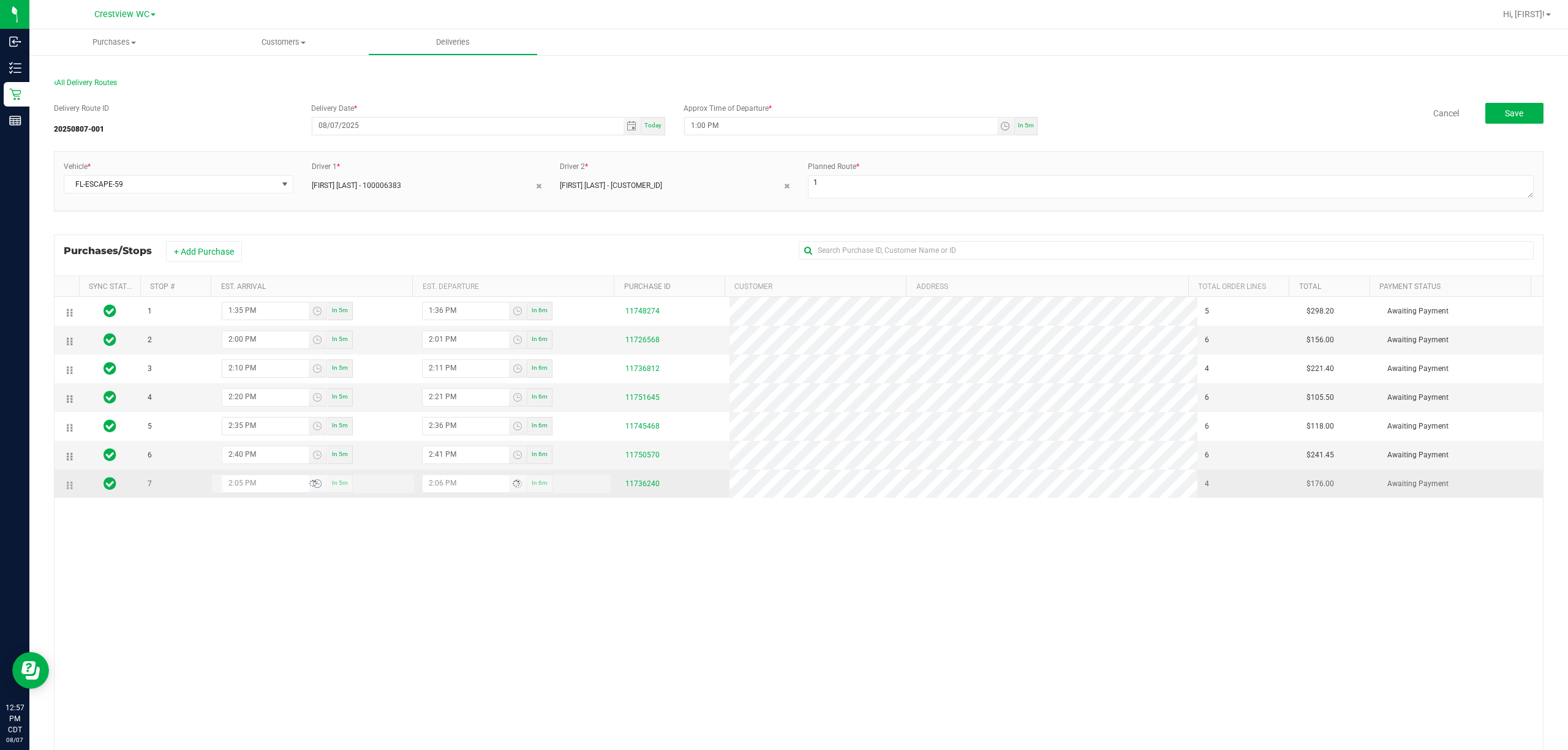 type on "2:55 PM" 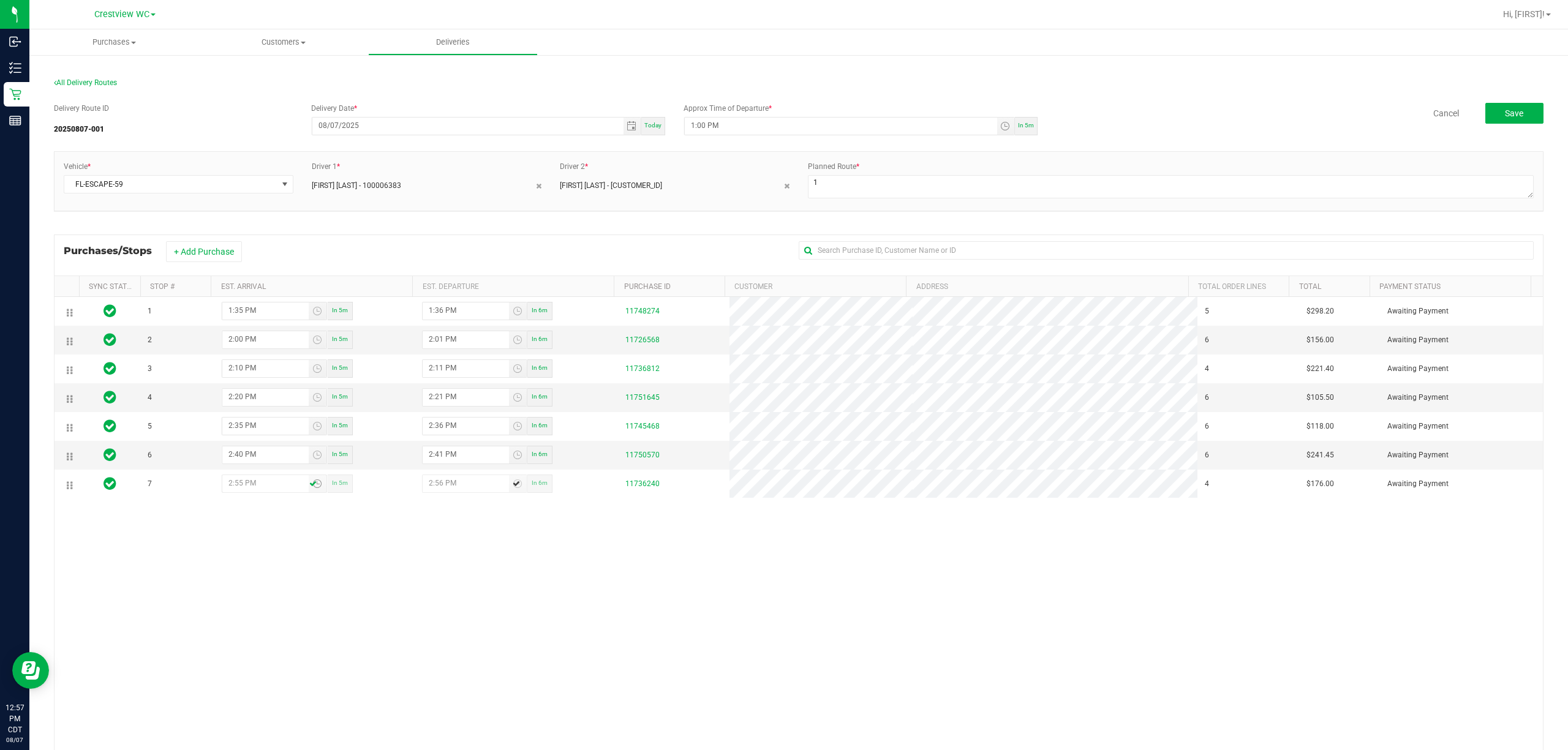 type on "2:55 PM" 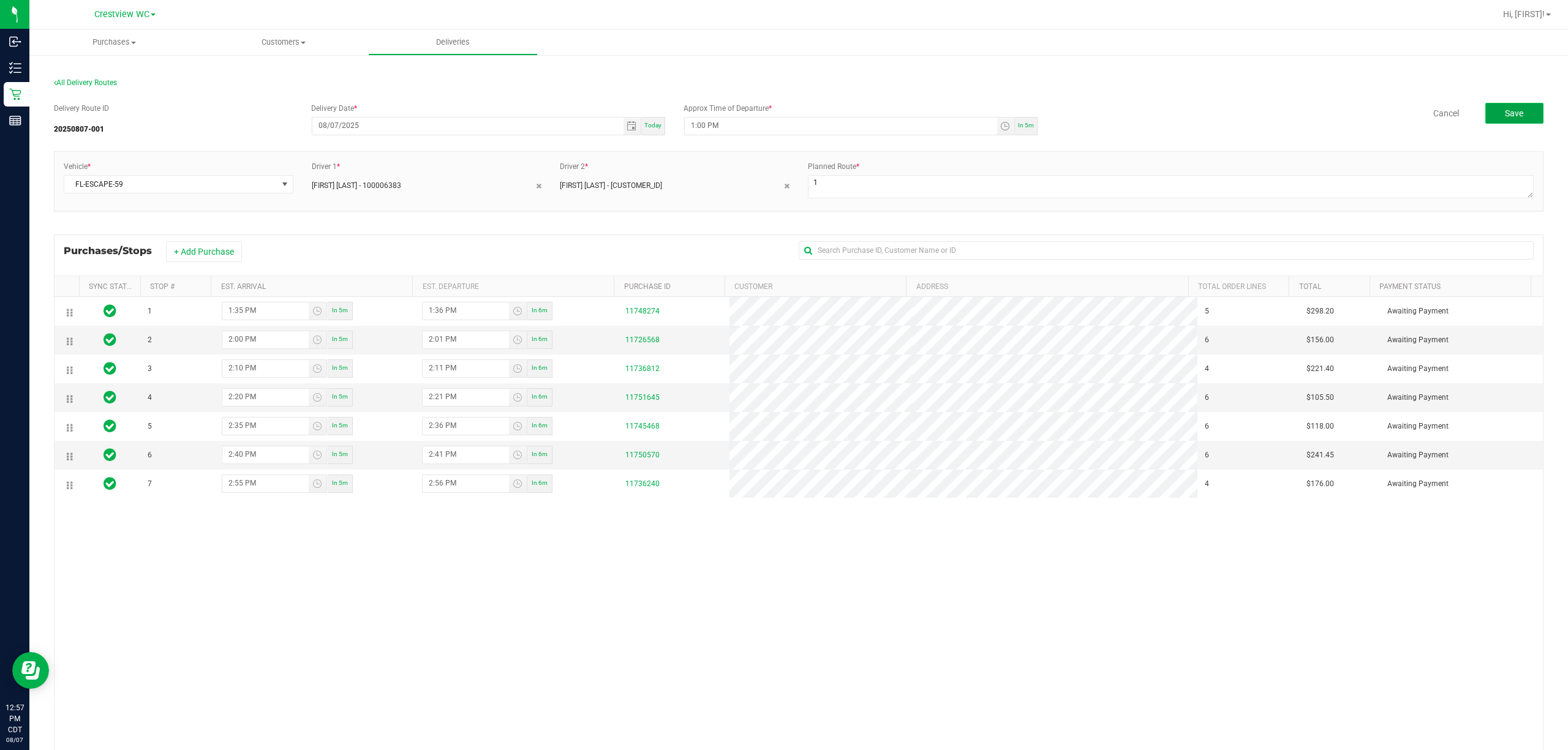 click on "Save" 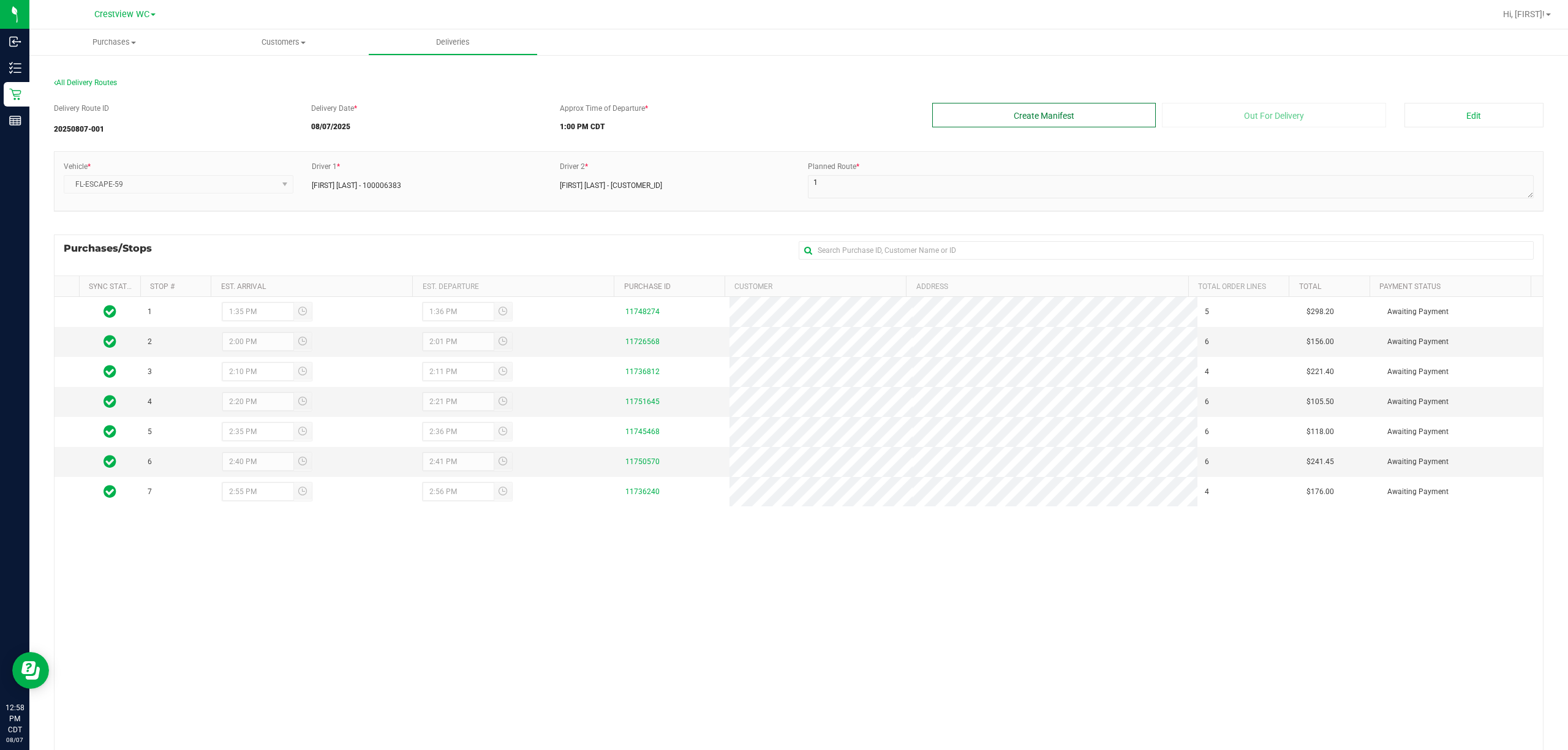 click on "Create Manifest" at bounding box center (1044, 115) 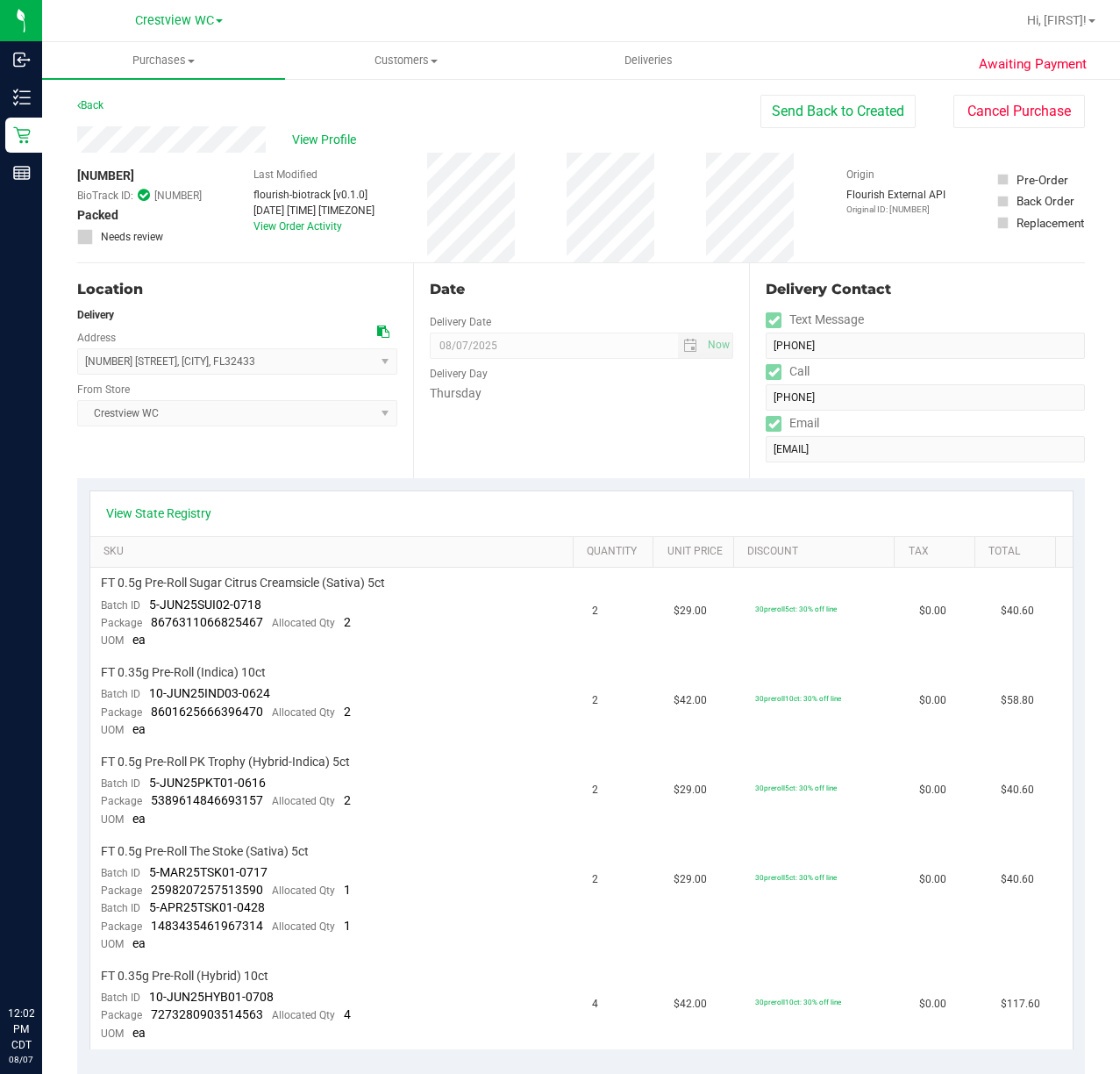 scroll, scrollTop: 0, scrollLeft: 0, axis: both 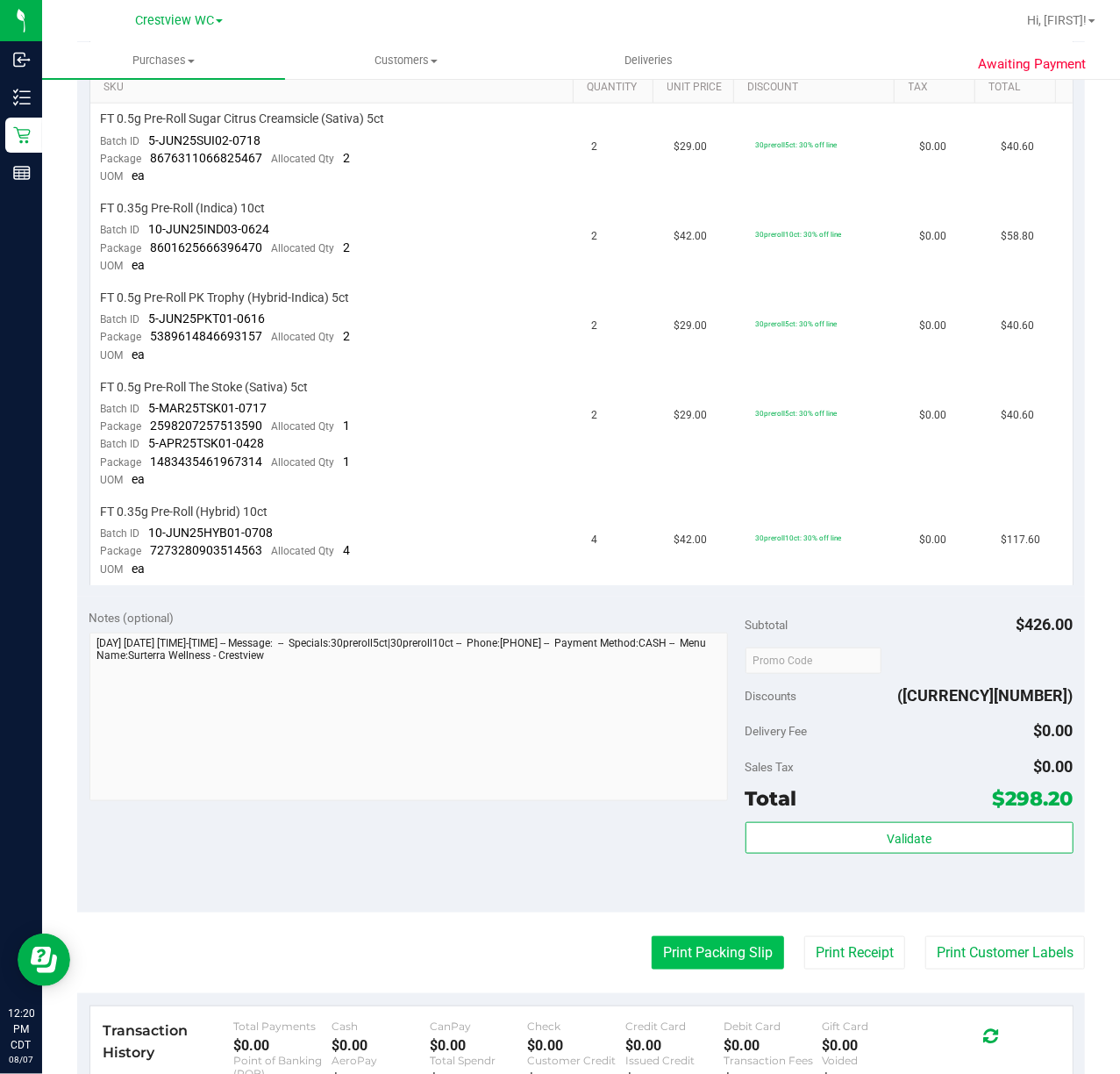 click on "Print Packing Slip" at bounding box center [717, 953] 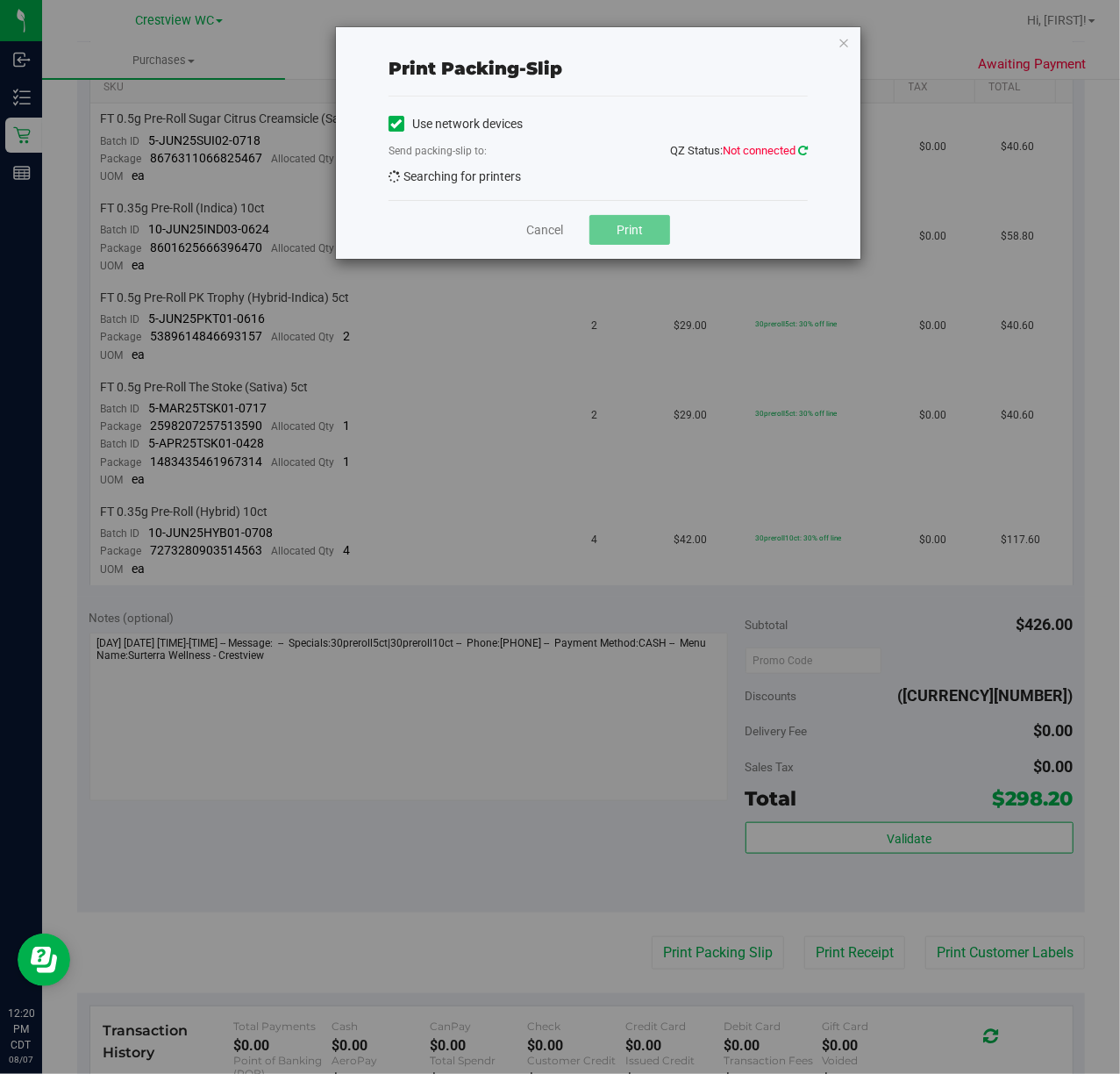 click at bounding box center (803, 150) 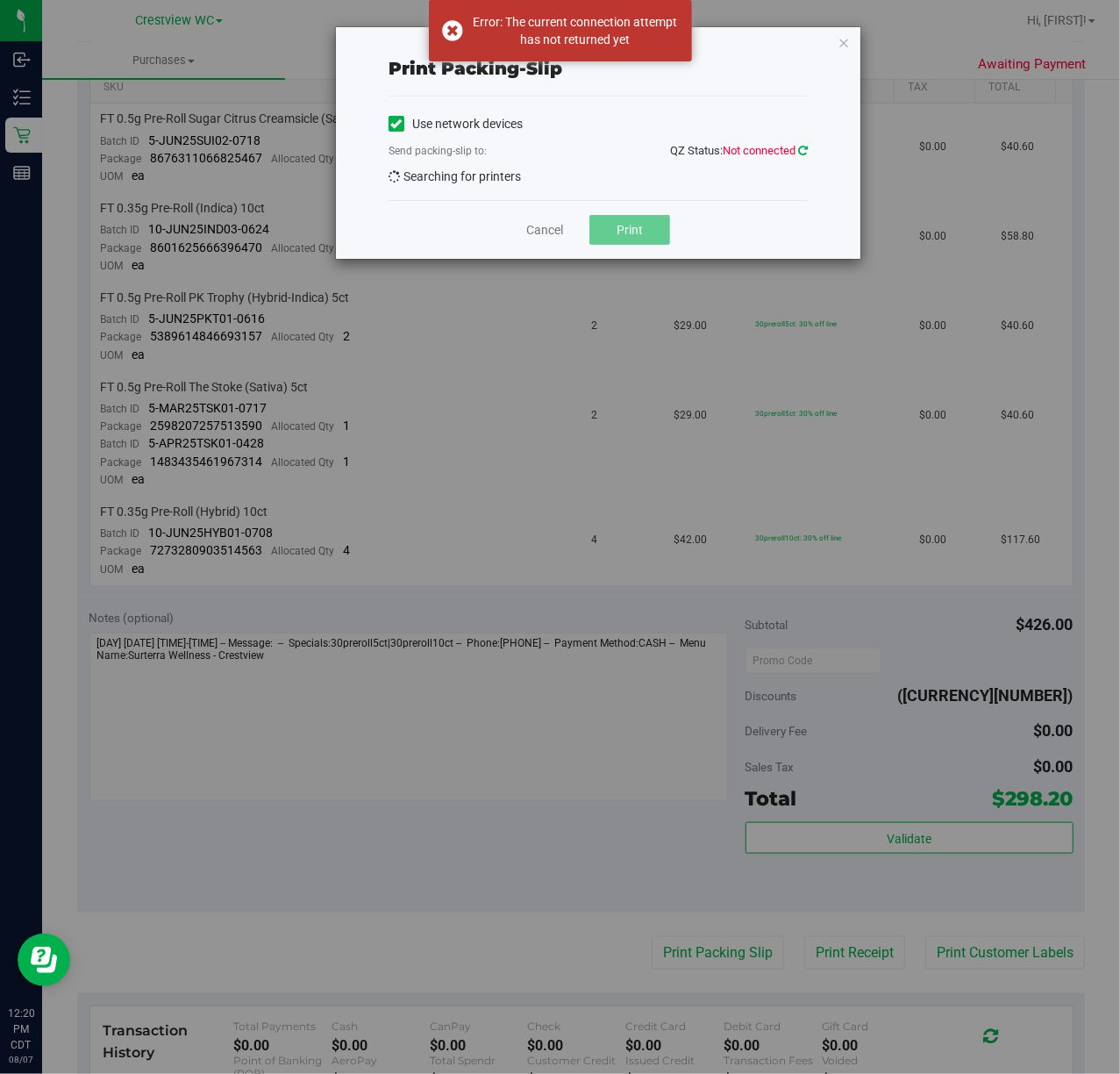 click at bounding box center (803, 150) 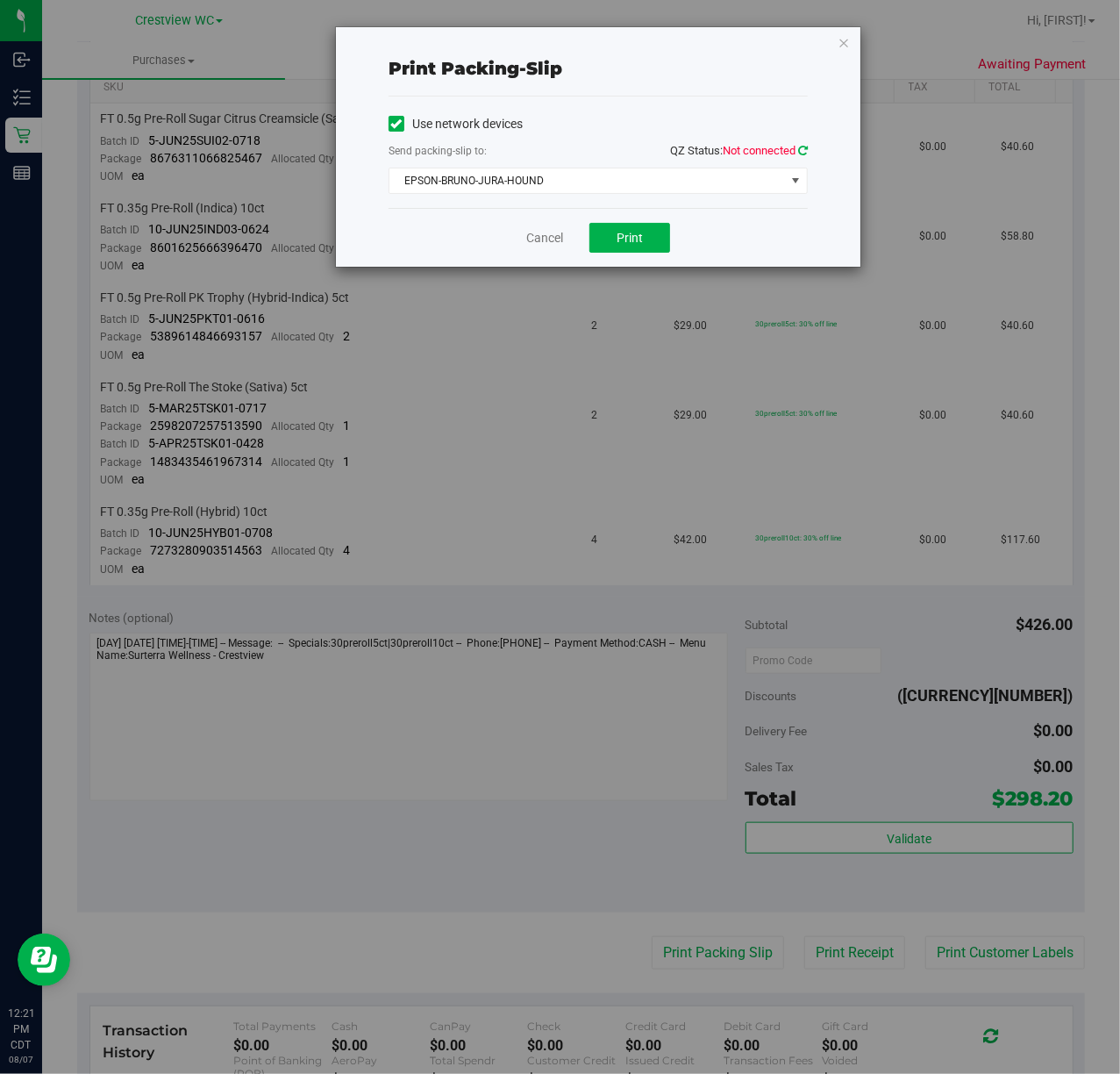 click at bounding box center (803, 150) 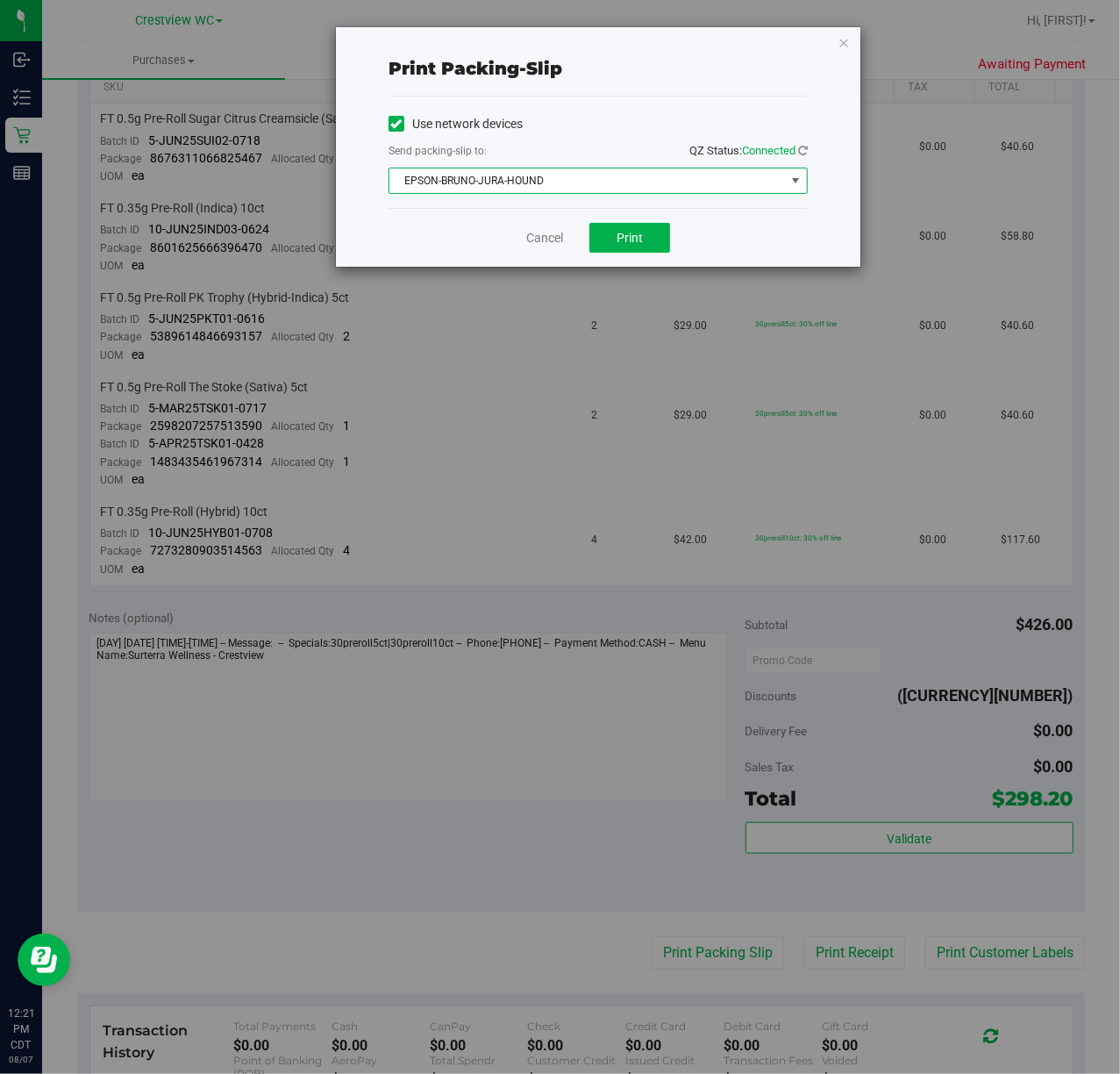 click on "EPSON-BRUNO-JURA-HOUND" at bounding box center (587, 181) 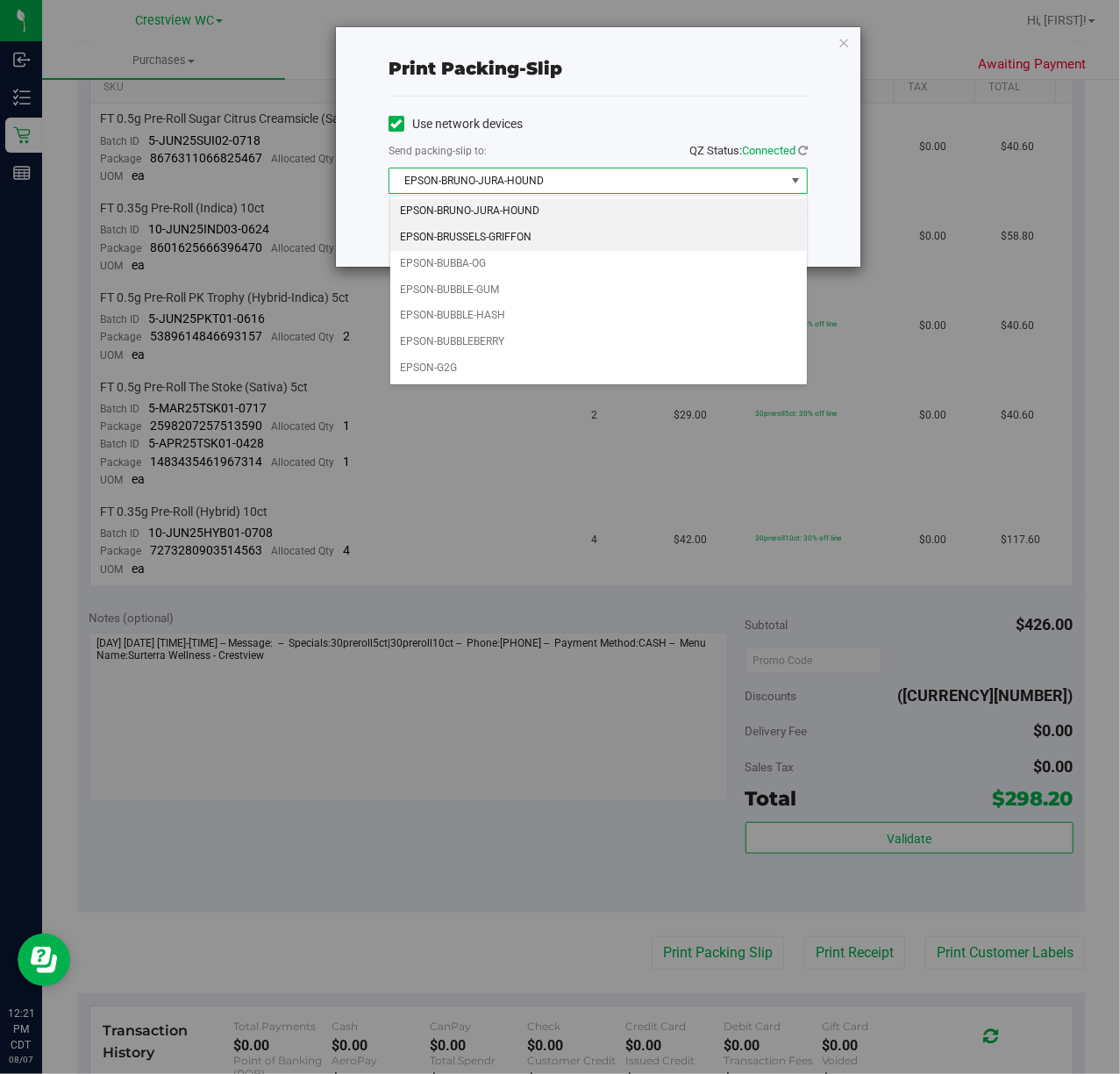 click on "EPSON-BRUSSELS-GRIFFON" at bounding box center (598, 238) 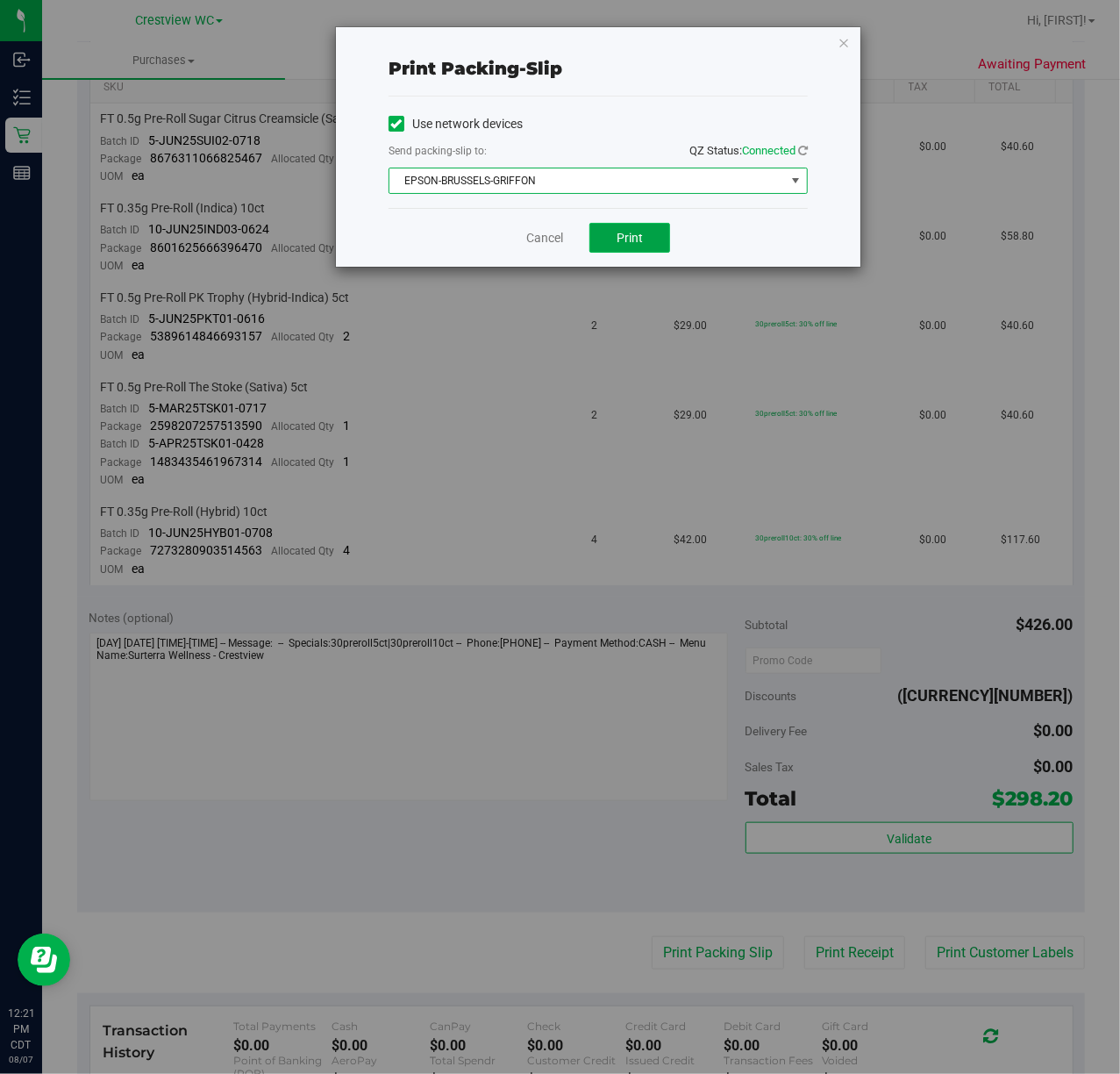click on "Print" at bounding box center (630, 238) 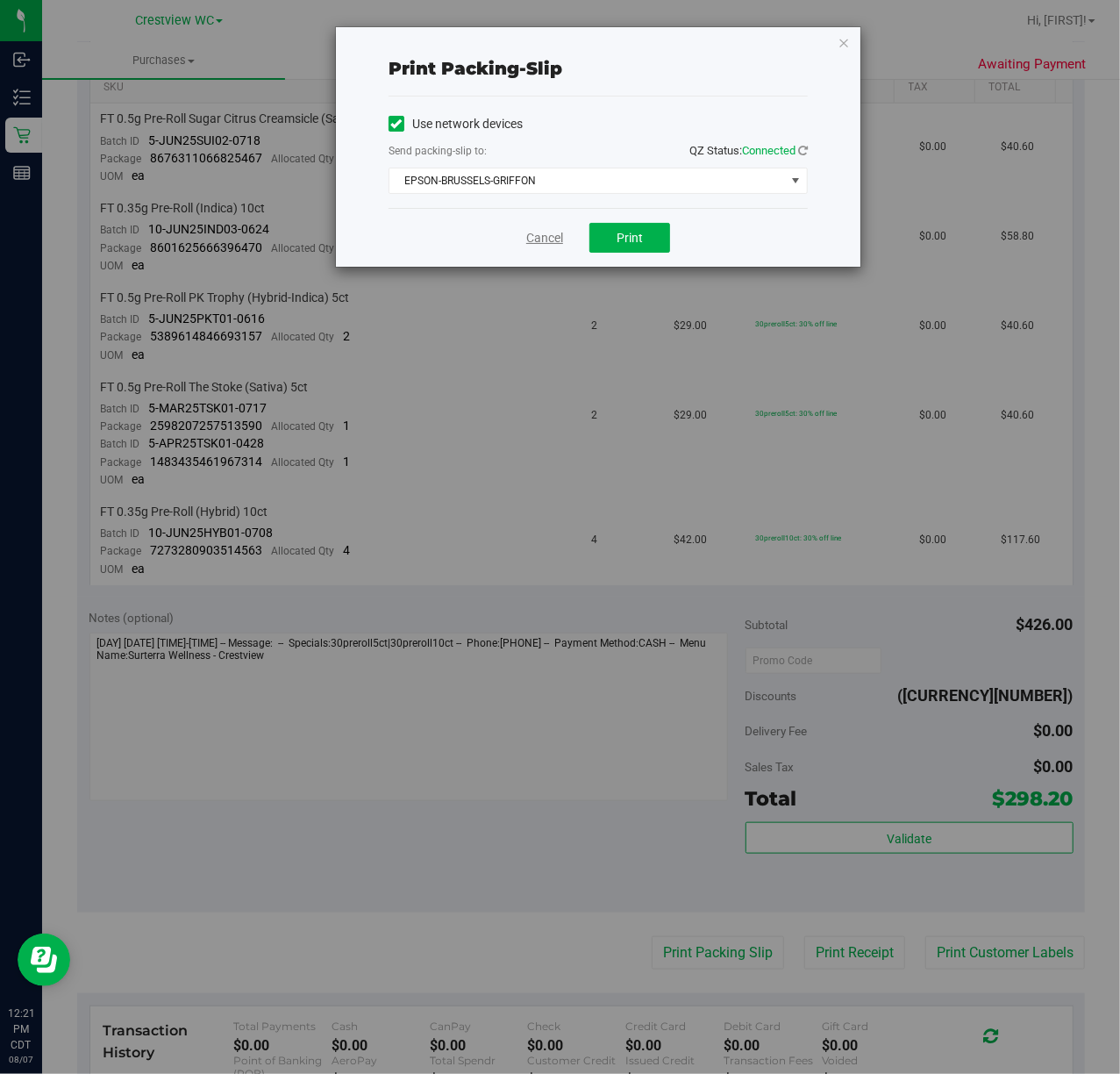 click on "Cancel" at bounding box center (545, 238) 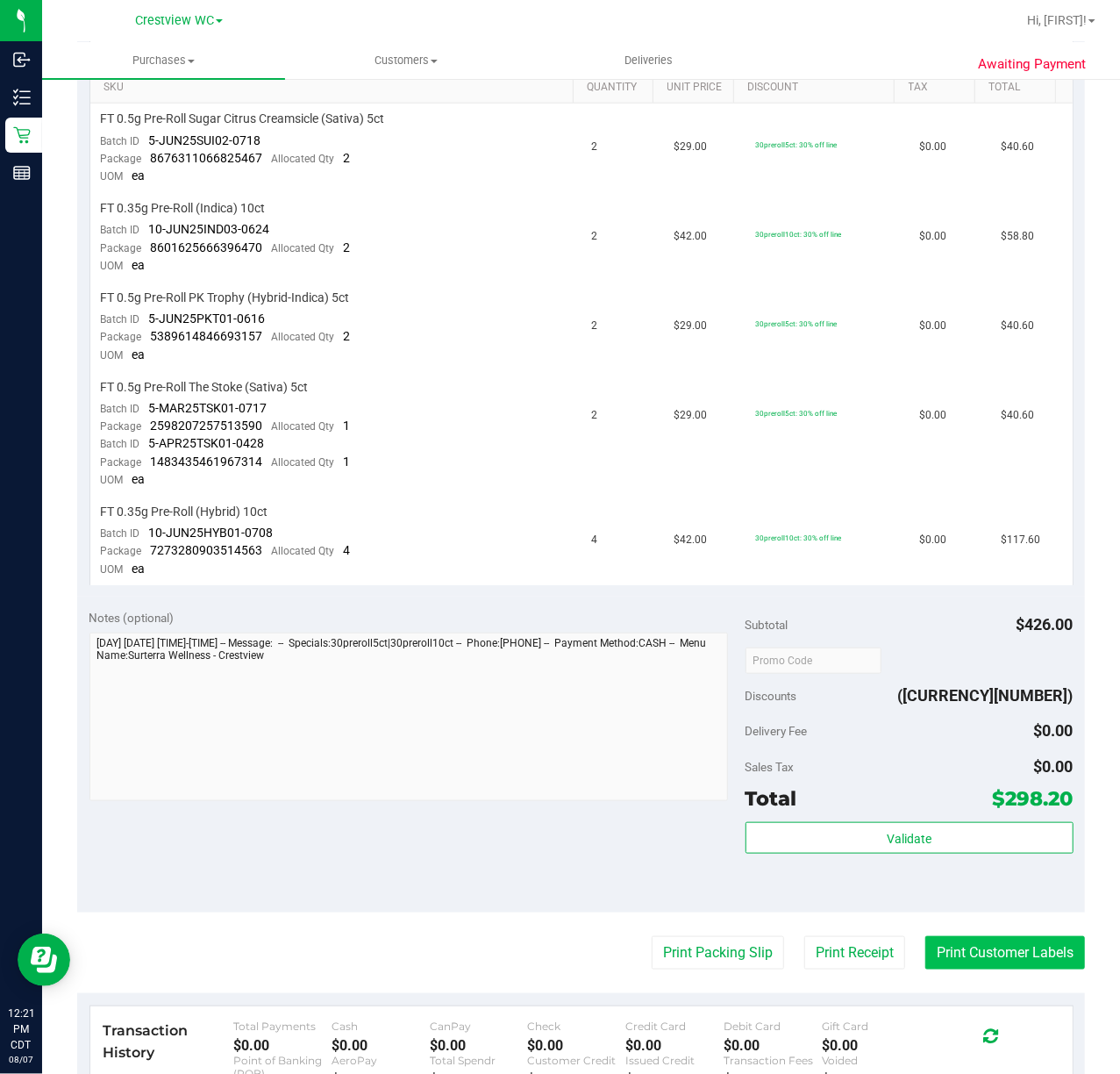 click on "Print Customer Labels" at bounding box center (1005, 953) 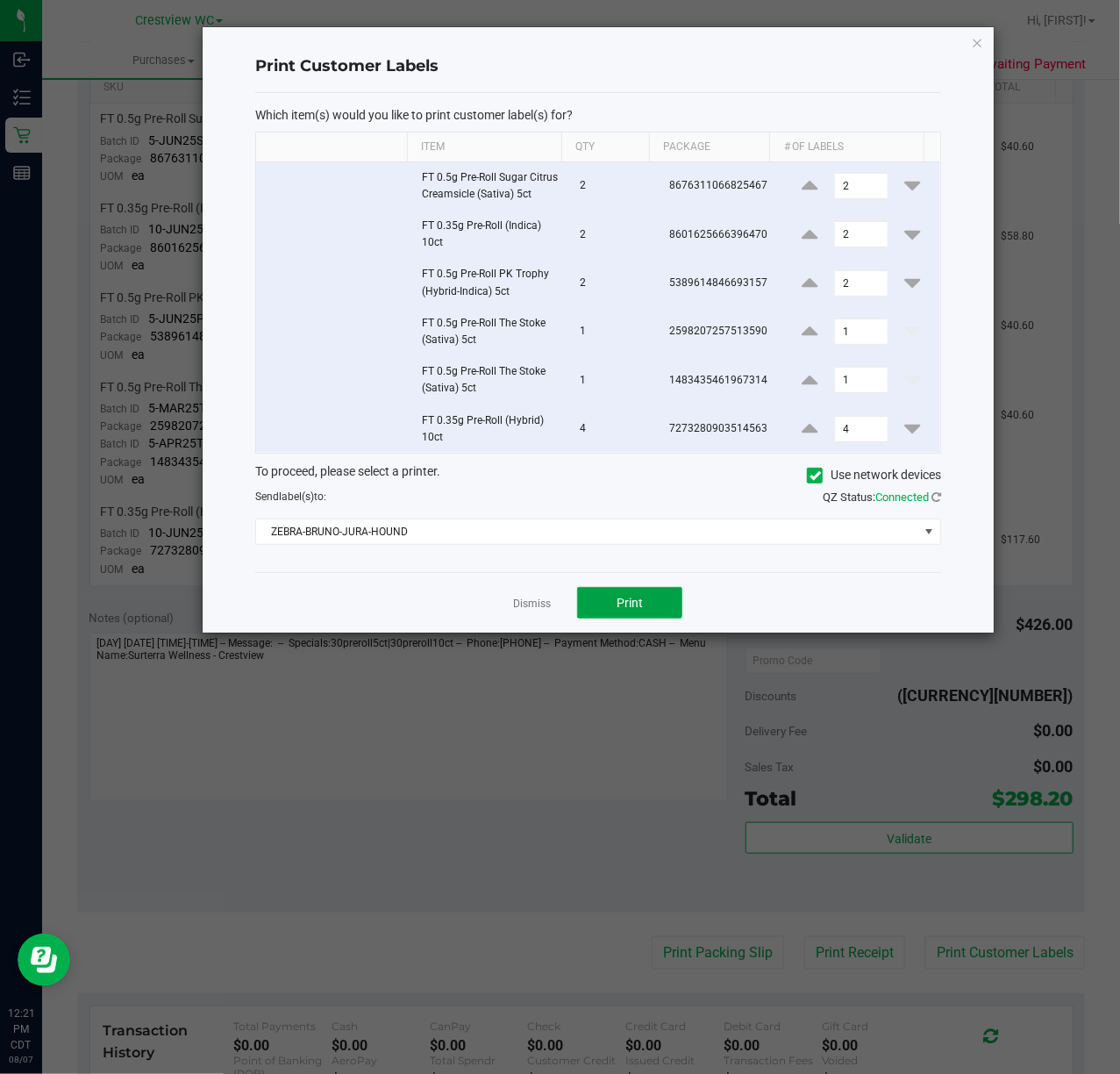 click on "Print" 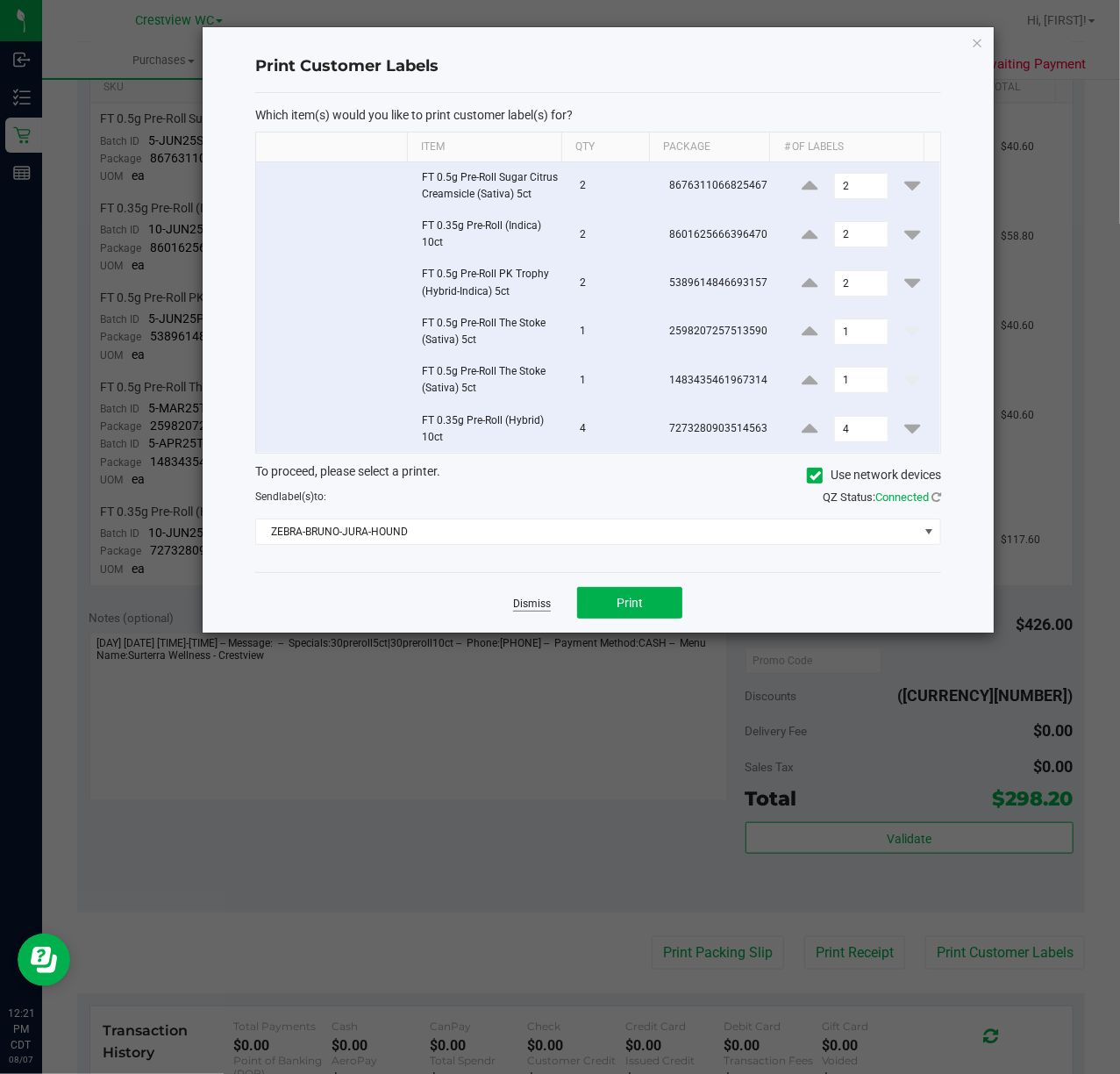 click on "Dismiss" 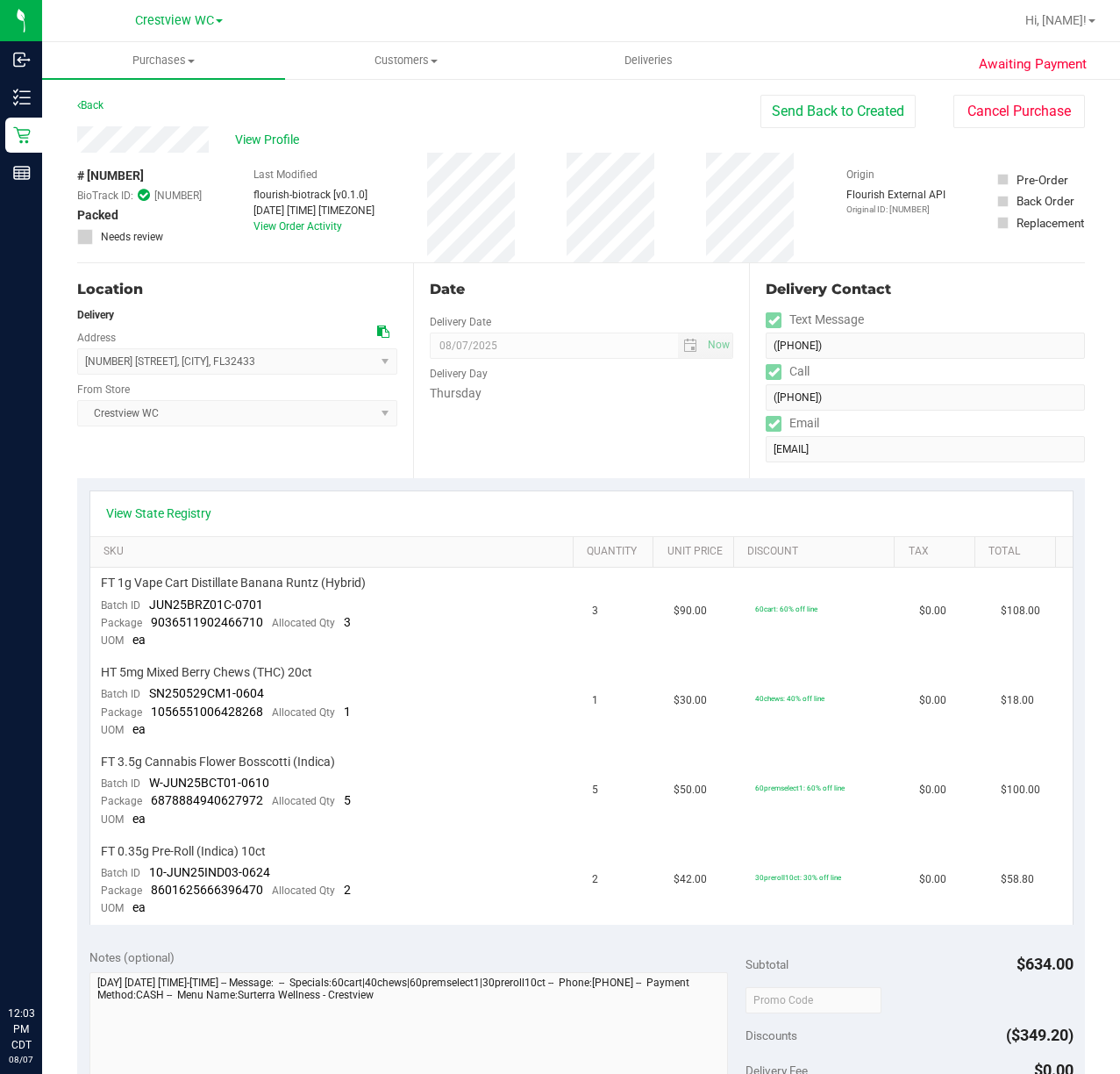 scroll, scrollTop: 0, scrollLeft: 0, axis: both 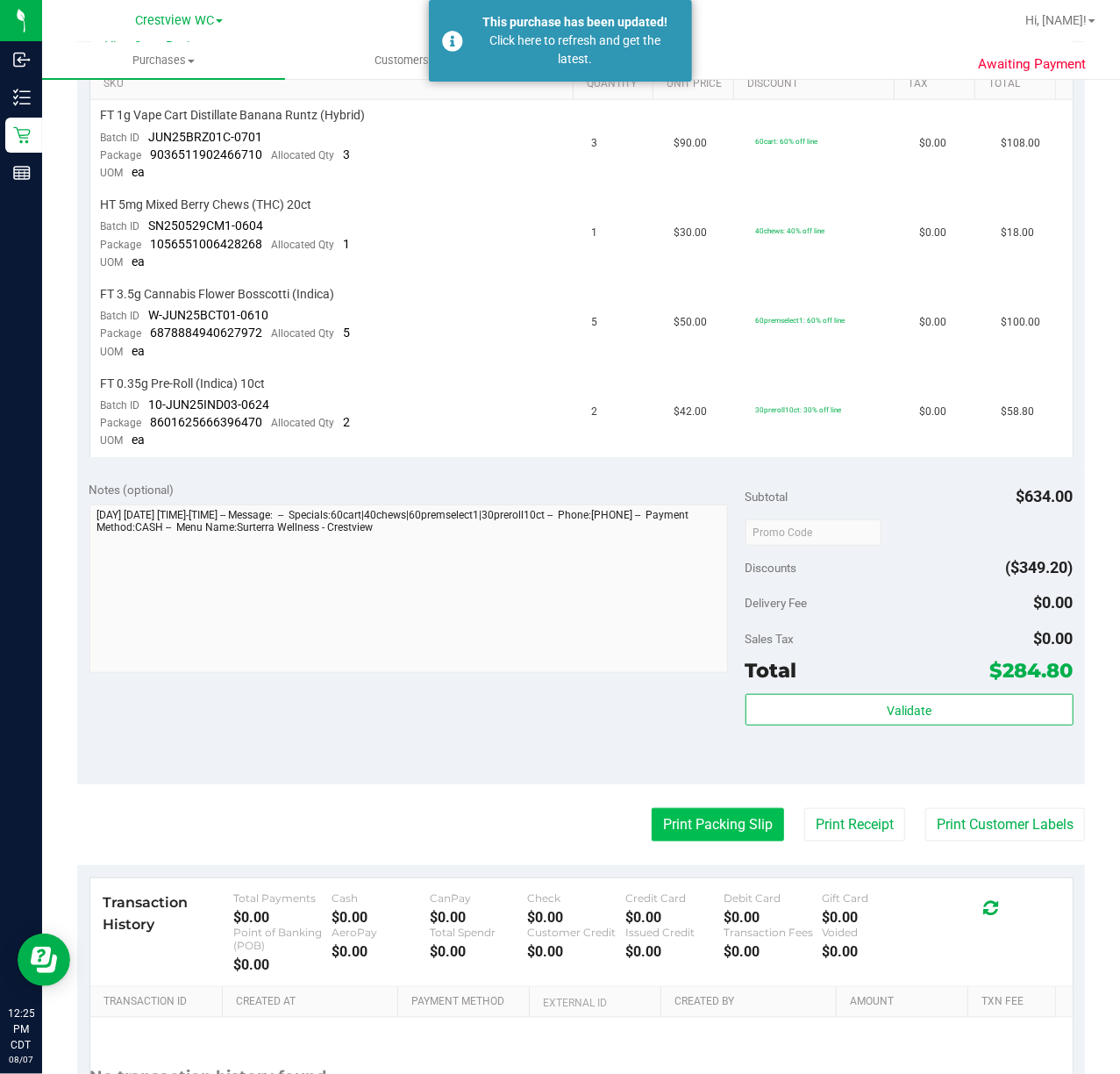 click on "Print Packing Slip" at bounding box center (717, 825) 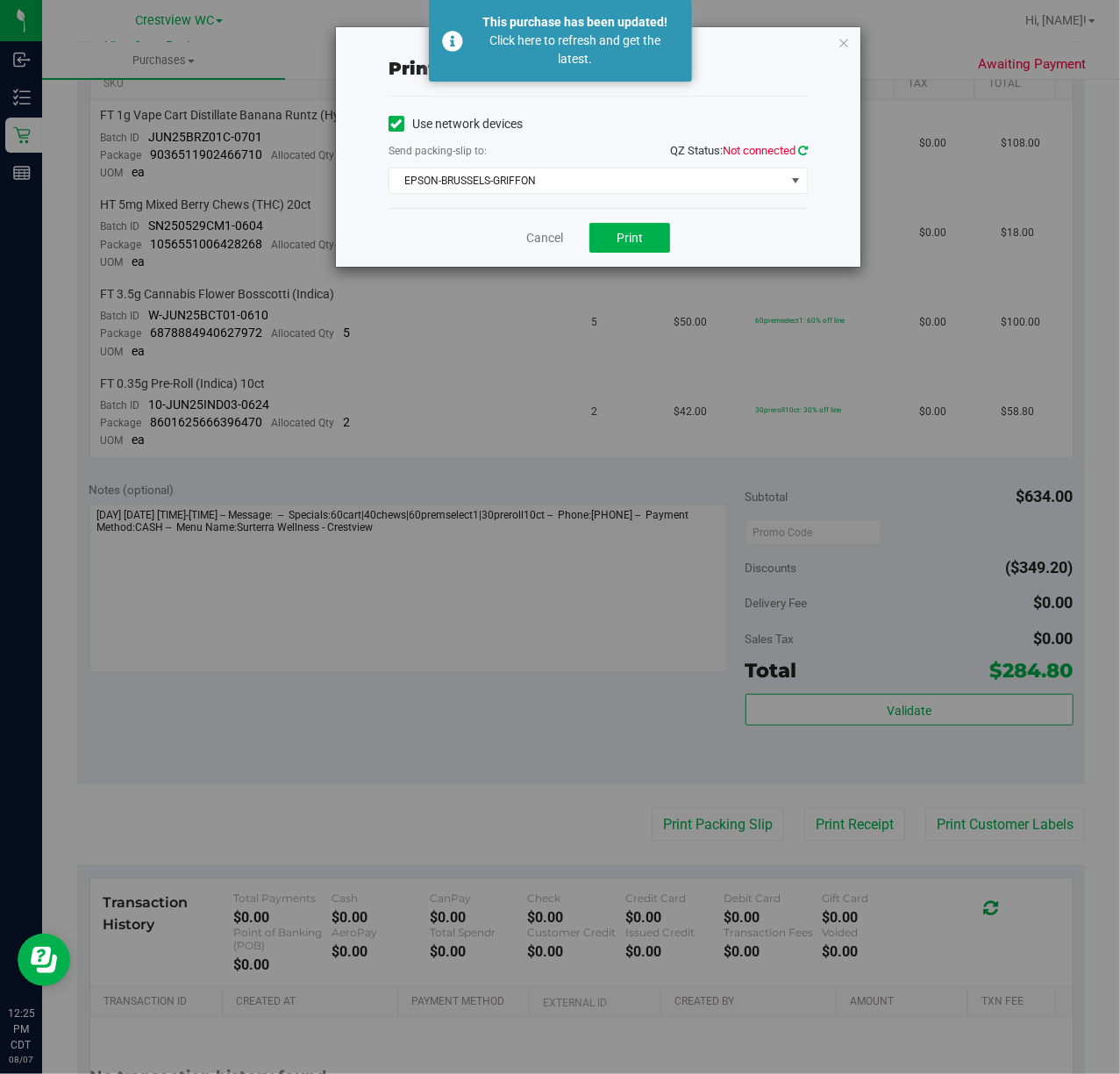 click at bounding box center (803, 150) 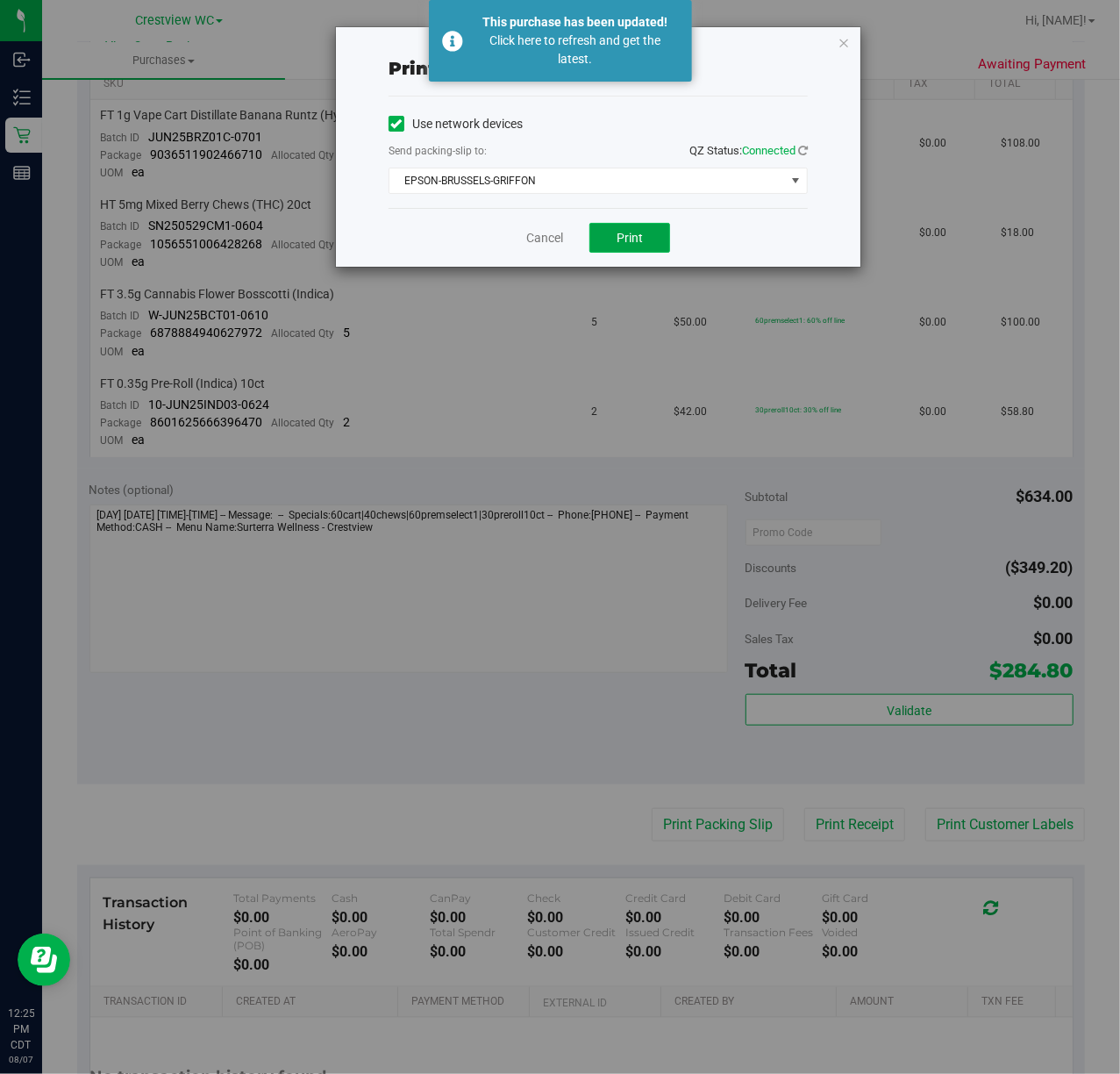 click on "Print" at bounding box center (630, 238) 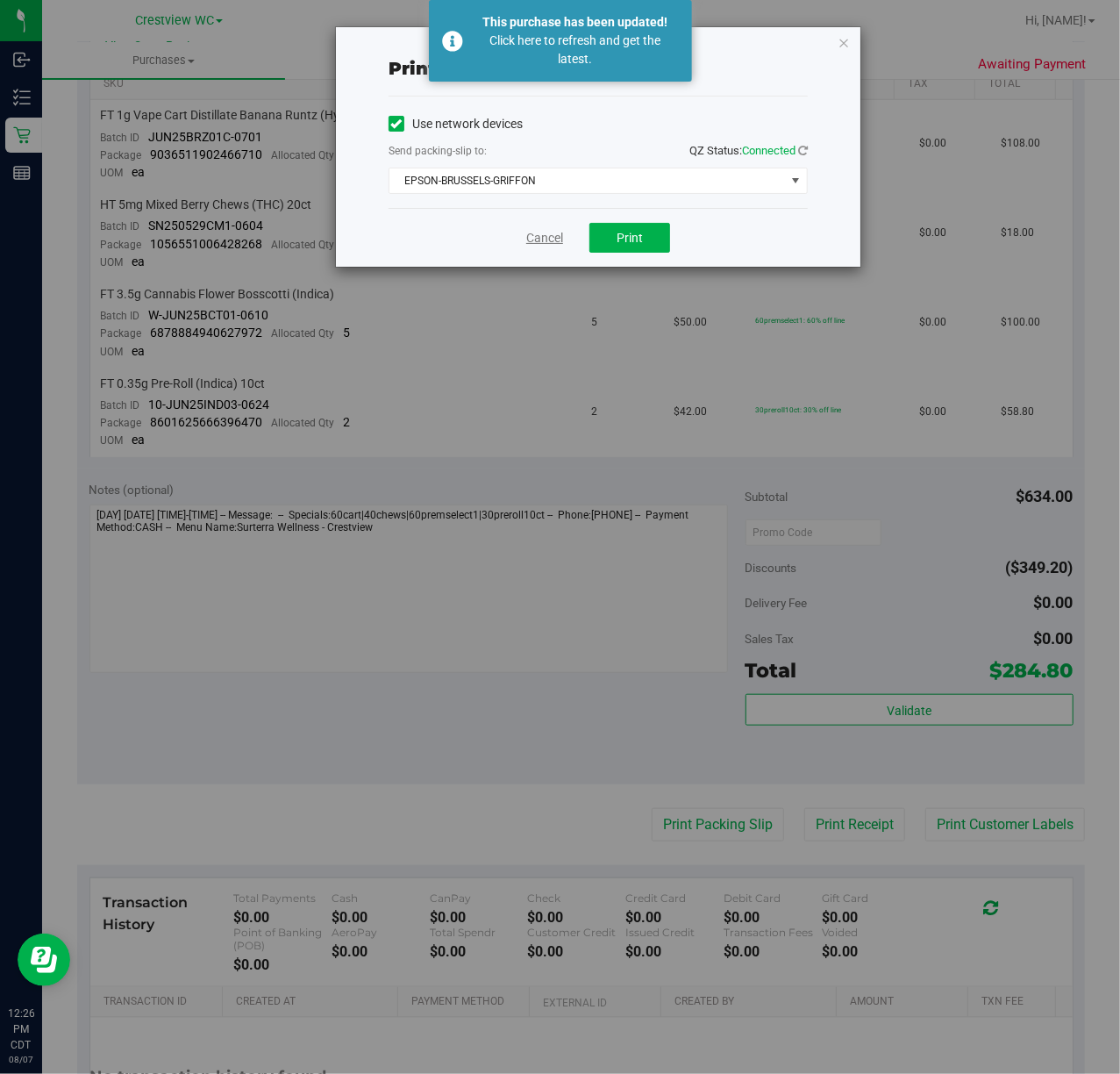 click on "Cancel" at bounding box center (545, 238) 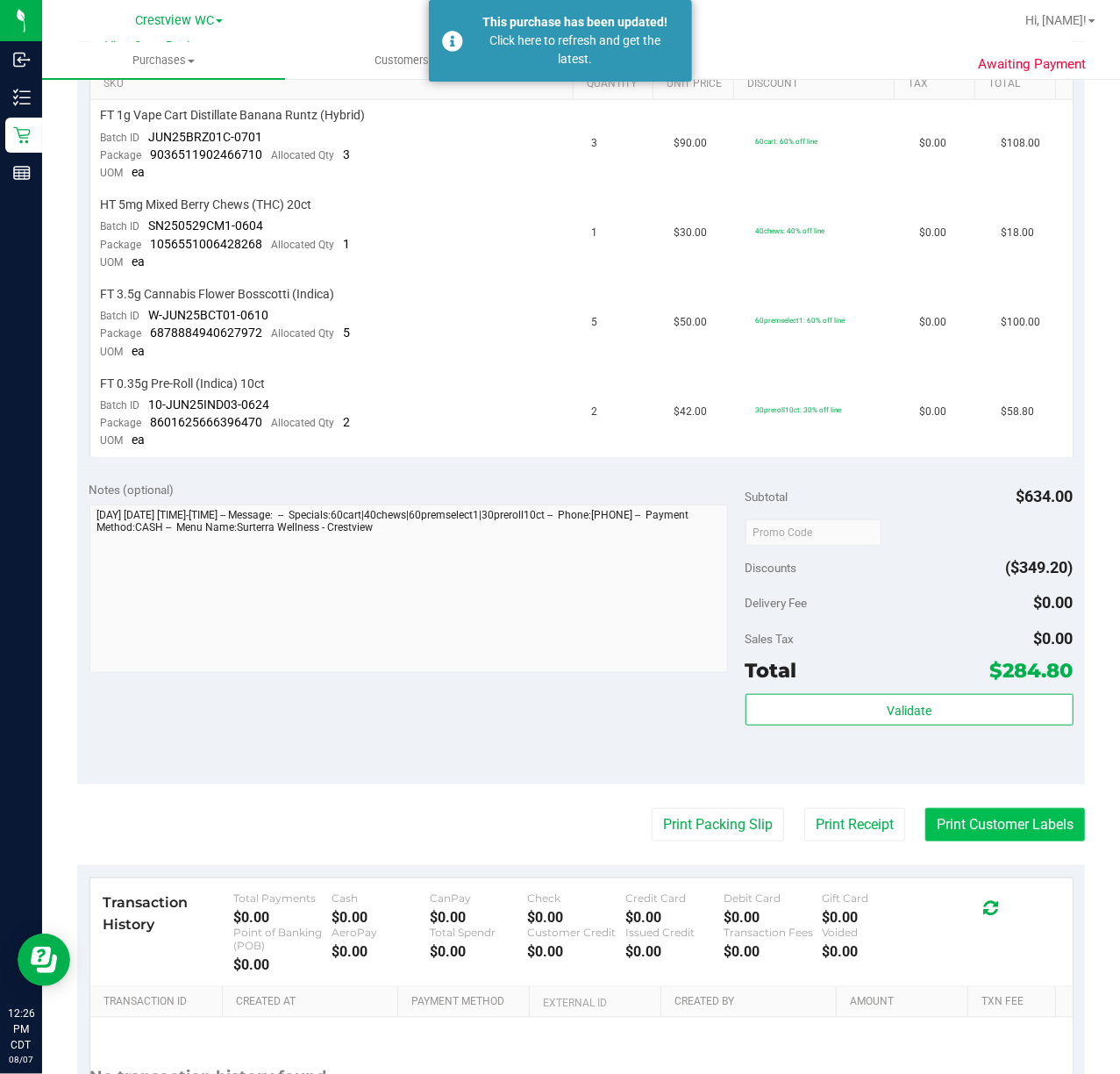 click on "Print Customer Labels" at bounding box center (1005, 825) 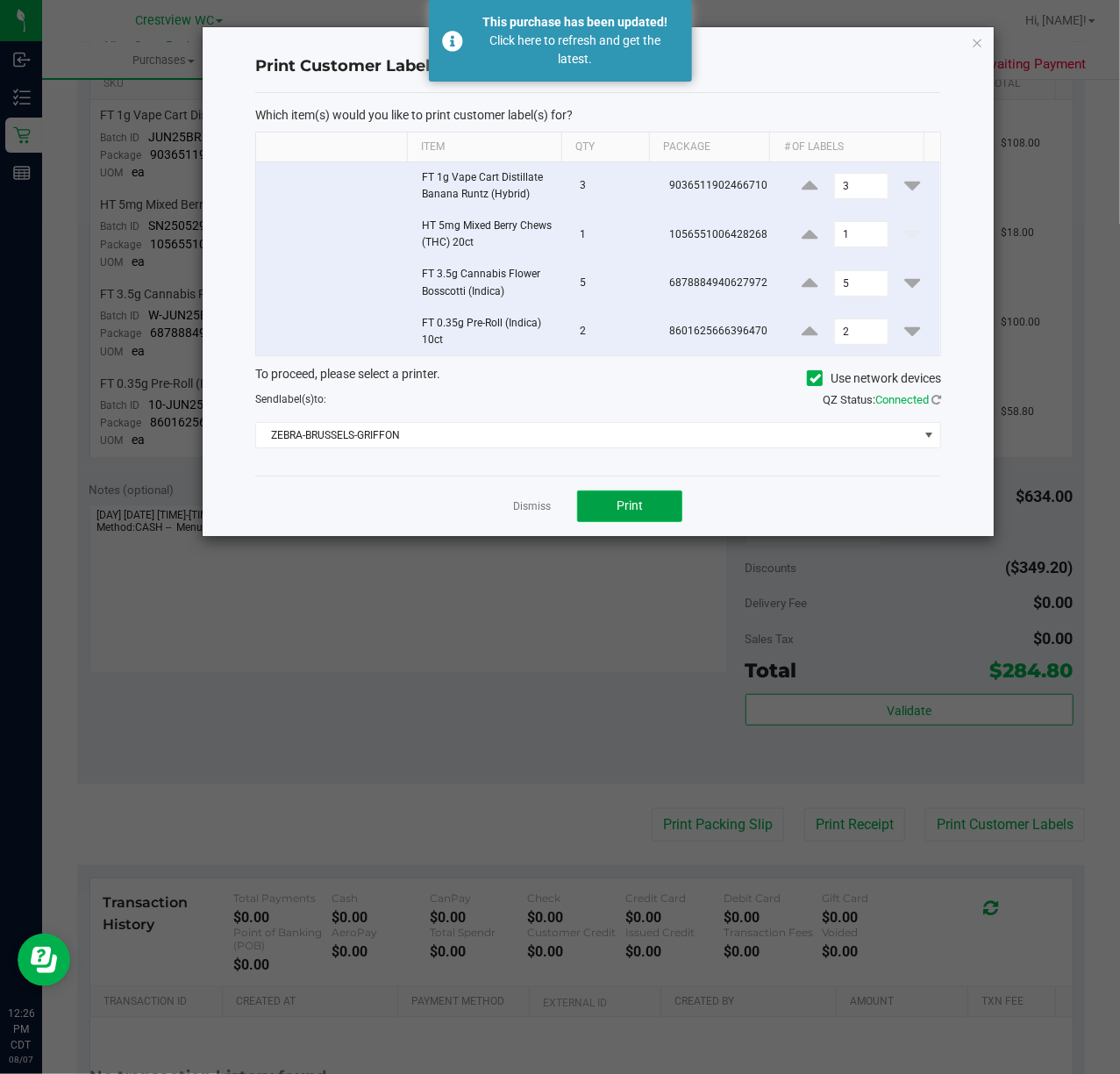 click on "Print" 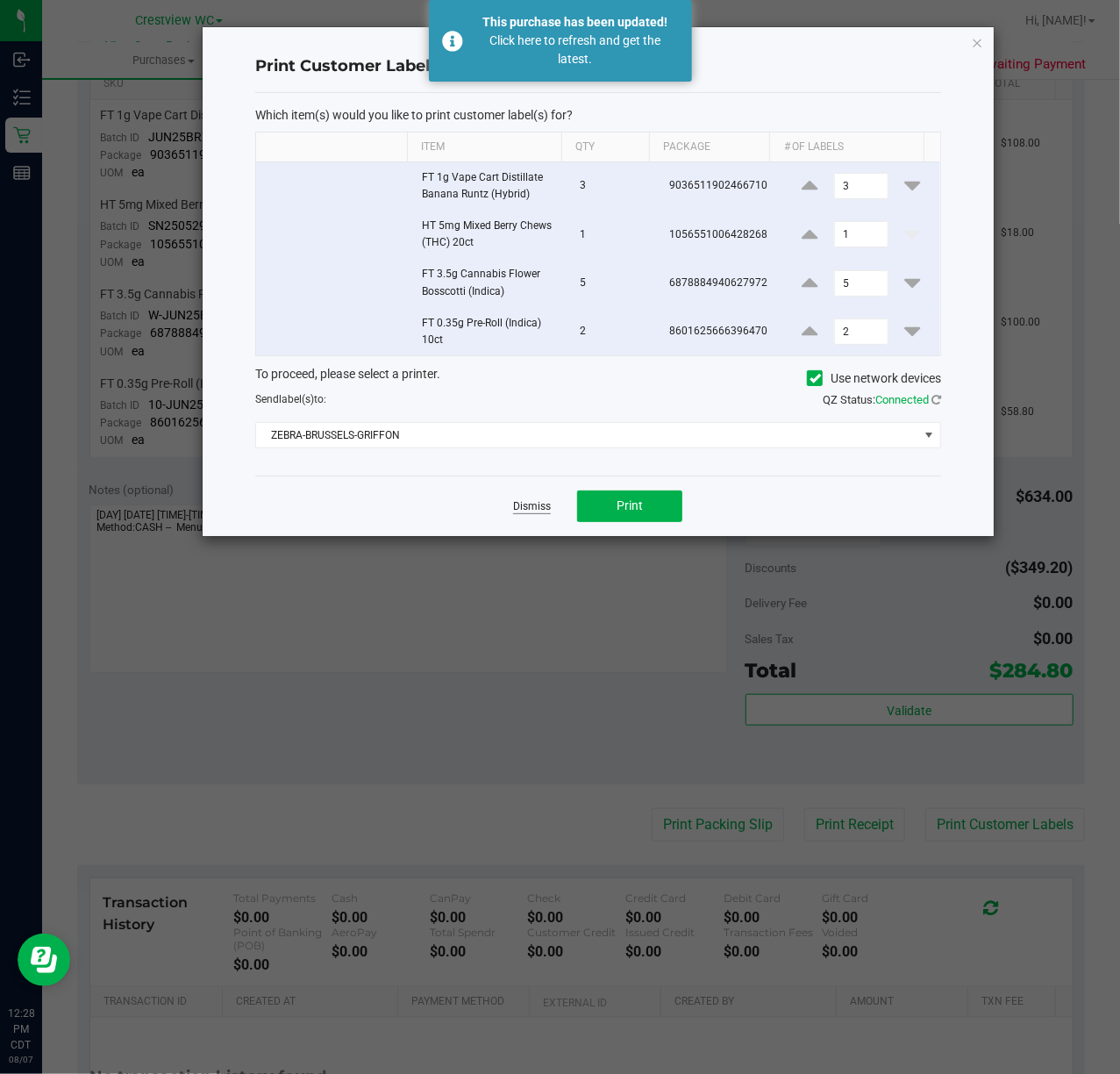 click on "Dismiss" 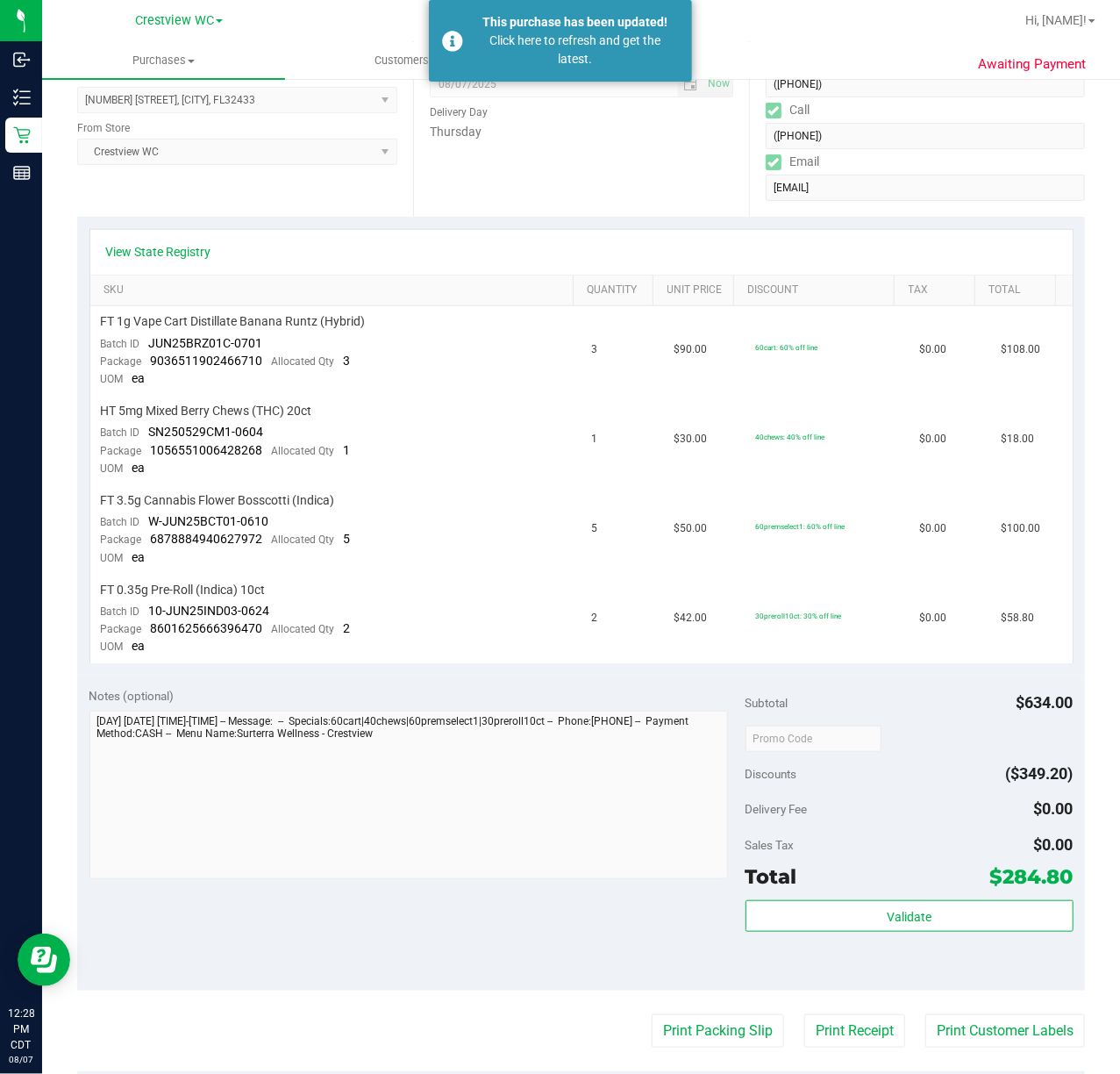 scroll, scrollTop: 0, scrollLeft: 0, axis: both 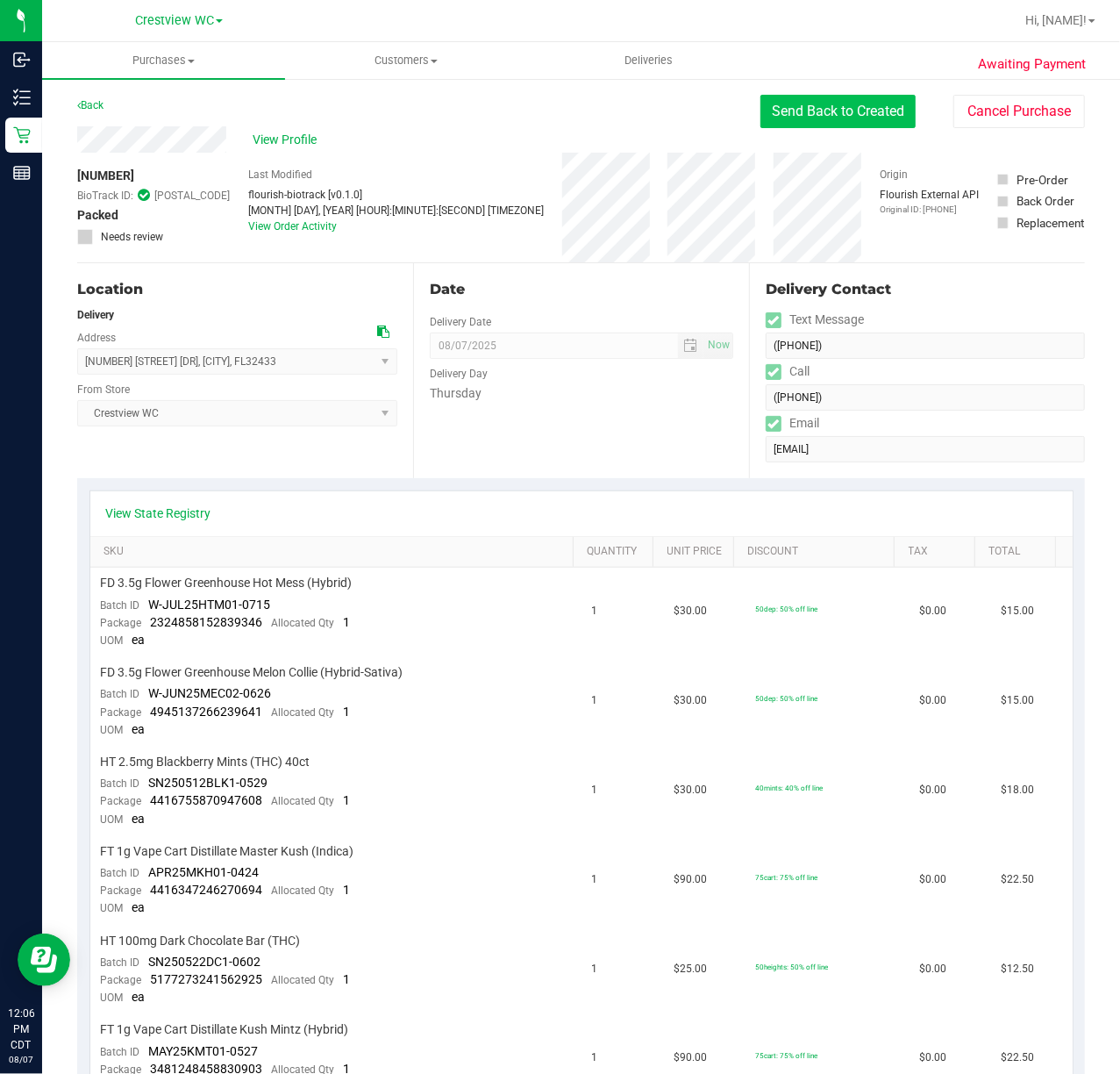 click on "Send Back to Created" at bounding box center [838, 111] 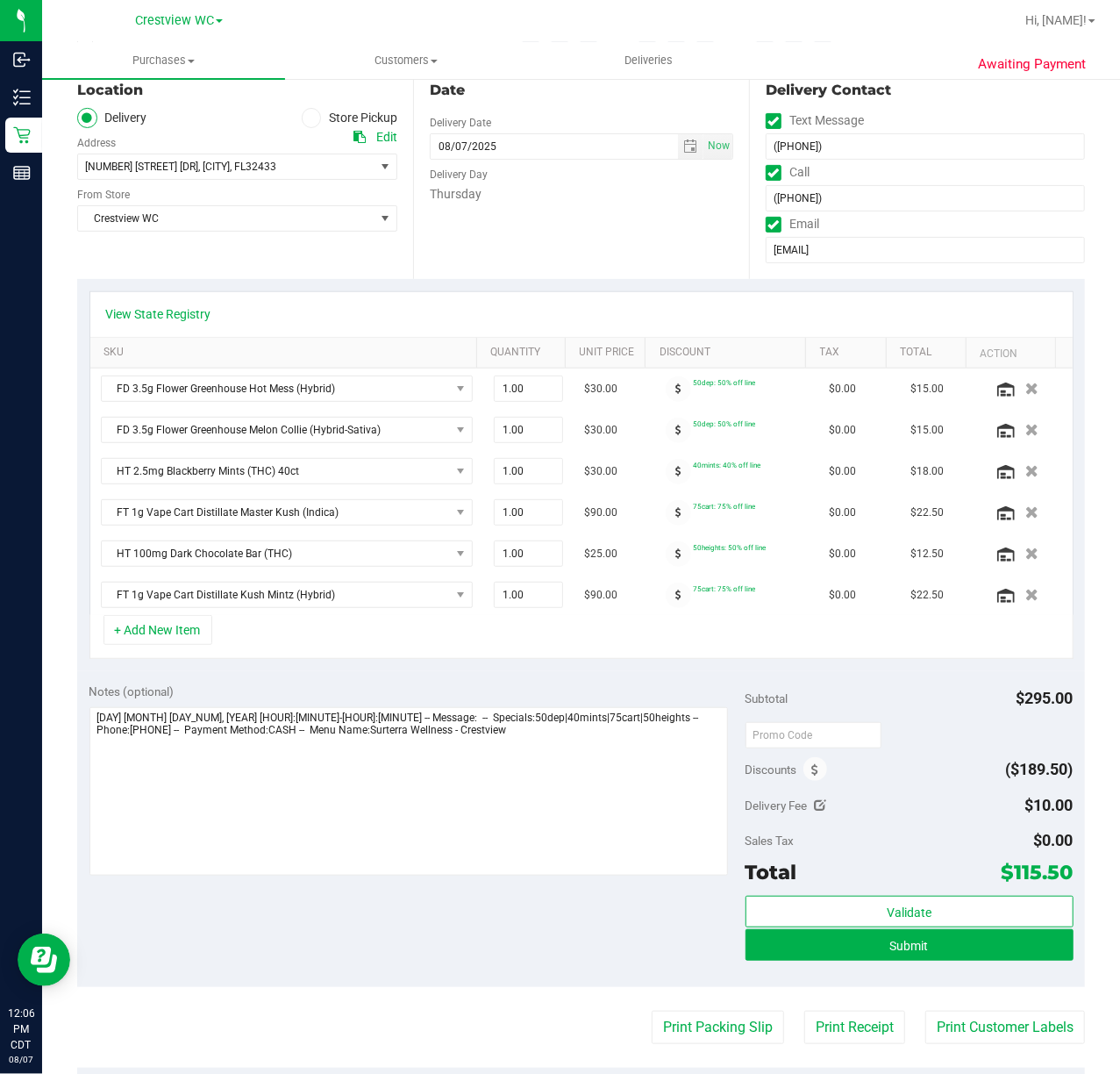 scroll, scrollTop: 351, scrollLeft: 0, axis: vertical 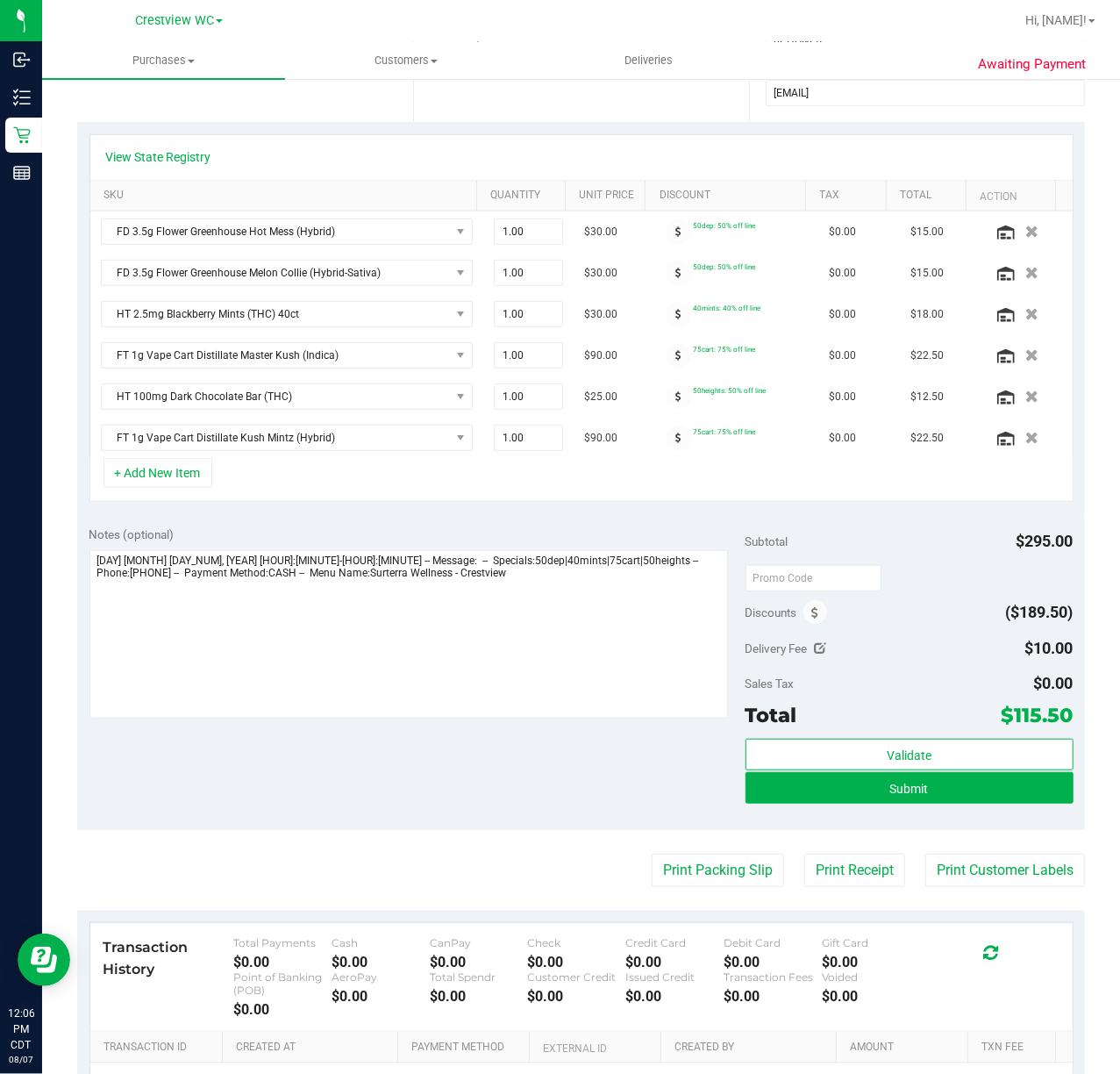 click at bounding box center (820, 648) 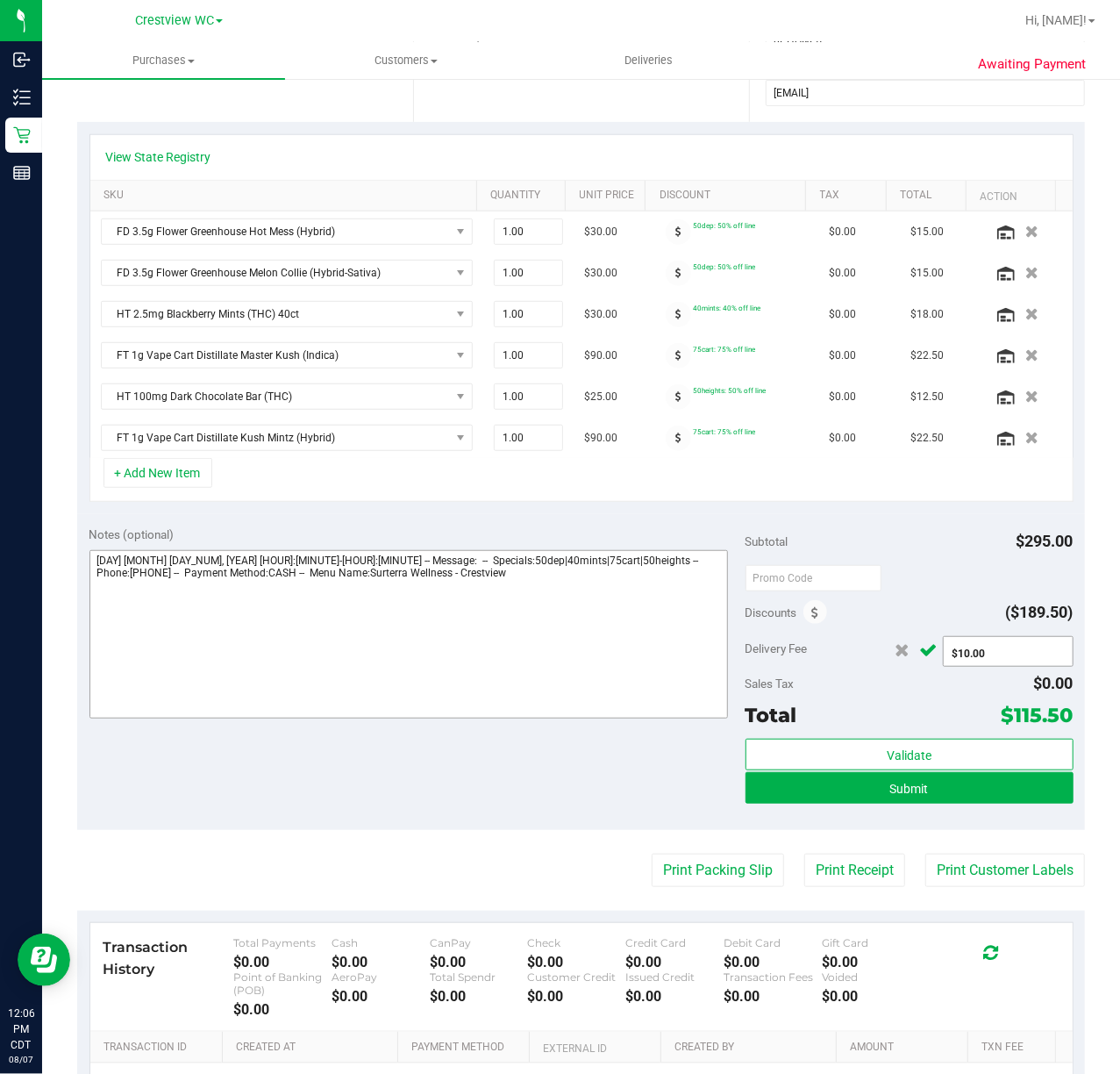 drag, startPoint x: 972, startPoint y: 662, endPoint x: 624, endPoint y: 667, distance: 348.03592 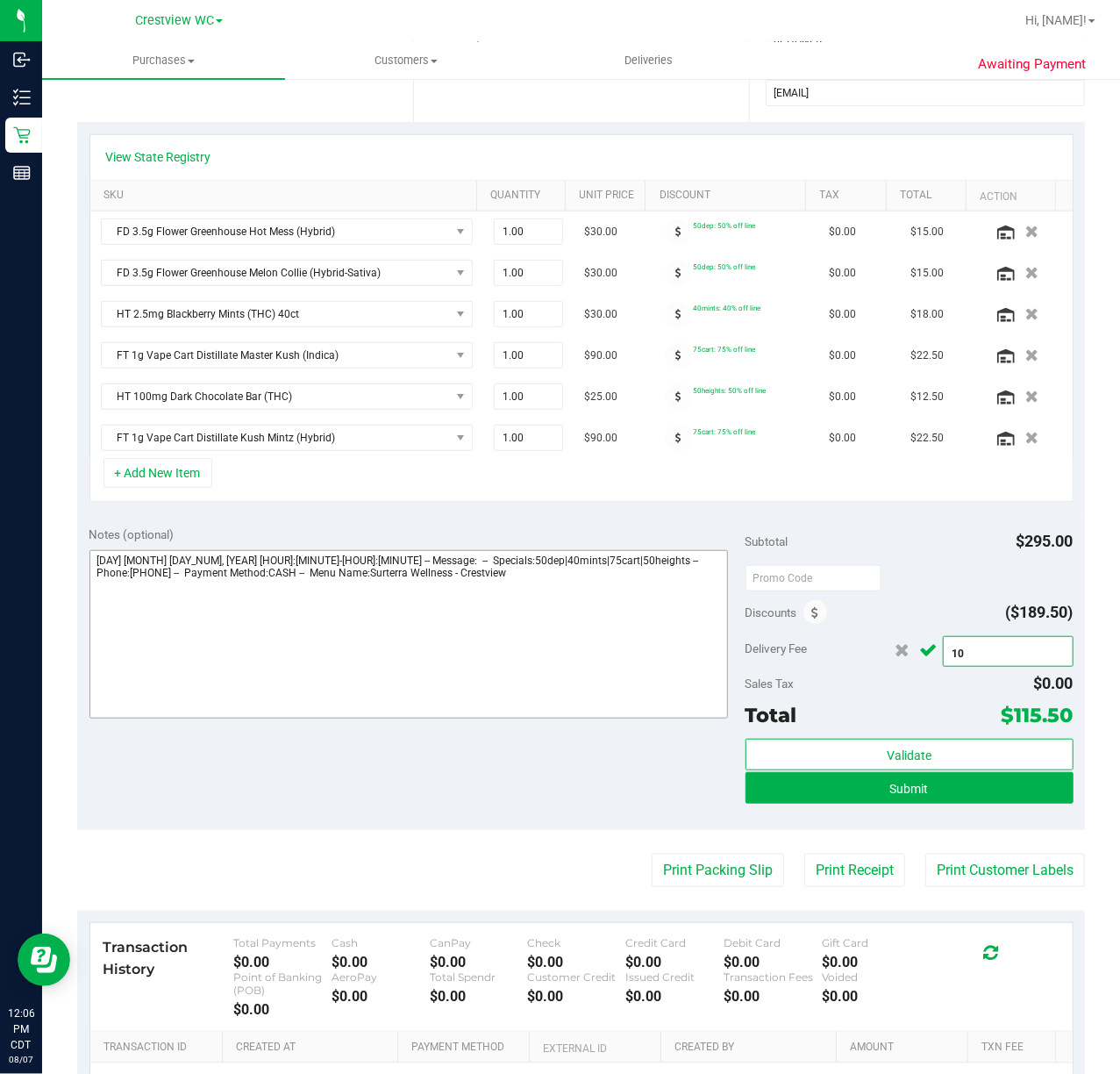 type on "0" 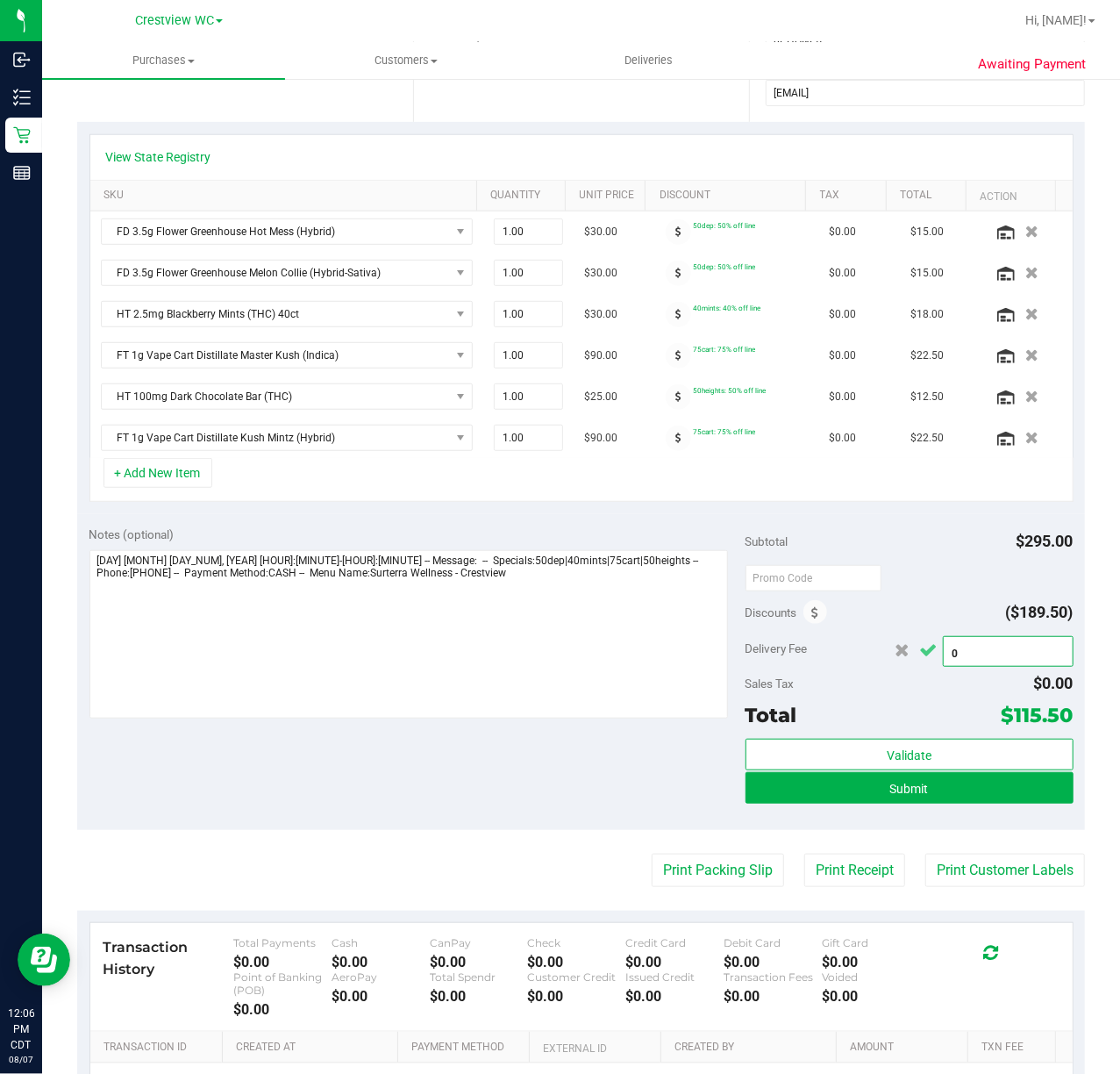 type on "$0.00" 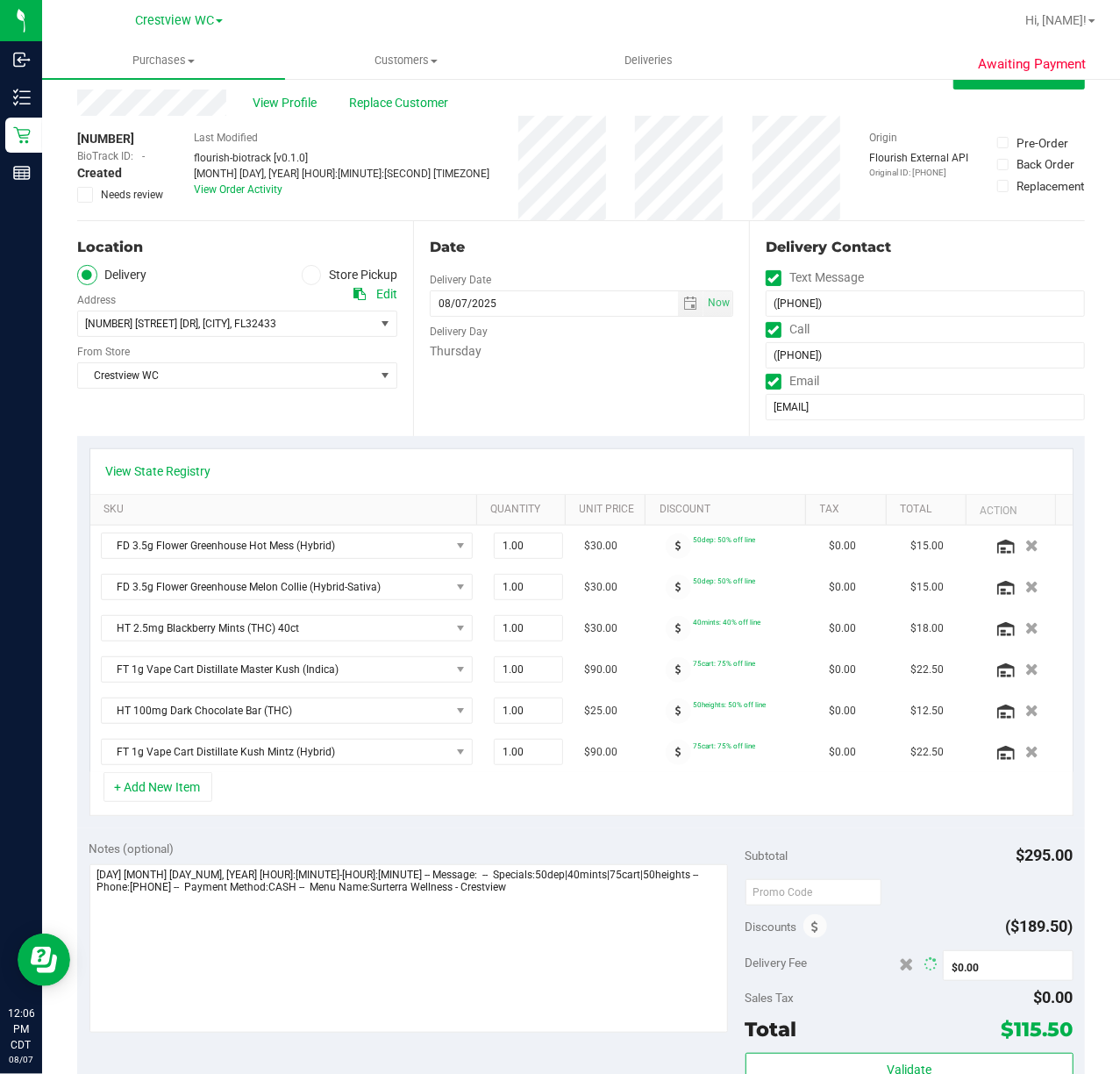 scroll, scrollTop: 0, scrollLeft: 0, axis: both 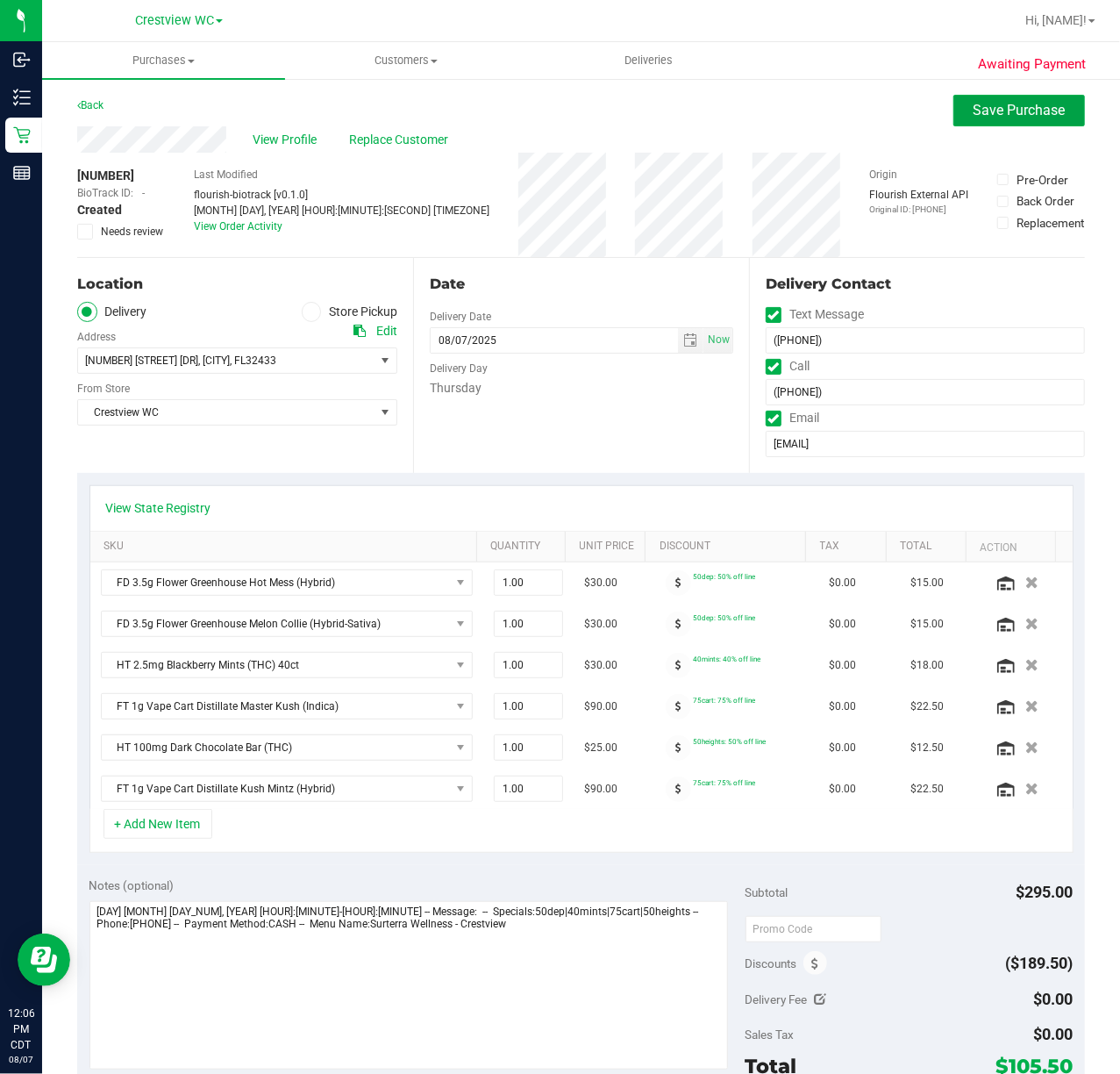 click on "Save Purchase" at bounding box center (1019, 110) 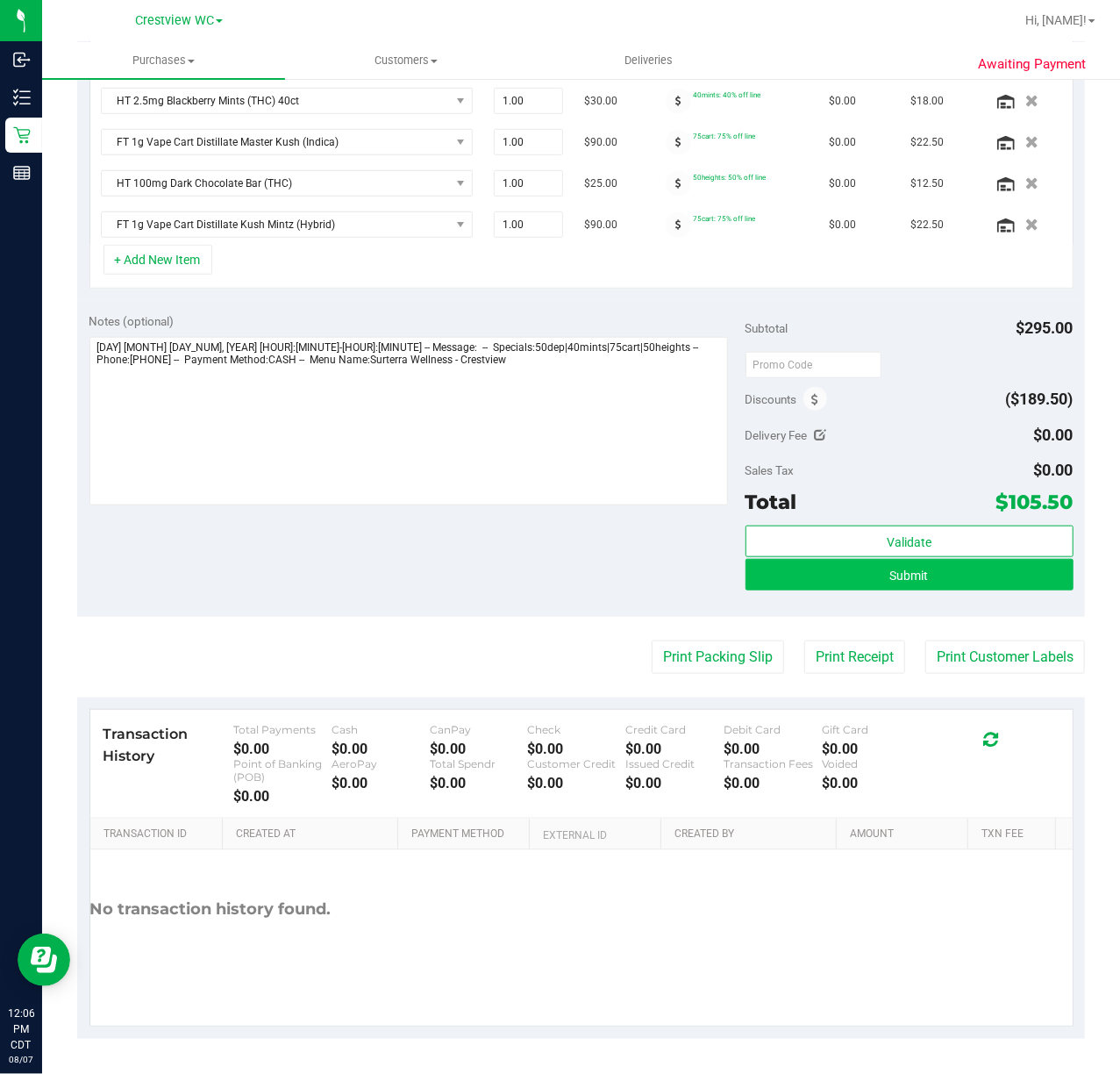 scroll, scrollTop: 544, scrollLeft: 0, axis: vertical 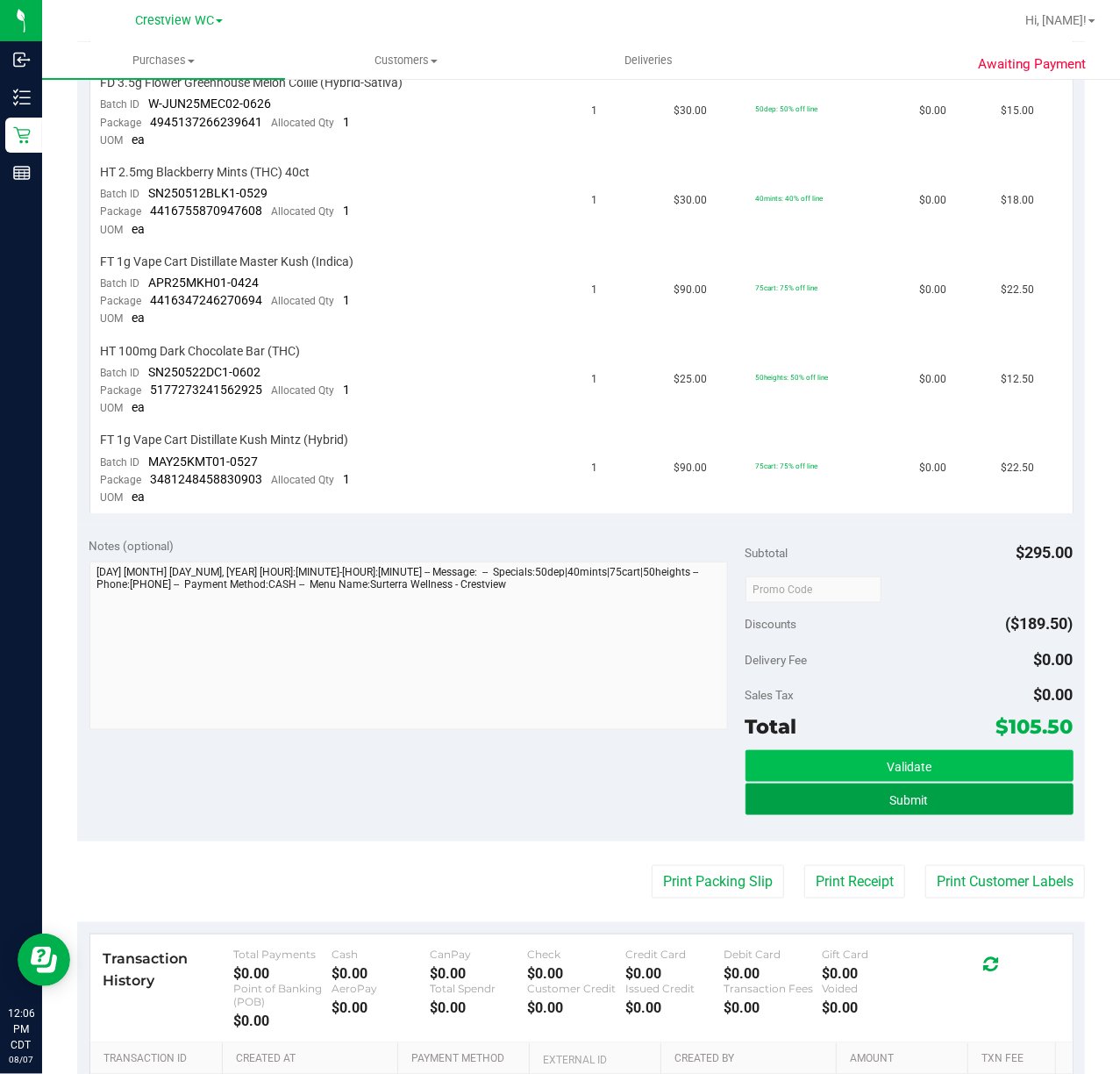 click on "Submit" at bounding box center (910, 799) 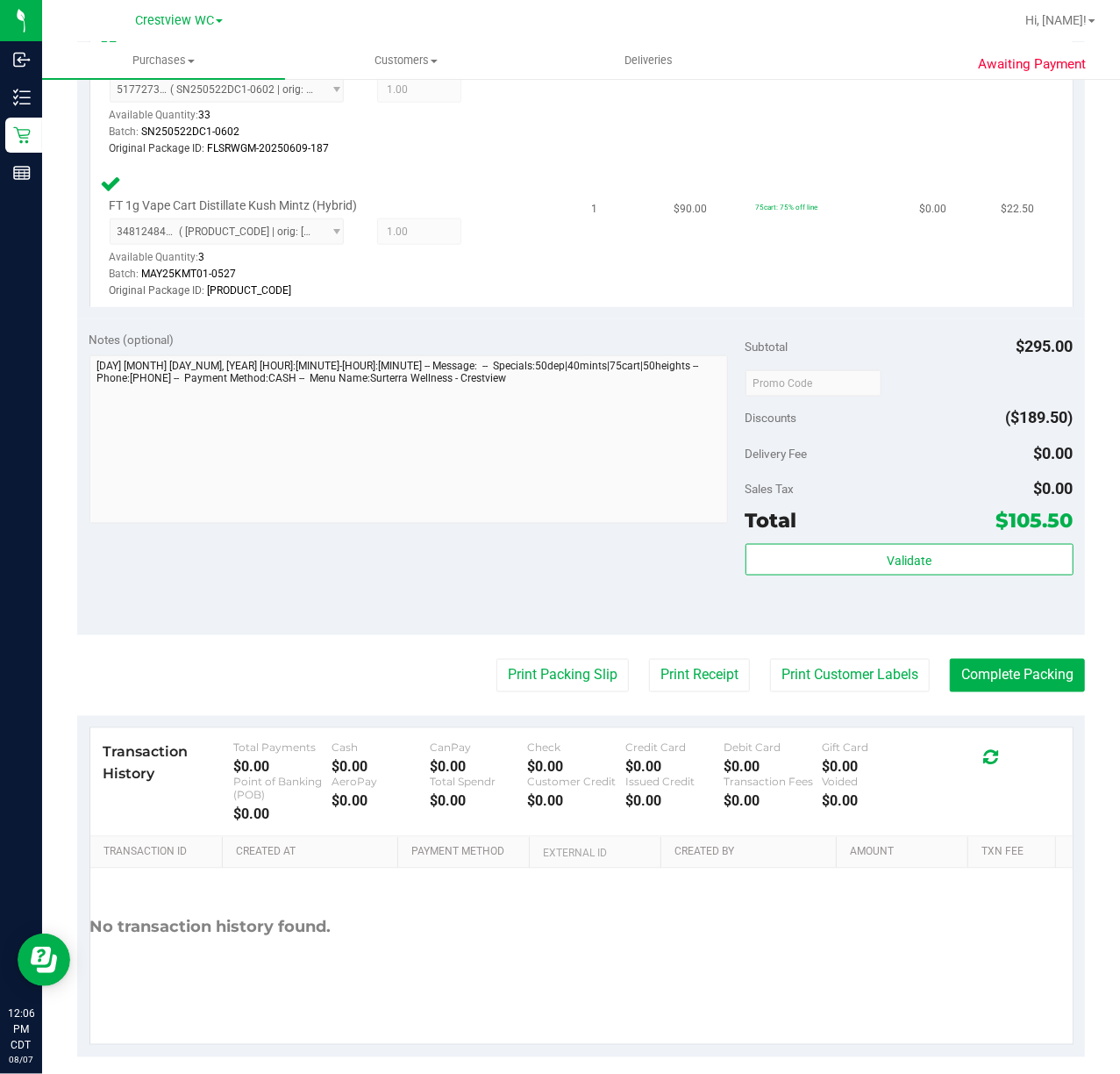 scroll, scrollTop: 1125, scrollLeft: 0, axis: vertical 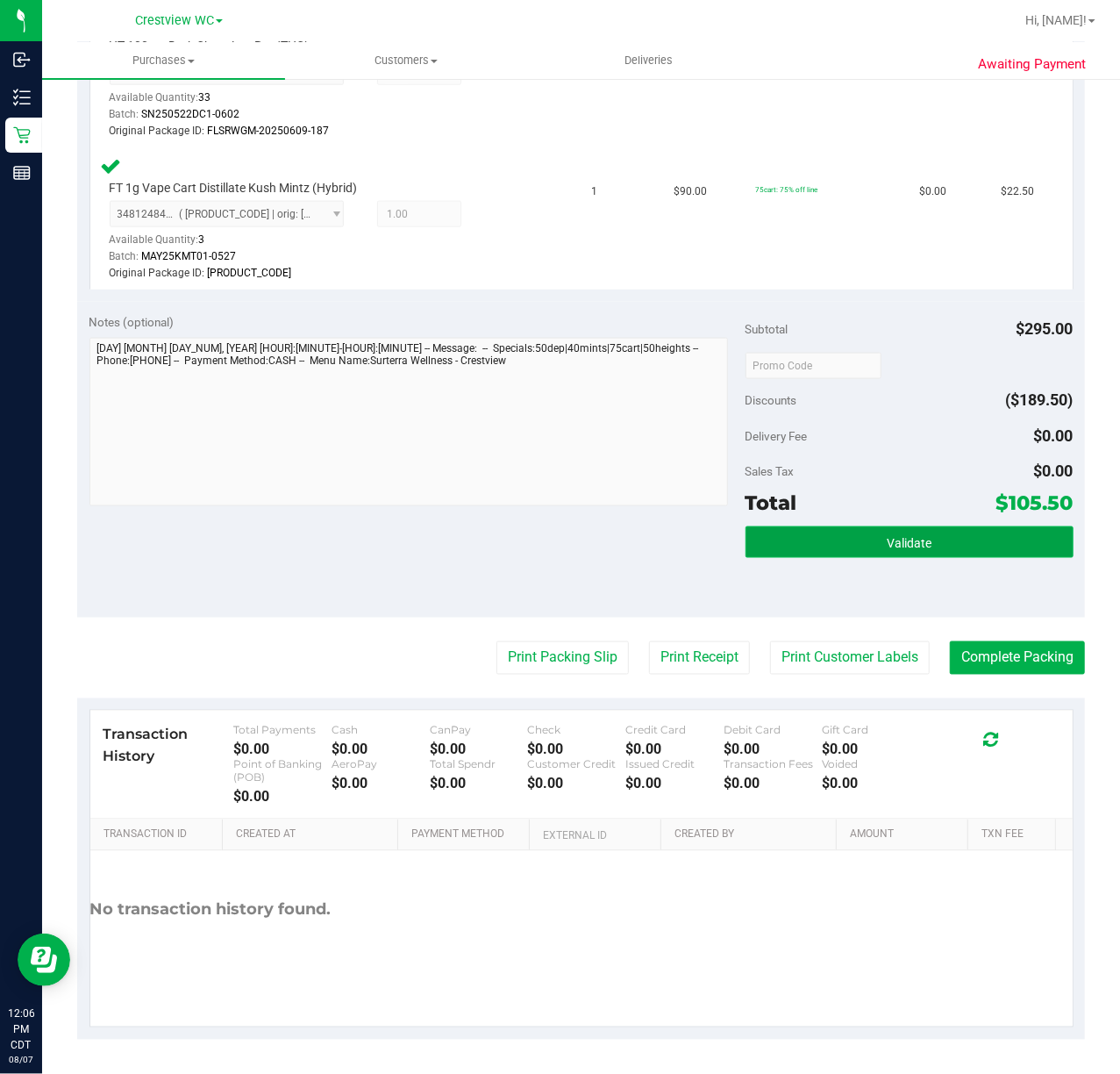 click on "Validate" at bounding box center (910, 542) 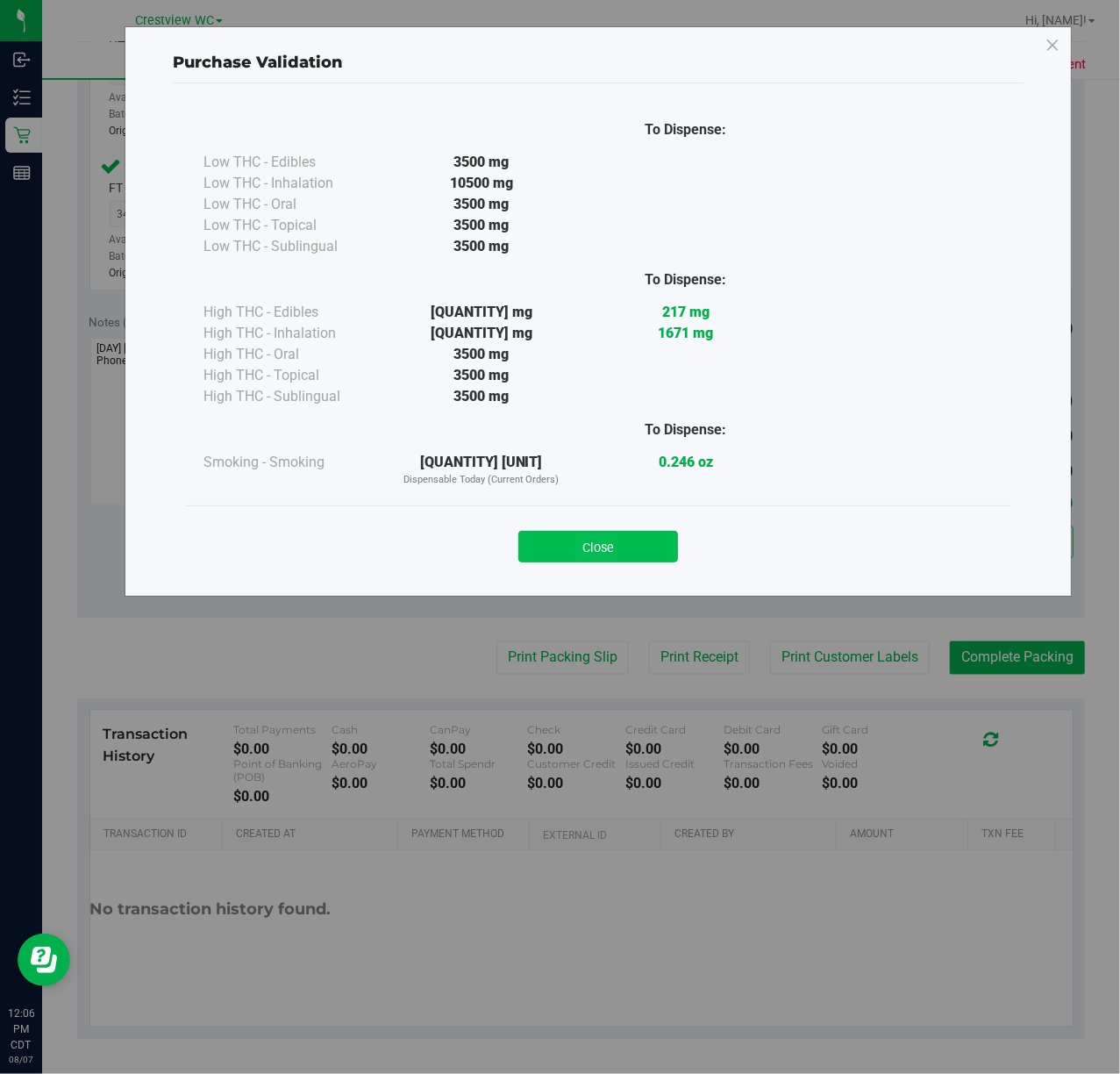 click on "Close" at bounding box center [598, 547] 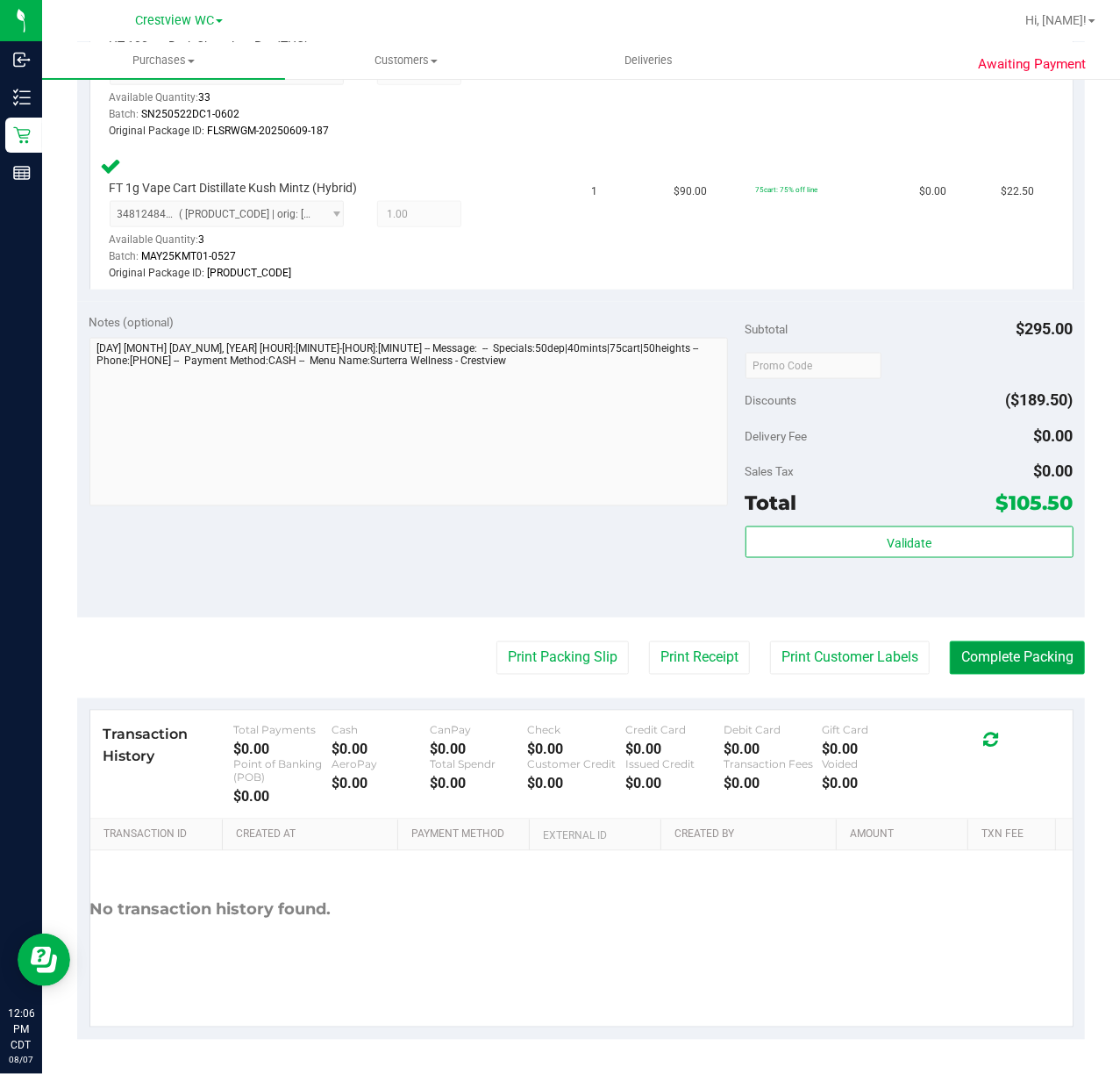 click on "Complete Packing" at bounding box center [1017, 658] 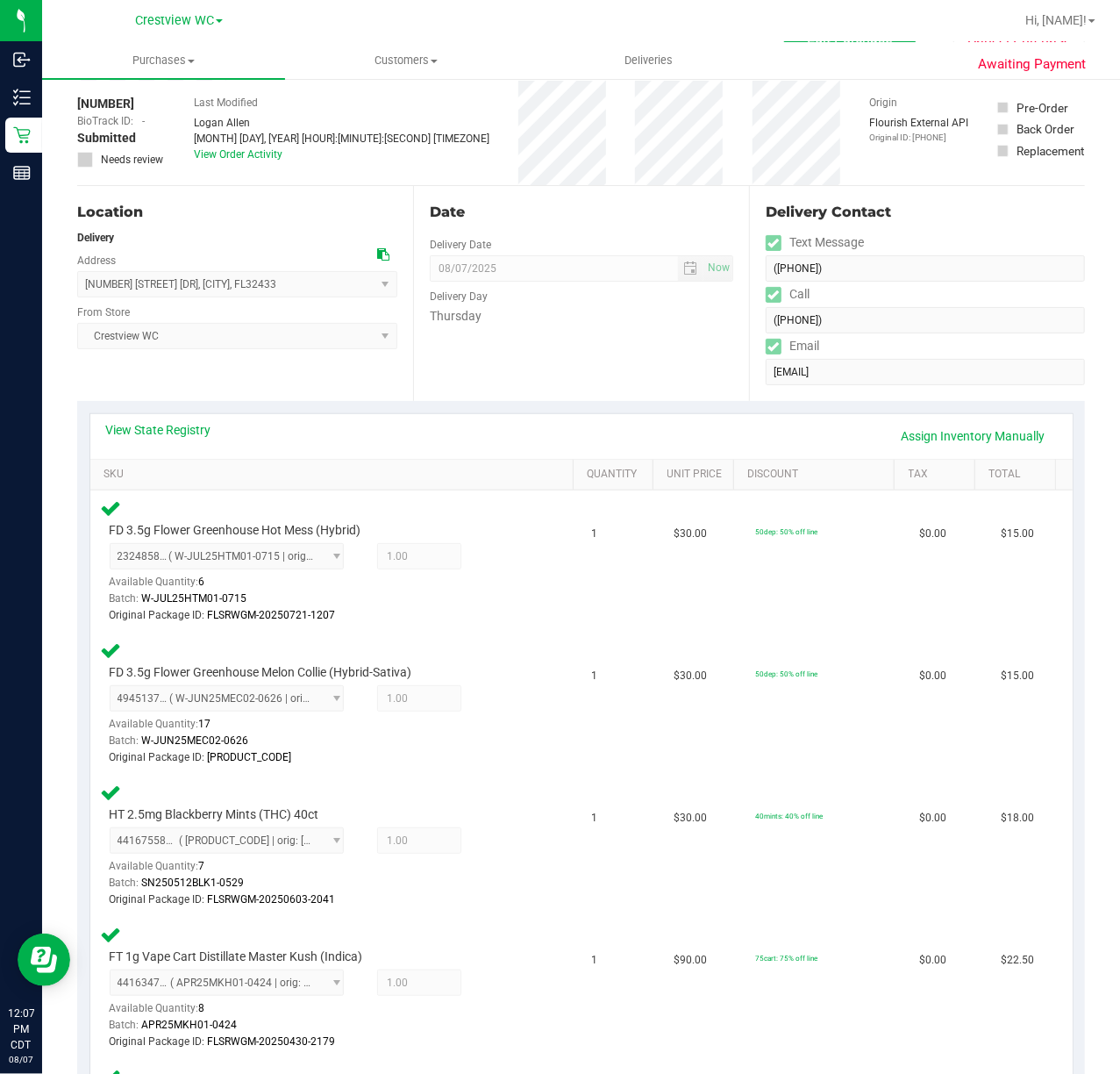 scroll, scrollTop: 0, scrollLeft: 0, axis: both 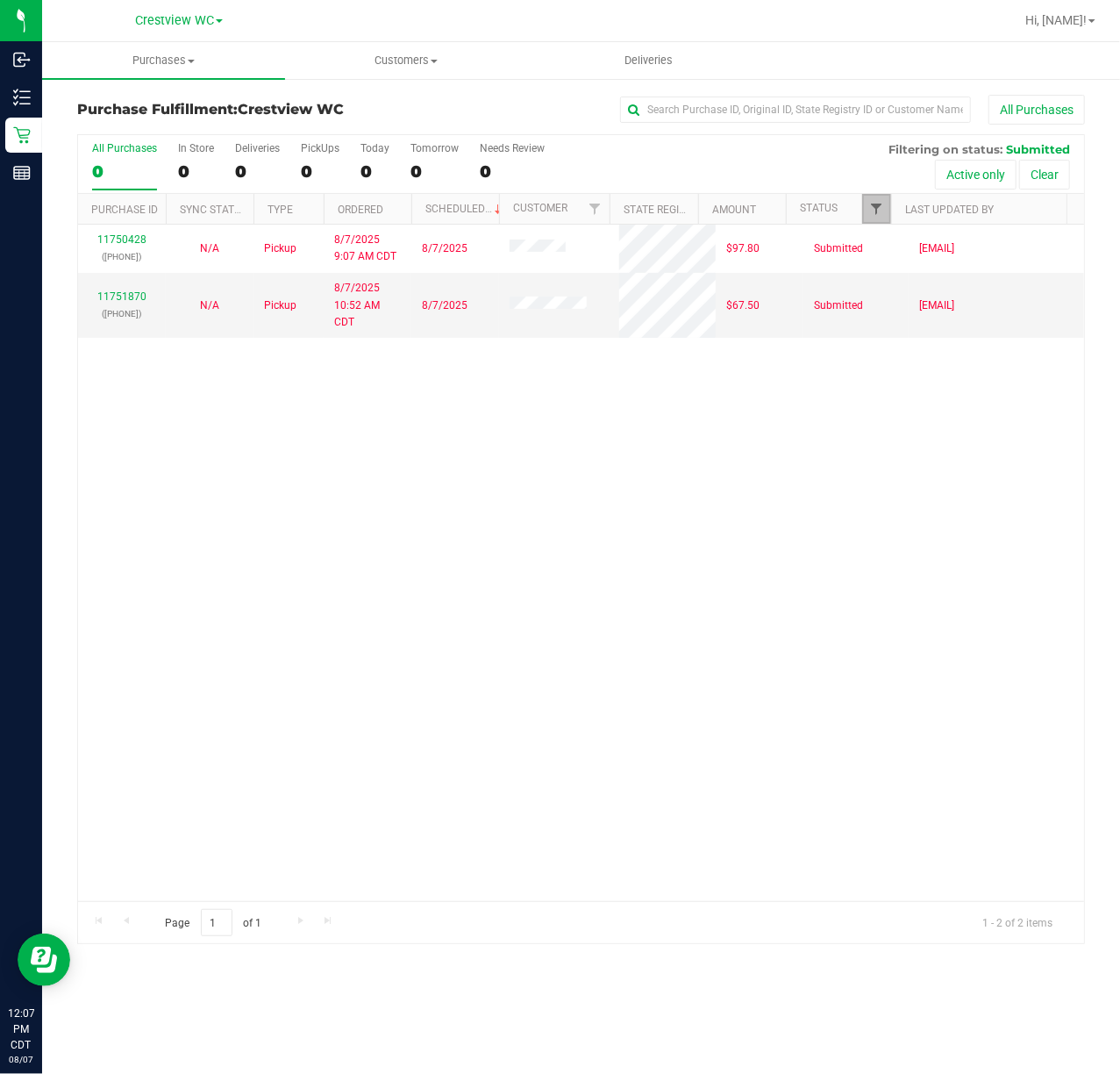 click at bounding box center (876, 209) 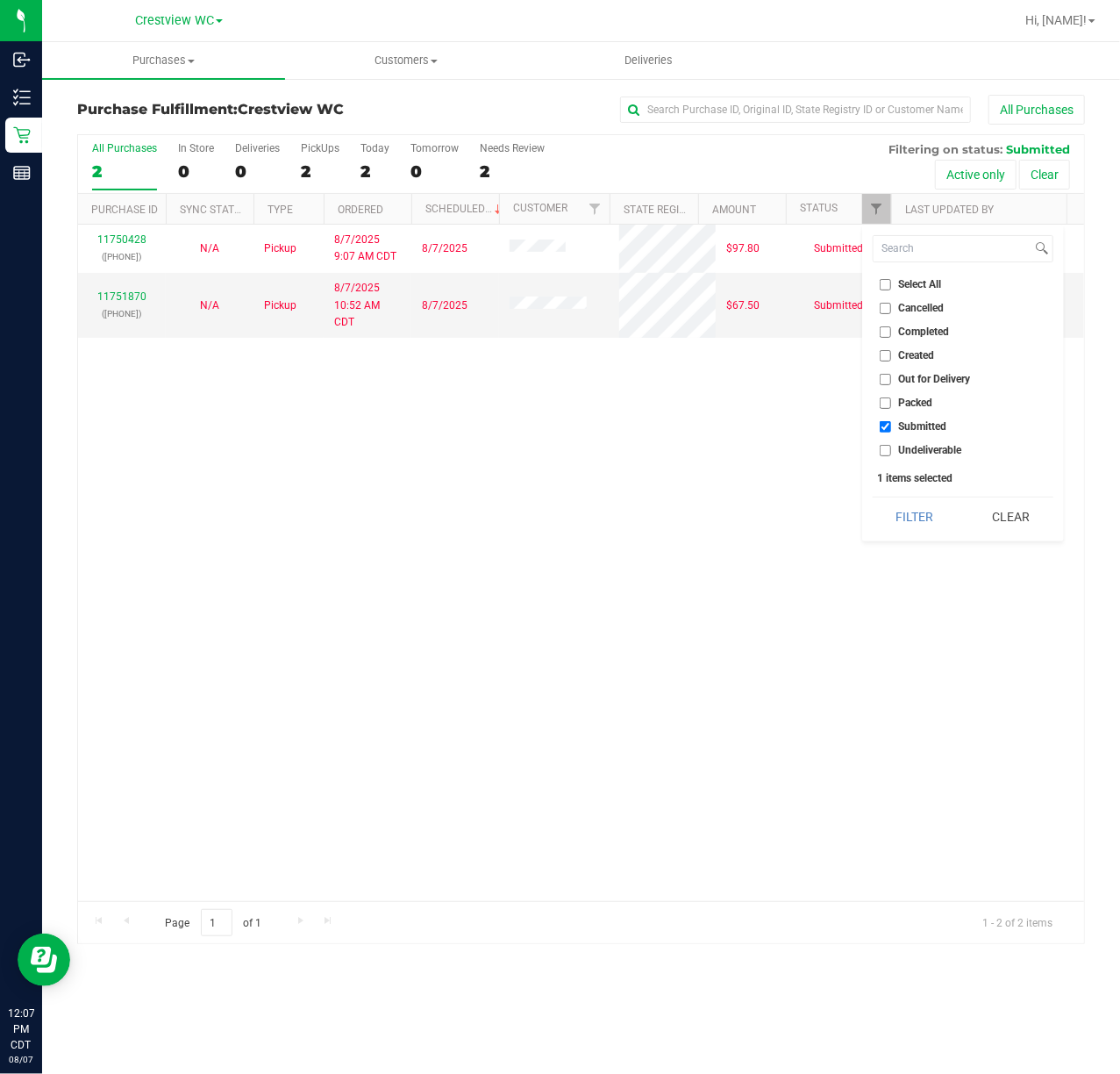 click on "Packed" at bounding box center (916, 403) 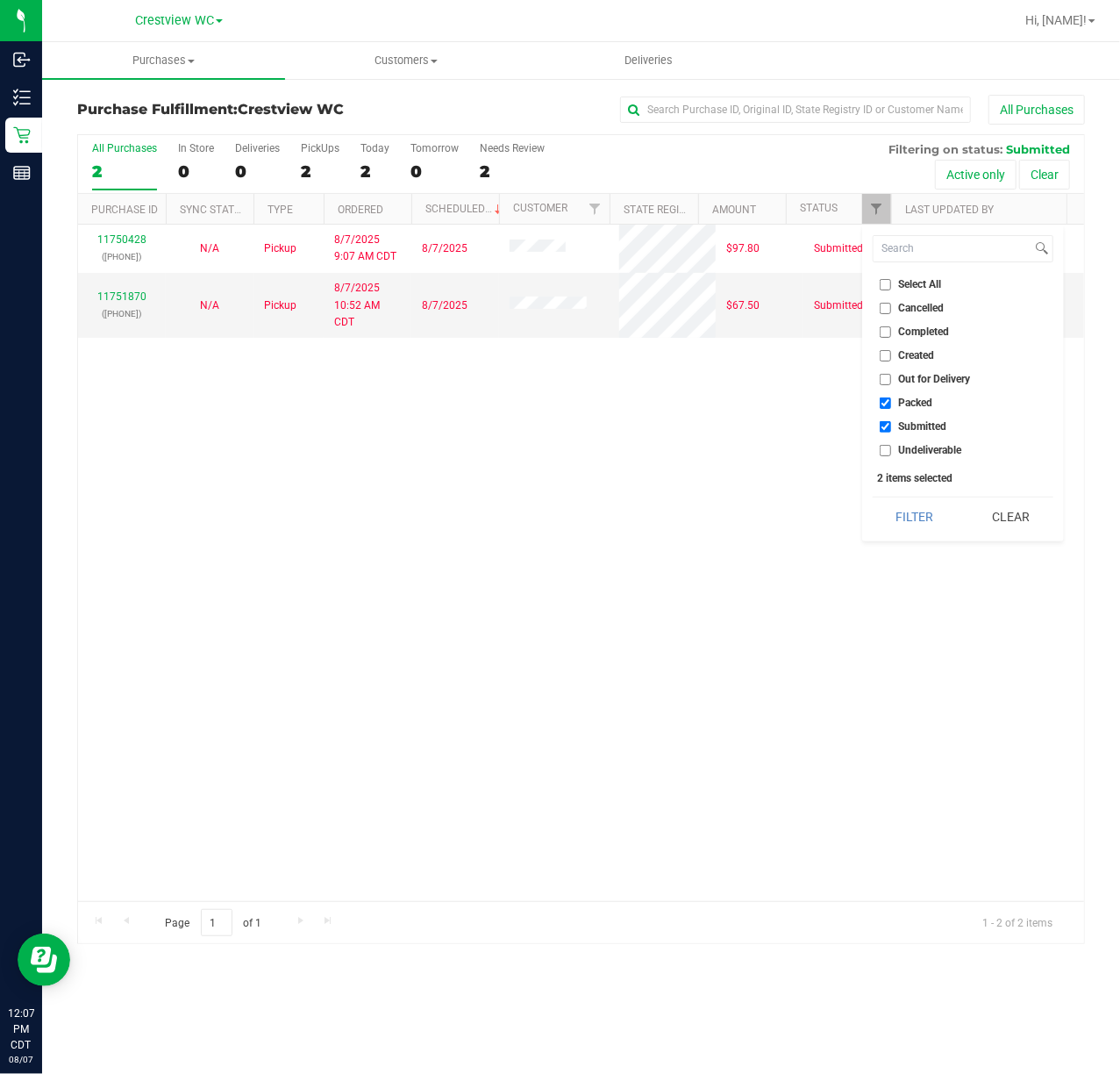 click on "Submitted" at bounding box center (963, 426) 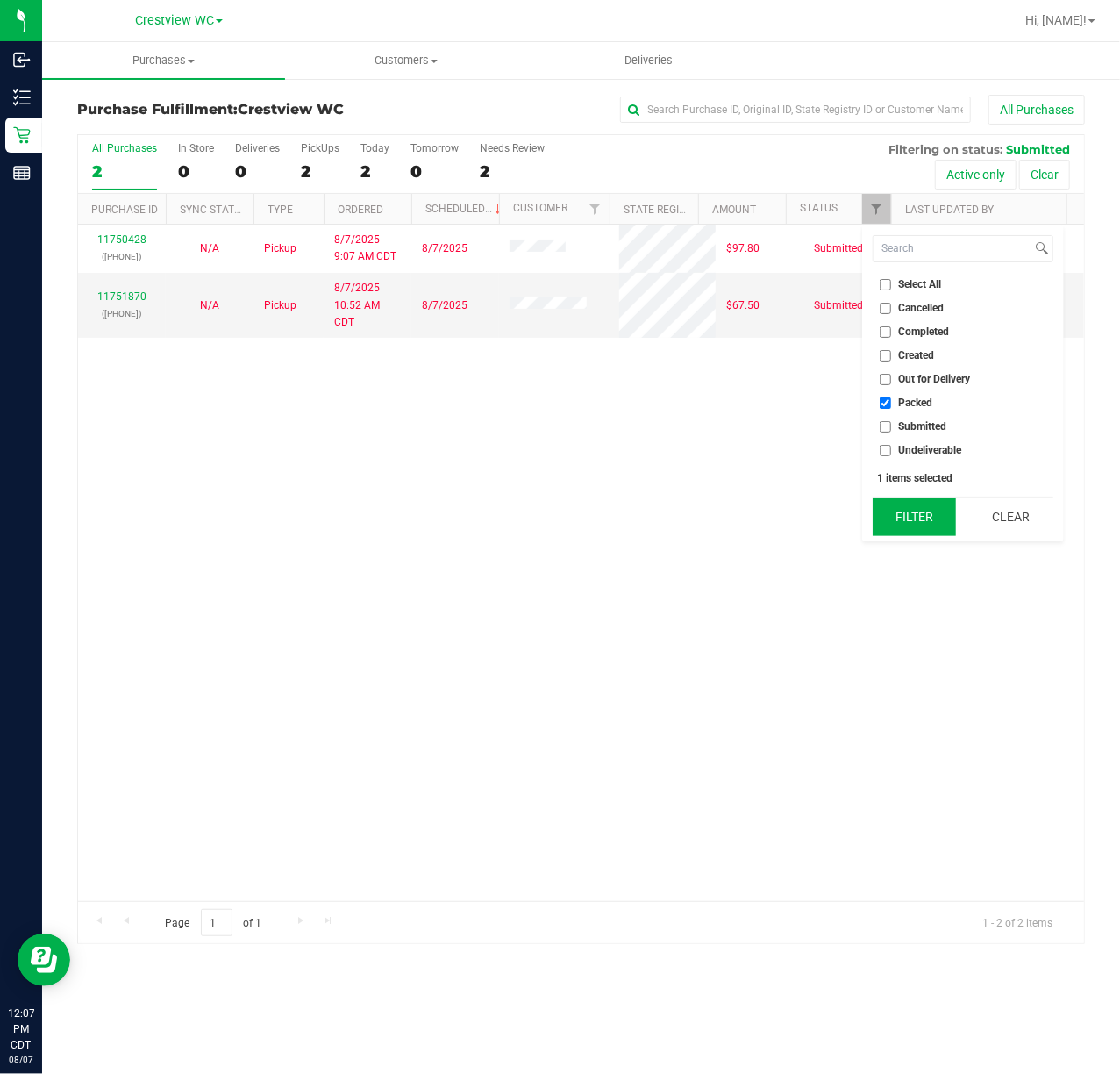 click on "Filter" at bounding box center [915, 517] 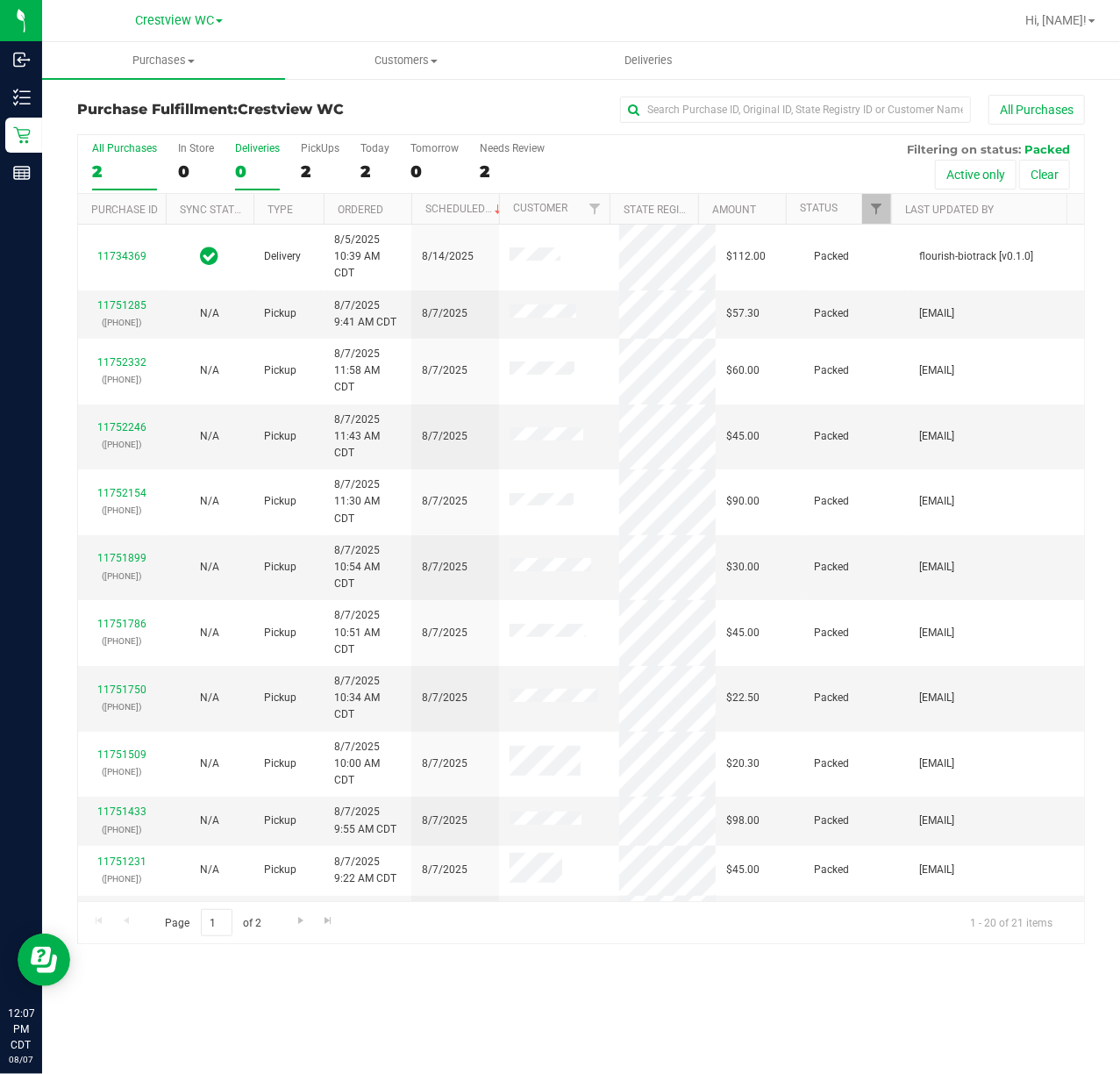 click on "Deliveries
0" at bounding box center (257, 166) 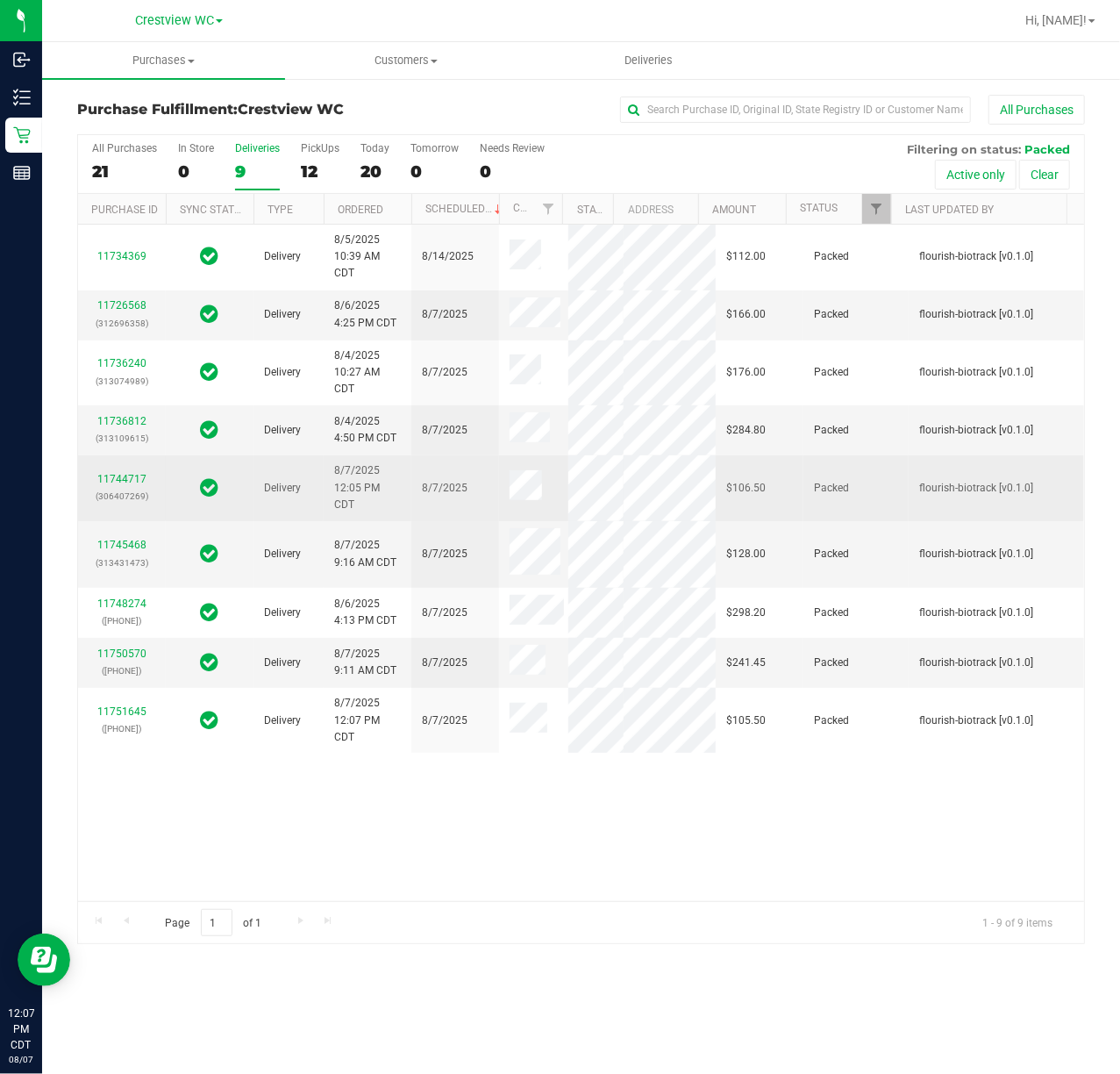 scroll, scrollTop: 201, scrollLeft: 0, axis: vertical 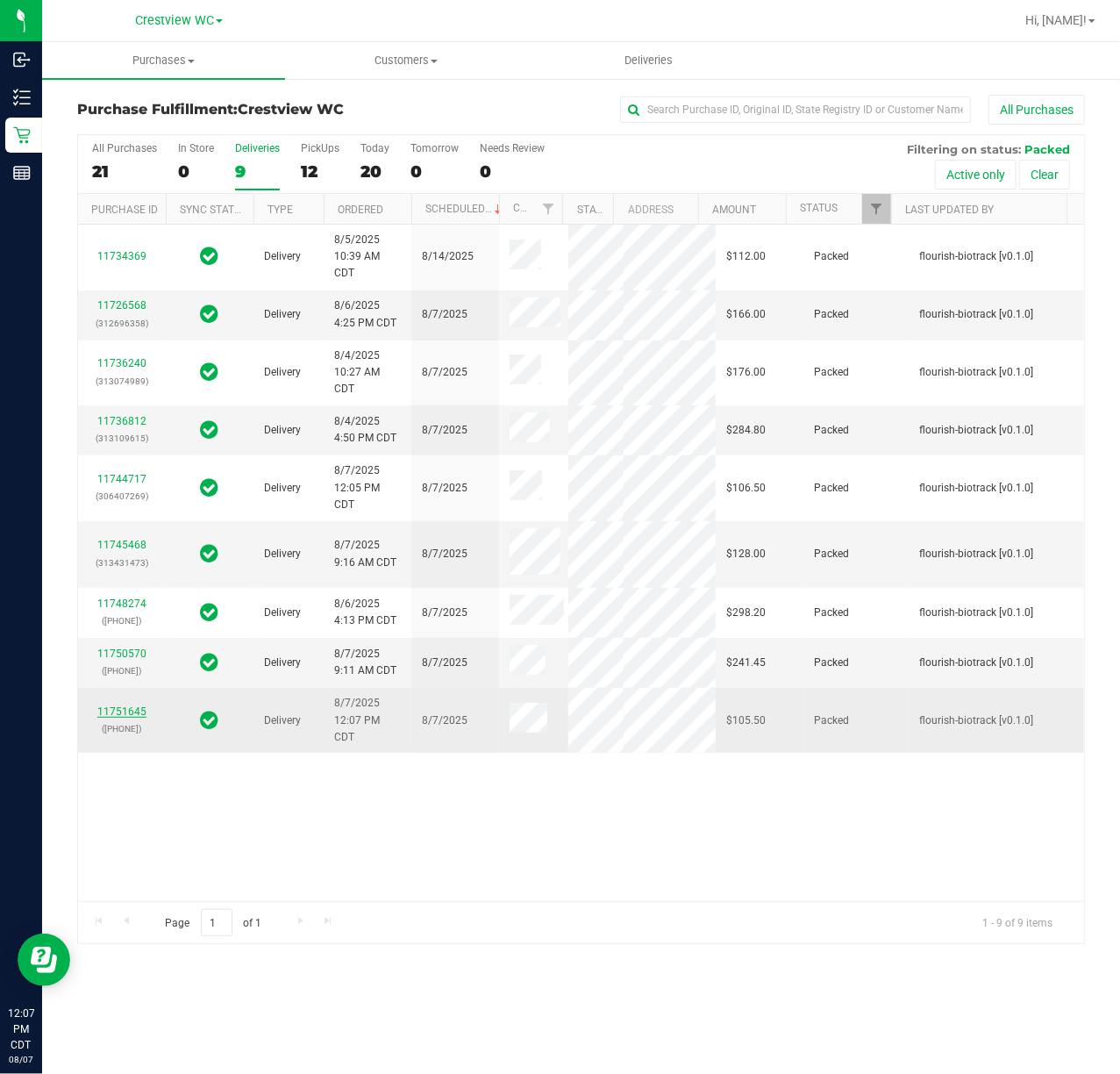 click on "11751645" at bounding box center (122, 712) 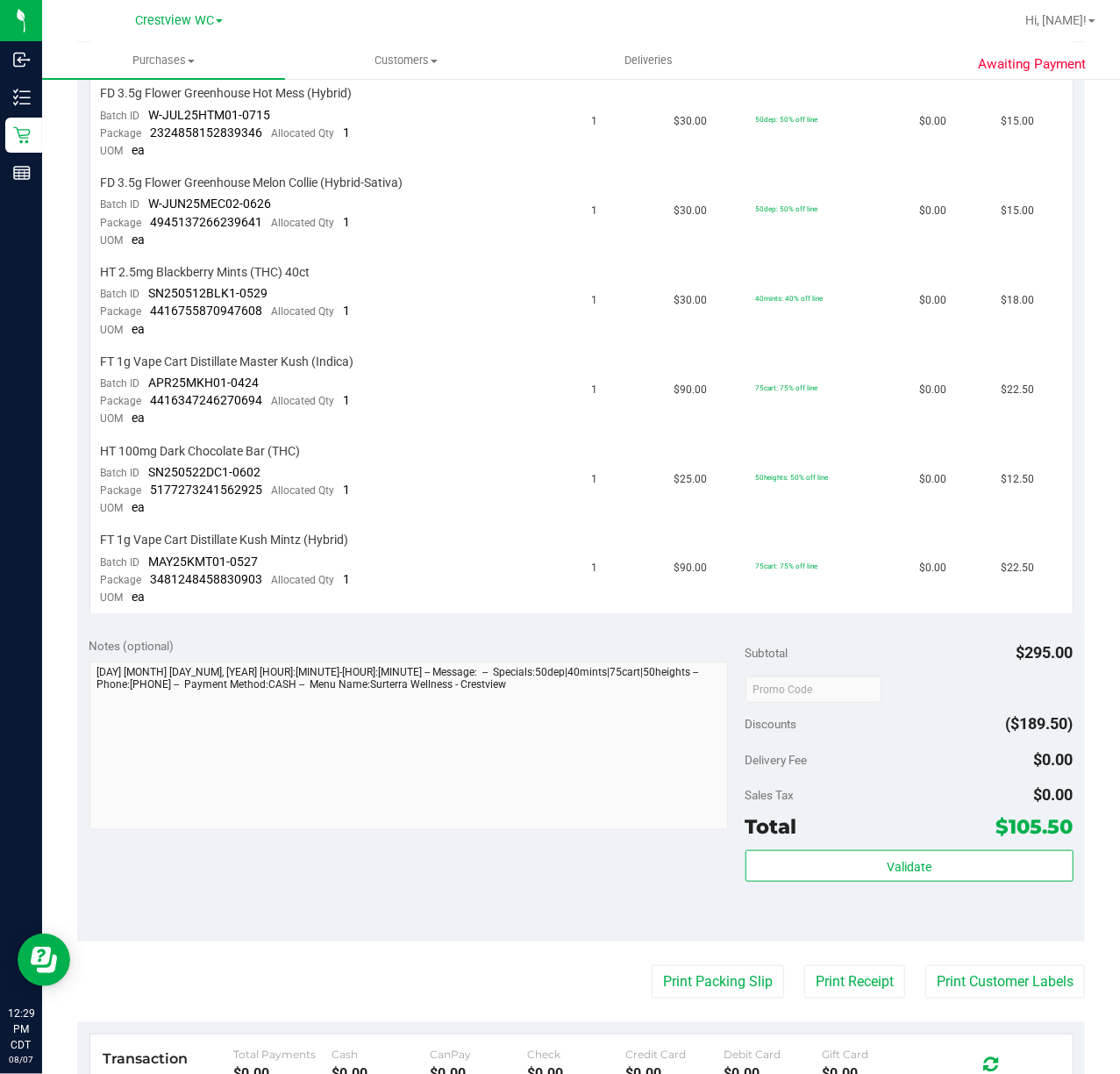 scroll, scrollTop: 625, scrollLeft: 0, axis: vertical 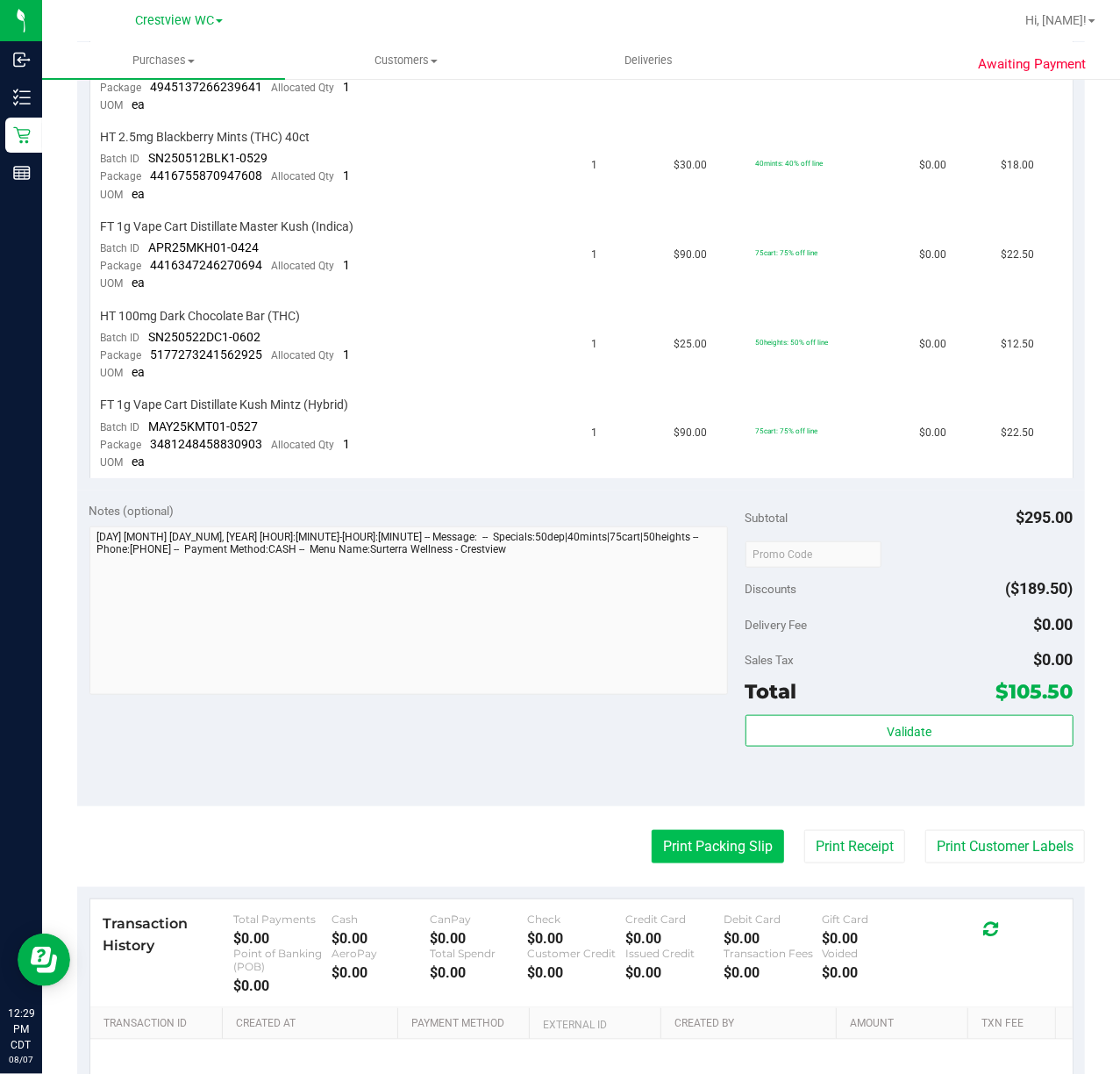 click on "Print Packing Slip" at bounding box center [717, 847] 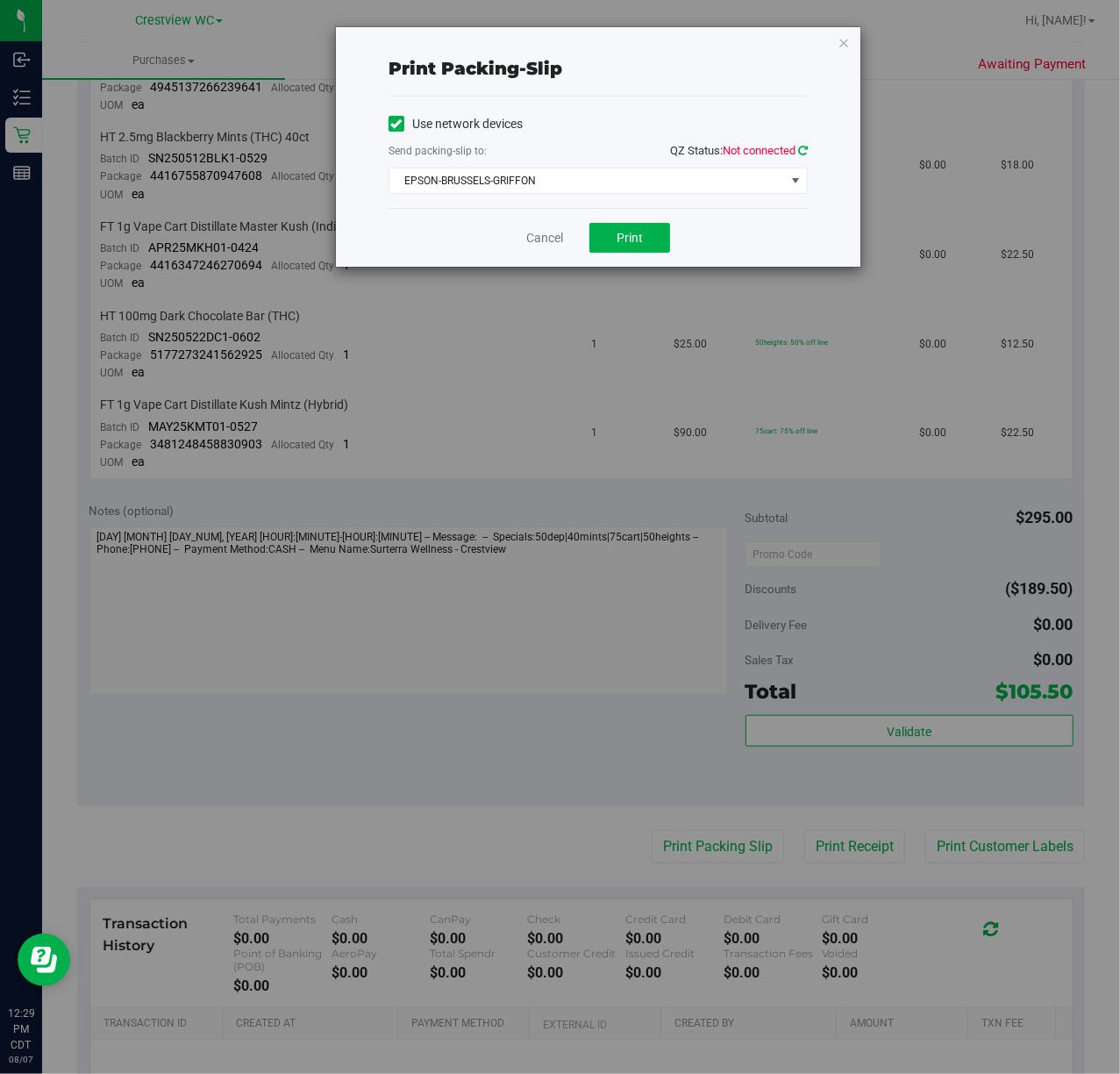 click at bounding box center [803, 150] 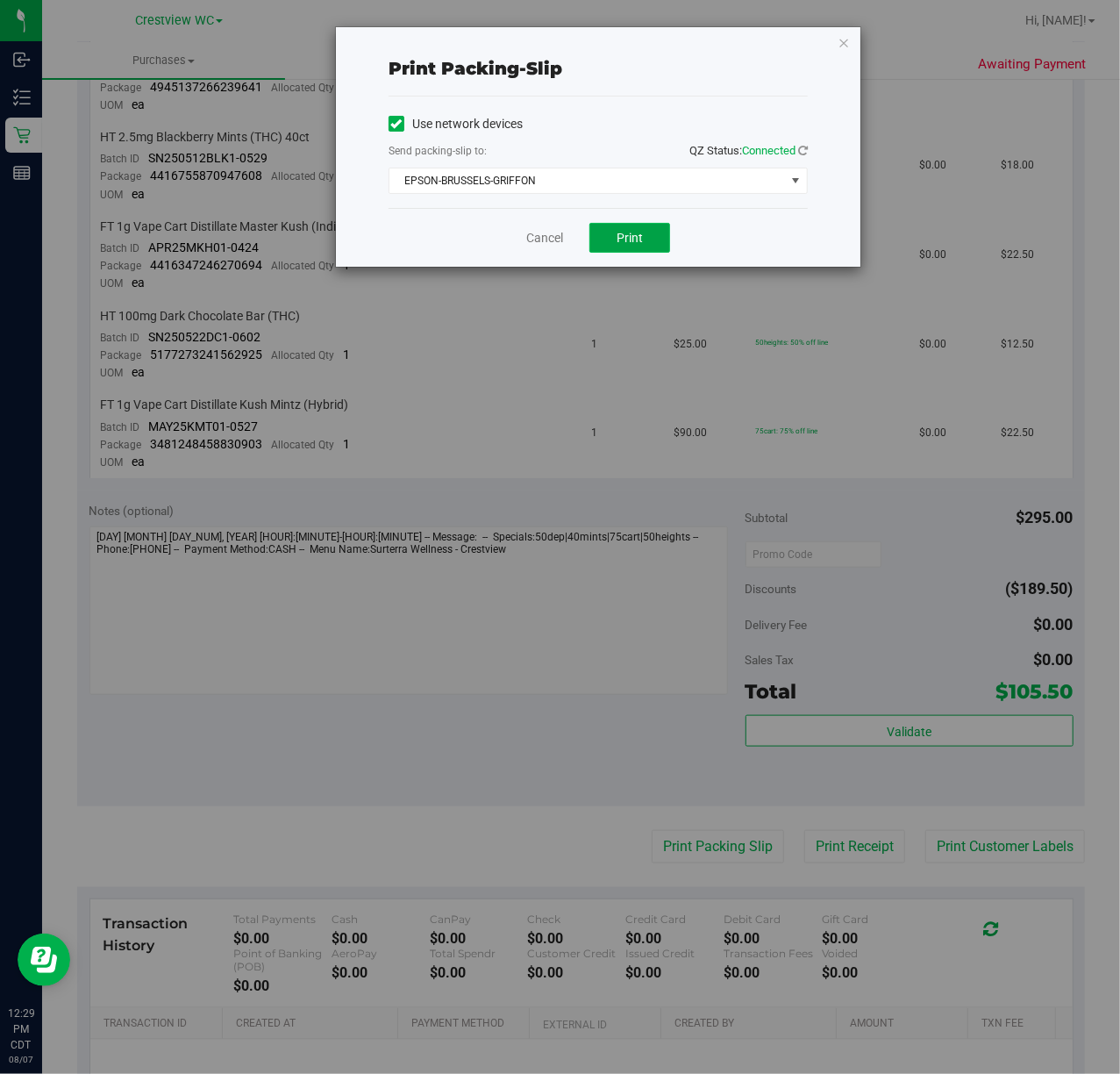 click on "Print" at bounding box center (630, 238) 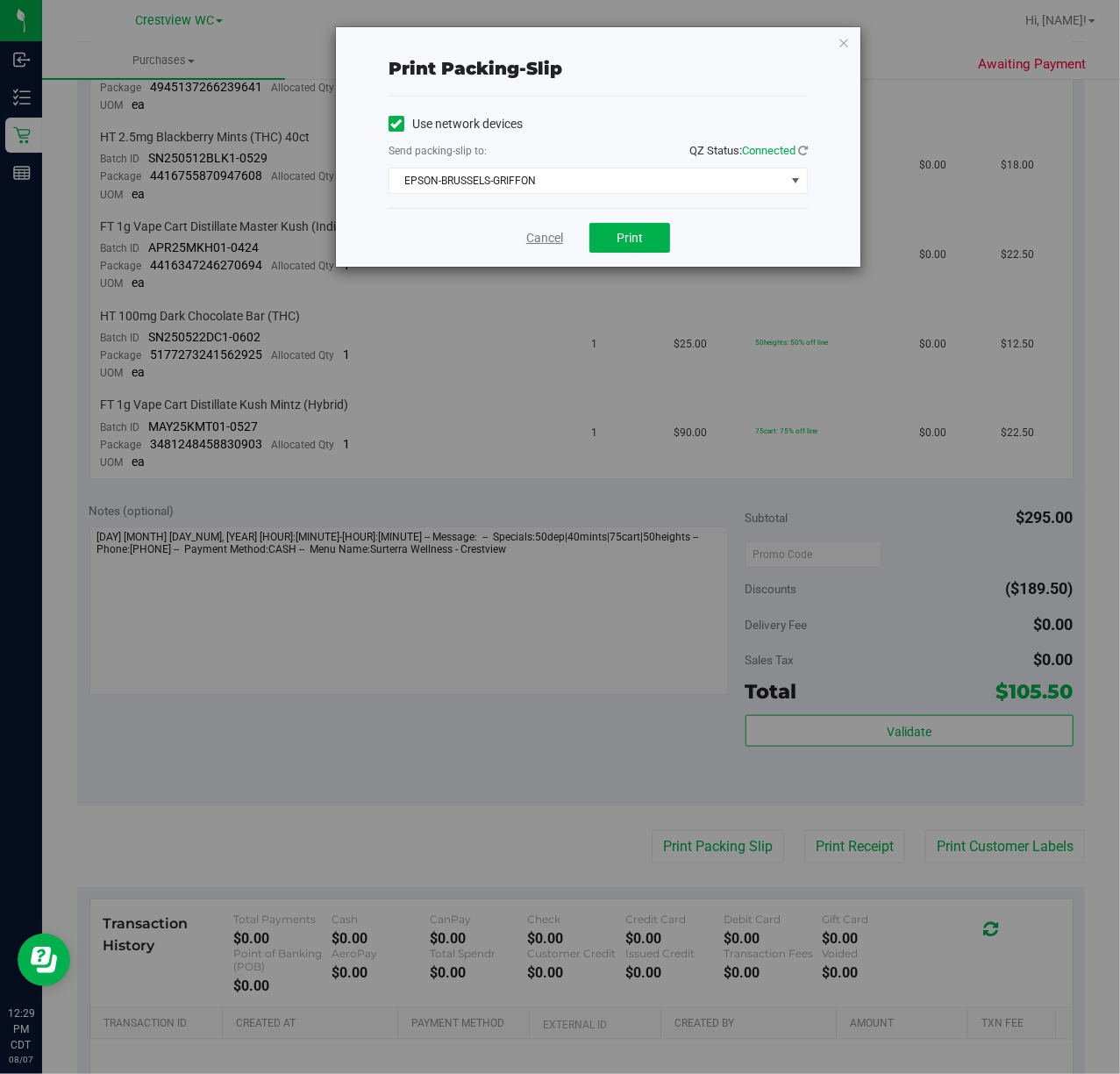 click on "Cancel" at bounding box center [545, 238] 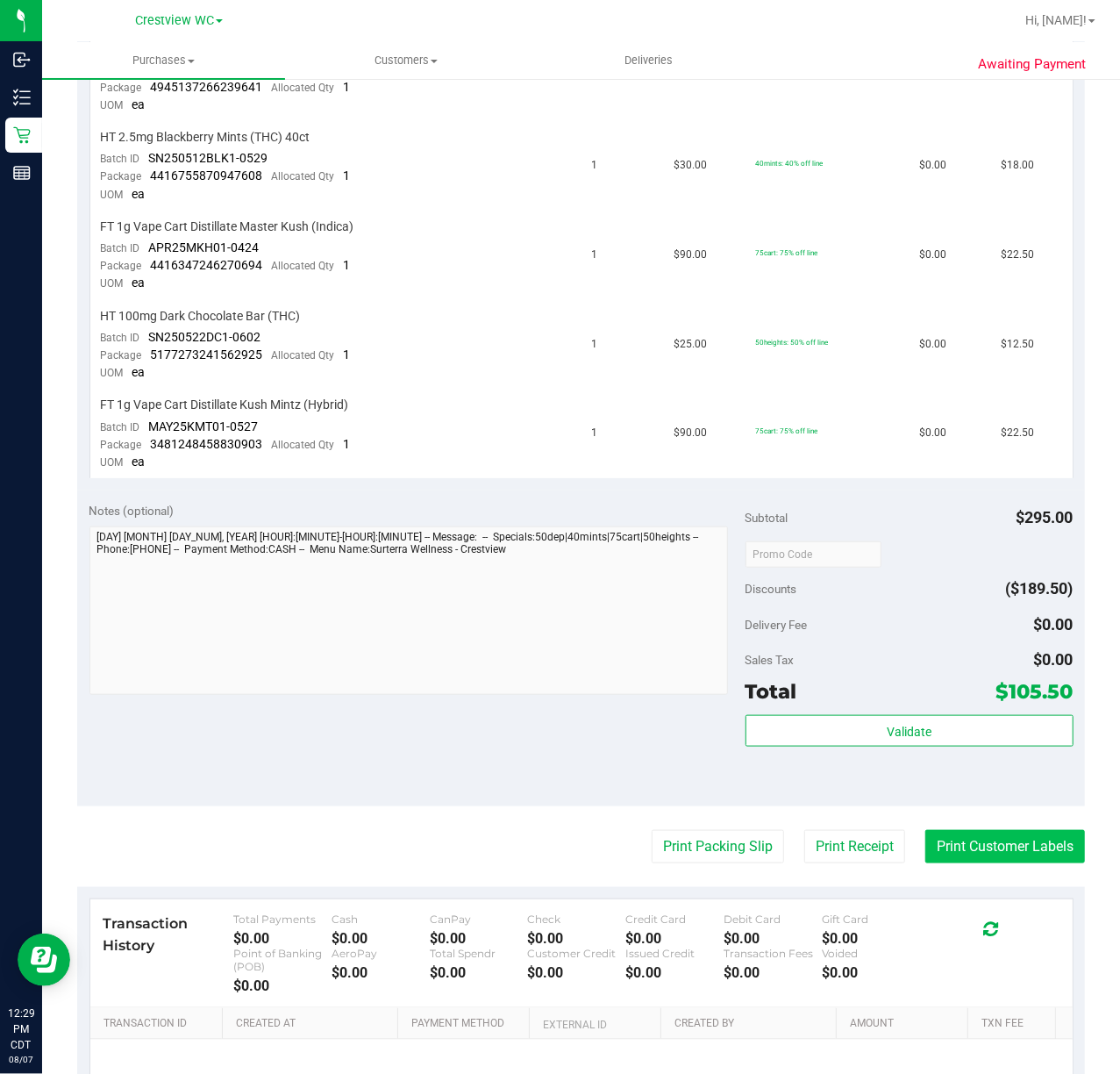 click on "Print Customer Labels" at bounding box center (1005, 847) 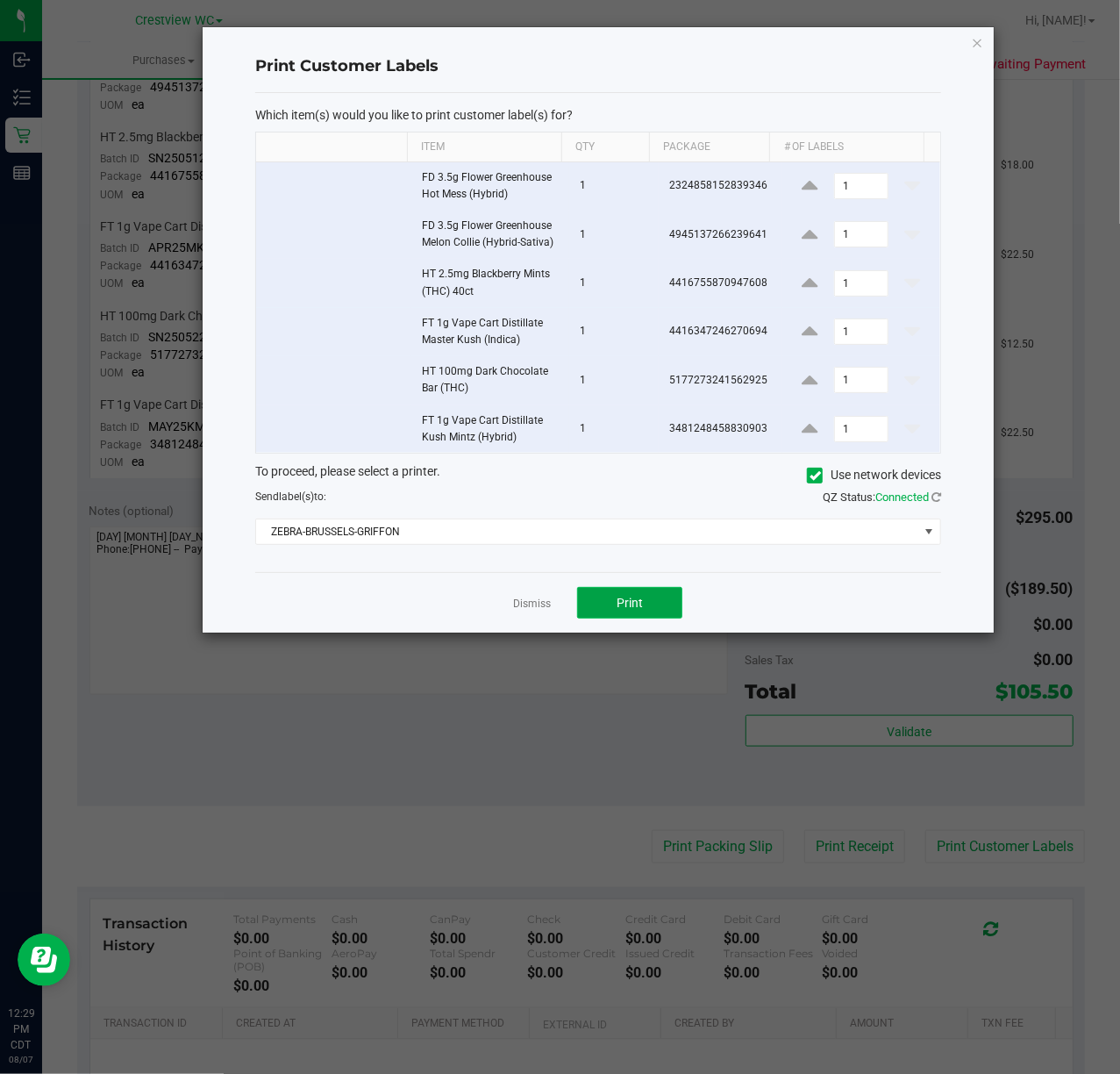 click on "Print" 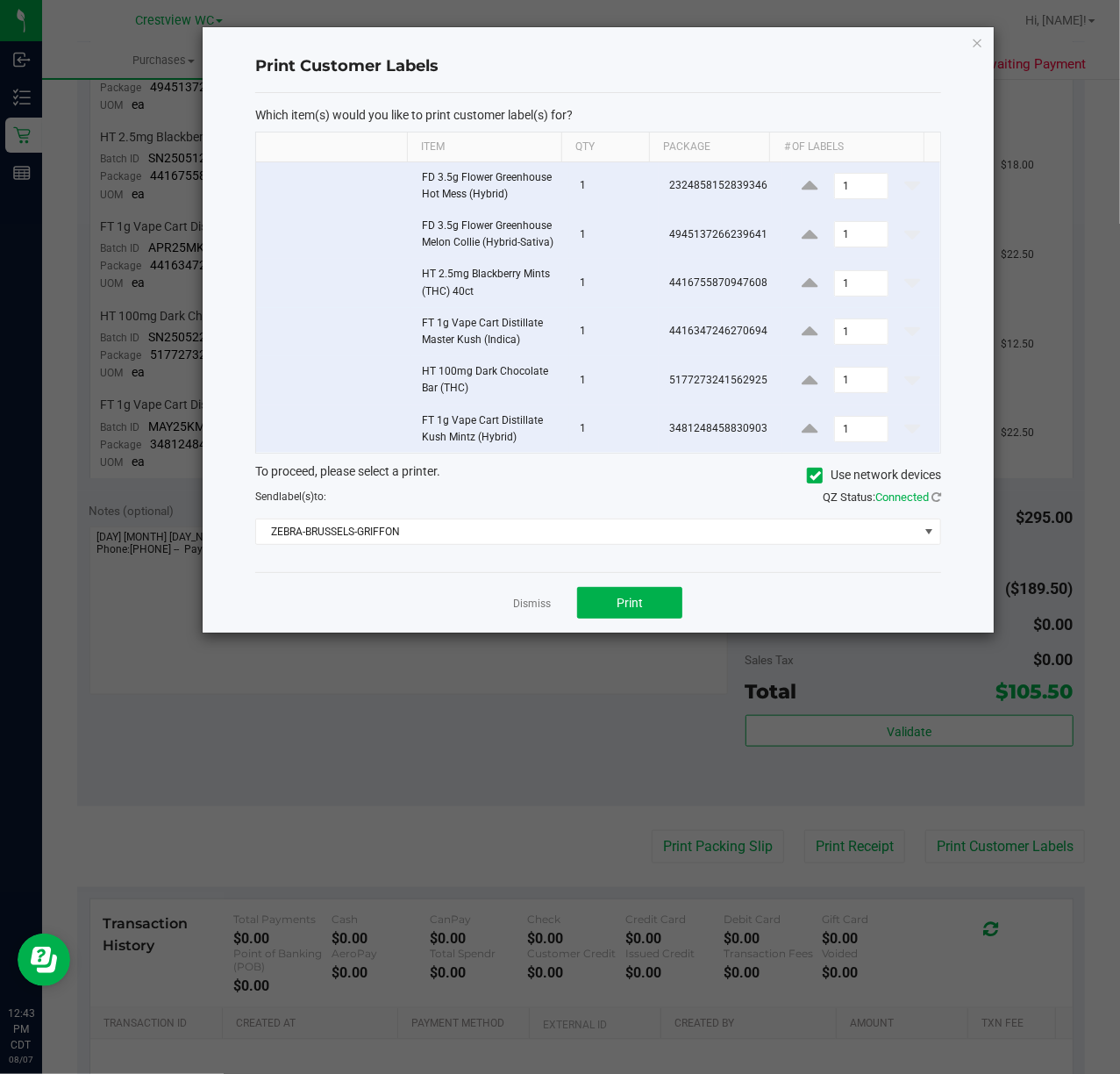 click on "Dismiss   Print" 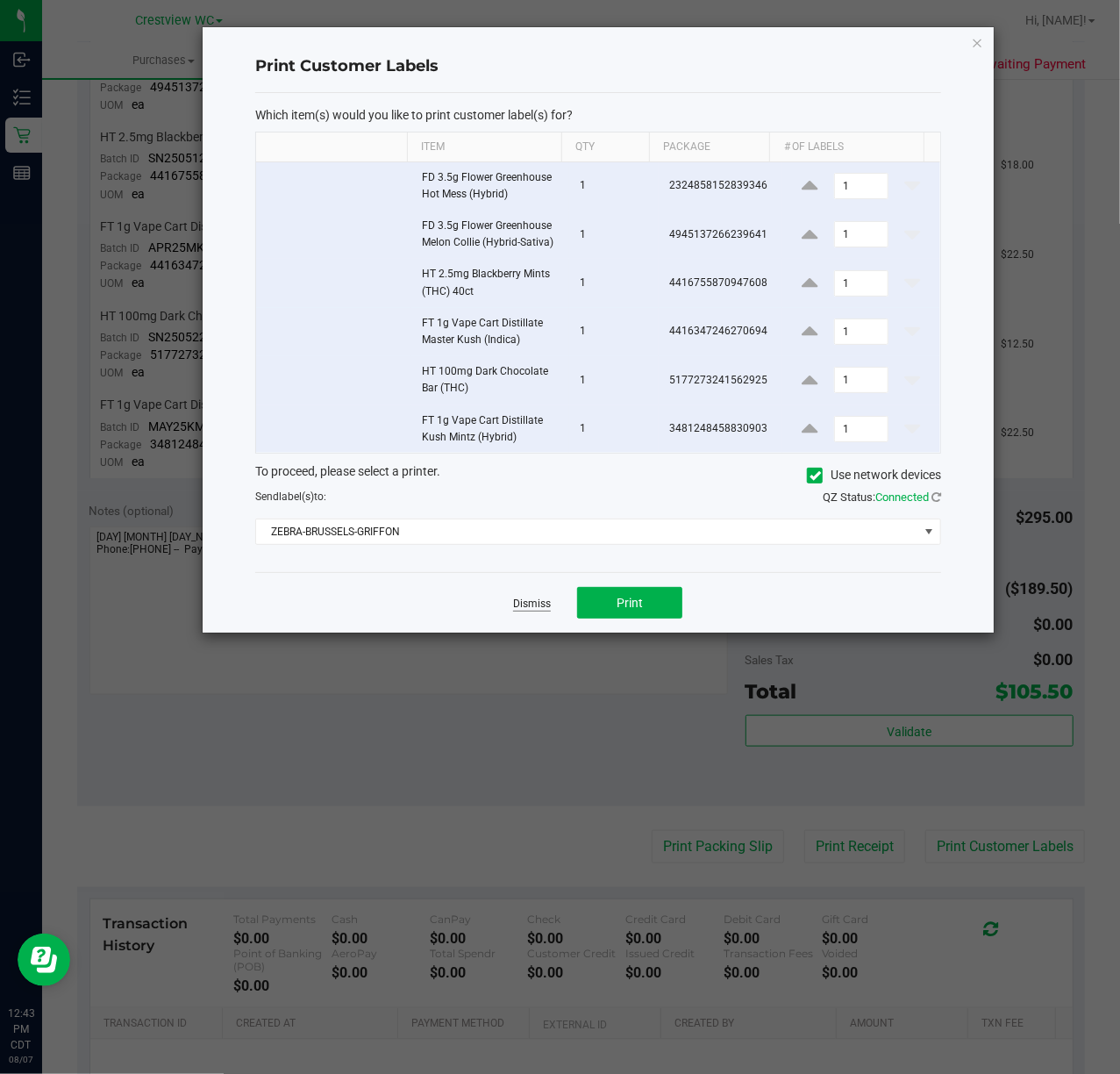 click on "Dismiss" 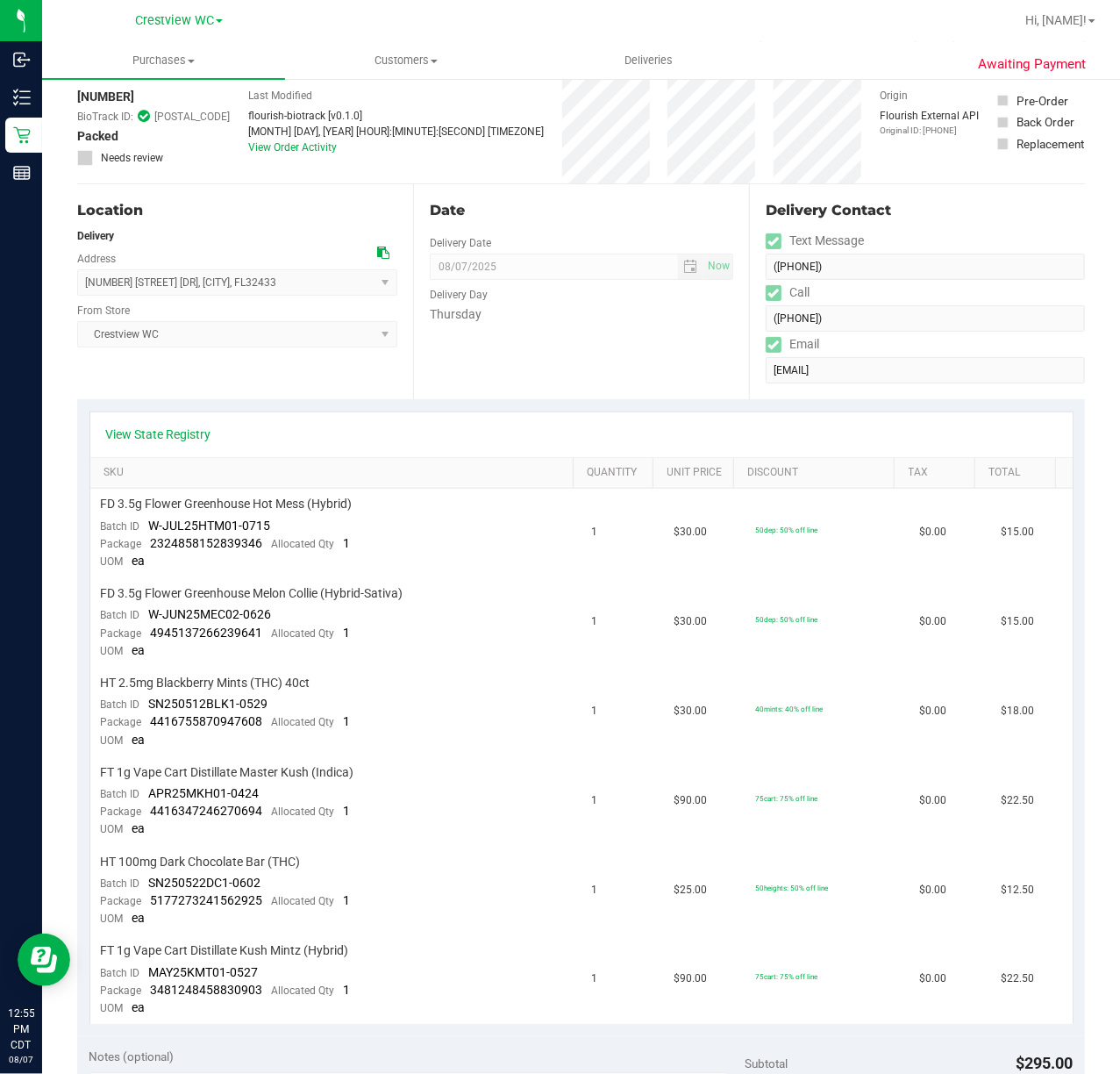 scroll, scrollTop: 0, scrollLeft: 0, axis: both 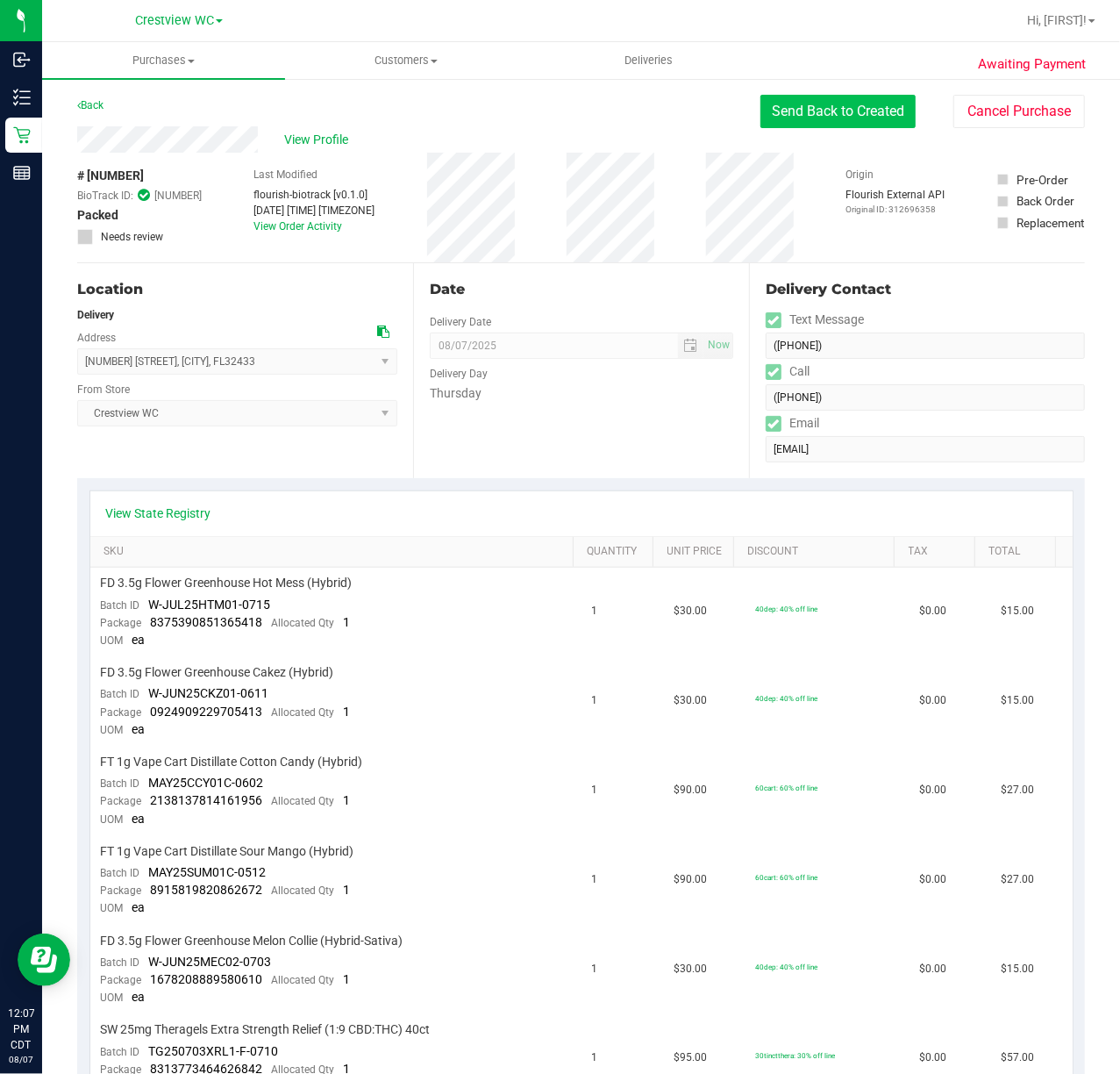 click on "Send Back to Created" at bounding box center [838, 111] 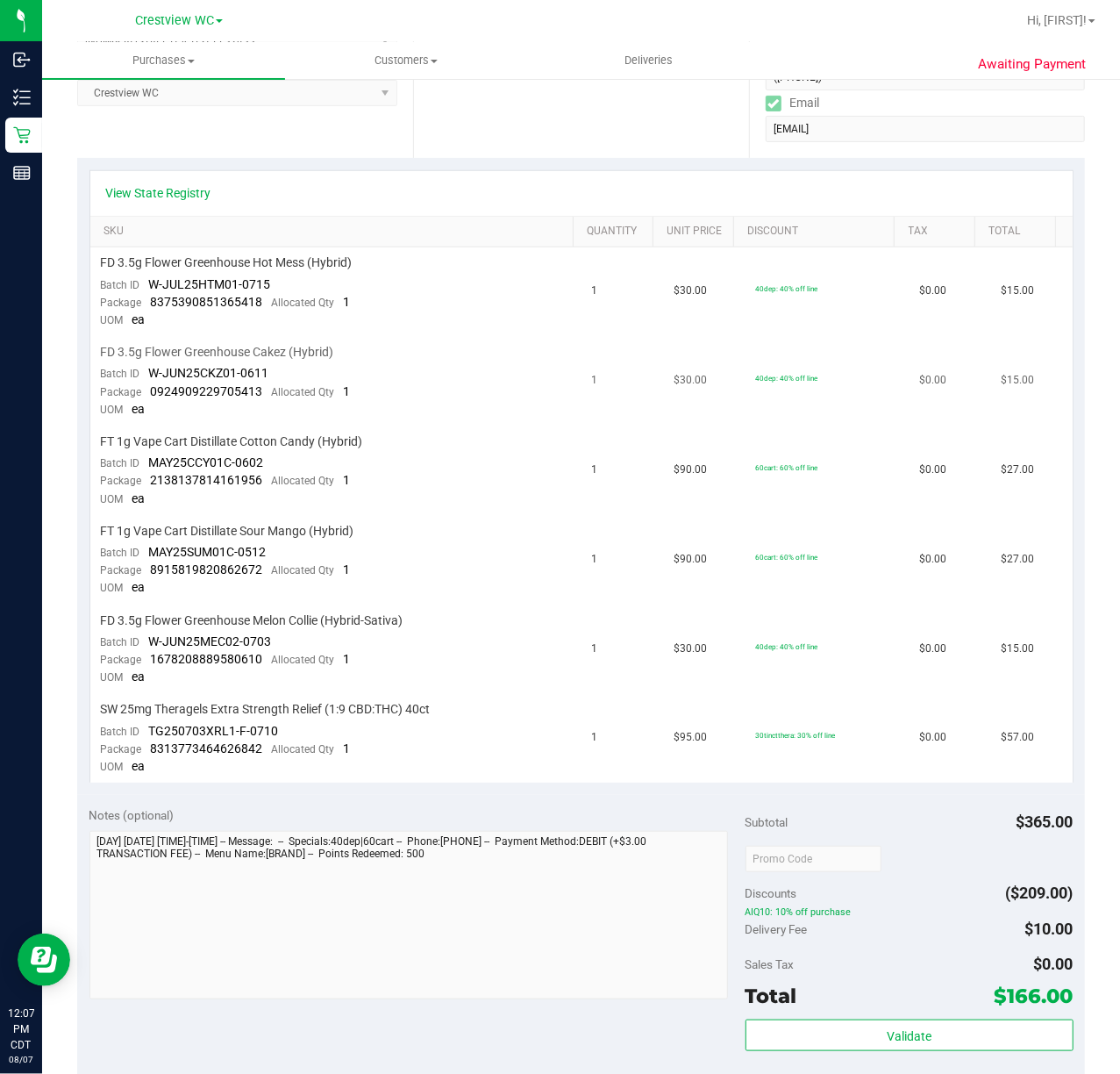 scroll, scrollTop: 351, scrollLeft: 0, axis: vertical 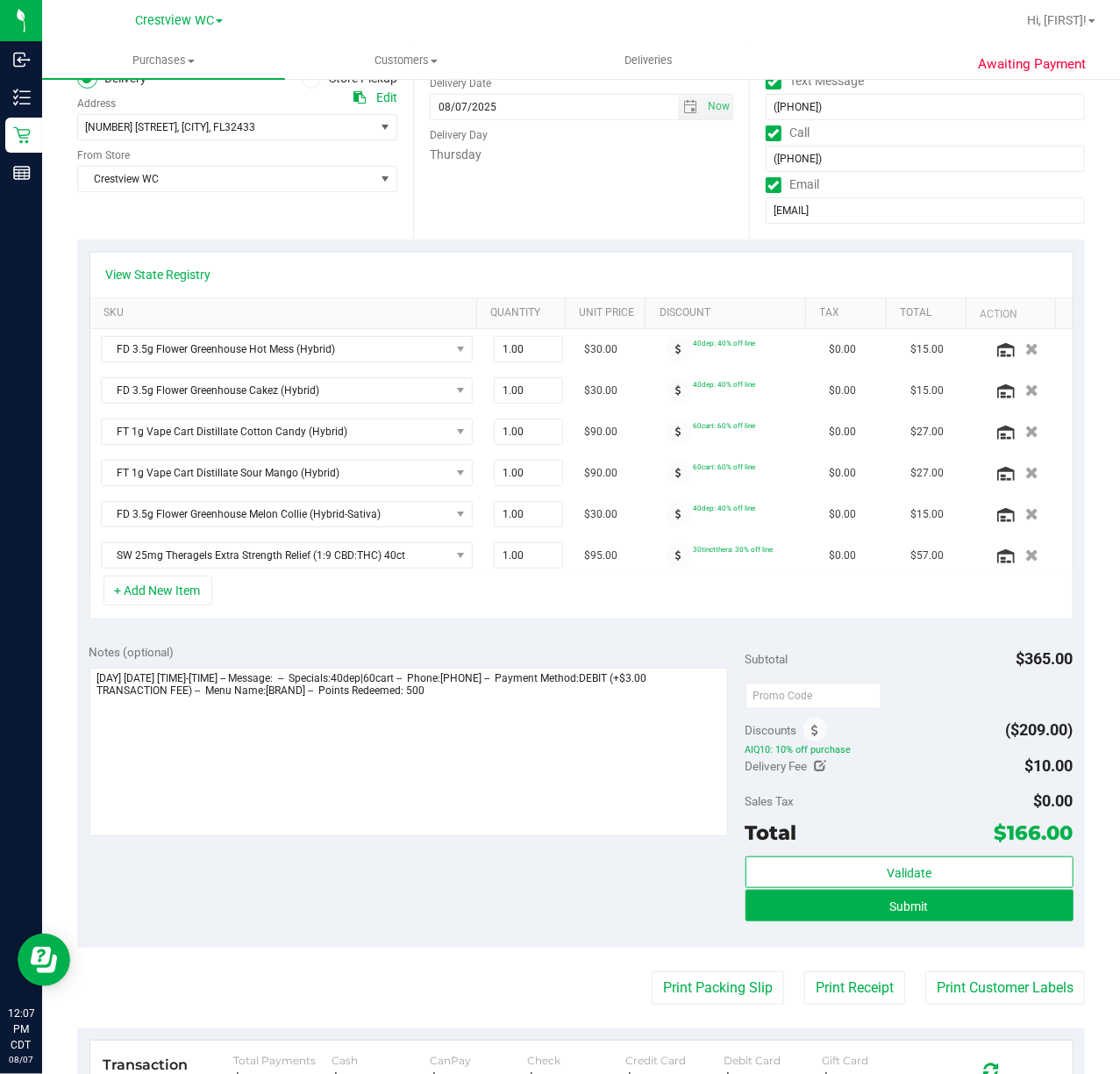 click at bounding box center [820, 766] 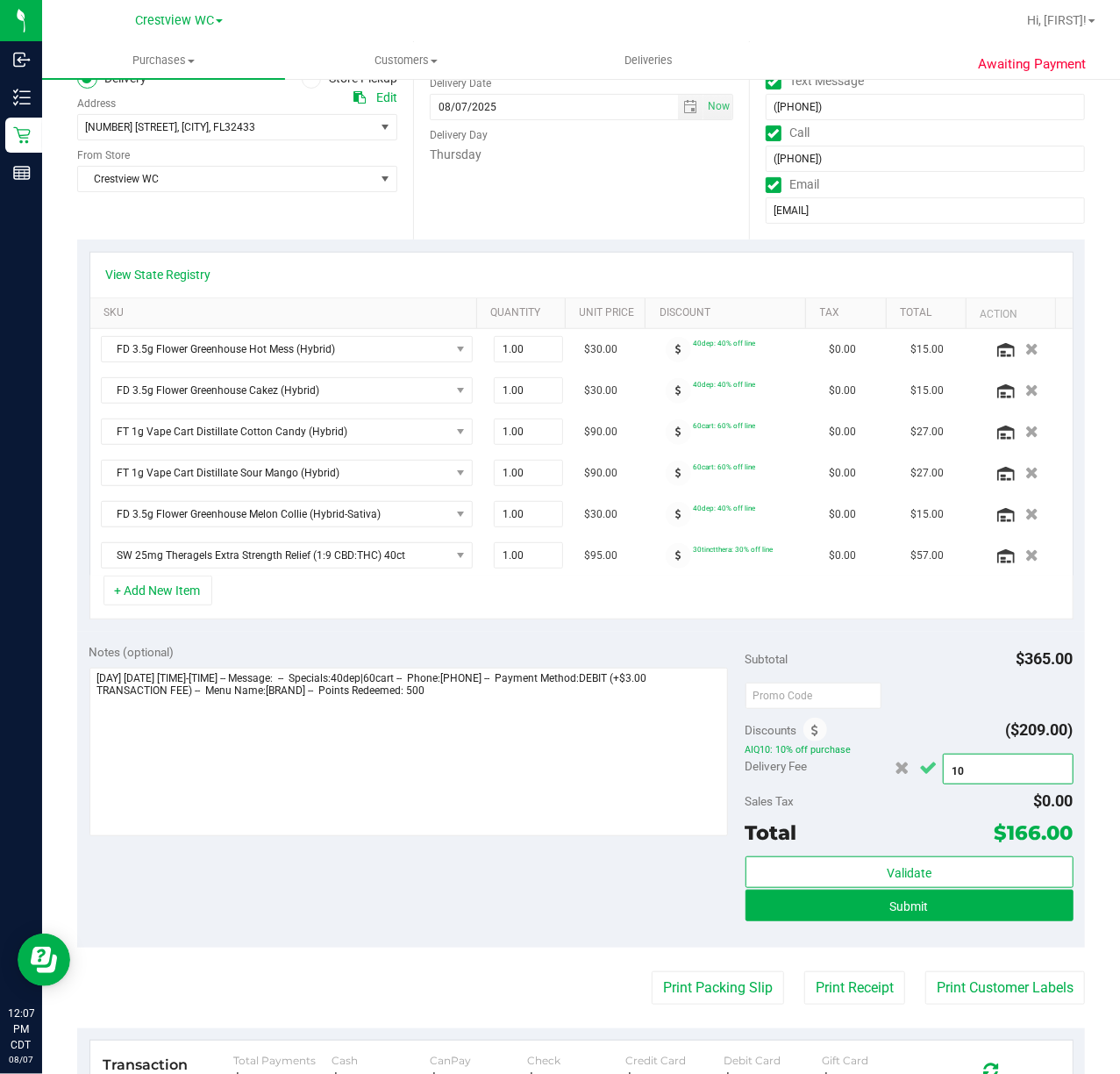 drag, startPoint x: 954, startPoint y: 774, endPoint x: 893, endPoint y: 760, distance: 62.58594 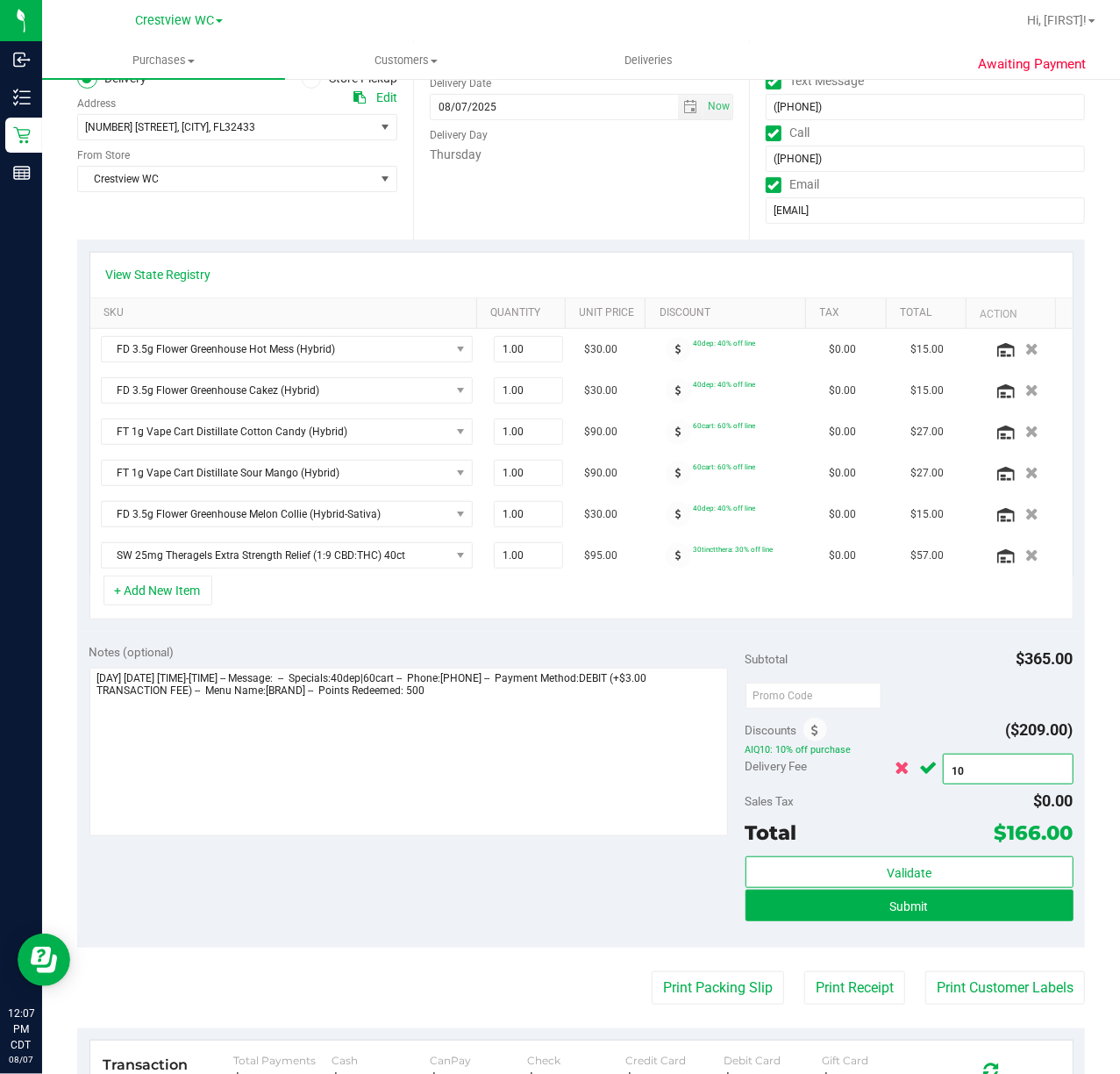 type on "0" 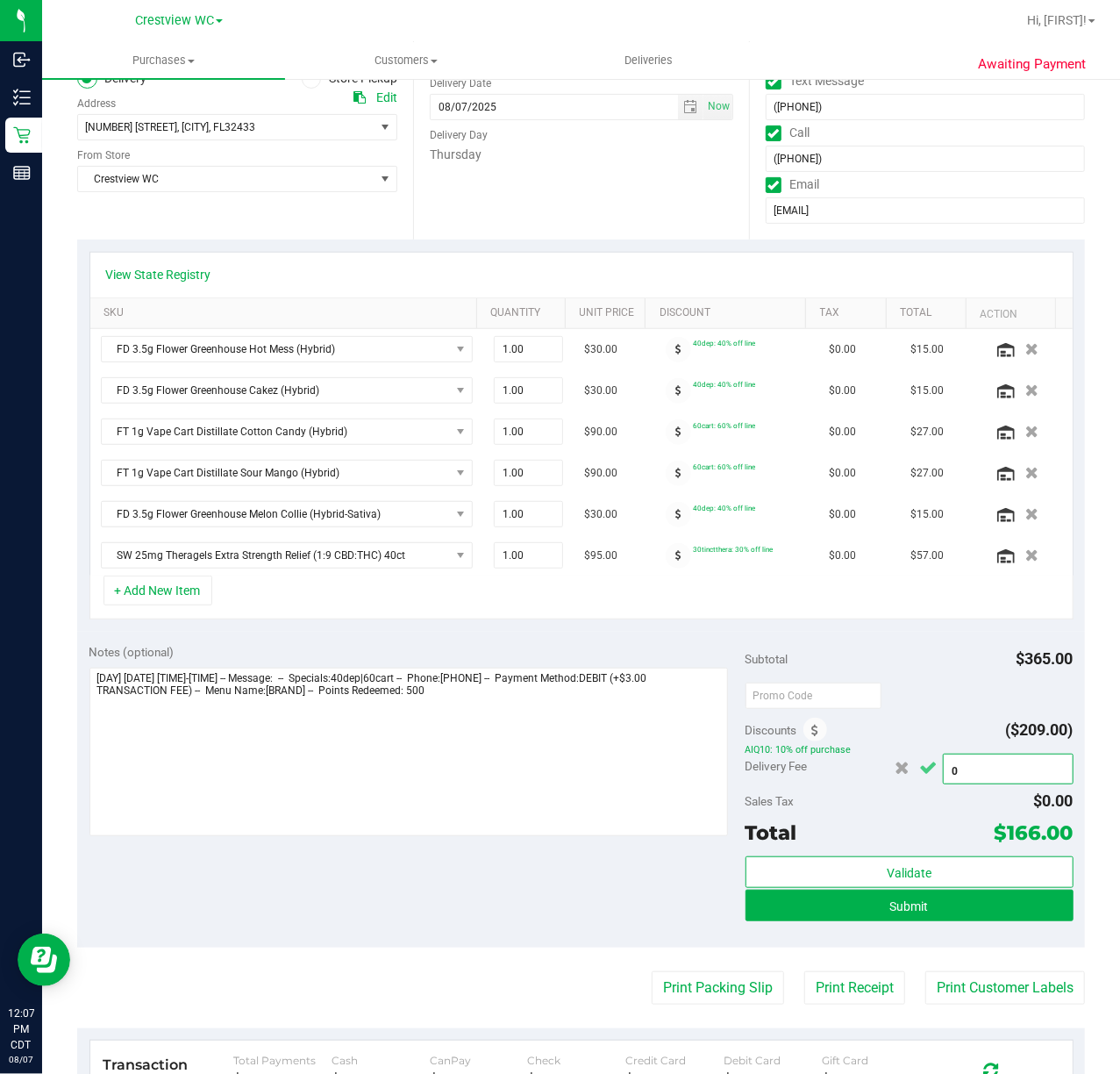 type on "$0.00" 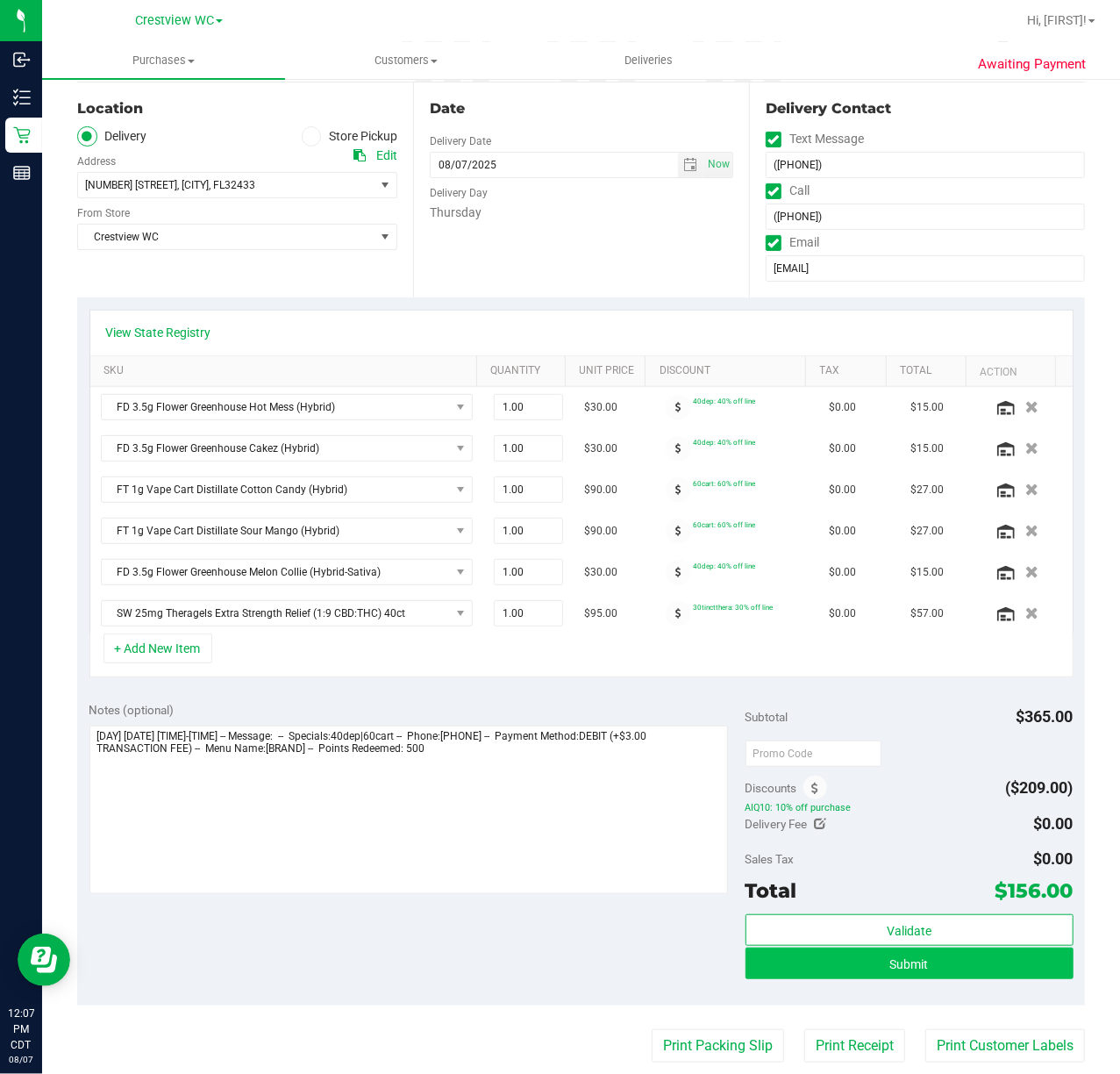 scroll, scrollTop: 233, scrollLeft: 0, axis: vertical 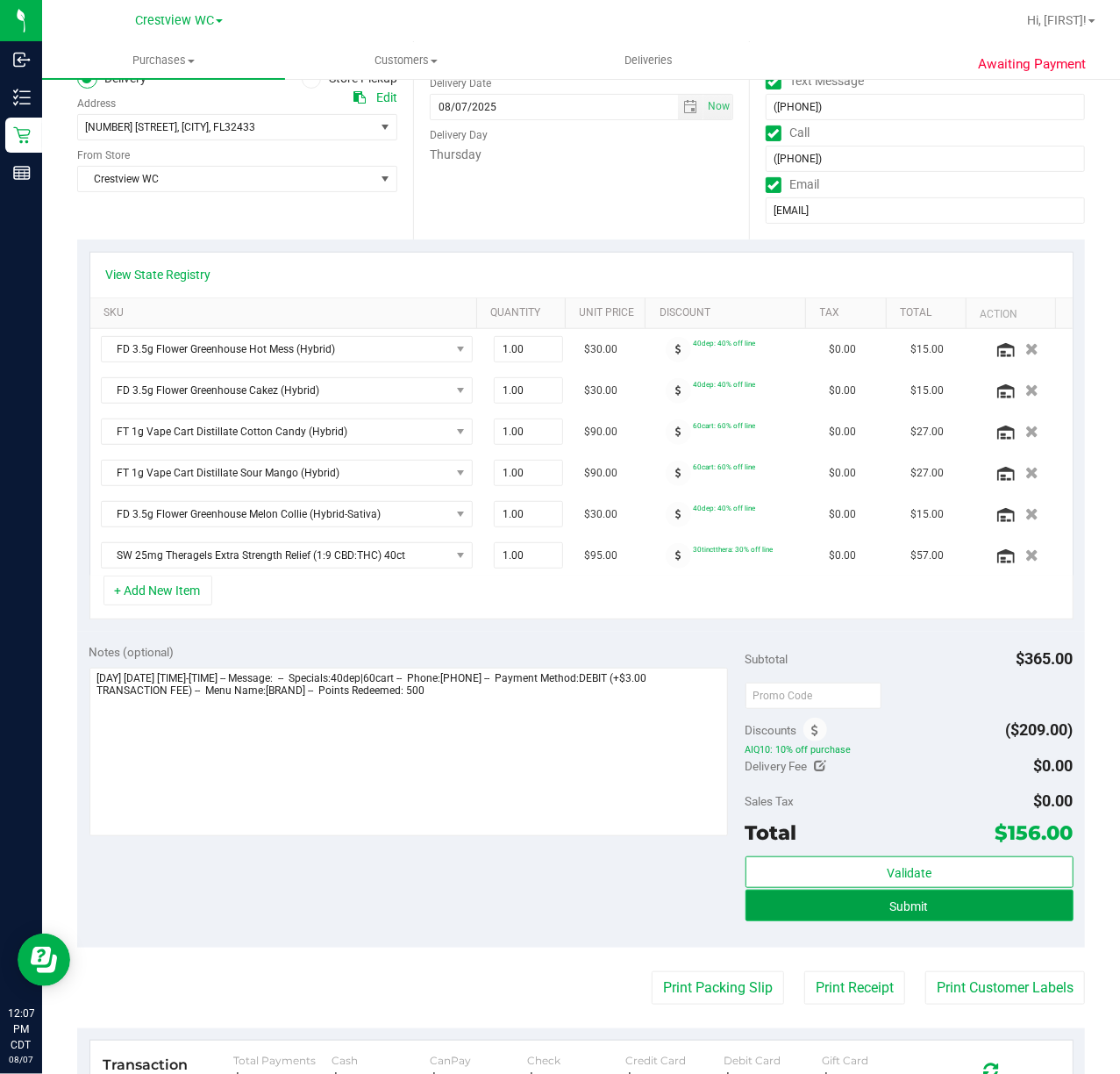 click on "Submit" at bounding box center (910, 906) 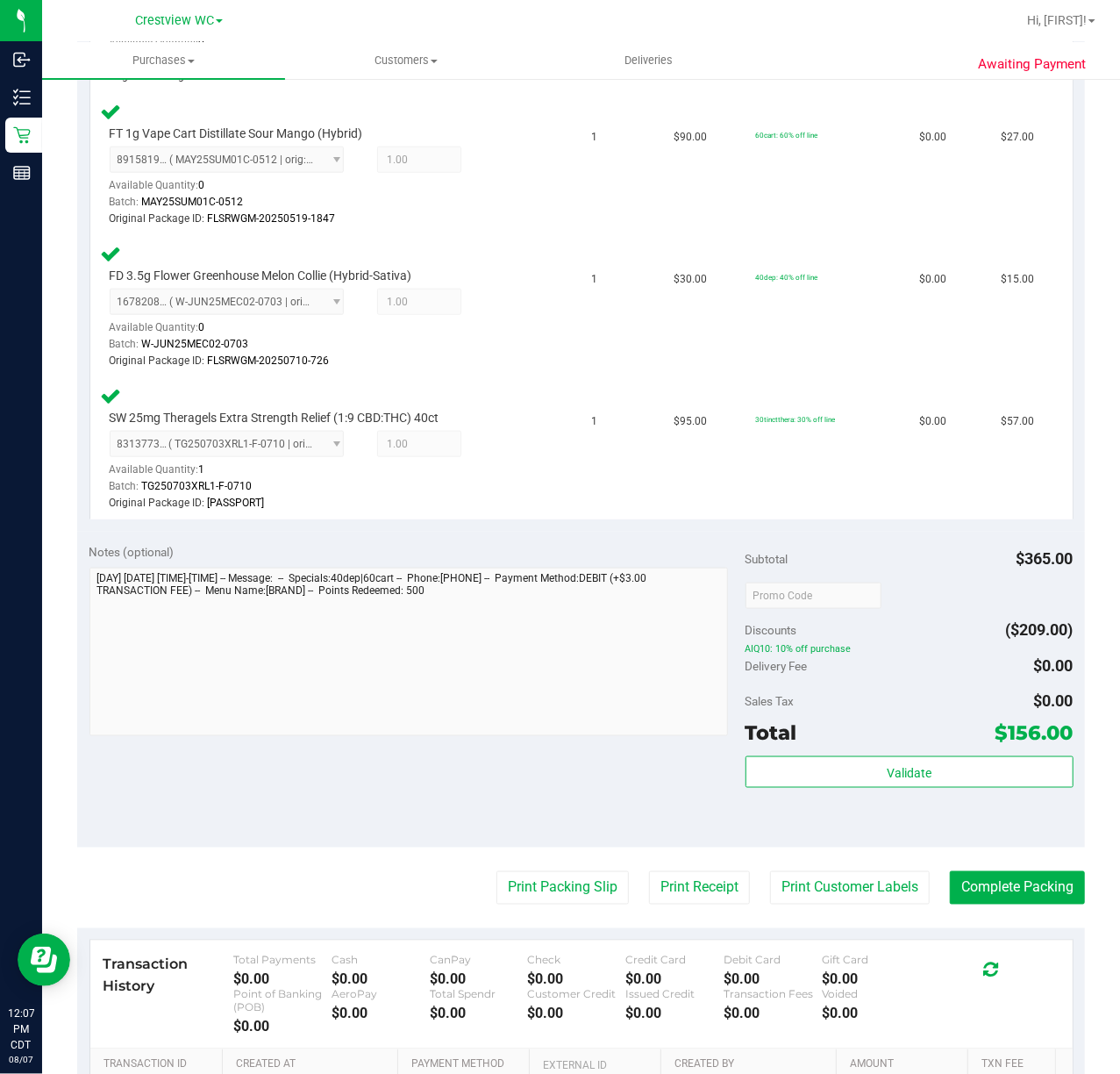 scroll, scrollTop: 935, scrollLeft: 0, axis: vertical 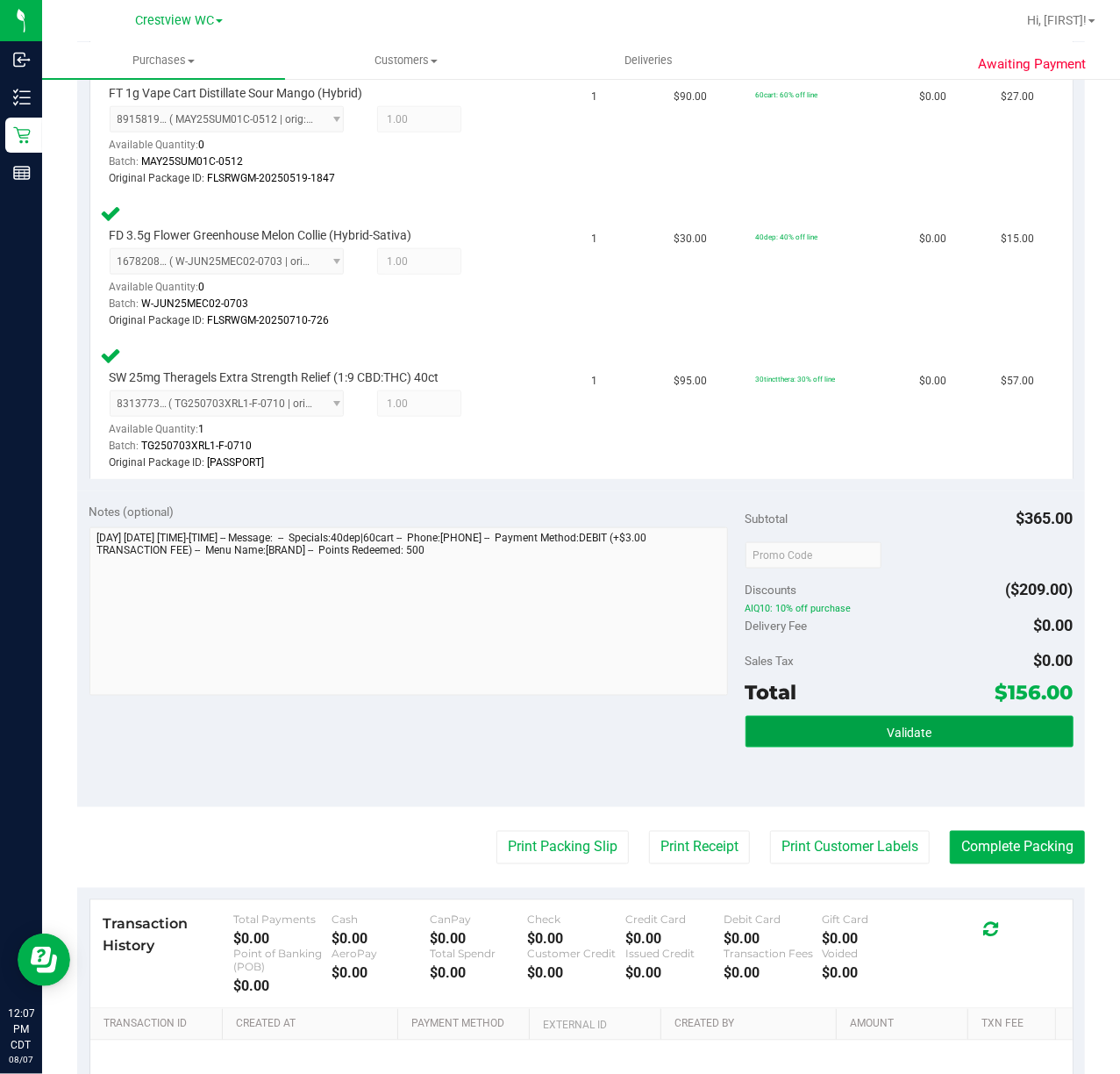 click on "Validate" at bounding box center (910, 732) 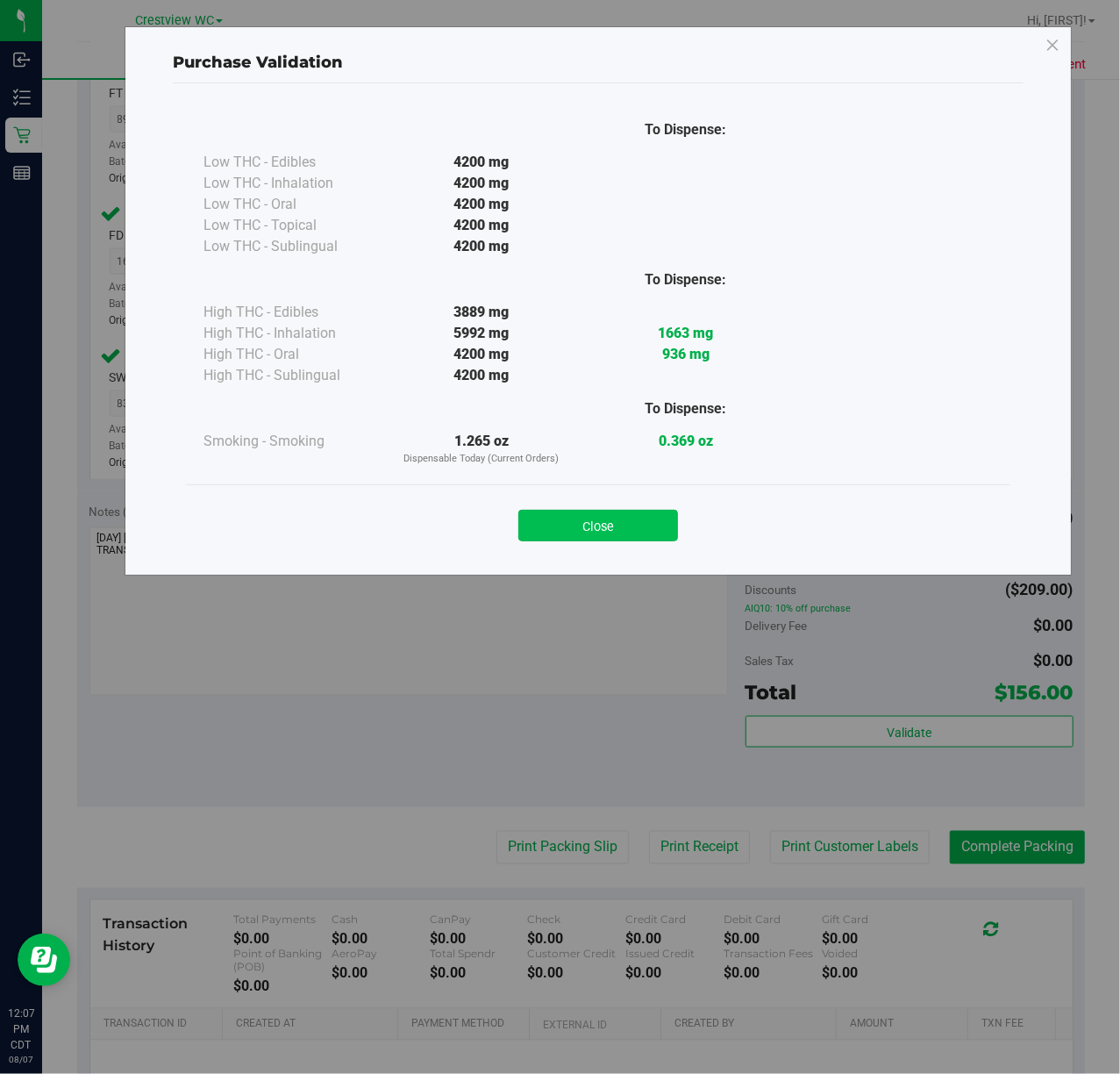 click on "Close" at bounding box center (598, 526) 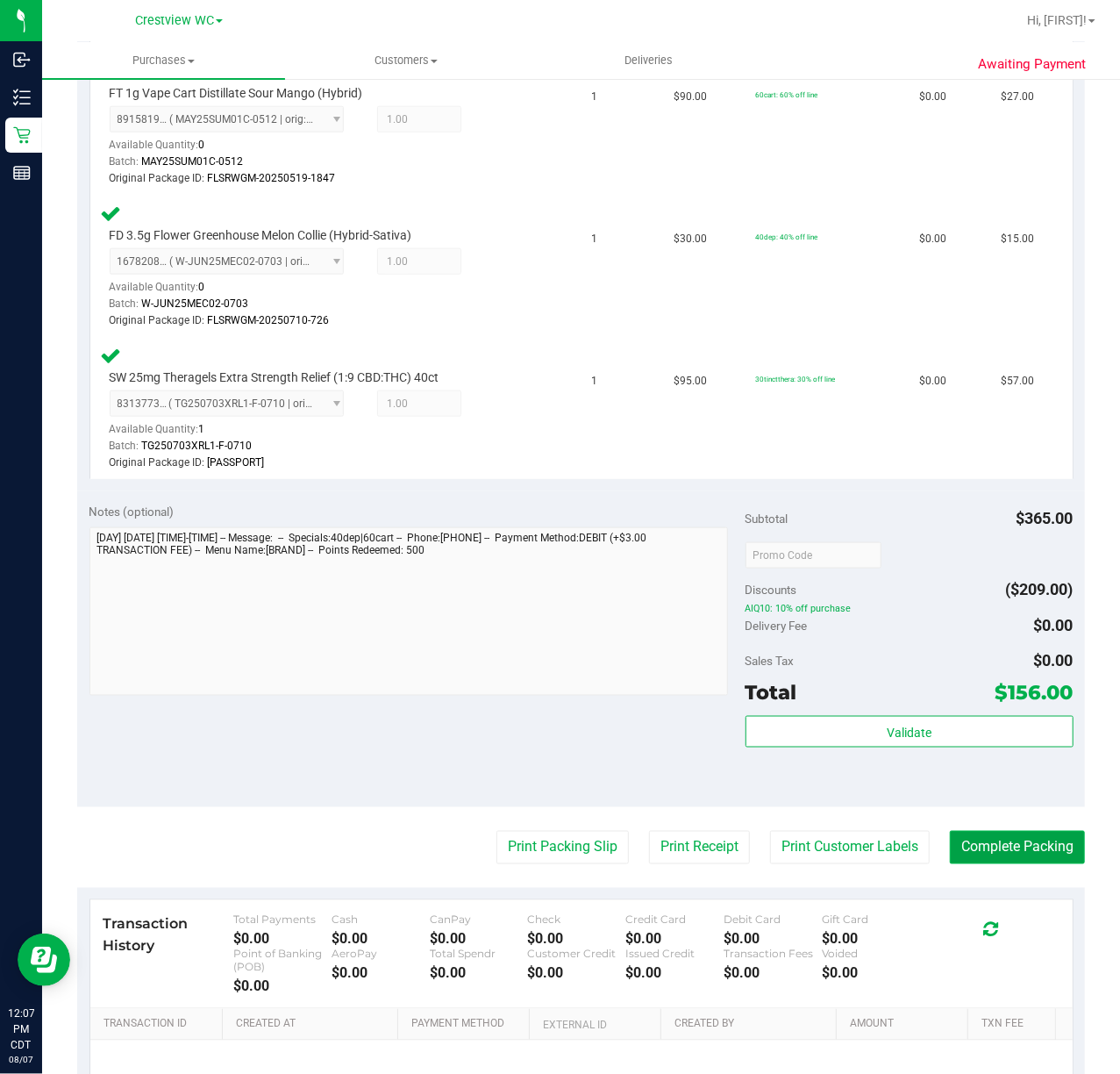 click on "Complete Packing" at bounding box center (1017, 848) 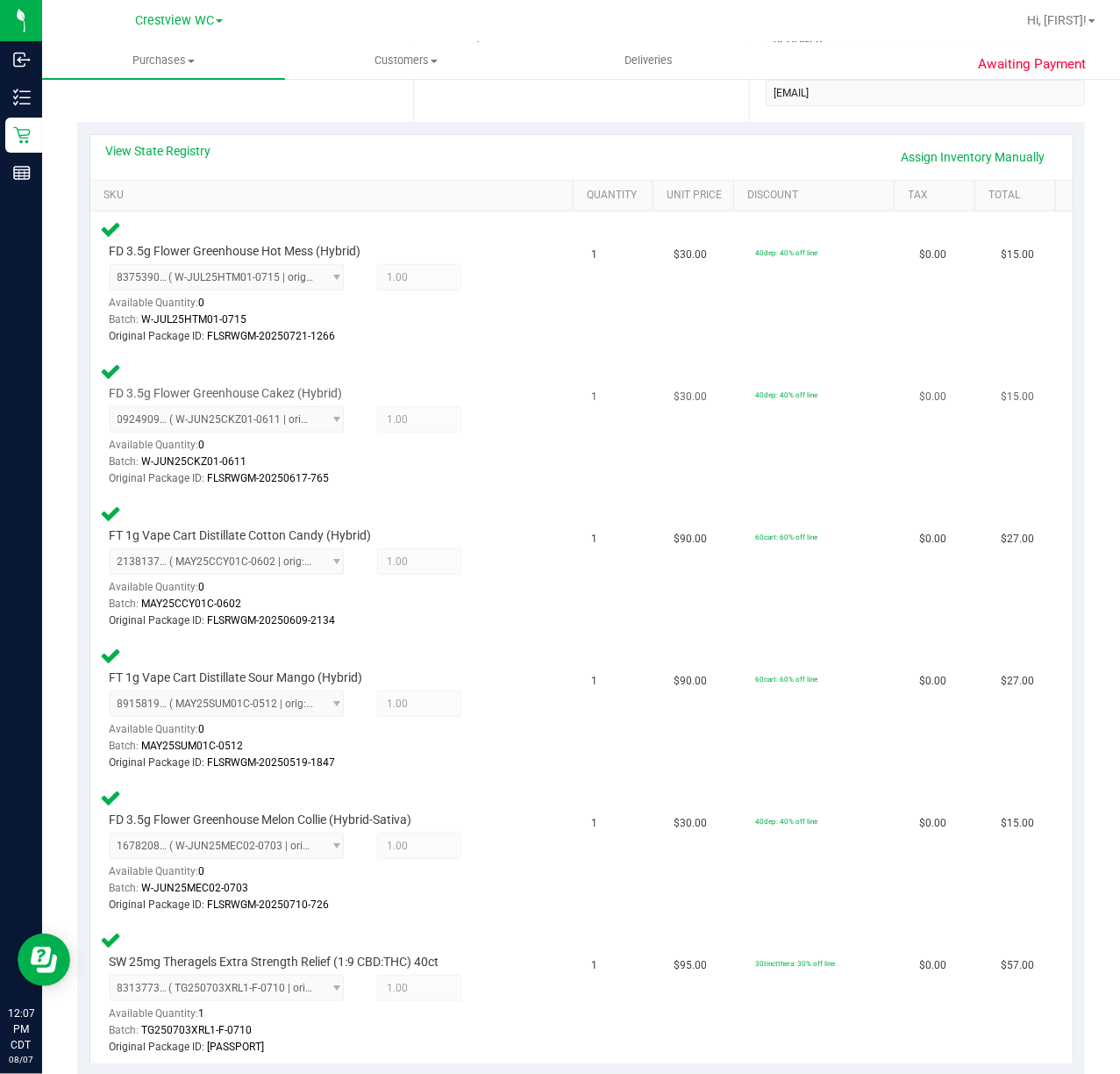scroll, scrollTop: 0, scrollLeft: 0, axis: both 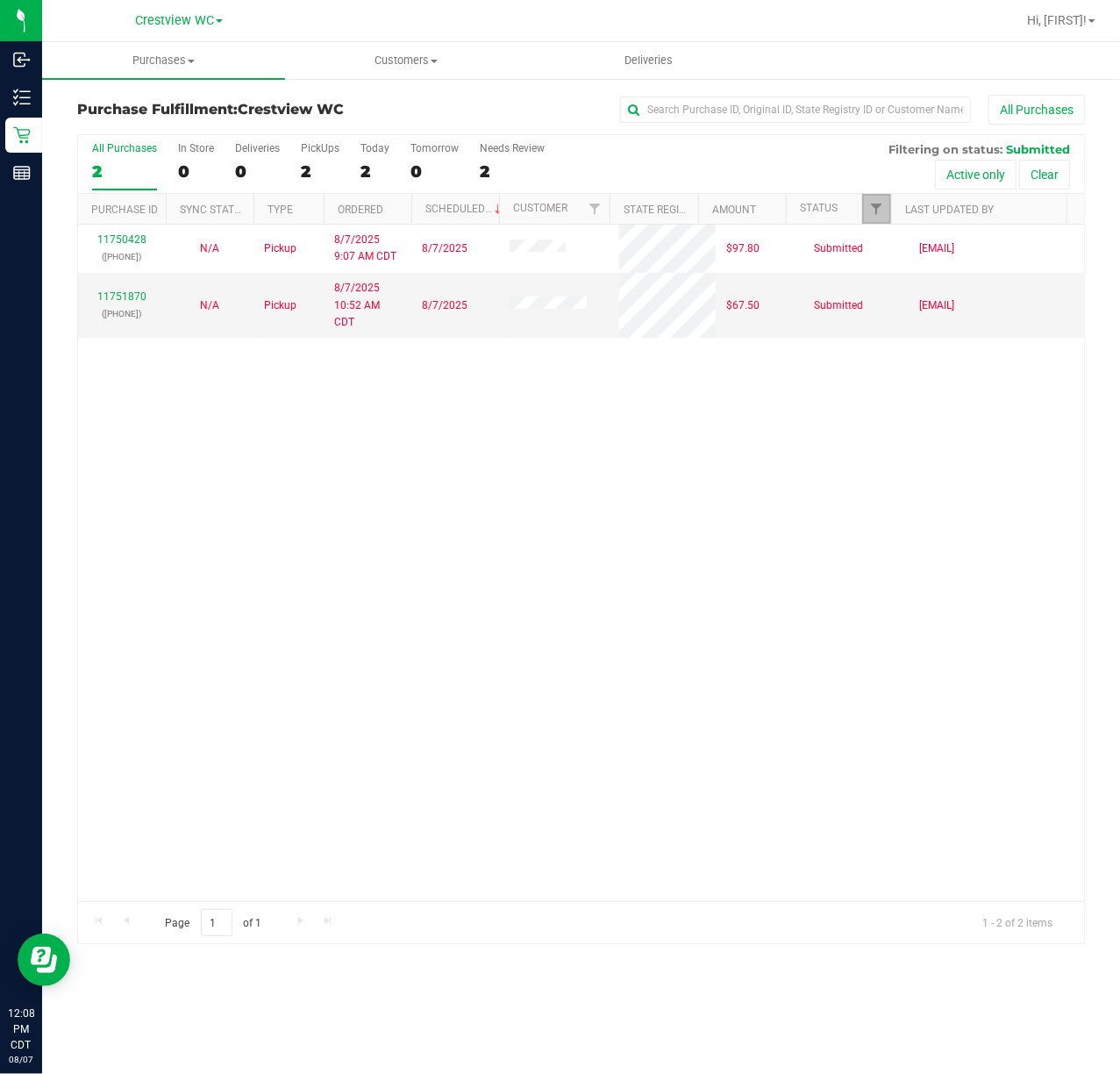 click at bounding box center [876, 209] 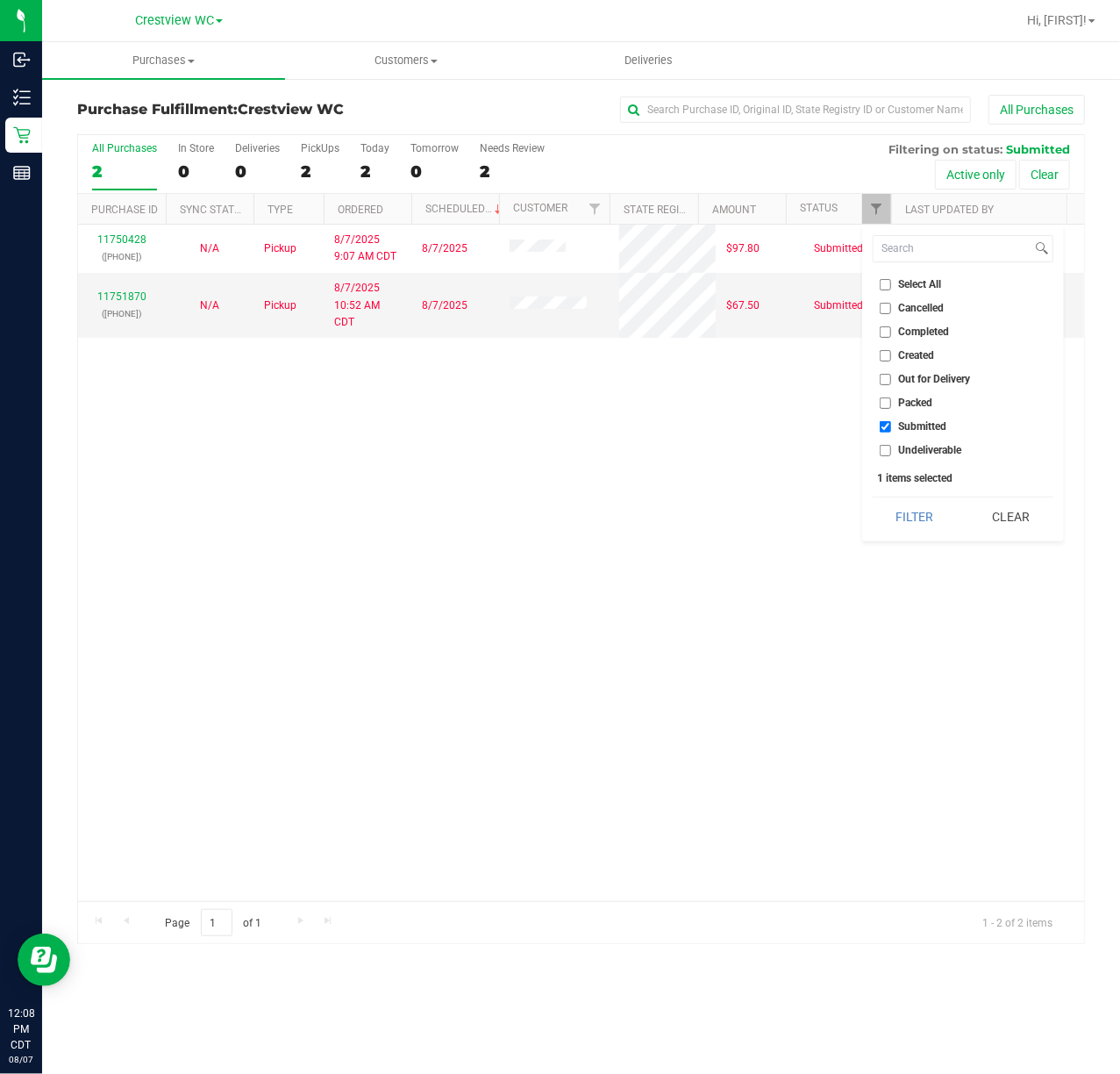 click on "Packed" at bounding box center [906, 403] 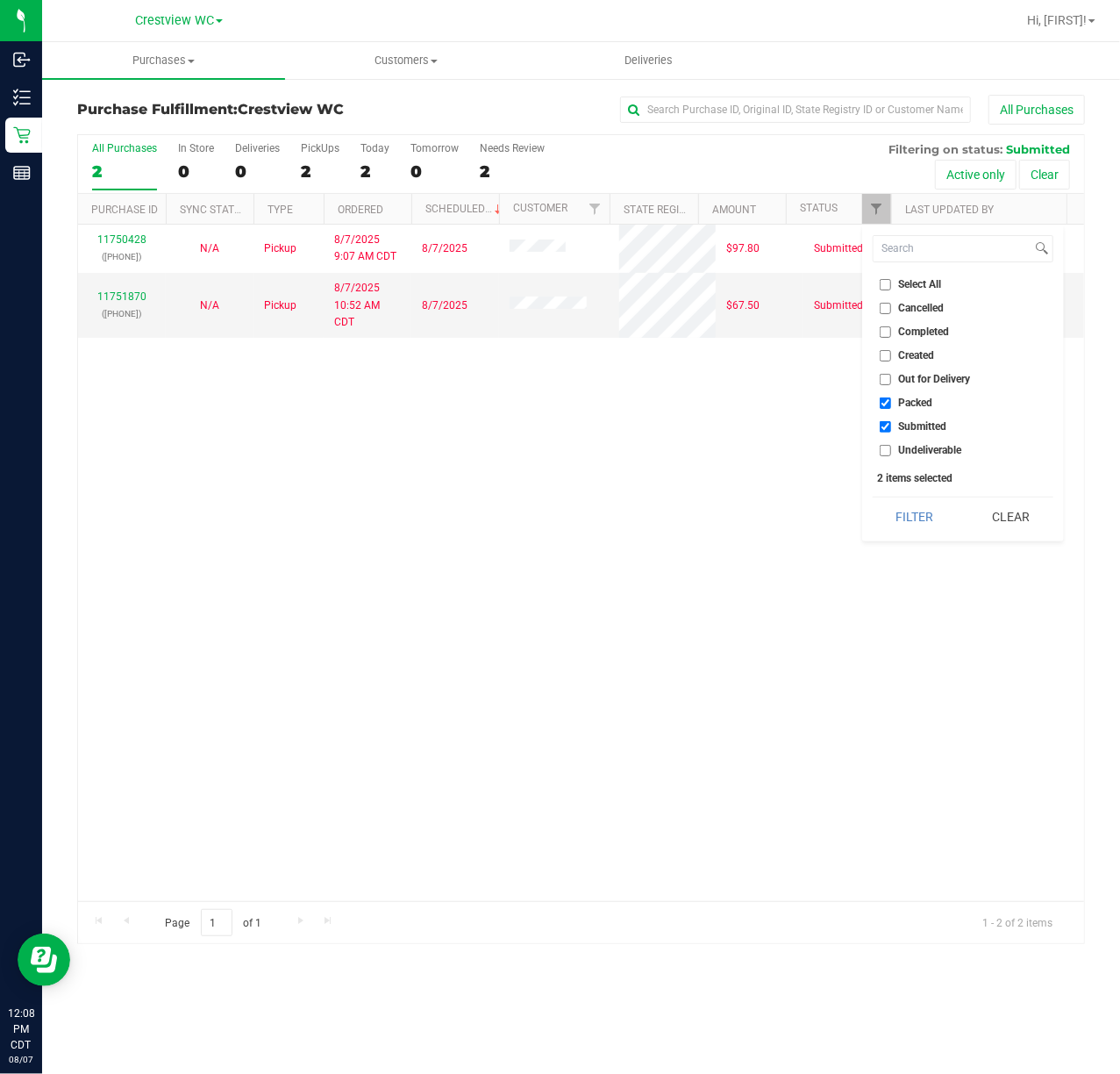 click on "Submitted" at bounding box center [923, 426] 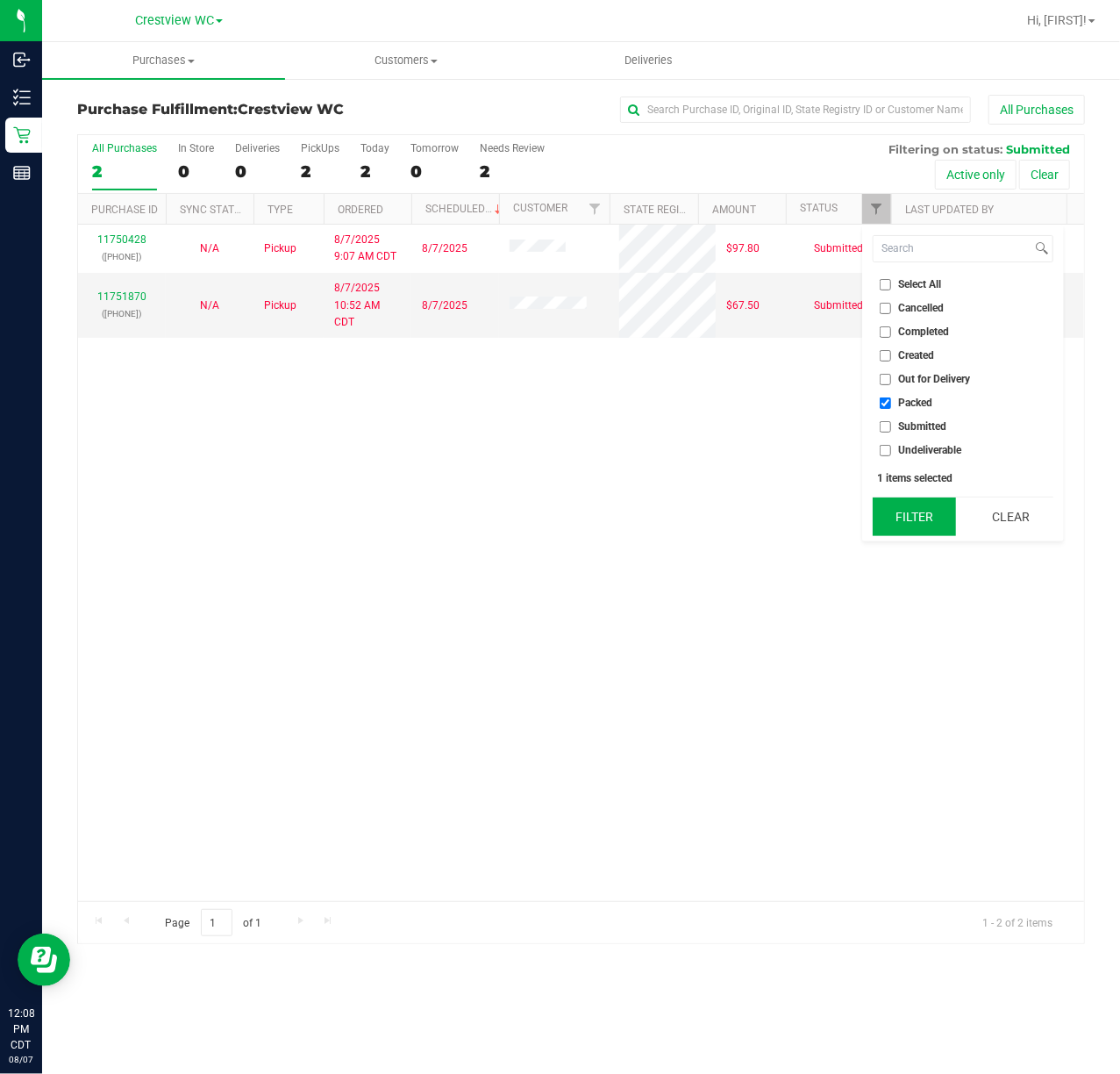 click on "Filter" at bounding box center [915, 517] 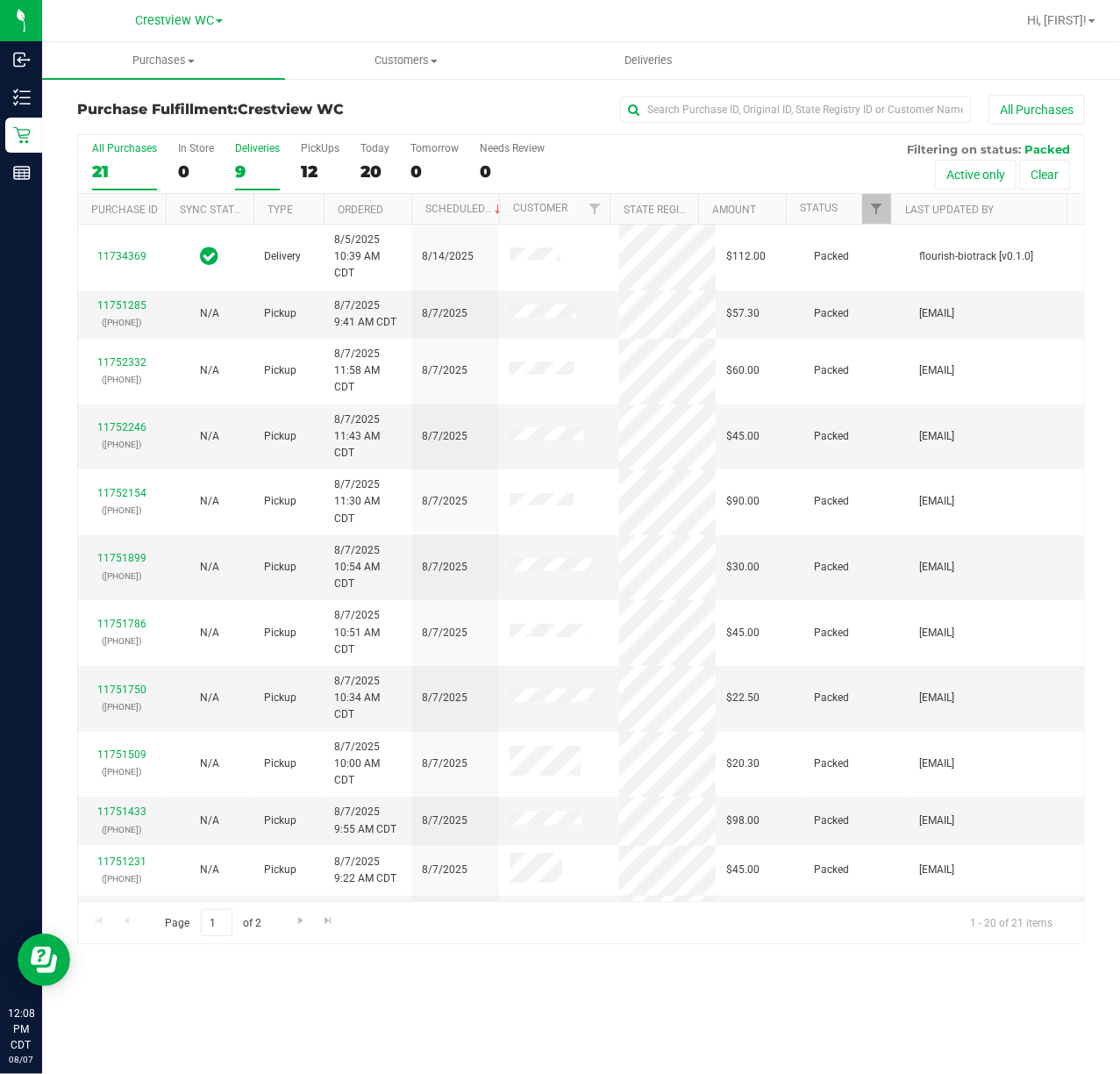 click on "Deliveries
9" at bounding box center [257, 166] 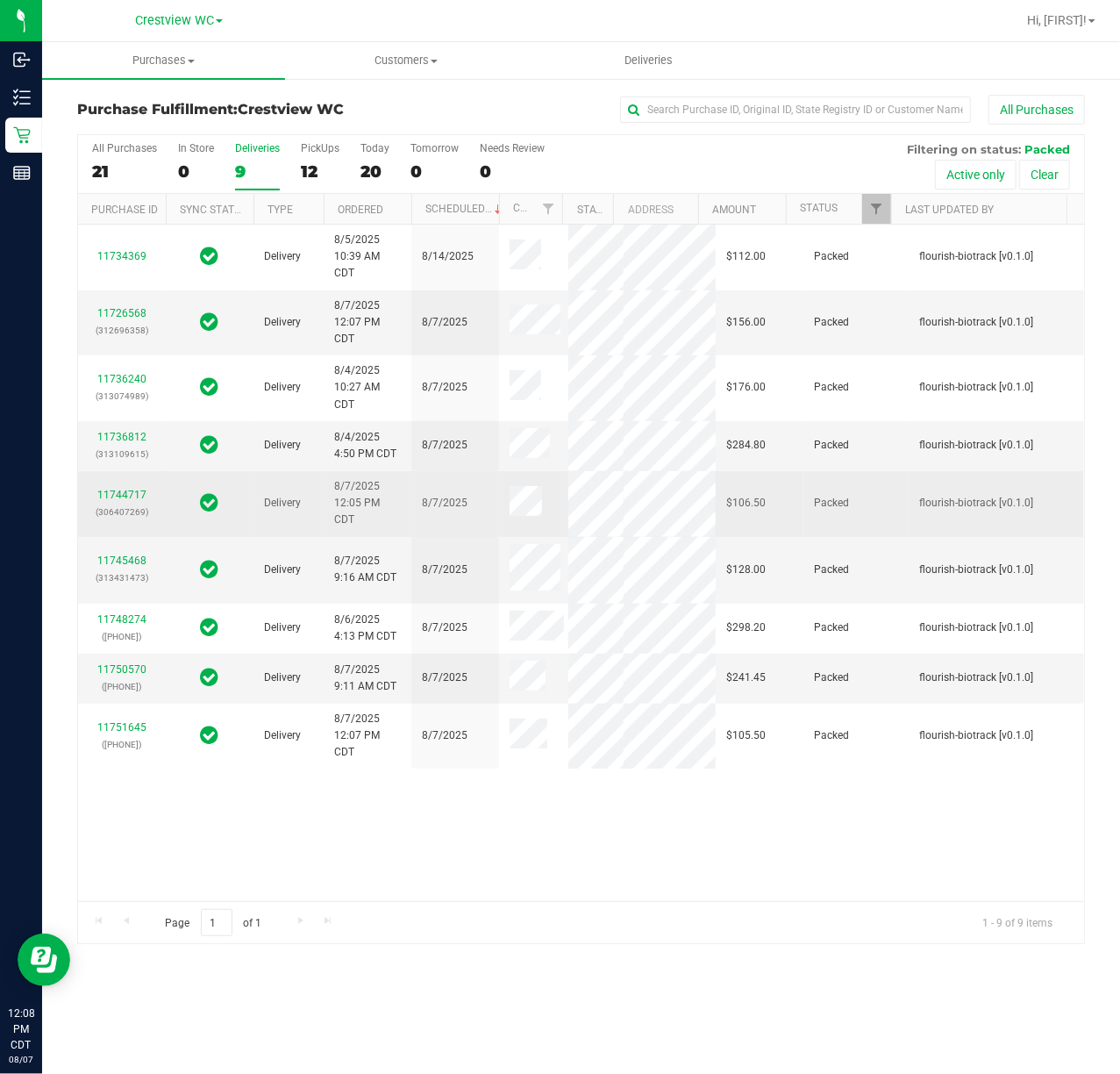 scroll, scrollTop: 84, scrollLeft: 0, axis: vertical 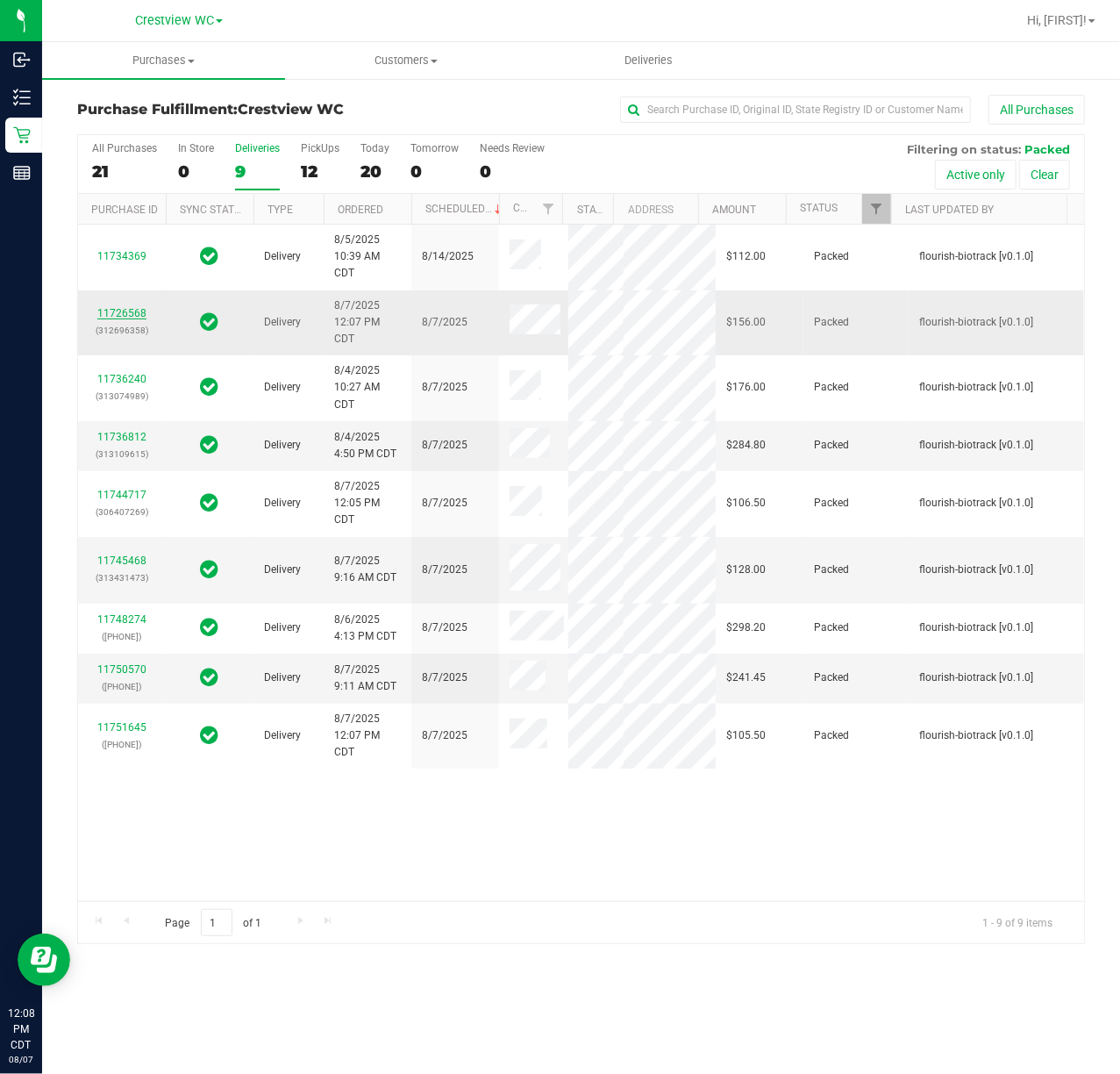 click on "11726568" at bounding box center (122, 313) 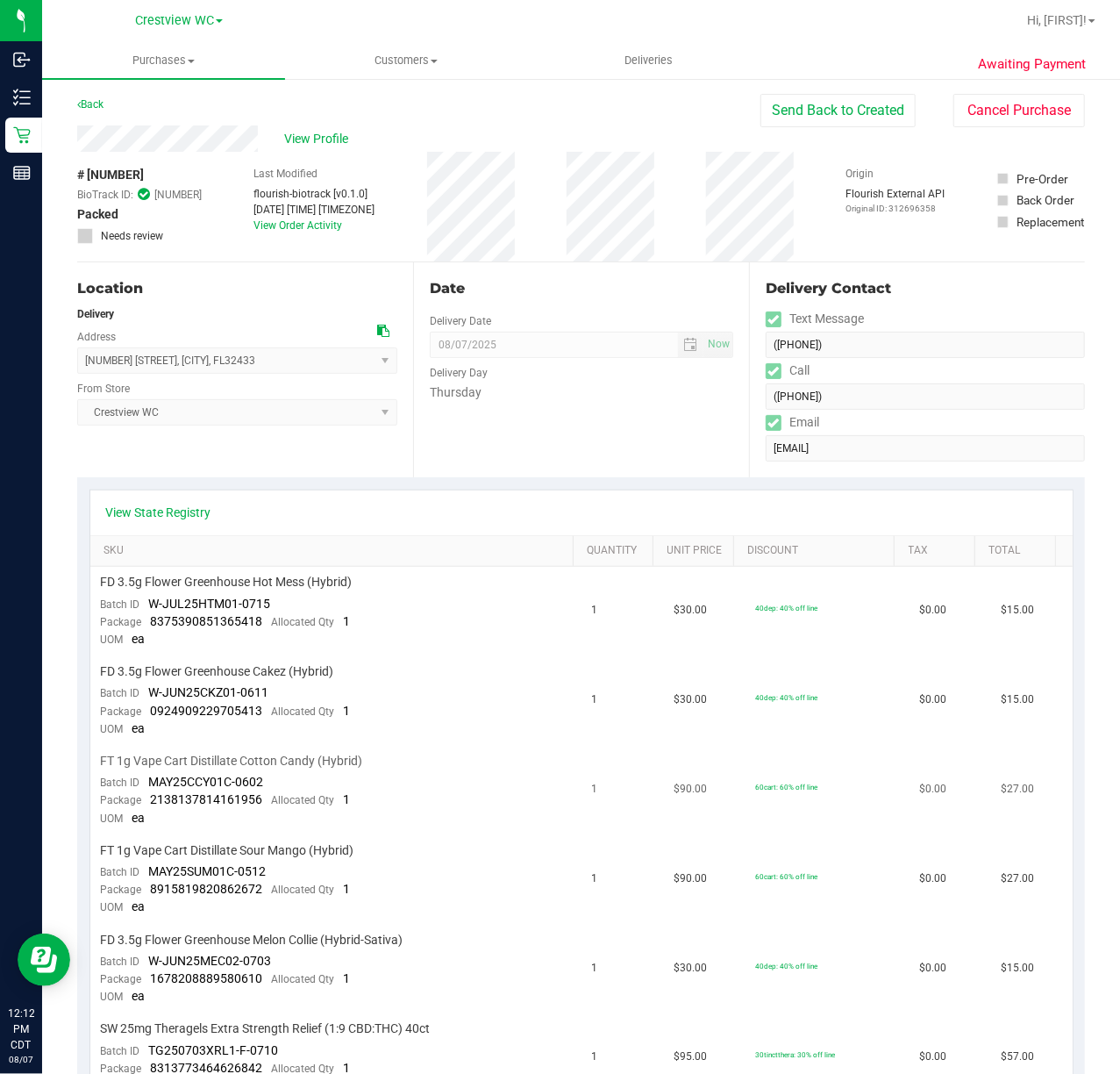 scroll, scrollTop: 0, scrollLeft: 0, axis: both 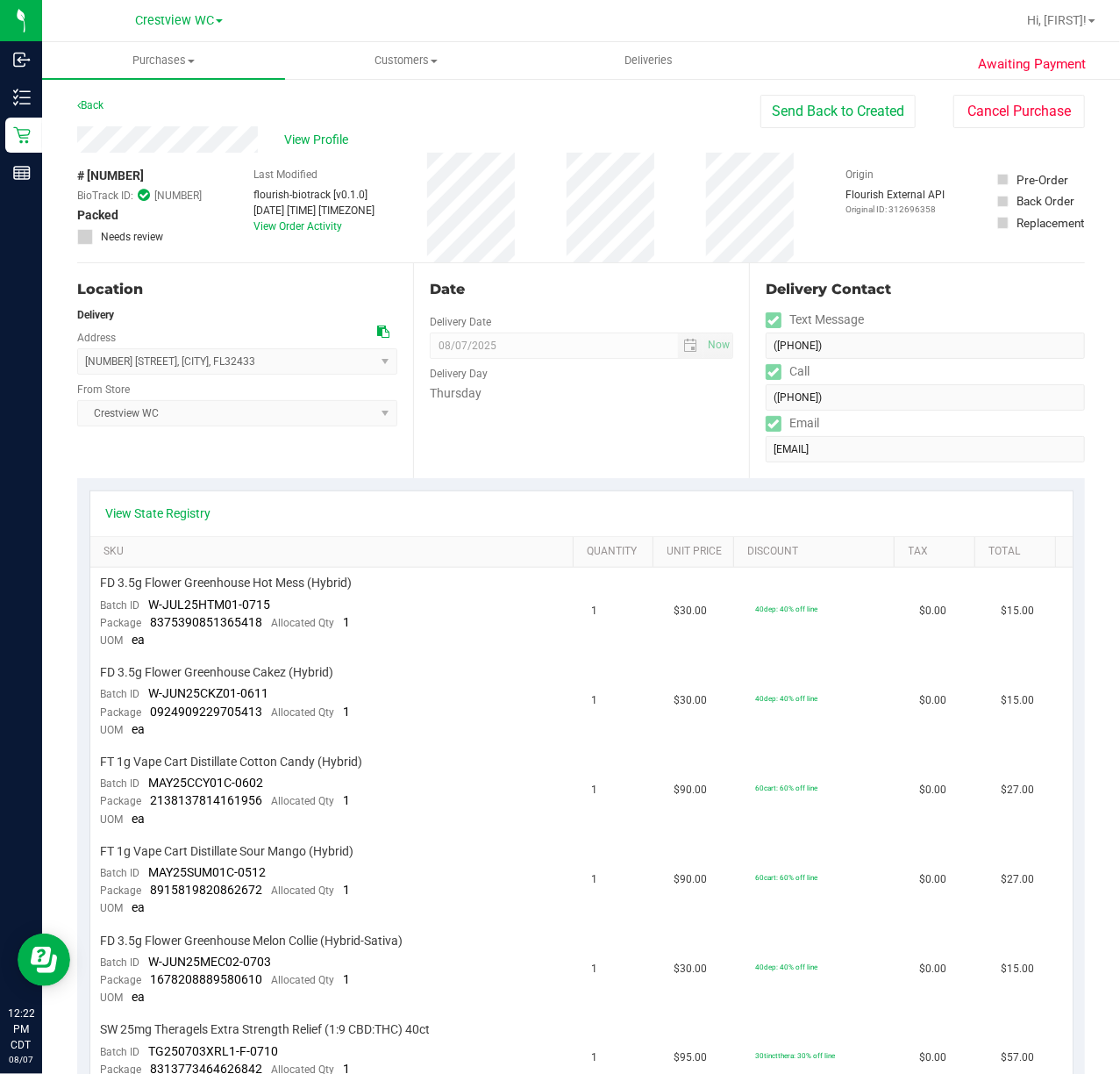 click on "View State Registry" at bounding box center (581, 513) 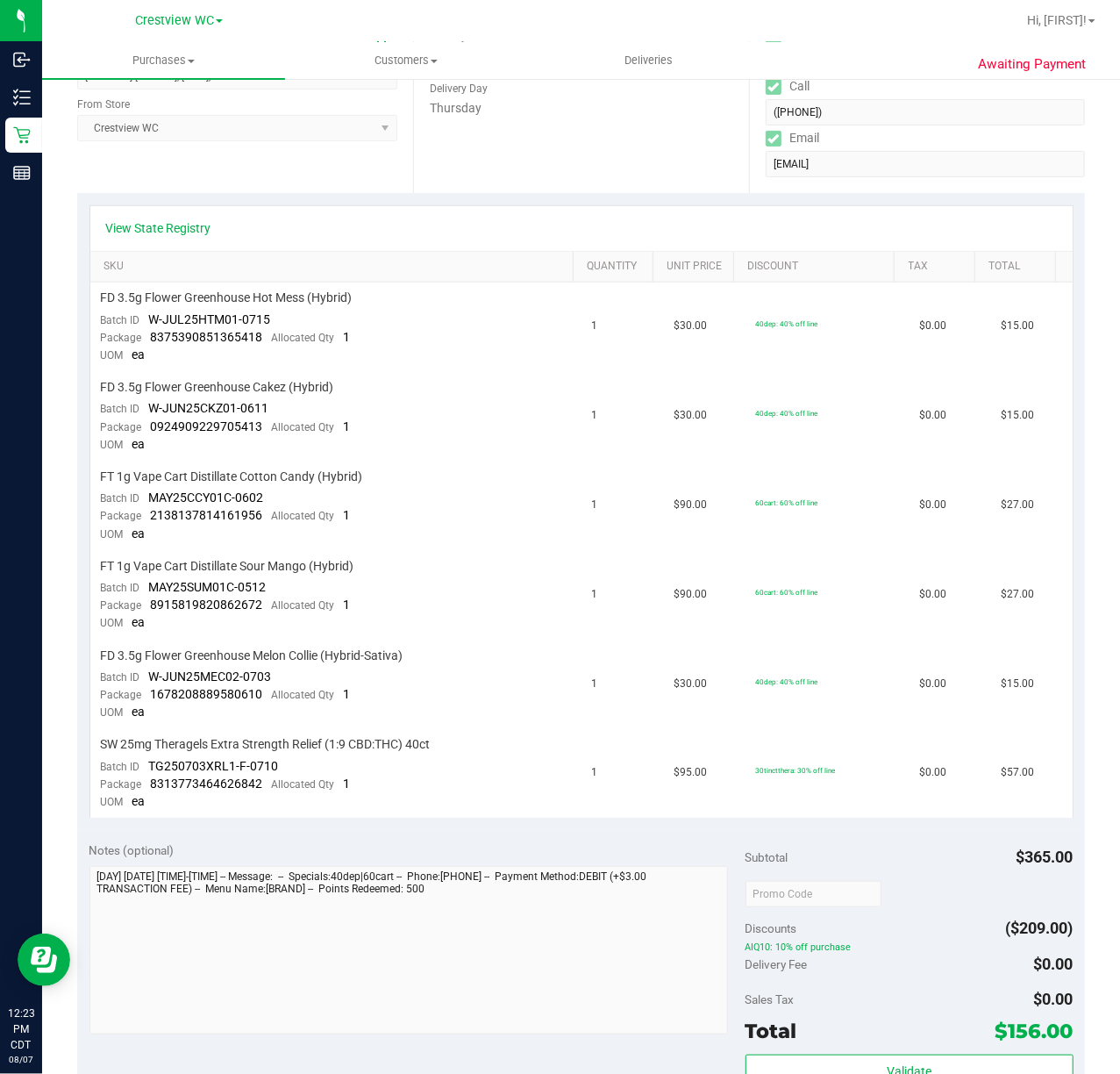 scroll, scrollTop: 468, scrollLeft: 0, axis: vertical 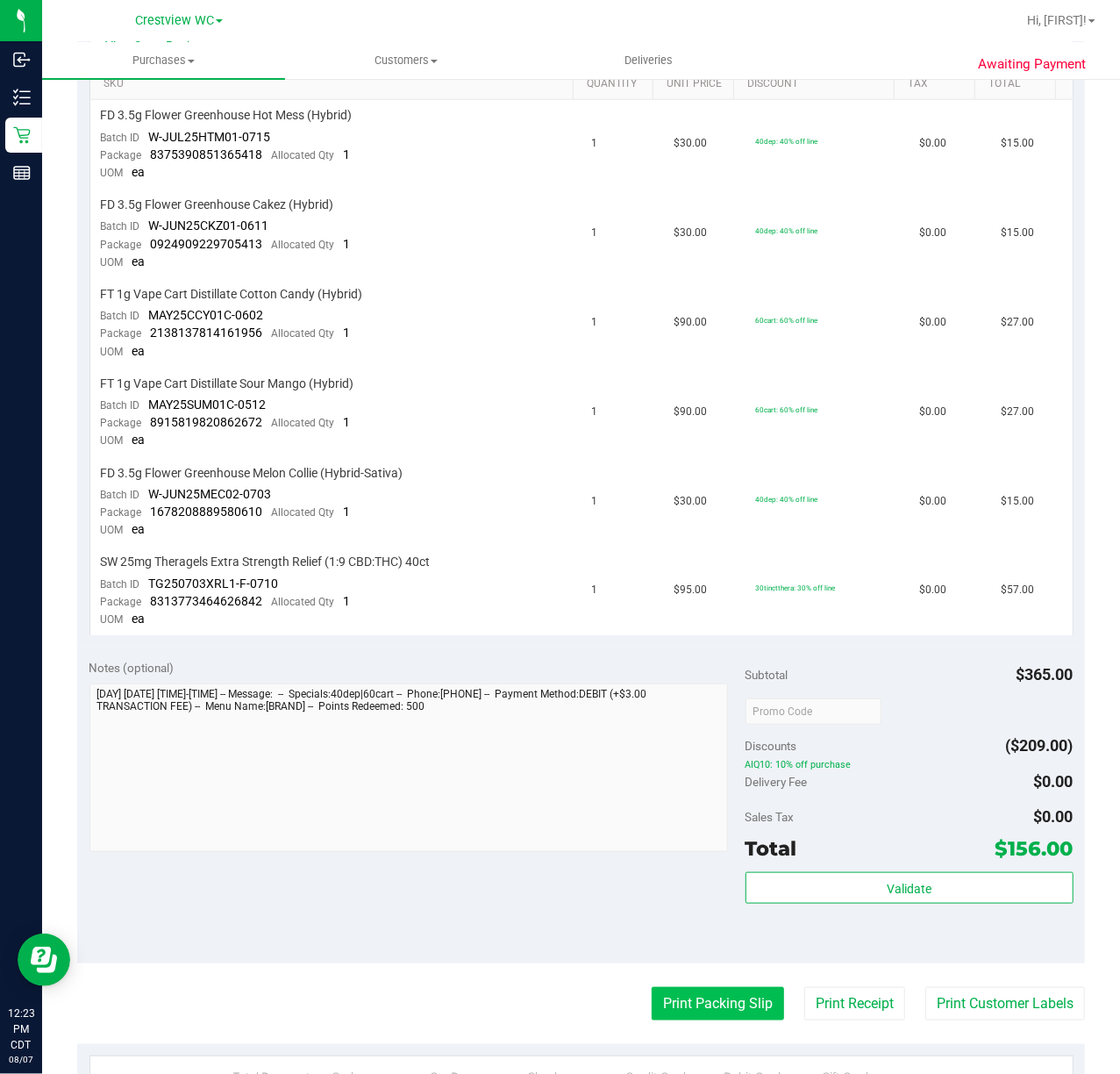 click on "Print Packing Slip" at bounding box center [717, 1004] 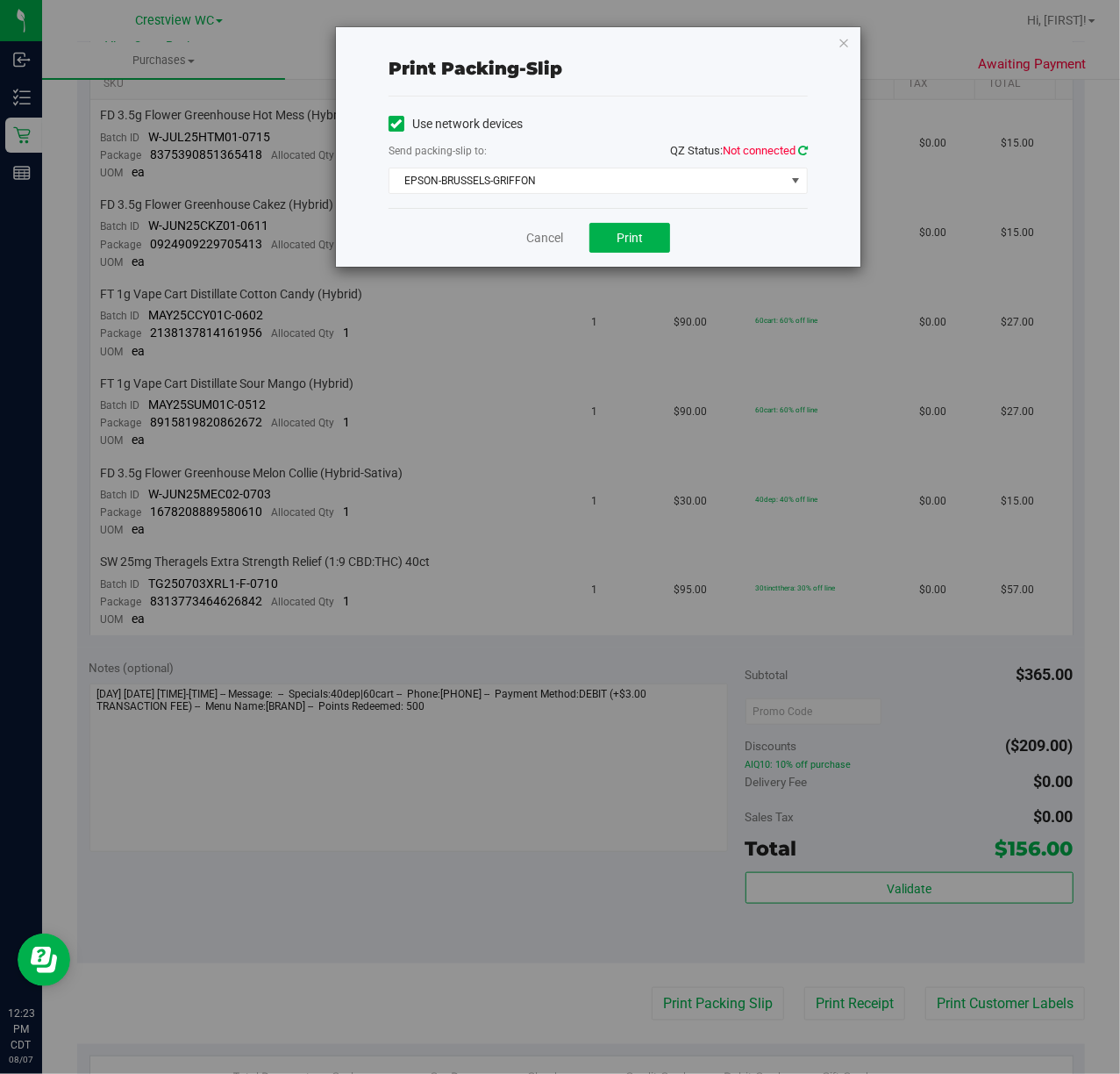 click at bounding box center (803, 150) 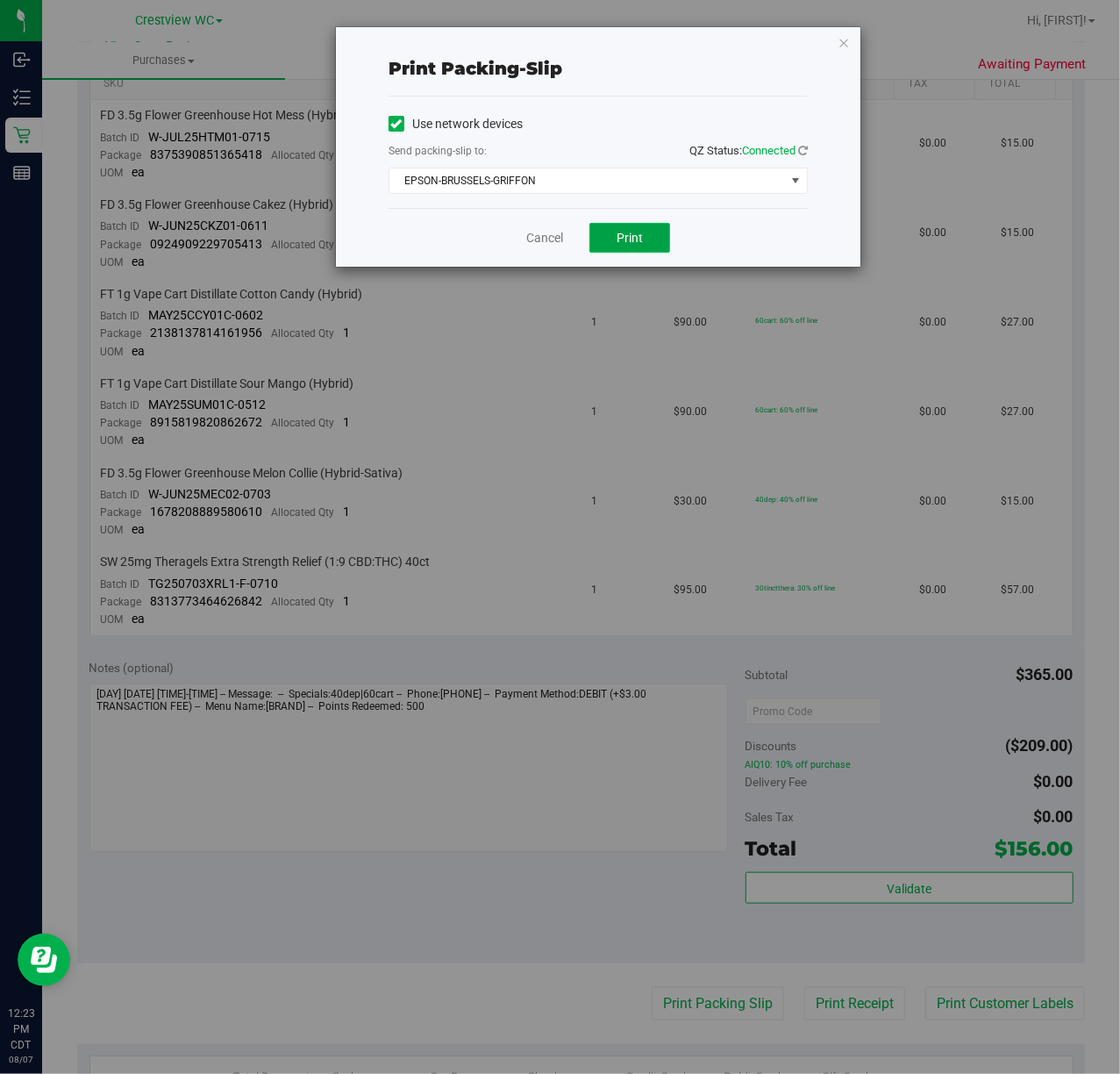 click on "Print" at bounding box center [630, 238] 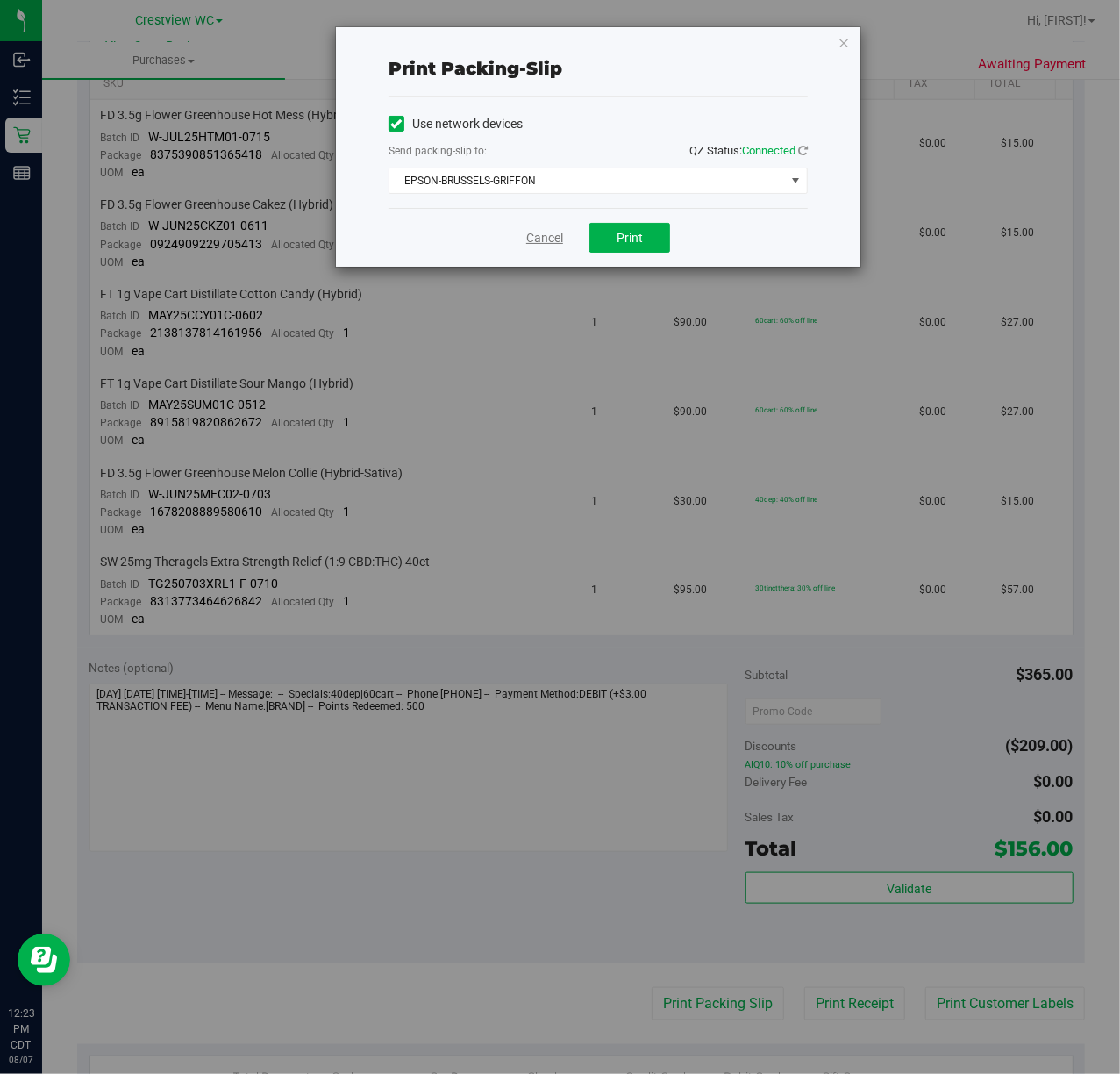 click on "Cancel" at bounding box center [545, 238] 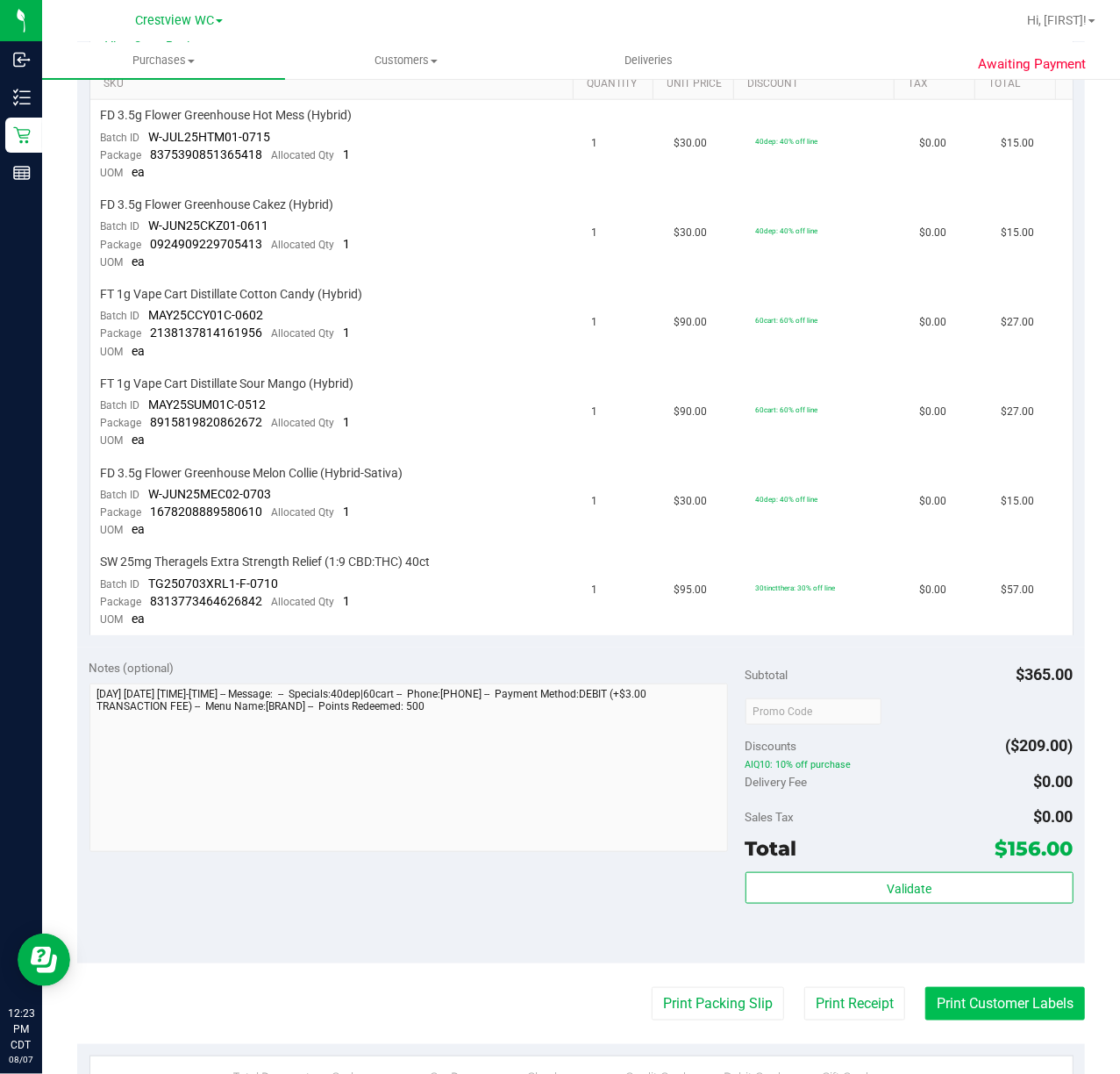 click on "Print Customer Labels" at bounding box center [1005, 1004] 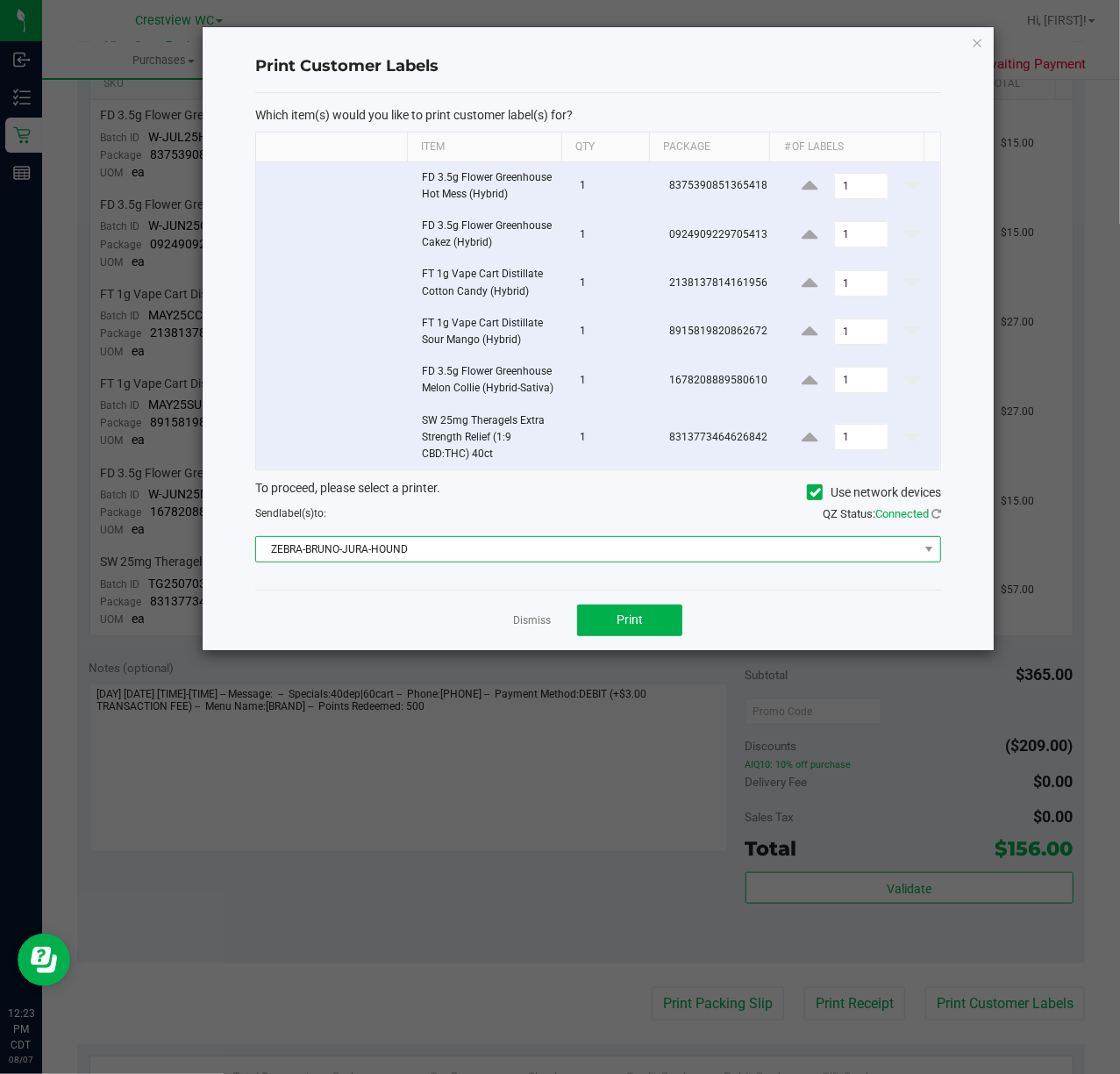 click on "ZEBRA-BRUNO-JURA-HOUND" at bounding box center (587, 549) 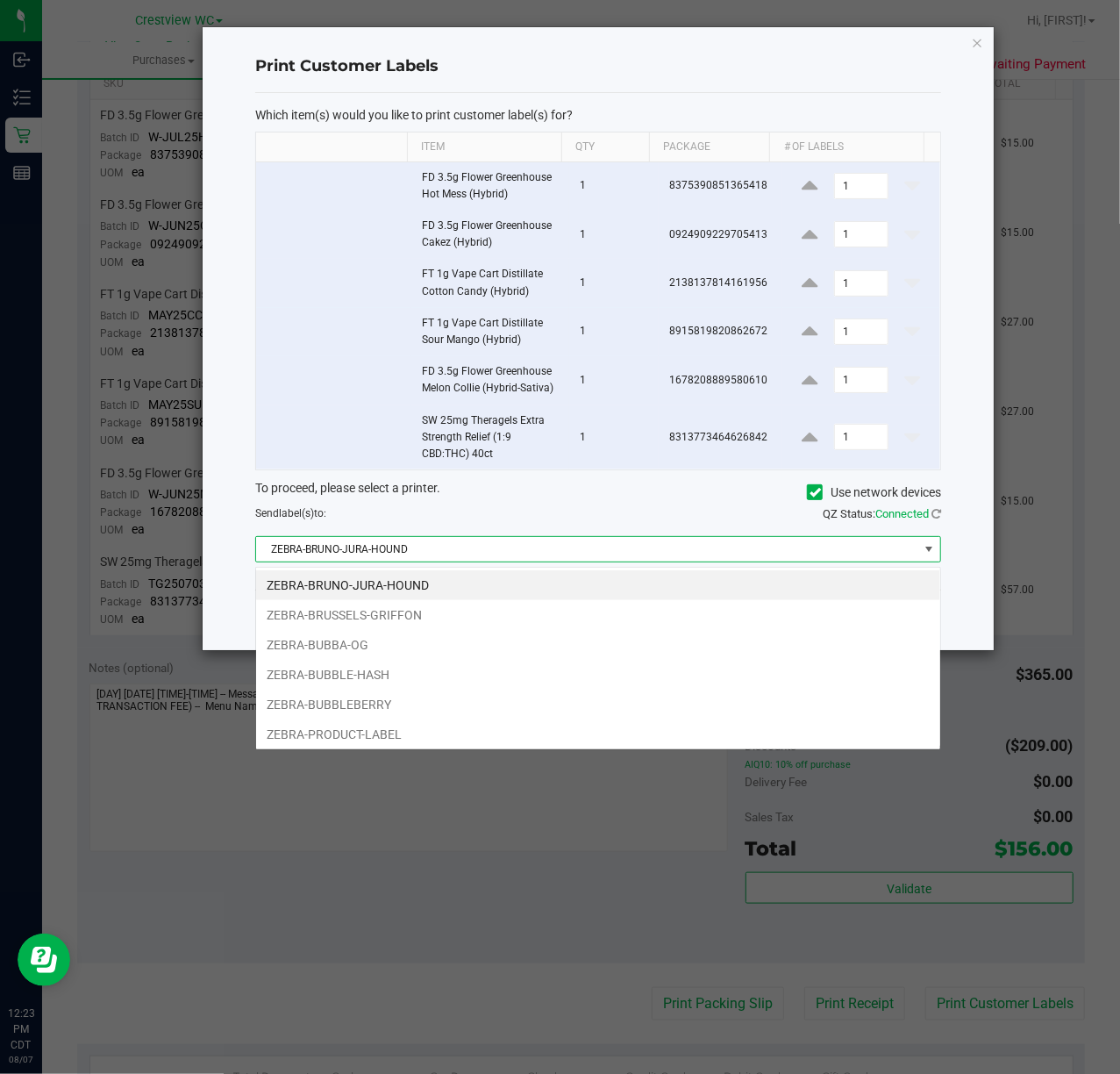 scroll, scrollTop: 87718, scrollLeft: 87020, axis: both 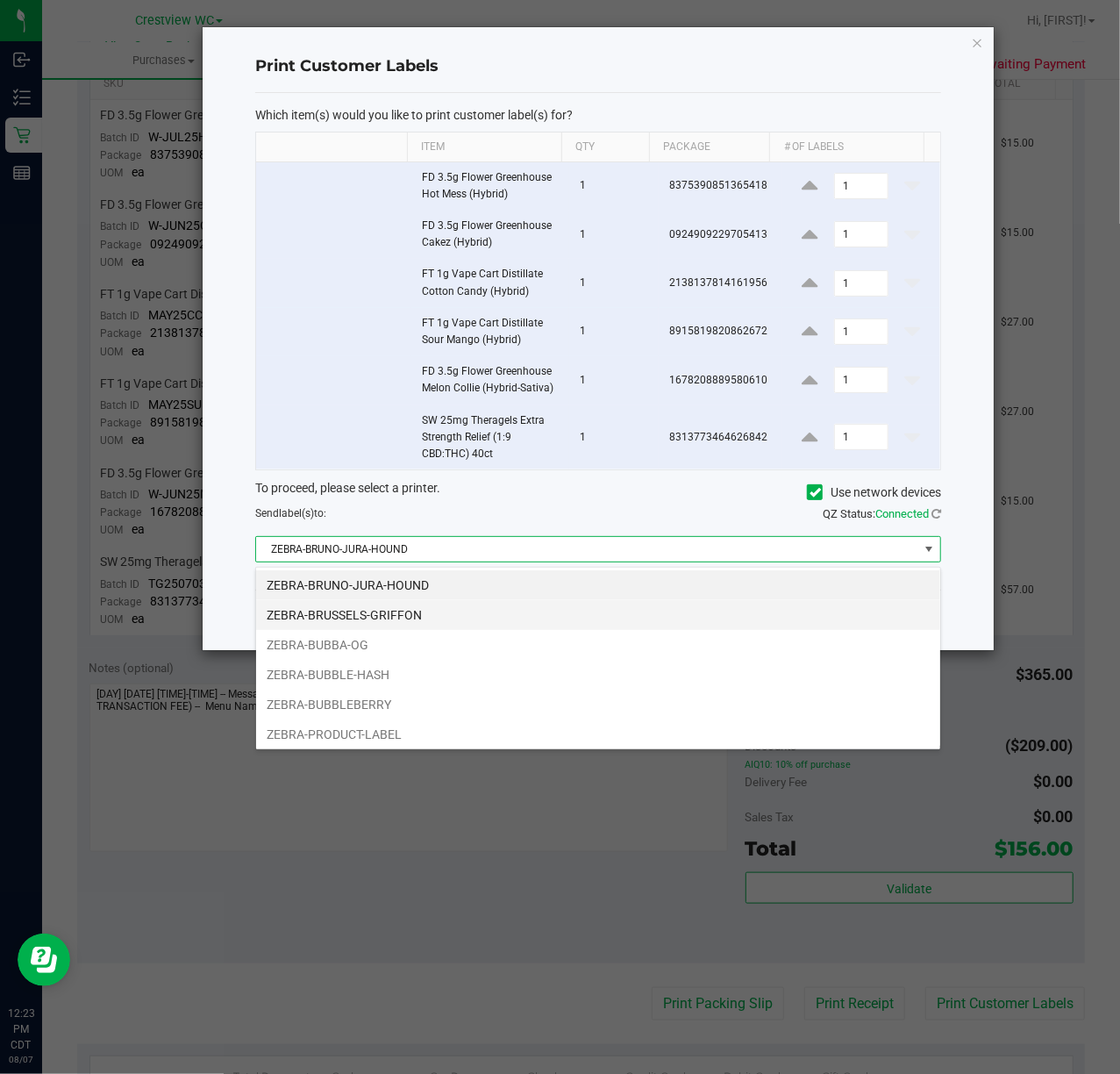 click on "ZEBRA-BRUSSELS-GRIFFON" at bounding box center (598, 615) 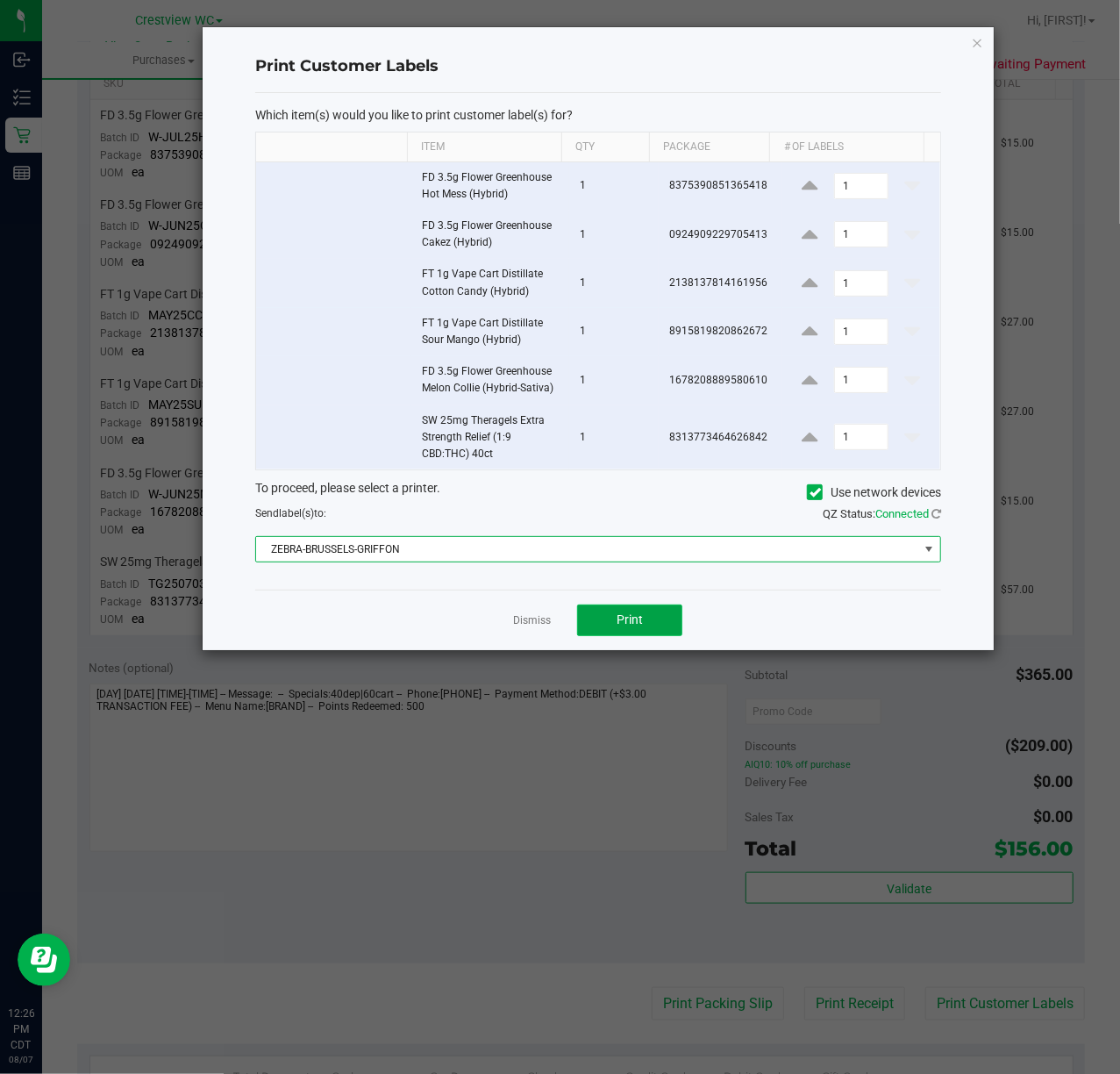 click on "Print" 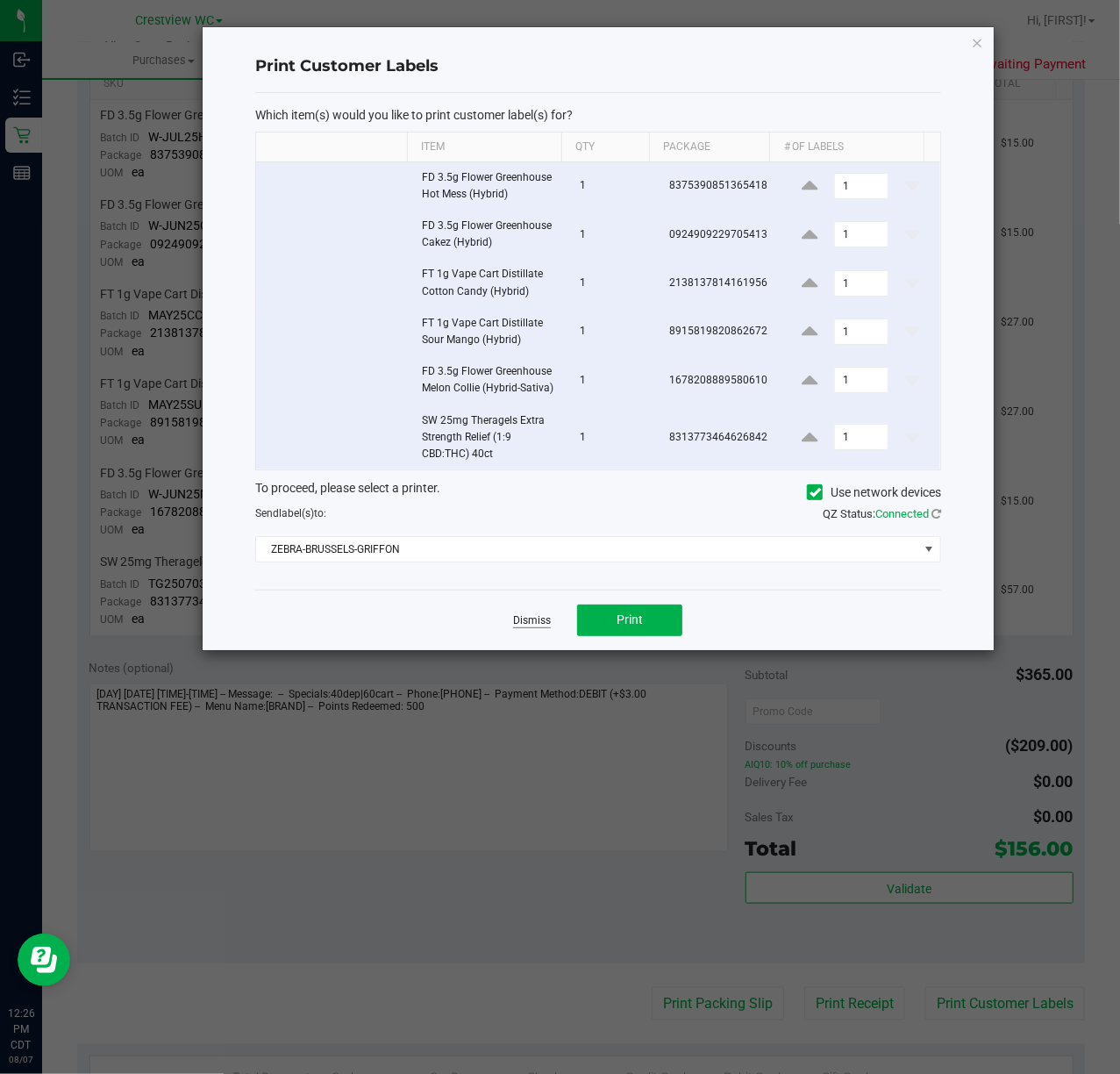 click on "Dismiss" 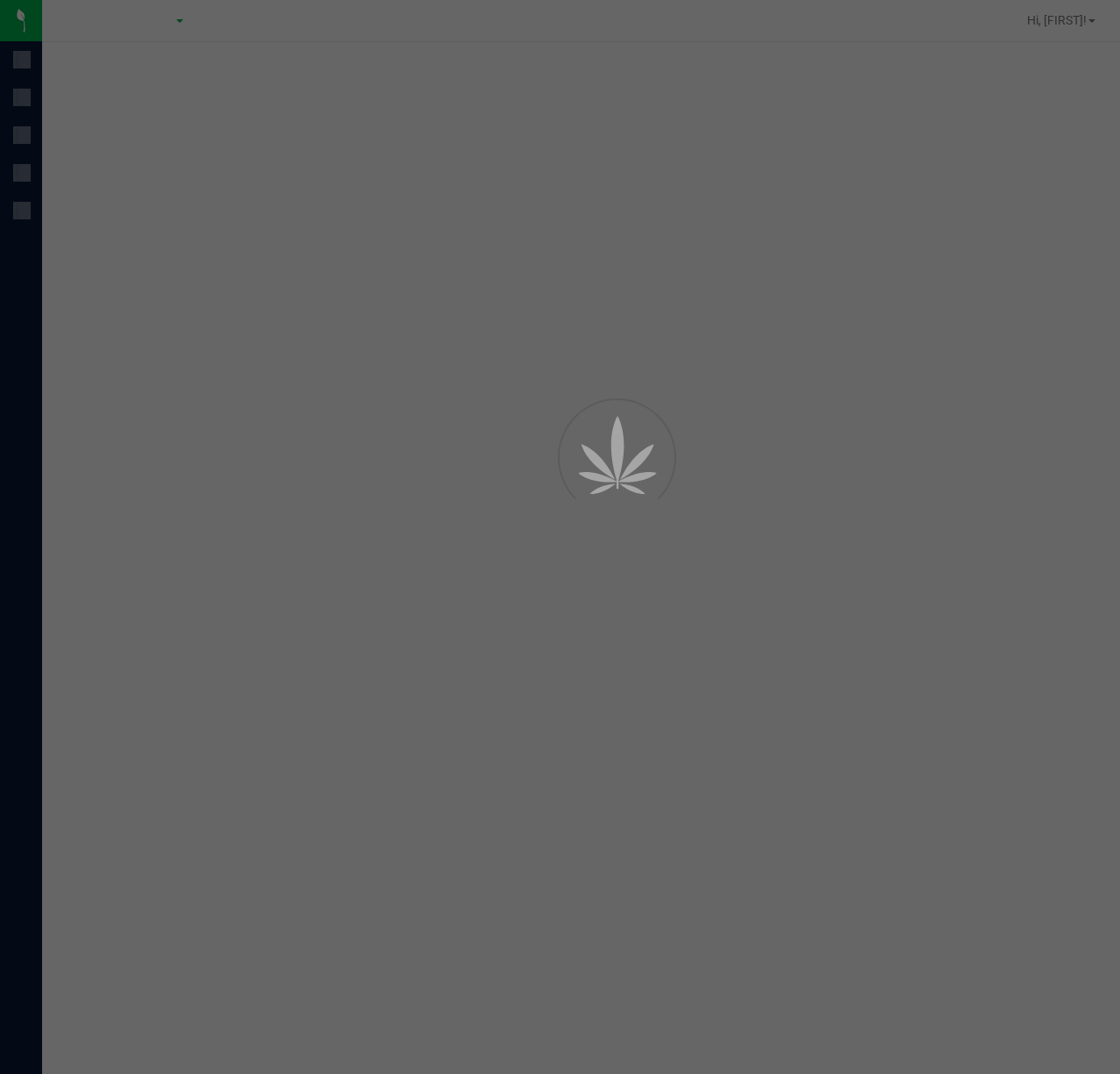 scroll, scrollTop: 0, scrollLeft: 0, axis: both 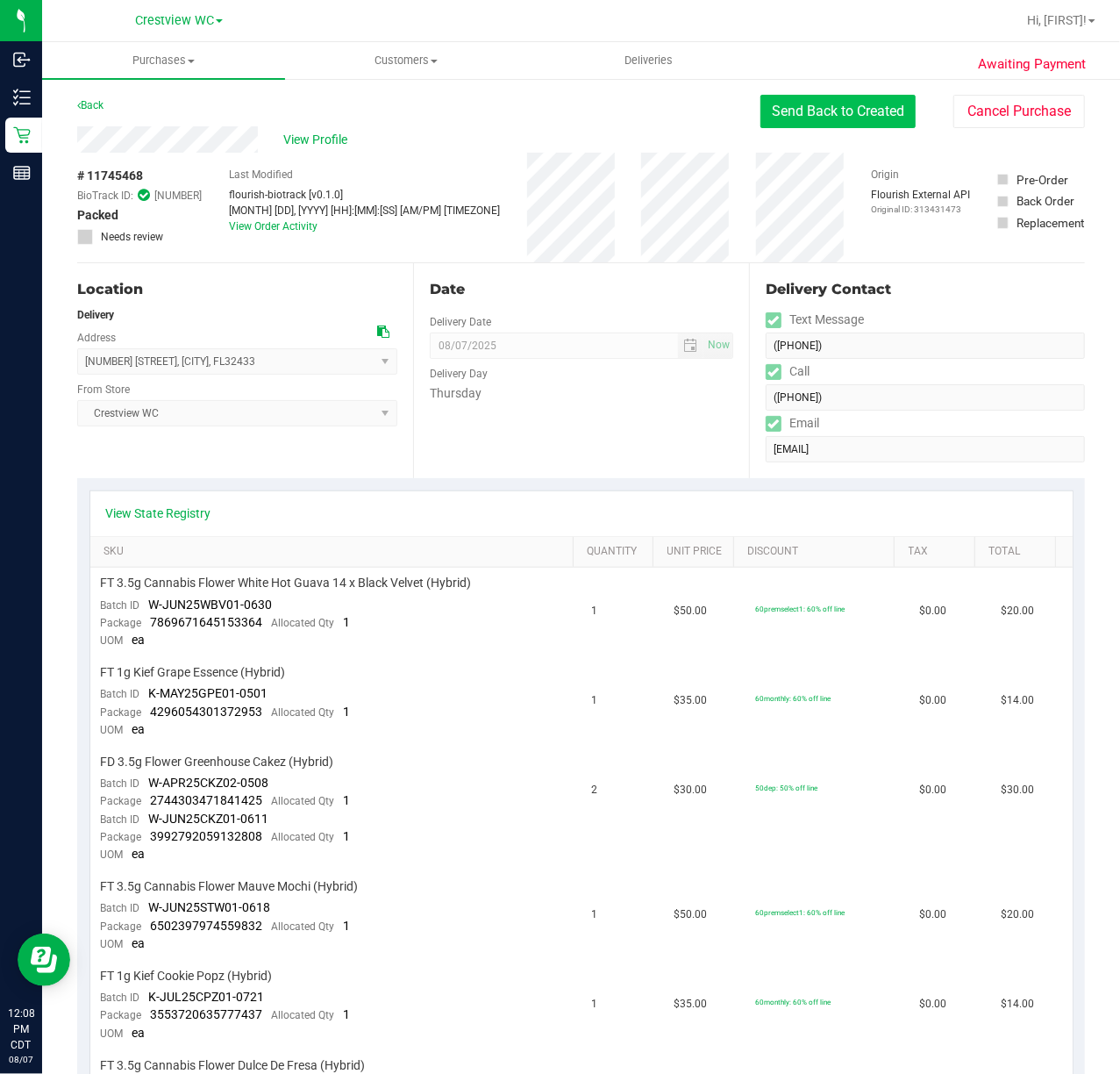 click on "Send Back to Created" at bounding box center (838, 111) 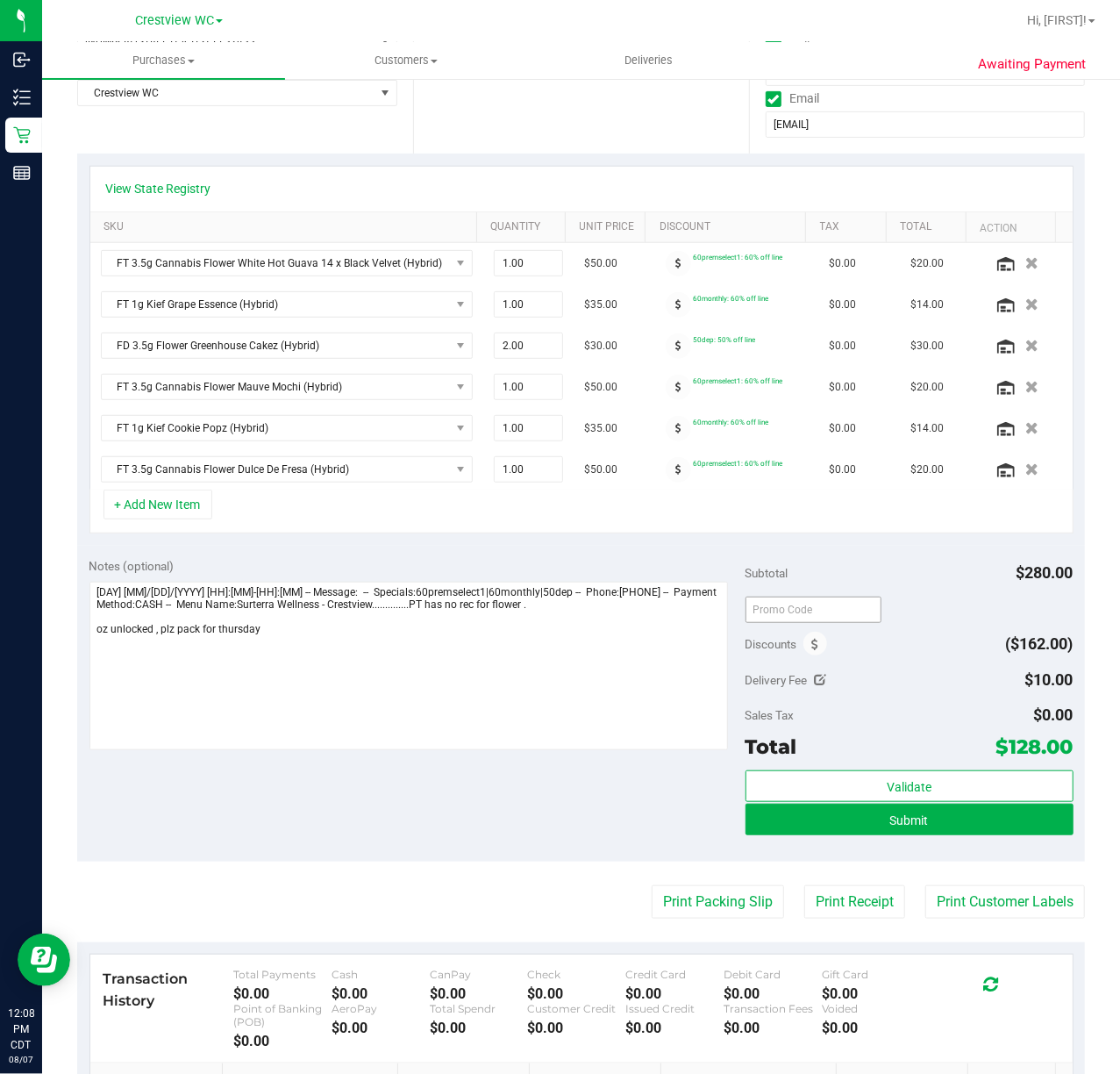 scroll, scrollTop: 351, scrollLeft: 0, axis: vertical 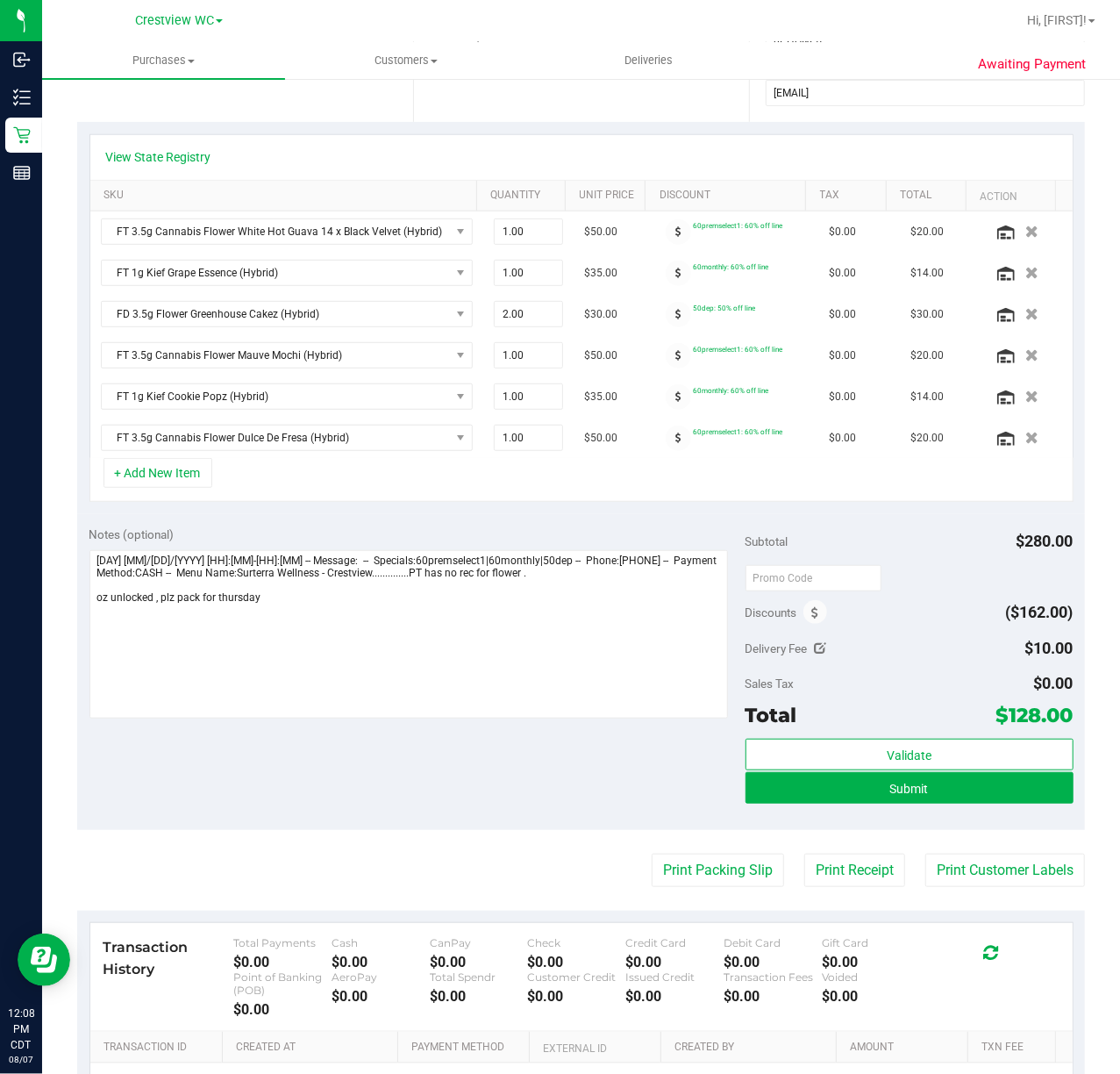 click at bounding box center [820, 648] 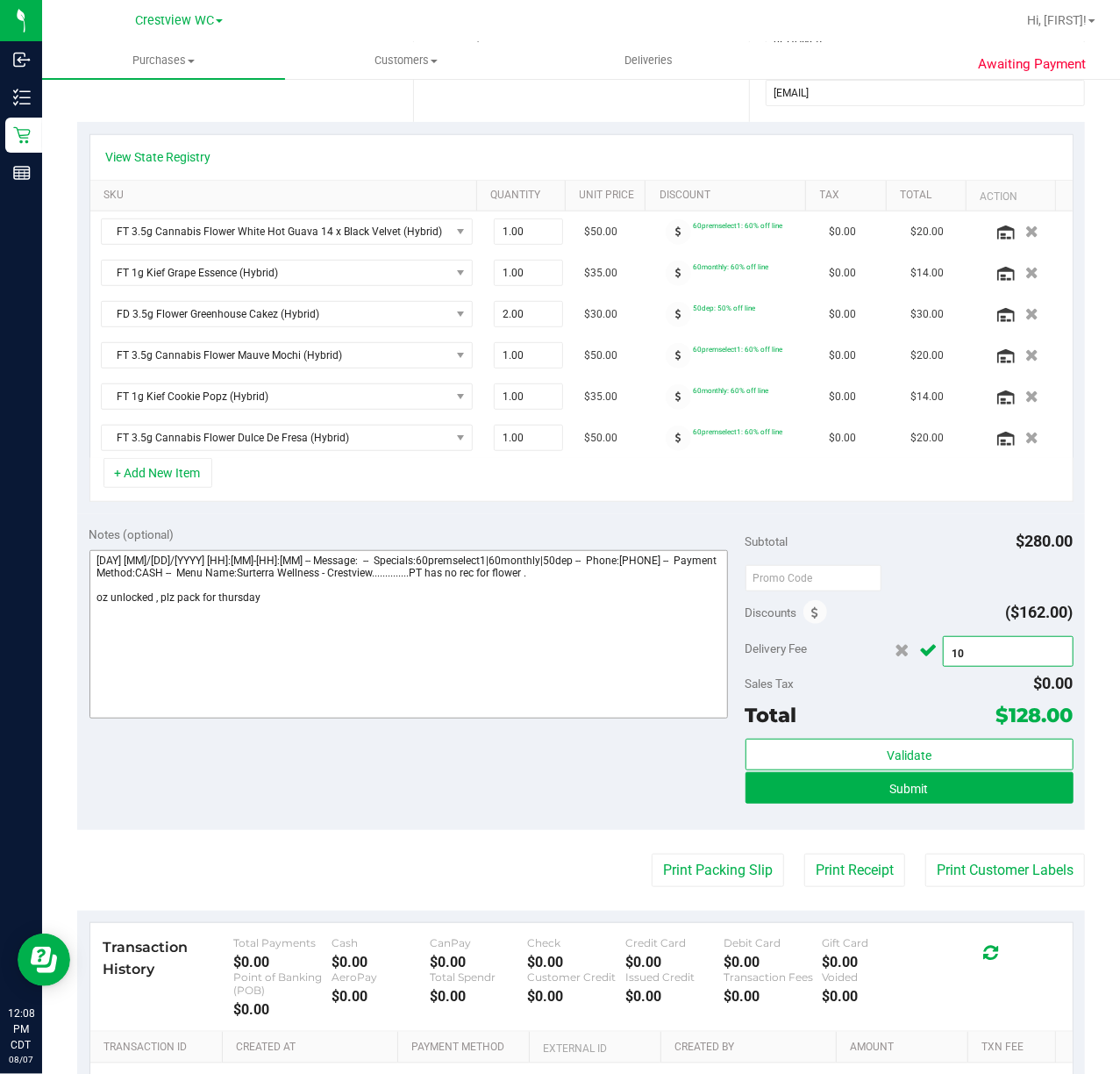 drag, startPoint x: 973, startPoint y: 662, endPoint x: 405, endPoint y: 686, distance: 568.5068 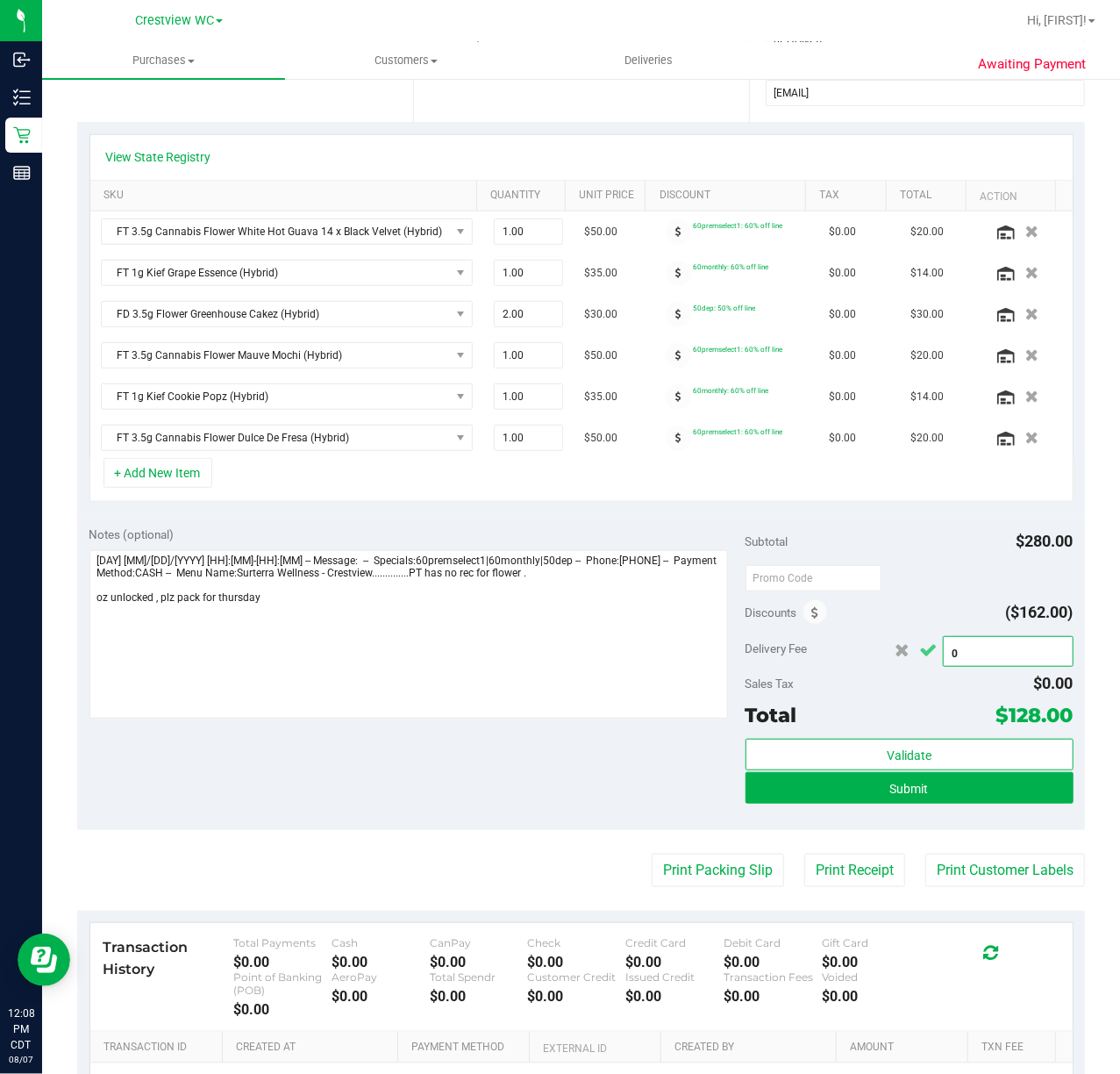 type on "$0.00" 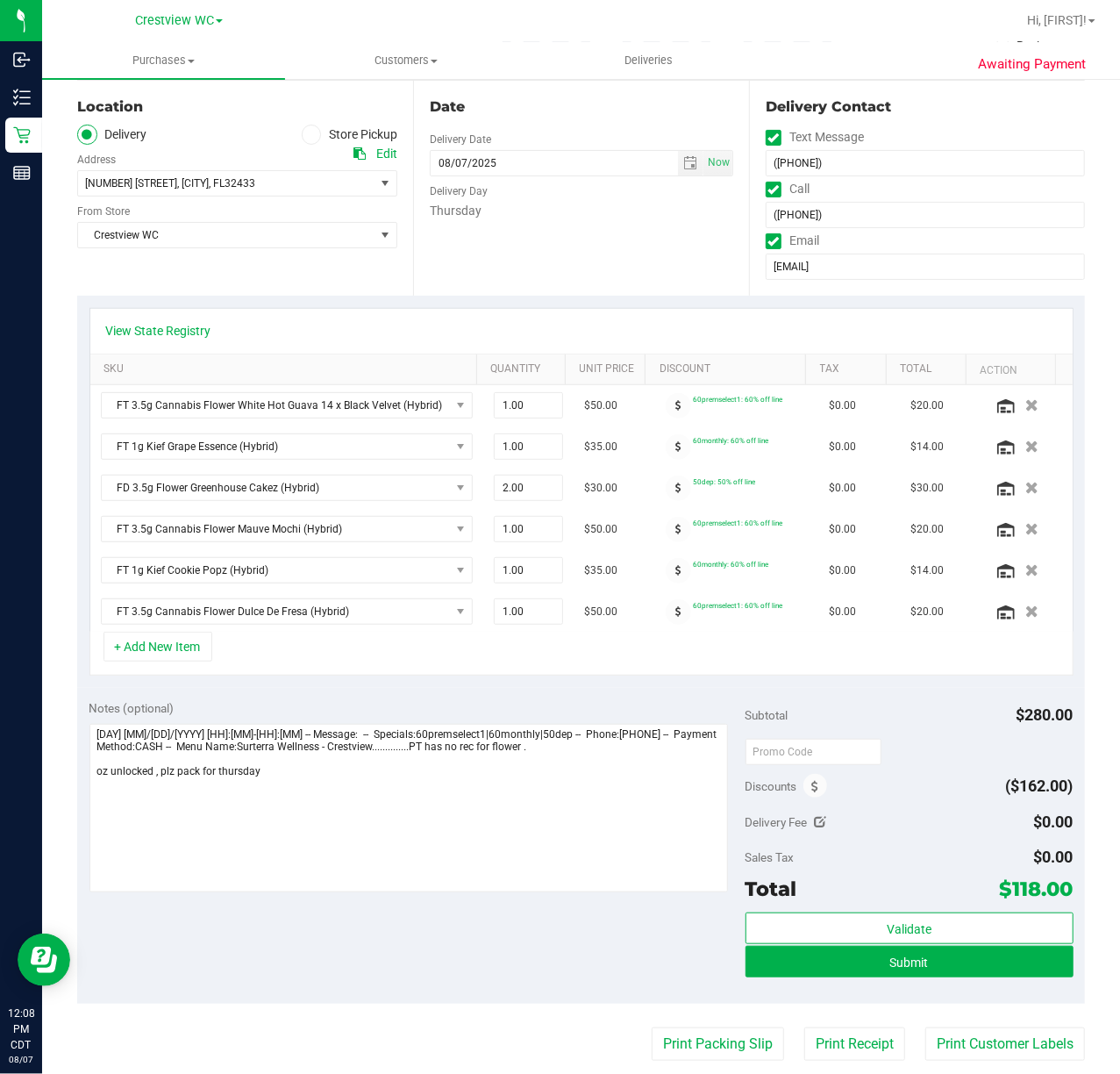 scroll, scrollTop: 233, scrollLeft: 0, axis: vertical 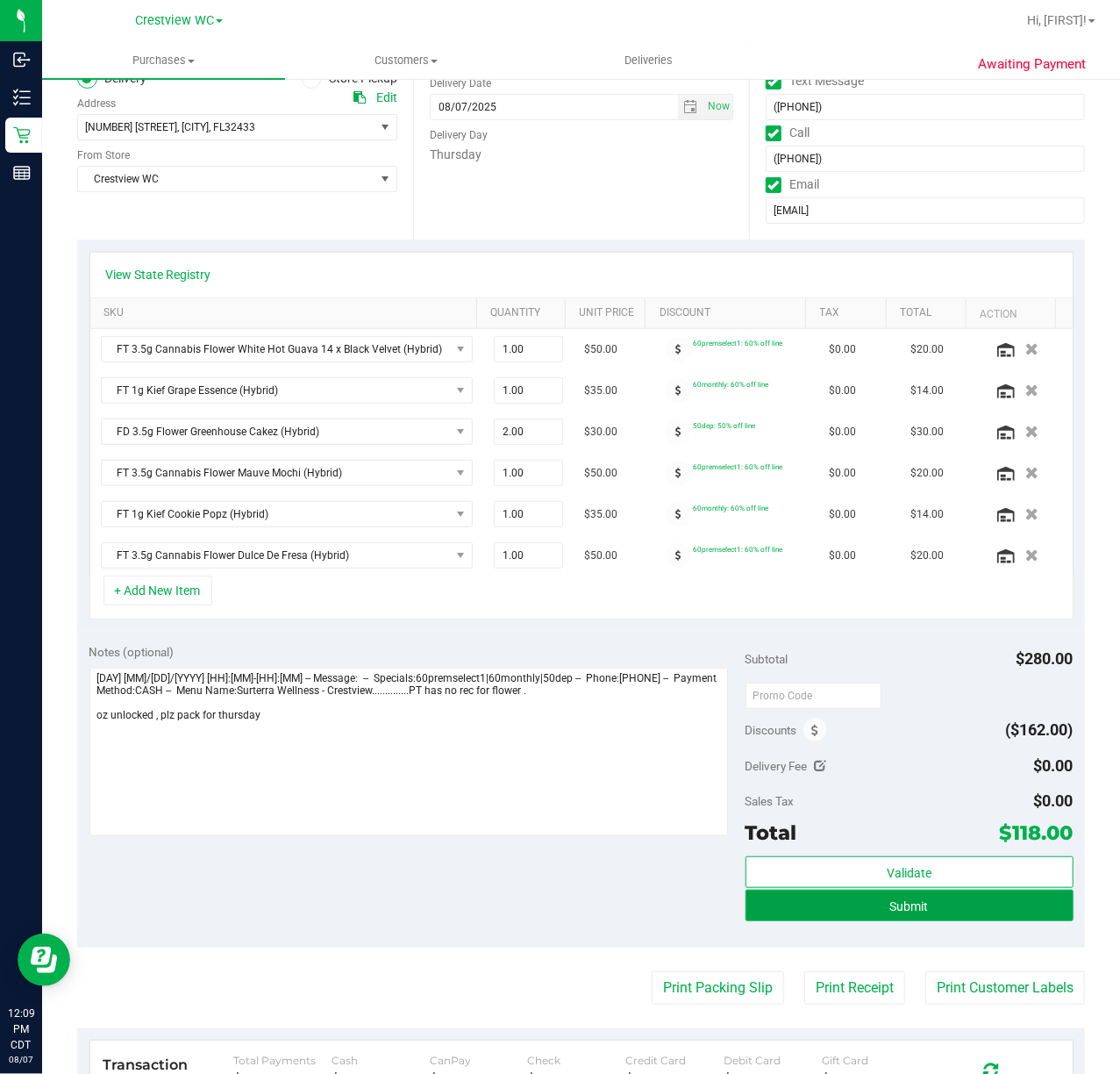 click on "Submit" at bounding box center (910, 906) 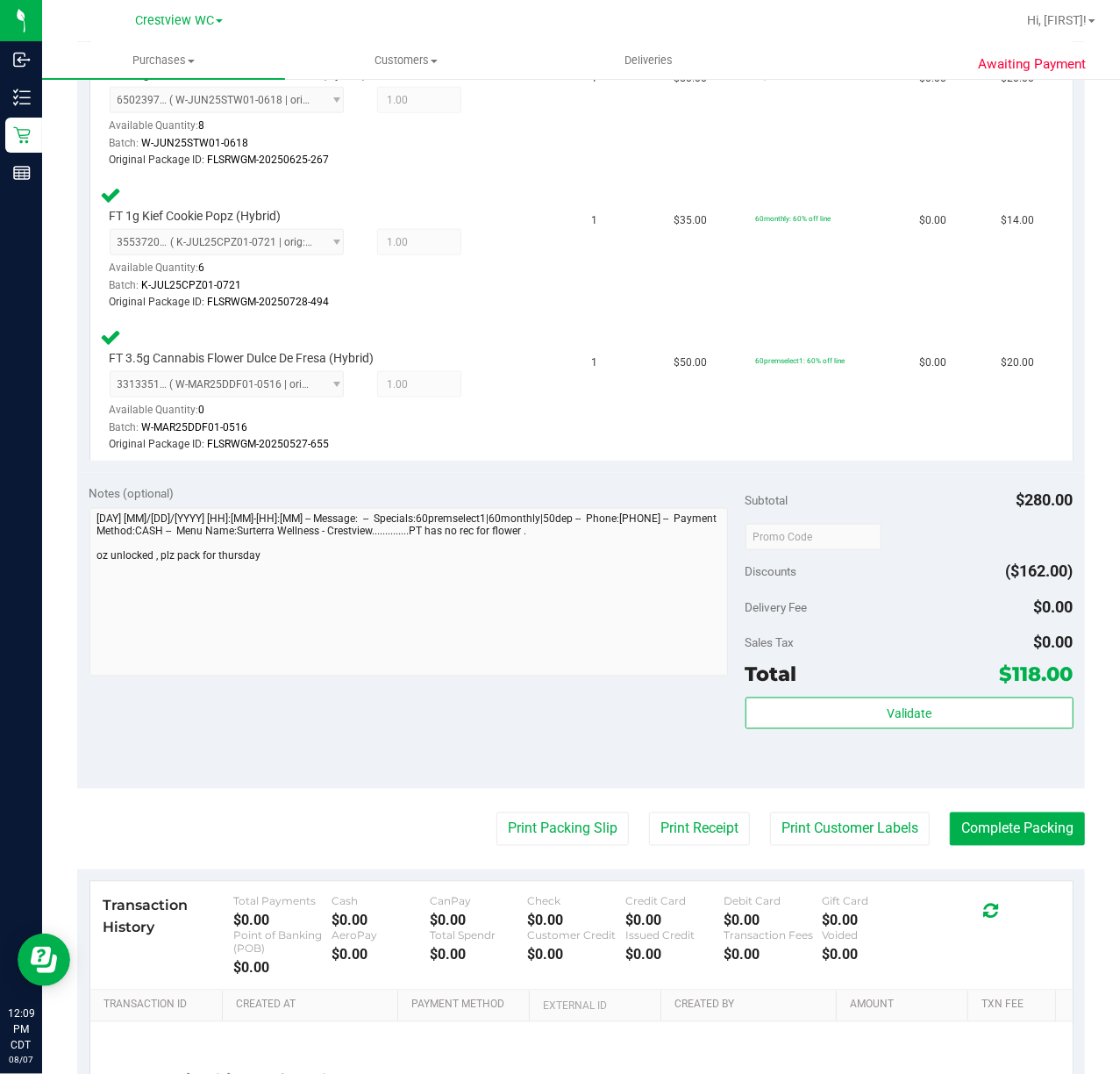 scroll, scrollTop: 1053, scrollLeft: 0, axis: vertical 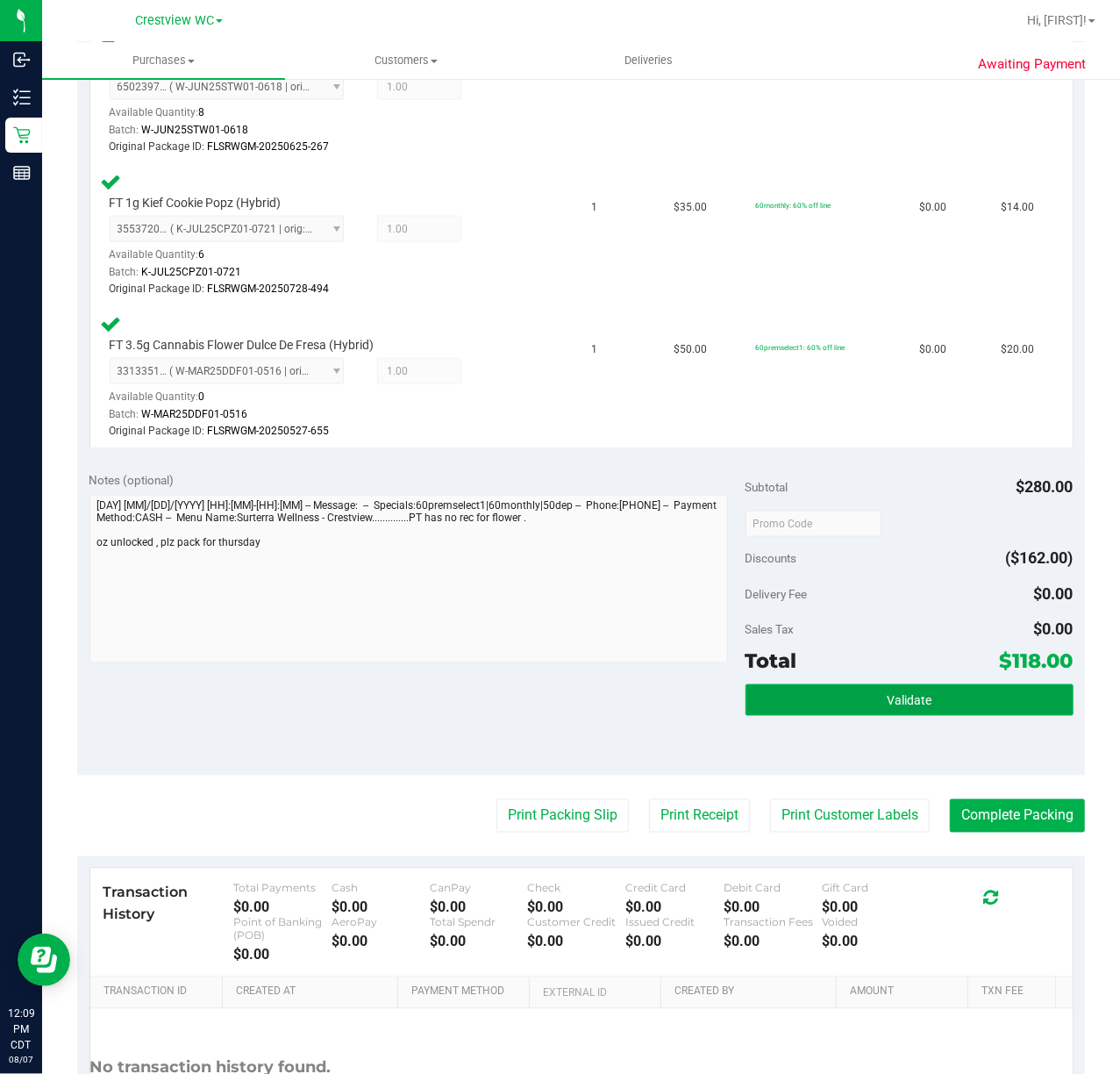 click on "Validate" at bounding box center (910, 700) 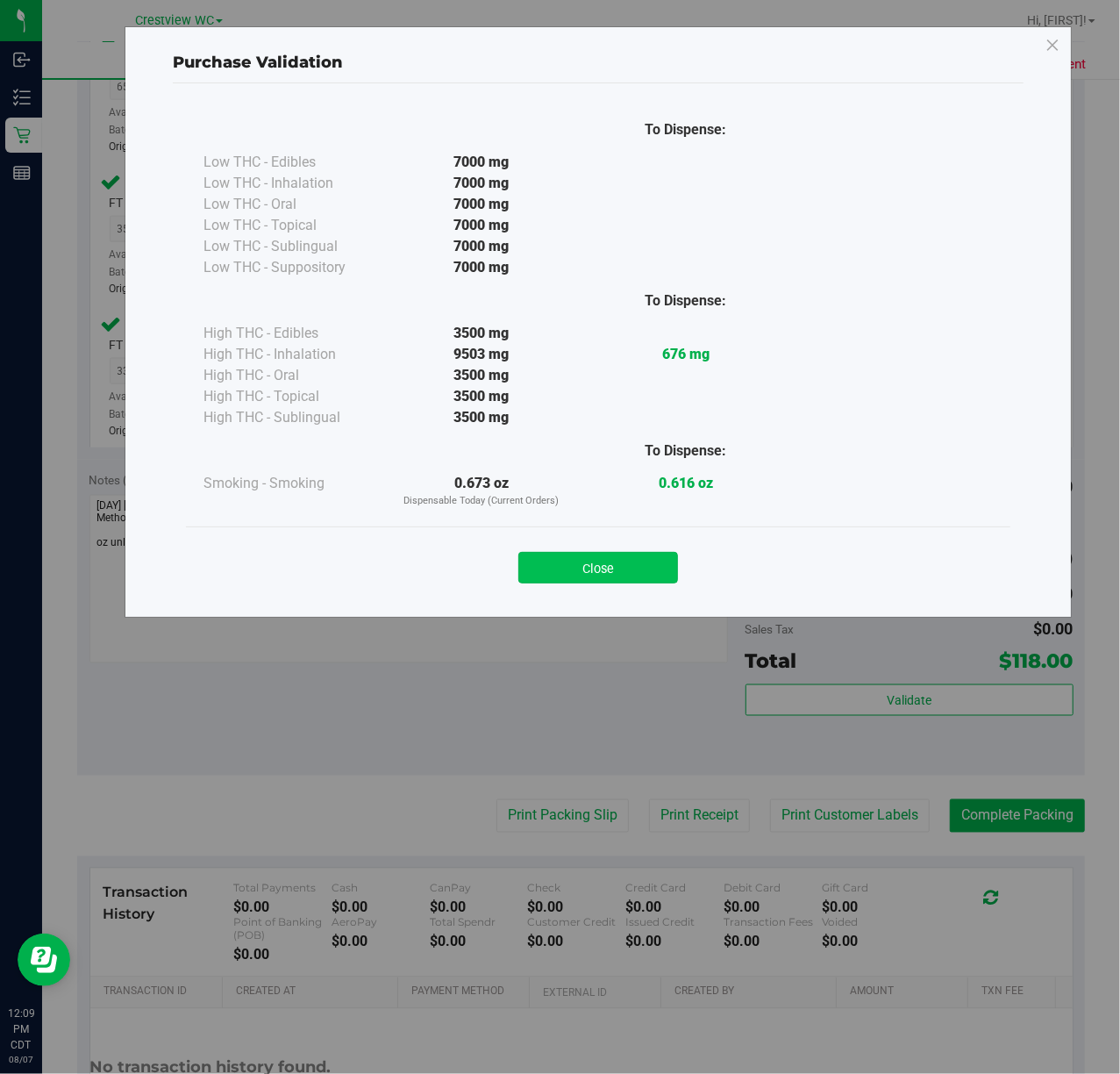 click on "Close" at bounding box center [598, 568] 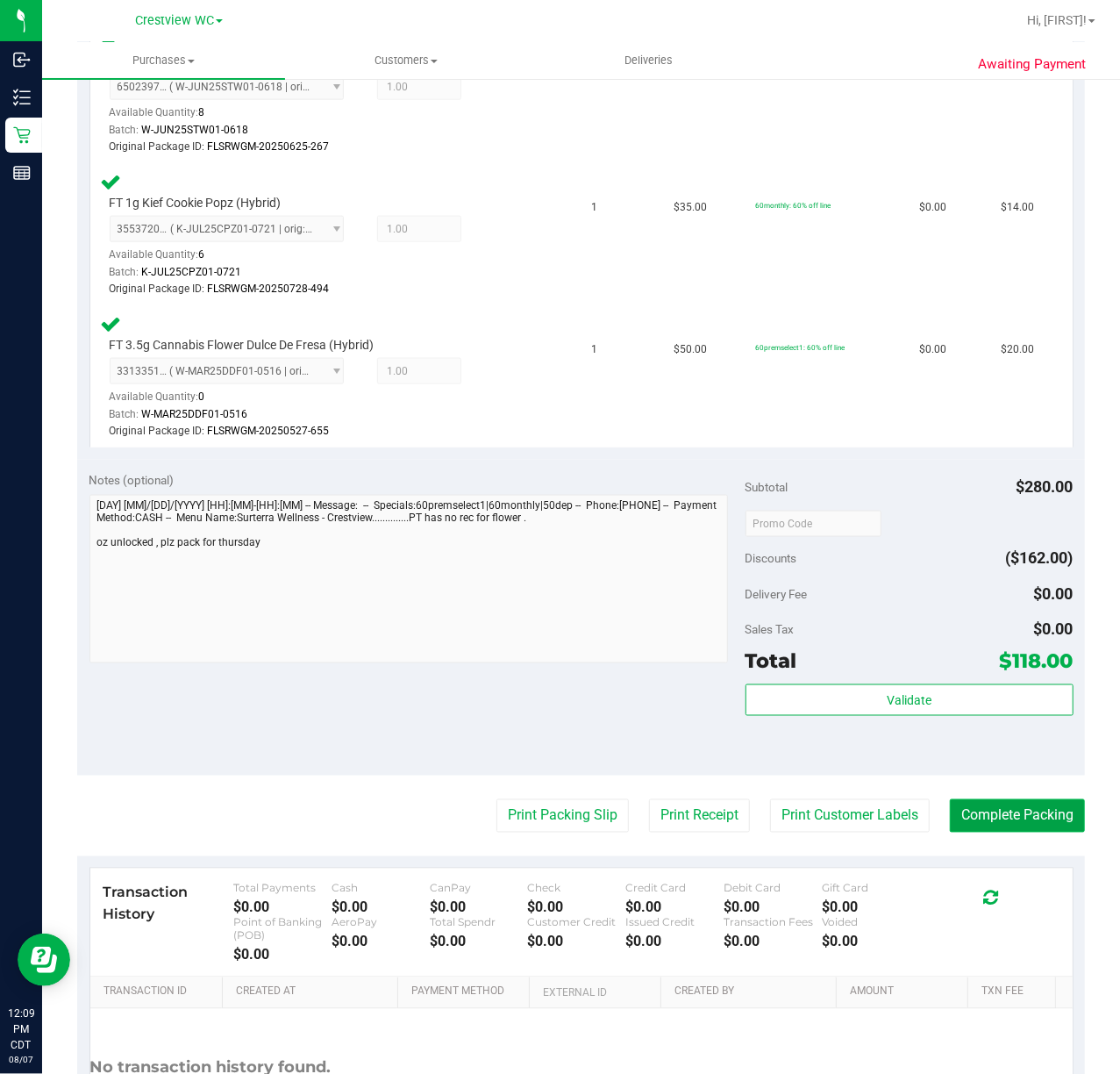 click on "Complete Packing" at bounding box center (1017, 816) 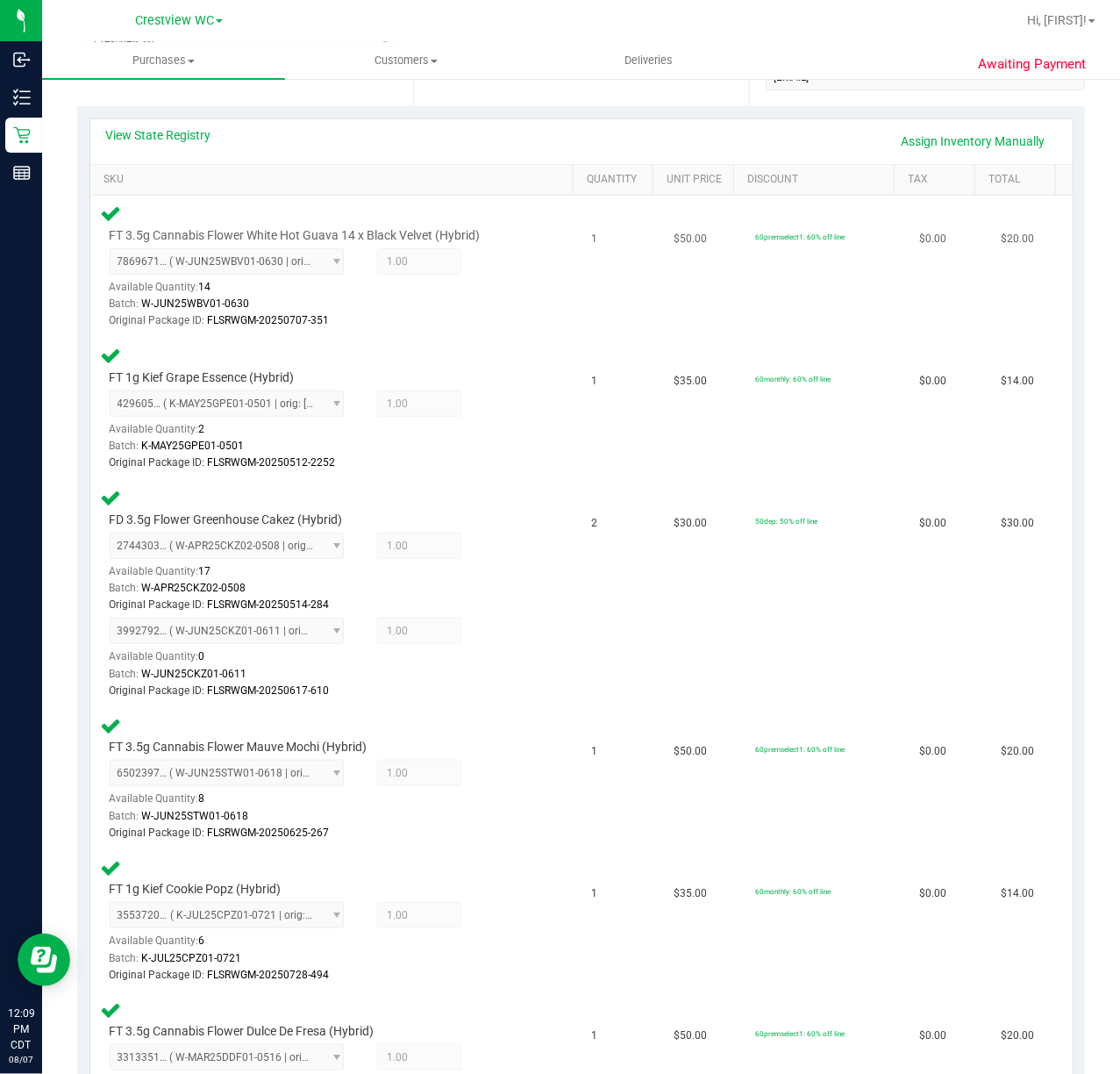 scroll, scrollTop: 0, scrollLeft: 0, axis: both 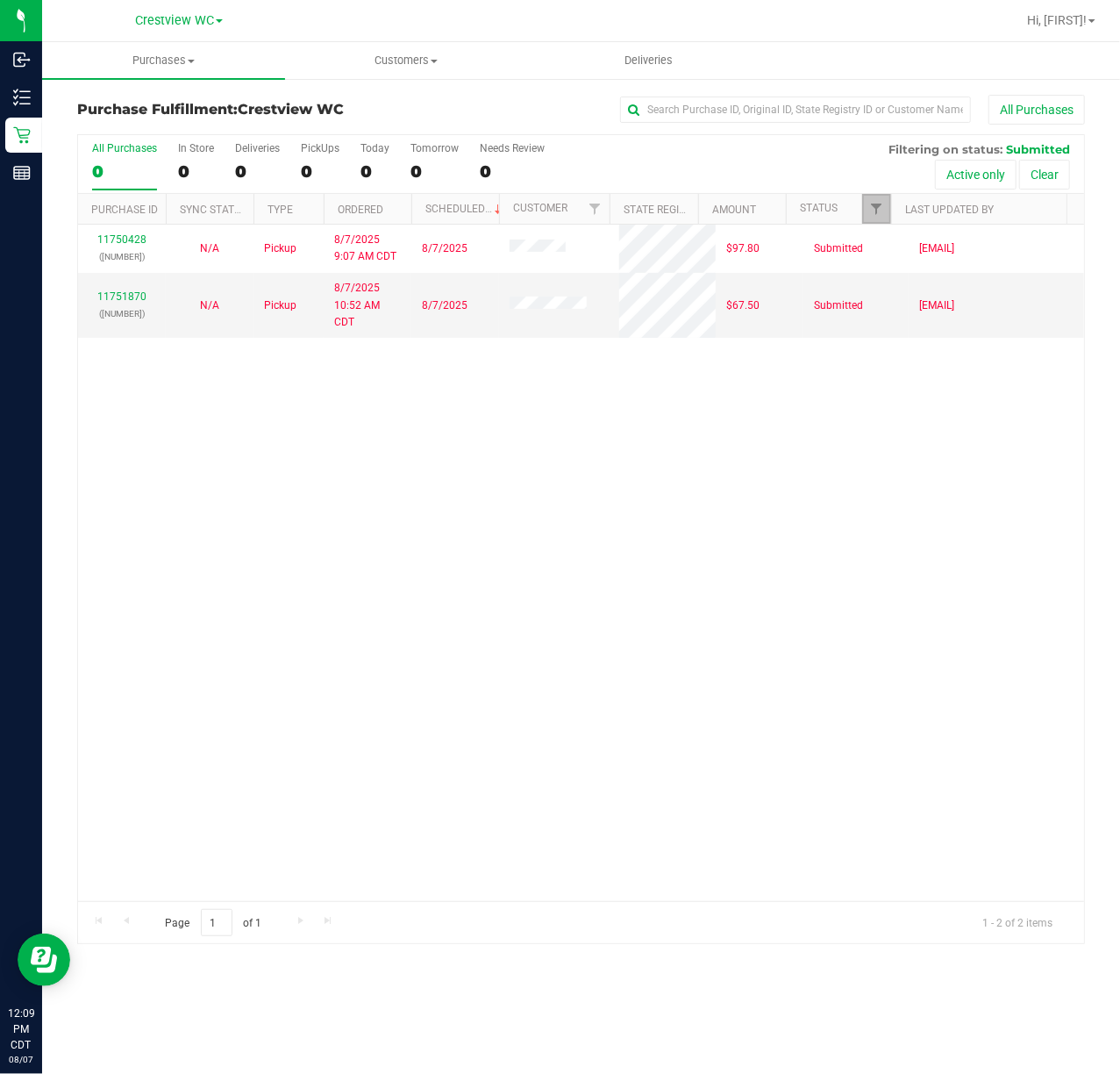 drag, startPoint x: 871, startPoint y: 202, endPoint x: 867, endPoint y: 211, distance: 9.848858 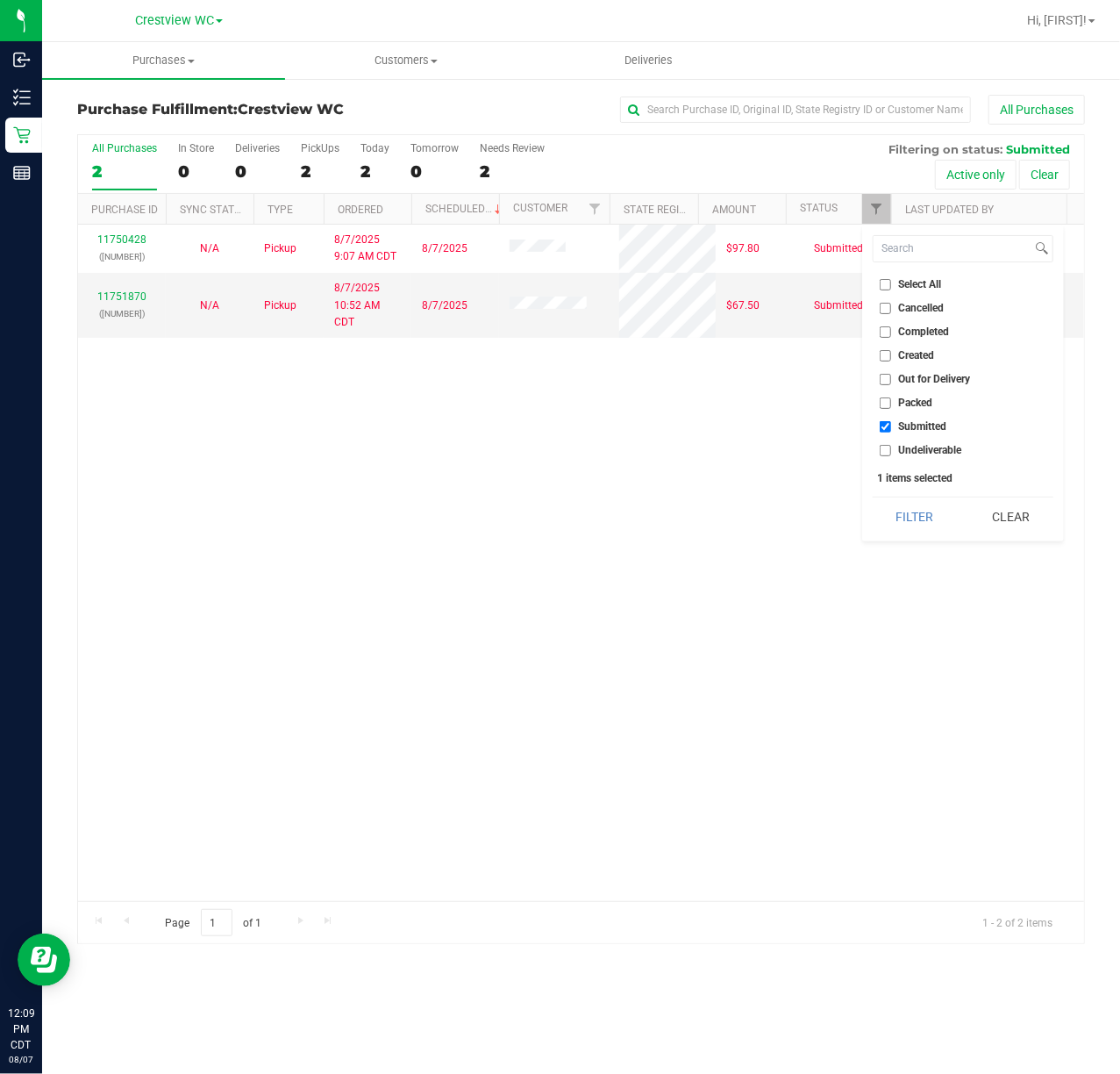 drag, startPoint x: 896, startPoint y: 405, endPoint x: 902, endPoint y: 419, distance: 15.231546 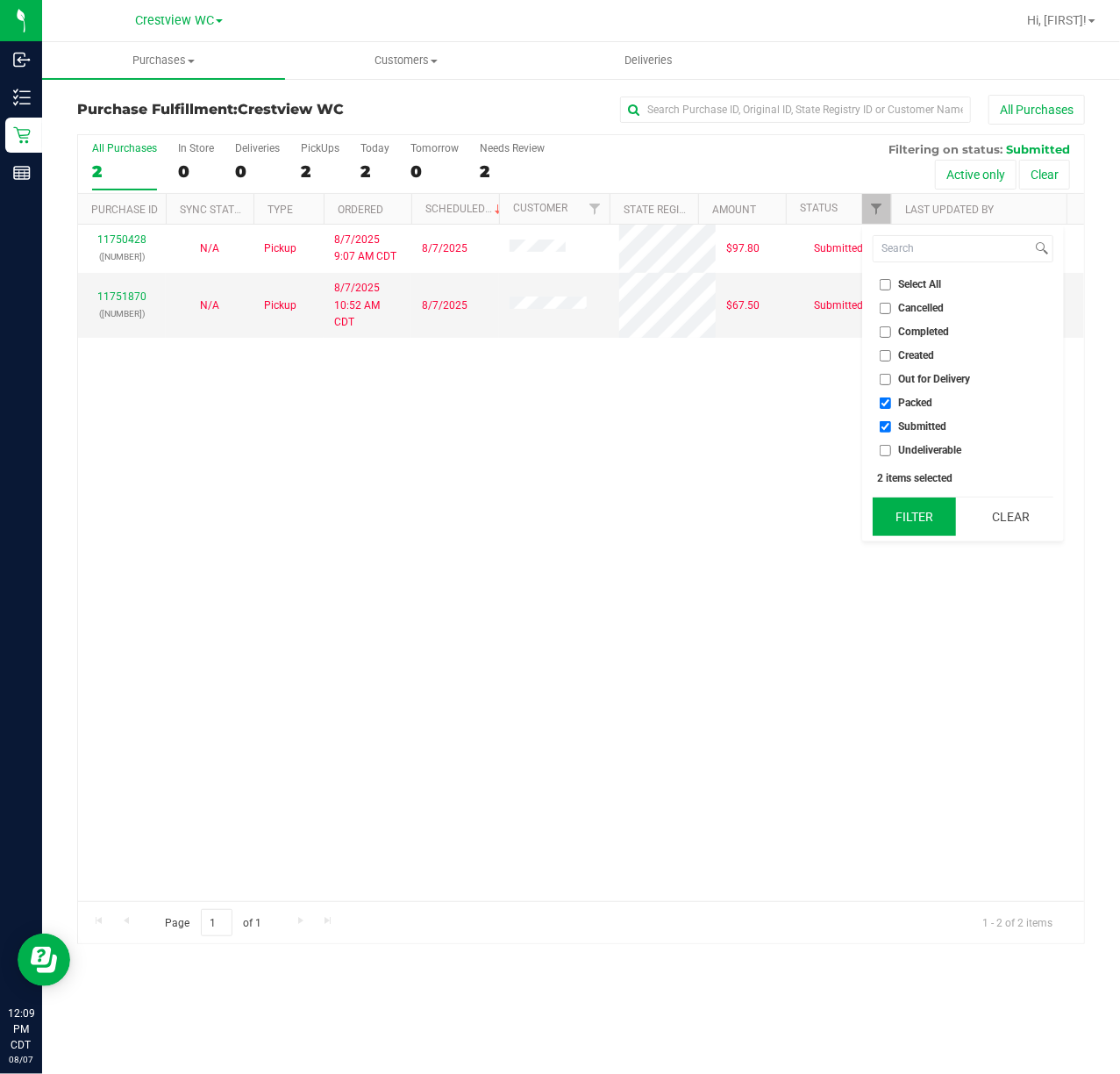 click on "Filter" at bounding box center [915, 517] 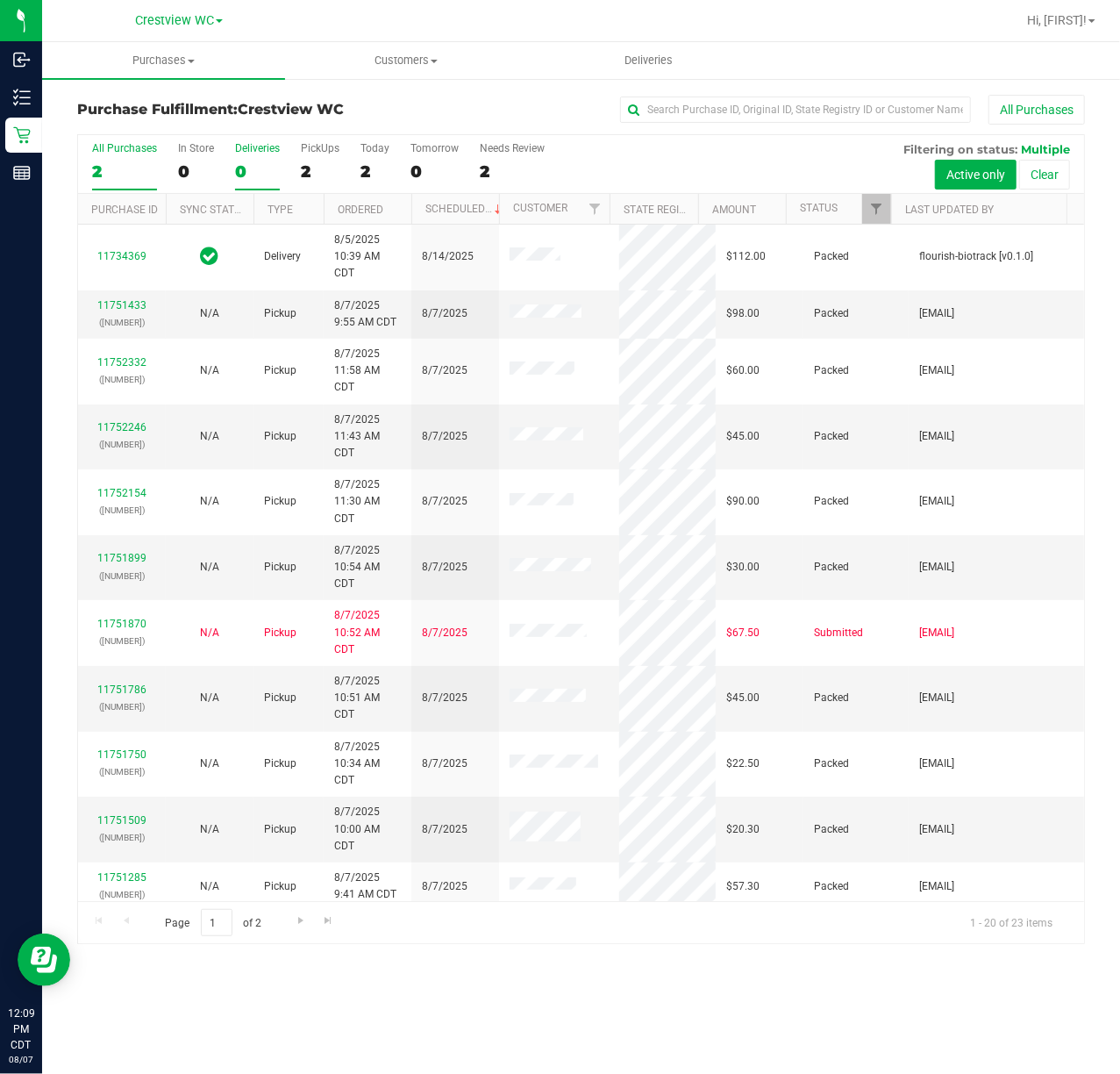 click on "0" at bounding box center (257, 171) 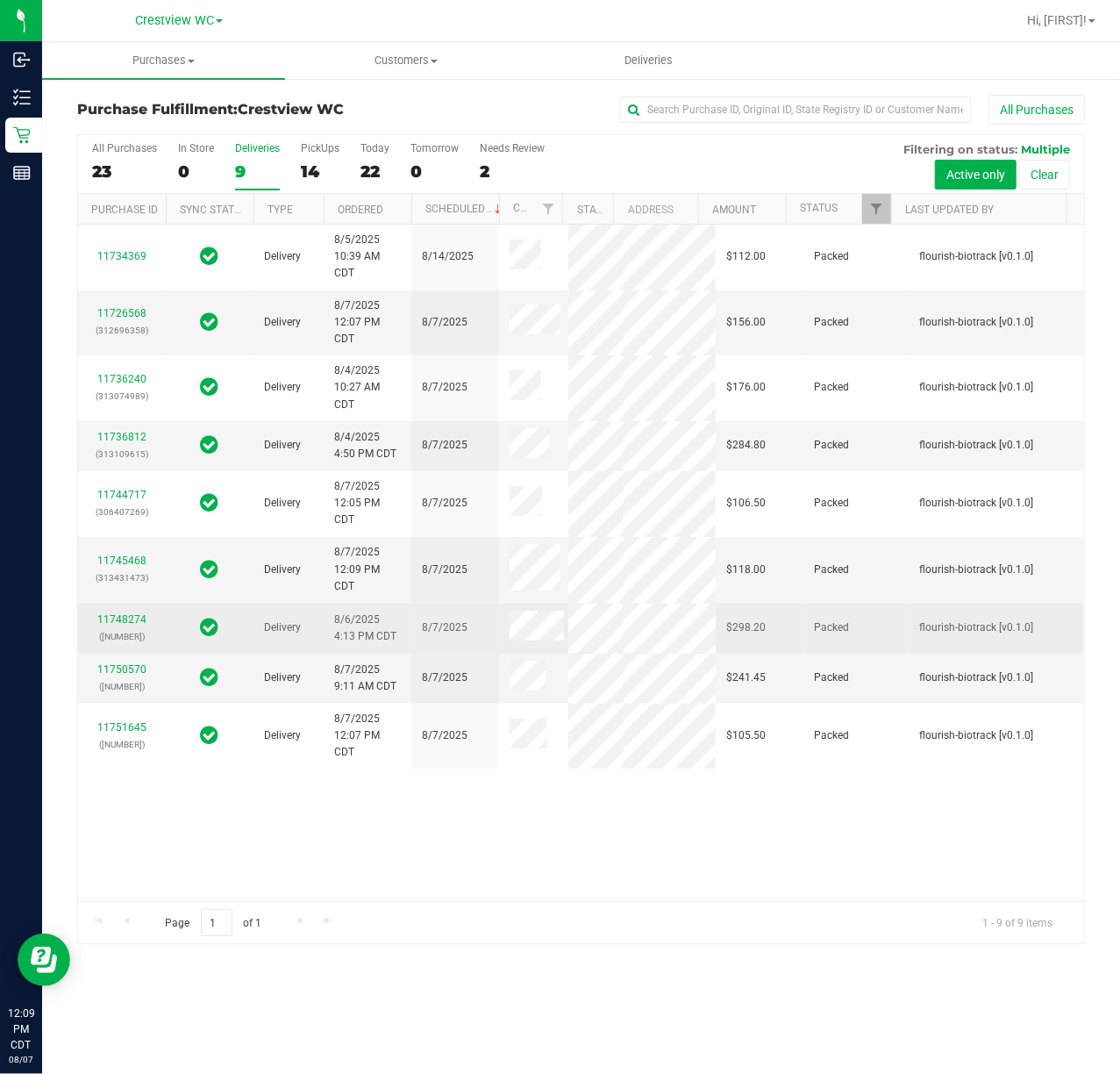 scroll, scrollTop: 201, scrollLeft: 0, axis: vertical 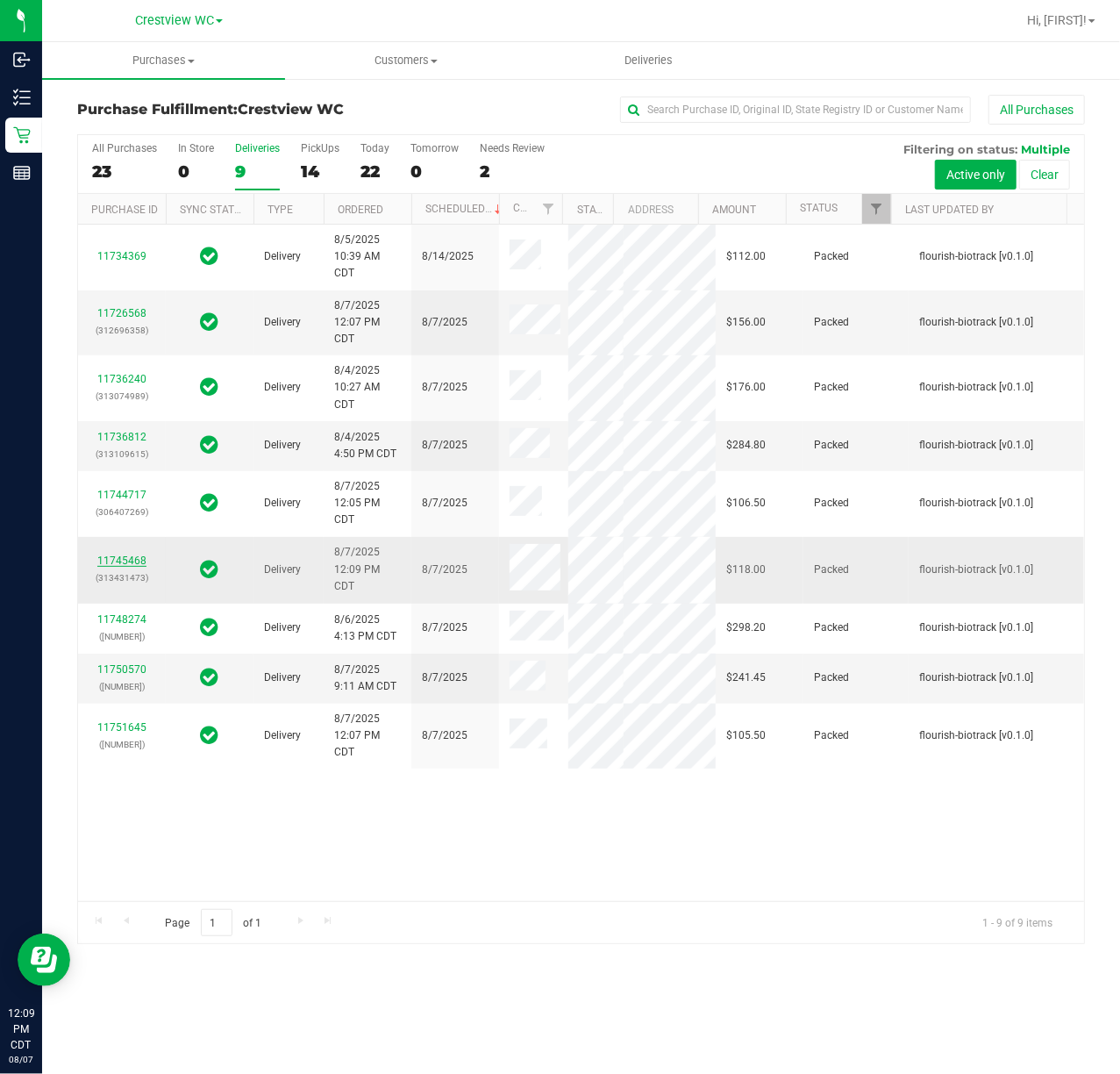 click on "11745468" at bounding box center (122, 561) 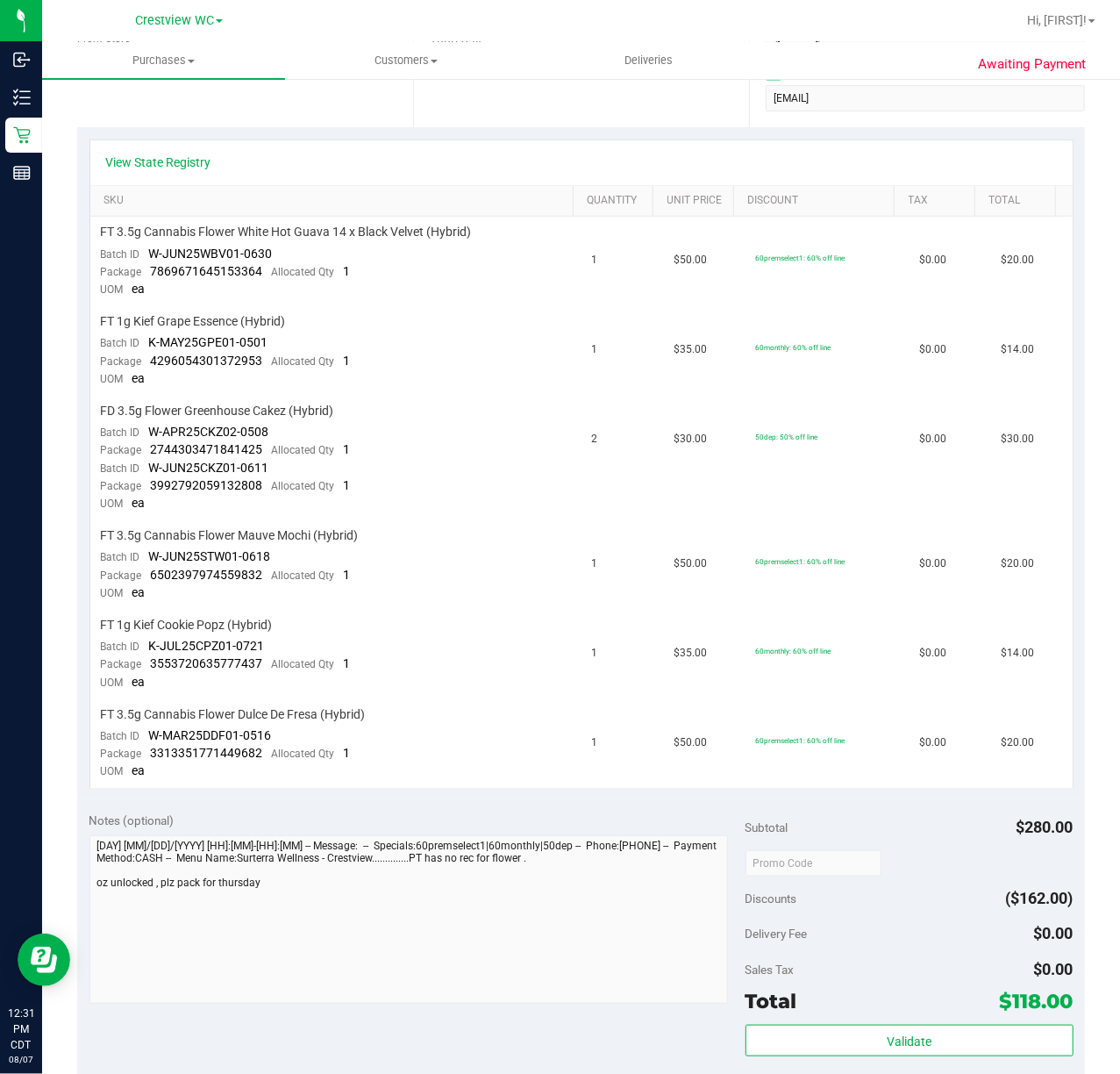 scroll, scrollTop: 0, scrollLeft: 0, axis: both 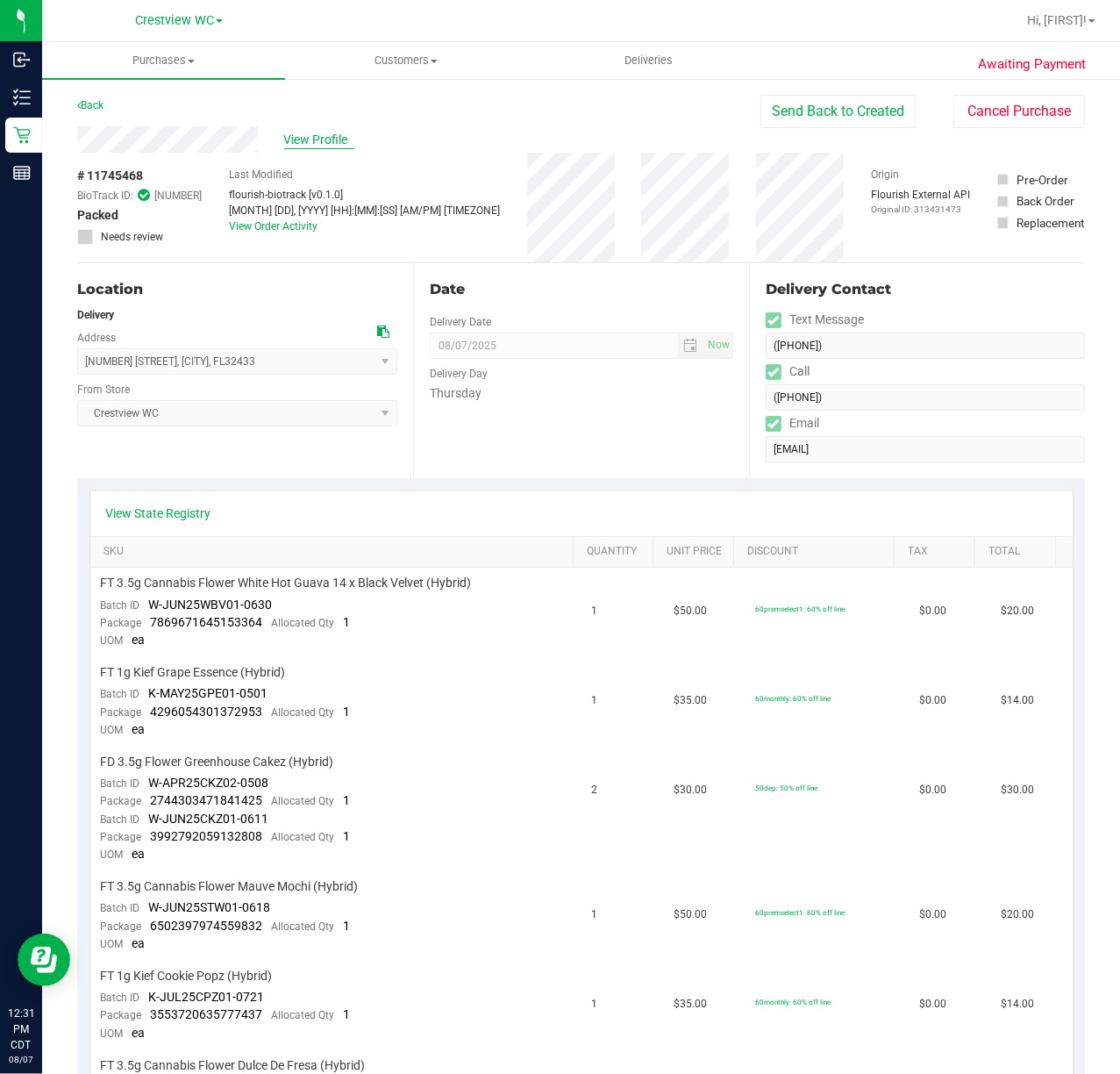click on "View Profile" at bounding box center [319, 140] 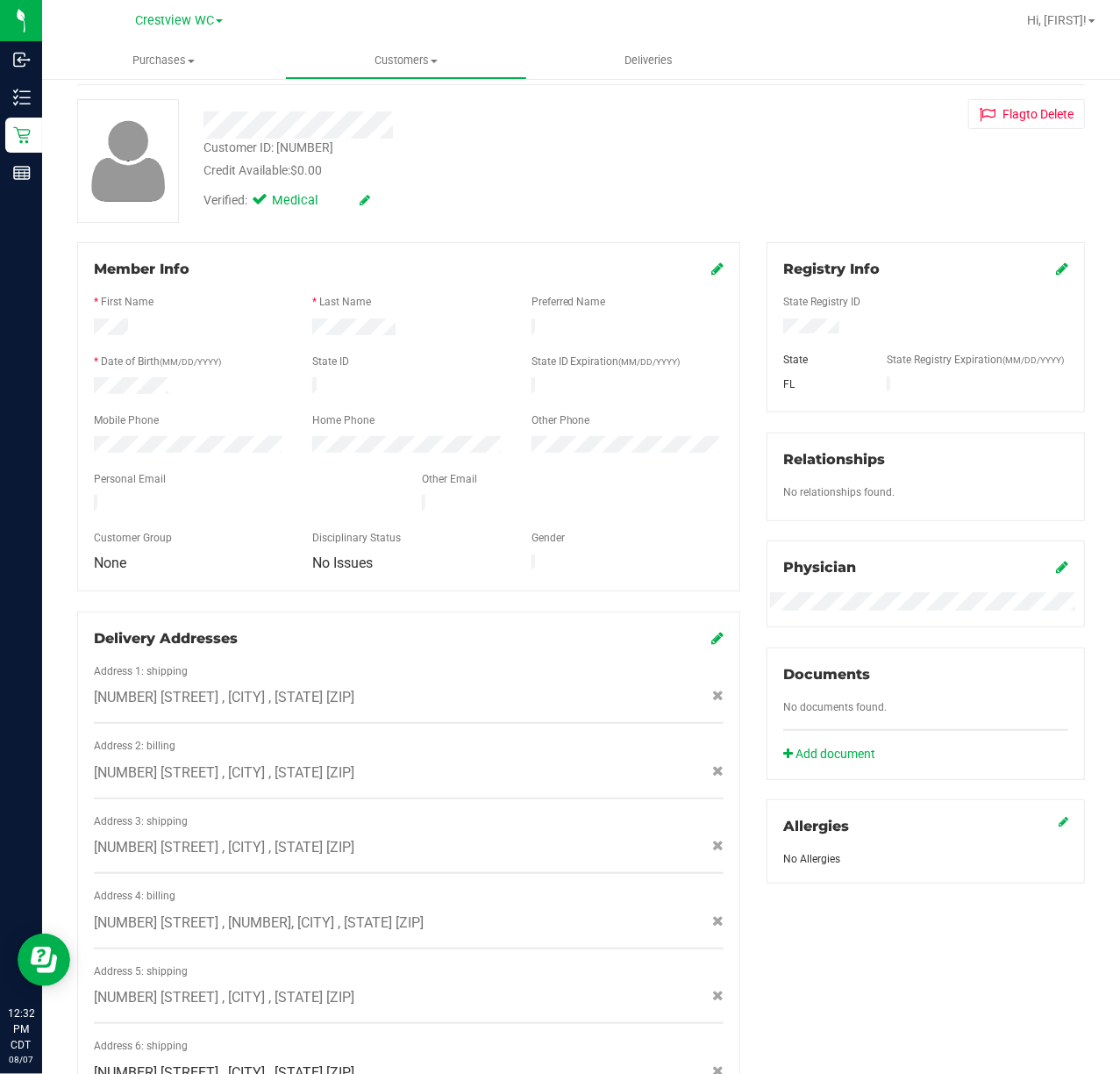 scroll, scrollTop: 0, scrollLeft: 0, axis: both 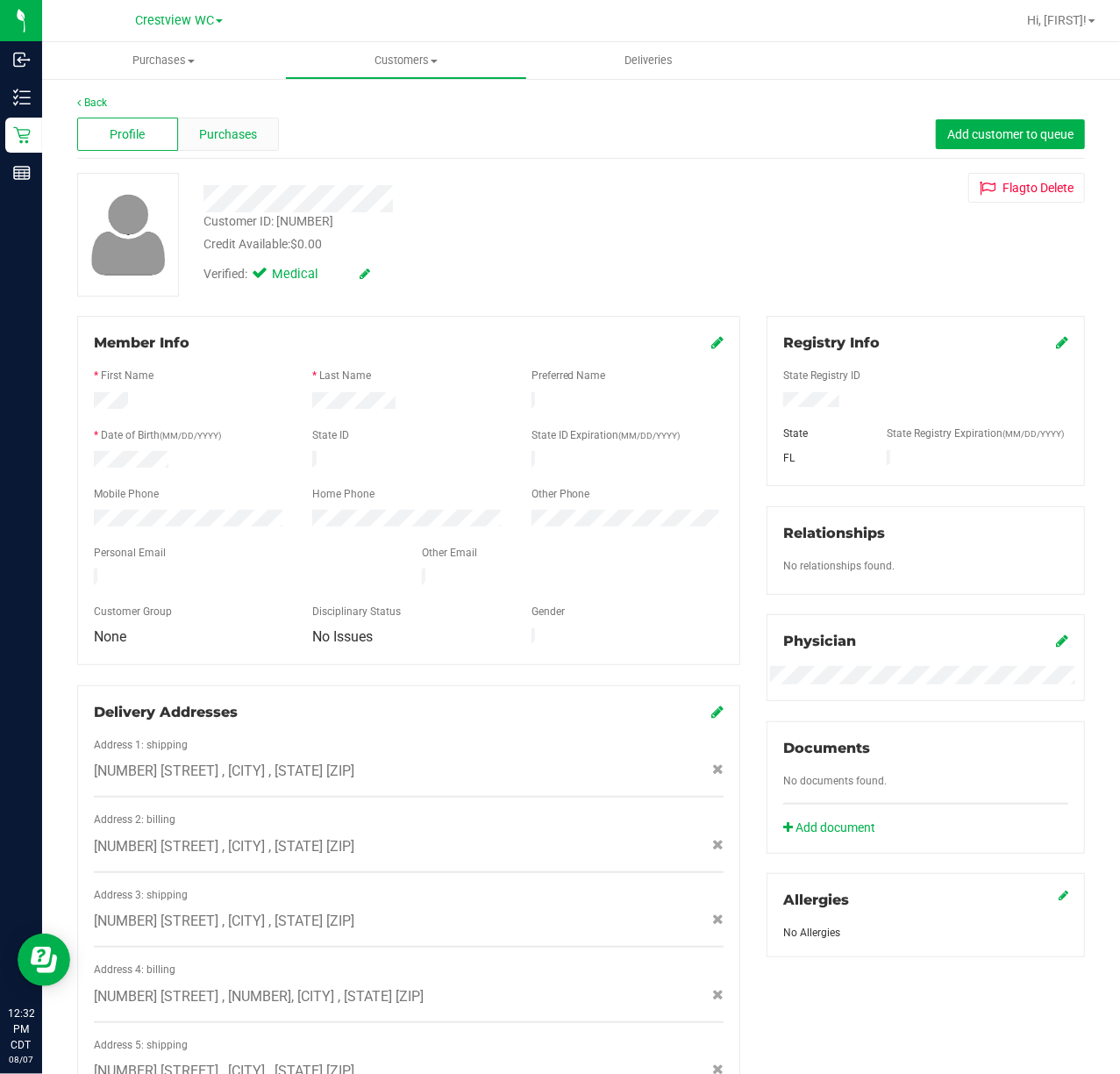 click on "Purchases" at bounding box center (228, 134) 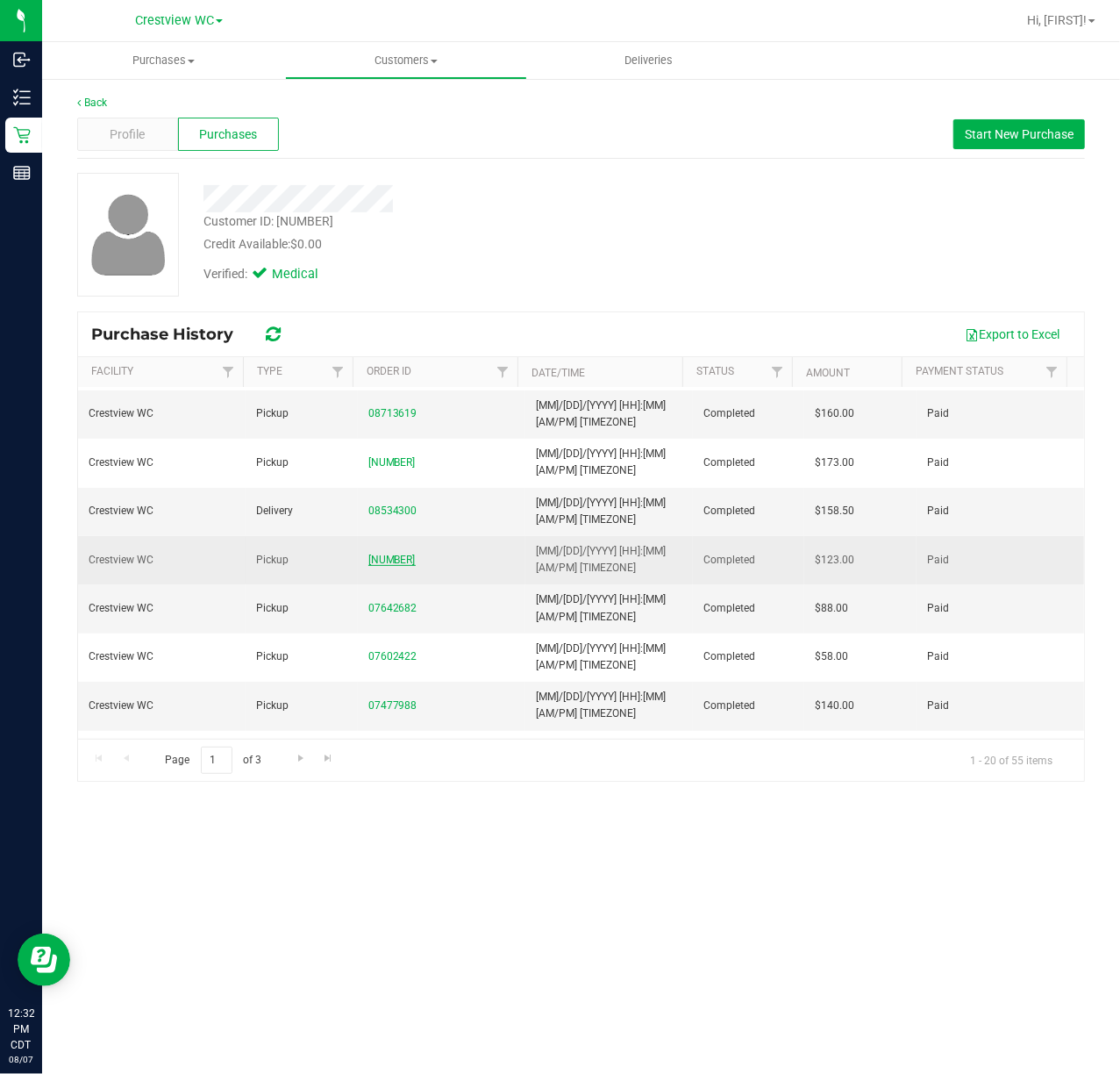 scroll, scrollTop: 339, scrollLeft: 0, axis: vertical 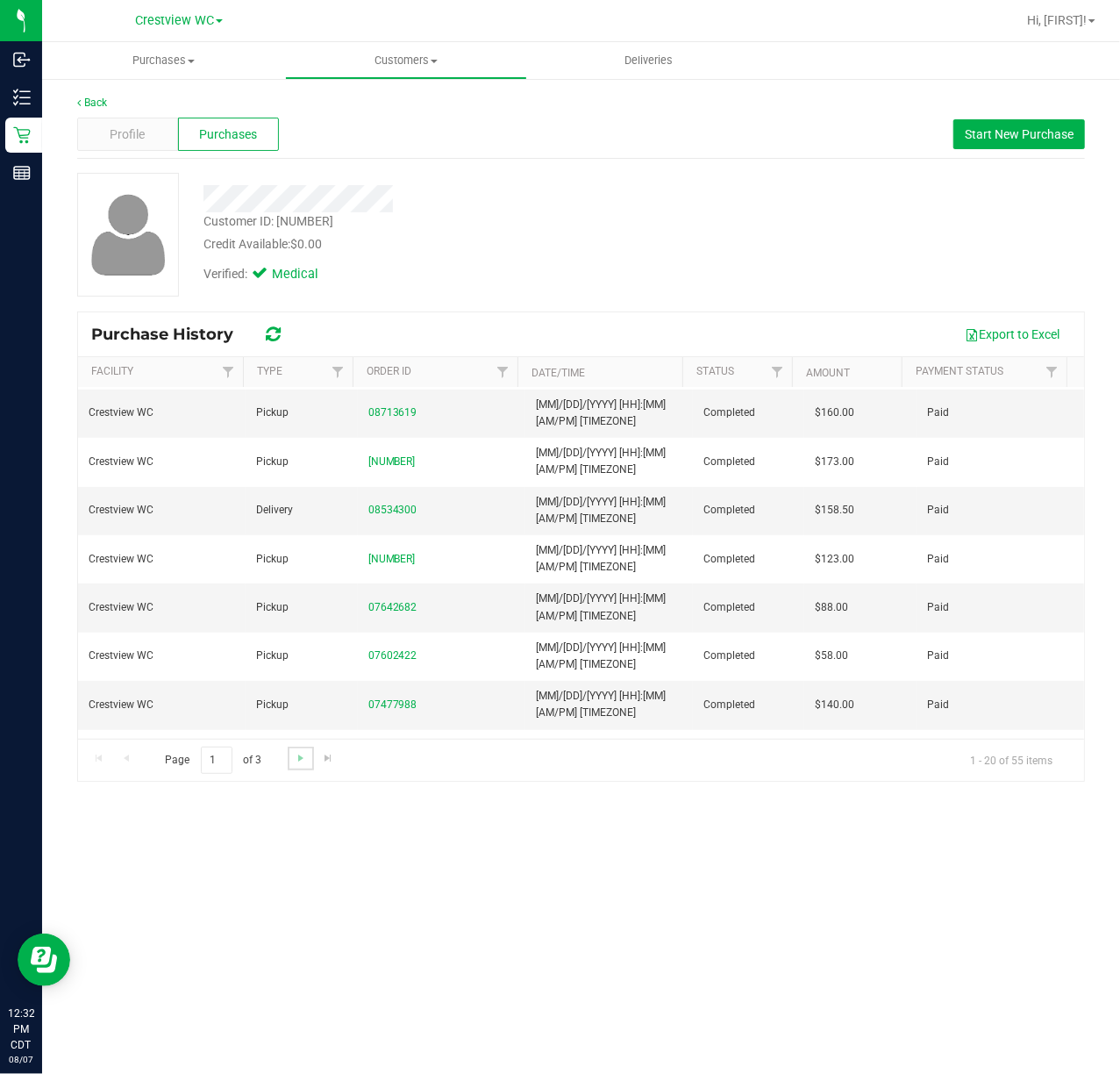 click at bounding box center (300, 758) 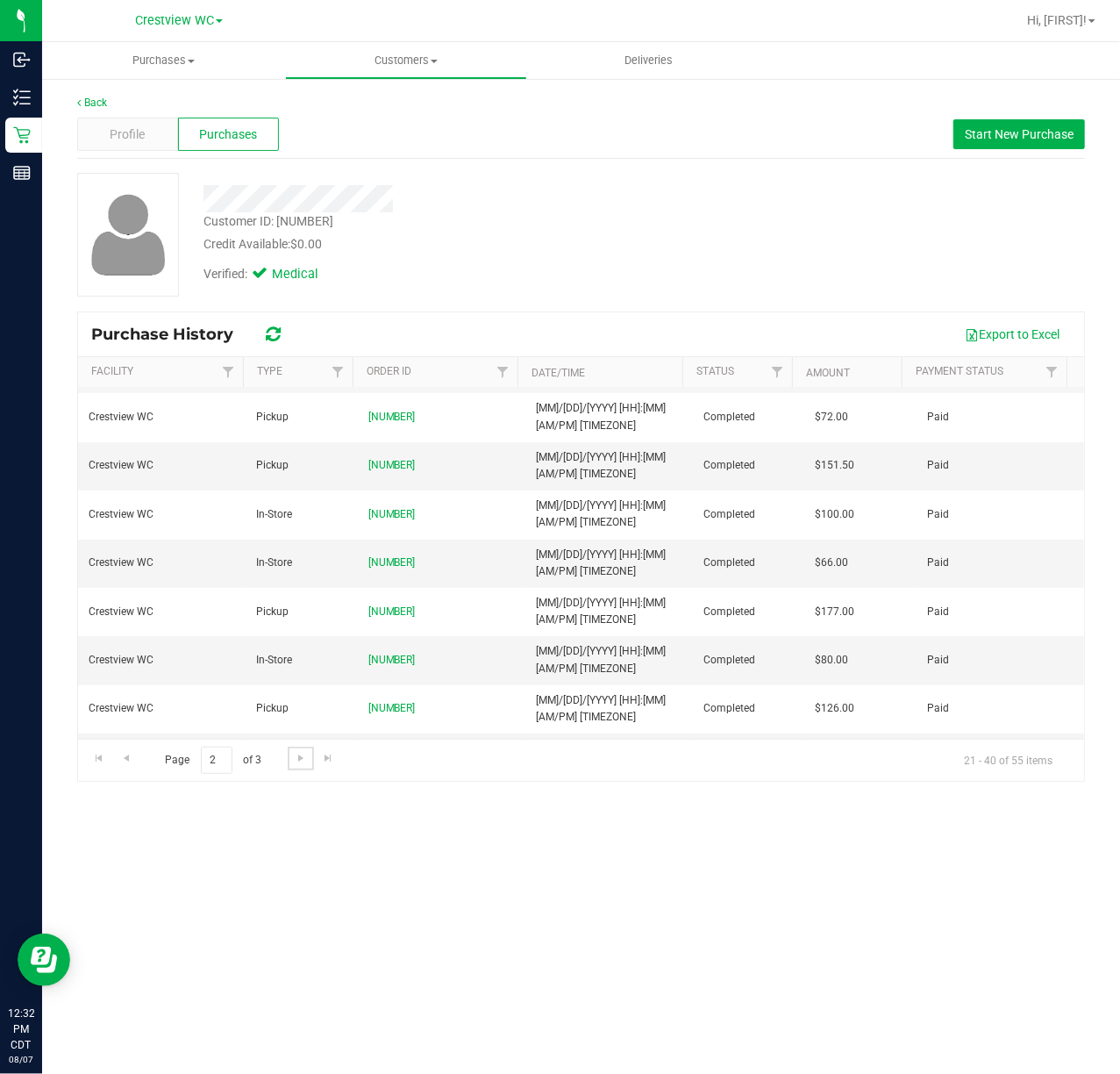 scroll, scrollTop: 289, scrollLeft: 0, axis: vertical 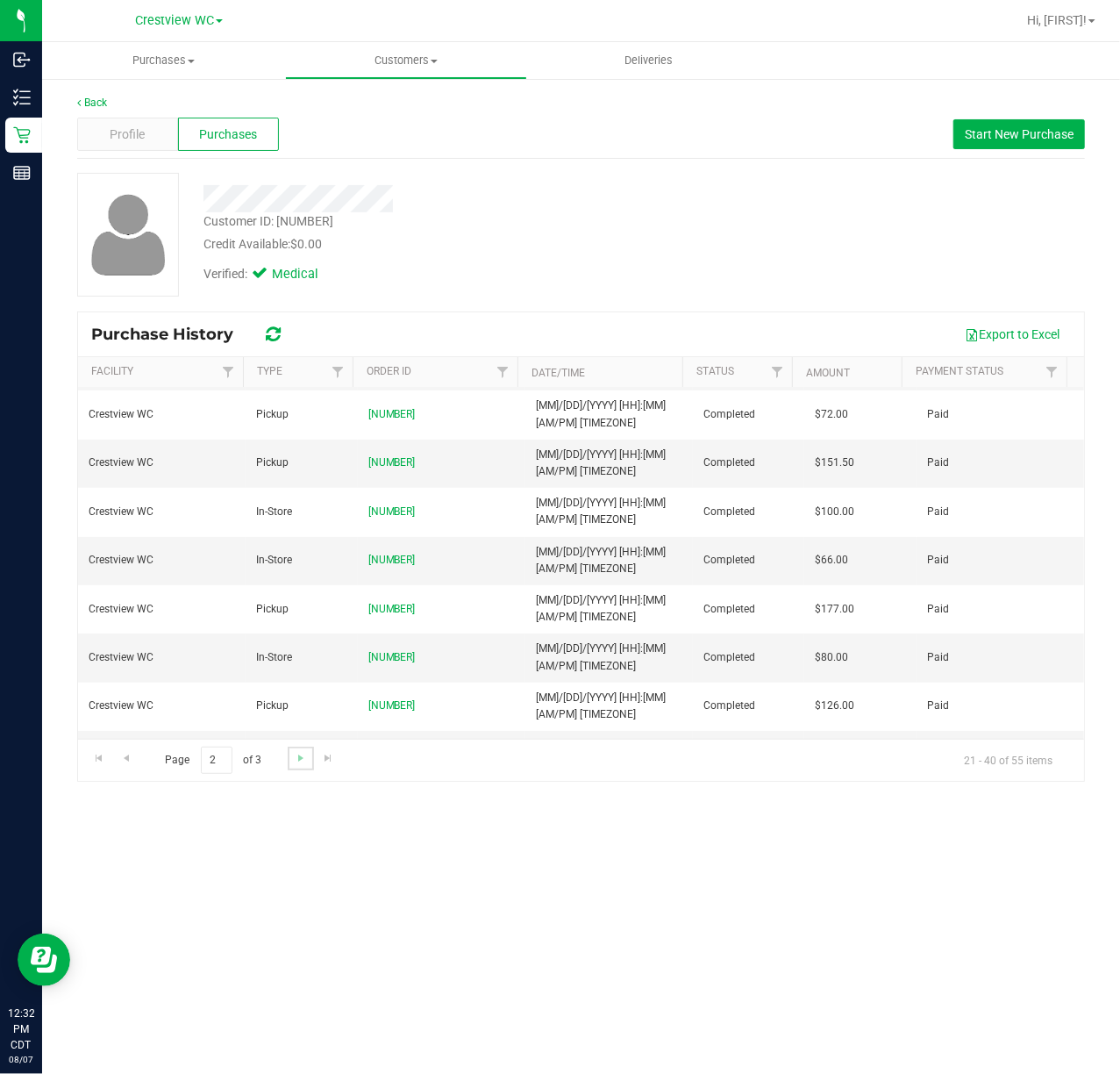 click at bounding box center (300, 758) 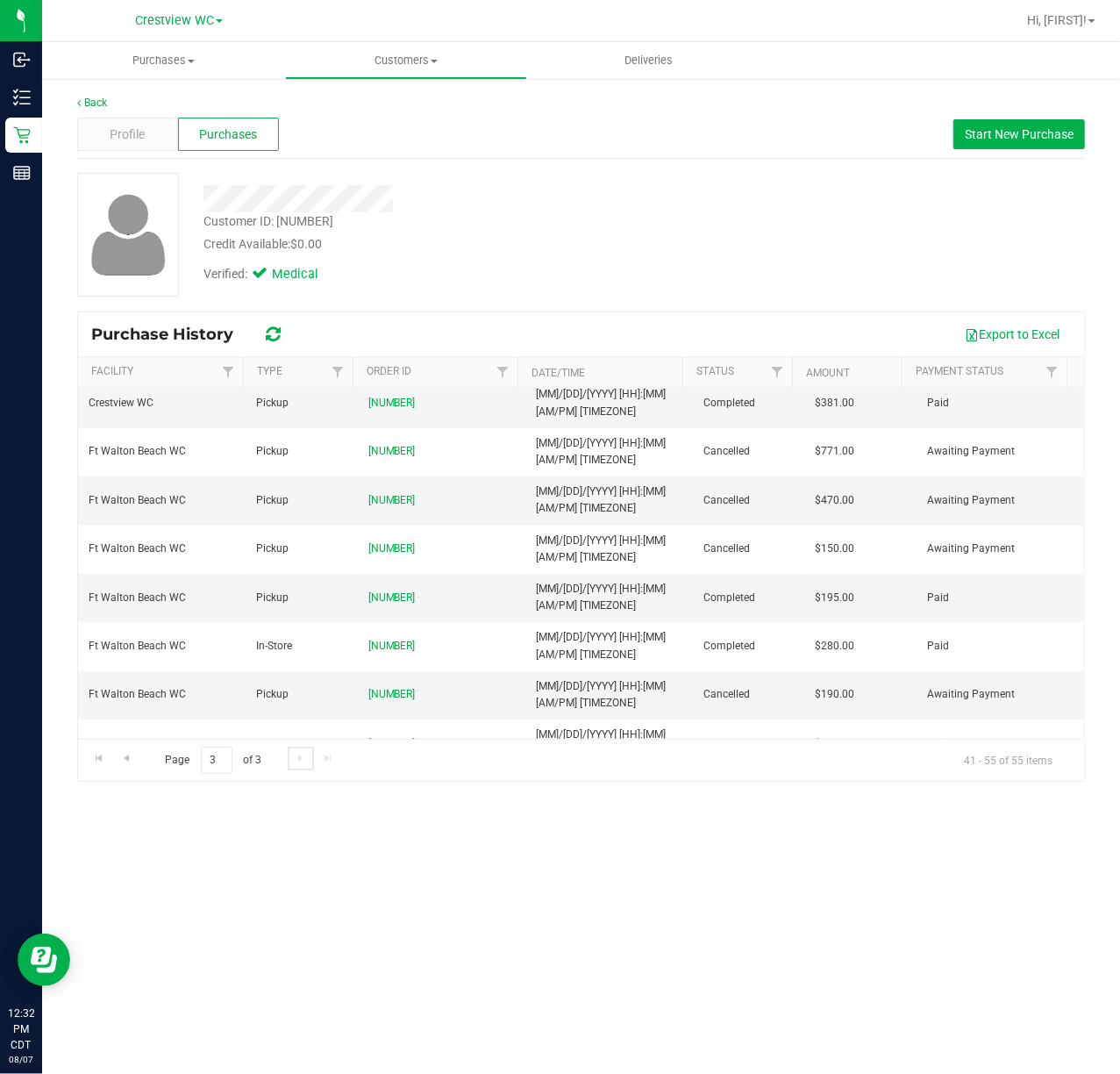 scroll, scrollTop: 0, scrollLeft: 0, axis: both 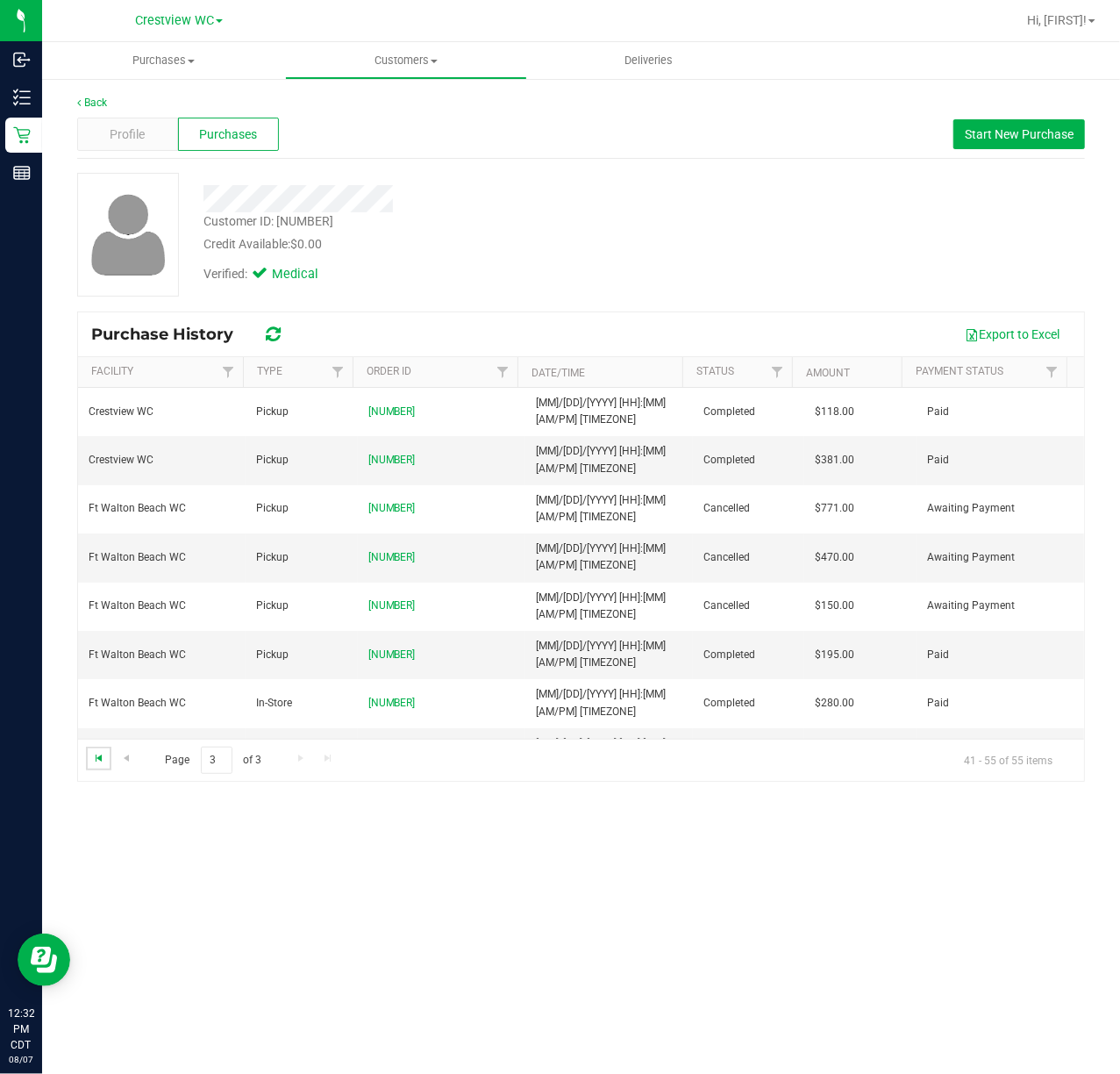 click at bounding box center (99, 758) 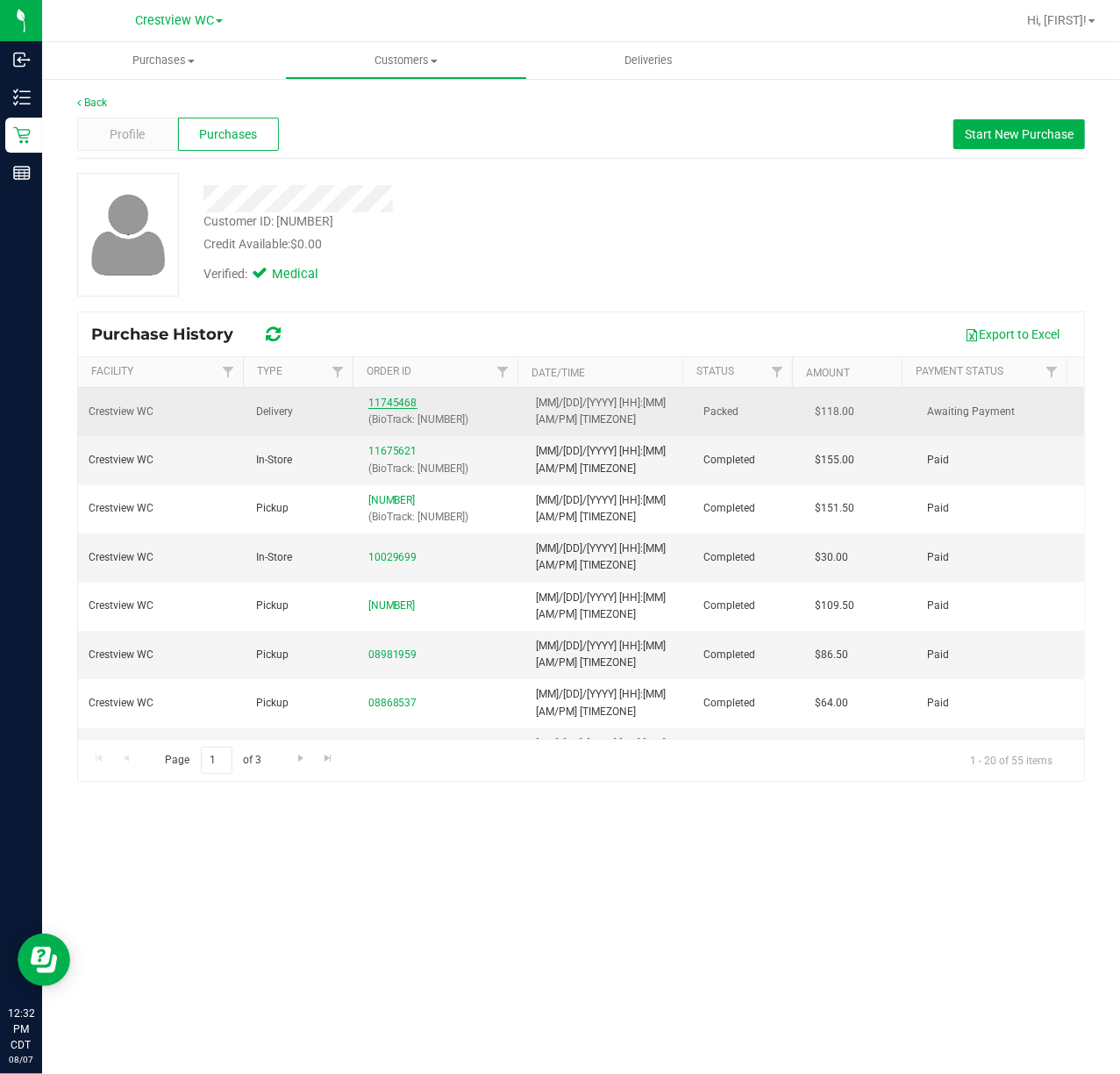 click on "11745468" at bounding box center [393, 403] 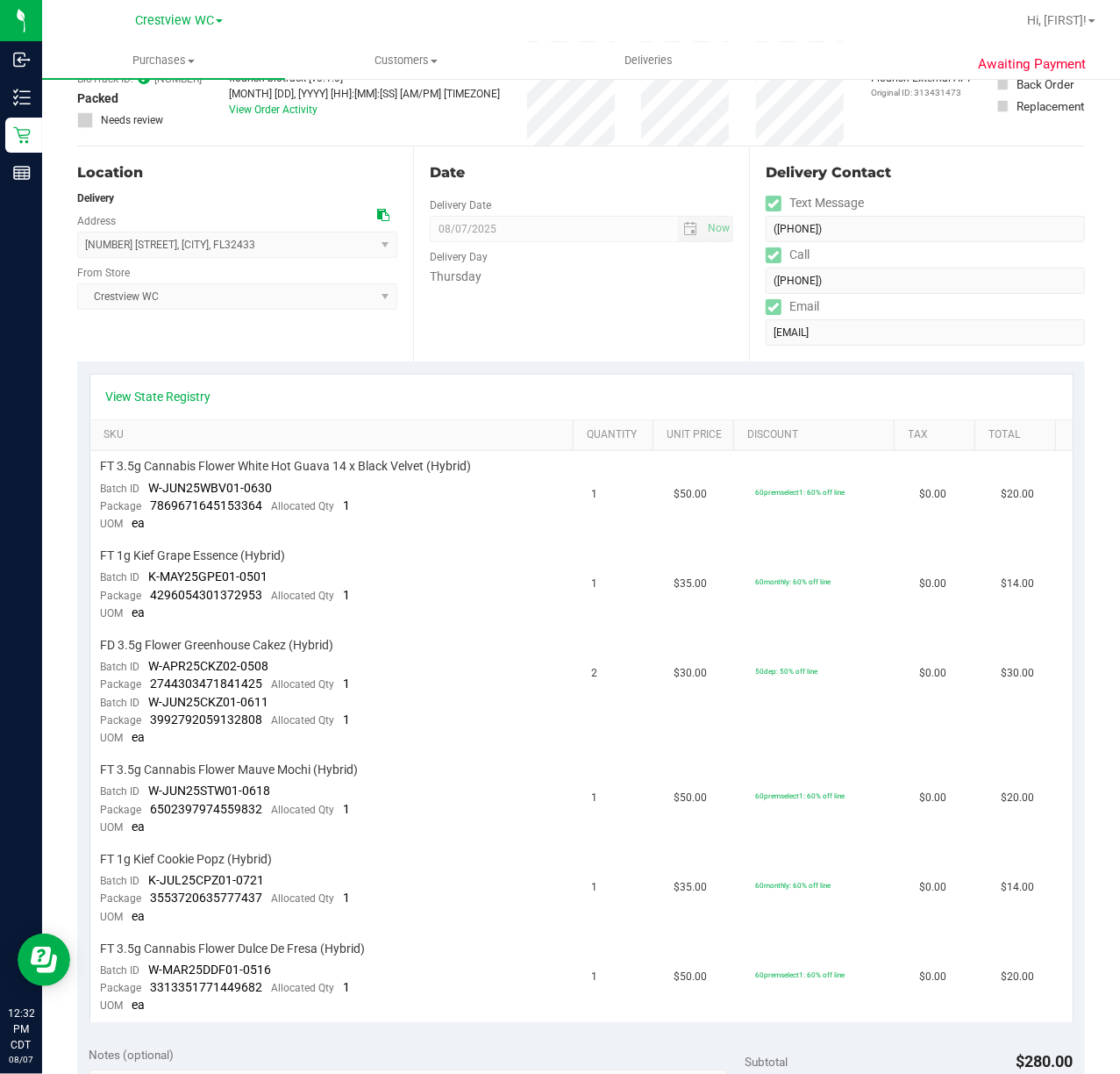 scroll, scrollTop: 0, scrollLeft: 0, axis: both 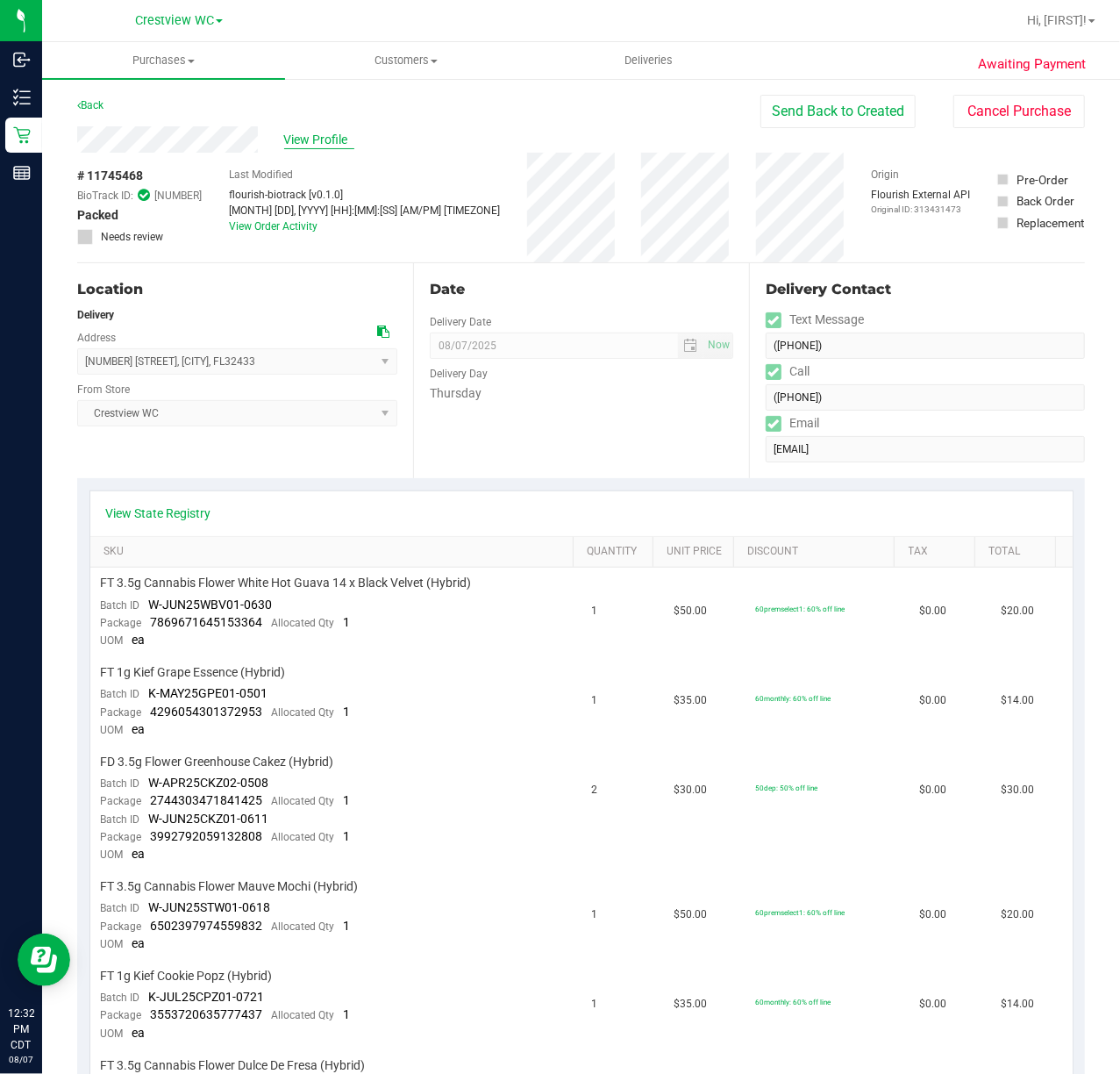 click on "View Profile" at bounding box center (319, 140) 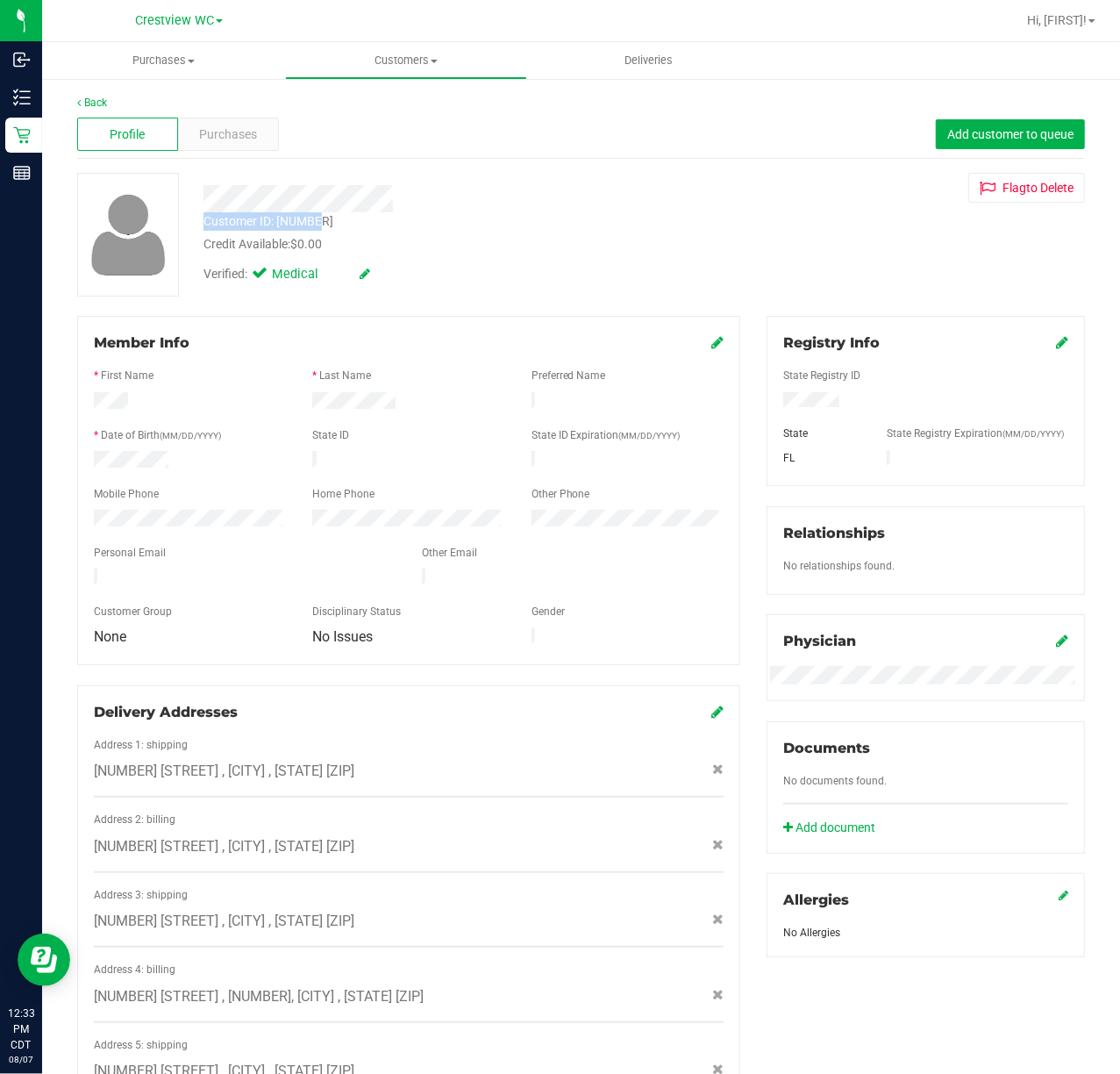 drag, startPoint x: 325, startPoint y: 218, endPoint x: 204, endPoint y: 219, distance: 121.0041 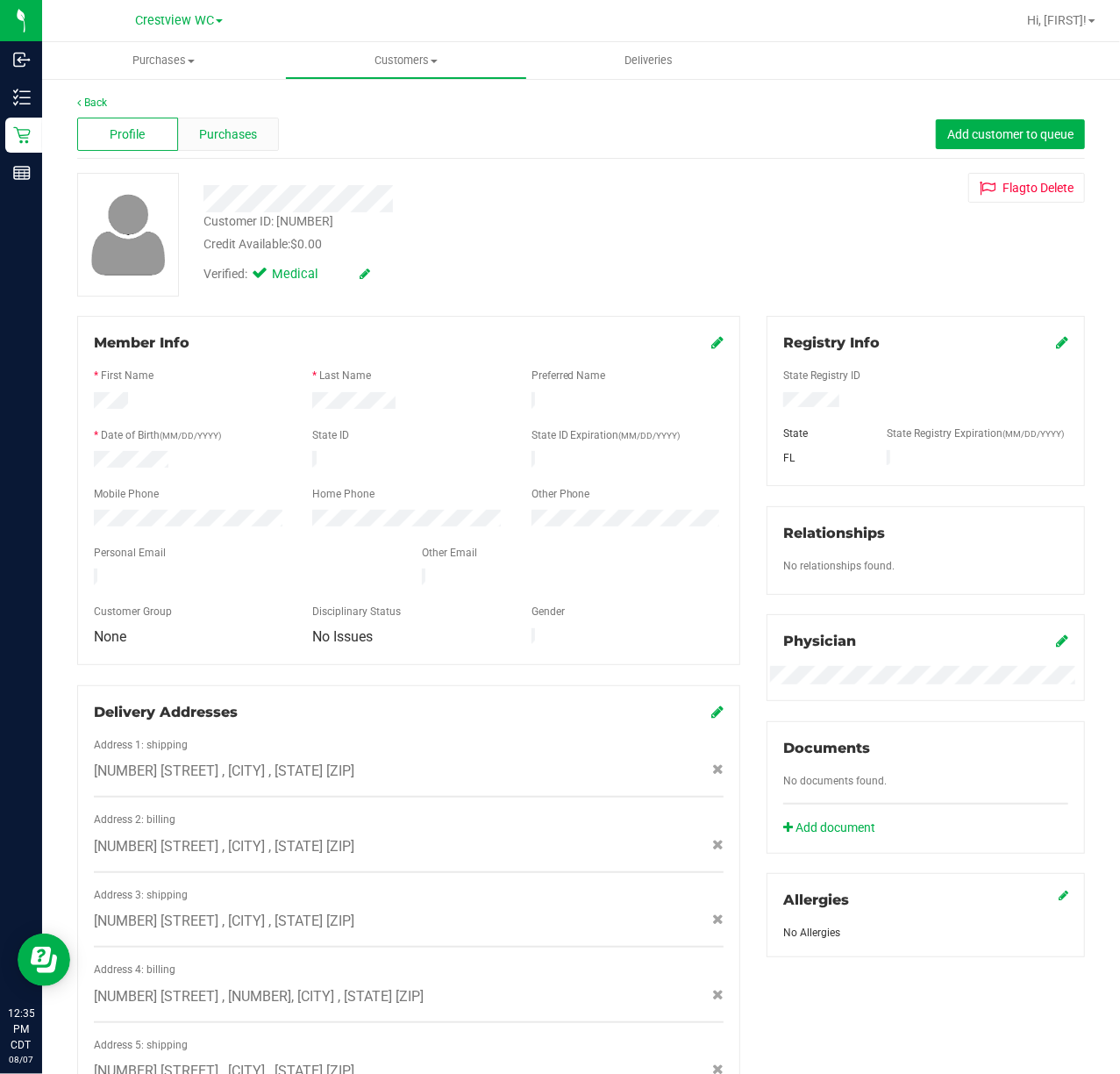 click on "Purchases" at bounding box center [228, 134] 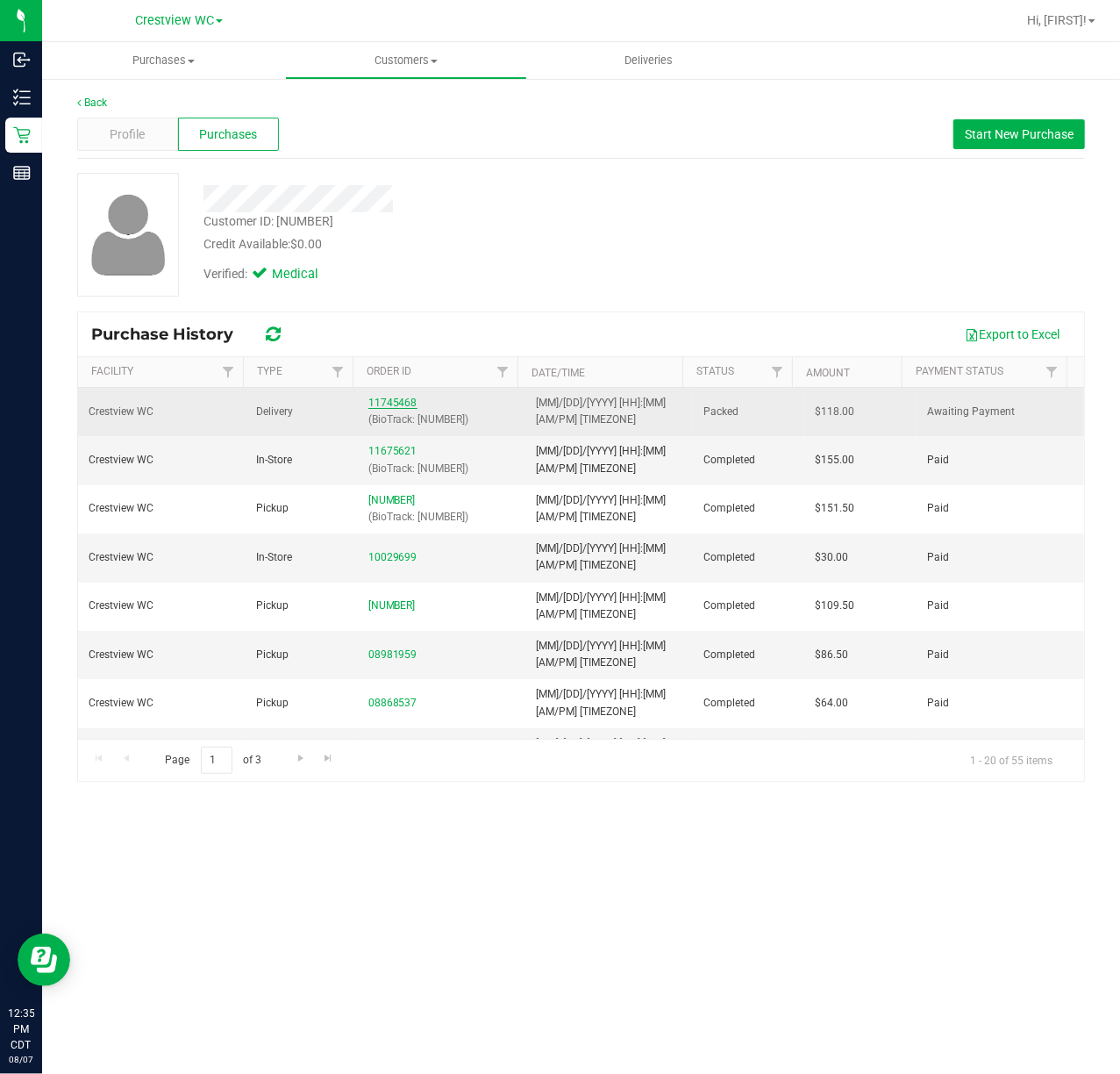 click on "11745468" at bounding box center [393, 403] 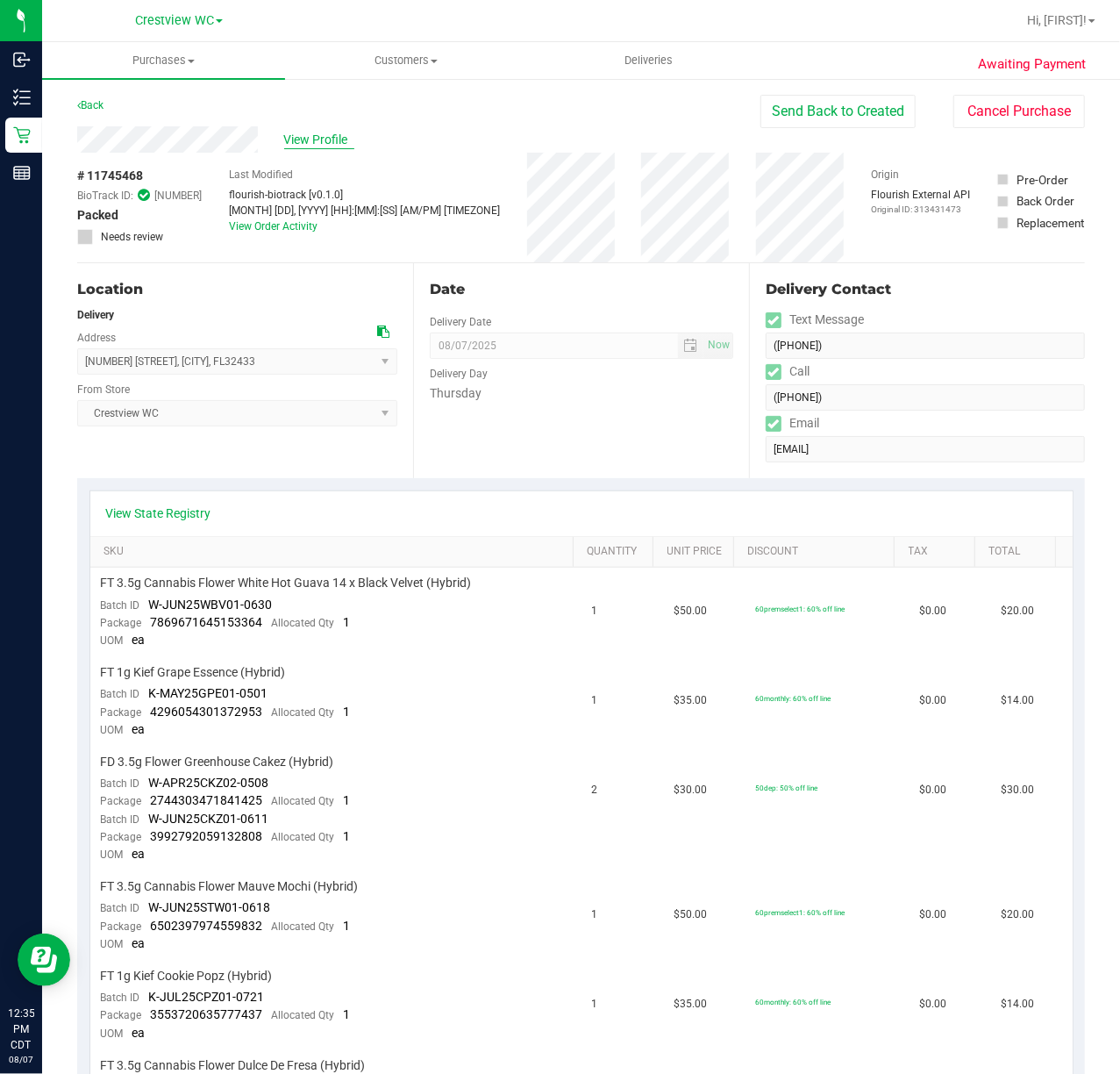 click on "View Profile" at bounding box center [319, 140] 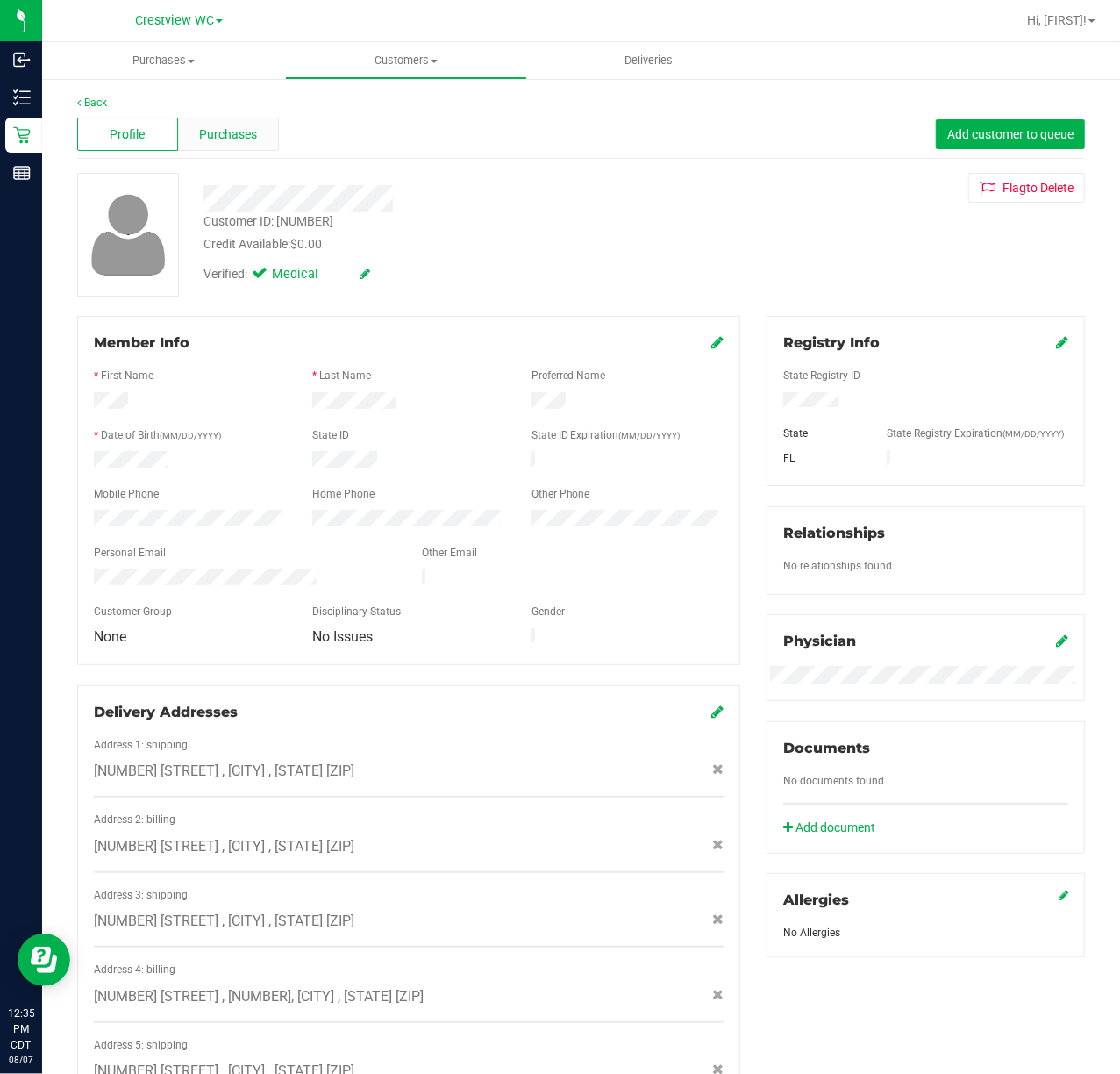 click on "Purchases" at bounding box center [228, 134] 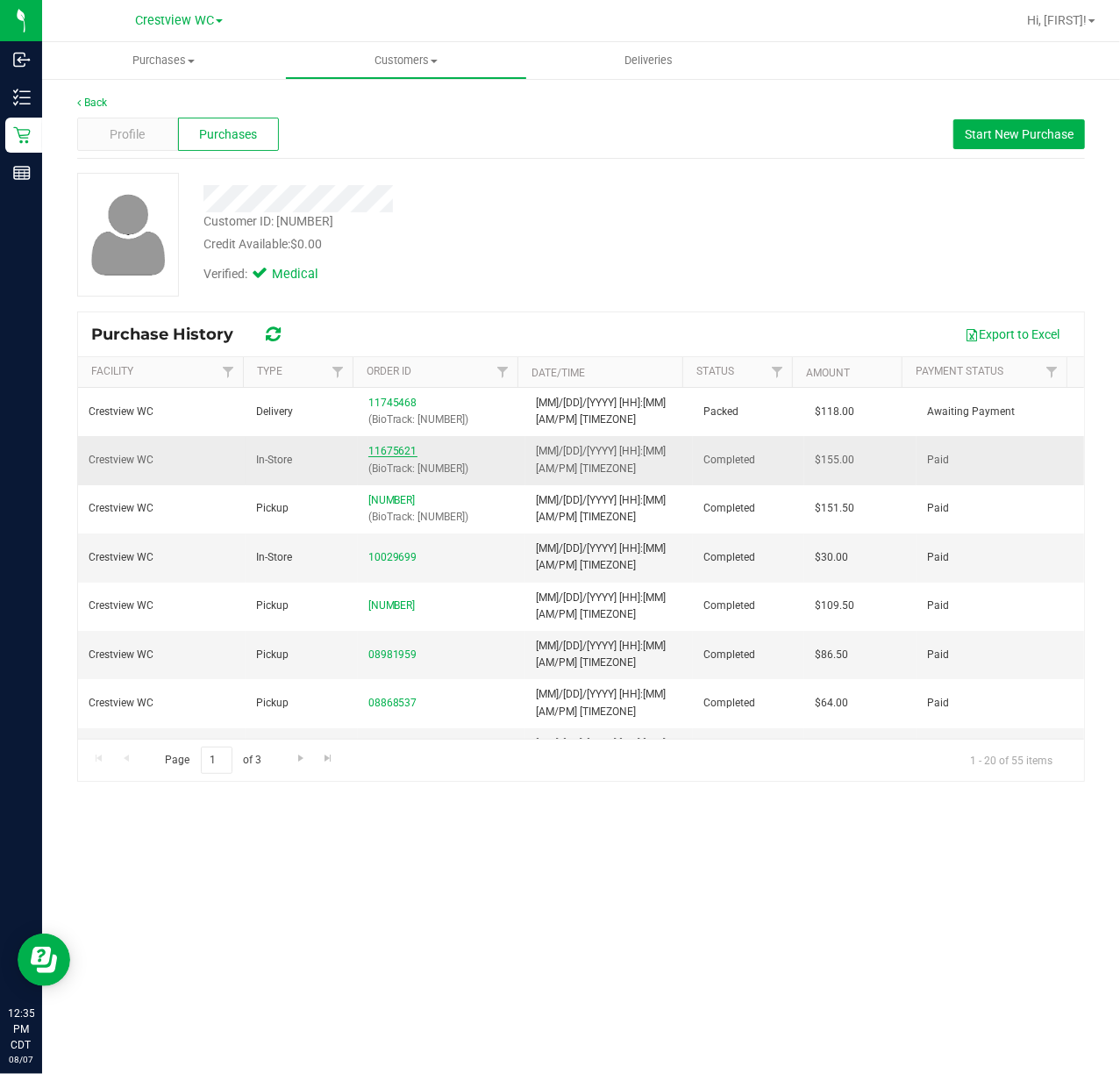 click on "11675621" at bounding box center (393, 451) 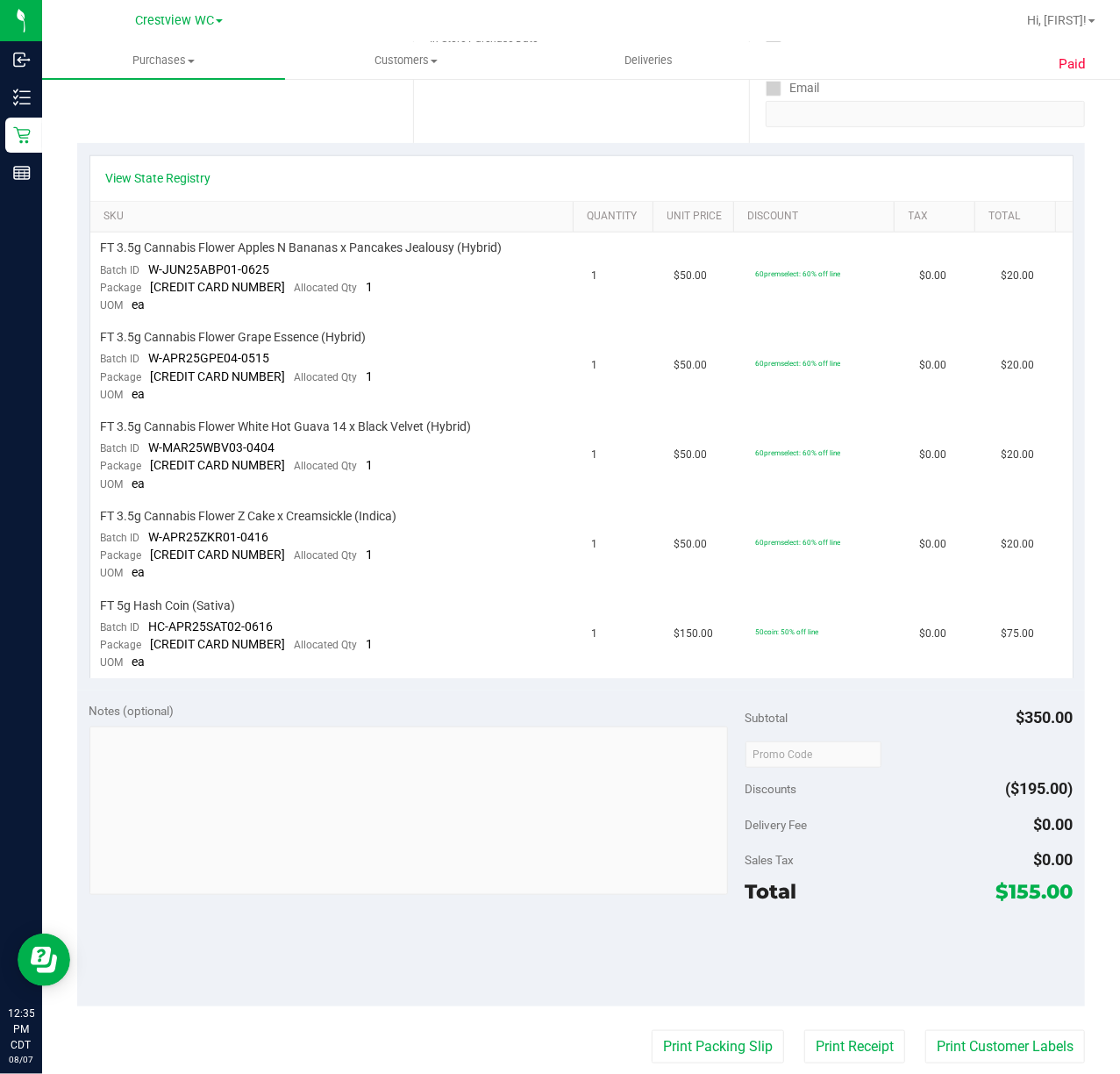 scroll, scrollTop: 0, scrollLeft: 0, axis: both 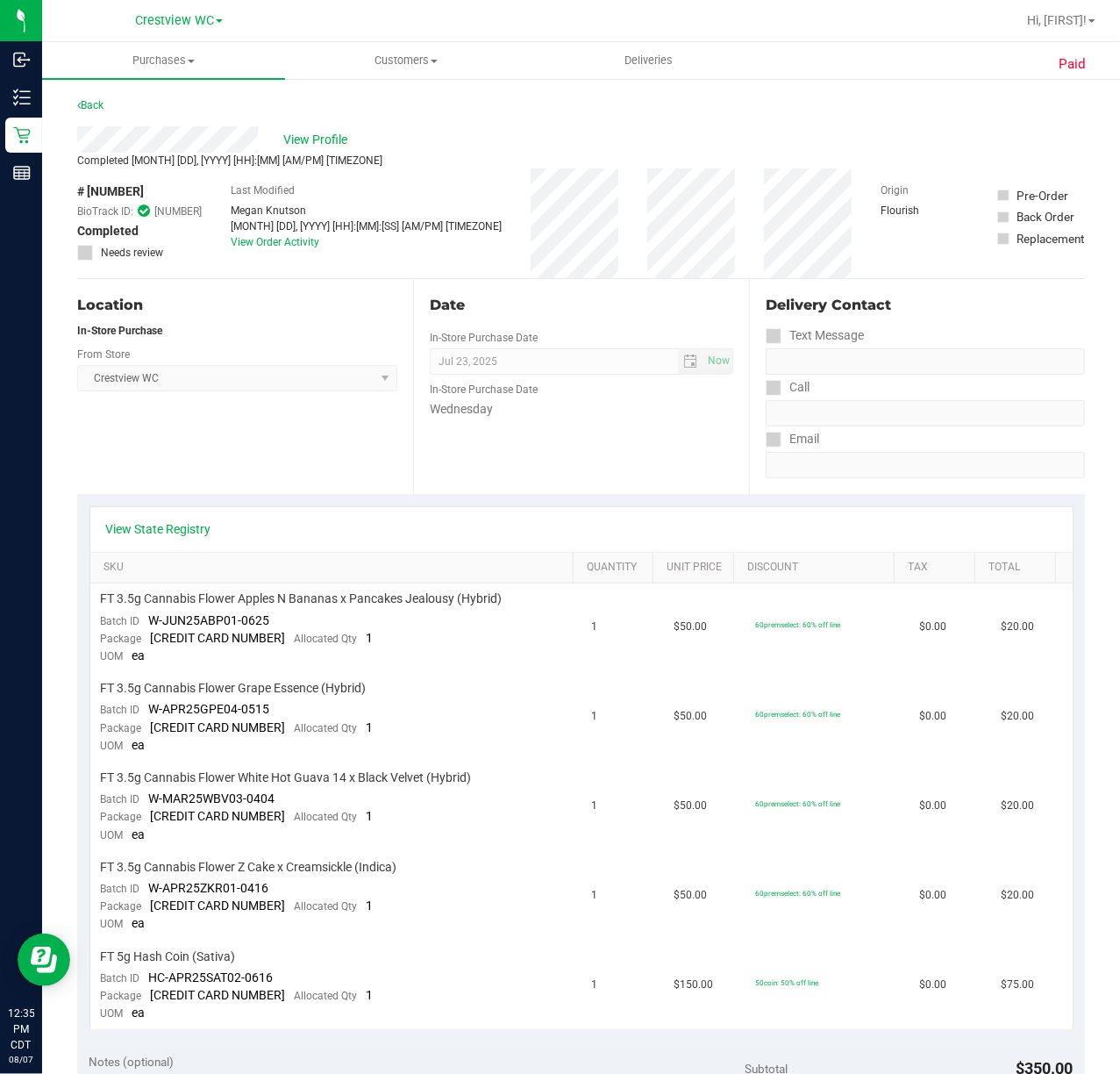 click on "View Profile" at bounding box center (581, 140) 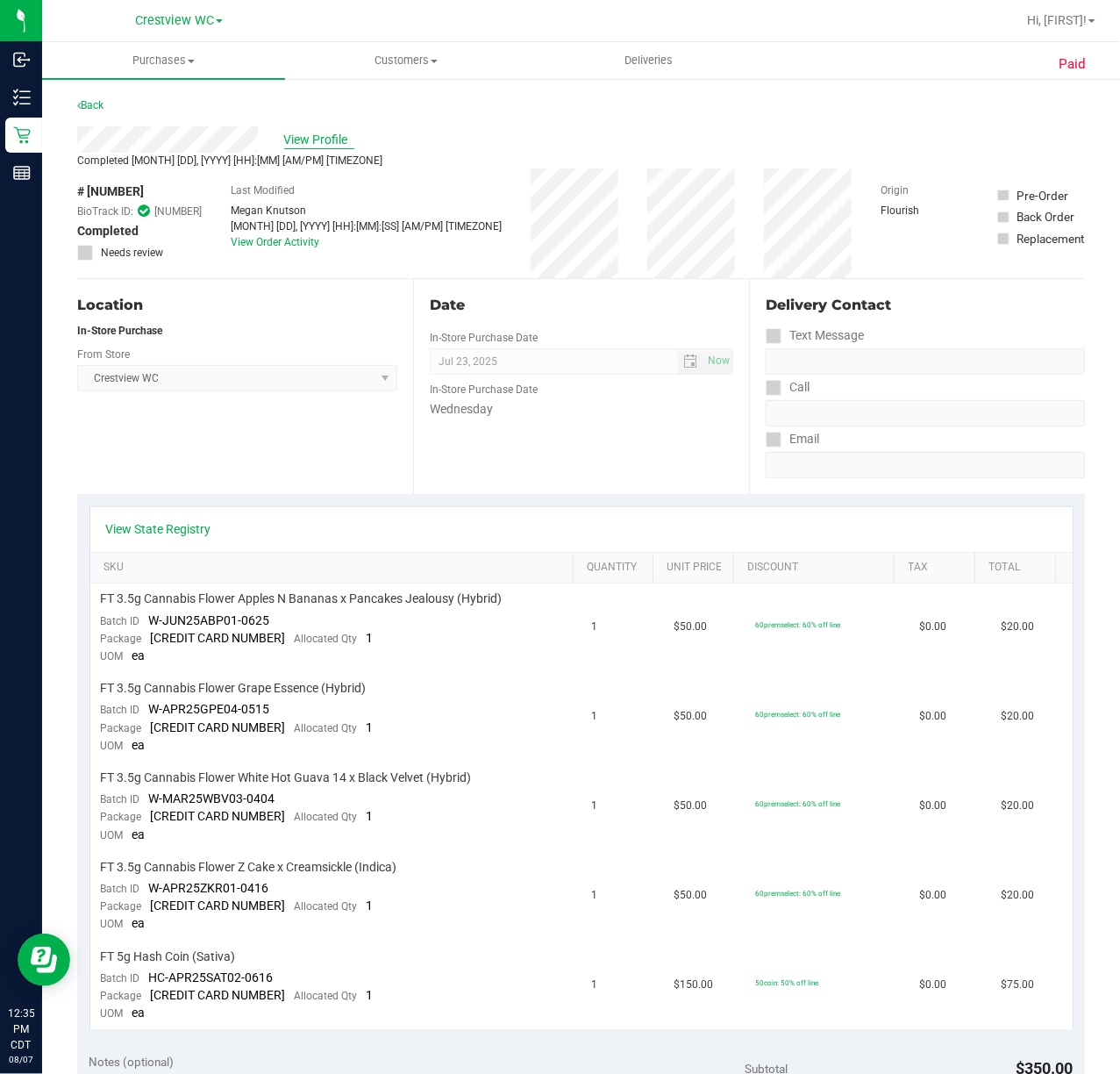 click on "View Profile" at bounding box center (319, 140) 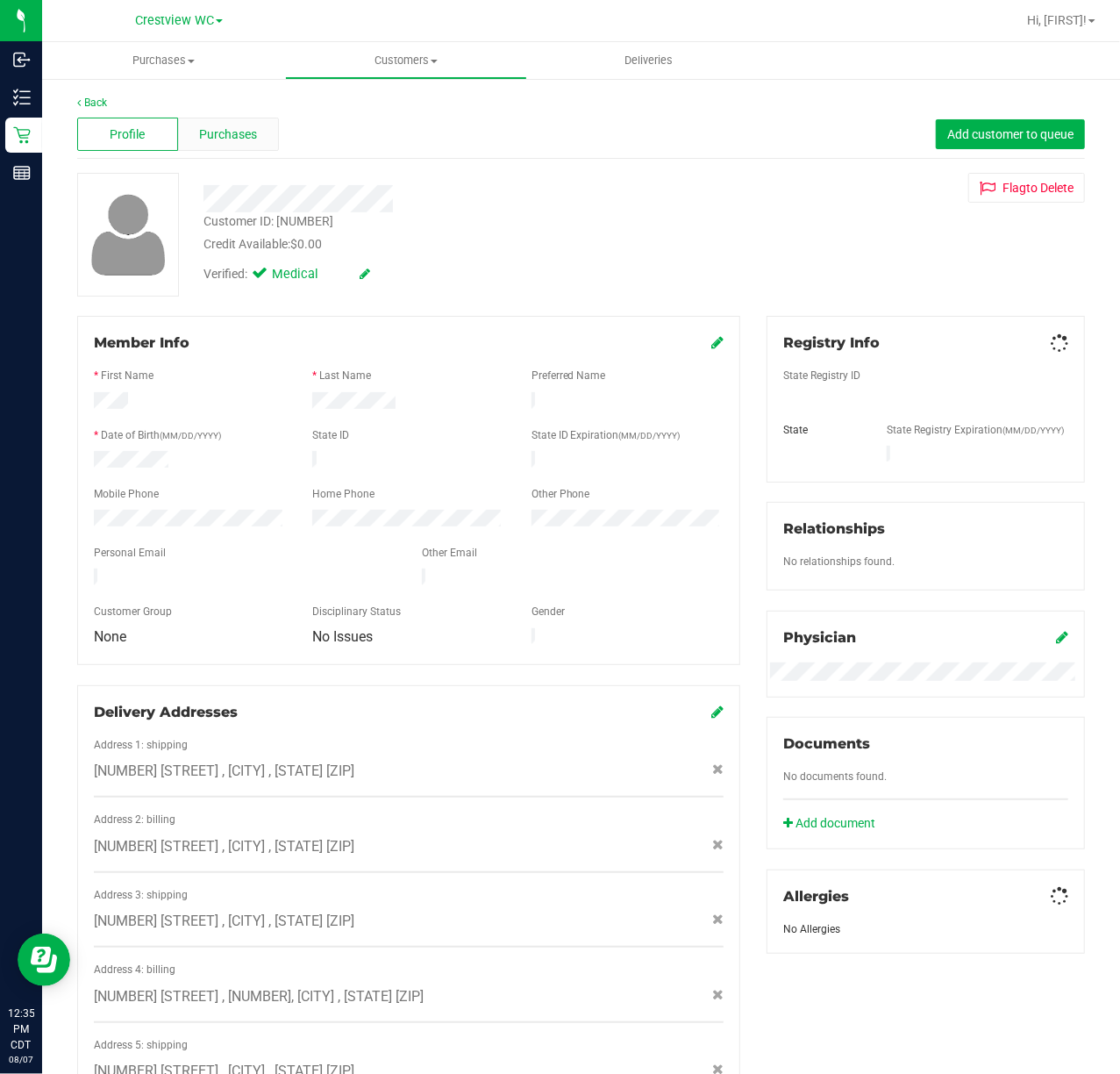 click on "Purchases" at bounding box center (228, 134) 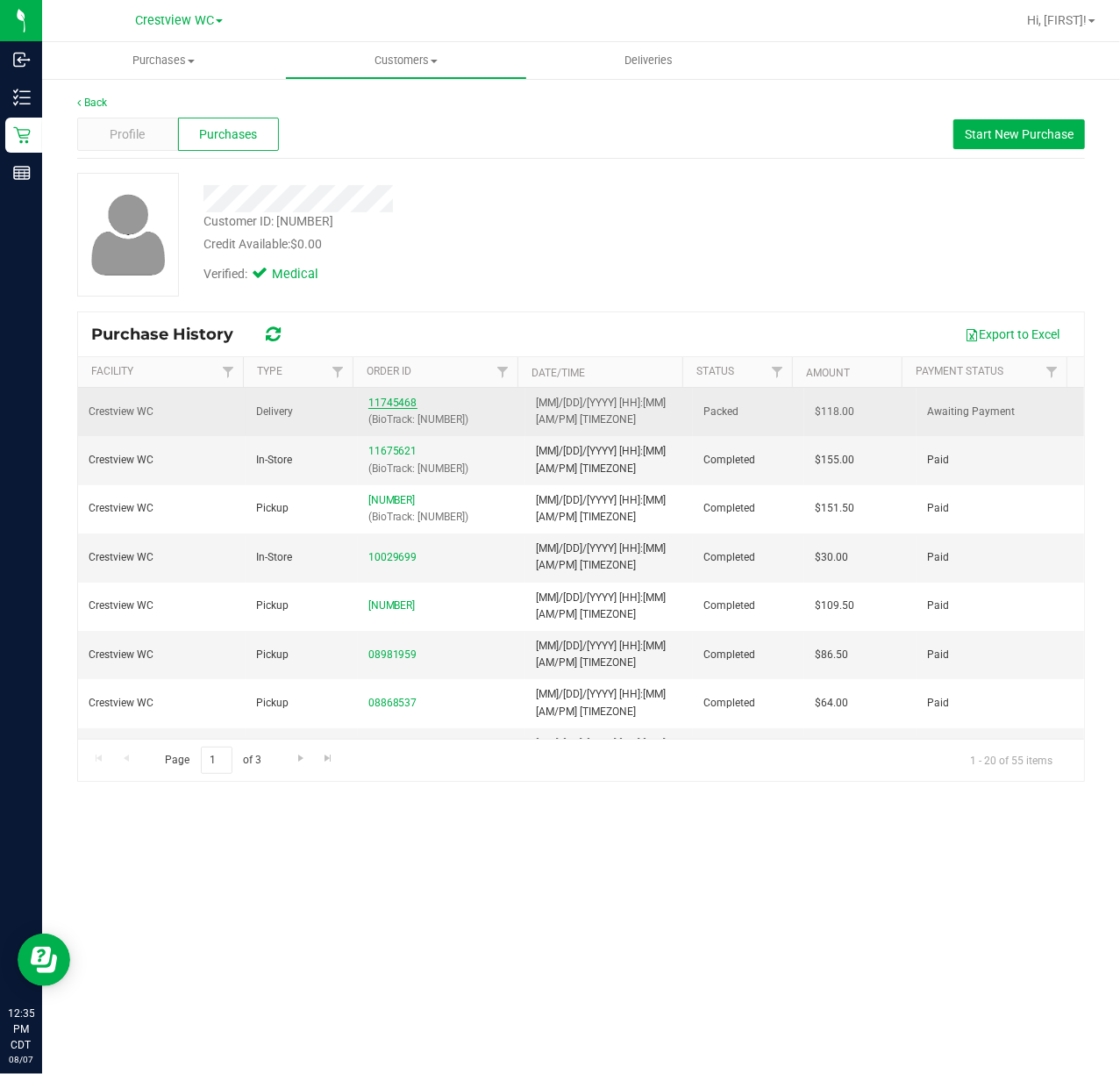click on "11745468" at bounding box center [393, 403] 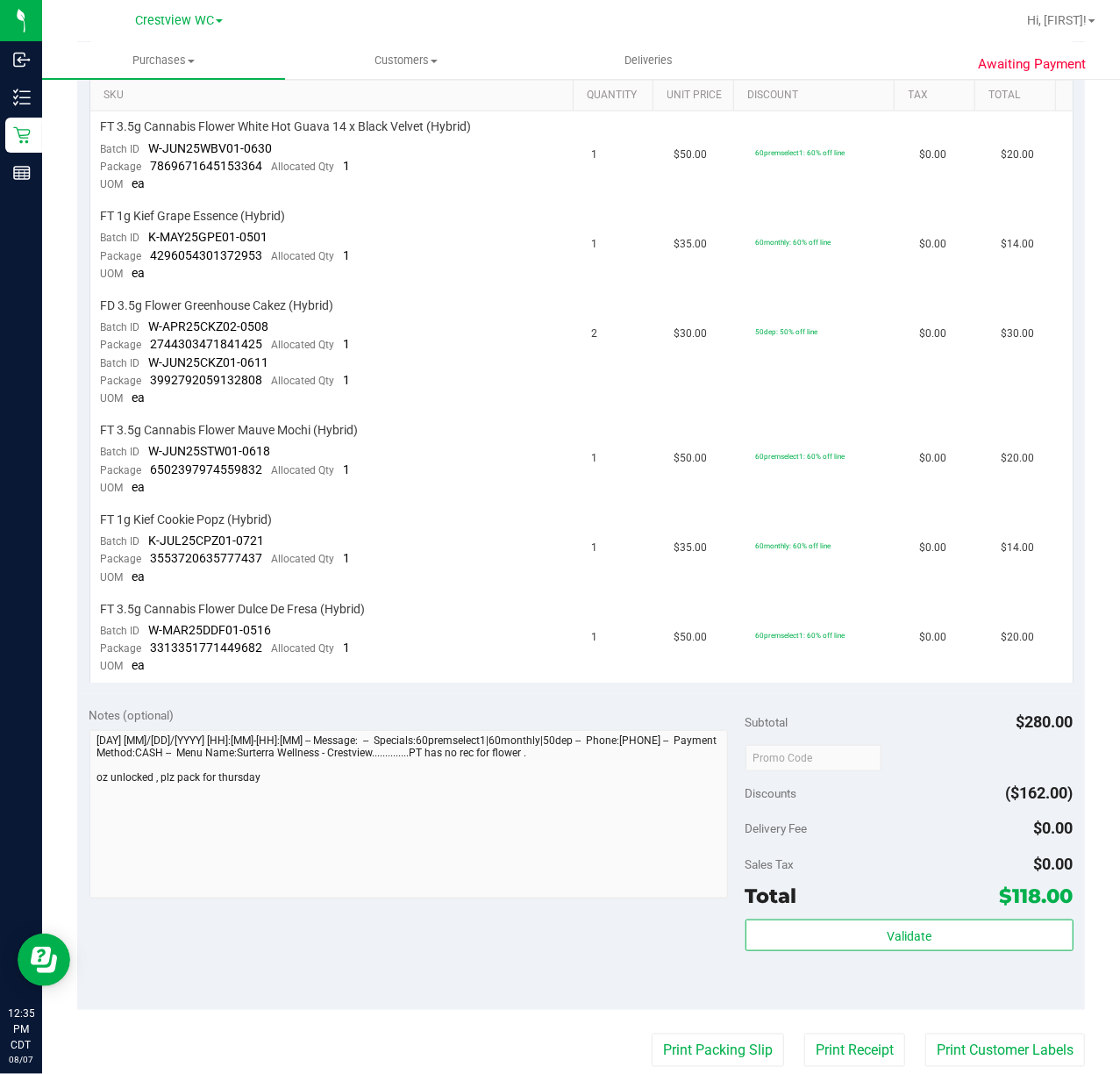 scroll, scrollTop: 702, scrollLeft: 0, axis: vertical 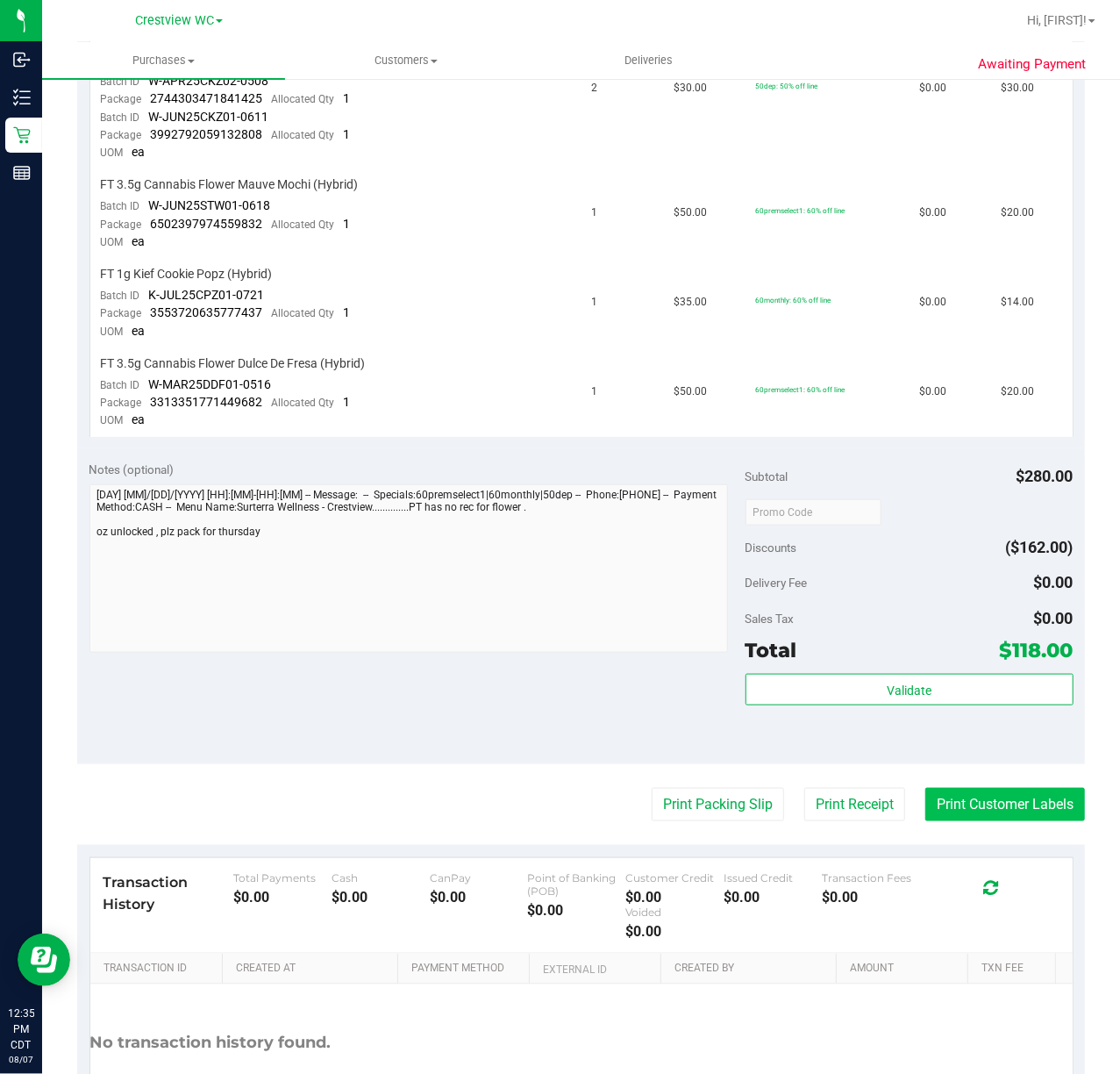 click on "Print Customer Labels" at bounding box center (1005, 805) 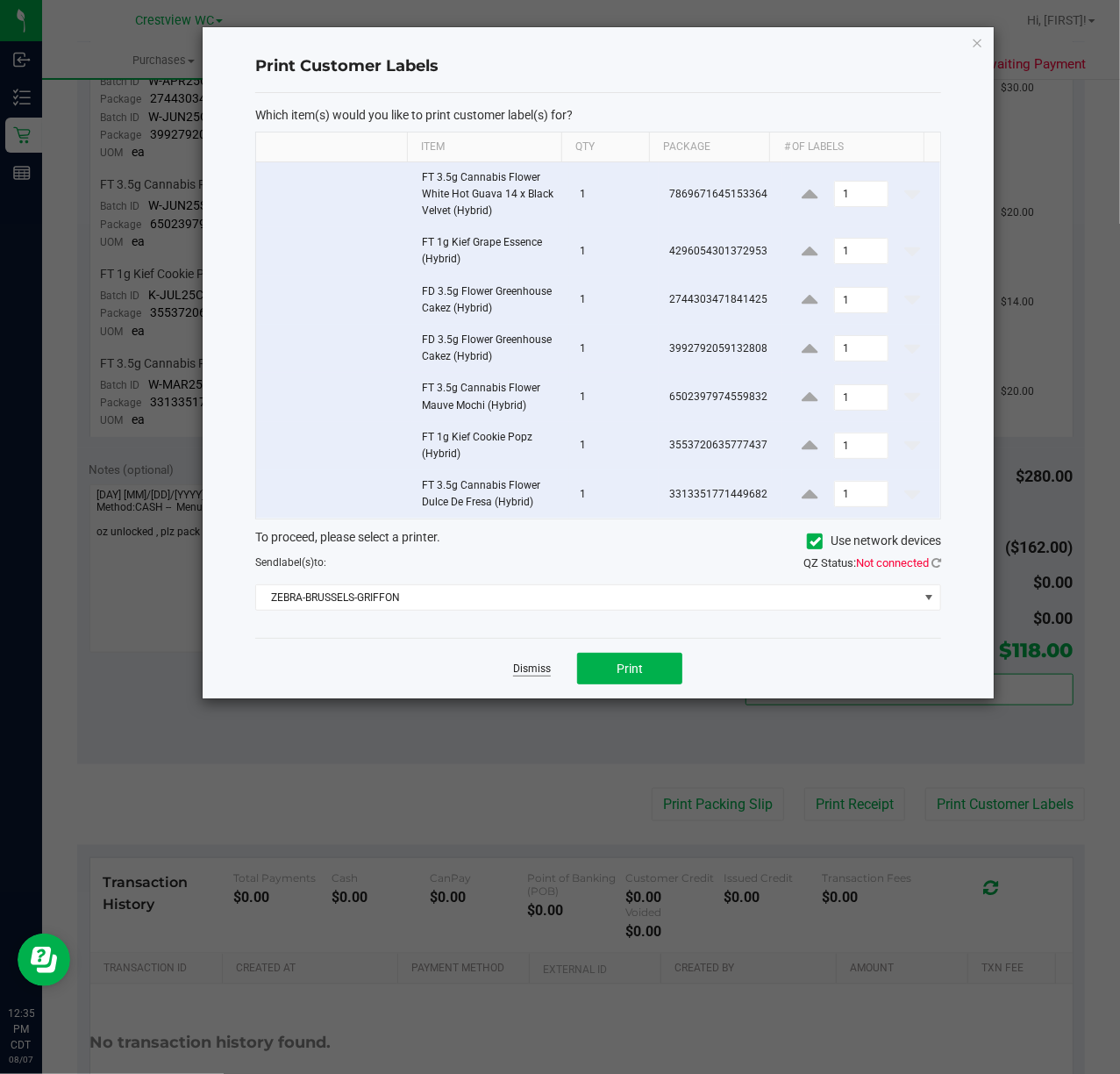 click on "Dismiss" 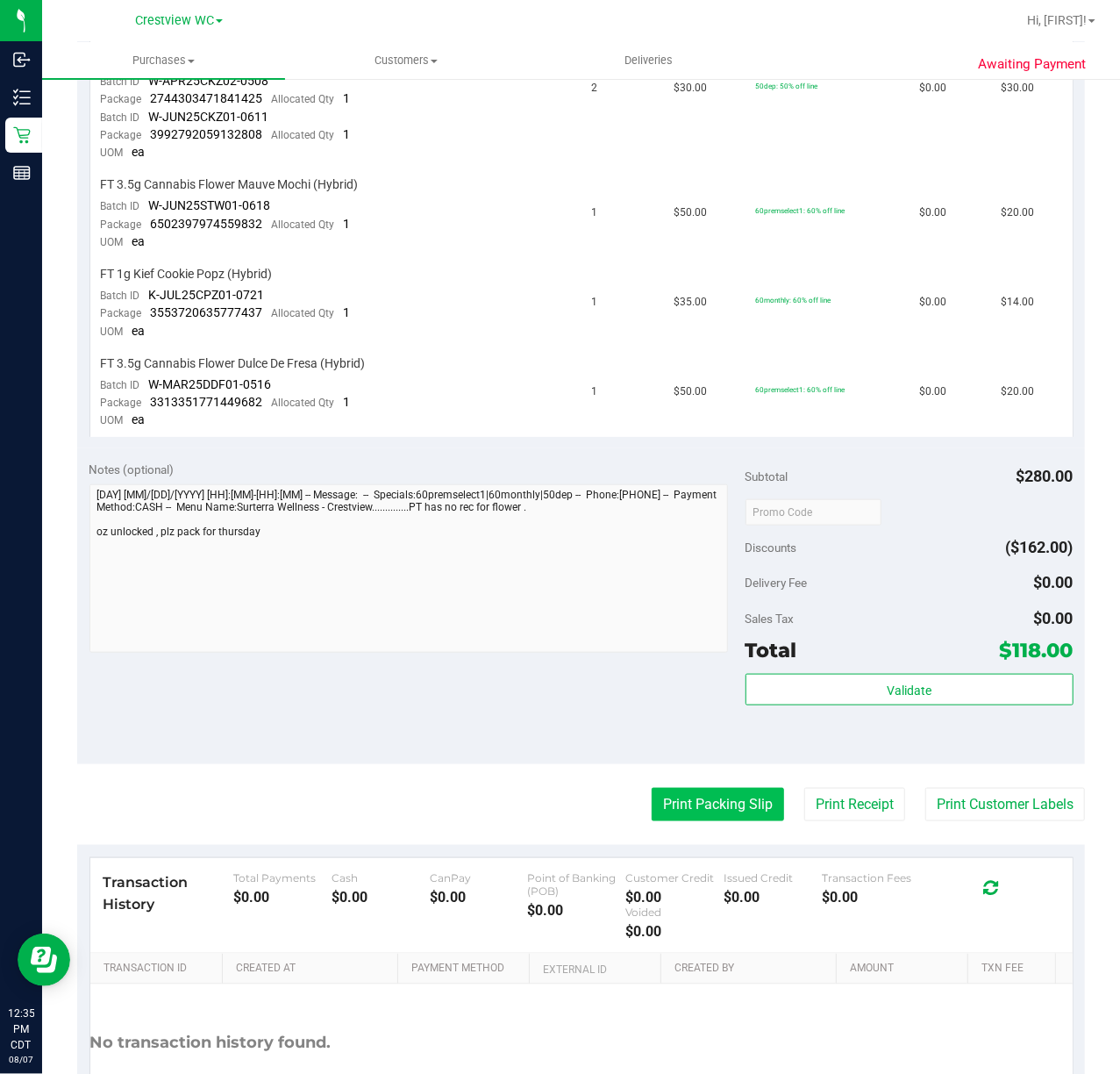click on "Print Packing Slip" at bounding box center [717, 805] 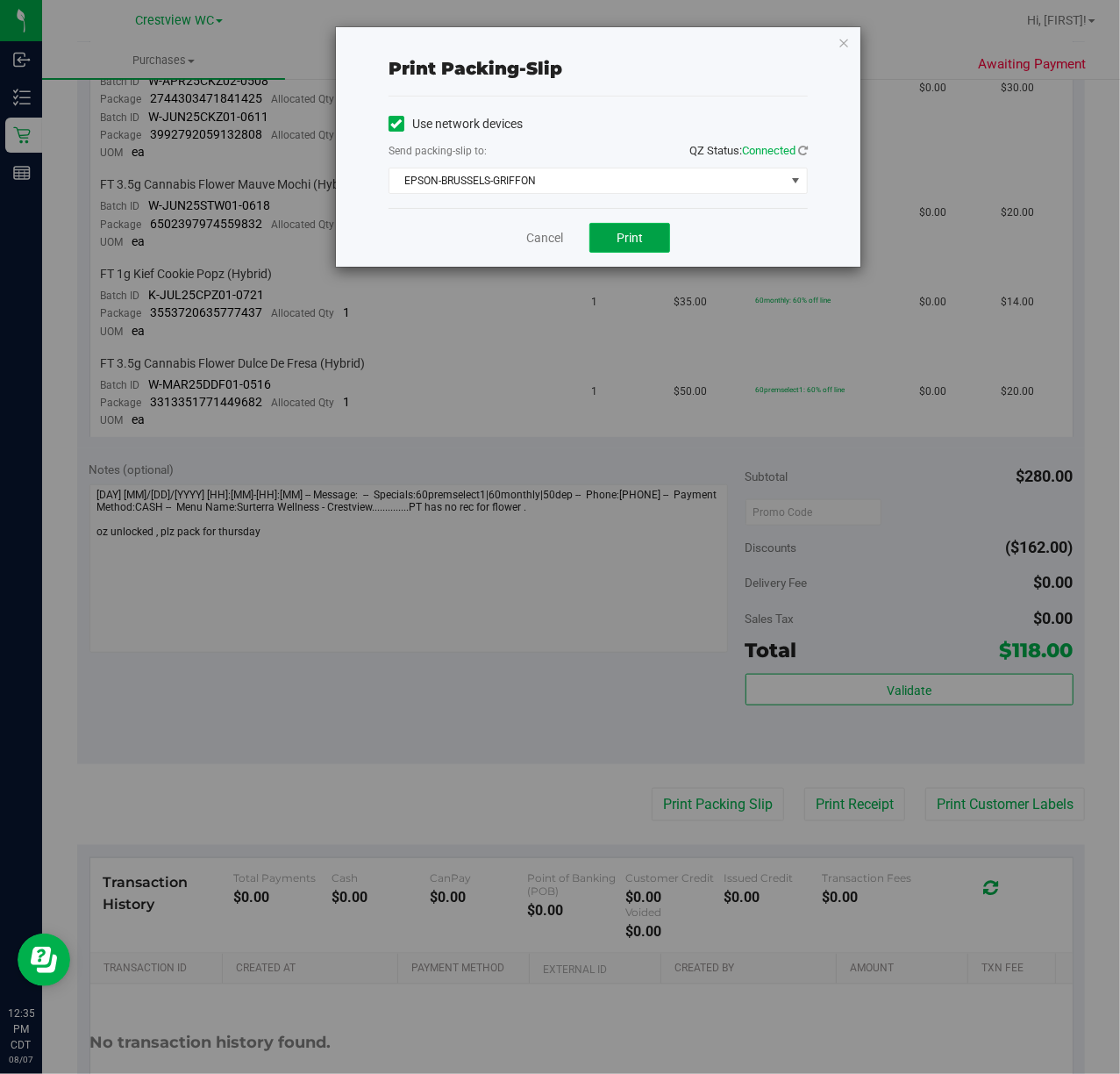click on "Print" at bounding box center [630, 238] 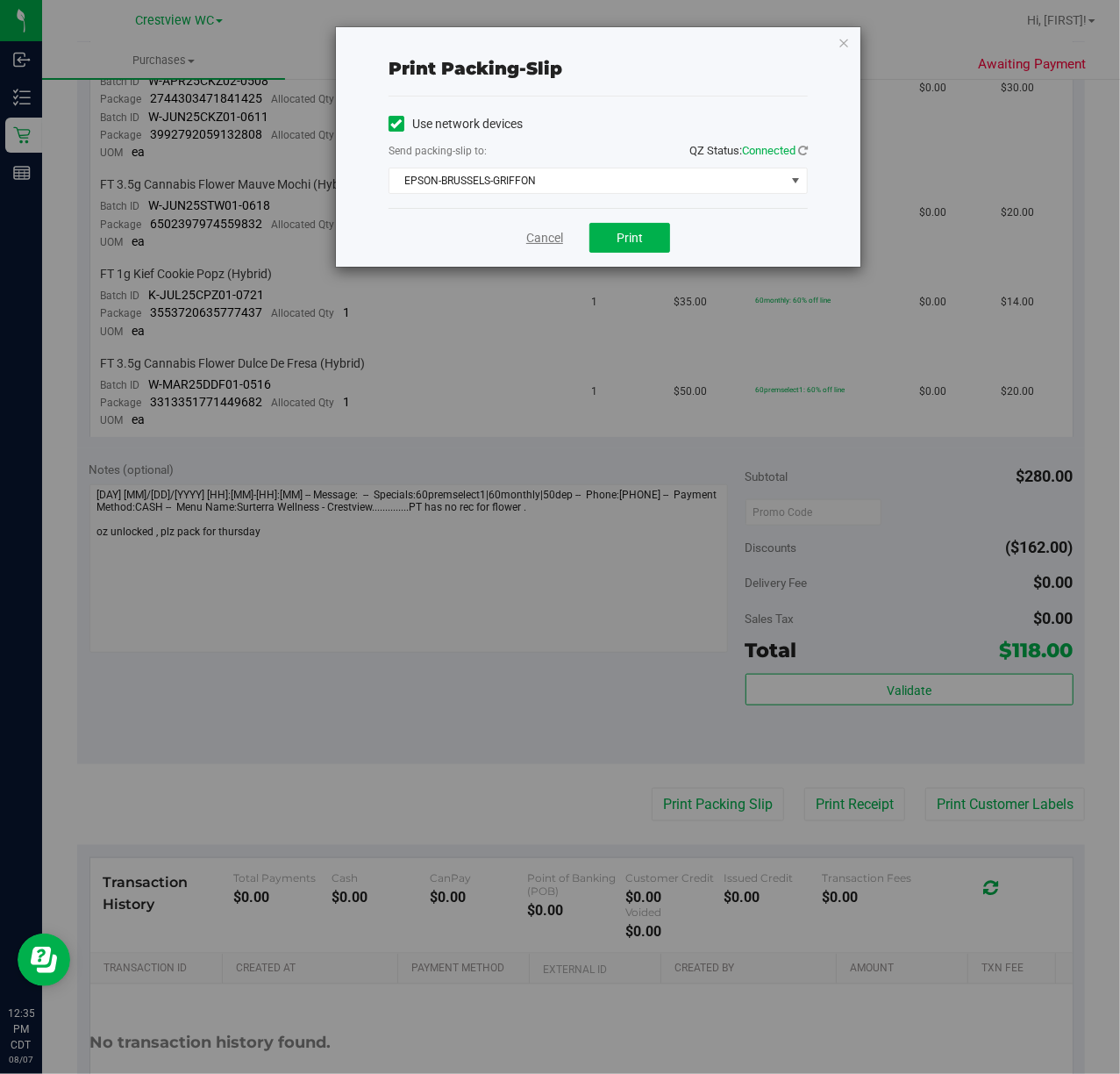 click on "Cancel" at bounding box center [545, 238] 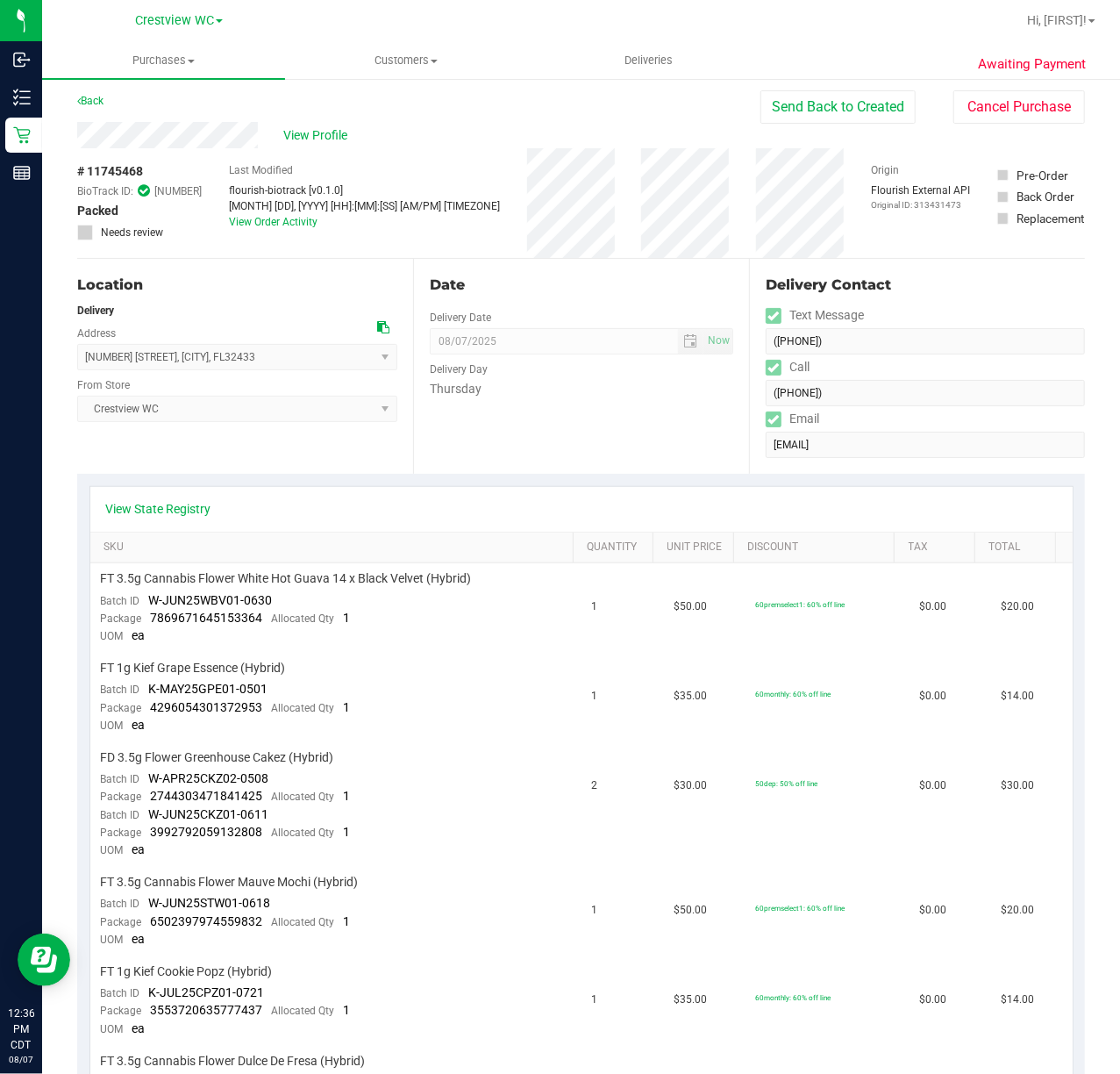 scroll, scrollTop: 0, scrollLeft: 0, axis: both 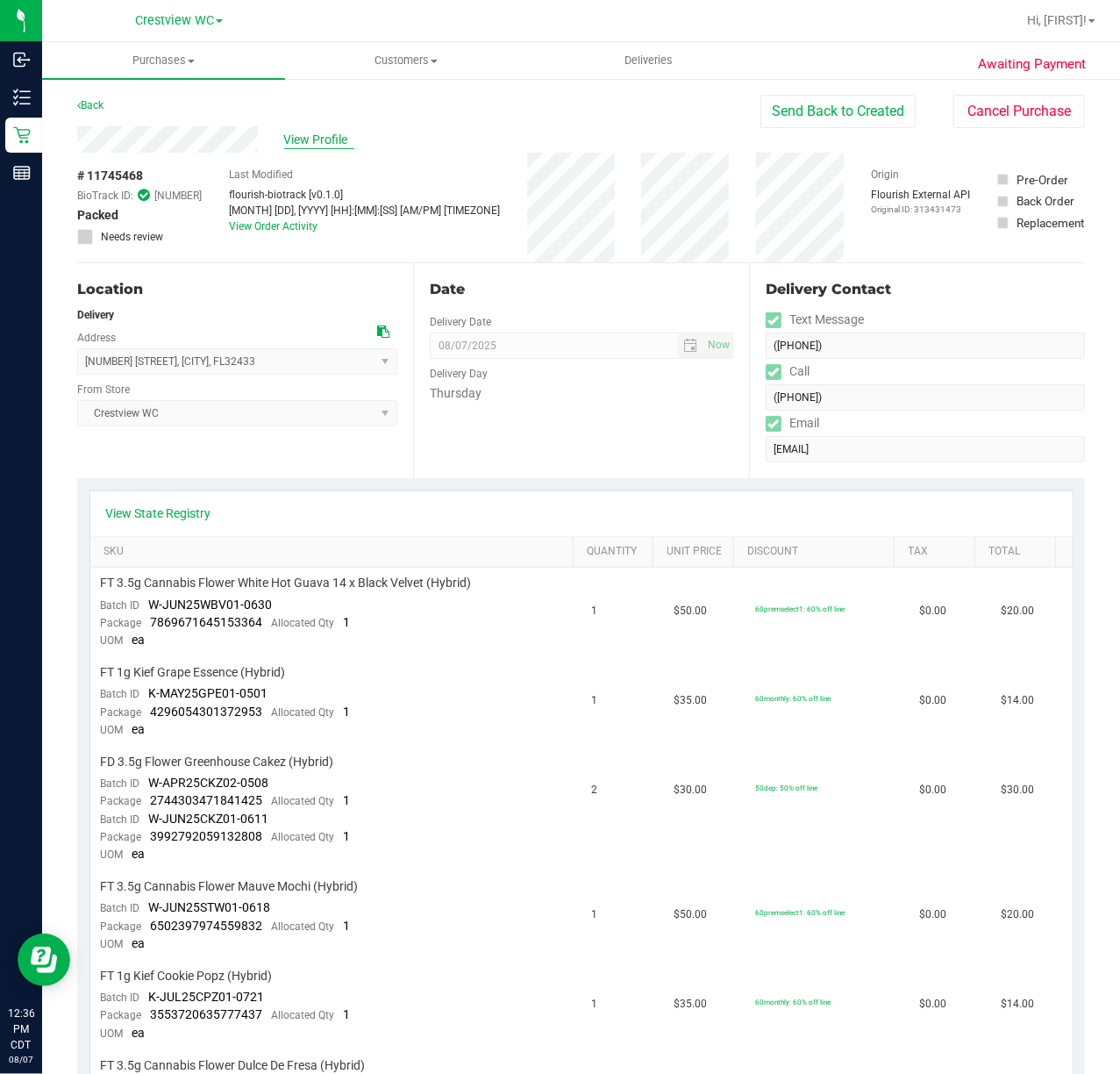 click on "View Profile" at bounding box center [319, 140] 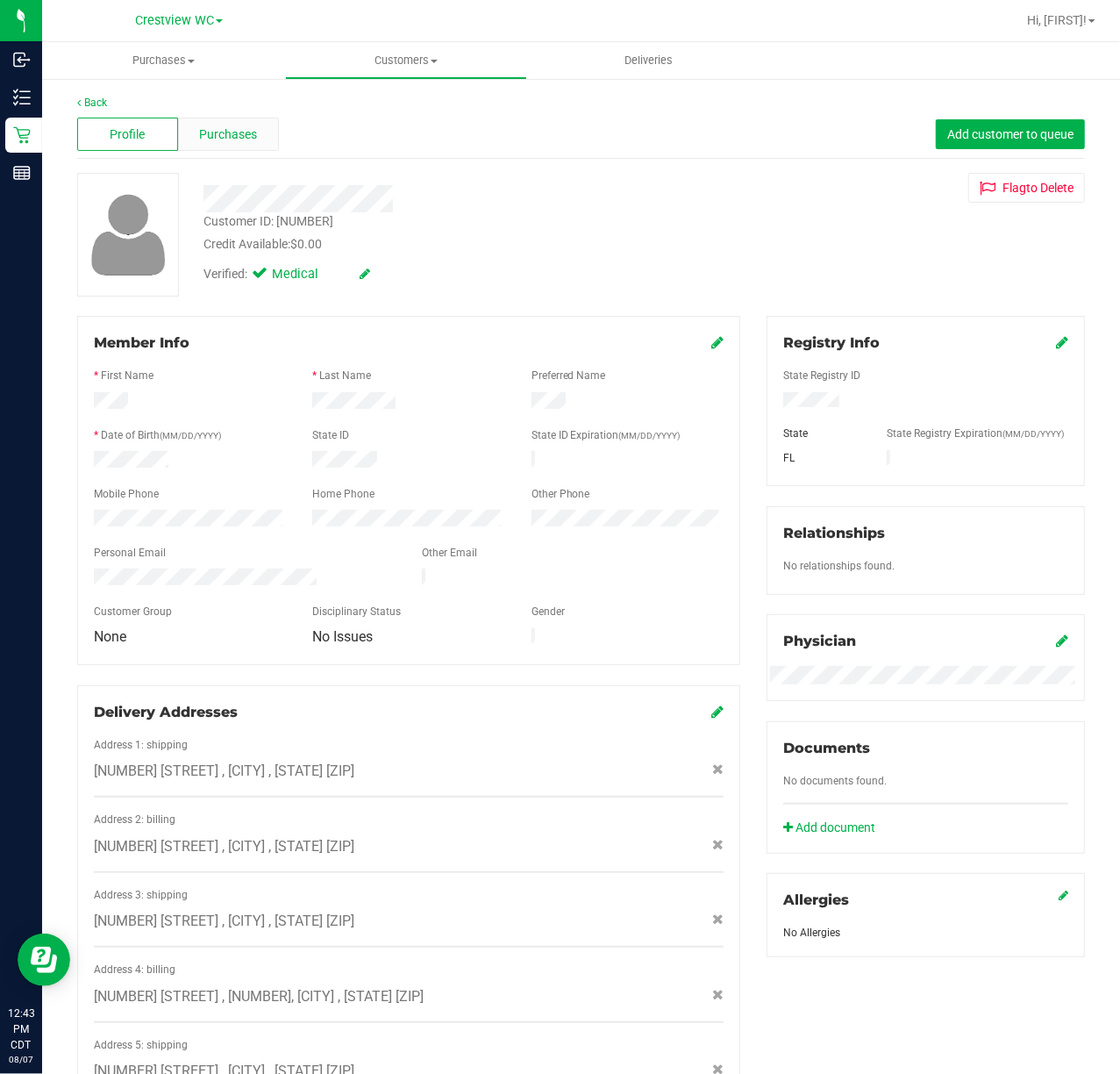 click on "Purchases" at bounding box center [228, 134] 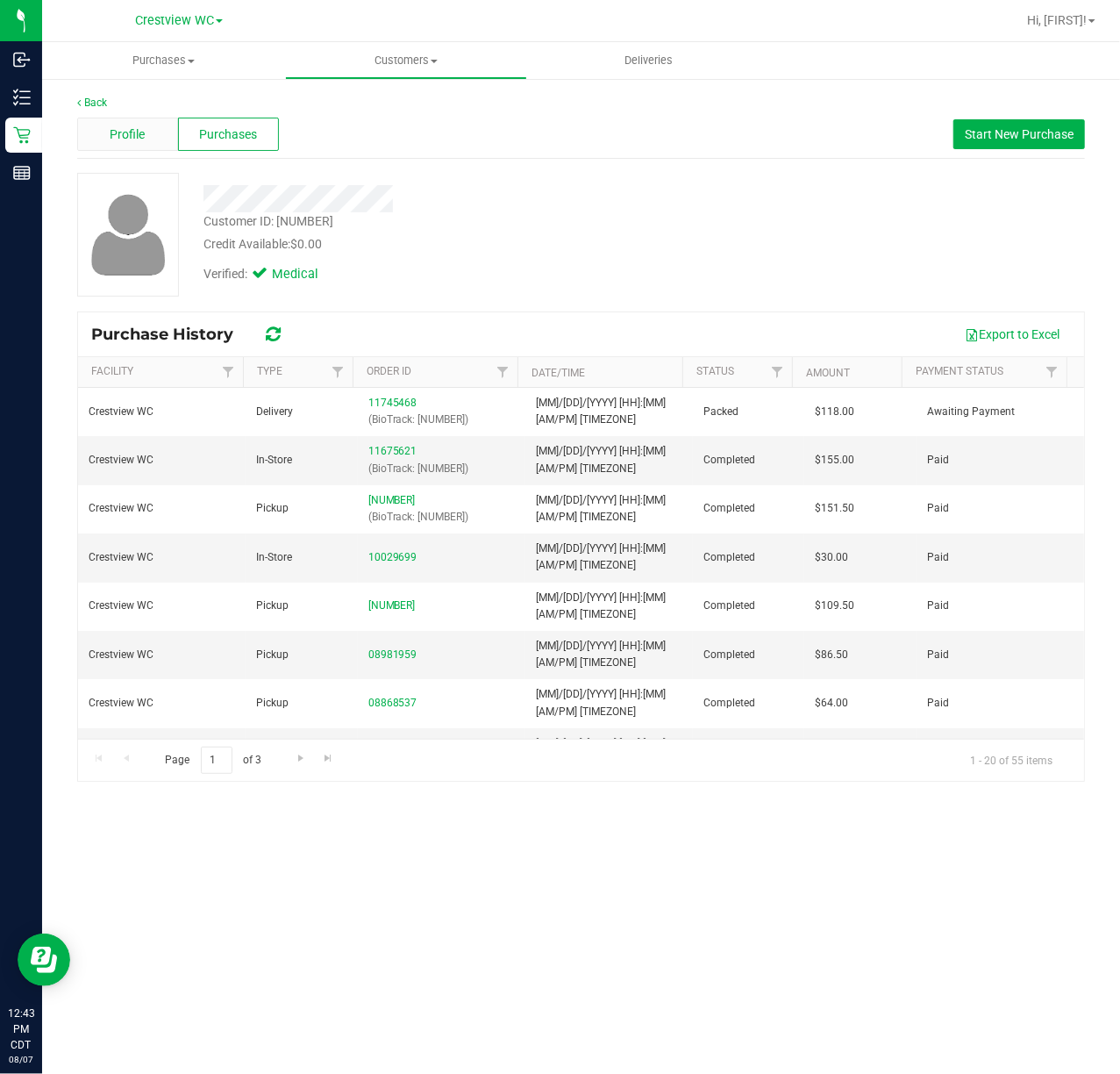 click on "Profile" at bounding box center [127, 134] 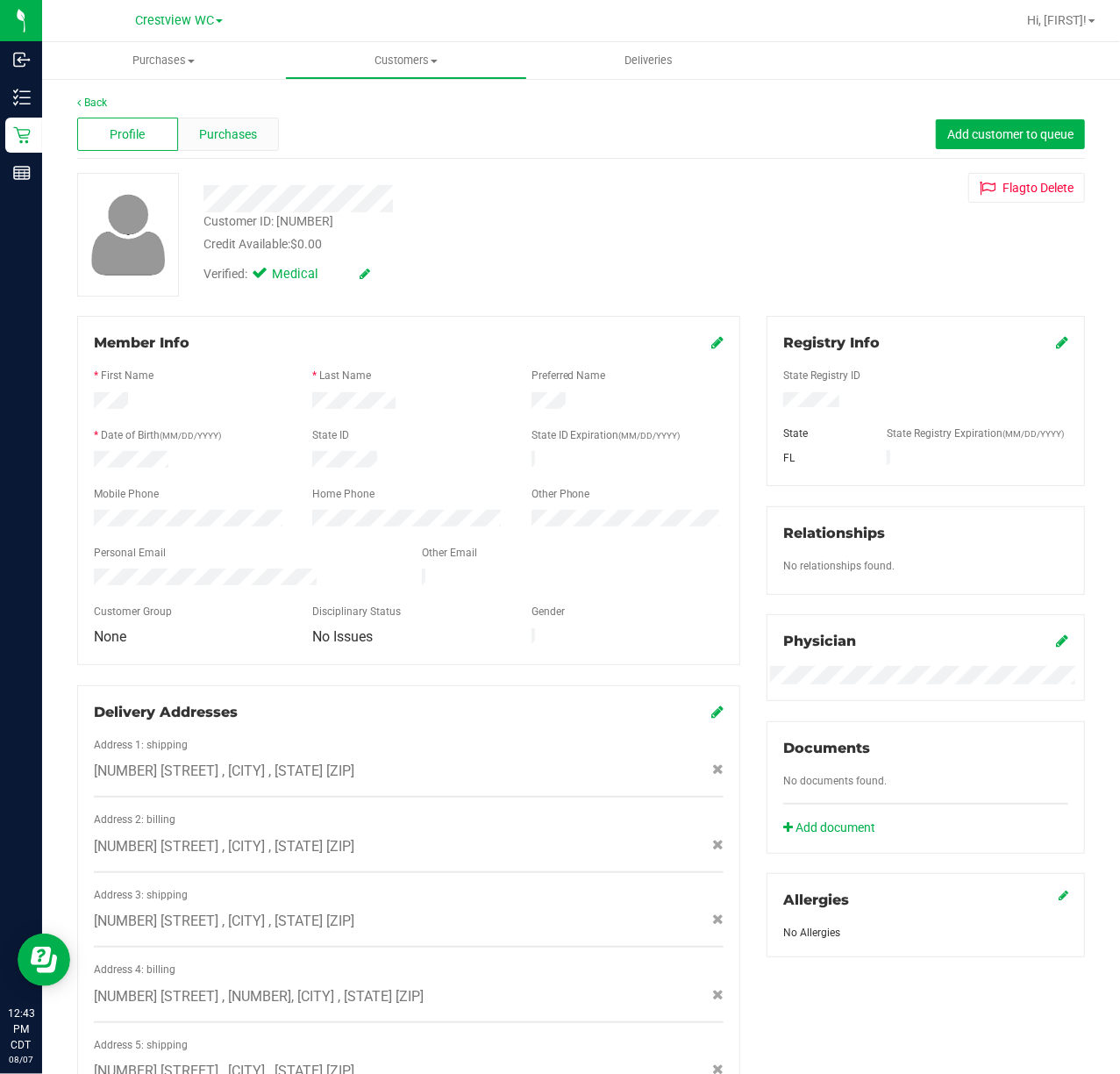 click on "Purchases" at bounding box center [228, 134] 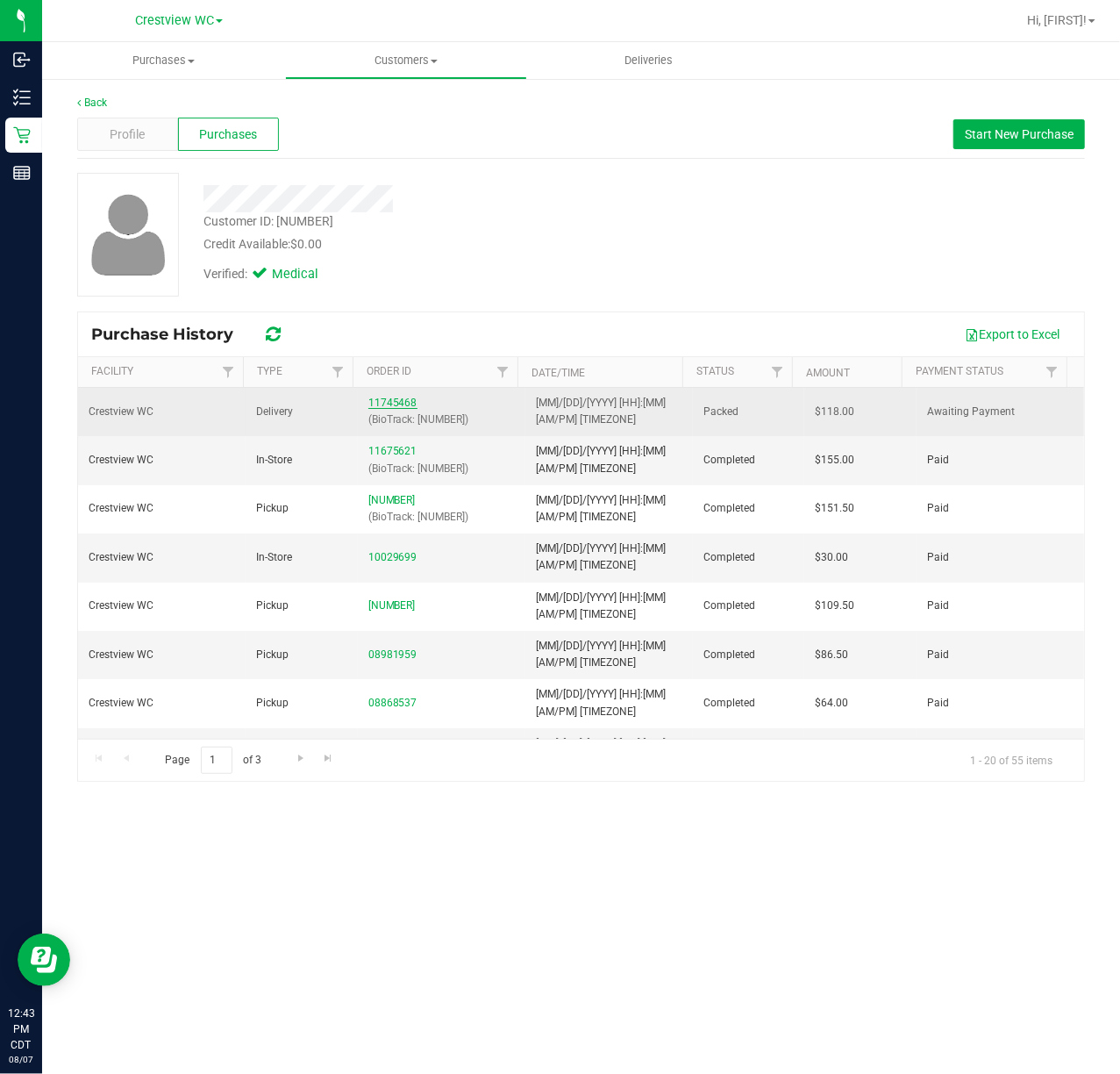 click on "11745468" at bounding box center [393, 403] 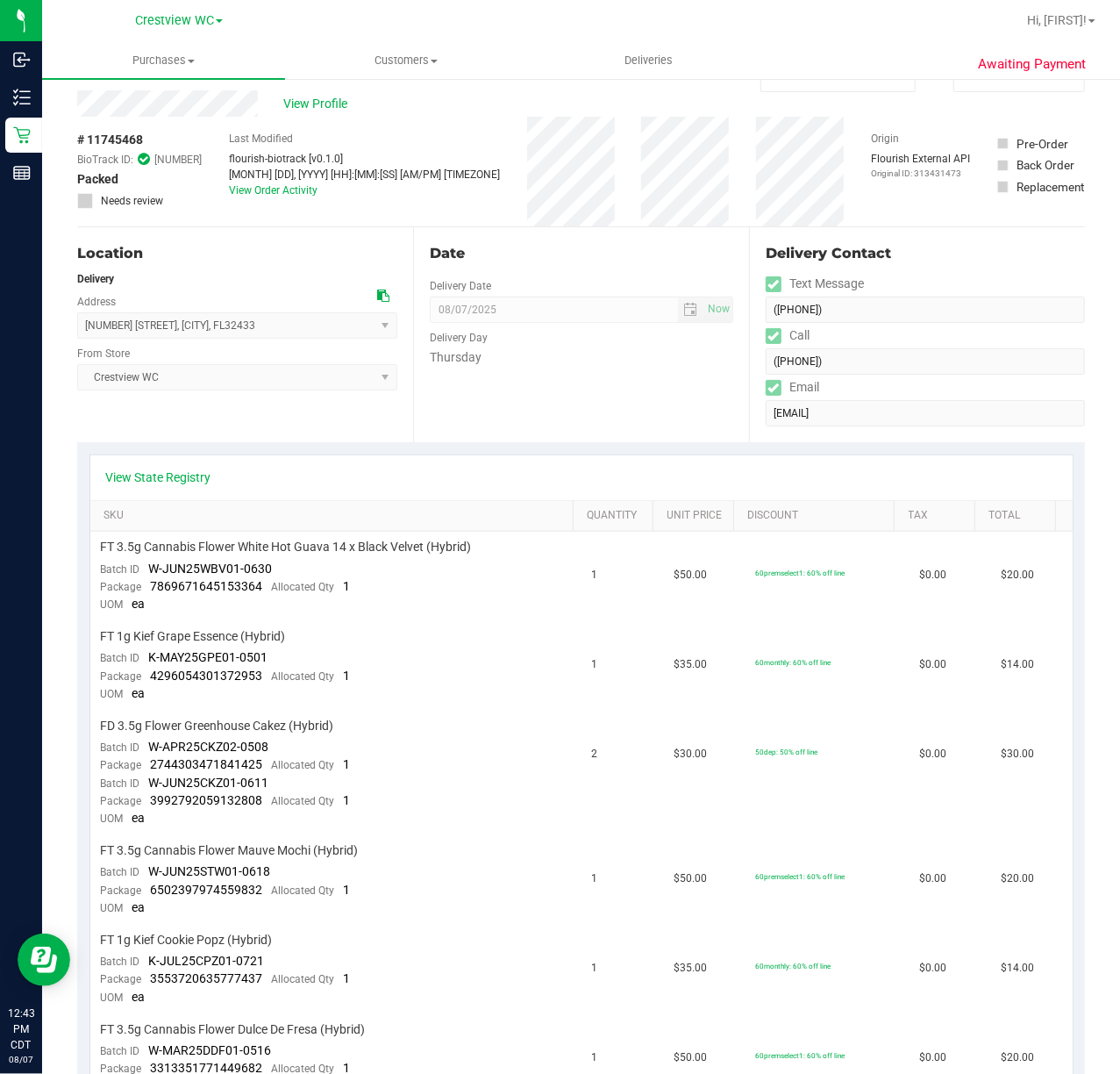 scroll, scrollTop: 0, scrollLeft: 0, axis: both 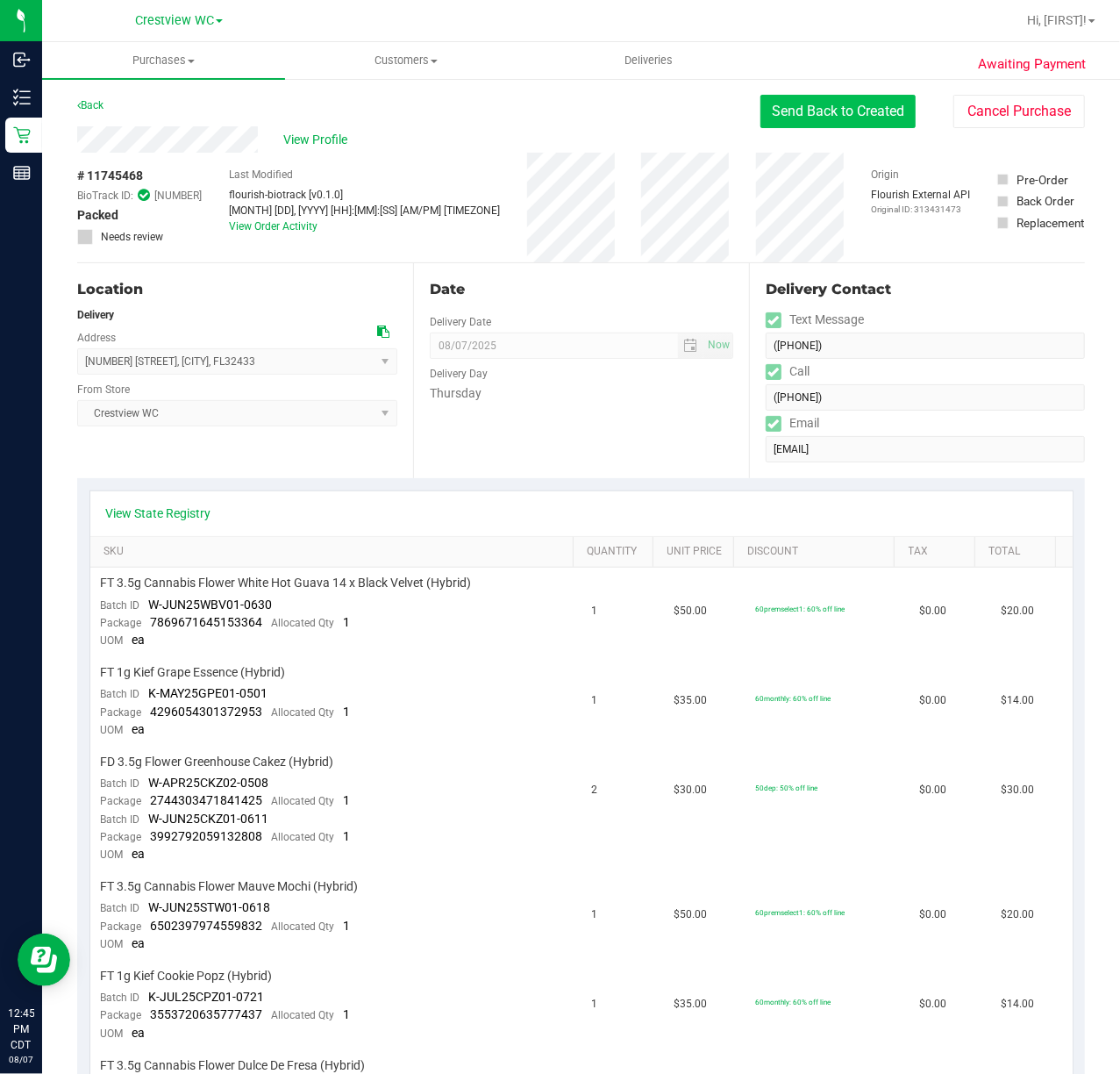 click on "Send Back to Created" at bounding box center [838, 111] 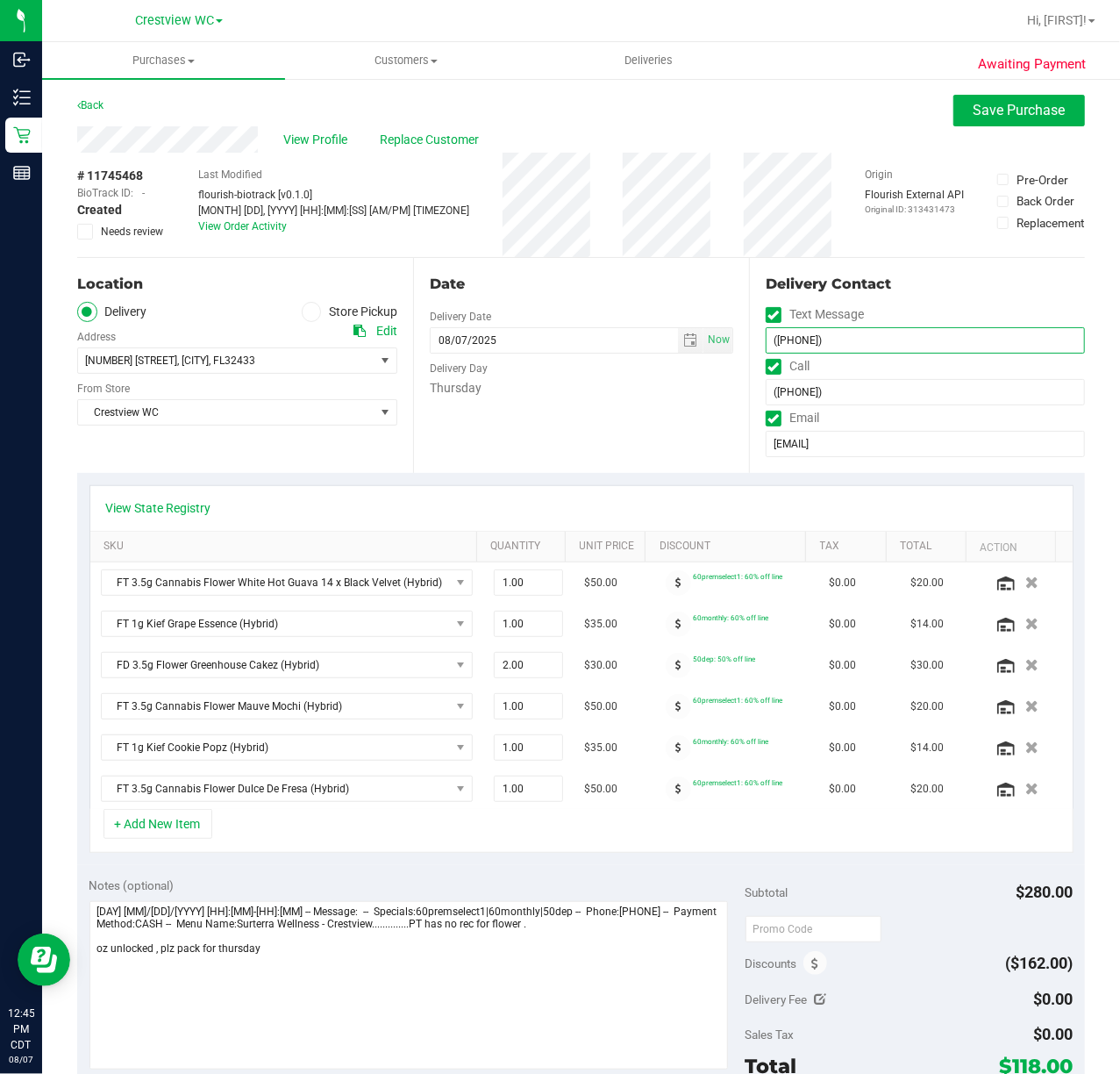 click on "(850) 974-1329" at bounding box center [925, 340] 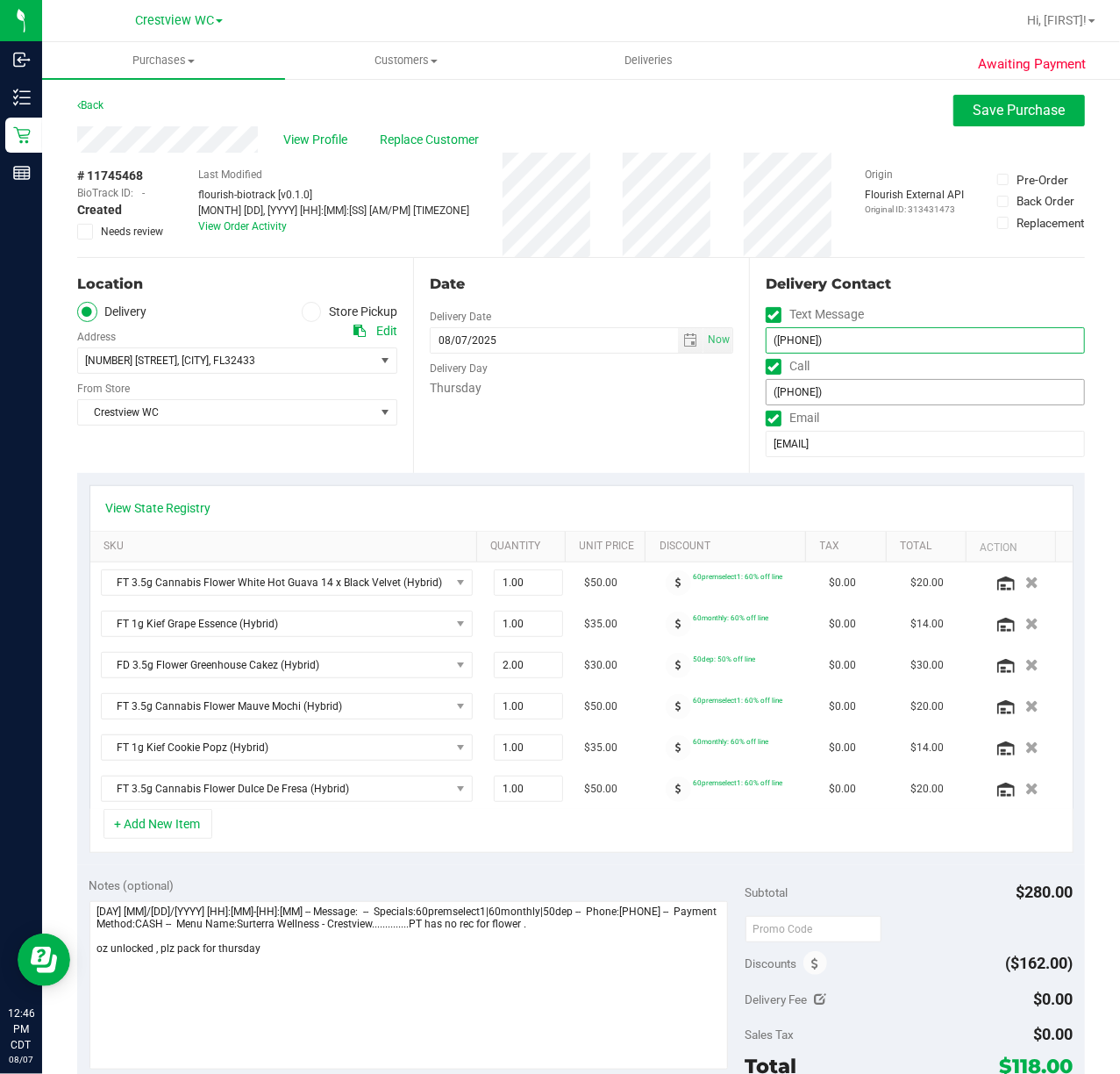 type on "(850) 924-1329" 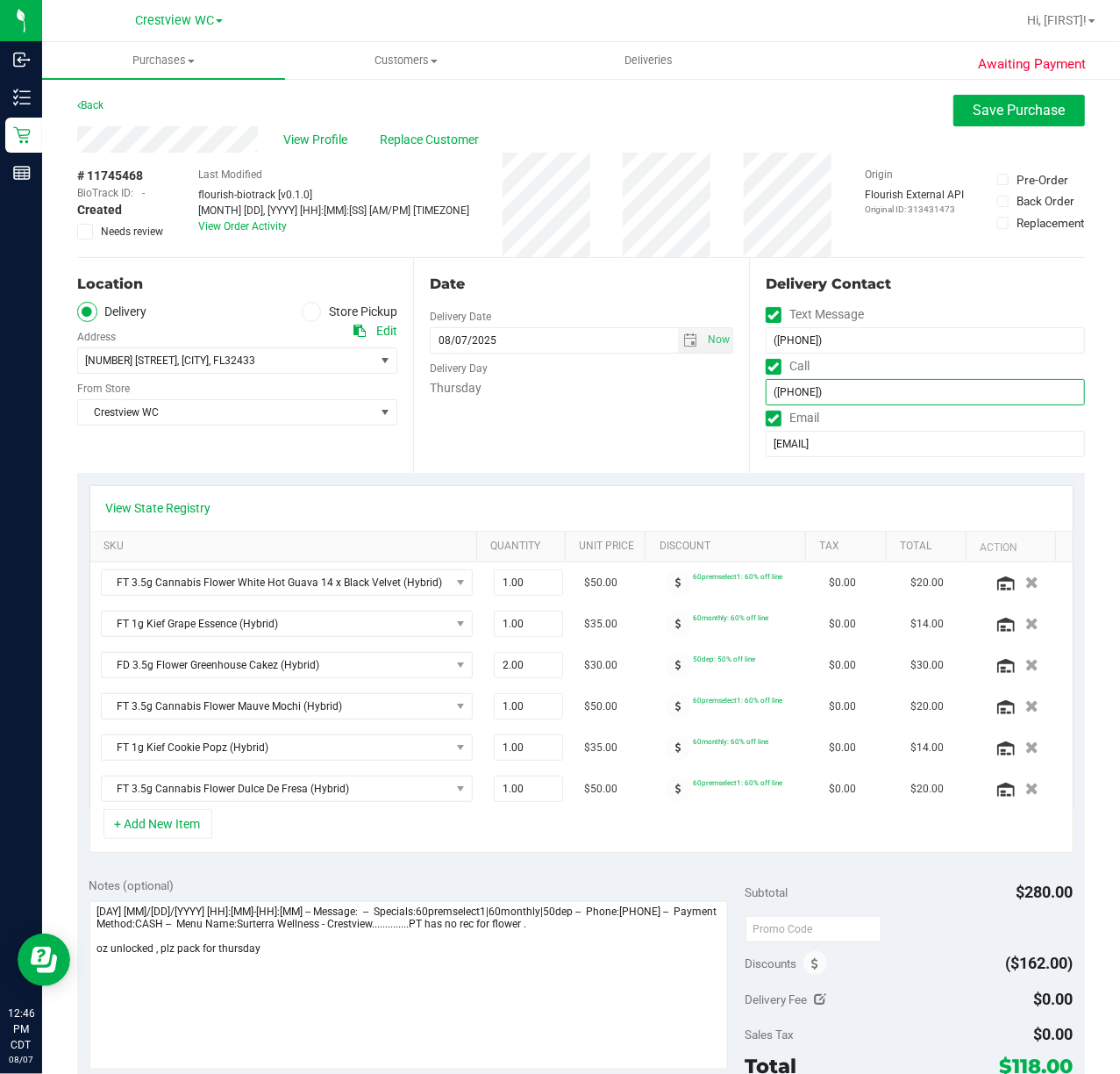 click on "(850) 974-1329" at bounding box center [925, 392] 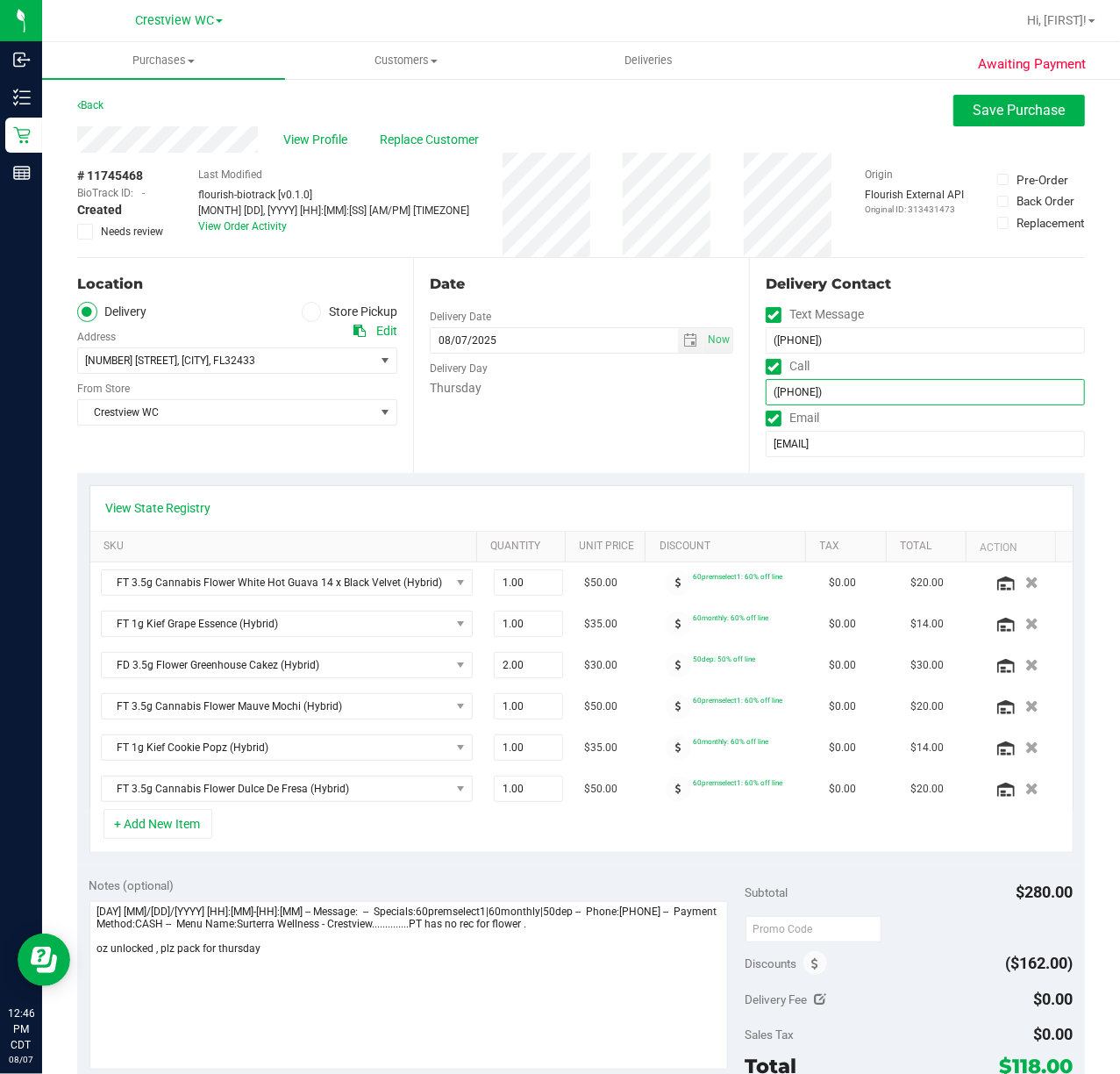 type on "(850) 924-1329" 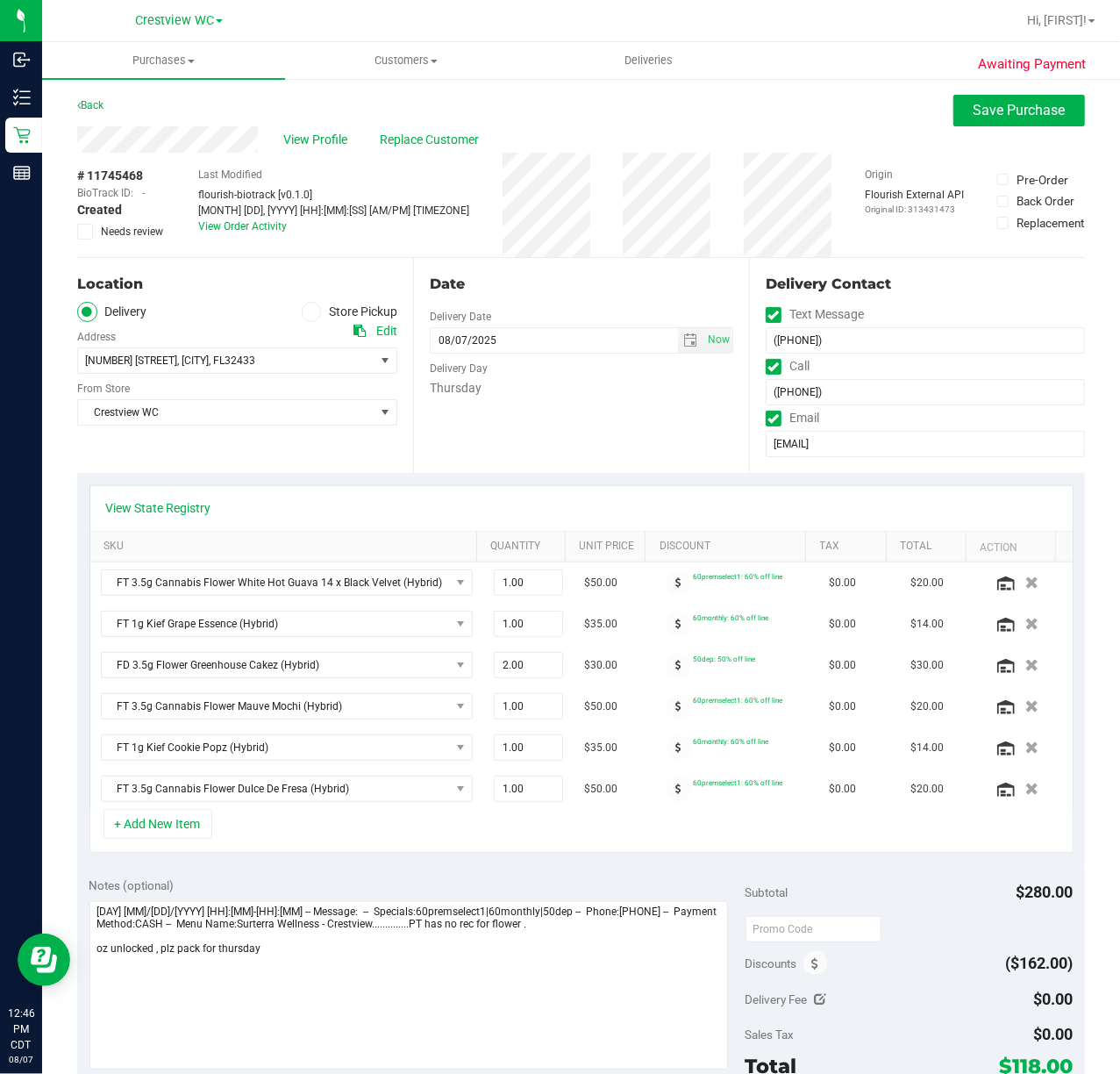 click on "Date
Delivery Date
08/07/2025
Now
08/07/2025 07:00 AM
Now
Delivery Day
Thursday" at bounding box center [581, 365] 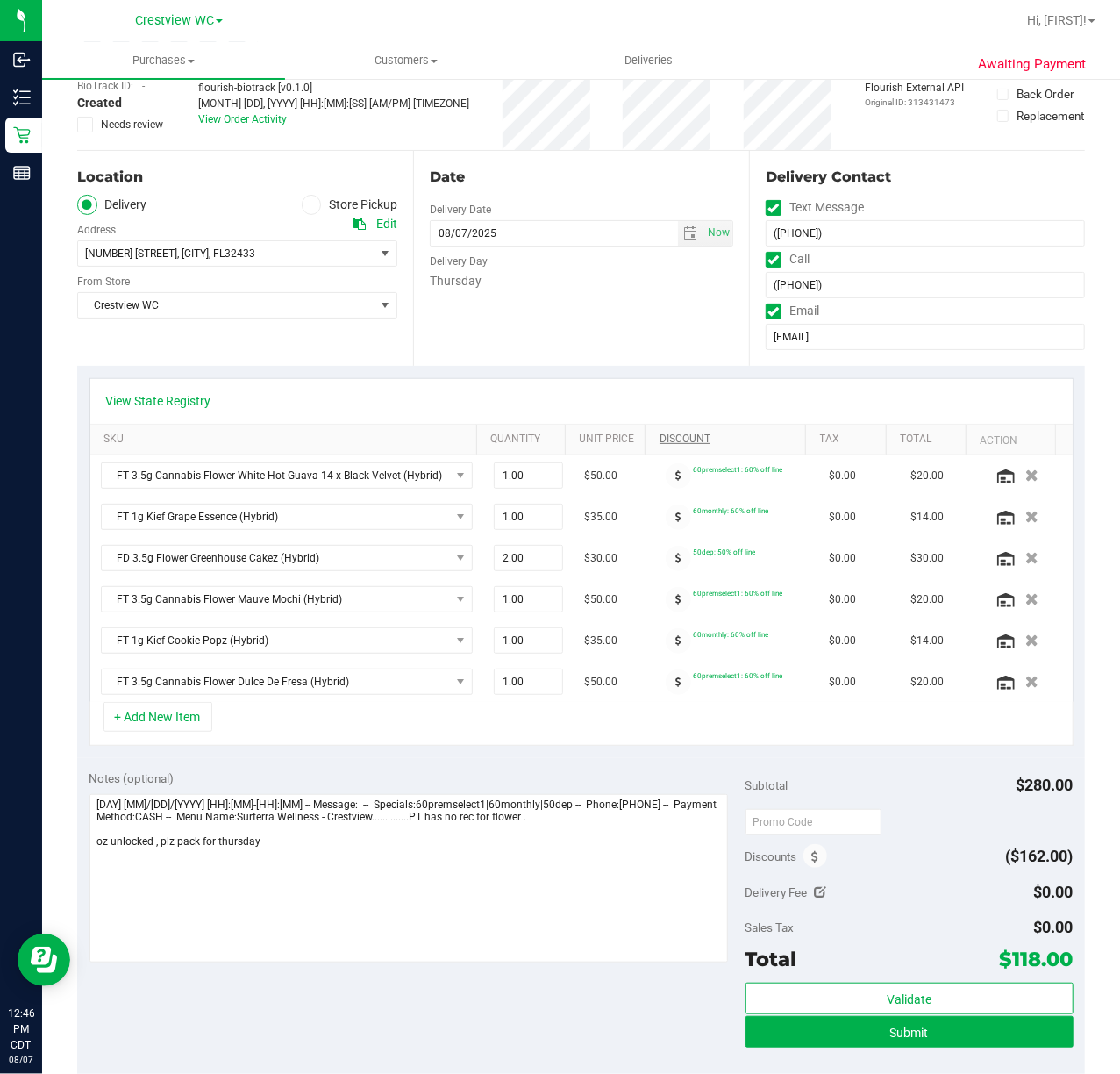 scroll, scrollTop: 0, scrollLeft: 0, axis: both 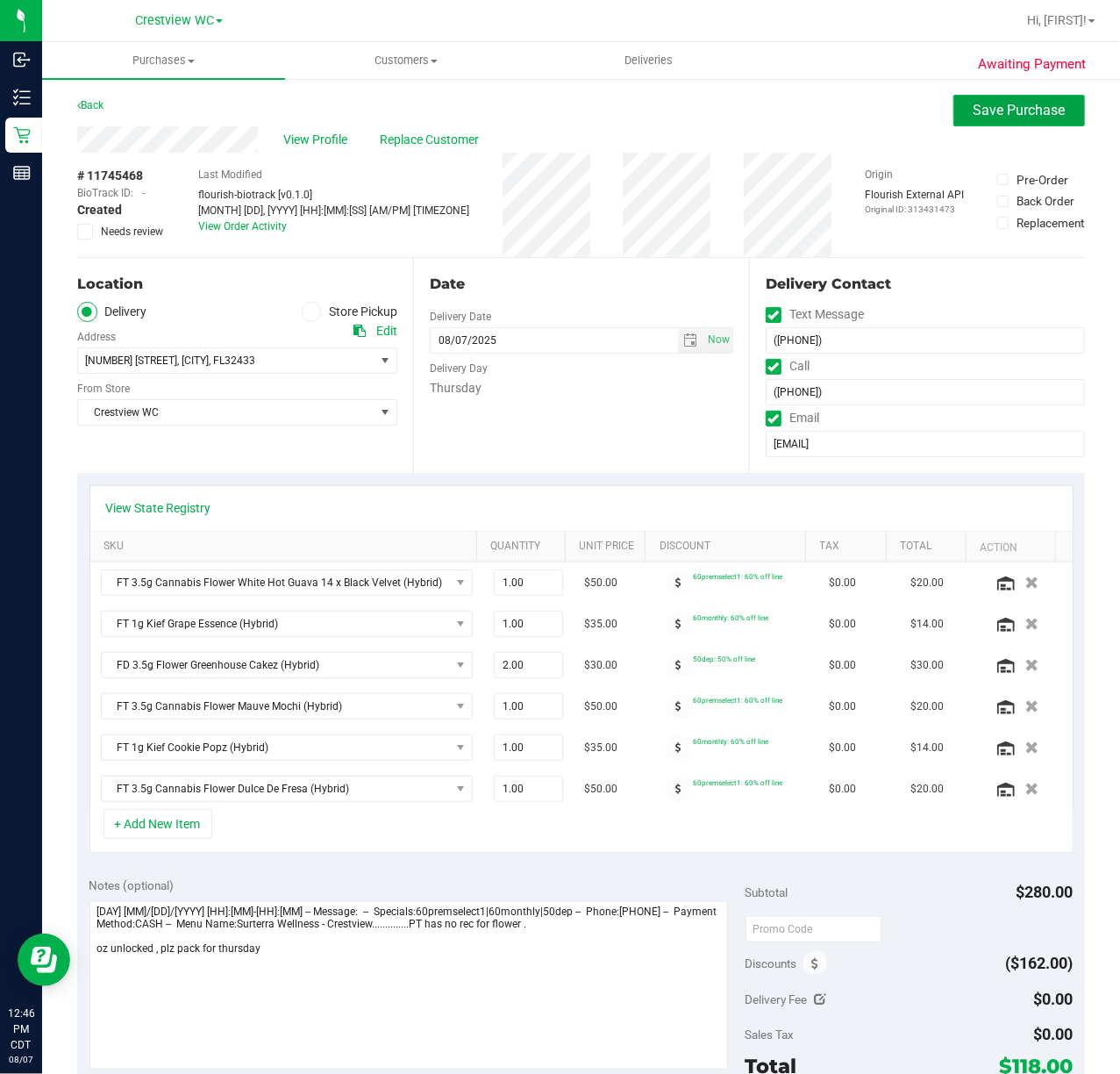 click on "Save Purchase" at bounding box center [1019, 111] 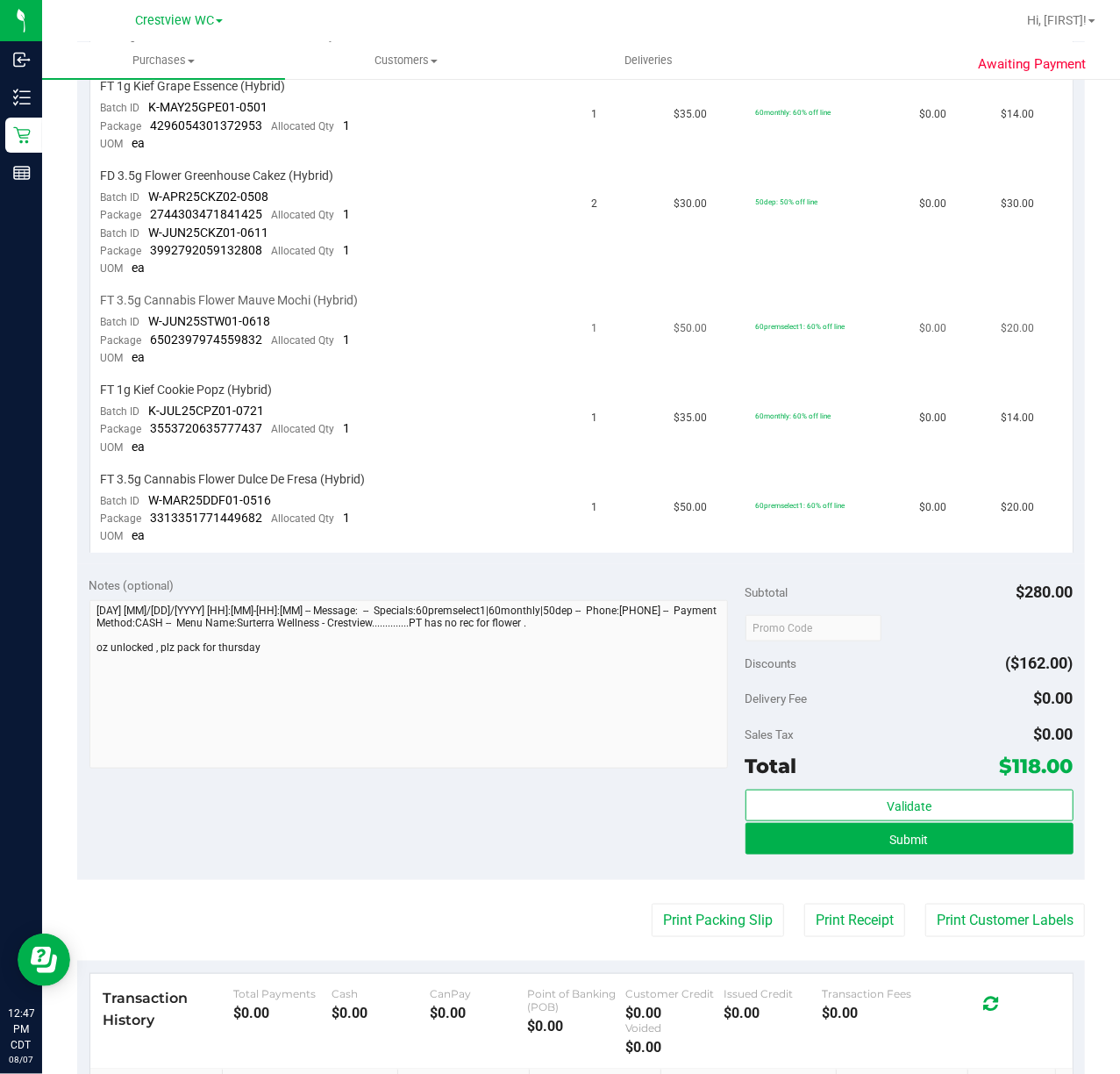 scroll, scrollTop: 584, scrollLeft: 0, axis: vertical 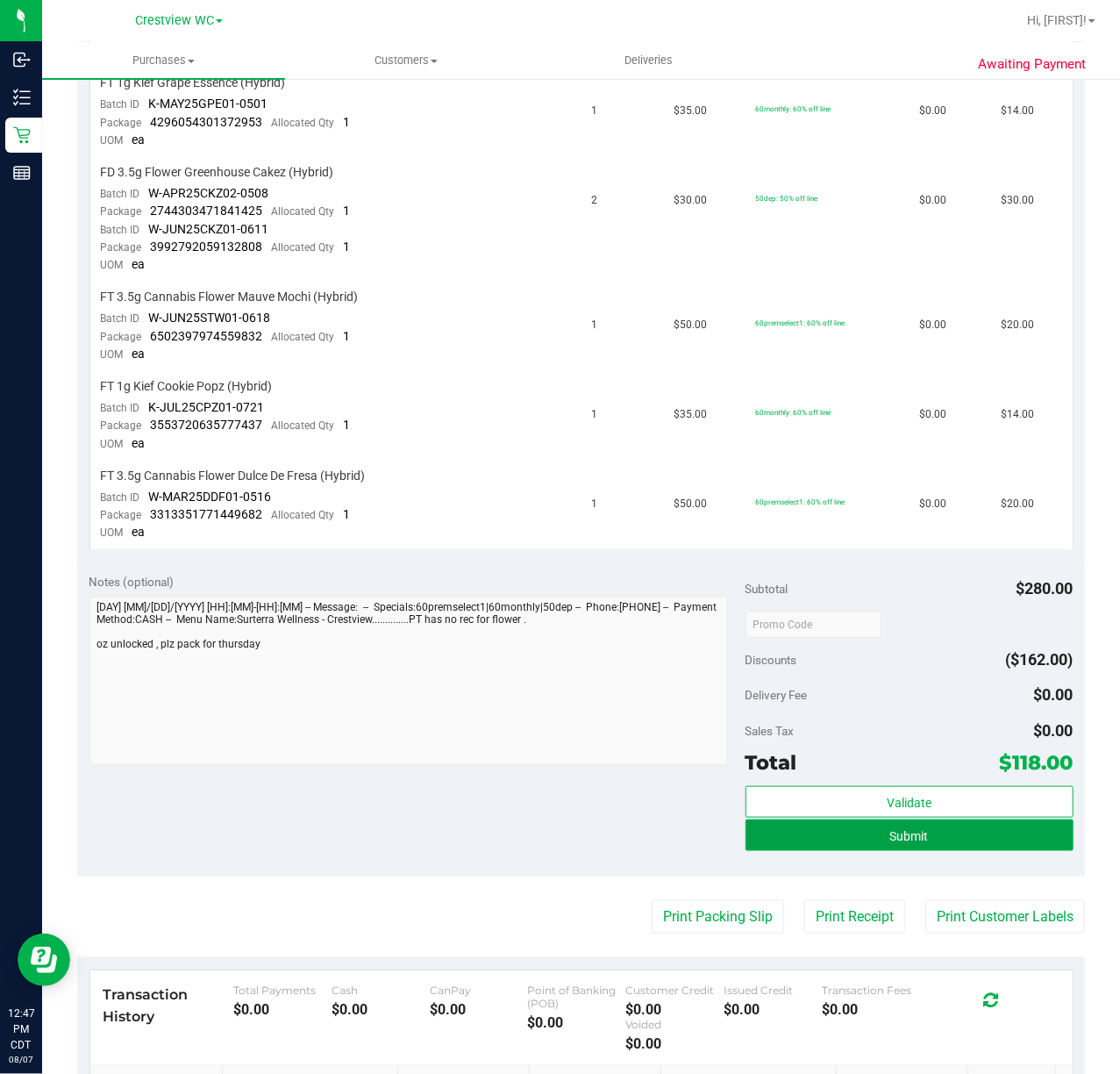 click on "Submit" at bounding box center (910, 836) 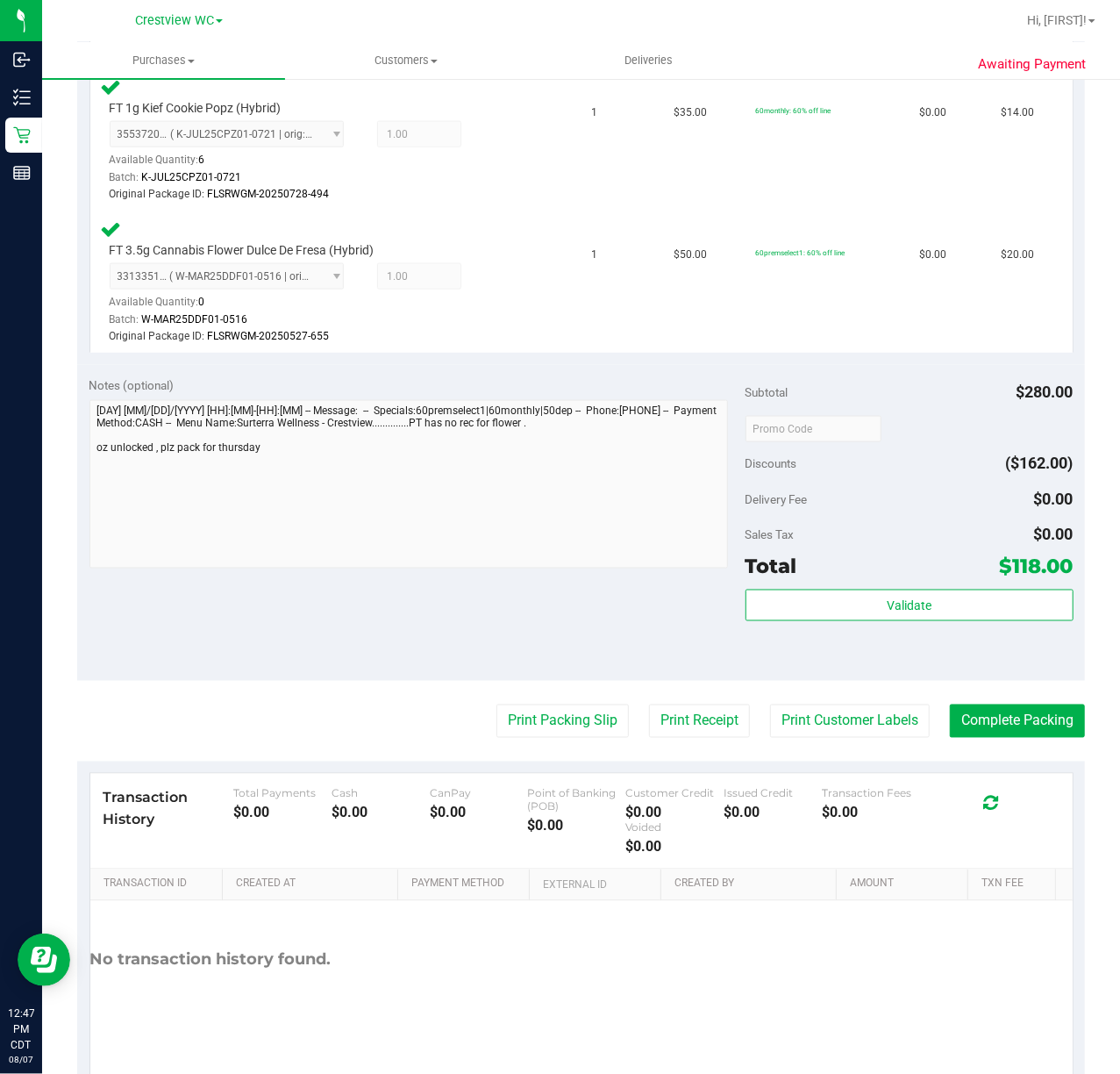 scroll, scrollTop: 1170, scrollLeft: 0, axis: vertical 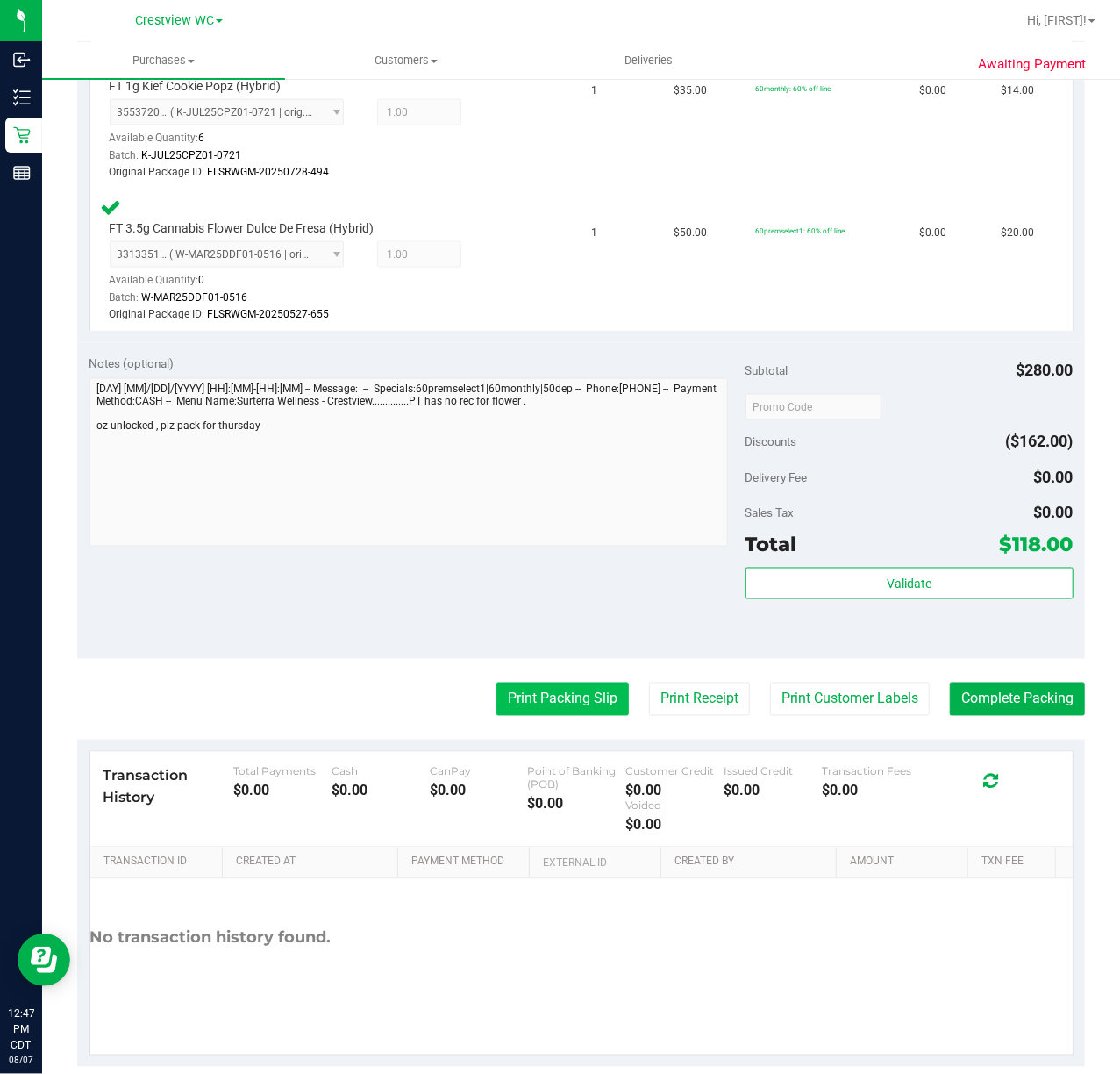 click on "Print Packing Slip" at bounding box center [562, 699] 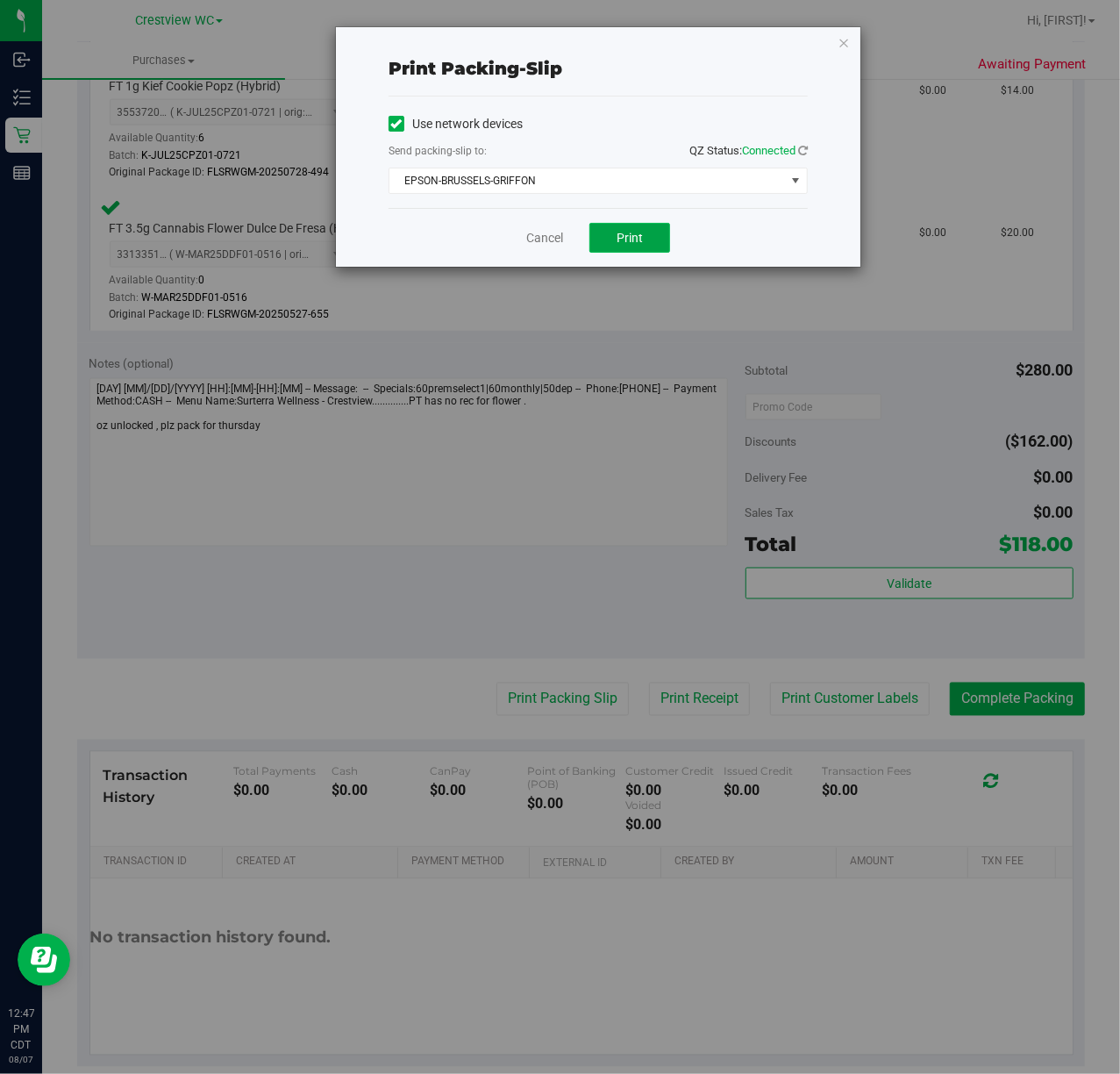 click on "Print" at bounding box center [630, 238] 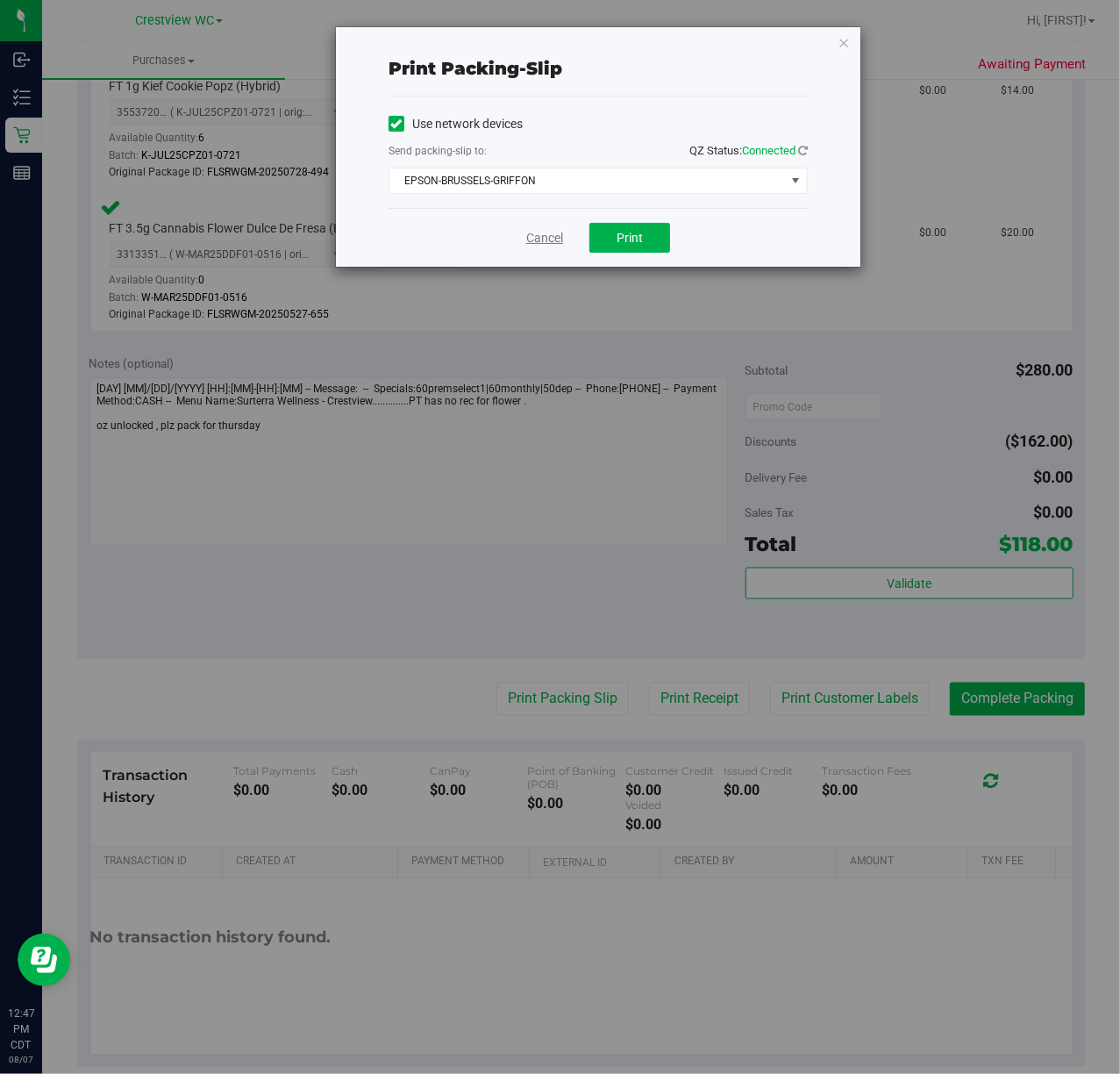 click on "Cancel" at bounding box center (545, 238) 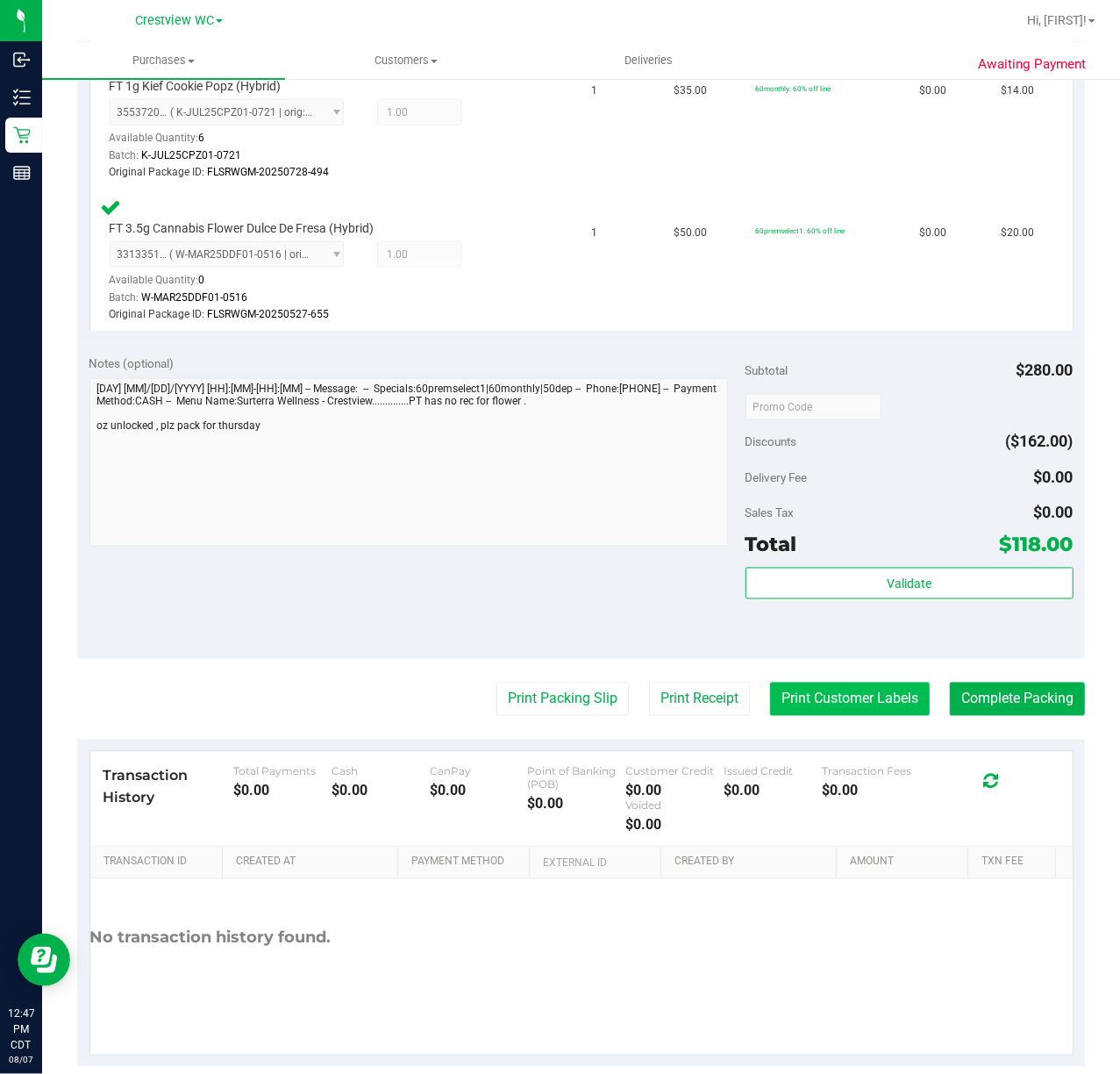click on "Print Customer Labels" at bounding box center (850, 699) 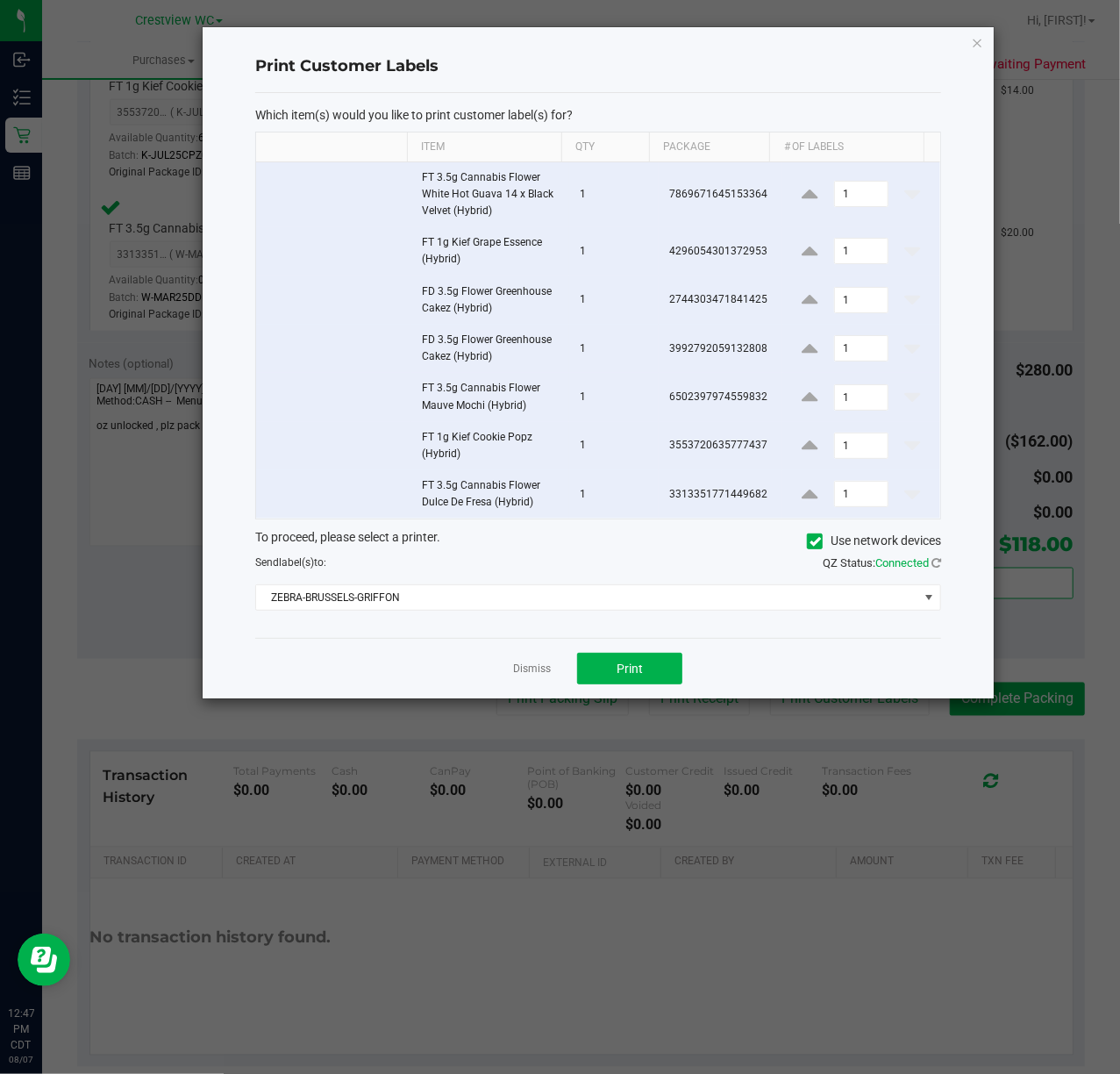 click on "Dismiss   Print" 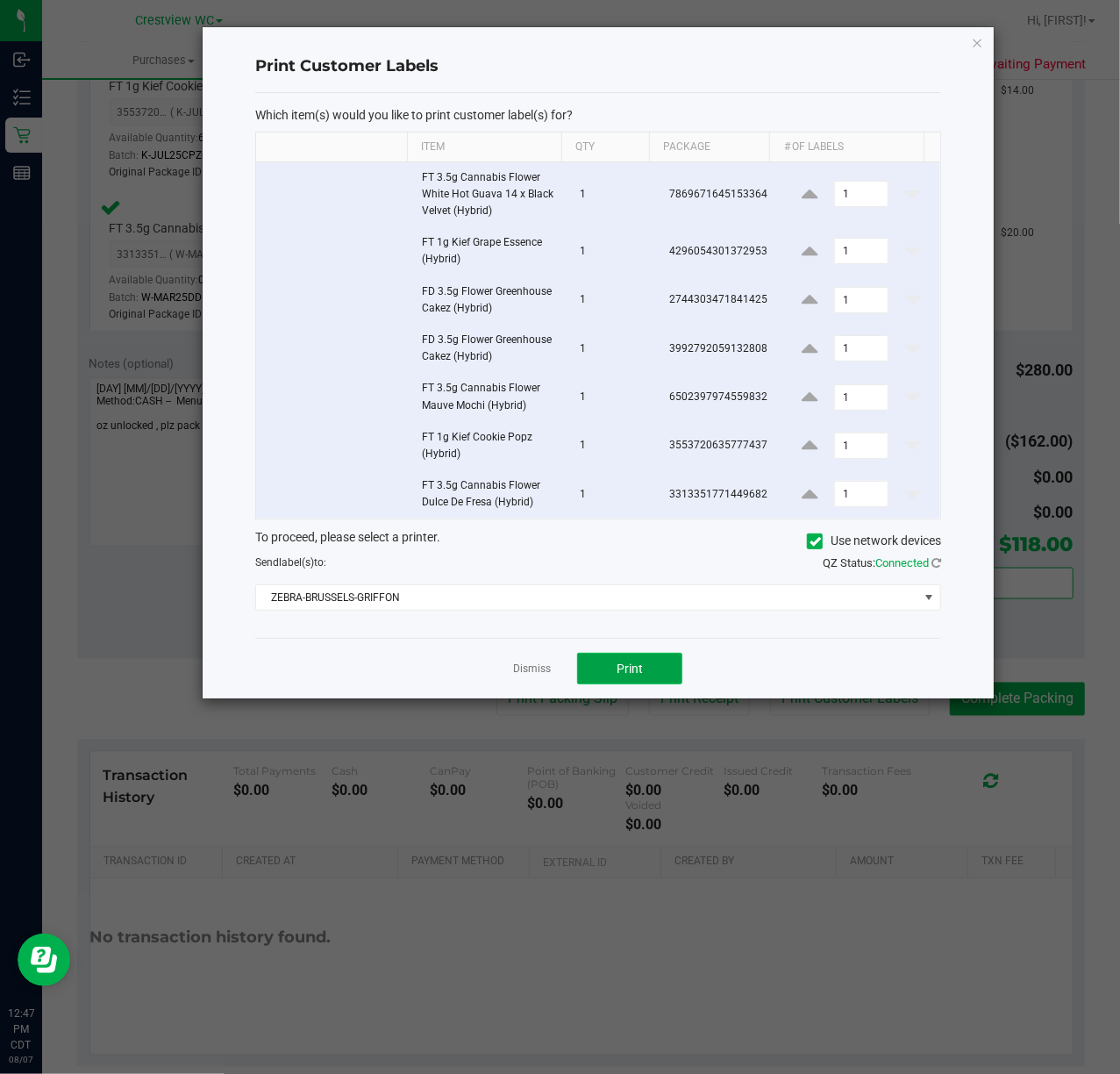 click on "Print" 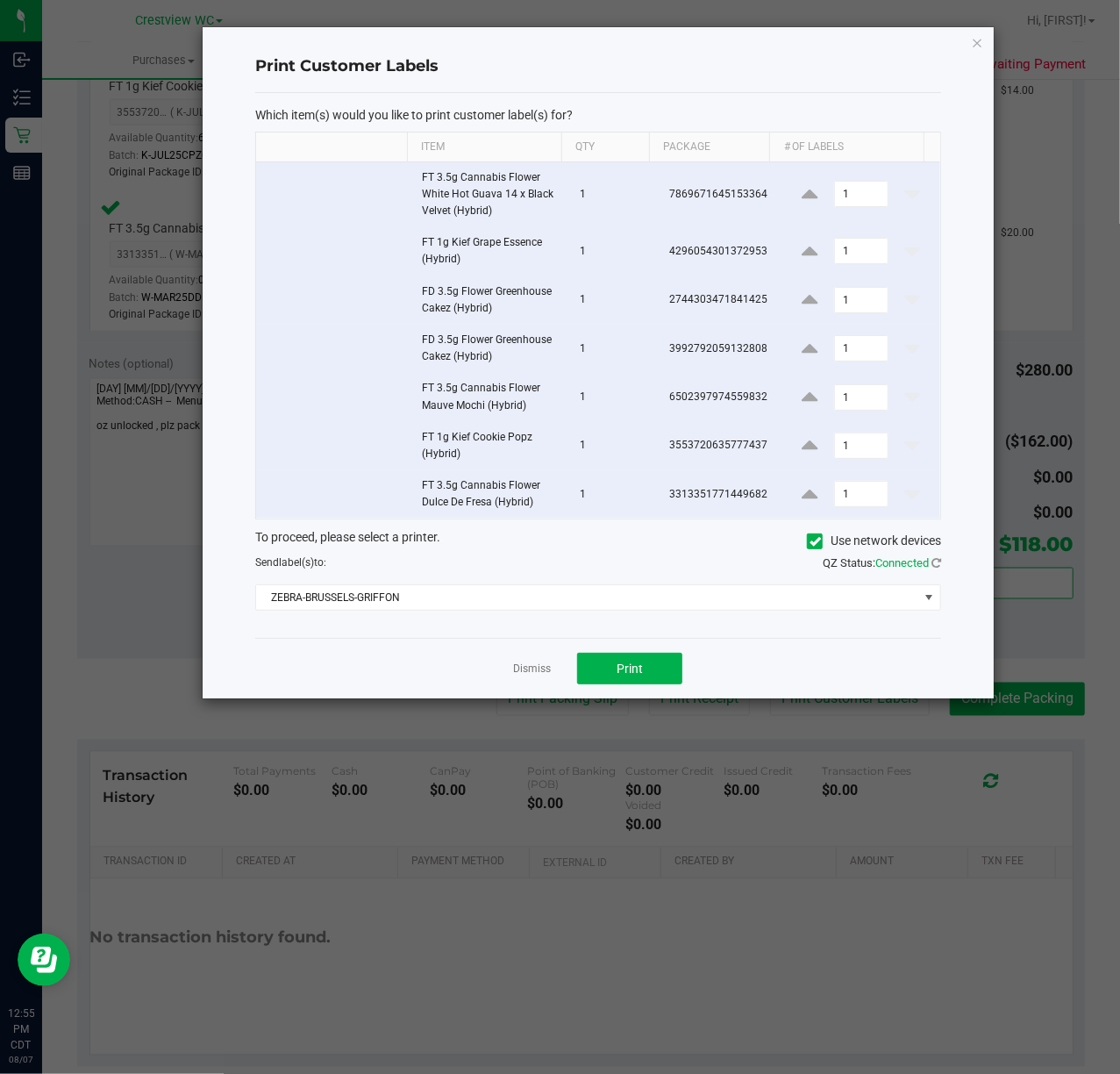 click on "Dismiss   Print" 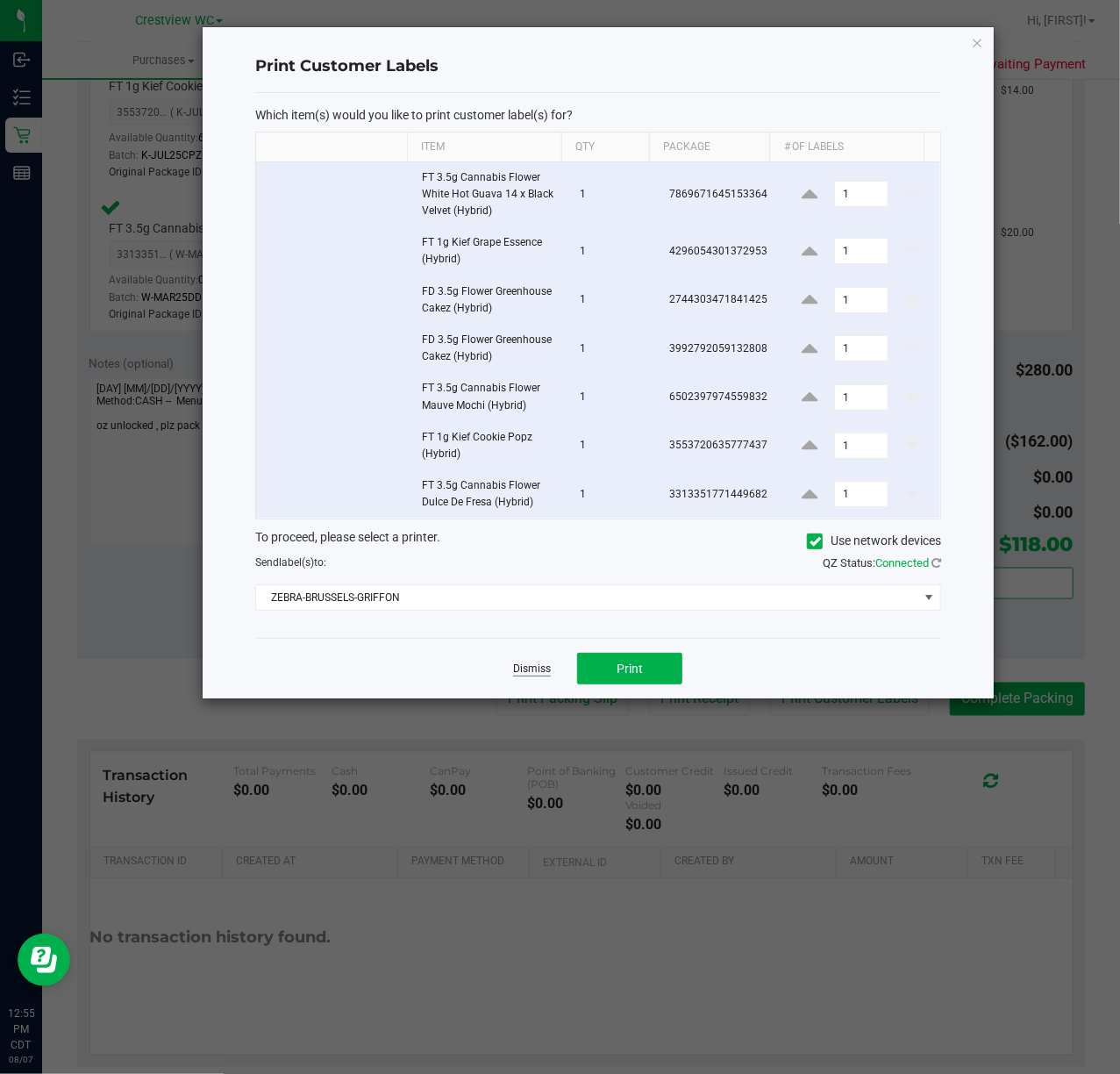 click on "Dismiss" 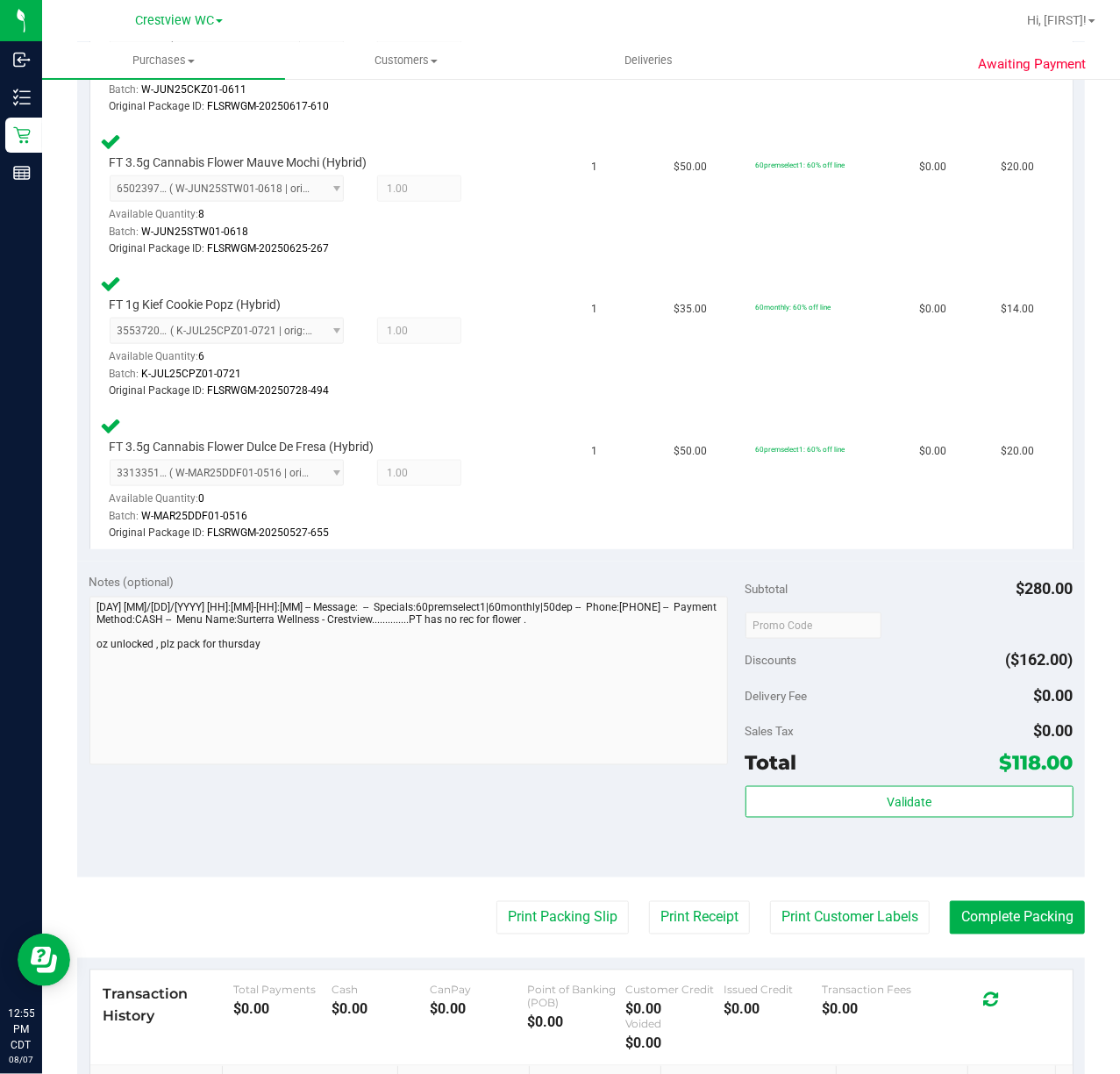 scroll, scrollTop: 1199, scrollLeft: 0, axis: vertical 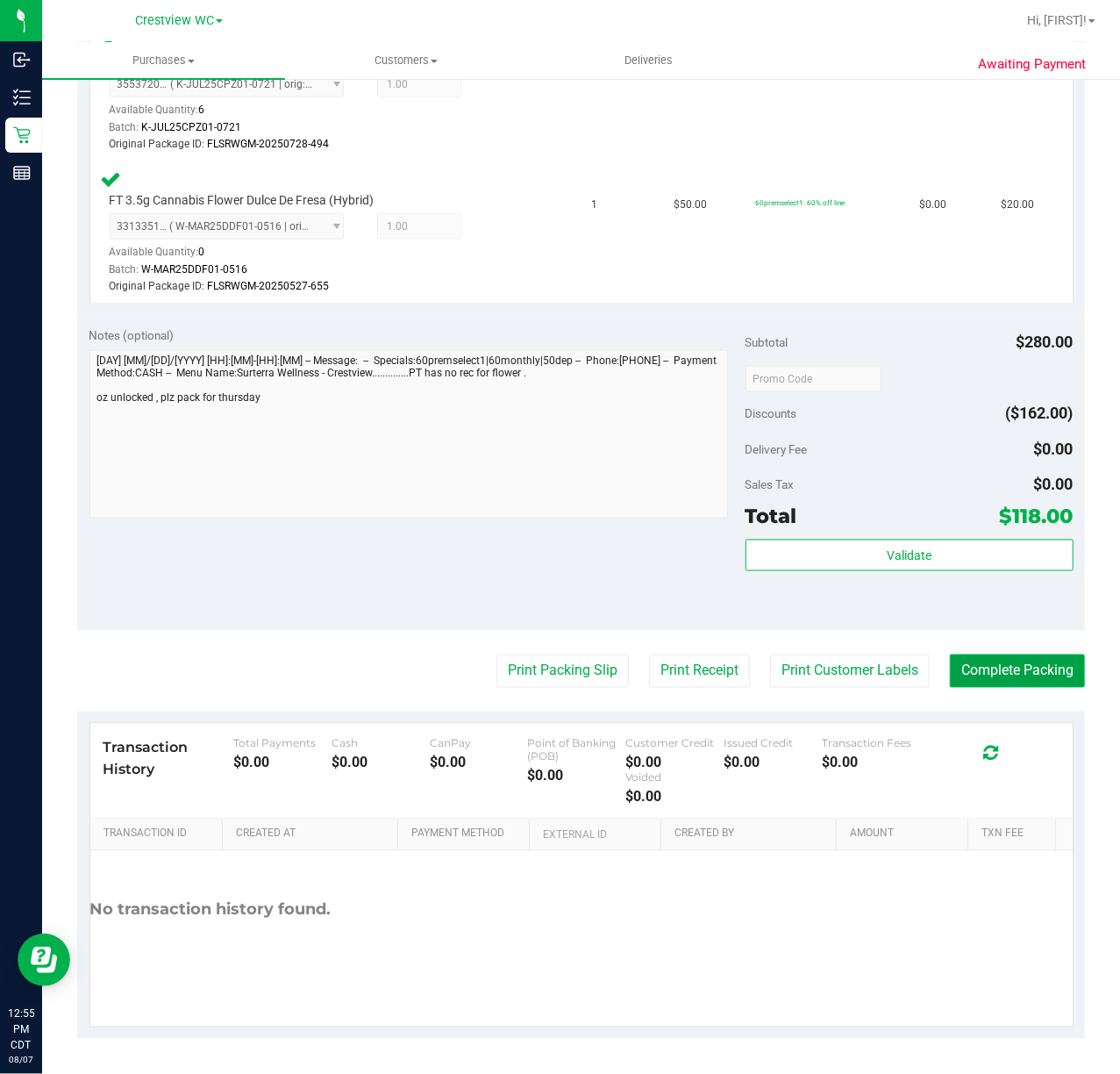 click on "Complete Packing" at bounding box center [1017, 671] 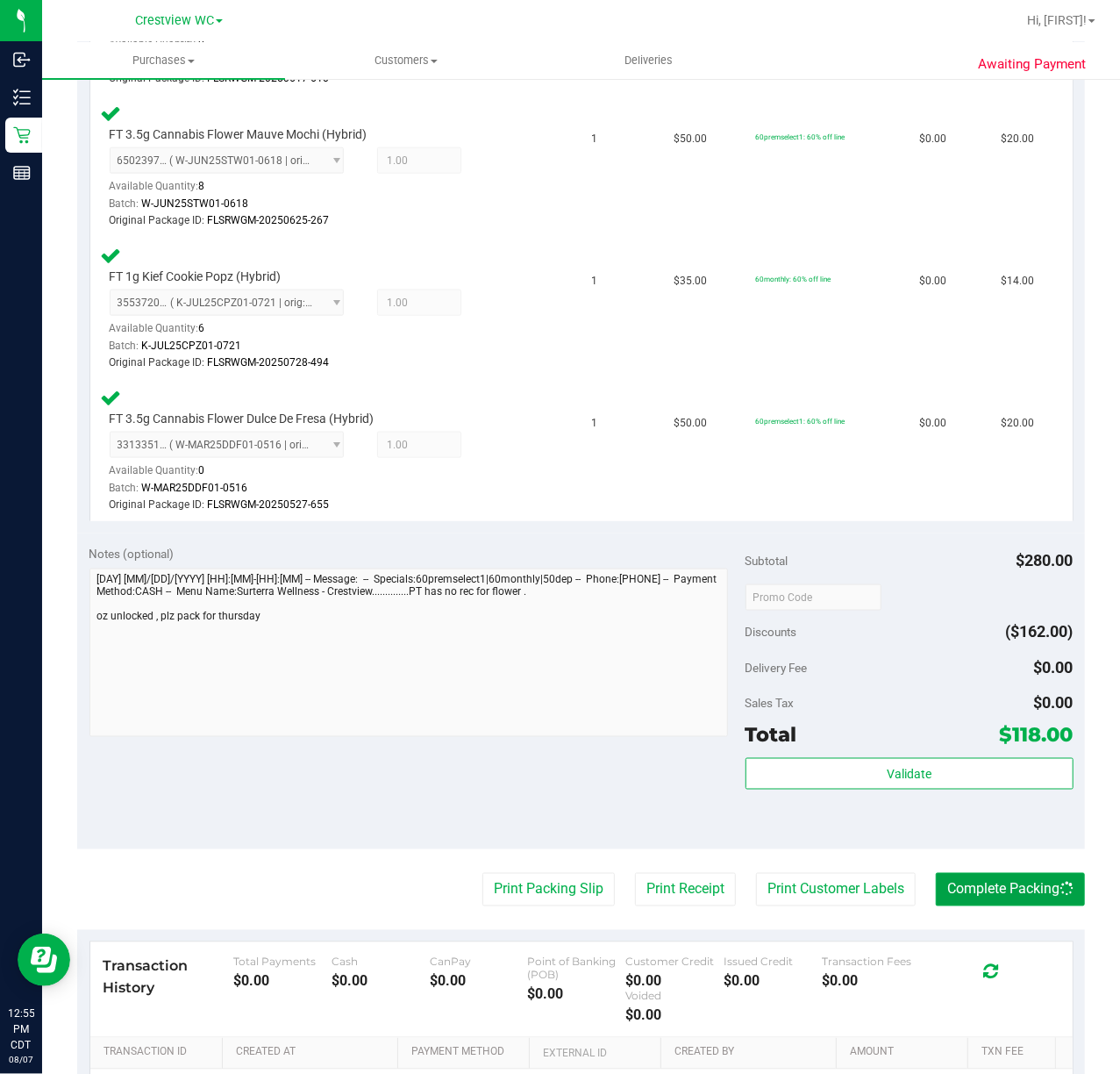 scroll, scrollTop: 1053, scrollLeft: 0, axis: vertical 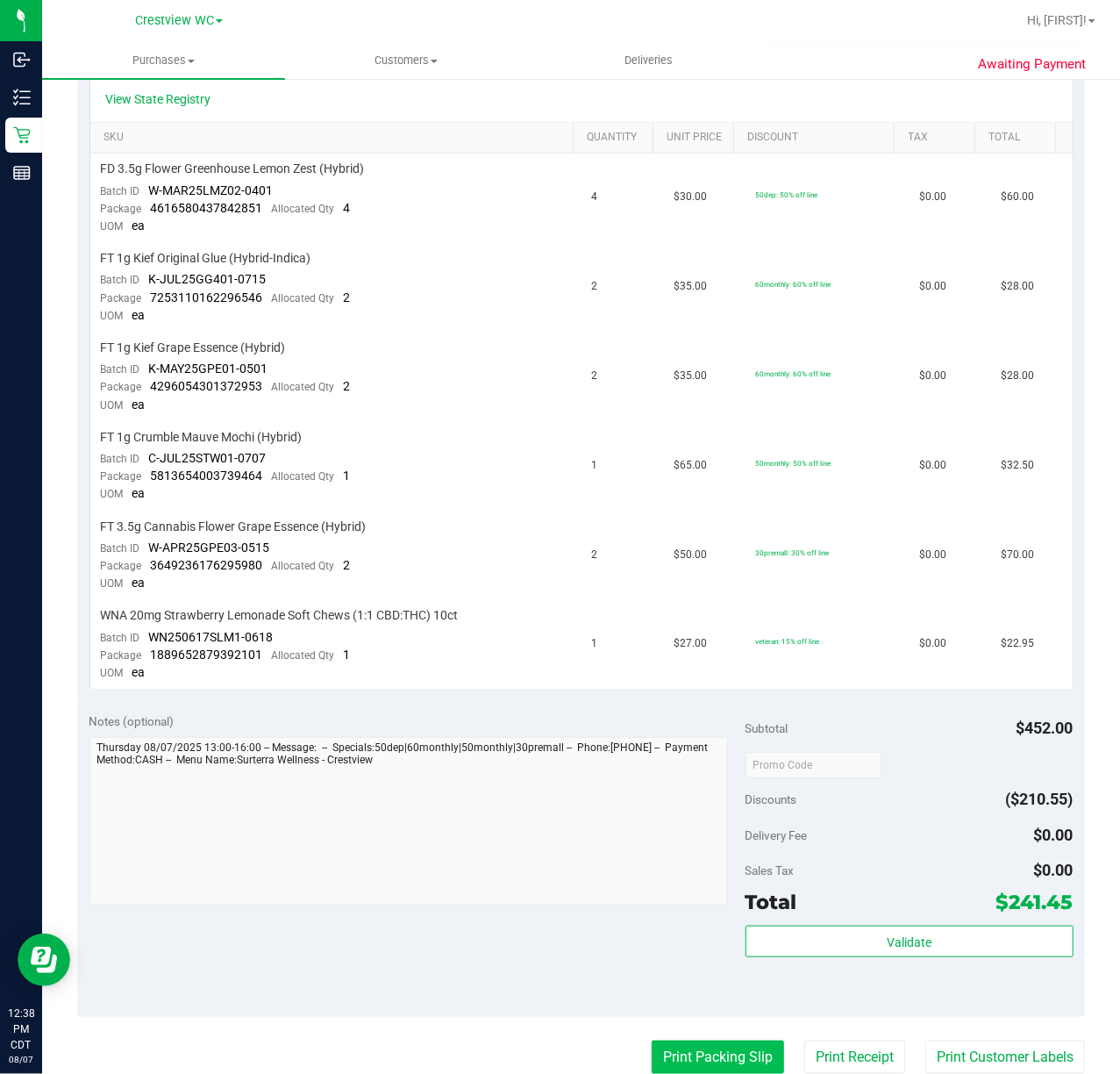 click on "Print Packing Slip" at bounding box center [717, 1057] 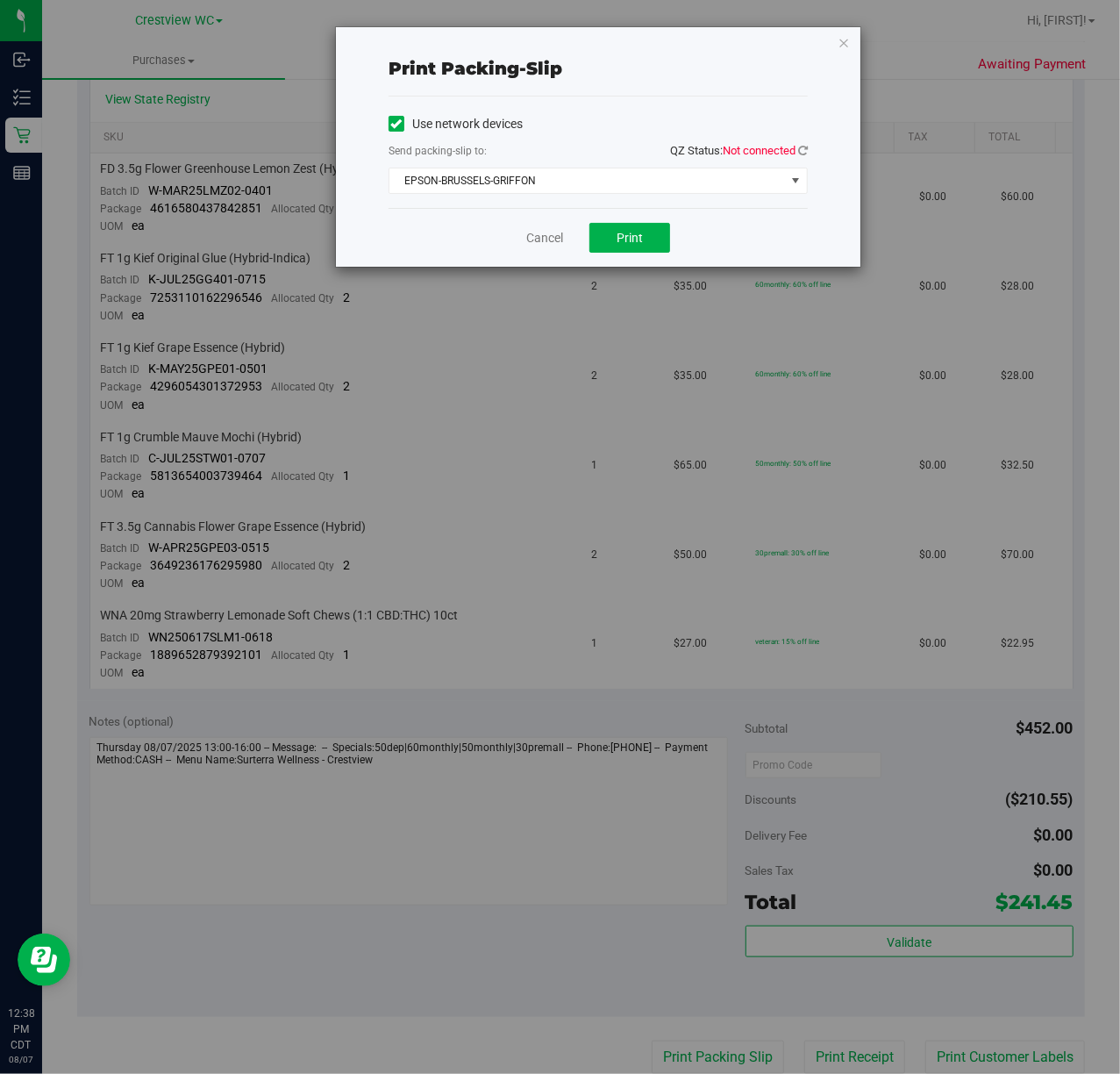 click on "QZ Status:   Not connected" at bounding box center [738, 150] 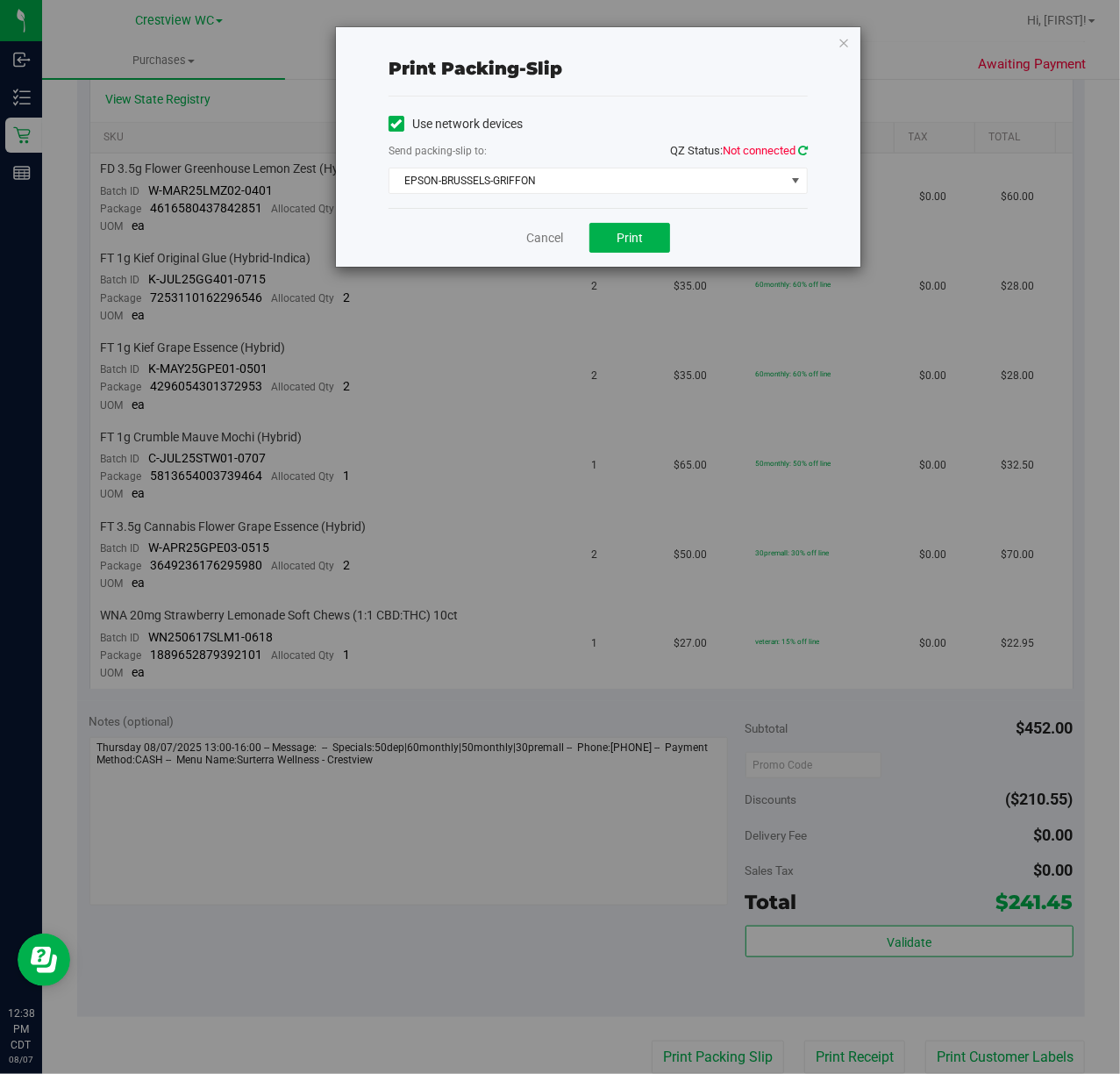 click at bounding box center [803, 150] 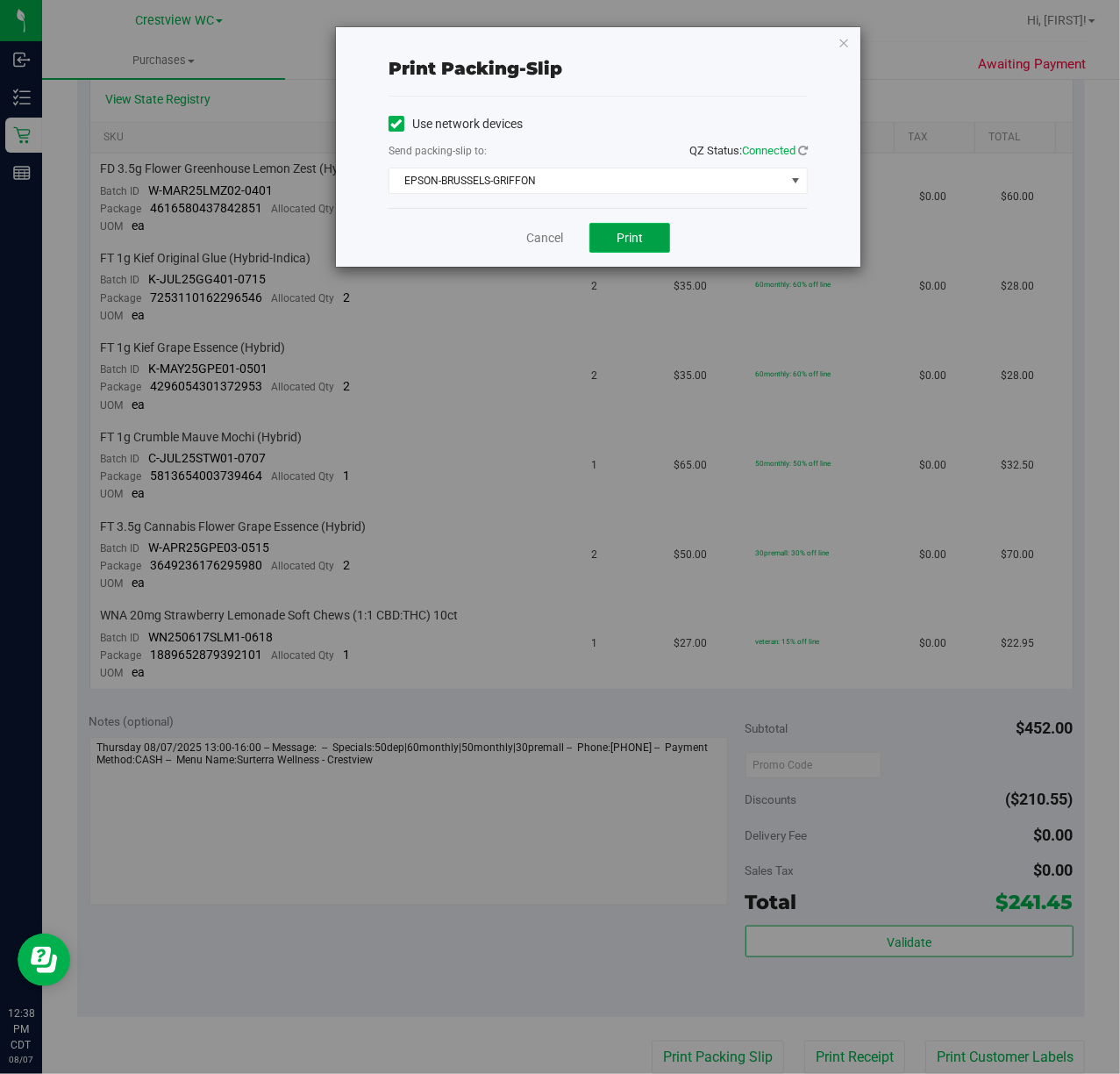 click on "Print" at bounding box center (630, 238) 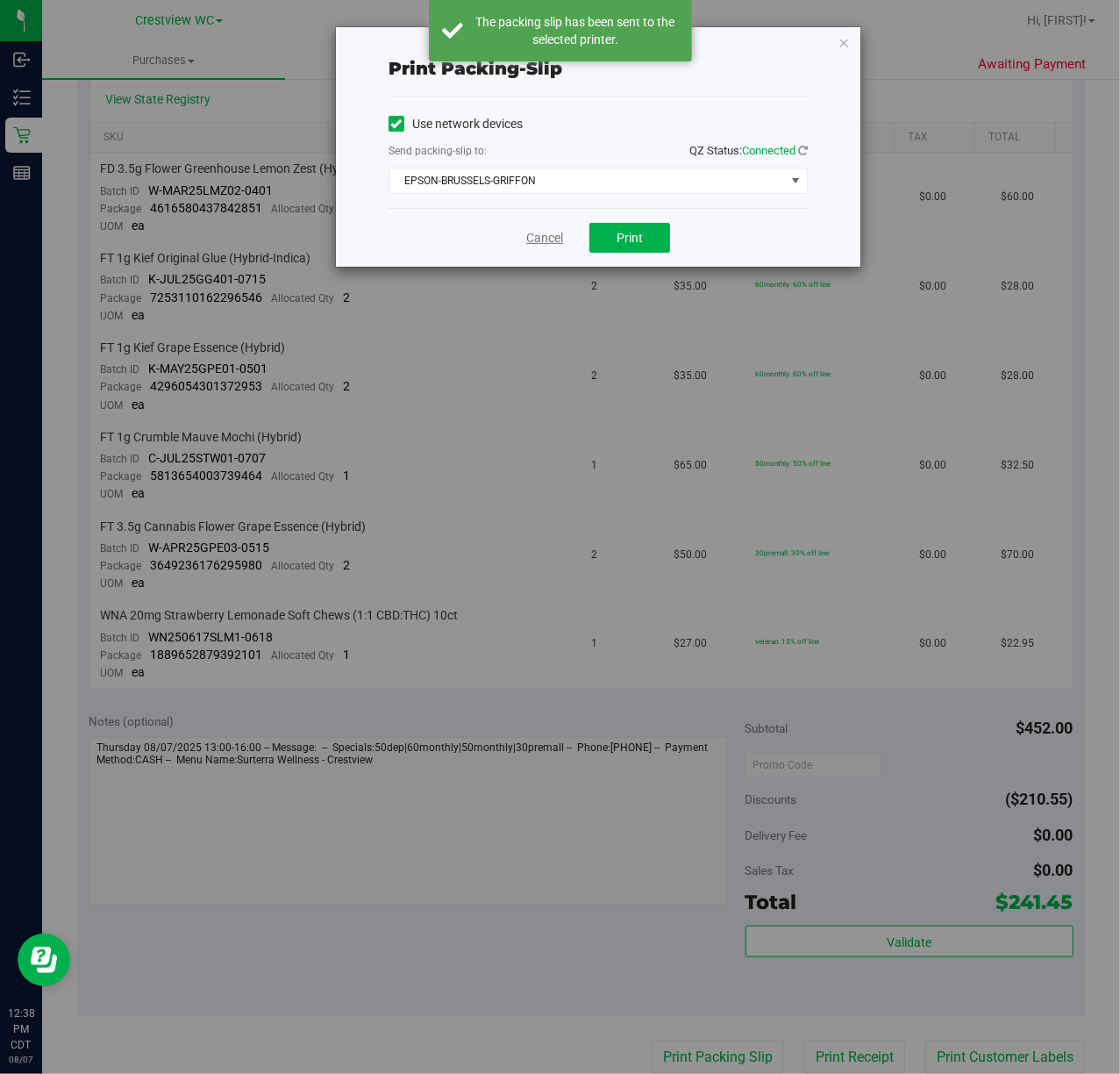click on "Cancel" at bounding box center [545, 238] 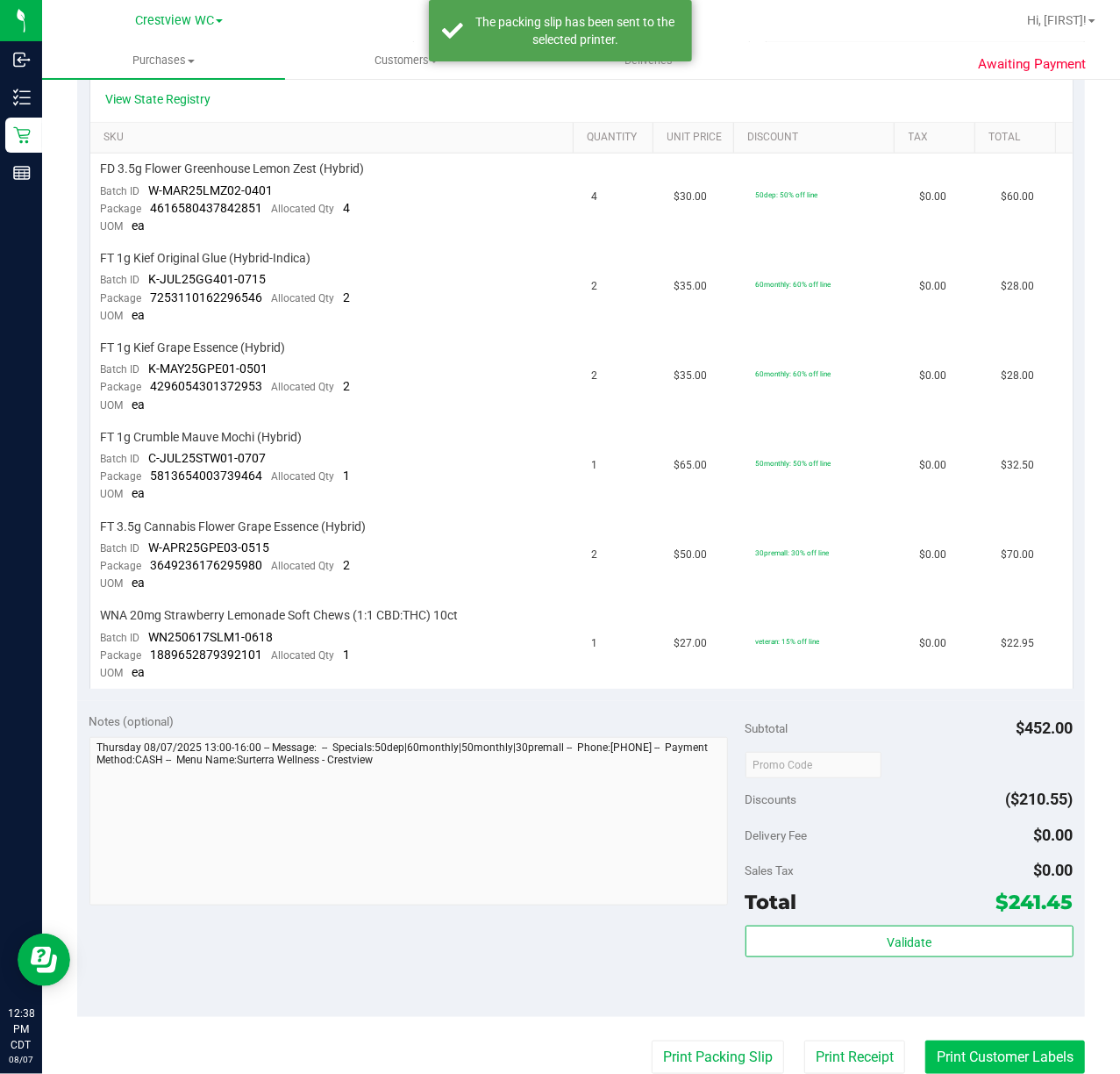 click on "Print Customer Labels" at bounding box center (1005, 1057) 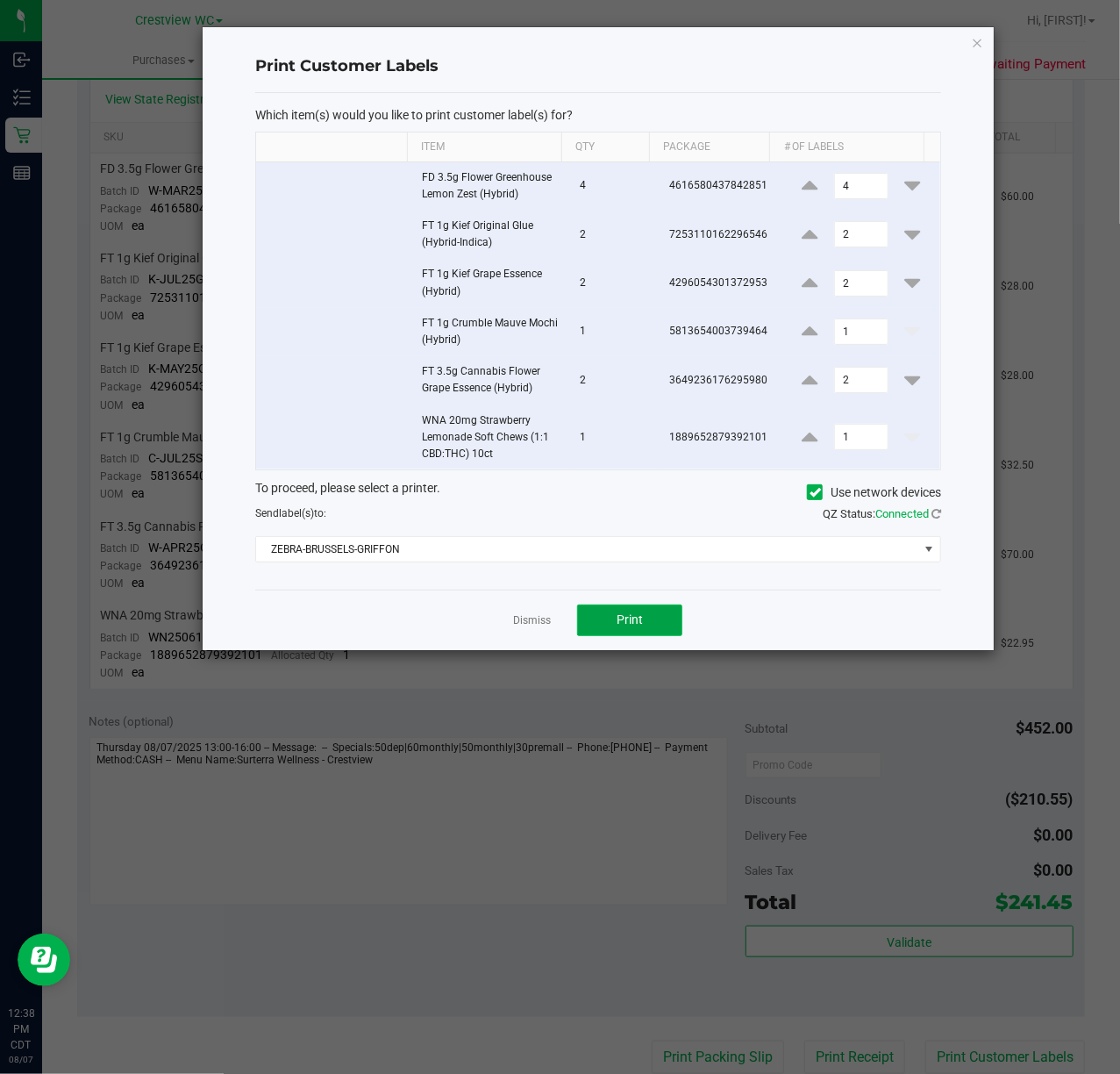click on "Print" 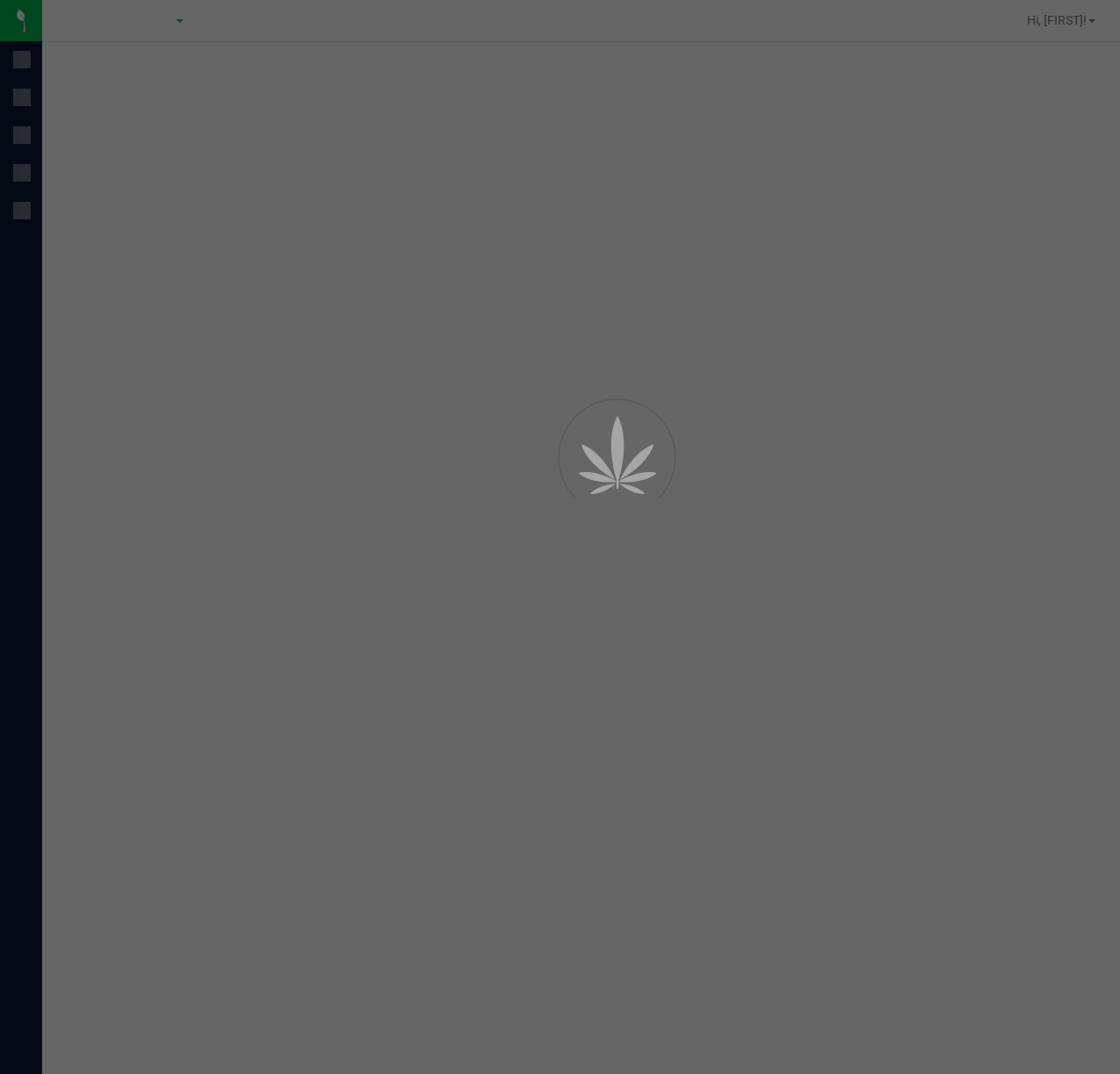 scroll, scrollTop: 0, scrollLeft: 0, axis: both 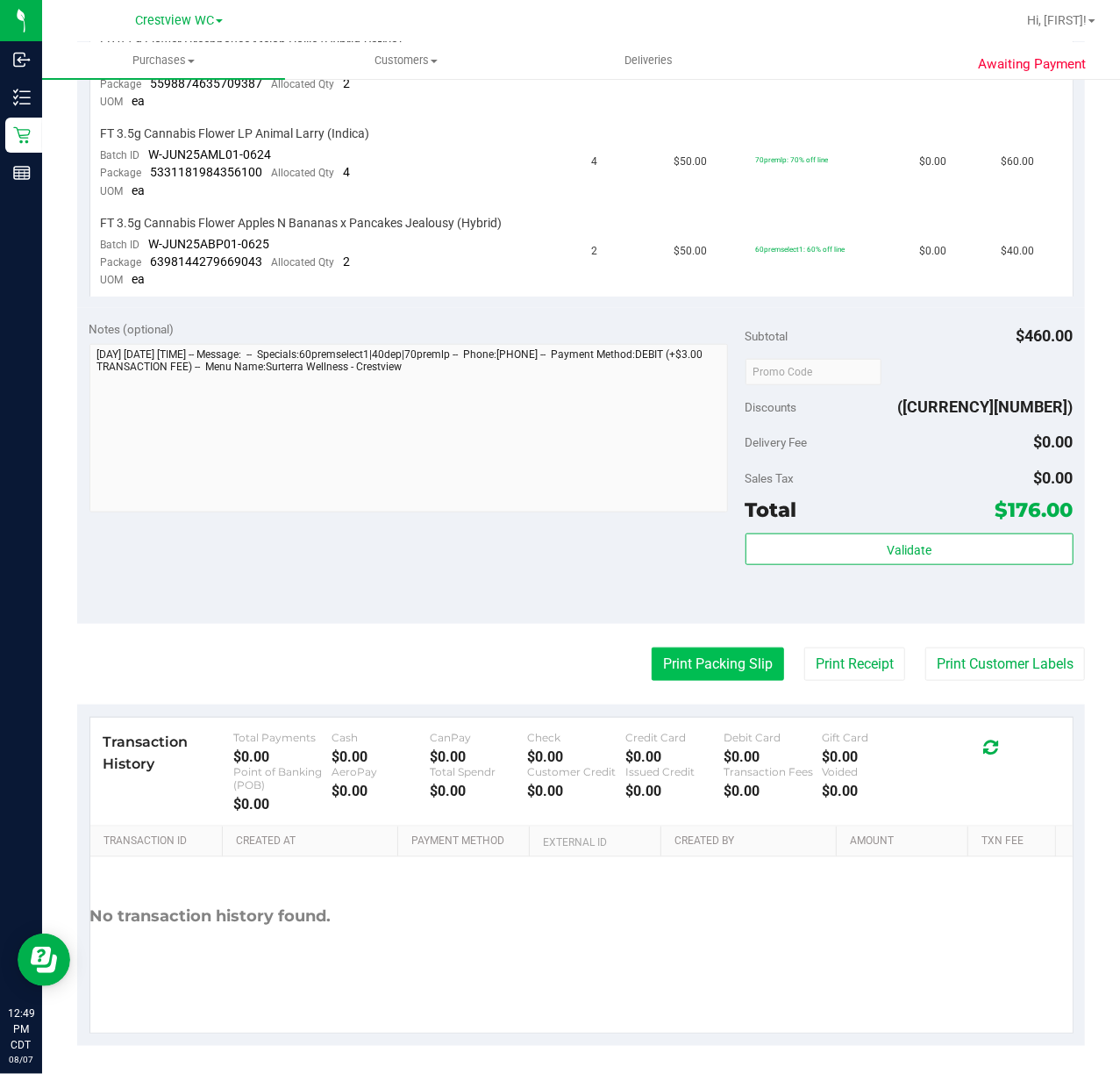 click on "Print Packing Slip" at bounding box center (717, 664) 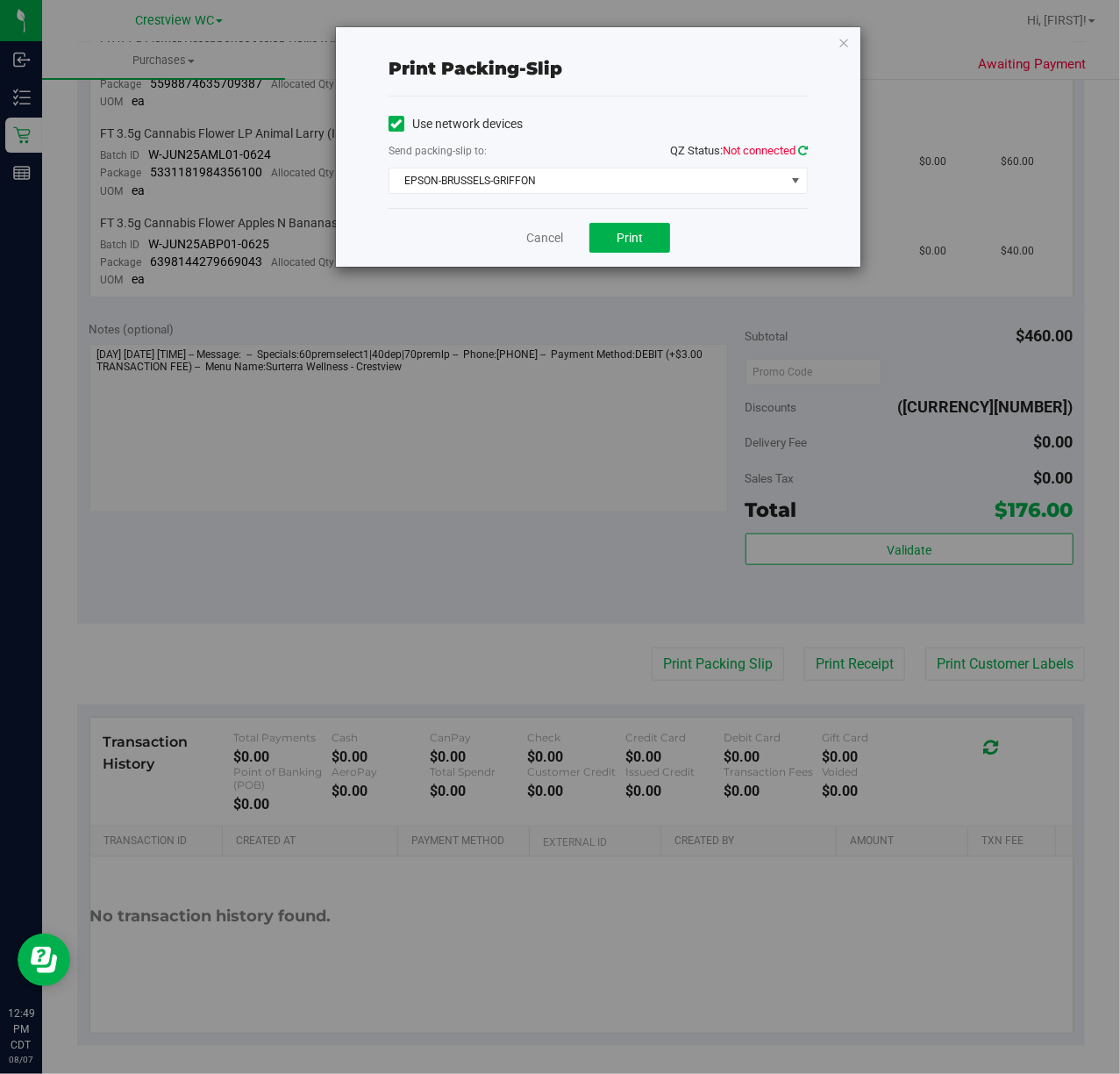 click at bounding box center [803, 150] 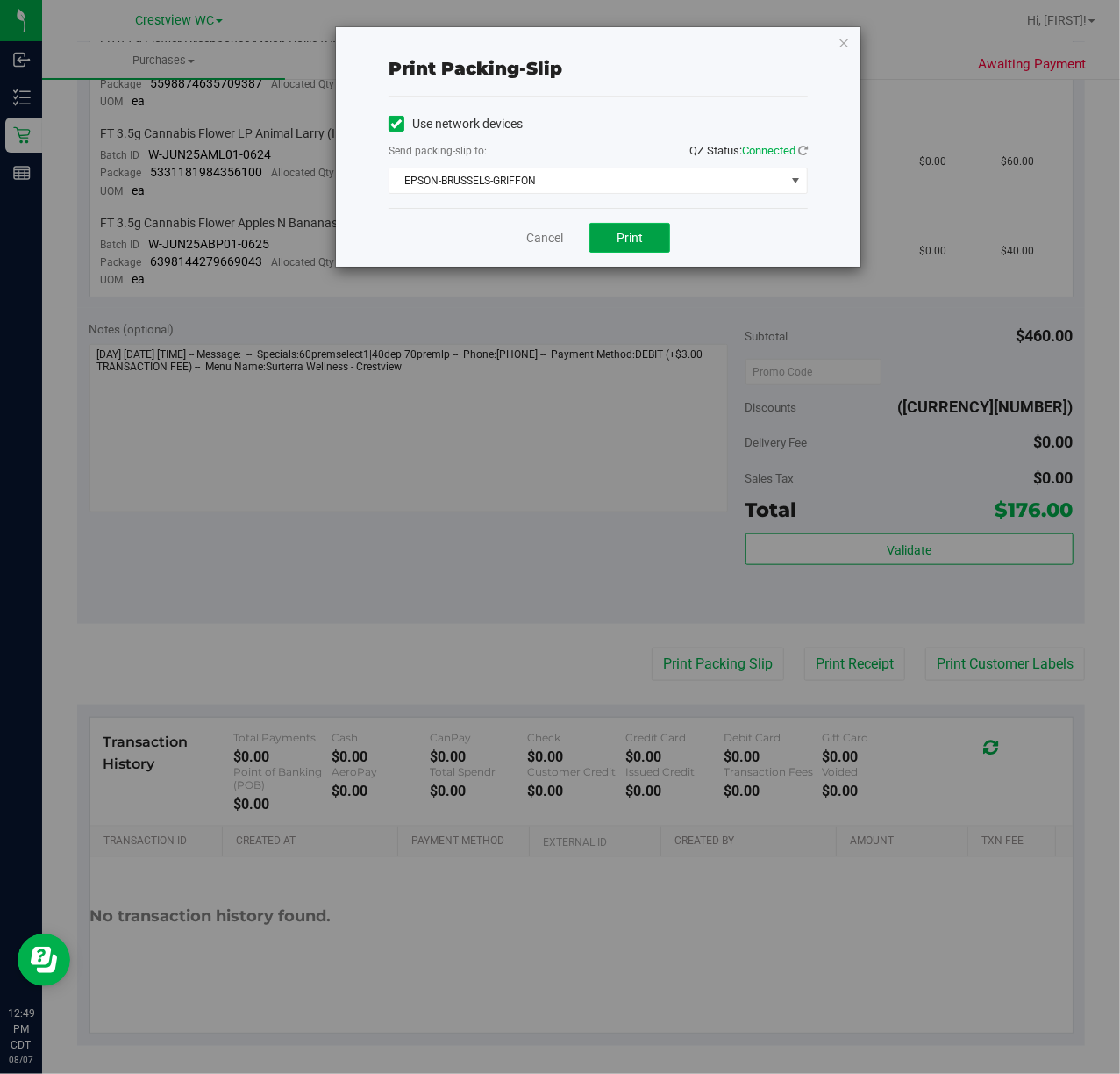 click on "Print" at bounding box center (630, 238) 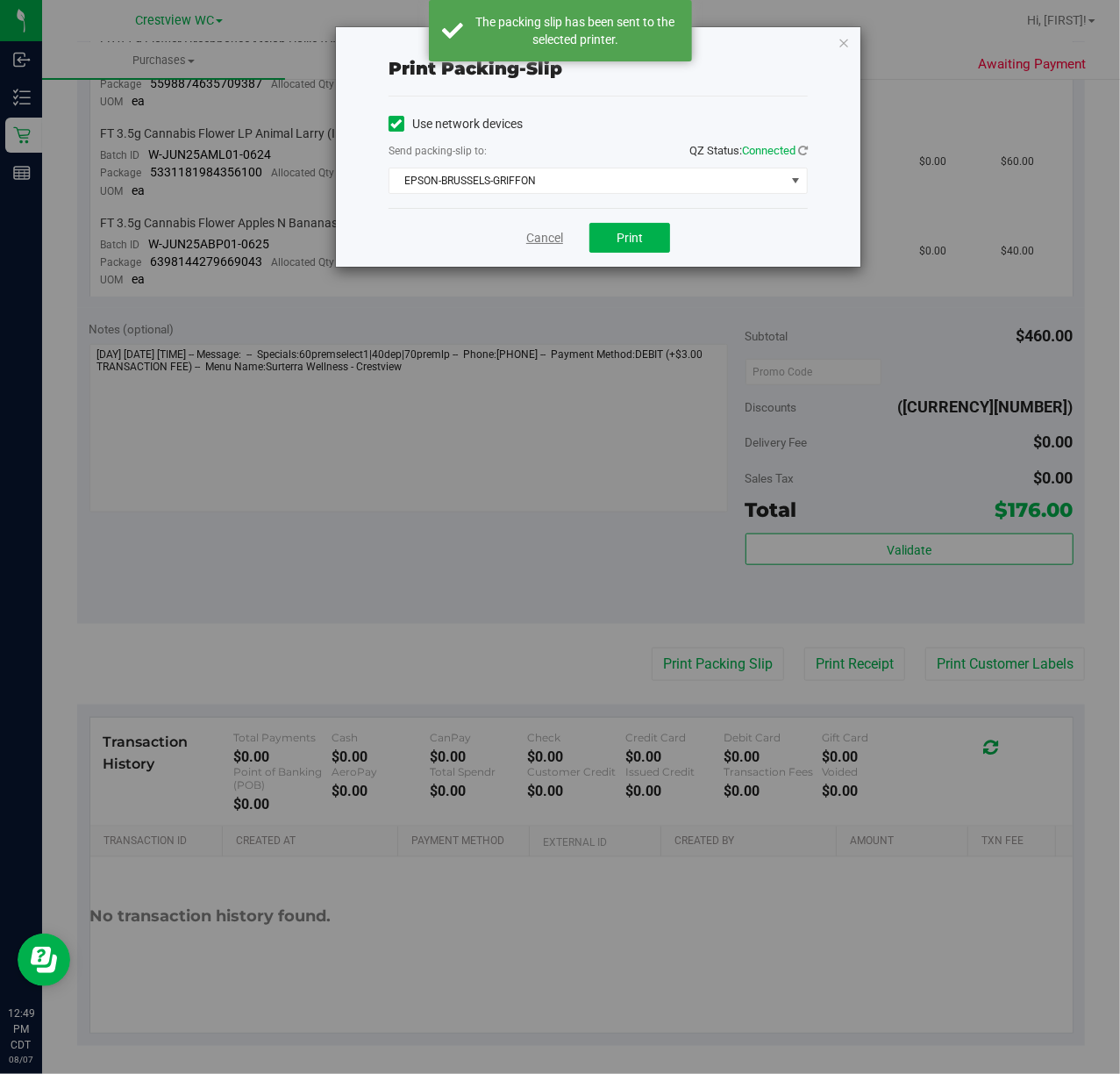 click on "Cancel" at bounding box center (545, 238) 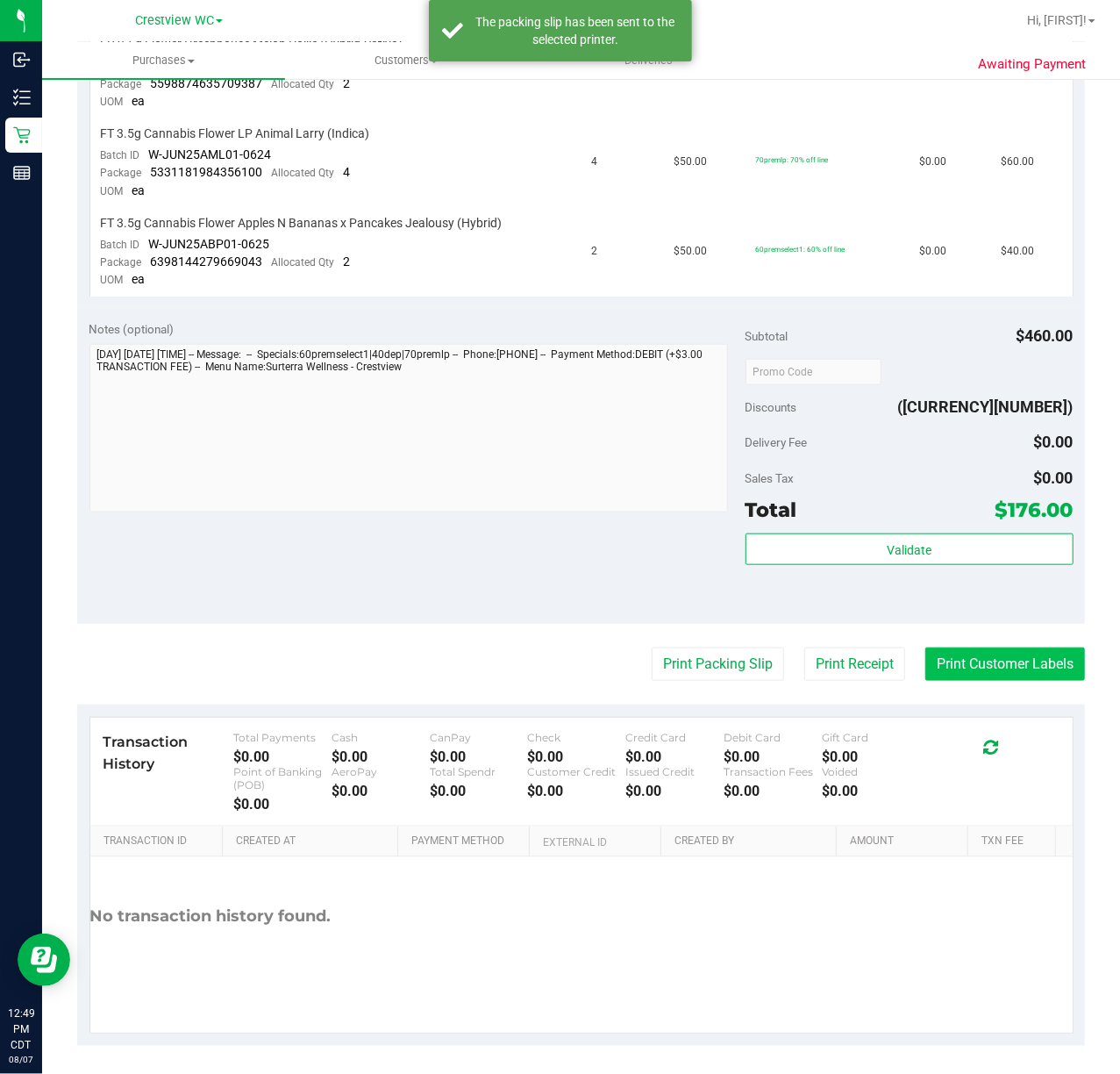 click on "Print Customer Labels" at bounding box center [1005, 664] 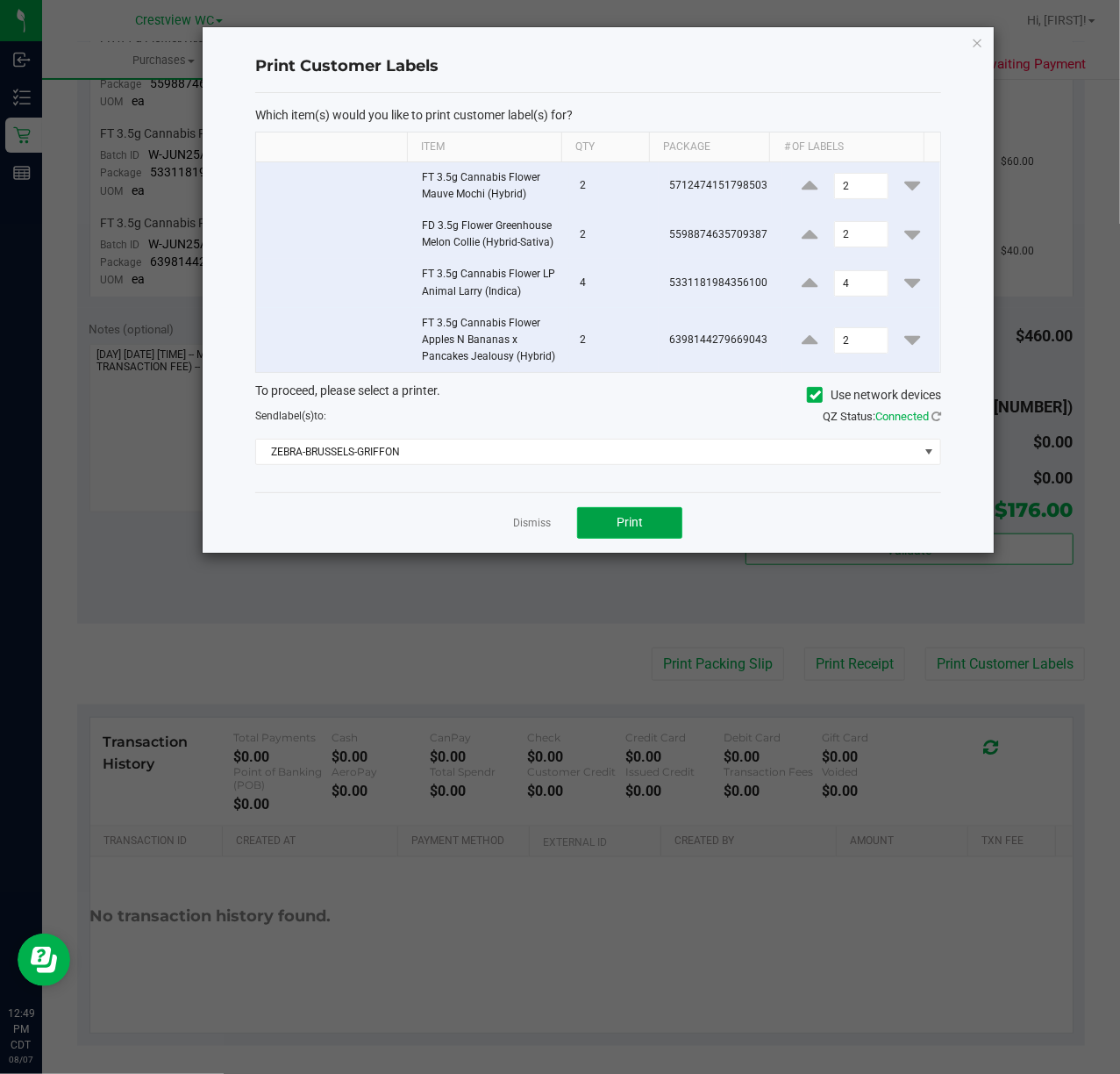 click on "Print" 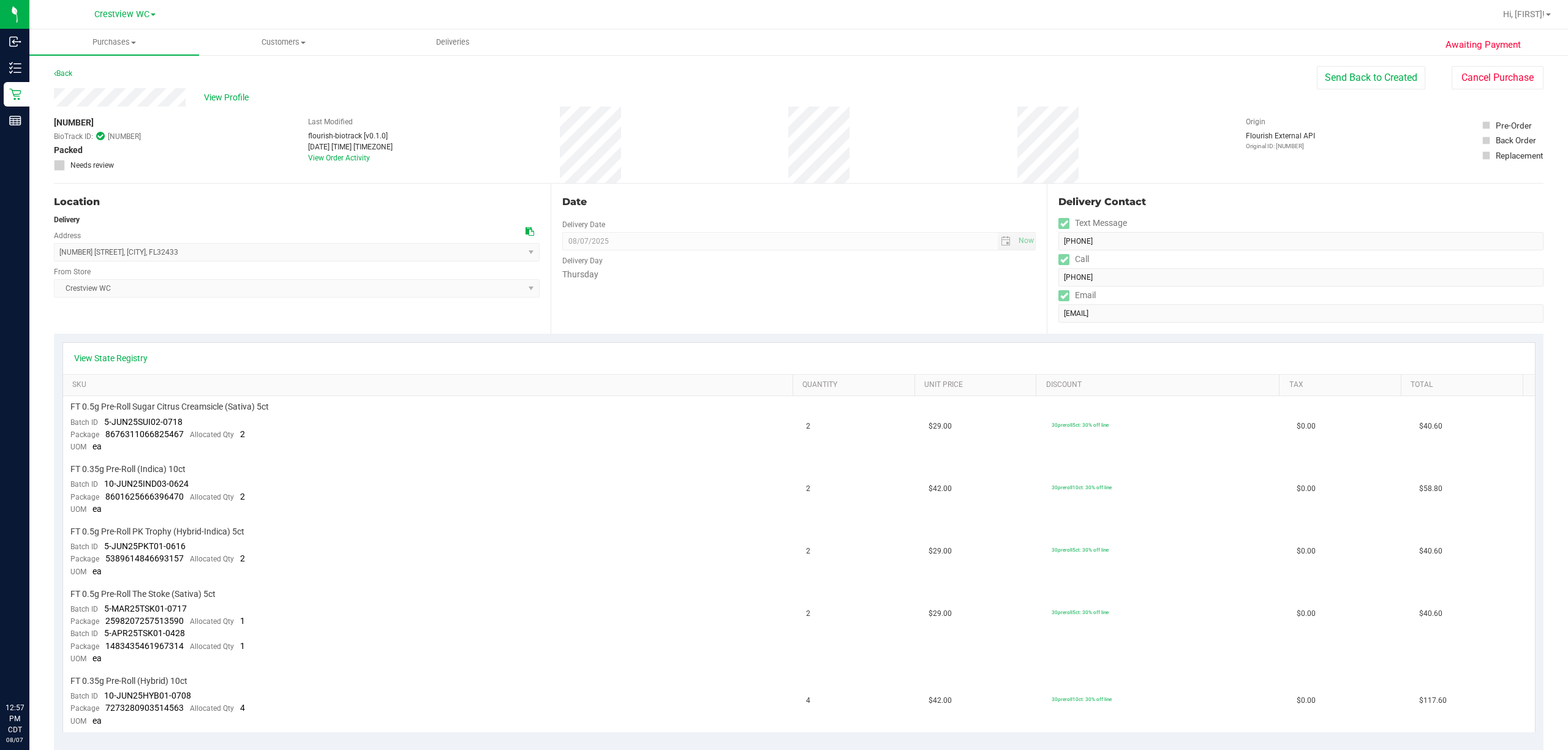 scroll, scrollTop: 0, scrollLeft: 0, axis: both 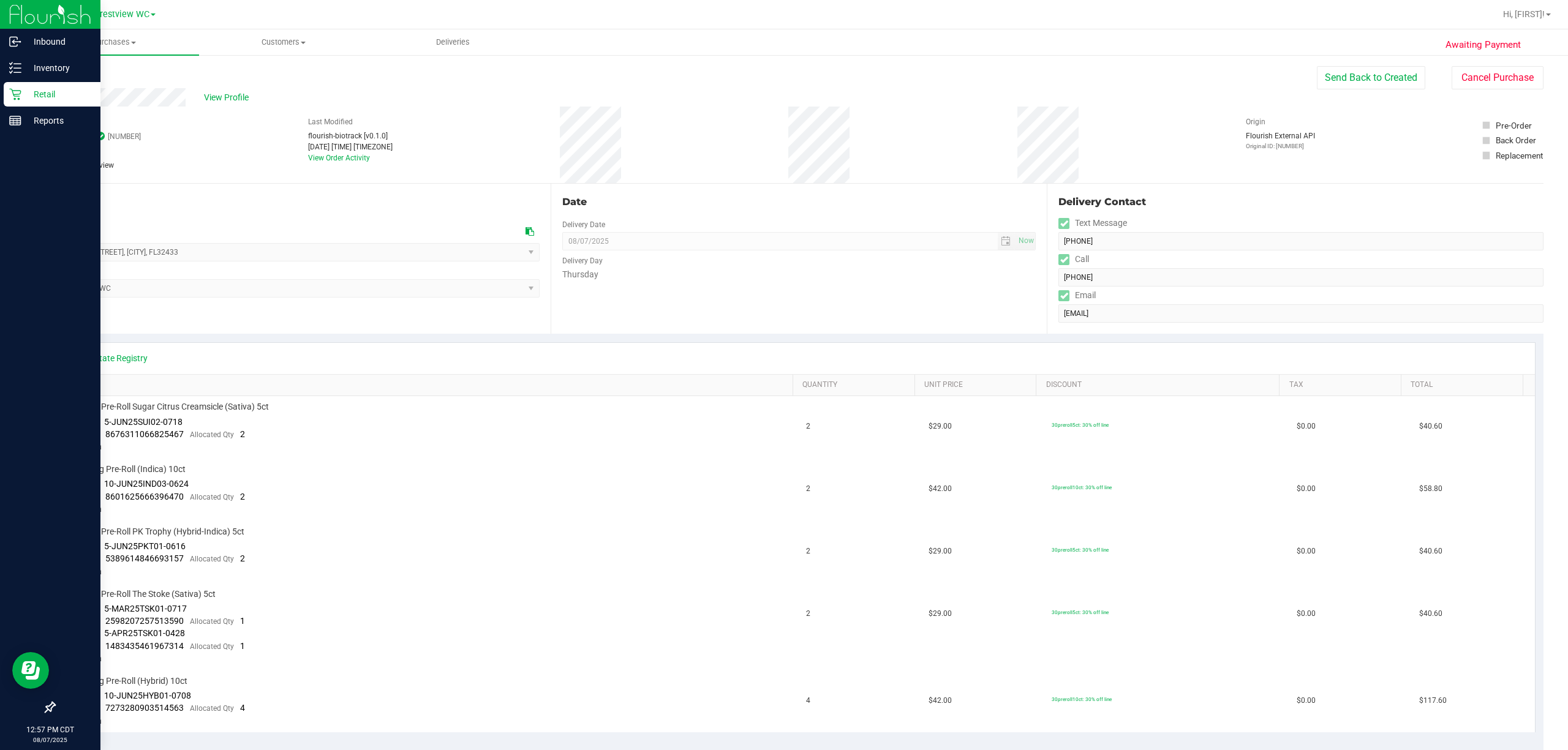 click on "Retail" at bounding box center [58, 94] 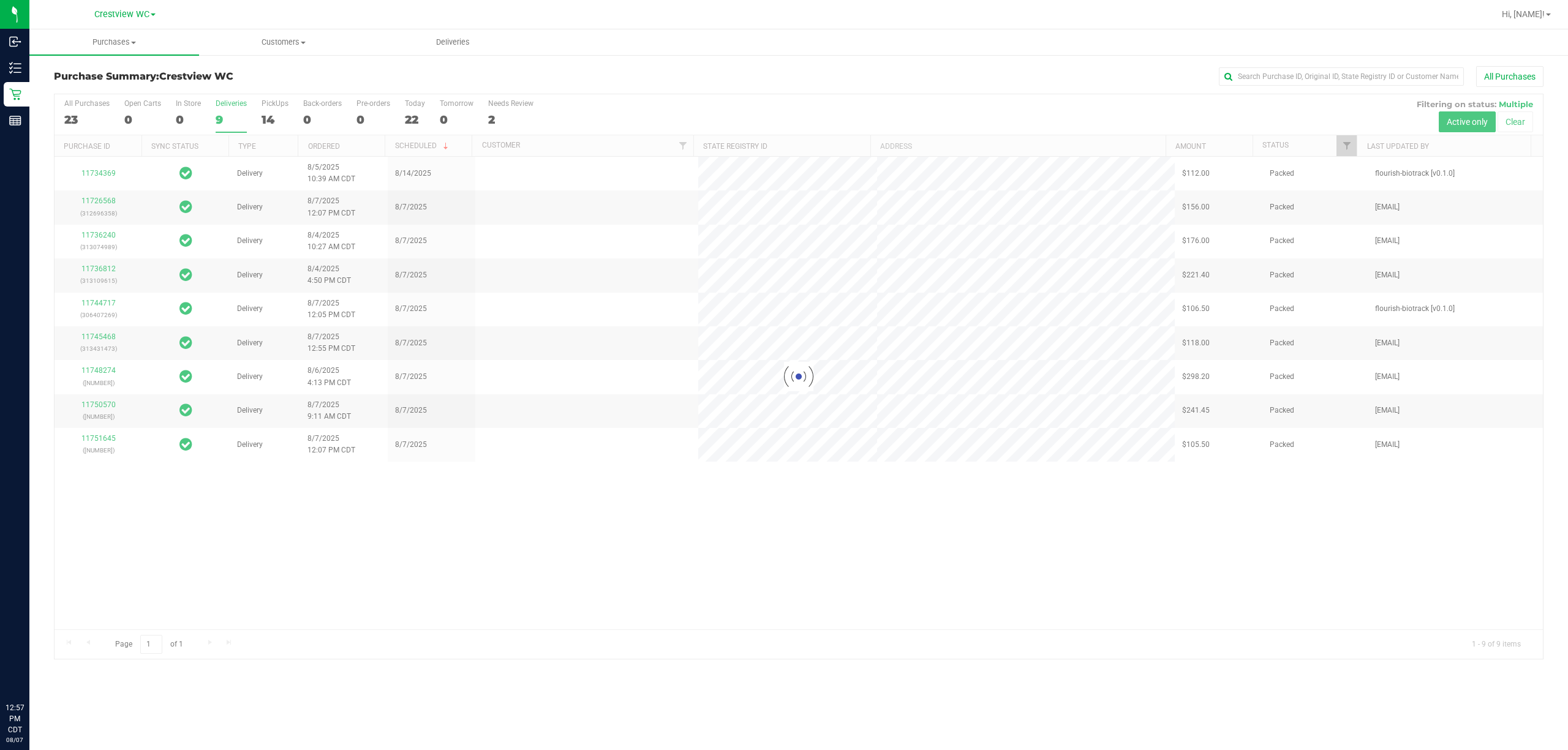 scroll, scrollTop: 0, scrollLeft: 0, axis: both 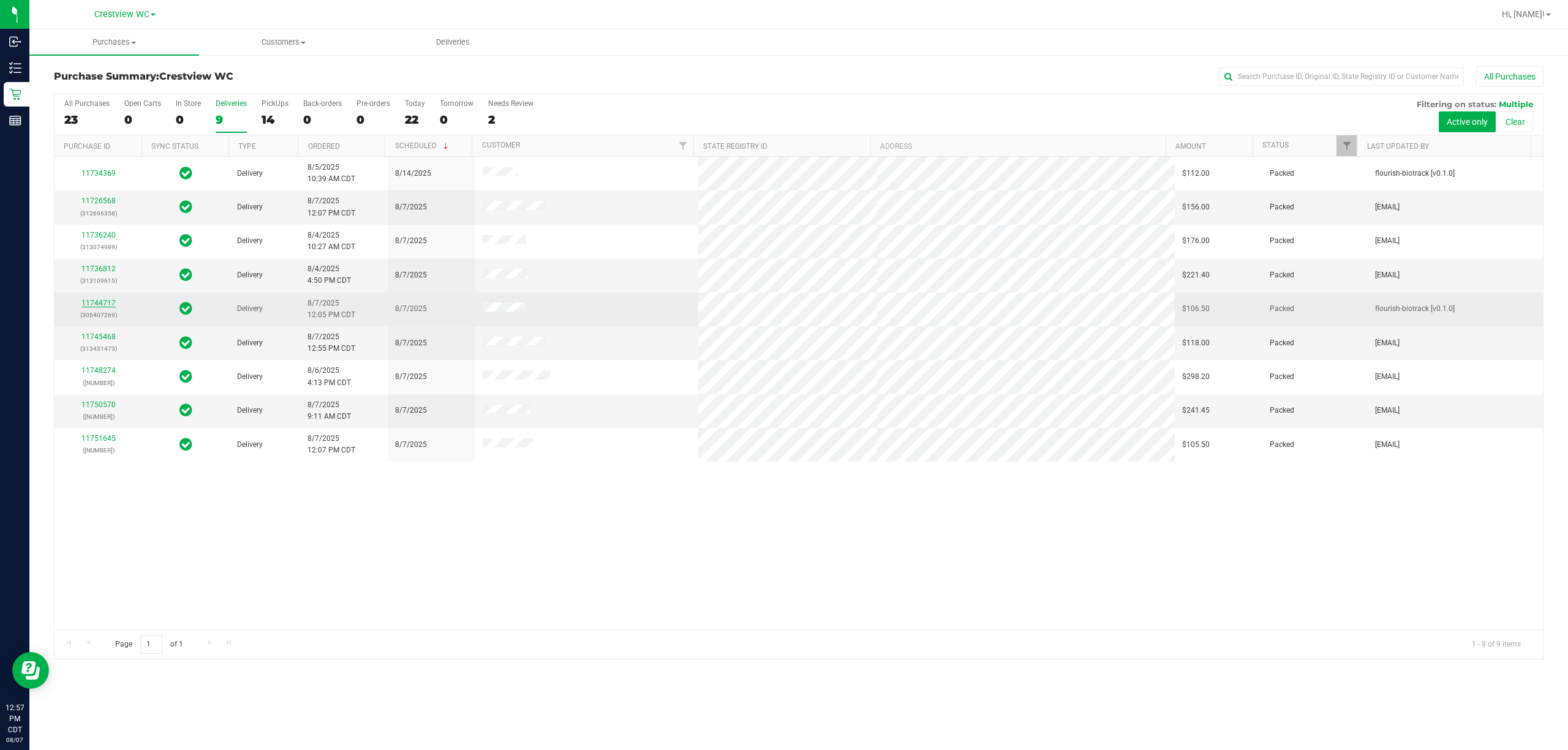 click on "11744717" at bounding box center [99, 303] 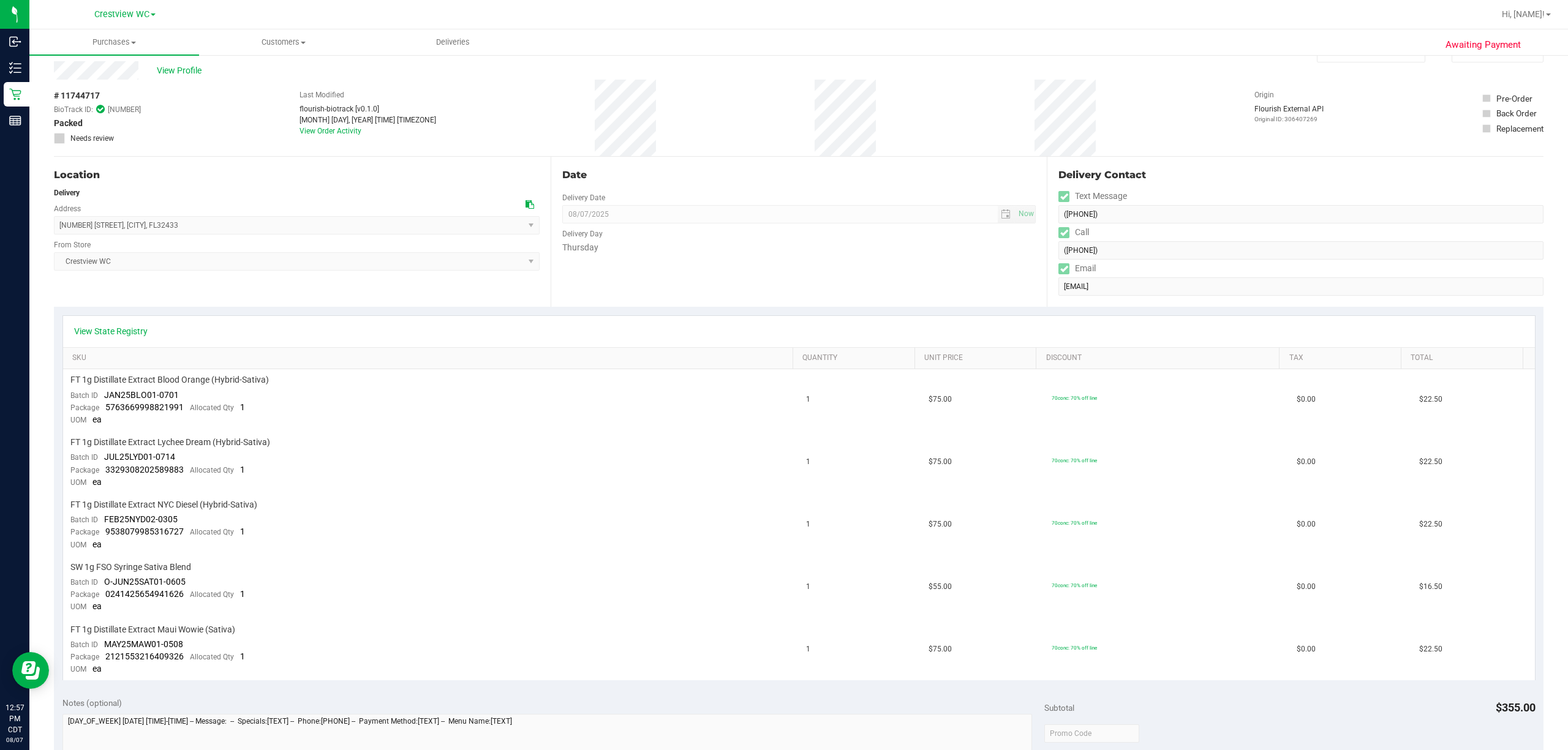 scroll, scrollTop: 0, scrollLeft: 0, axis: both 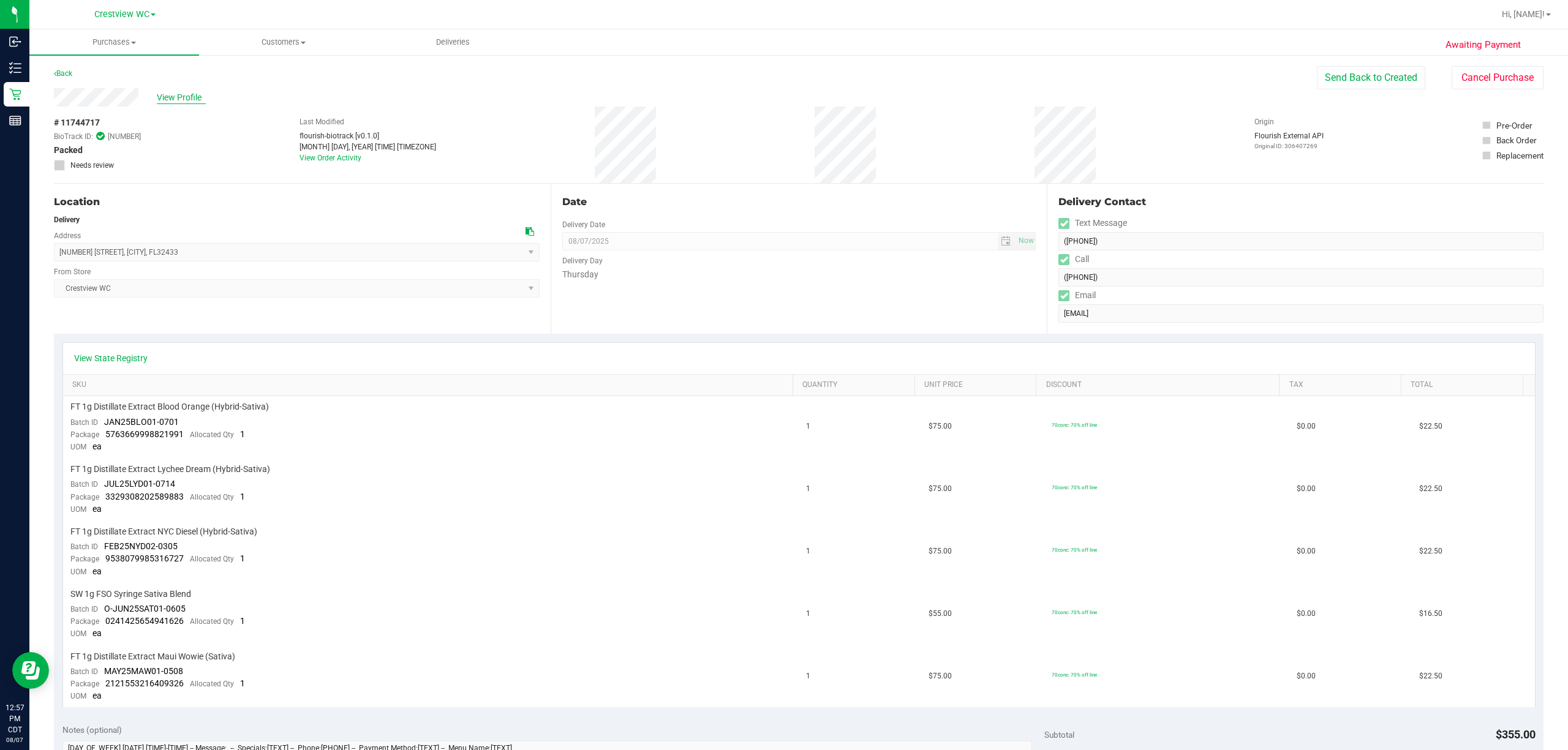 click on "View Profile" at bounding box center [181, 97] 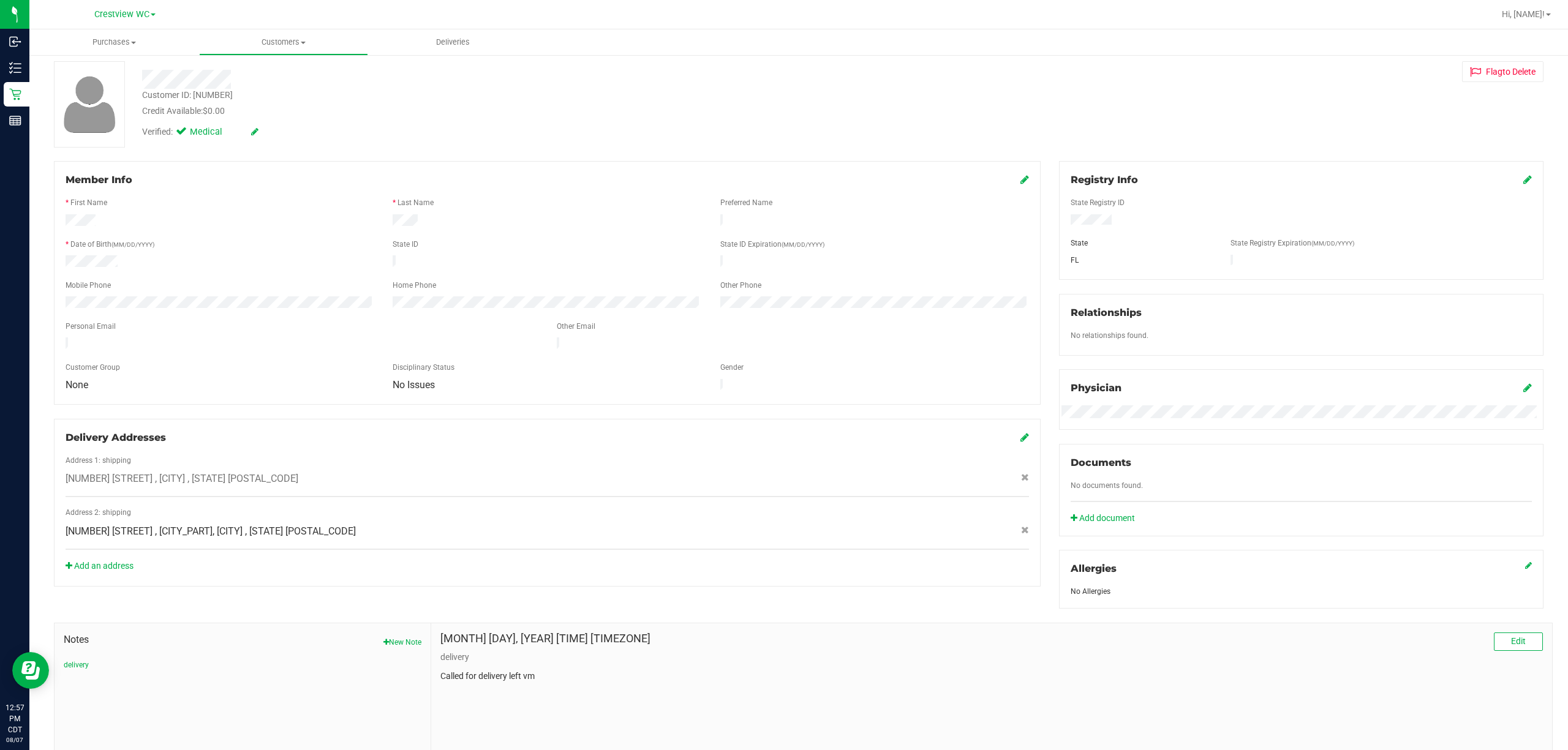scroll, scrollTop: 0, scrollLeft: 0, axis: both 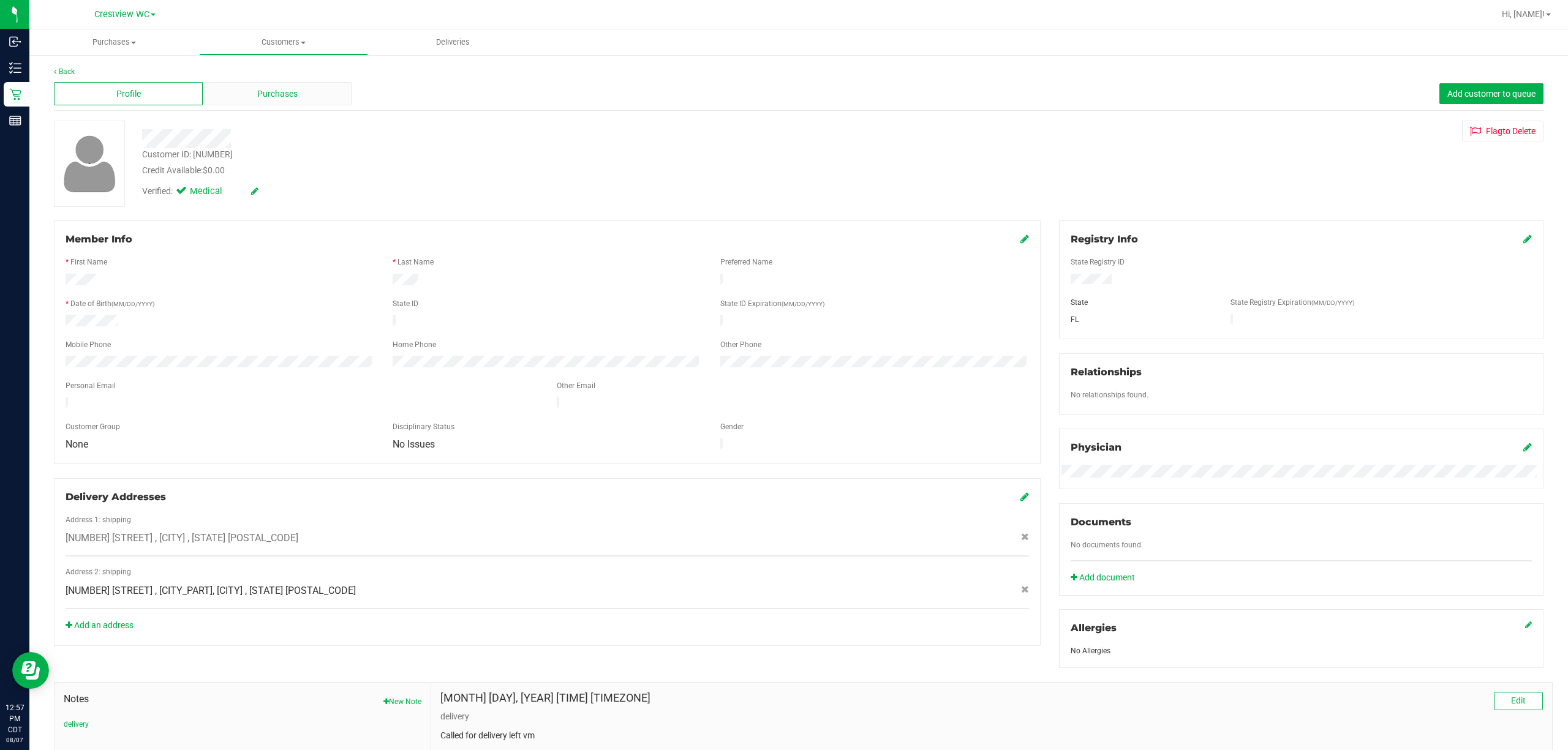 click on "Purchases" at bounding box center [277, 94] 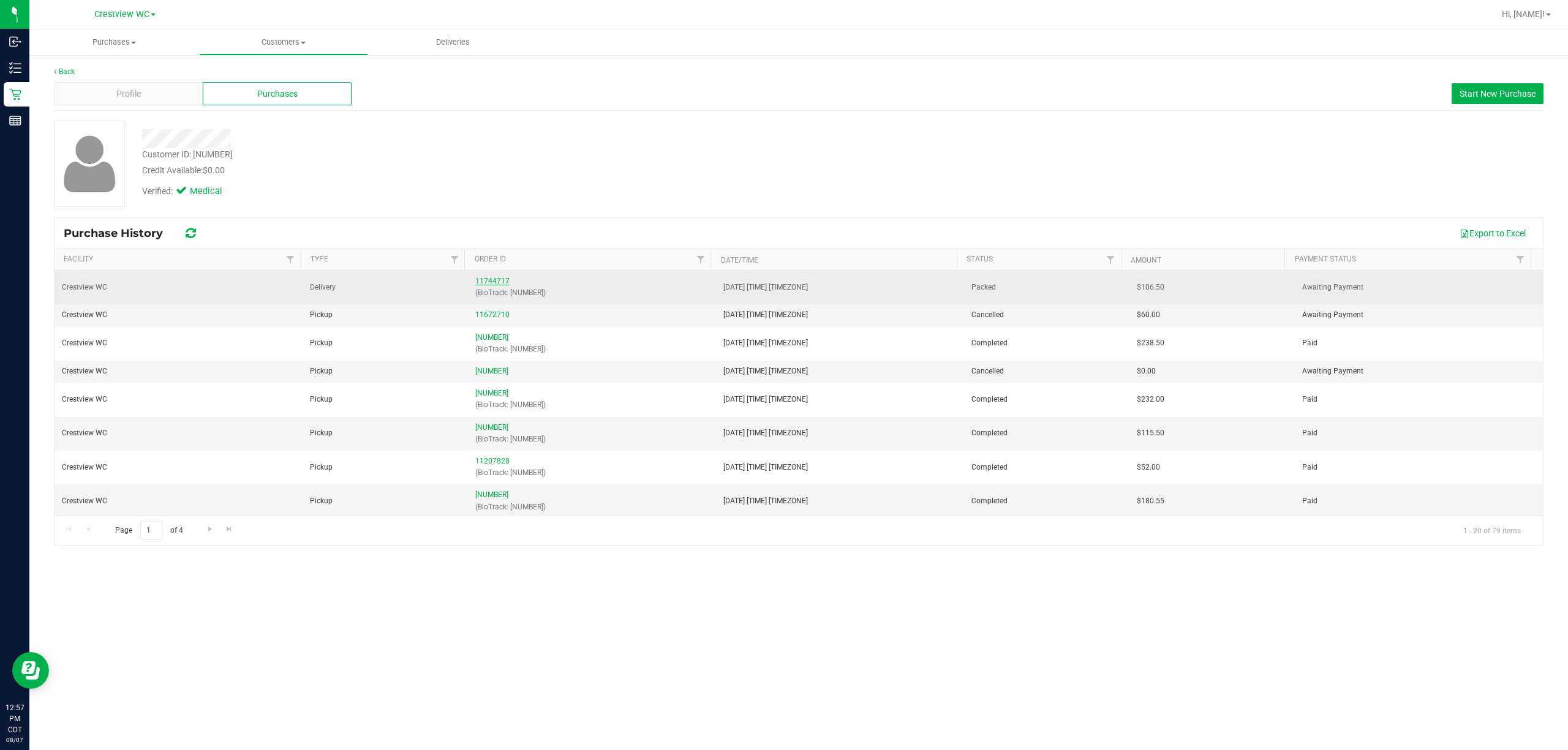 click on "[NUMBER]
(BioTrack: [NUMBER])" at bounding box center [592, 287] 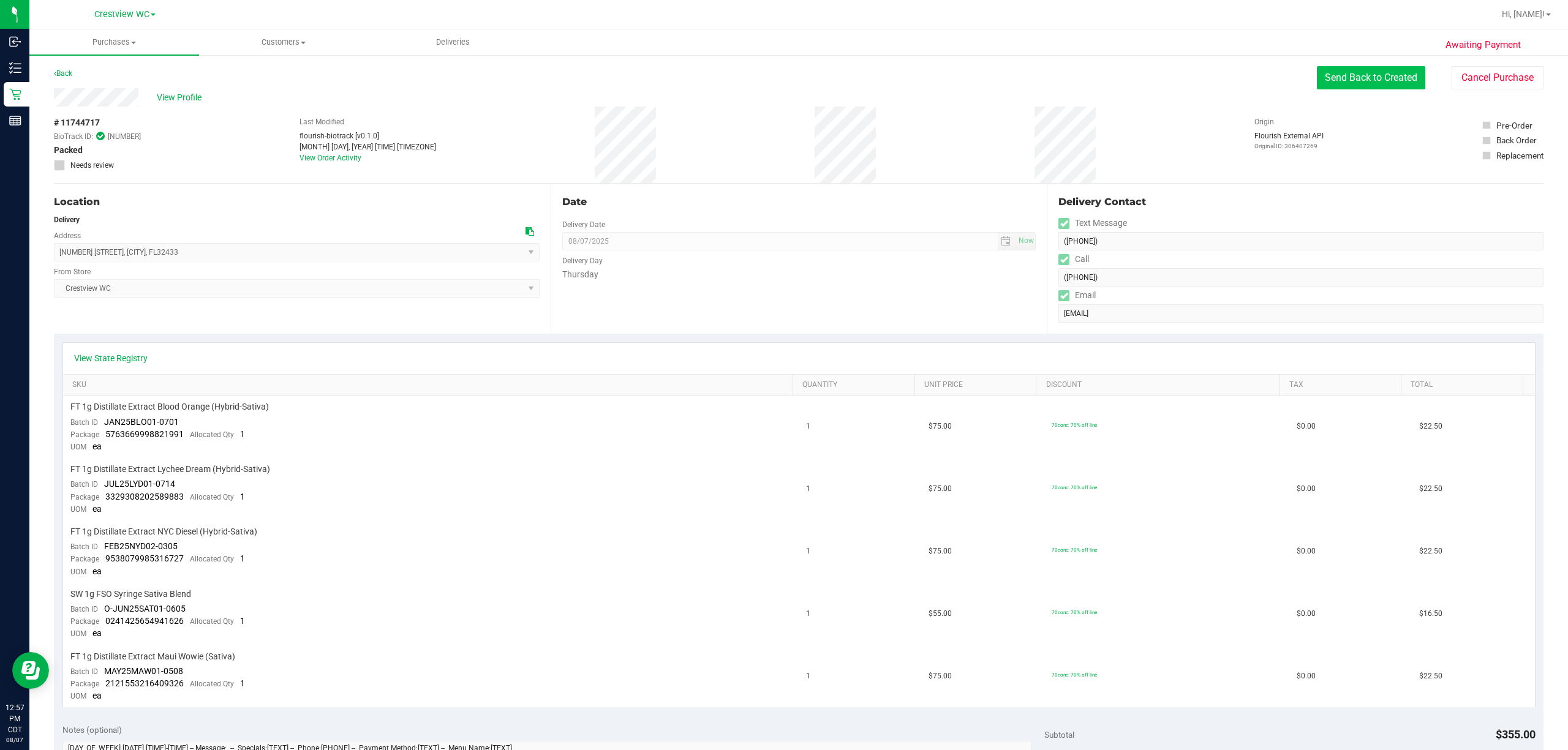 click on "Send Back to Created" at bounding box center (1371, 78) 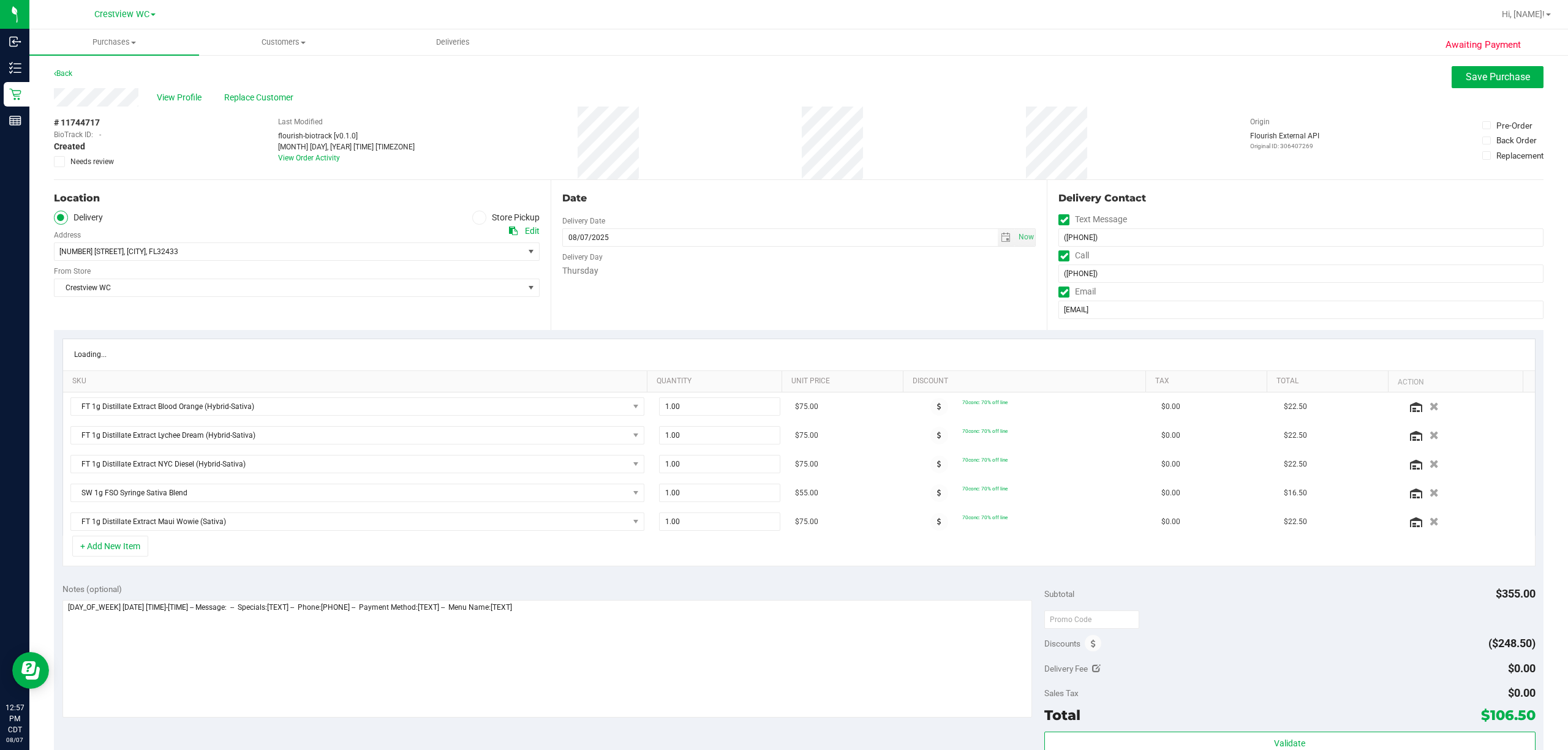 click on "Needs review" at bounding box center [92, 162] 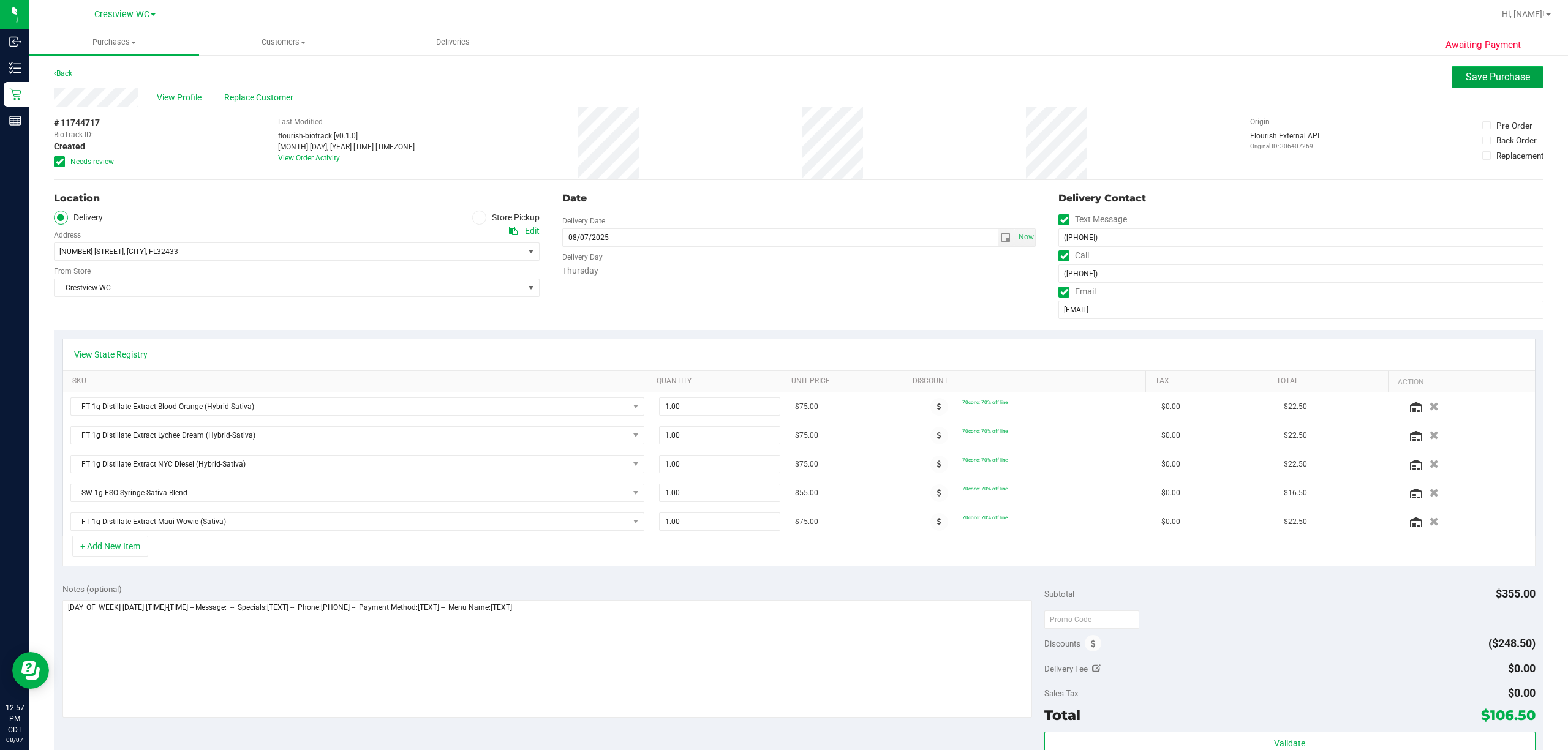 click on "Save Purchase" at bounding box center [1498, 77] 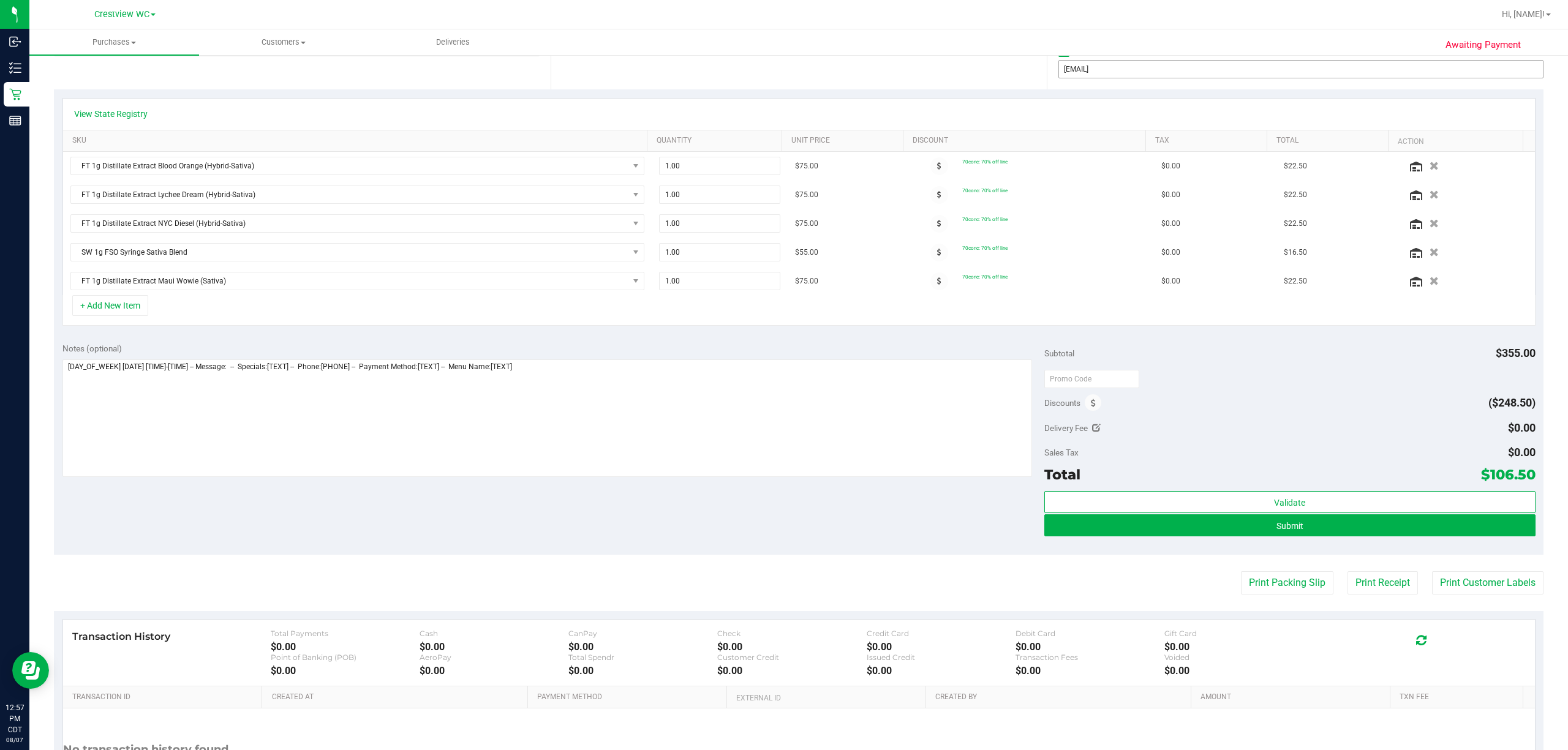 scroll, scrollTop: 245, scrollLeft: 0, axis: vertical 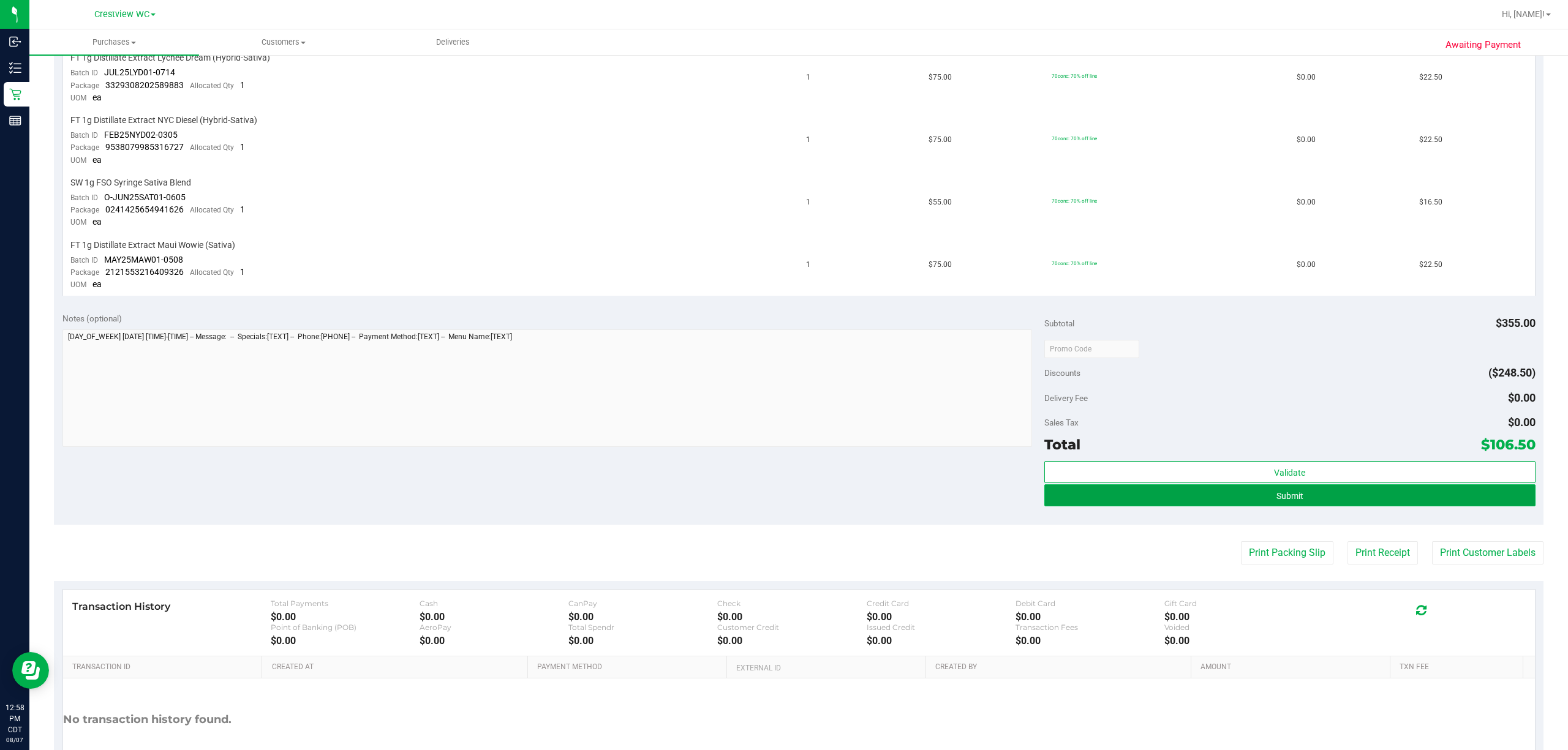 click on "Submit" at bounding box center (1290, 495) 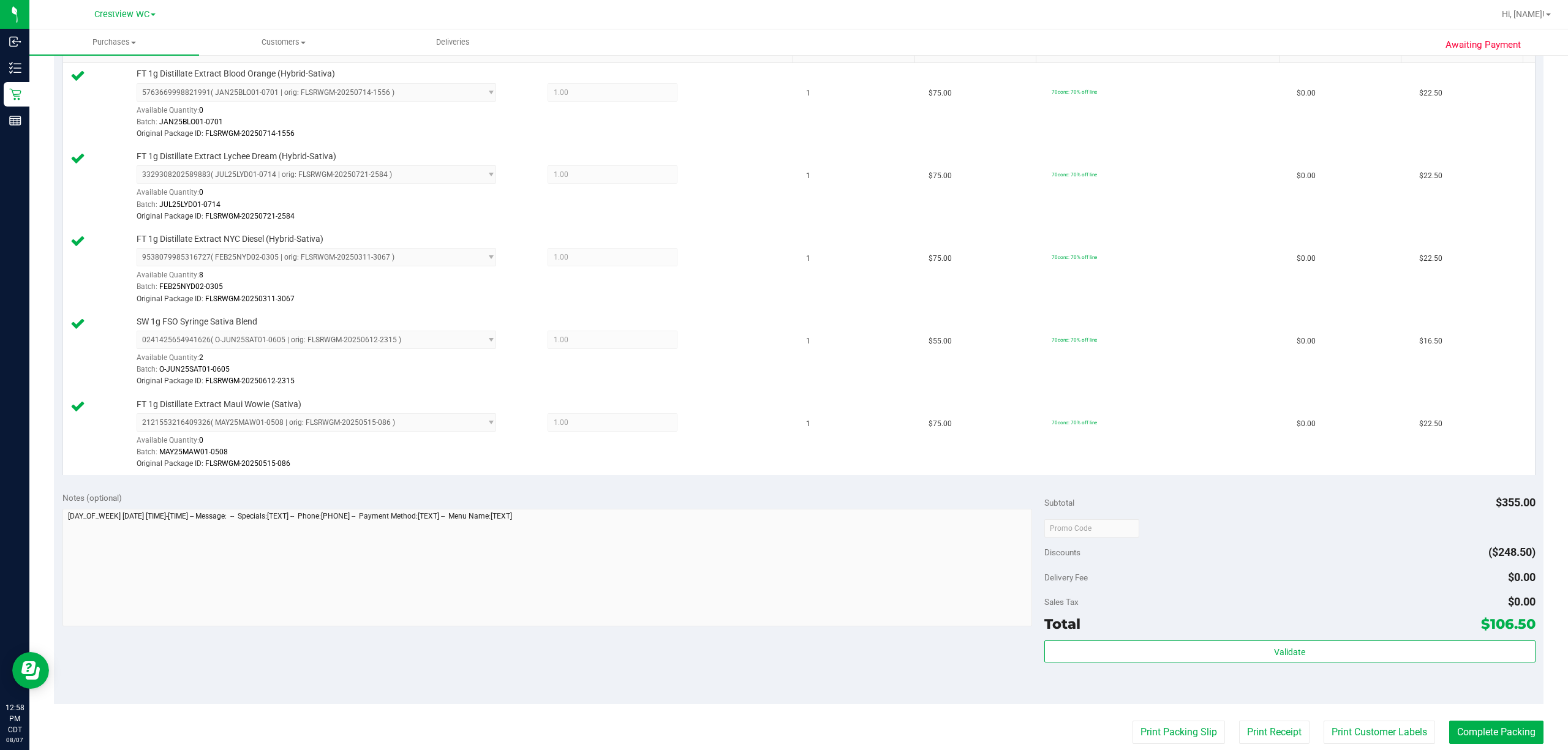 scroll, scrollTop: 490, scrollLeft: 0, axis: vertical 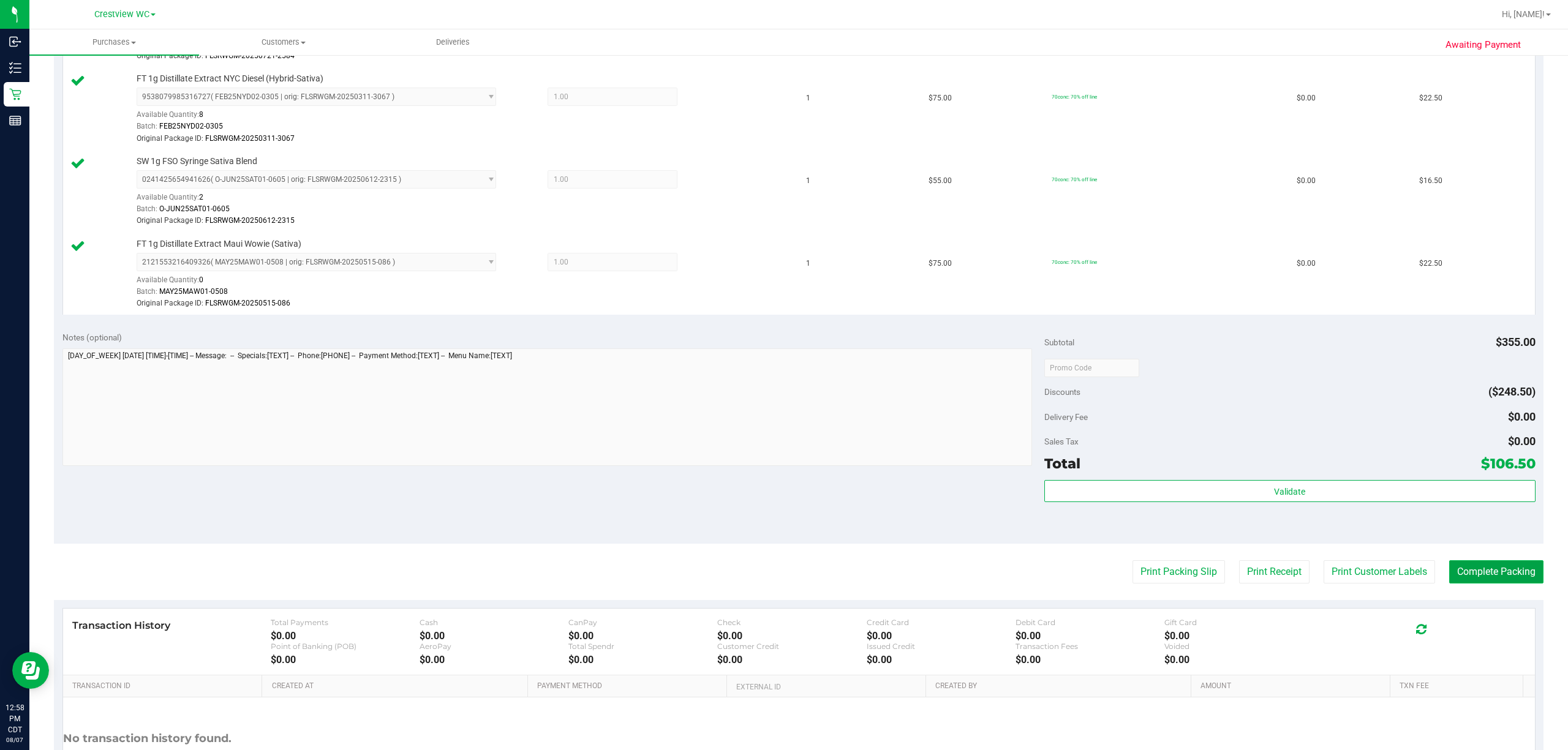 click on "Complete Packing" at bounding box center (1496, 572) 